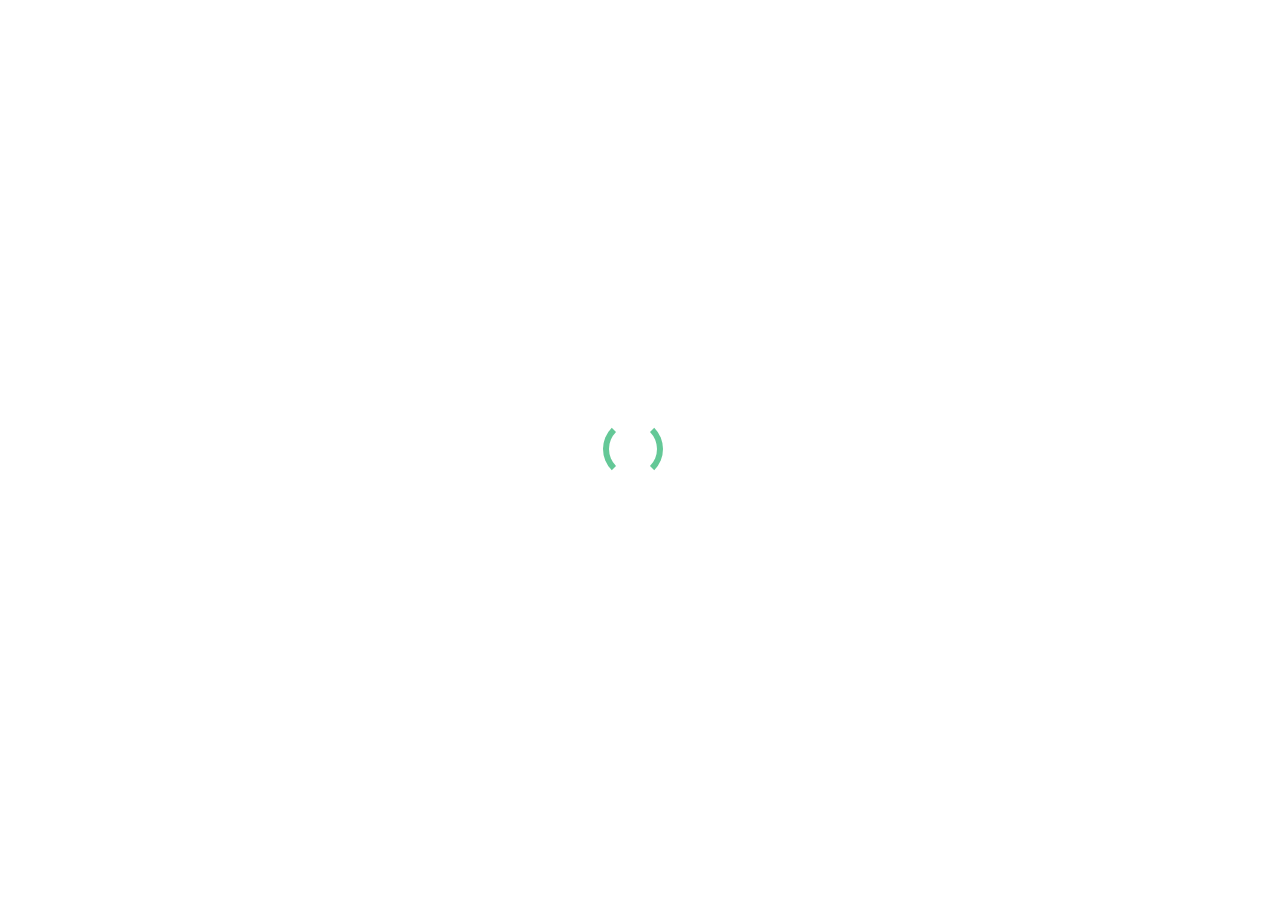 scroll, scrollTop: 0, scrollLeft: 0, axis: both 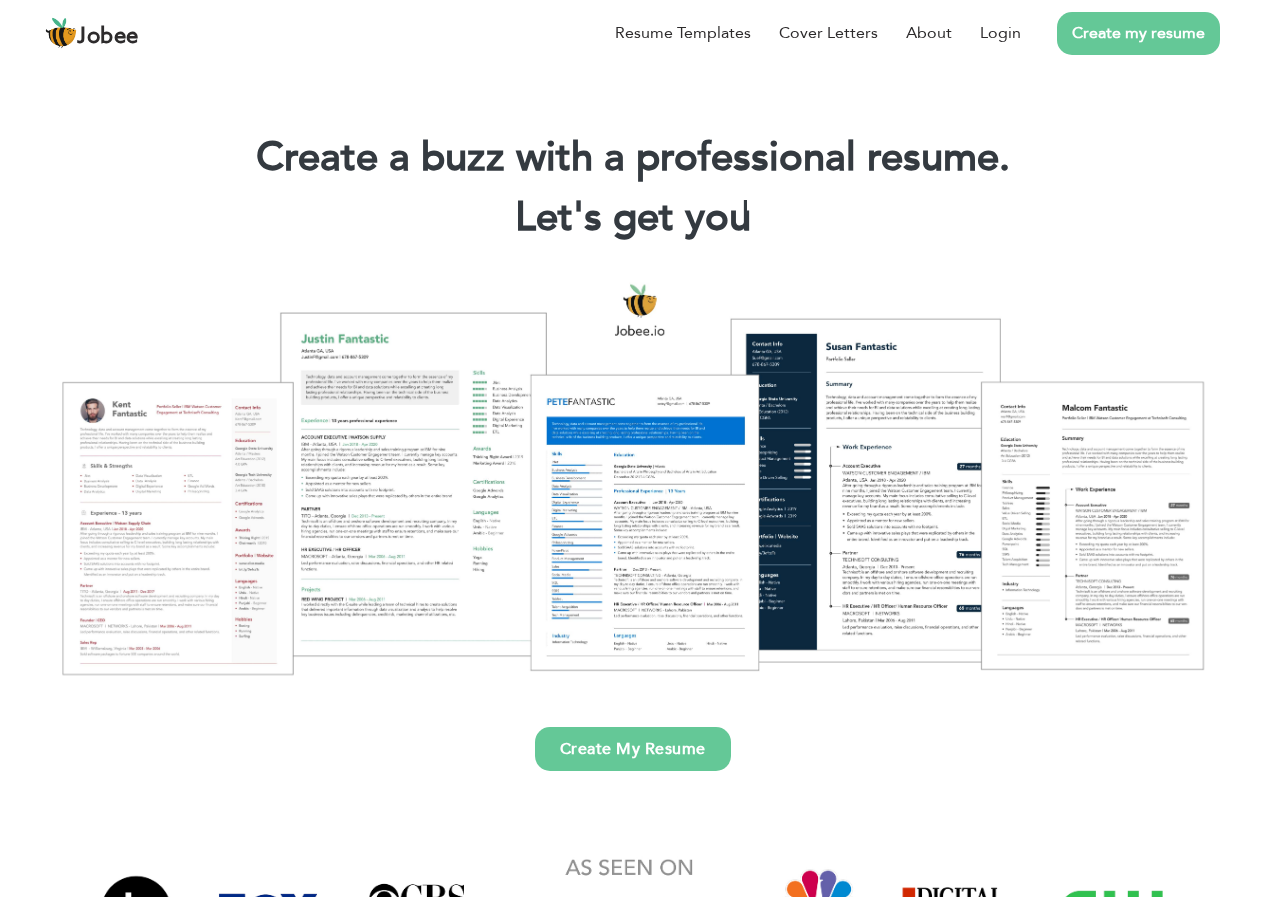 click on "Create my resume" at bounding box center (1138, 33) 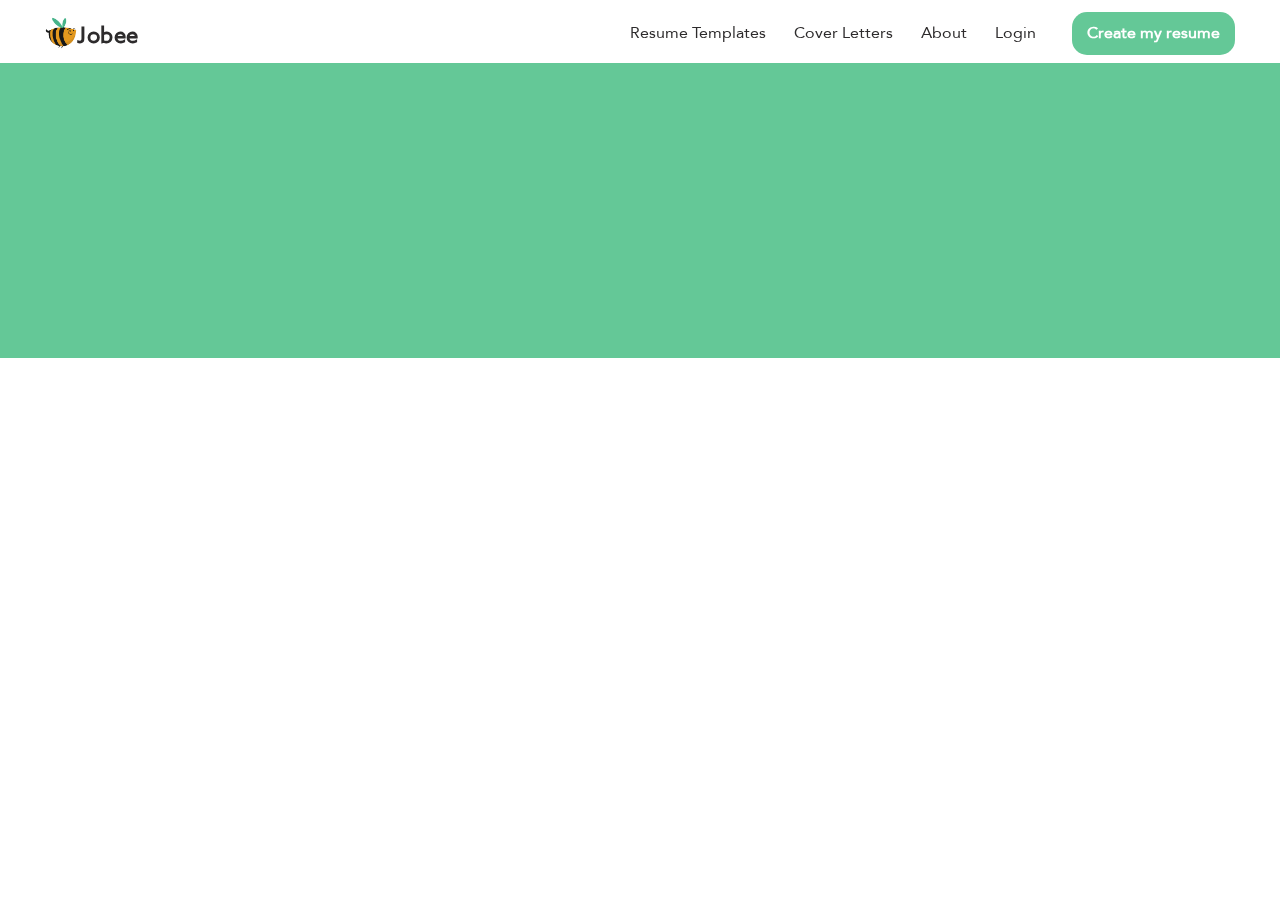 scroll, scrollTop: 0, scrollLeft: 0, axis: both 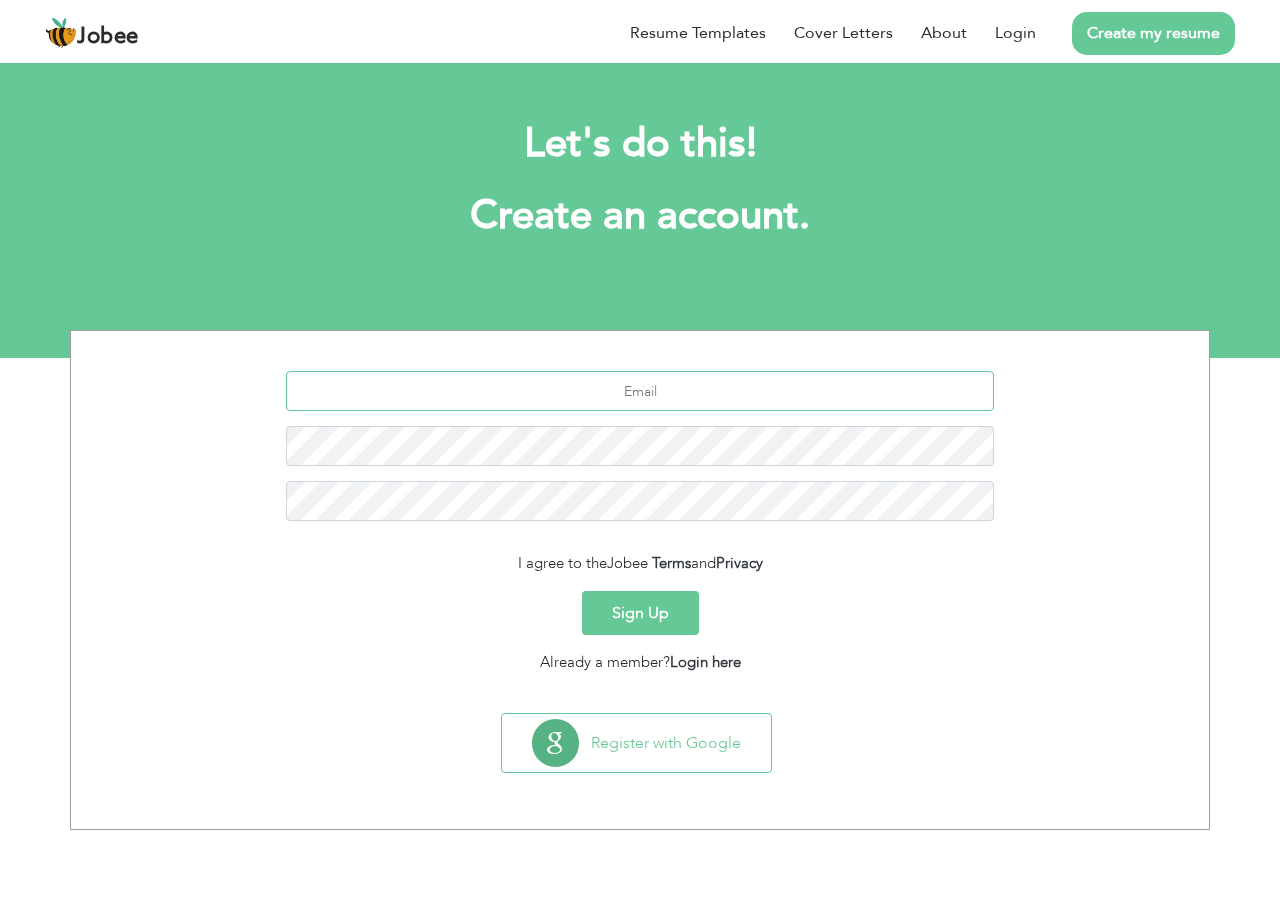 click at bounding box center [640, 391] 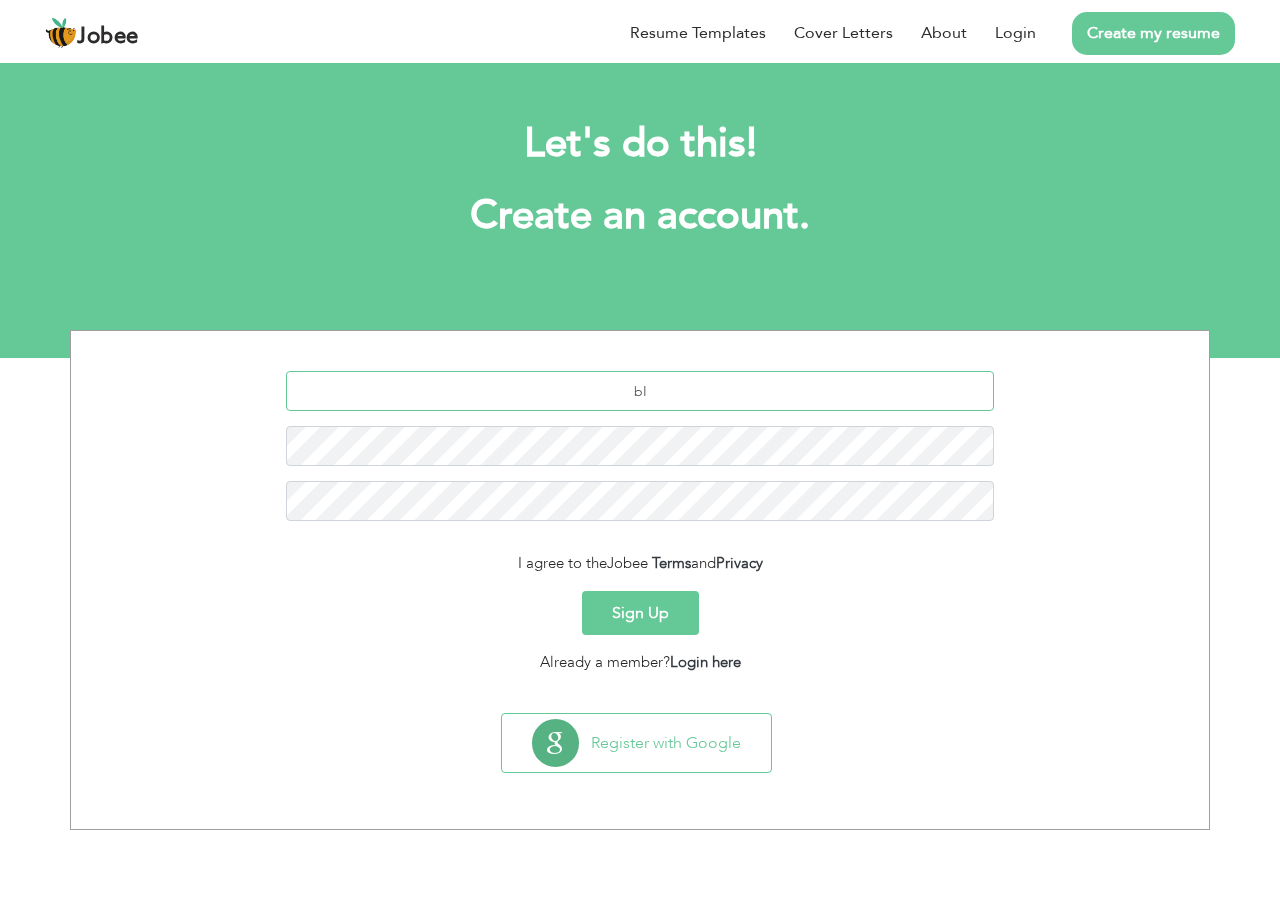 type on "b" 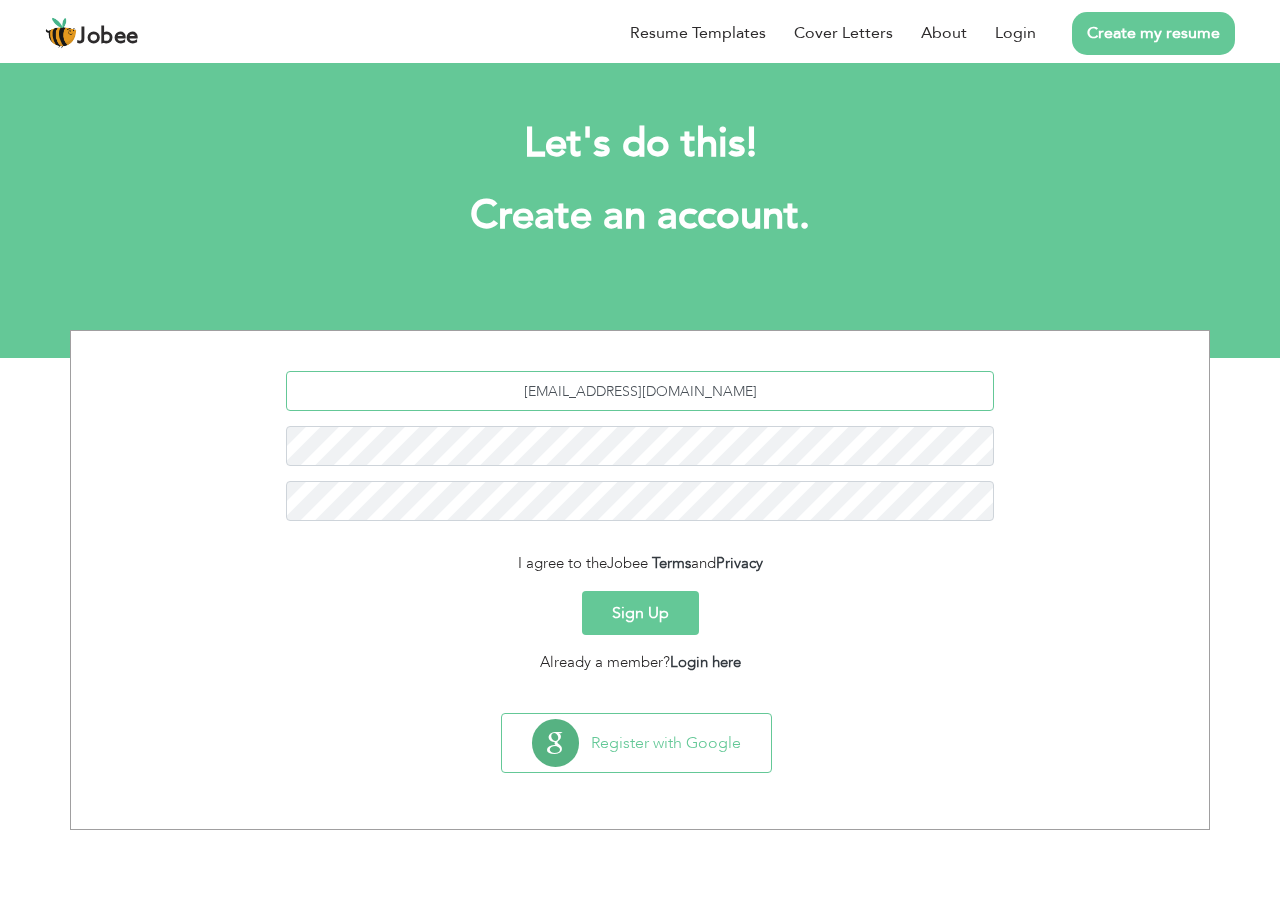 type on "[EMAIL_ADDRESS][DOMAIN_NAME]" 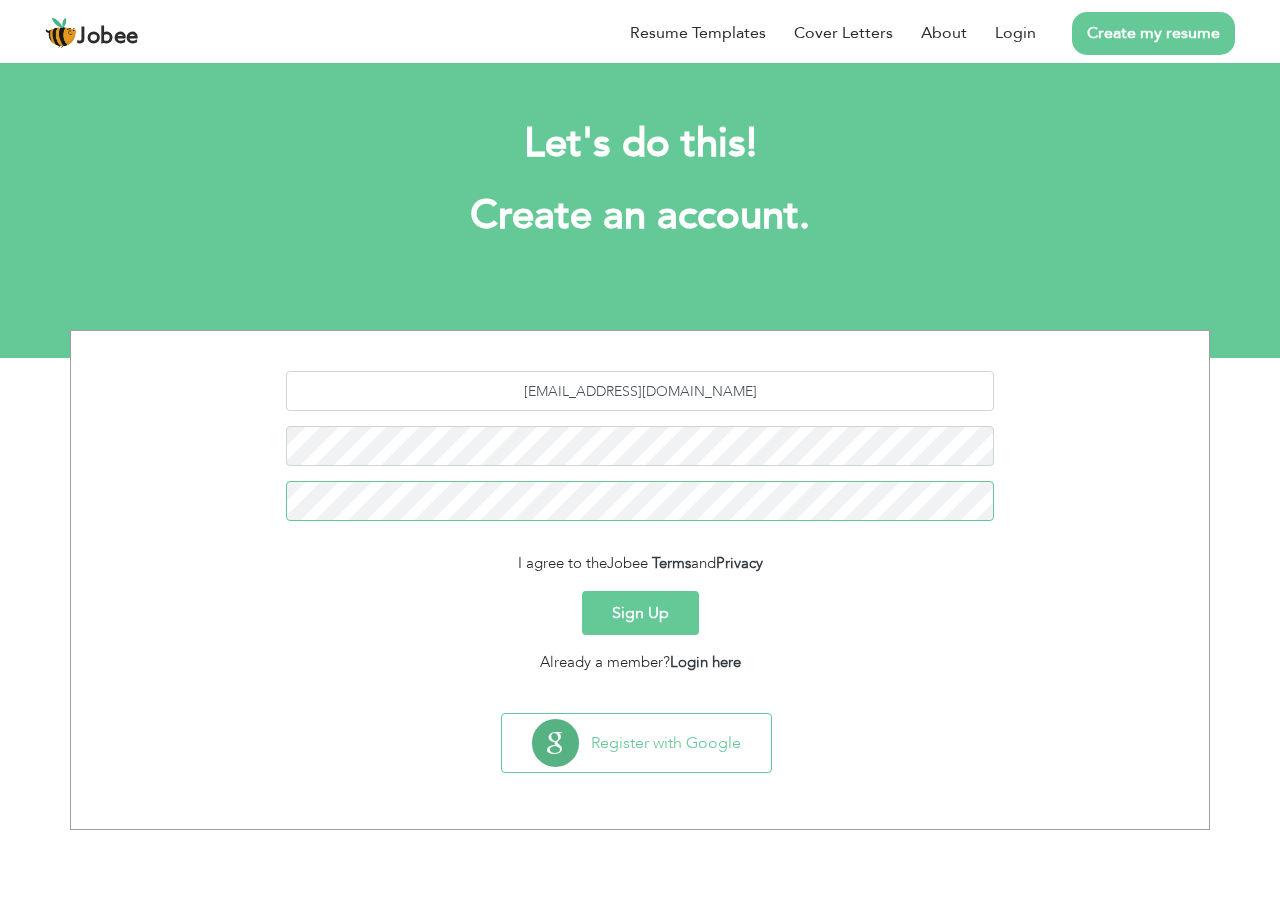 click on "Sign Up" at bounding box center [640, 613] 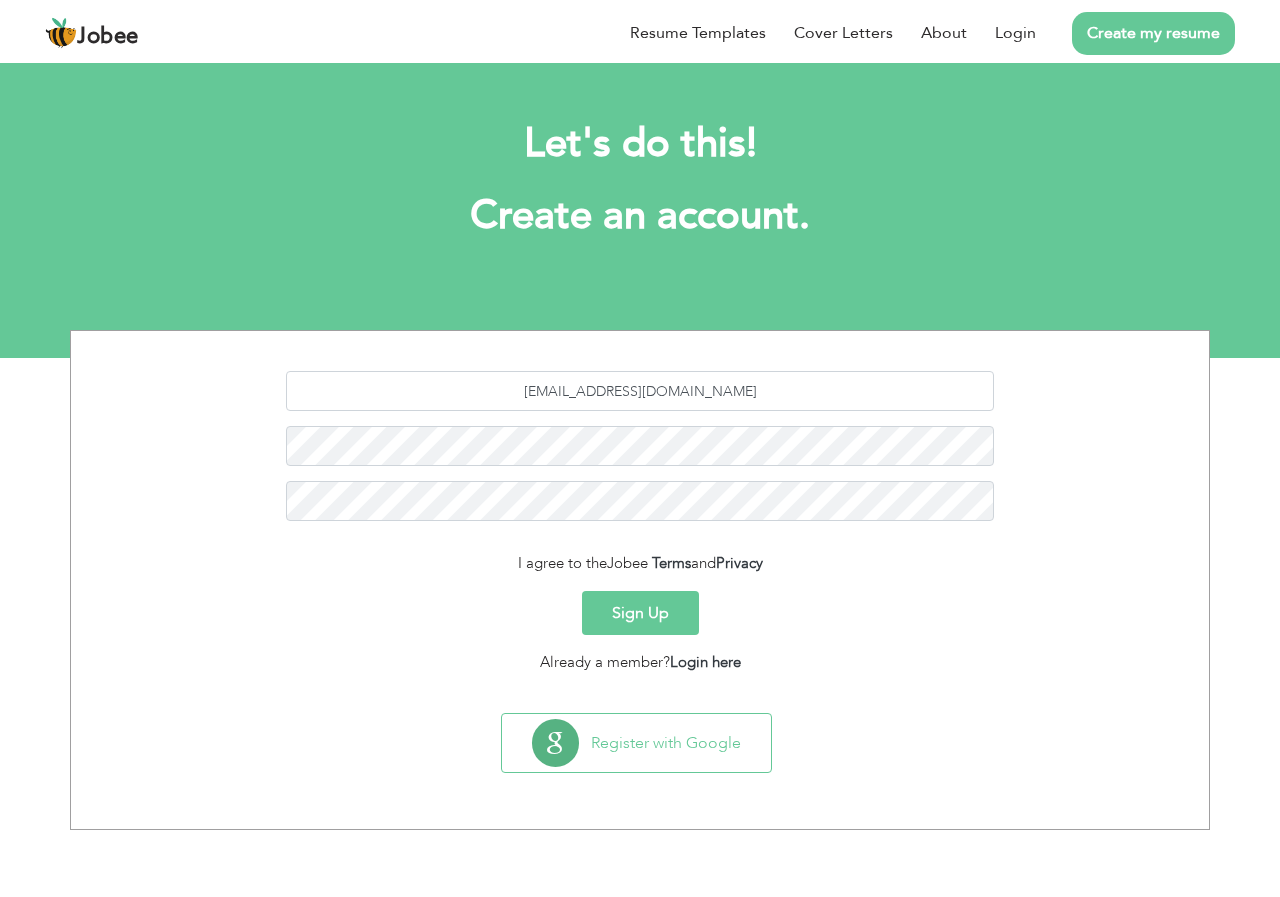 click on "Sign Up" at bounding box center (640, 613) 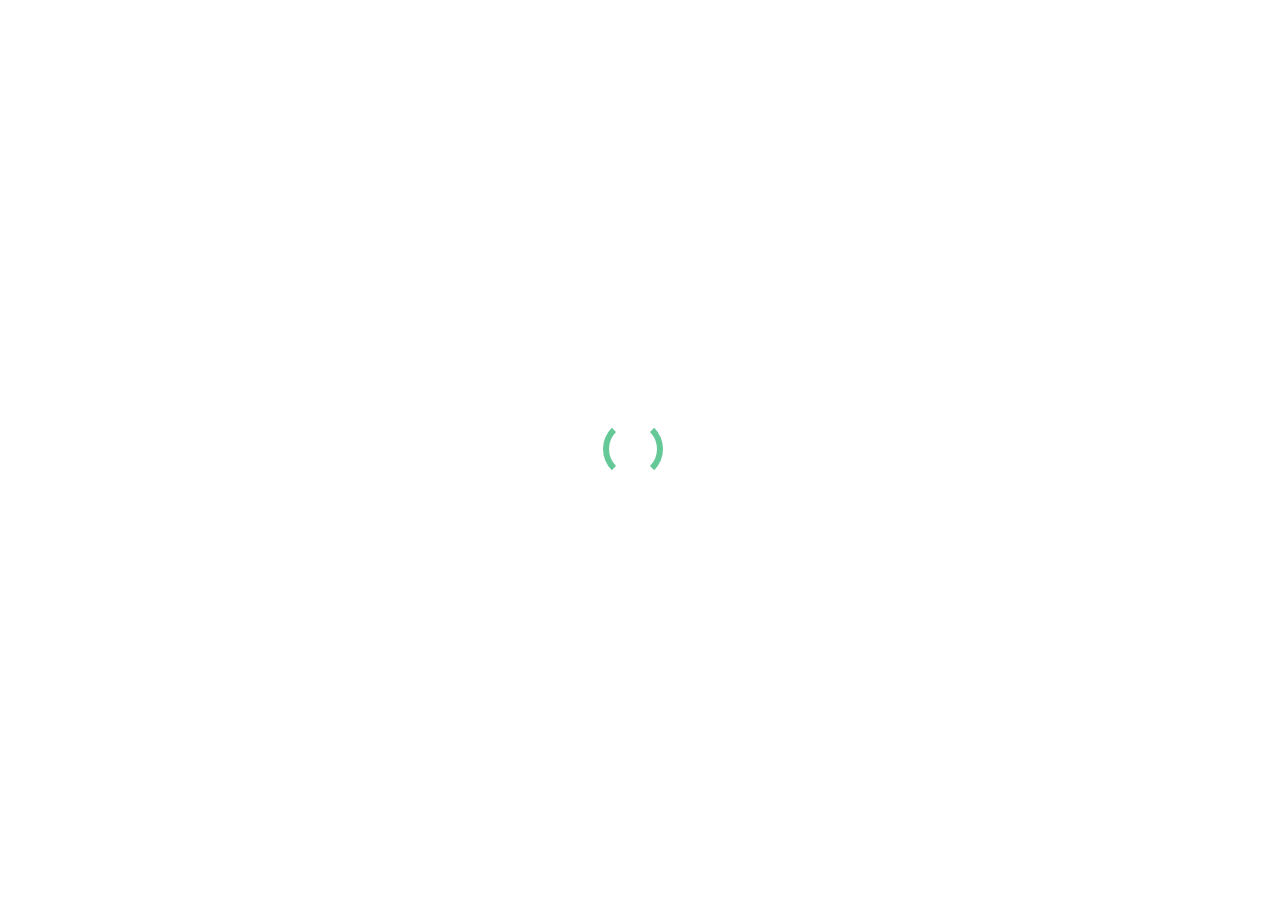 scroll, scrollTop: 0, scrollLeft: 0, axis: both 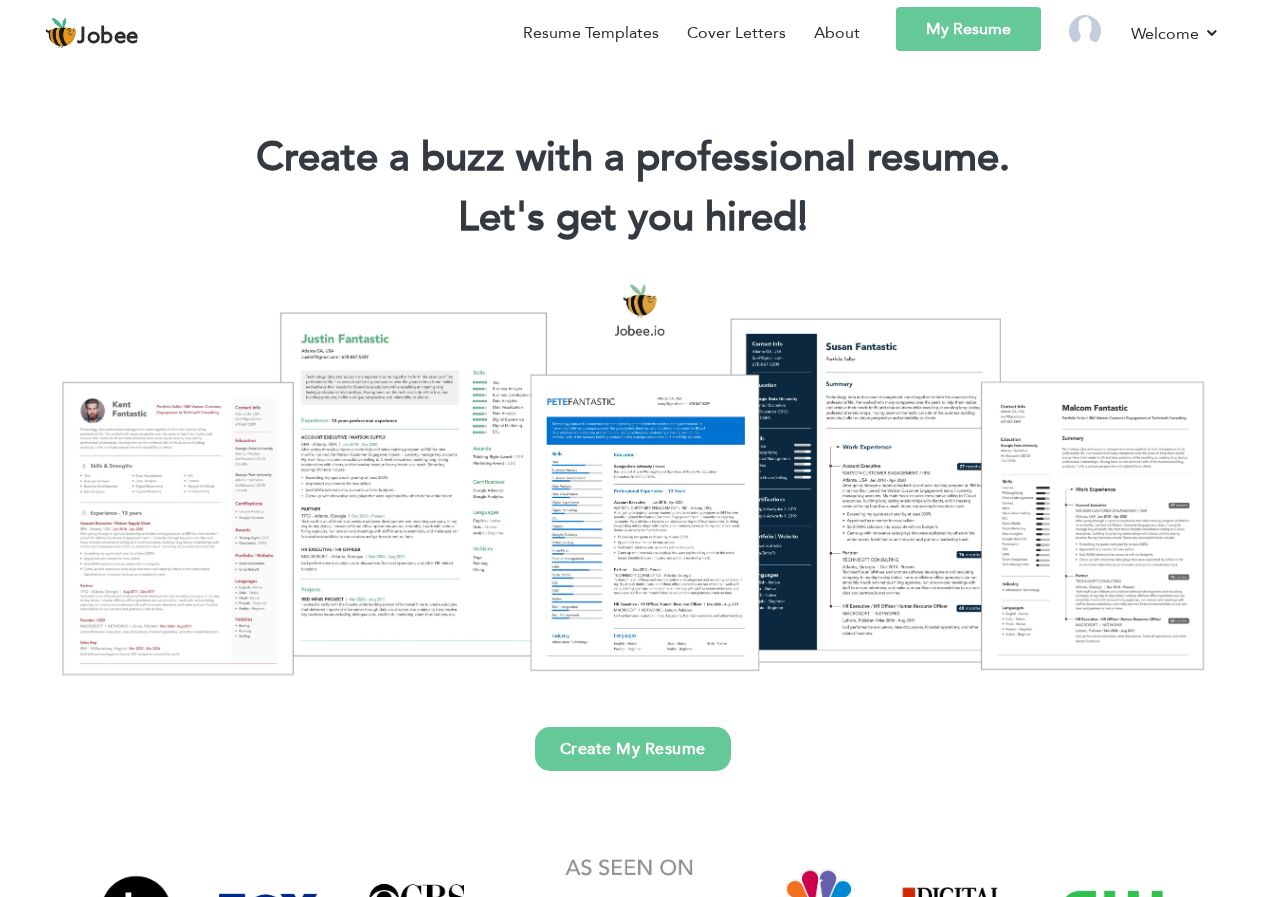 click on "Create My Resume" at bounding box center (633, 749) 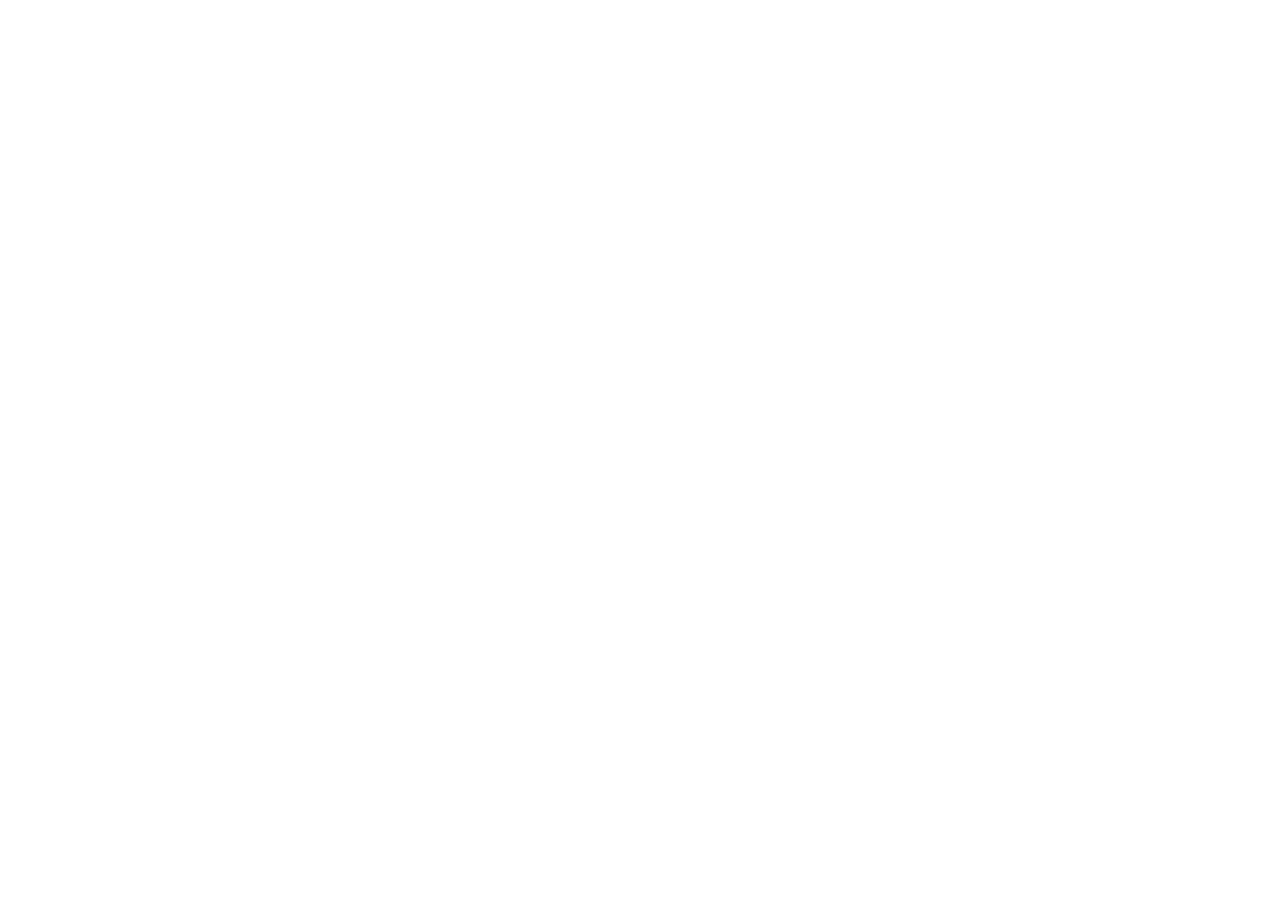 scroll, scrollTop: 0, scrollLeft: 0, axis: both 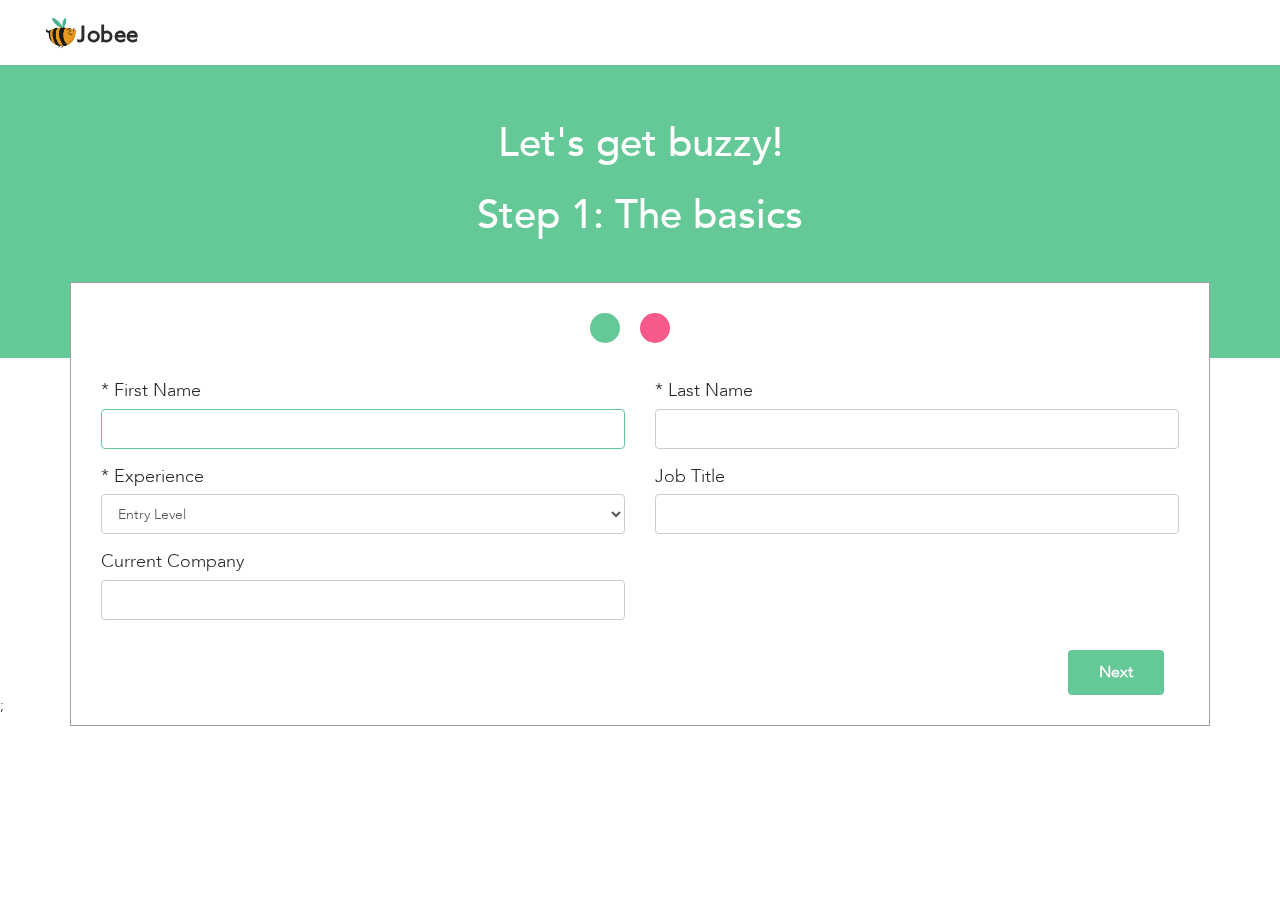 click at bounding box center [363, 429] 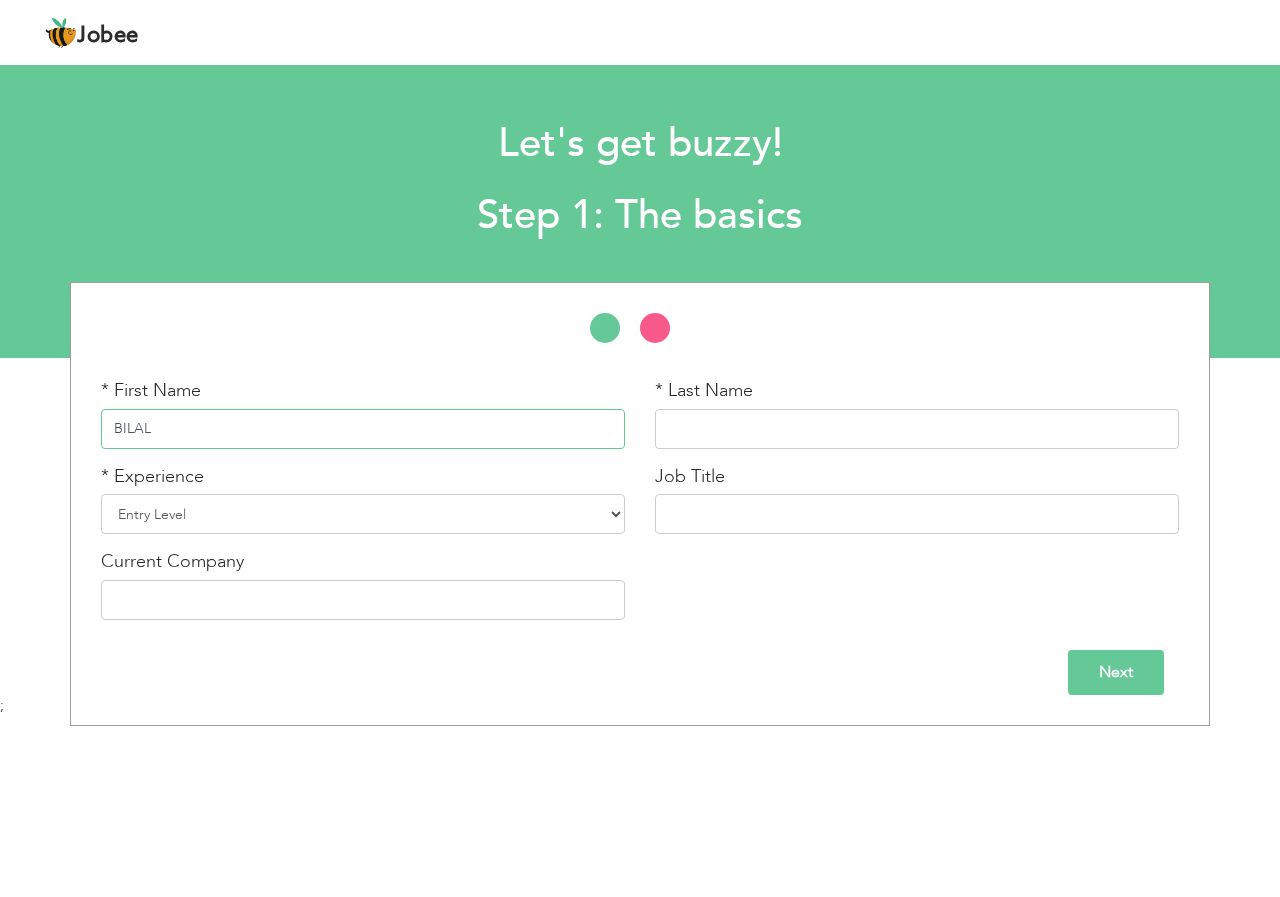 type on "BILAL" 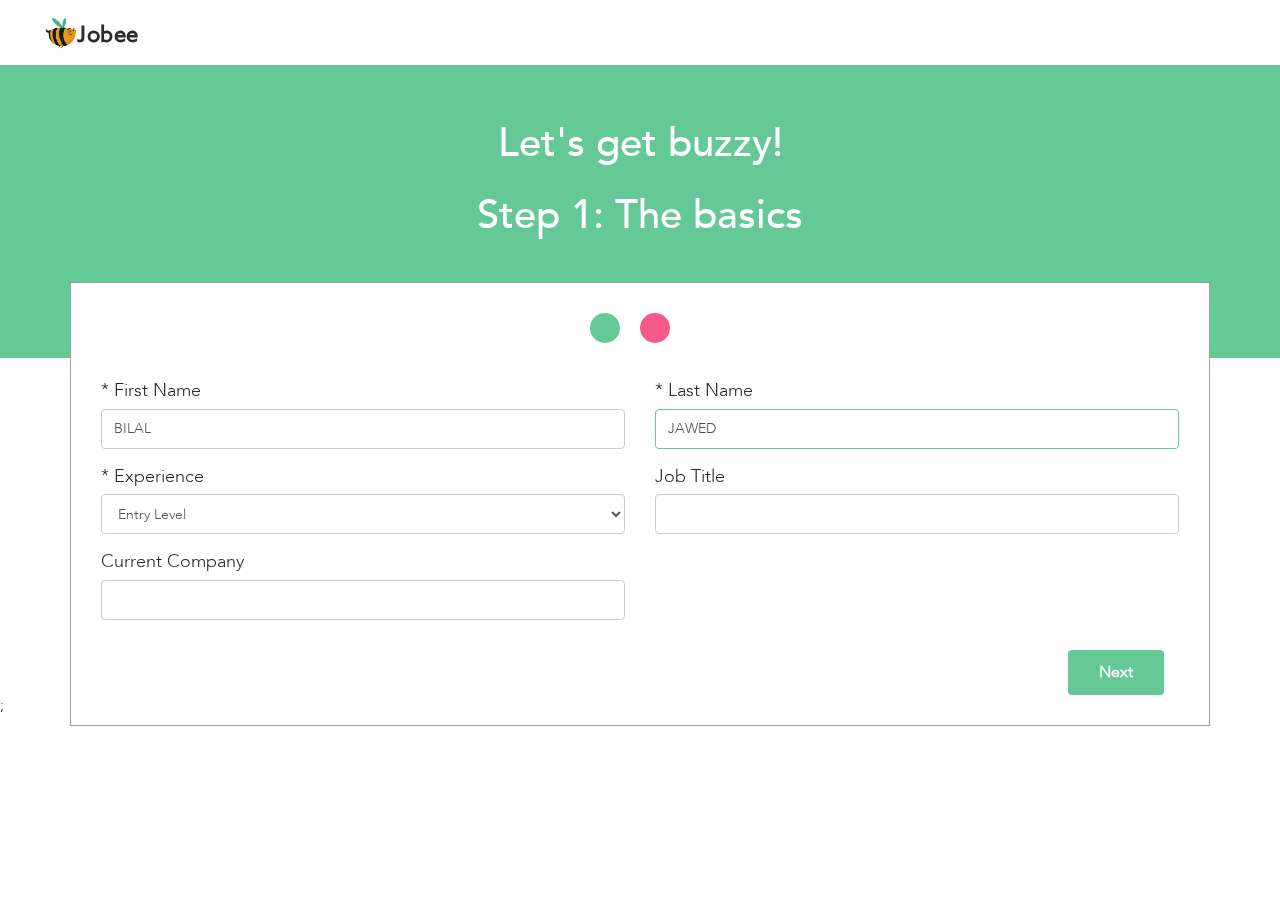 type on "JAWED" 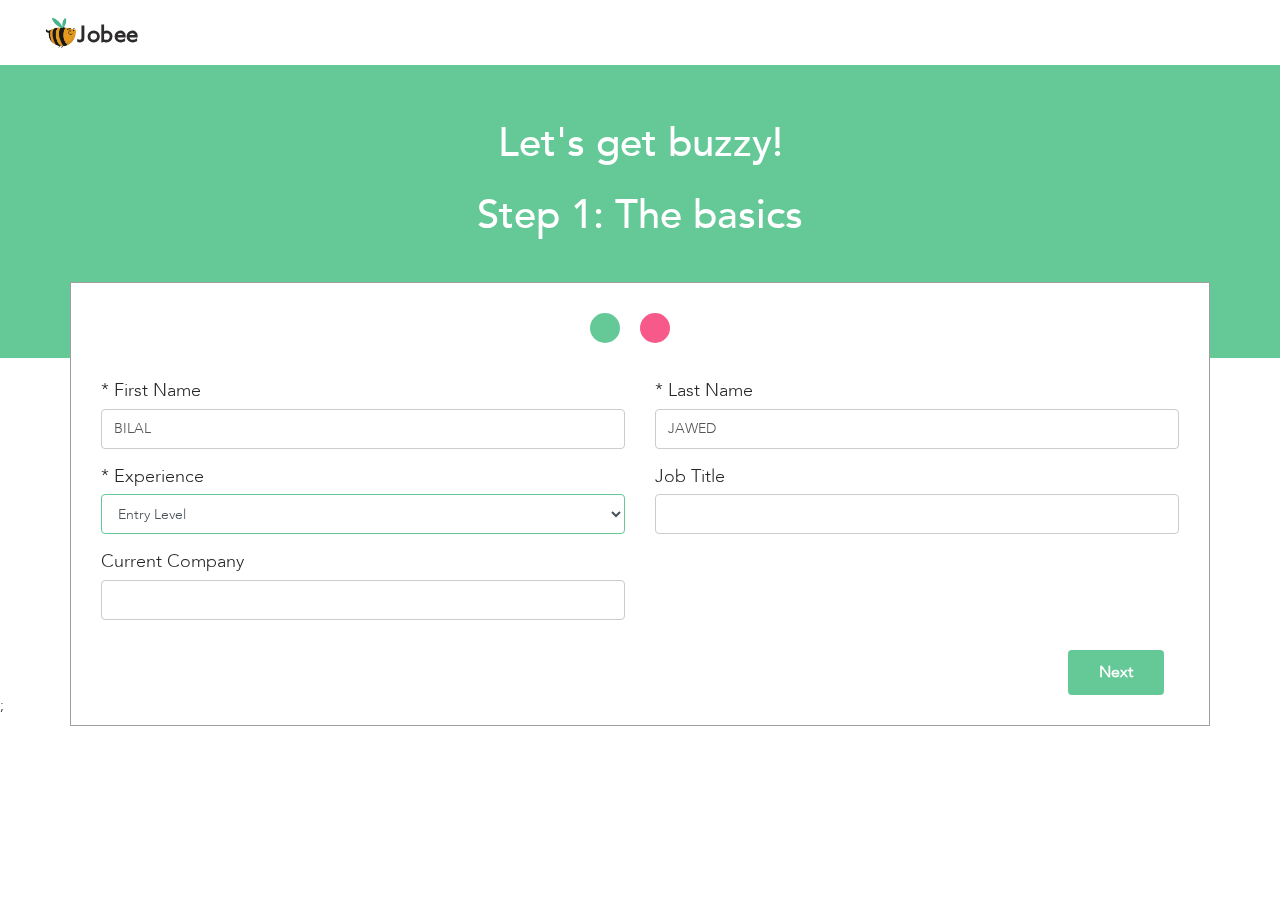 click on "Entry Level
Less than 1 Year
1 Year
2 Years
3 Years
4 Years
5 Years
6 Years
7 Years
8 Years
9 Years
10 Years
11 Years
12 Years
13 Years
14 Years
15 Years
16 Years
17 Years
18 Years
19 Years
20 Years
21 Years
22 Years
23 Years
24 Years
25 Years
26 Years
27 Years
28 Years
29 Years
30 Years
31 Years
32 Years
33 Years
34 Years
35 Years
More than 35 Years" at bounding box center [363, 514] 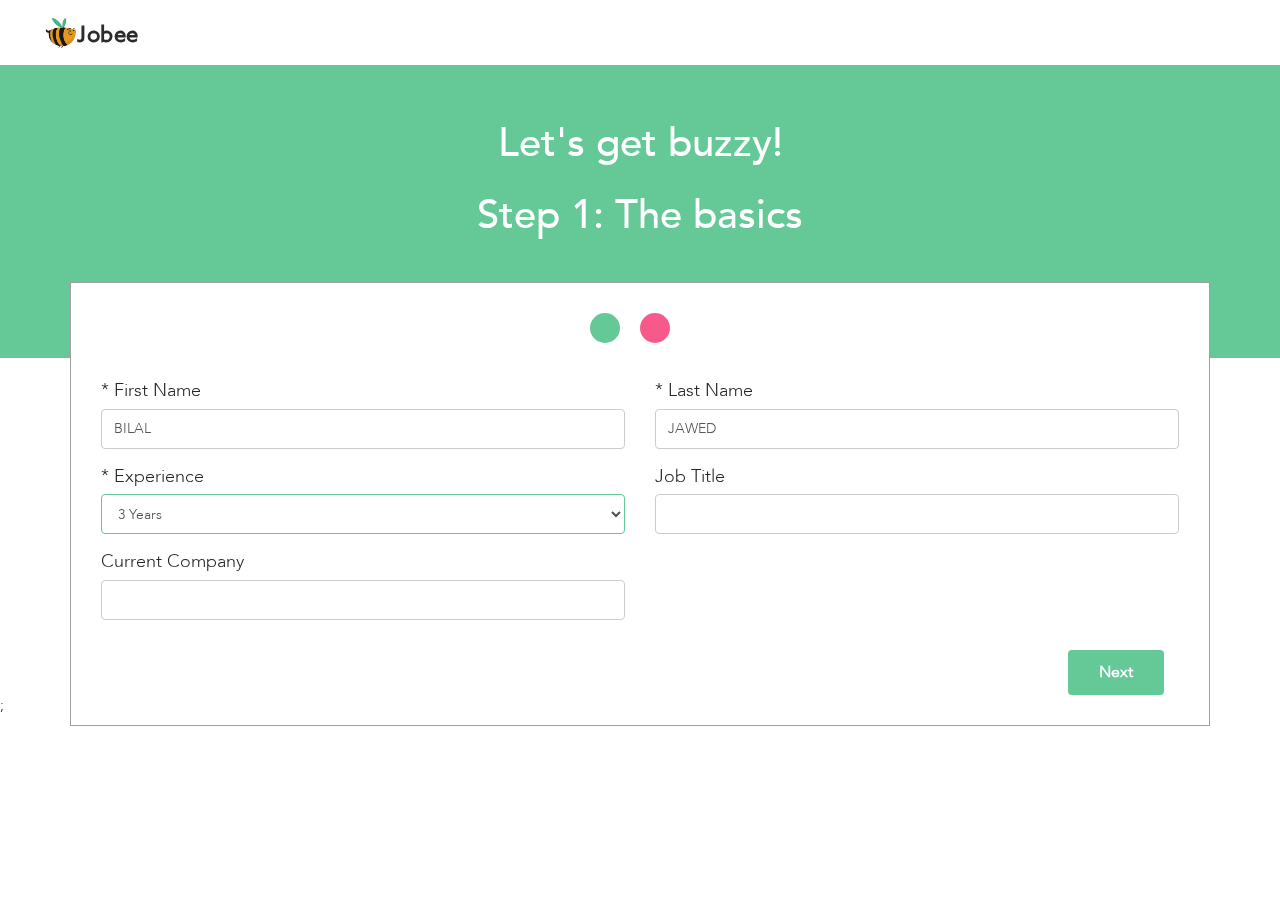 click on "Entry Level
Less than 1 Year
1 Year
2 Years
3 Years
4 Years
5 Years
6 Years
7 Years
8 Years
9 Years
10 Years
11 Years
12 Years
13 Years
14 Years
15 Years
16 Years
17 Years
18 Years
19 Years
20 Years
21 Years
22 Years
23 Years
24 Years
25 Years
26 Years
27 Years
28 Years
29 Years
30 Years
31 Years
32 Years
33 Years
34 Years
35 Years
More than 35 Years" at bounding box center [363, 514] 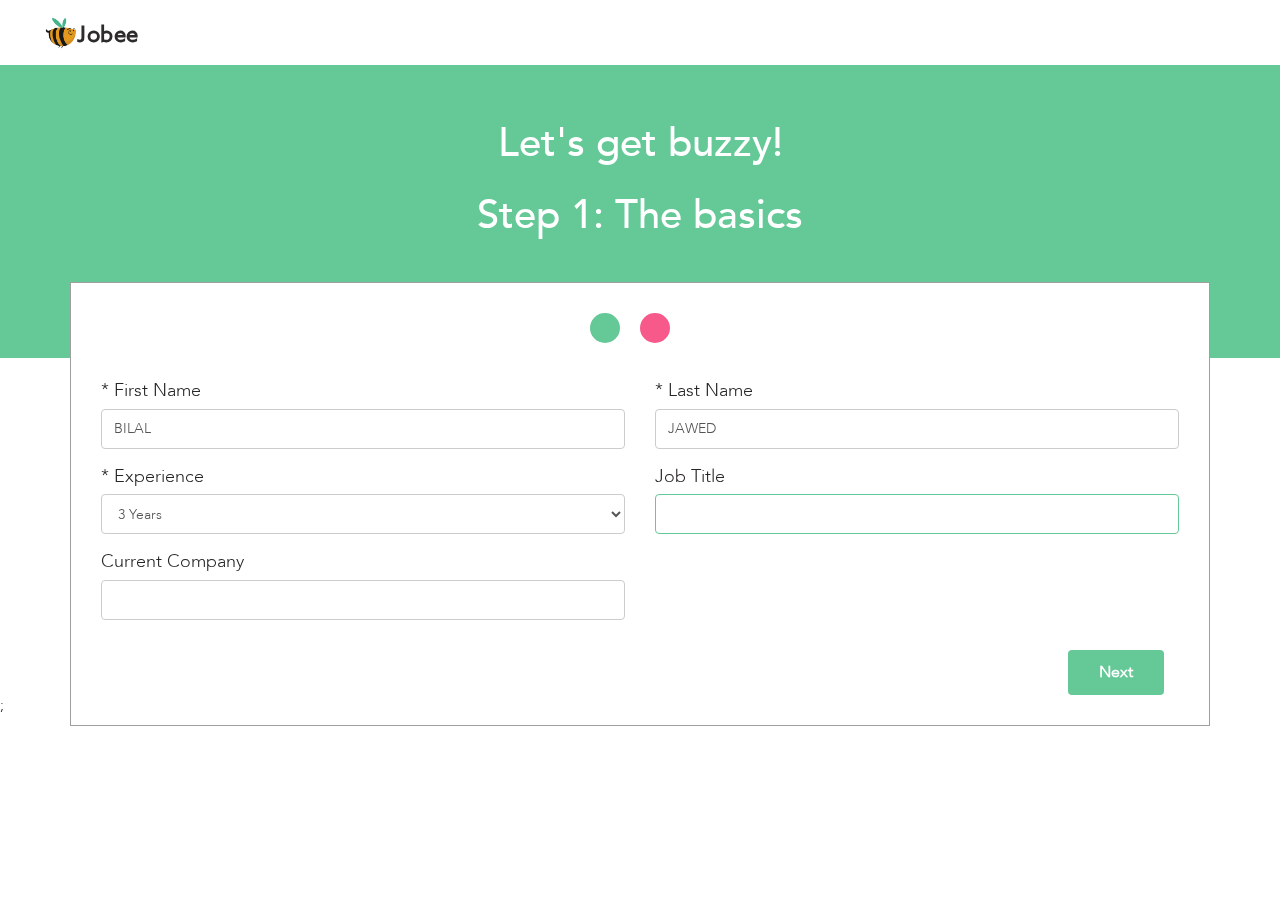 click at bounding box center [917, 514] 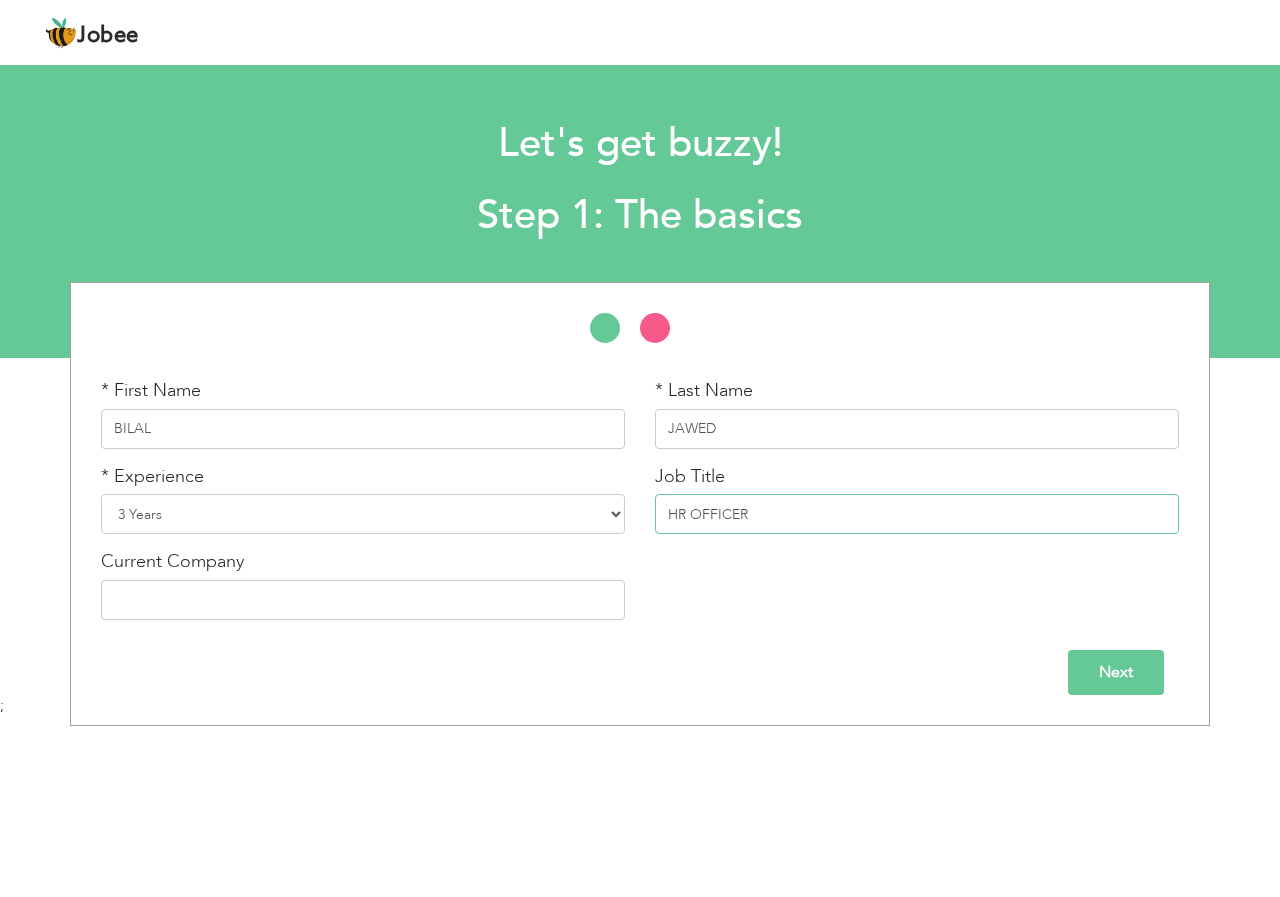 type on "HR OFFICER" 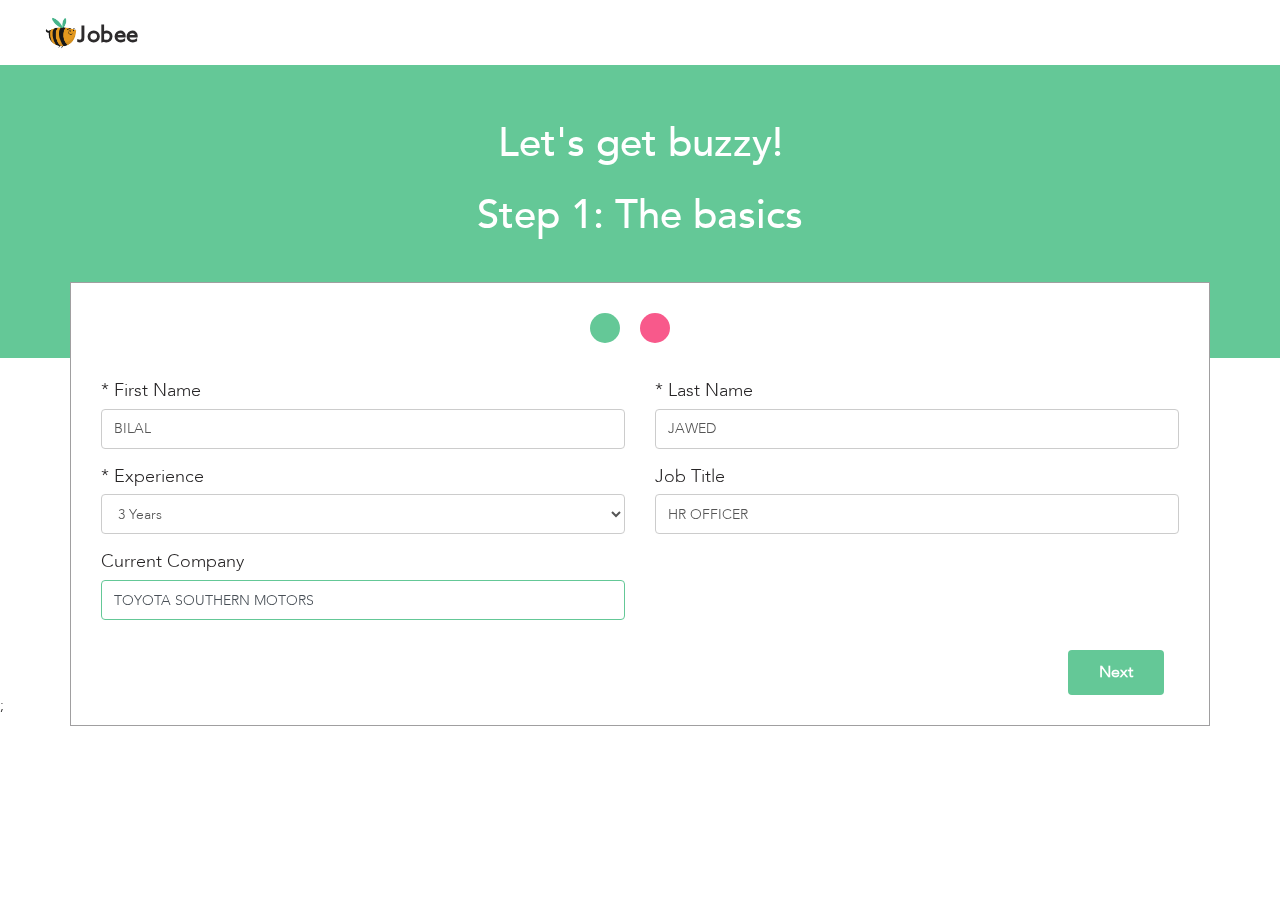 type on "TOYOTA SOUTHERN MOTORS" 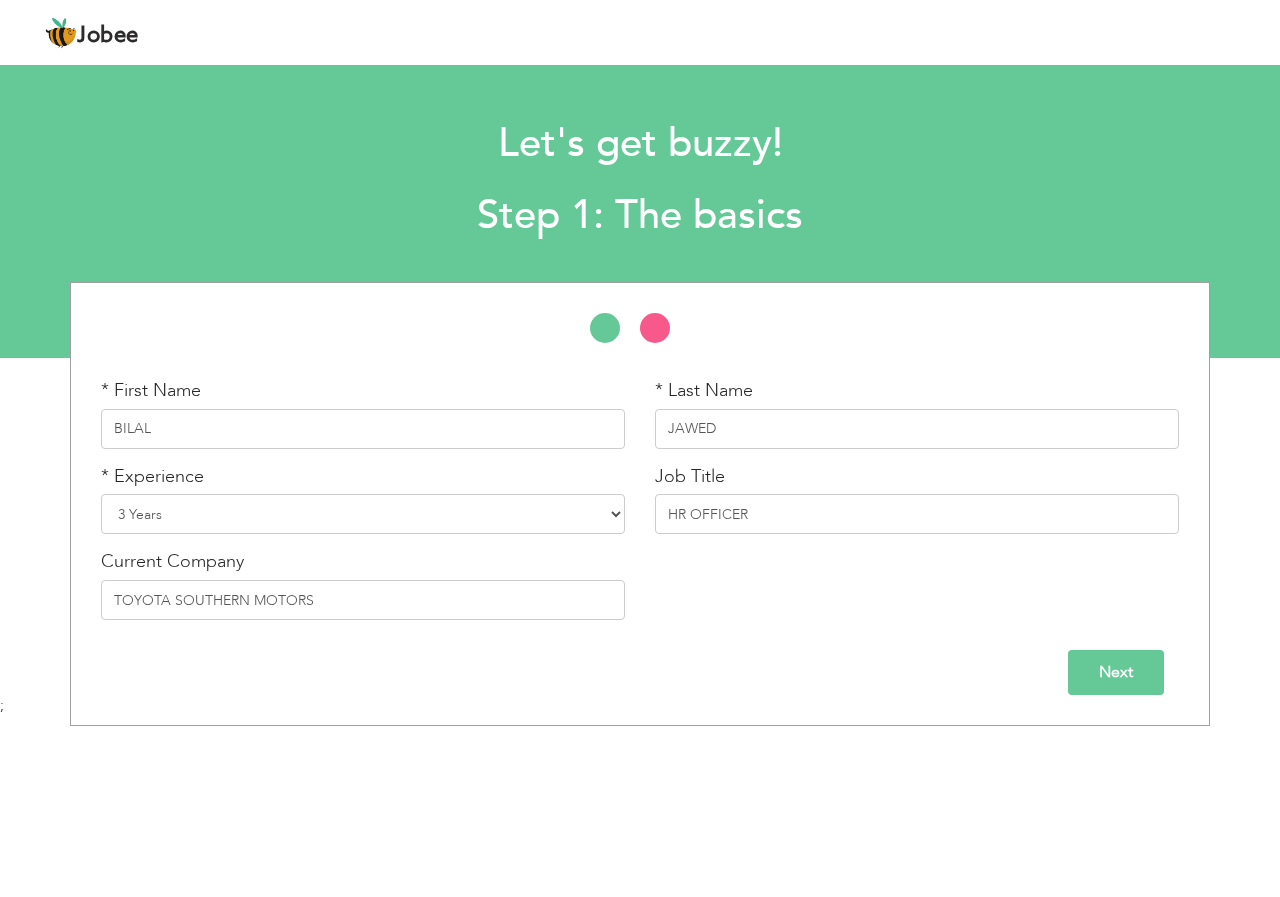 click on "Next" at bounding box center [1116, 672] 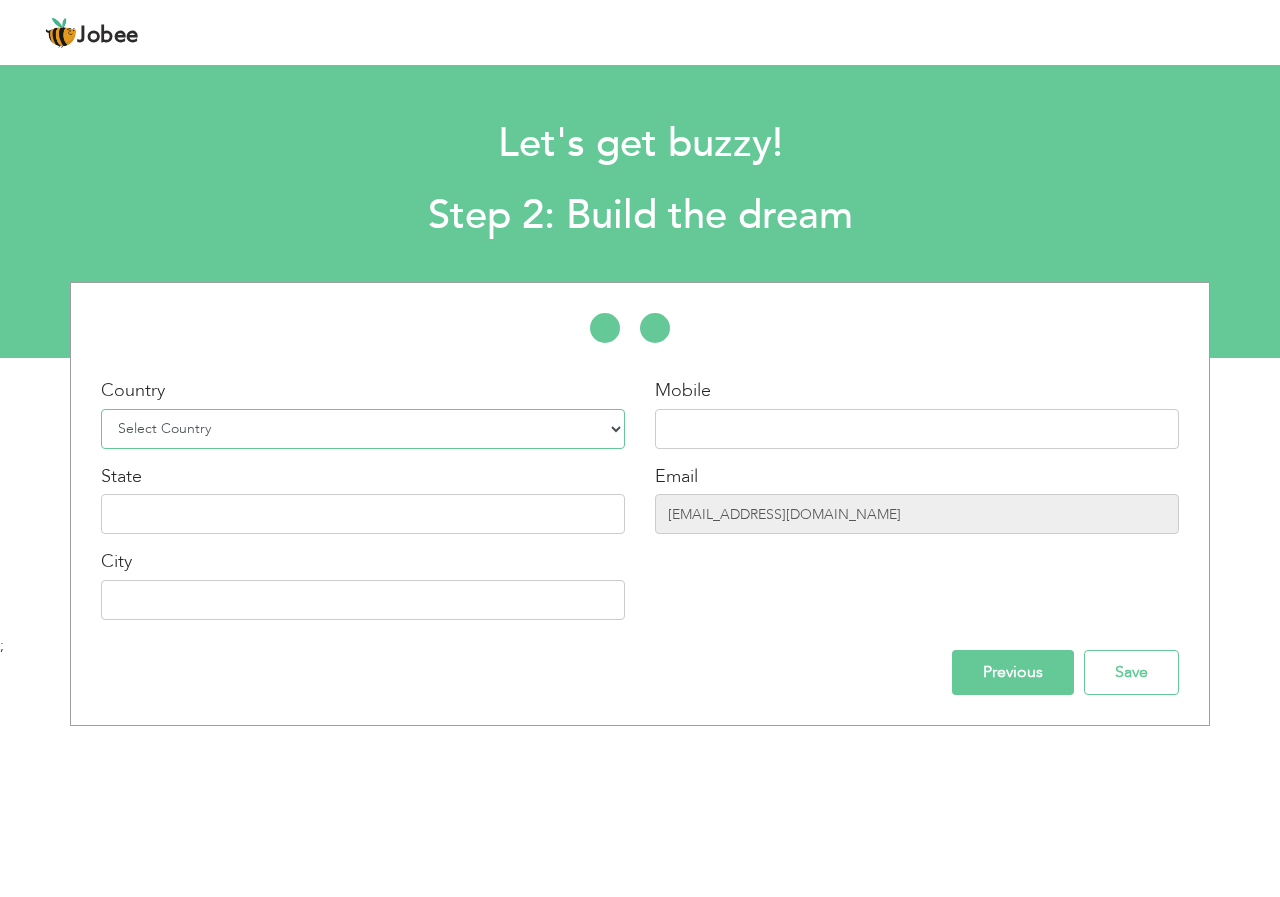 click on "Select Country
[GEOGRAPHIC_DATA]
[GEOGRAPHIC_DATA]
[GEOGRAPHIC_DATA]
[US_STATE]
[GEOGRAPHIC_DATA]
[GEOGRAPHIC_DATA]
[GEOGRAPHIC_DATA]
[GEOGRAPHIC_DATA]
[GEOGRAPHIC_DATA]
[GEOGRAPHIC_DATA]
[GEOGRAPHIC_DATA]
[GEOGRAPHIC_DATA]
[GEOGRAPHIC_DATA]
[GEOGRAPHIC_DATA]
[GEOGRAPHIC_DATA]
[GEOGRAPHIC_DATA]
[GEOGRAPHIC_DATA]
[GEOGRAPHIC_DATA]
[GEOGRAPHIC_DATA]
[GEOGRAPHIC_DATA]
[GEOGRAPHIC_DATA]
[GEOGRAPHIC_DATA]
[GEOGRAPHIC_DATA]
[GEOGRAPHIC_DATA]
[GEOGRAPHIC_DATA]
[GEOGRAPHIC_DATA]
[GEOGRAPHIC_DATA]
[GEOGRAPHIC_DATA]
[GEOGRAPHIC_DATA]
[GEOGRAPHIC_DATA]
[GEOGRAPHIC_DATA]
[GEOGRAPHIC_DATA] [GEOGRAPHIC_DATA]
[GEOGRAPHIC_DATA]
[GEOGRAPHIC_DATA]
[GEOGRAPHIC_DATA]
[GEOGRAPHIC_DATA]
[GEOGRAPHIC_DATA]
[GEOGRAPHIC_DATA]
[GEOGRAPHIC_DATA]
[GEOGRAPHIC_DATA]
[GEOGRAPHIC_DATA]
[GEOGRAPHIC_DATA]
[GEOGRAPHIC_DATA]
[GEOGRAPHIC_DATA]
[GEOGRAPHIC_DATA]
[GEOGRAPHIC_DATA]
[GEOGRAPHIC_DATA]
[GEOGRAPHIC_DATA]
[GEOGRAPHIC_DATA]
[GEOGRAPHIC_DATA], Dem. [GEOGRAPHIC_DATA]
[GEOGRAPHIC_DATA]
[GEOGRAPHIC_DATA]
[GEOGRAPHIC_DATA]
[GEOGRAPHIC_DATA]
[GEOGRAPHIC_DATA]
[GEOGRAPHIC_DATA] Rep
[GEOGRAPHIC_DATA]
[GEOGRAPHIC_DATA]
[GEOGRAPHIC_DATA]
[GEOGRAPHIC_DATA]
[GEOGRAPHIC_DATA]
[GEOGRAPHIC_DATA]
[GEOGRAPHIC_DATA]
[GEOGRAPHIC_DATA]
[GEOGRAPHIC_DATA]
[GEOGRAPHIC_DATA]
[GEOGRAPHIC_DATA]
[GEOGRAPHIC_DATA]
[GEOGRAPHIC_DATA] ([GEOGRAPHIC_DATA])
[GEOGRAPHIC_DATA]
[GEOGRAPHIC_DATA]
[GEOGRAPHIC_DATA]
[GEOGRAPHIC_DATA]
[GEOGRAPHIC_DATA]
[GEOGRAPHIC_DATA]
[GEOGRAPHIC_DATA]
[GEOGRAPHIC_DATA]
[US_STATE]" at bounding box center [363, 429] 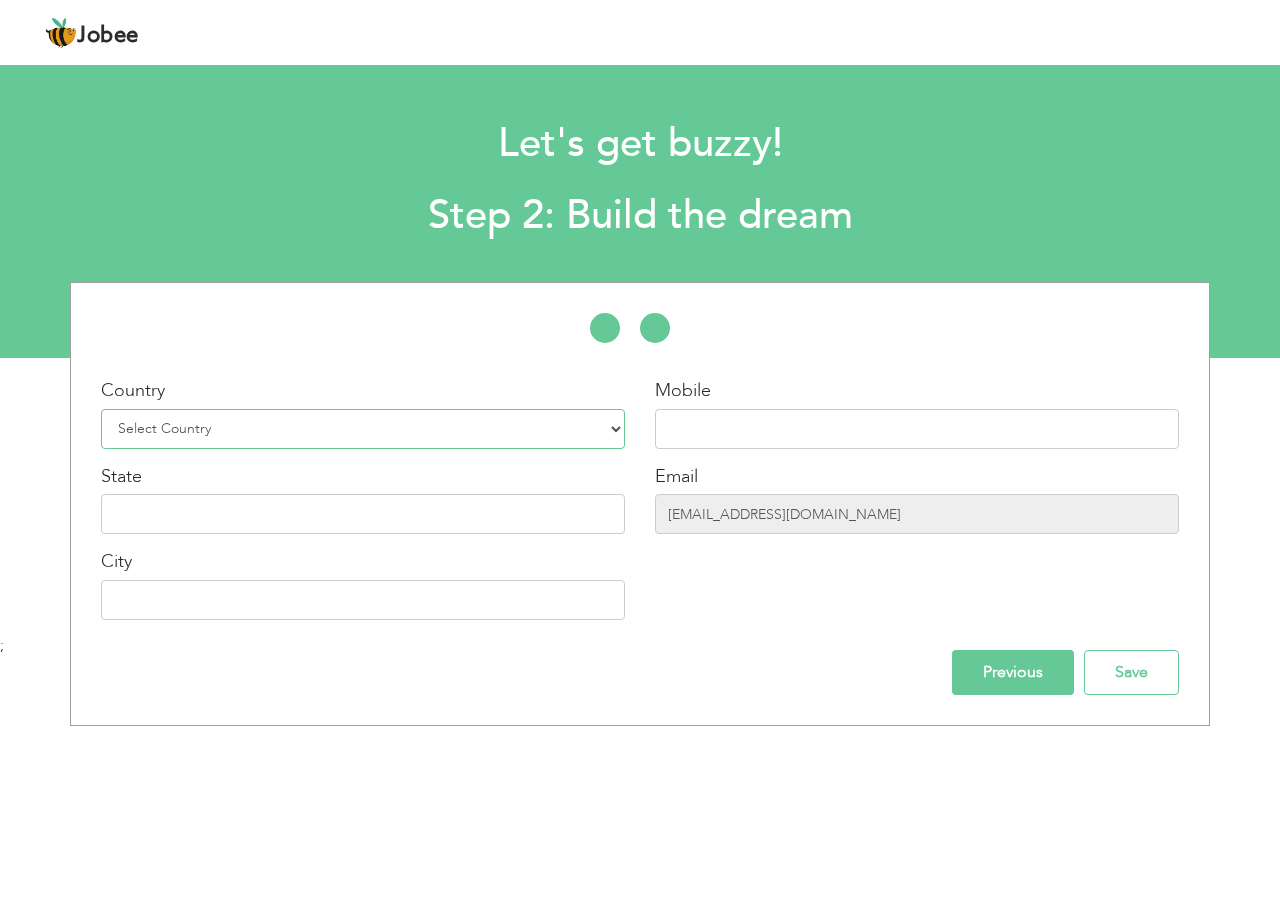 select on "166" 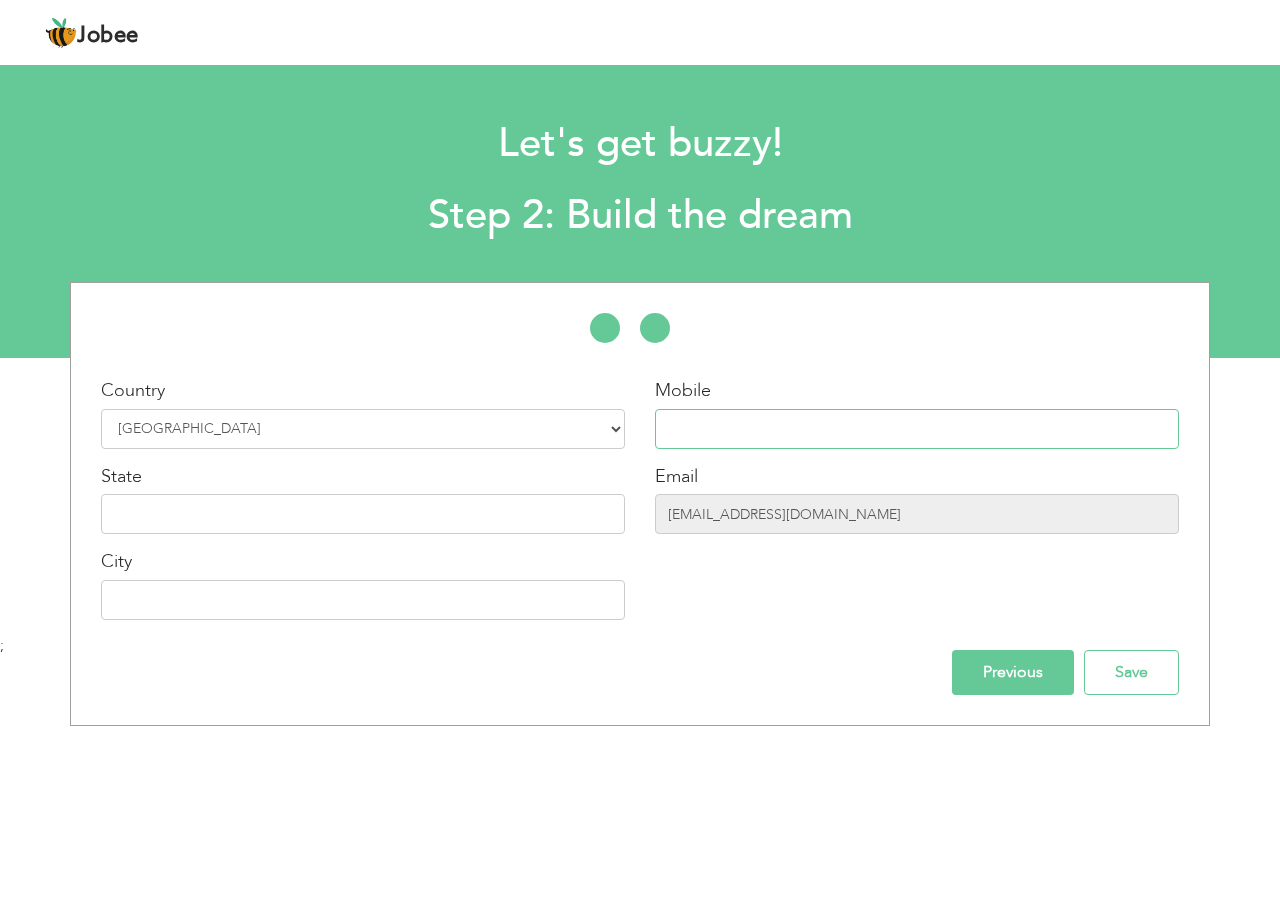 click at bounding box center [917, 429] 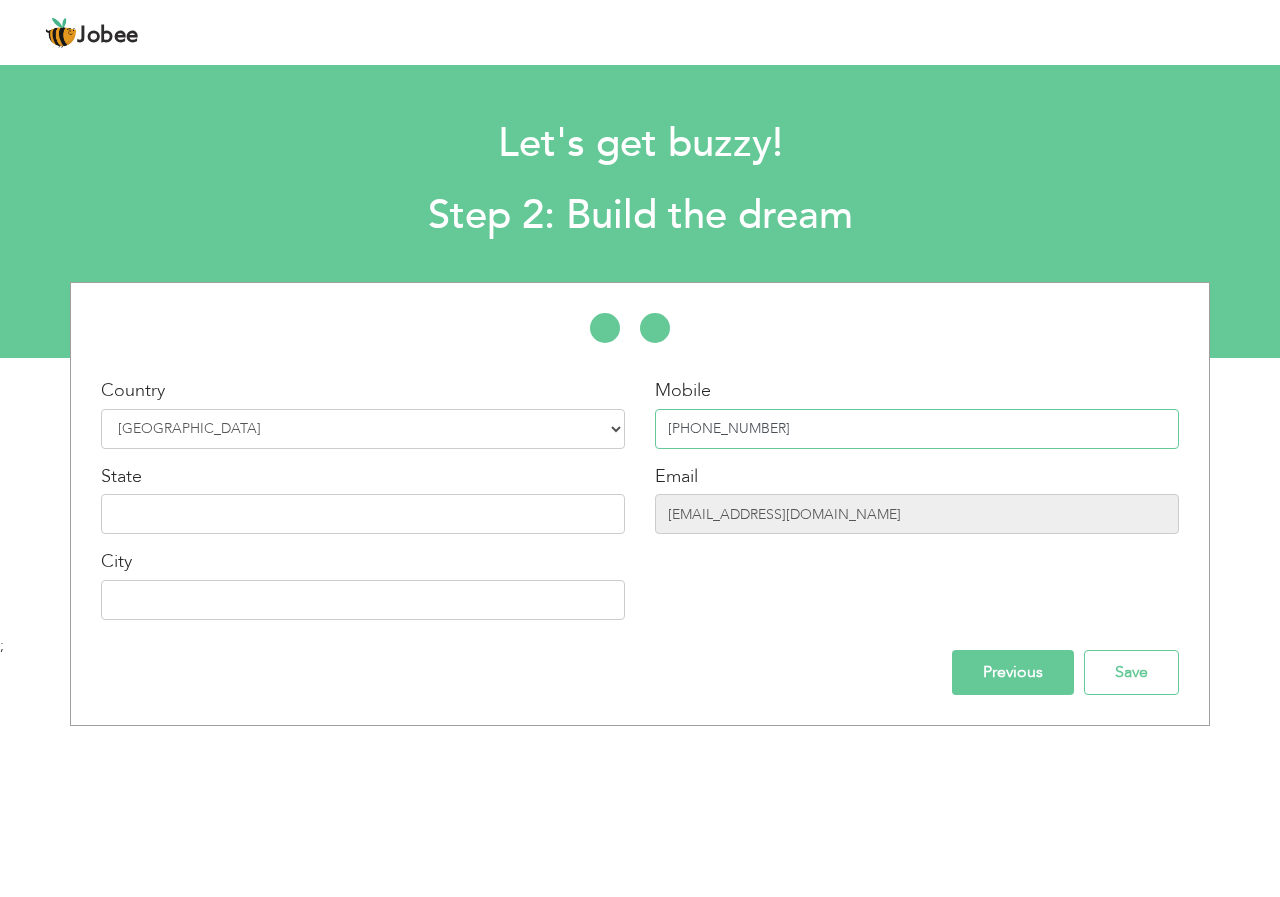 type on "[PHONE_NUMBER]" 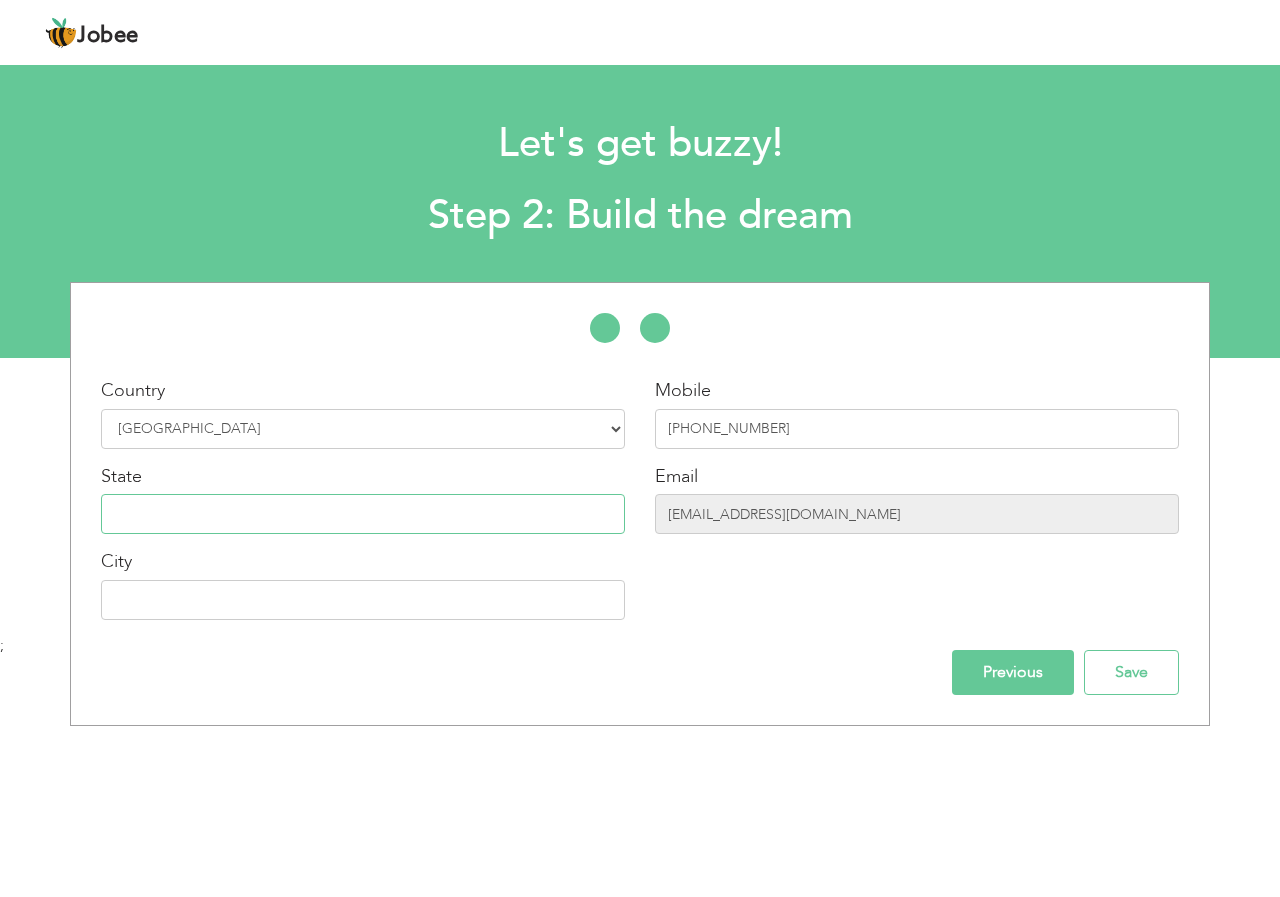 click at bounding box center [363, 514] 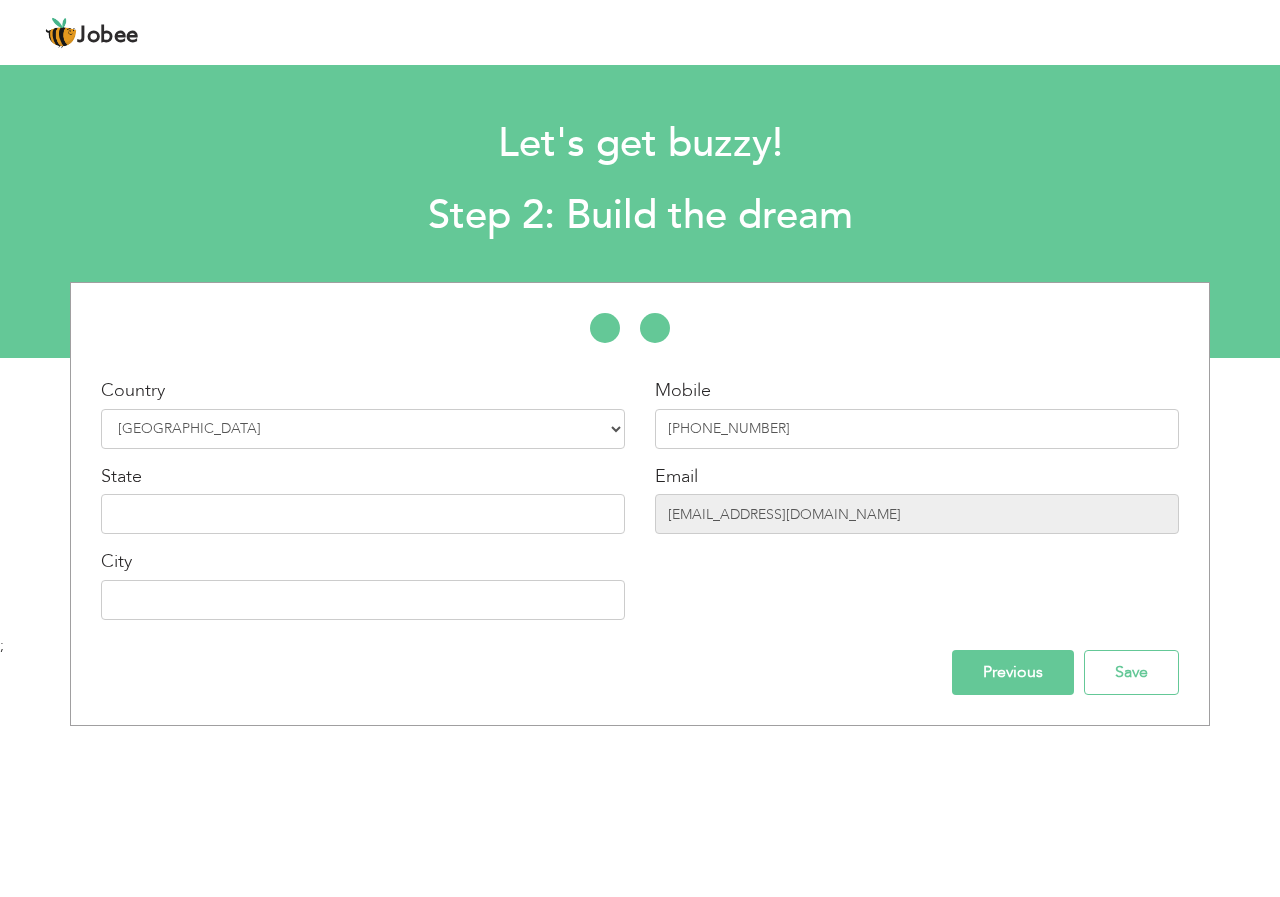 click on "Country
Select Country
[GEOGRAPHIC_DATA]
[GEOGRAPHIC_DATA]
[GEOGRAPHIC_DATA]
[US_STATE]
[GEOGRAPHIC_DATA]
[GEOGRAPHIC_DATA]
[GEOGRAPHIC_DATA]
[GEOGRAPHIC_DATA]
[GEOGRAPHIC_DATA]
[GEOGRAPHIC_DATA]
[GEOGRAPHIC_DATA]
[GEOGRAPHIC_DATA]
[GEOGRAPHIC_DATA]
[GEOGRAPHIC_DATA]
[GEOGRAPHIC_DATA]
[GEOGRAPHIC_DATA]
[GEOGRAPHIC_DATA]
[GEOGRAPHIC_DATA]
[GEOGRAPHIC_DATA]
[GEOGRAPHIC_DATA]
[GEOGRAPHIC_DATA]
[GEOGRAPHIC_DATA]
[GEOGRAPHIC_DATA]
[GEOGRAPHIC_DATA]
[GEOGRAPHIC_DATA]
[GEOGRAPHIC_DATA]
[GEOGRAPHIC_DATA]
[GEOGRAPHIC_DATA]
[GEOGRAPHIC_DATA]
[GEOGRAPHIC_DATA]
[GEOGRAPHIC_DATA]
[GEOGRAPHIC_DATA]
[GEOGRAPHIC_DATA]
[GEOGRAPHIC_DATA]
[GEOGRAPHIC_DATA]
[GEOGRAPHIC_DATA]
[GEOGRAPHIC_DATA]
[GEOGRAPHIC_DATA]
[GEOGRAPHIC_DATA]
[GEOGRAPHIC_DATA]
[GEOGRAPHIC_DATA]
[GEOGRAPHIC_DATA]
[GEOGRAPHIC_DATA]
[GEOGRAPHIC_DATA]
[GEOGRAPHIC_DATA]
[GEOGRAPHIC_DATA]
[GEOGRAPHIC_DATA]
[GEOGRAPHIC_DATA]
[GEOGRAPHIC_DATA]
[GEOGRAPHIC_DATA], Dem. [GEOGRAPHIC_DATA]
[GEOGRAPHIC_DATA]
[GEOGRAPHIC_DATA]
[GEOGRAPHIC_DATA]
[GEOGRAPHIC_DATA]
[GEOGRAPHIC_DATA]
[GEOGRAPHIC_DATA] Rep
[GEOGRAPHIC_DATA]
[GEOGRAPHIC_DATA]
[GEOGRAPHIC_DATA]
[GEOGRAPHIC_DATA]
[GEOGRAPHIC_DATA]
[GEOGRAPHIC_DATA]
[GEOGRAPHIC_DATA]
[GEOGRAPHIC_DATA]
[GEOGRAPHIC_DATA]
[GEOGRAPHIC_DATA]
[GEOGRAPHIC_DATA]
[GEOGRAPHIC_DATA]
[GEOGRAPHIC_DATA]
[GEOGRAPHIC_DATA]" at bounding box center (363, 506) 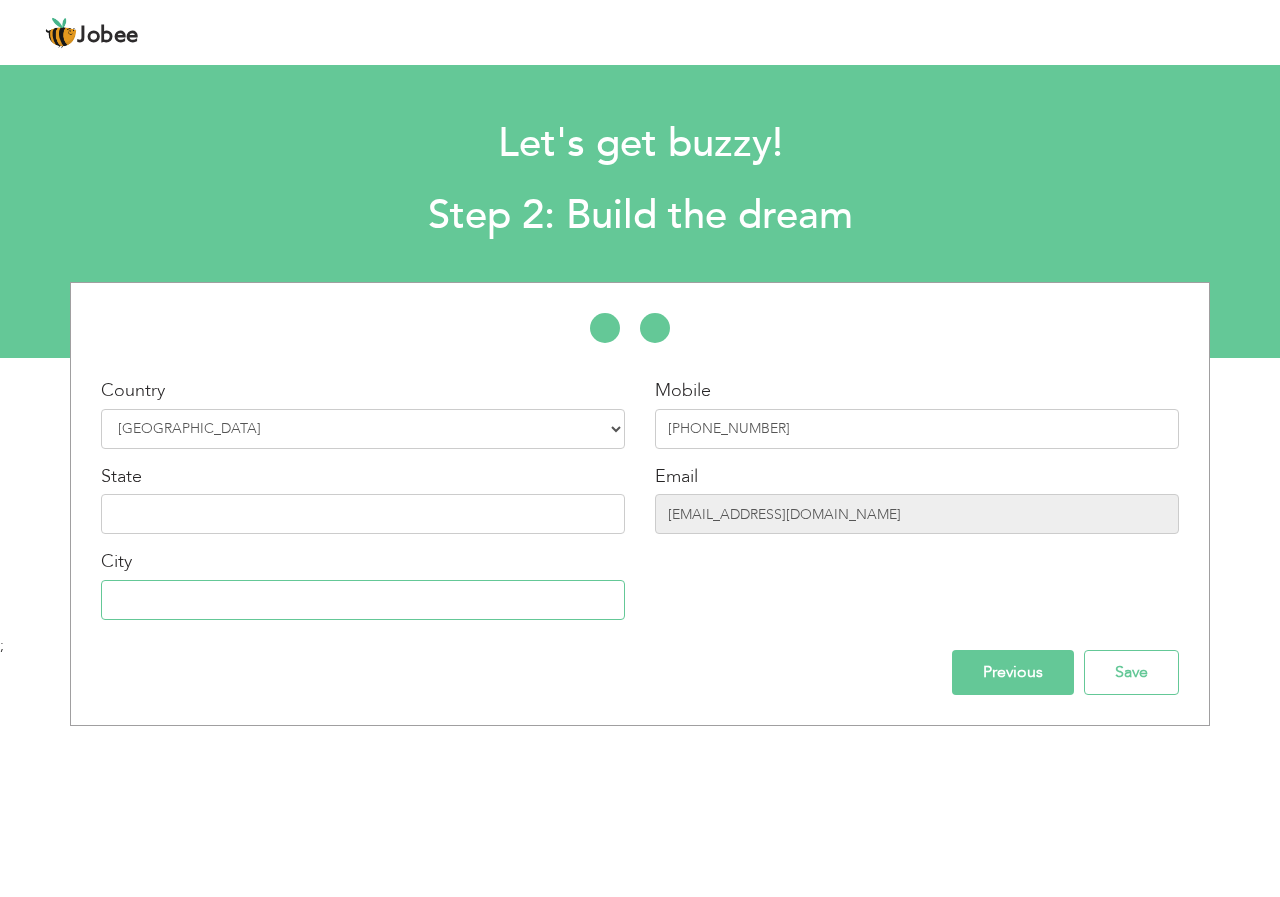 click at bounding box center (363, 600) 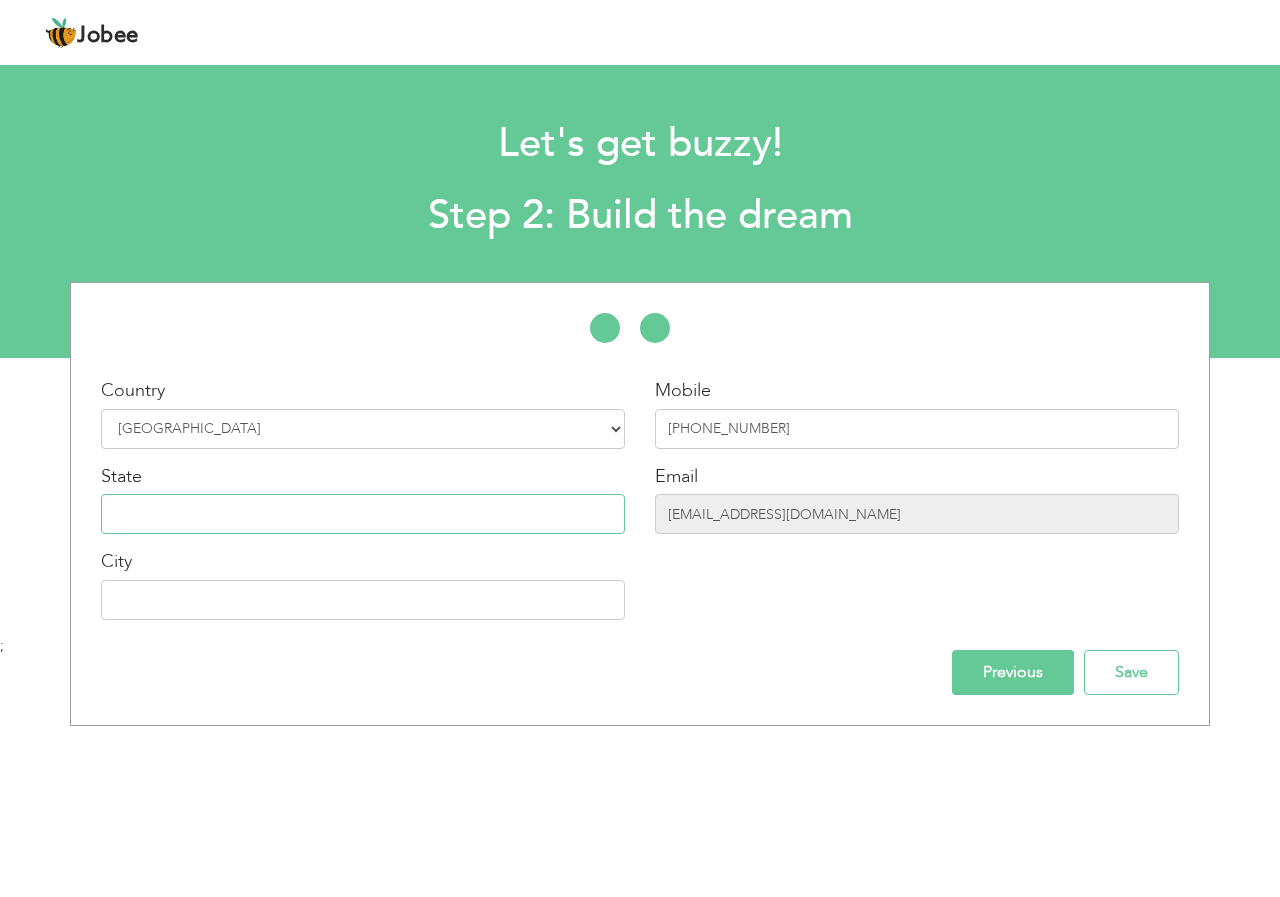 click at bounding box center [363, 514] 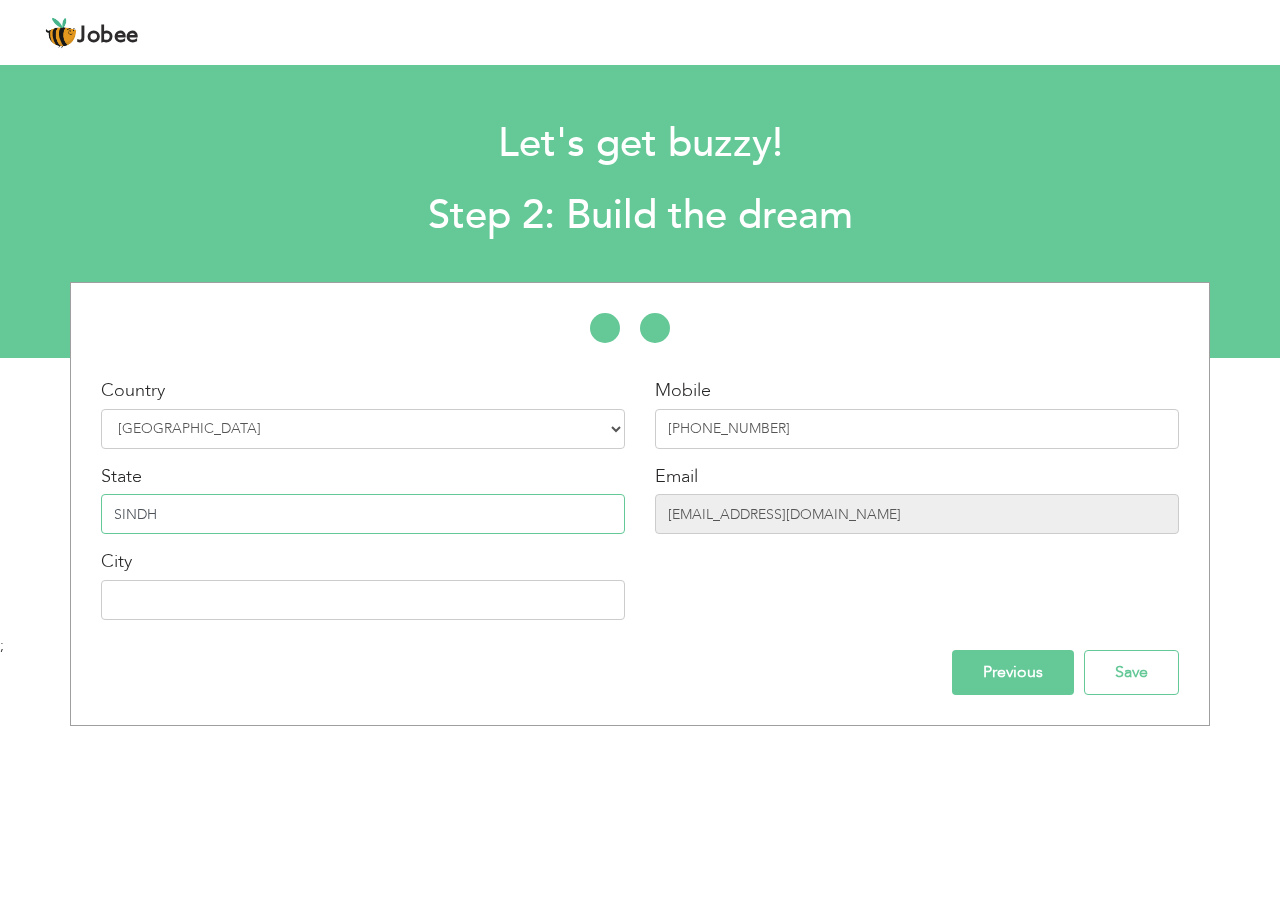 type on "SINDH" 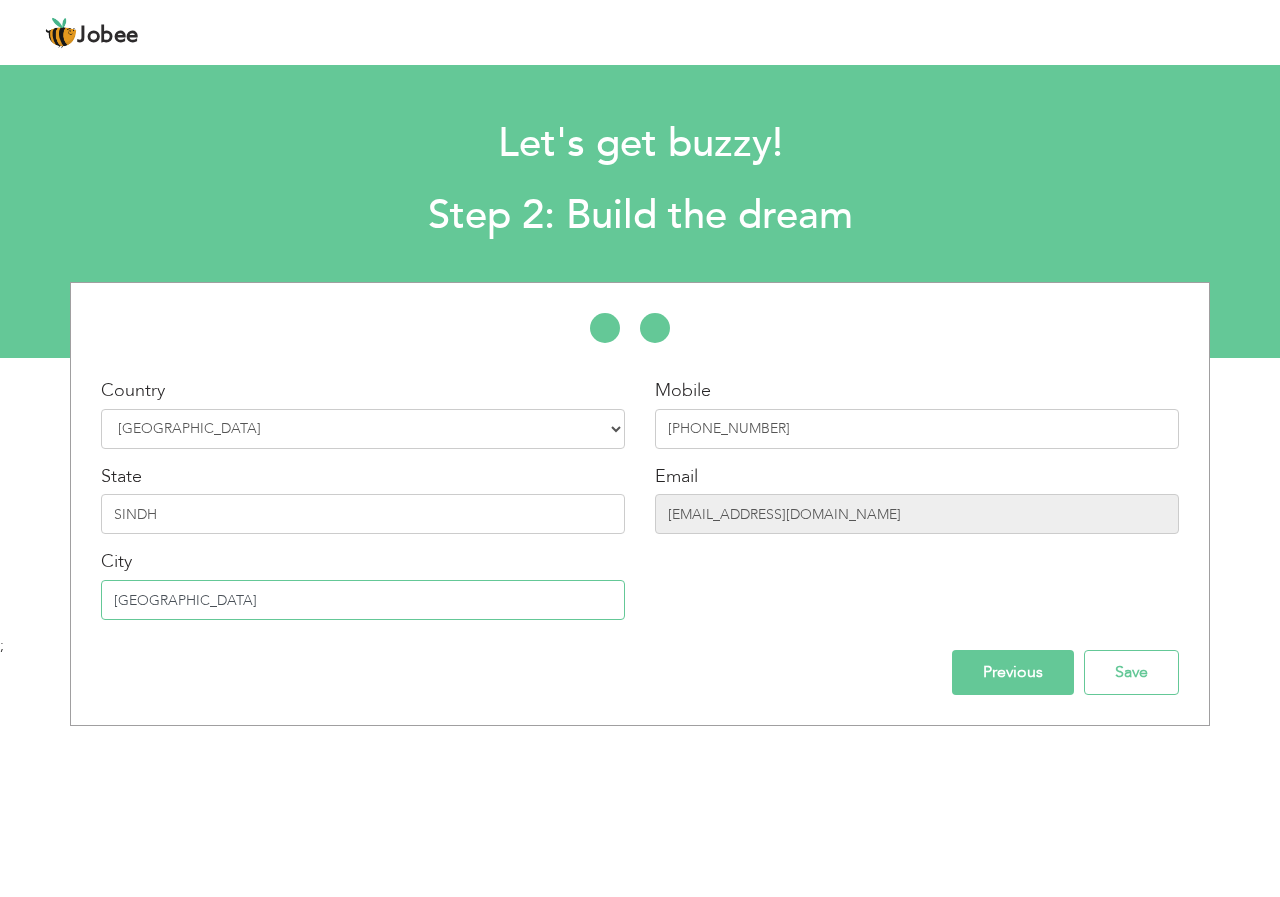 type on "[GEOGRAPHIC_DATA]" 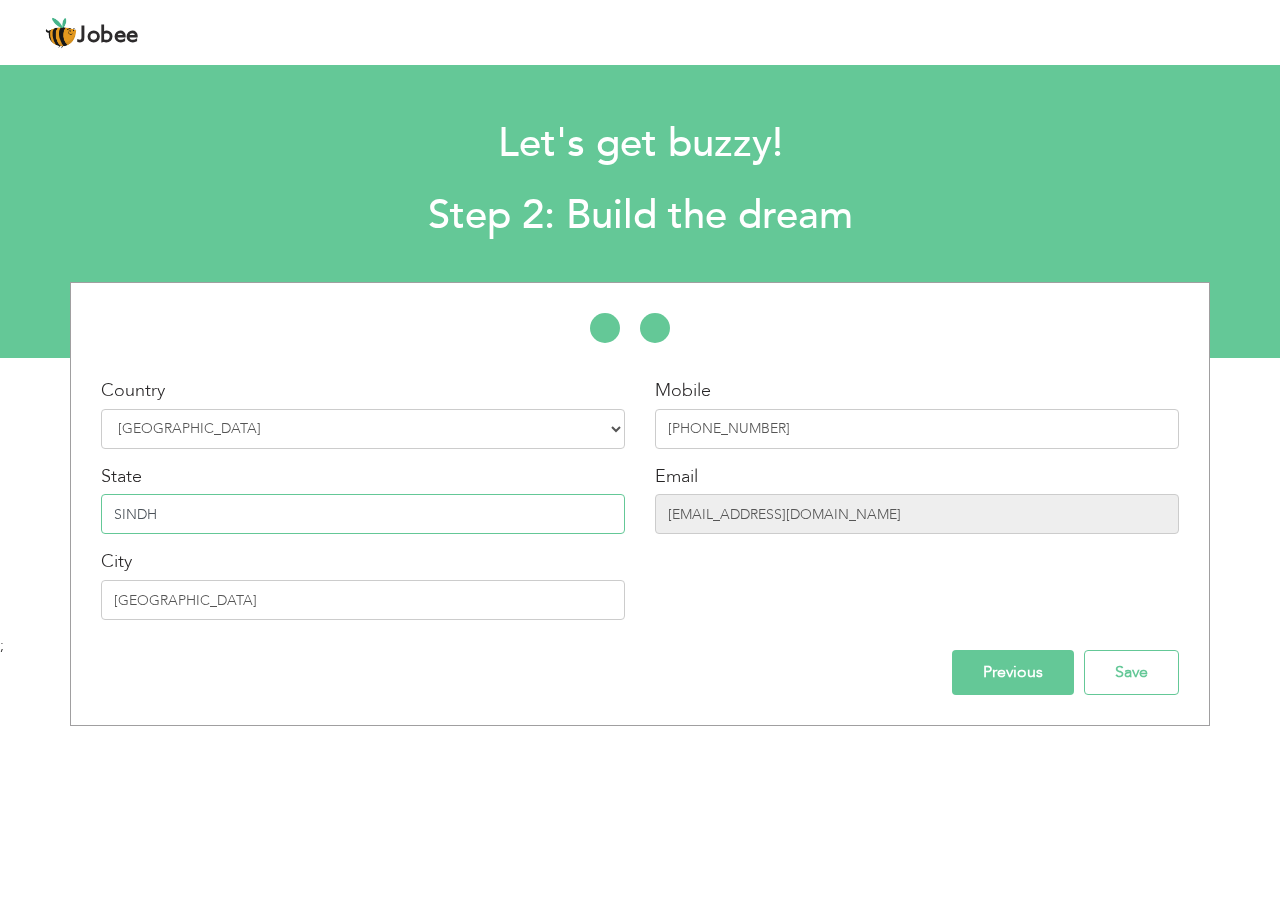 drag, startPoint x: 271, startPoint y: 508, endPoint x: 65, endPoint y: 531, distance: 207.28 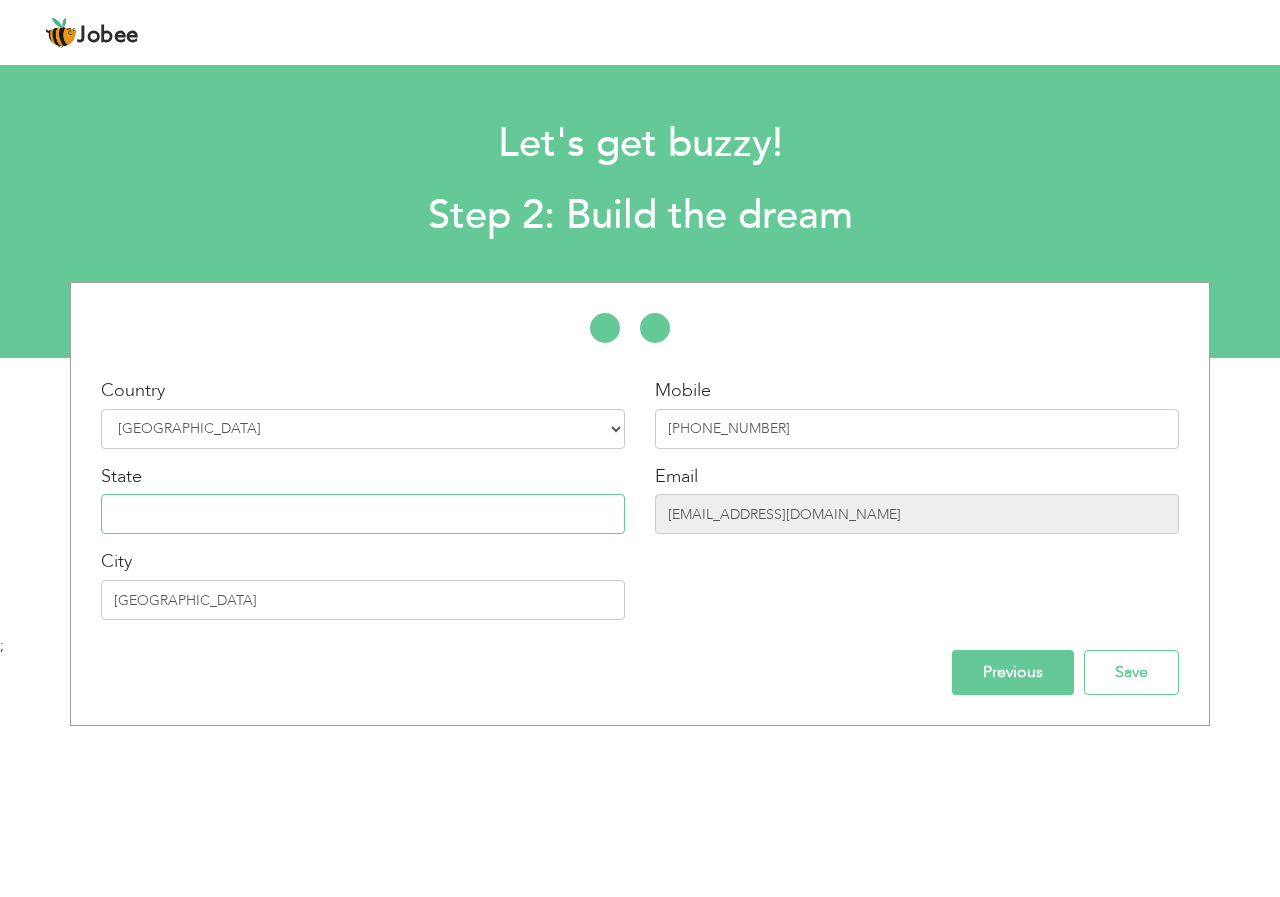 type 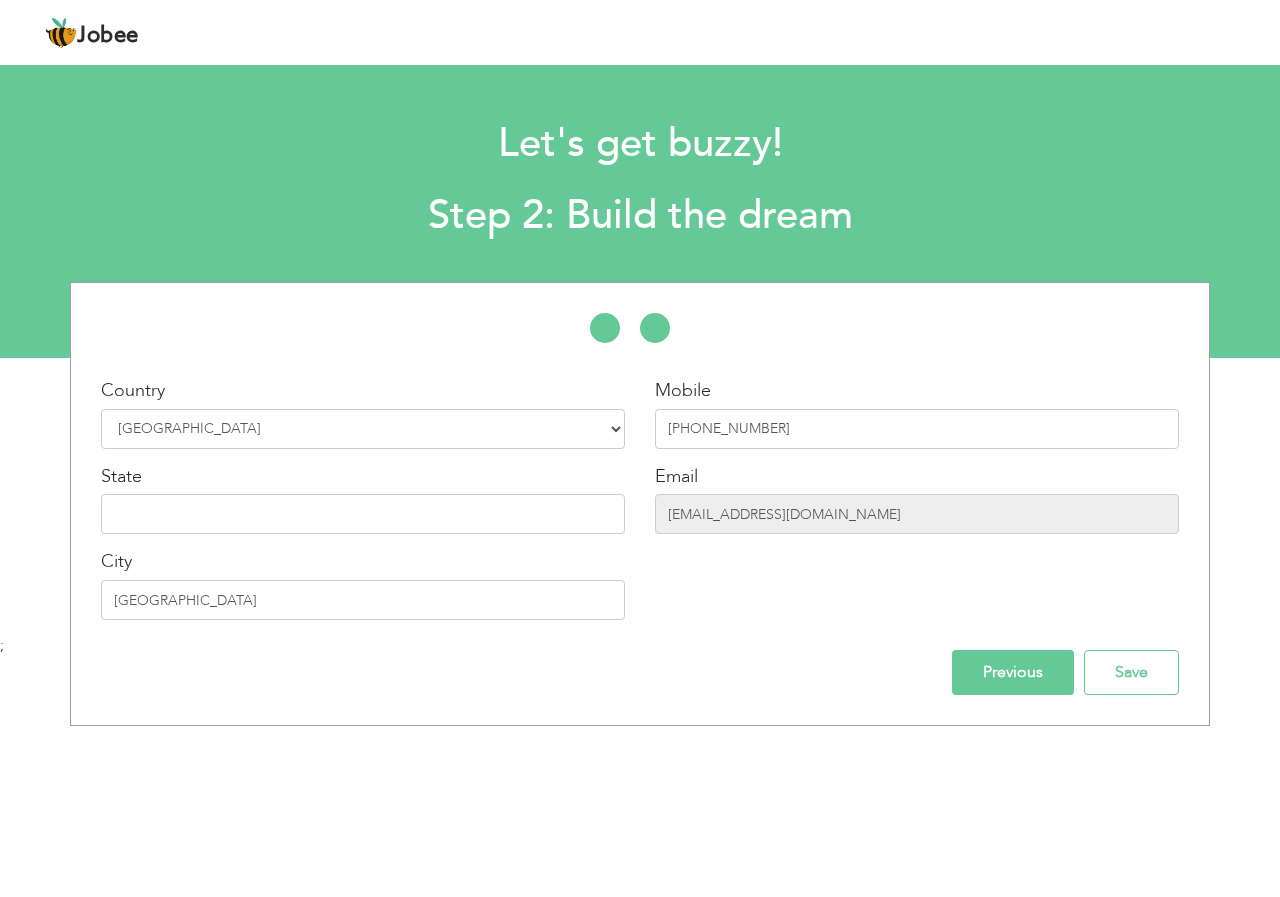 click on "* First Name
BILAL
* Last Name
JAWED
* Experience Entry Level
Less than 1 Year" at bounding box center (640, 504) 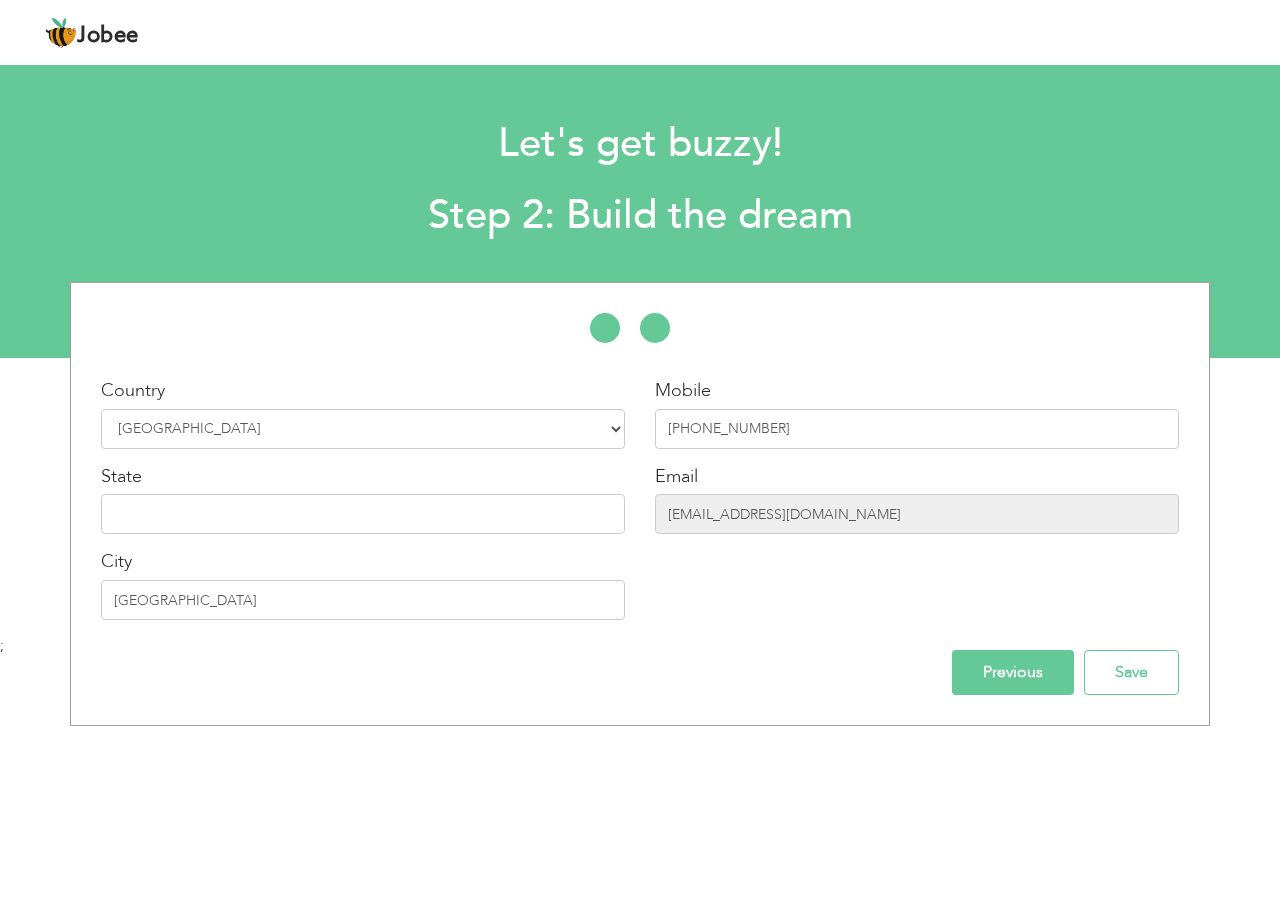 click on "Previous" at bounding box center (1013, 672) 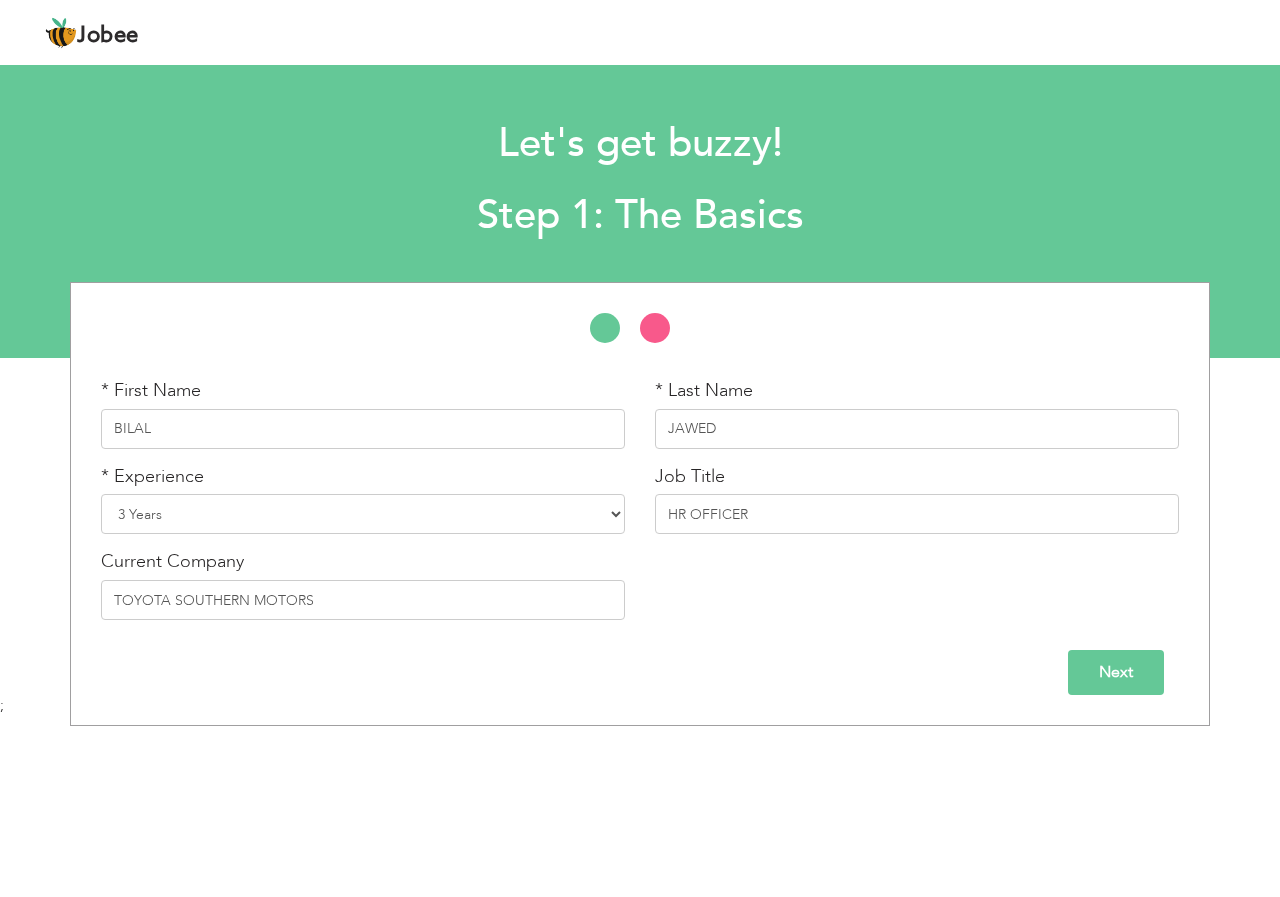 click on "Next" at bounding box center (1116, 672) 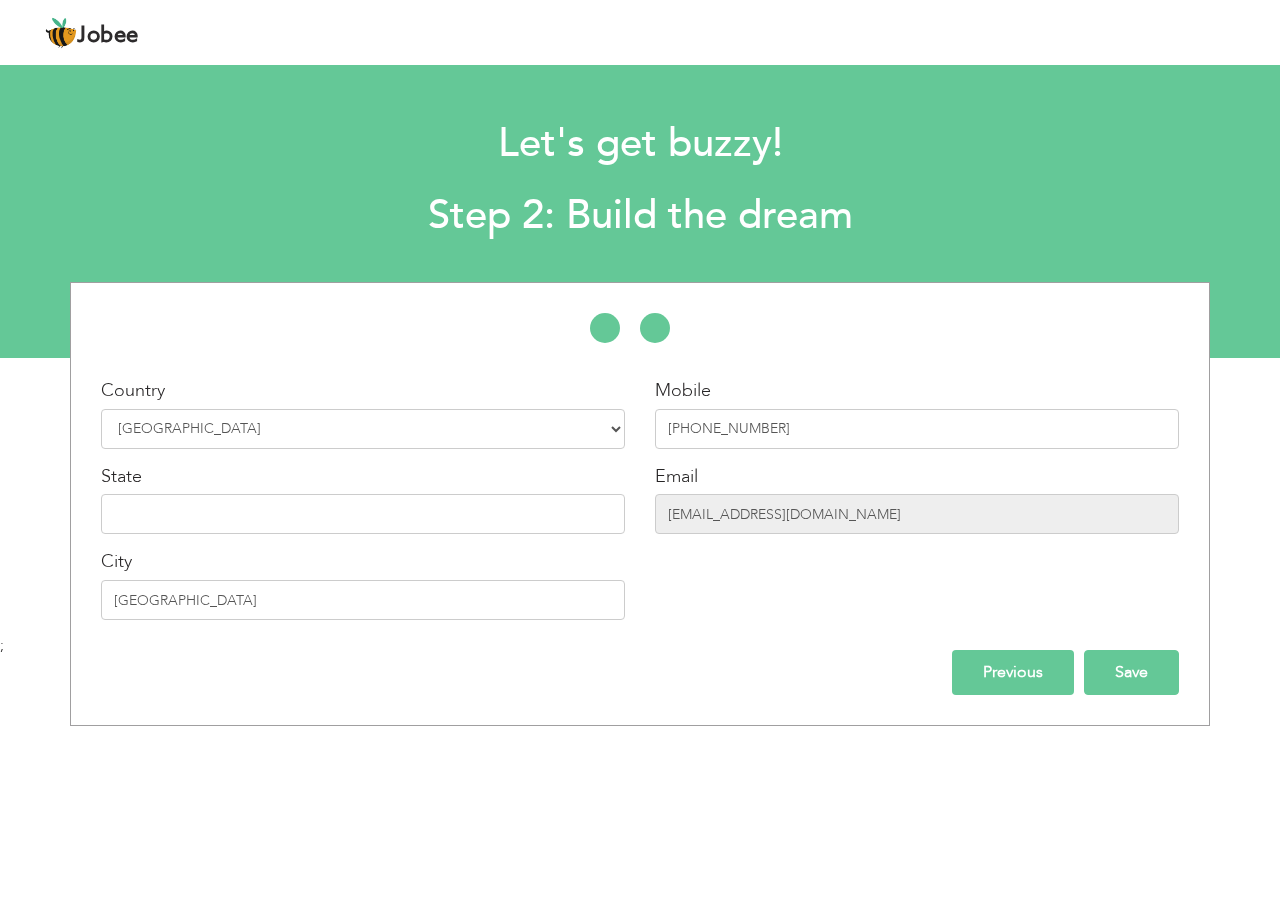 click on "Save" at bounding box center [1131, 672] 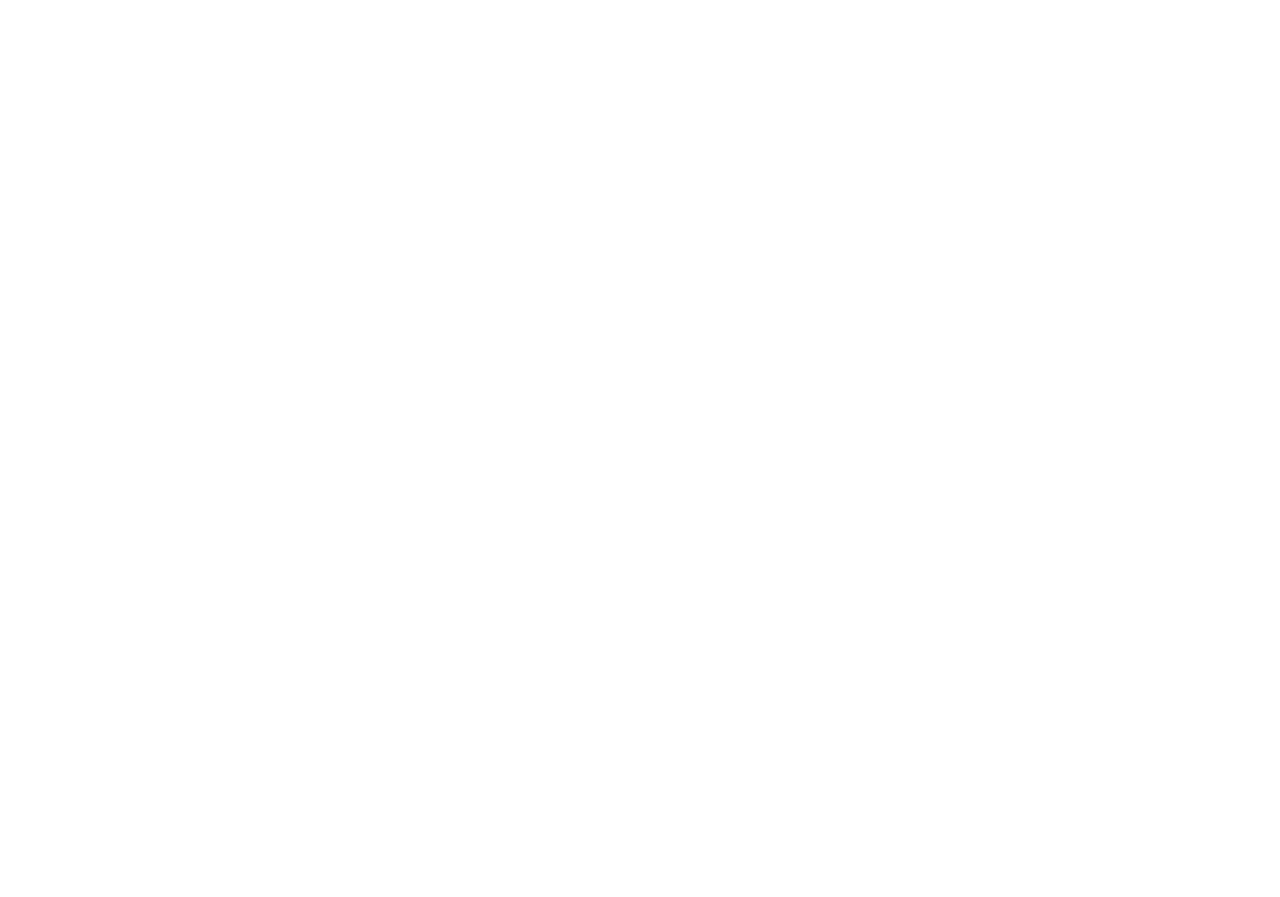 scroll, scrollTop: 0, scrollLeft: 0, axis: both 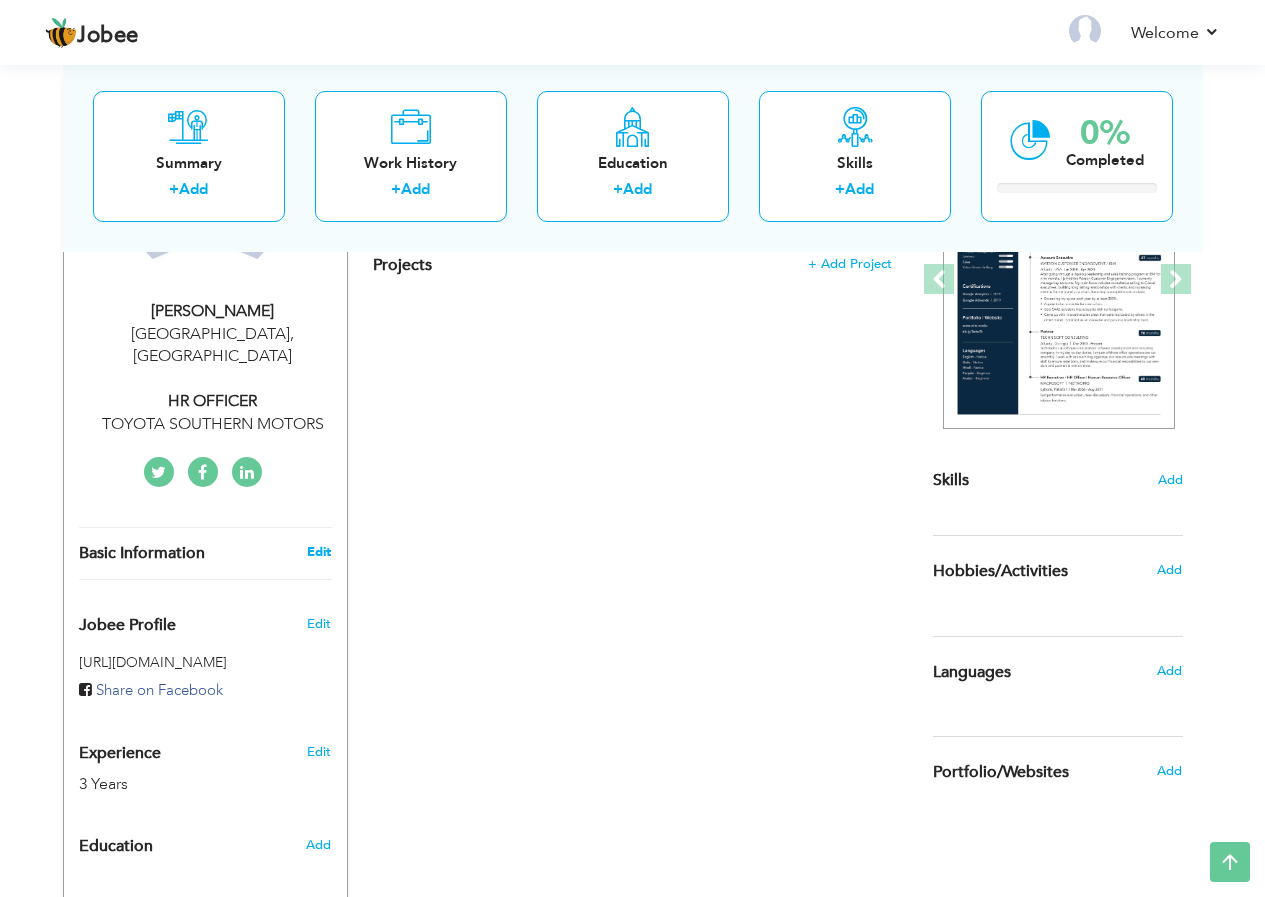 click on "Edit" at bounding box center [319, 552] 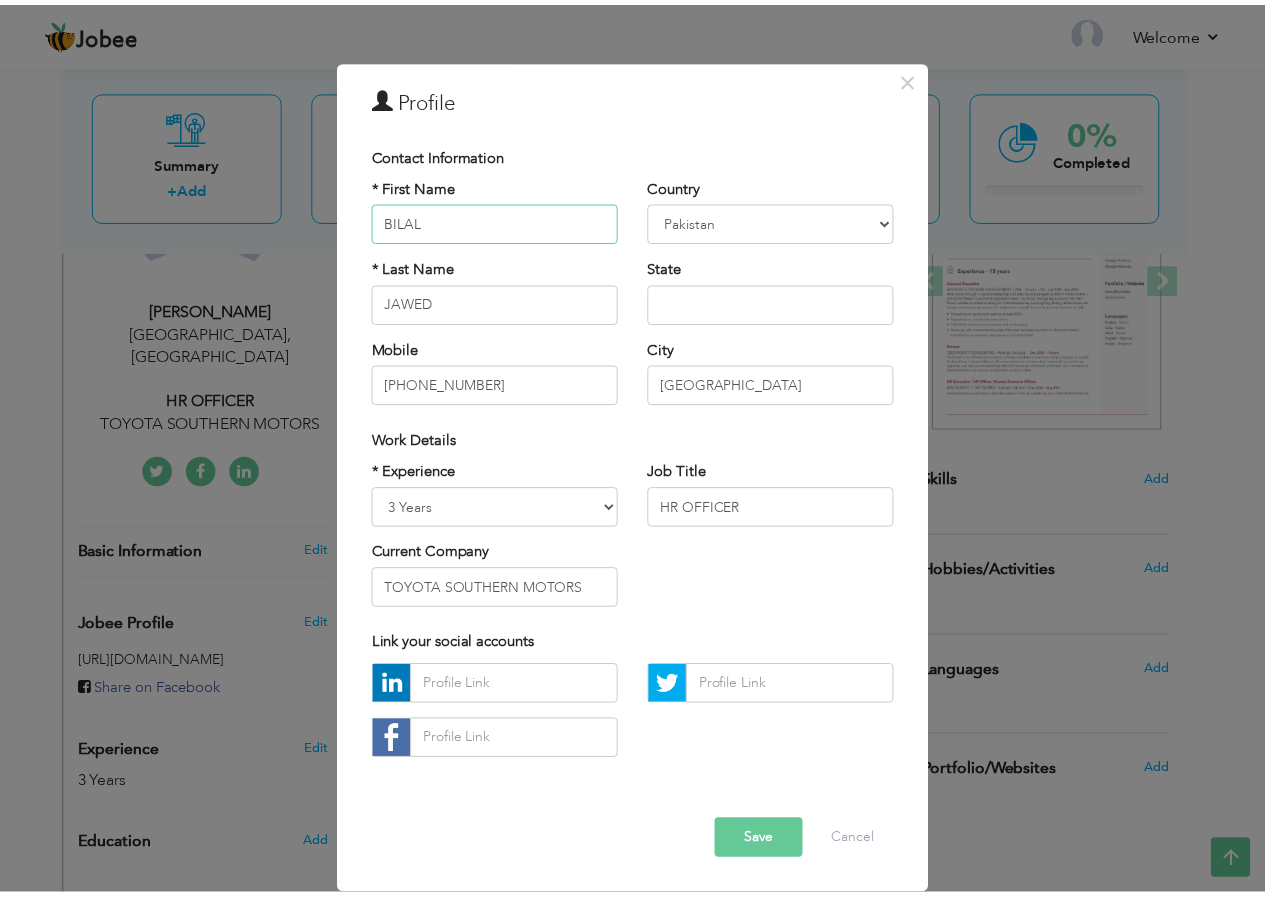 scroll, scrollTop: 0, scrollLeft: 0, axis: both 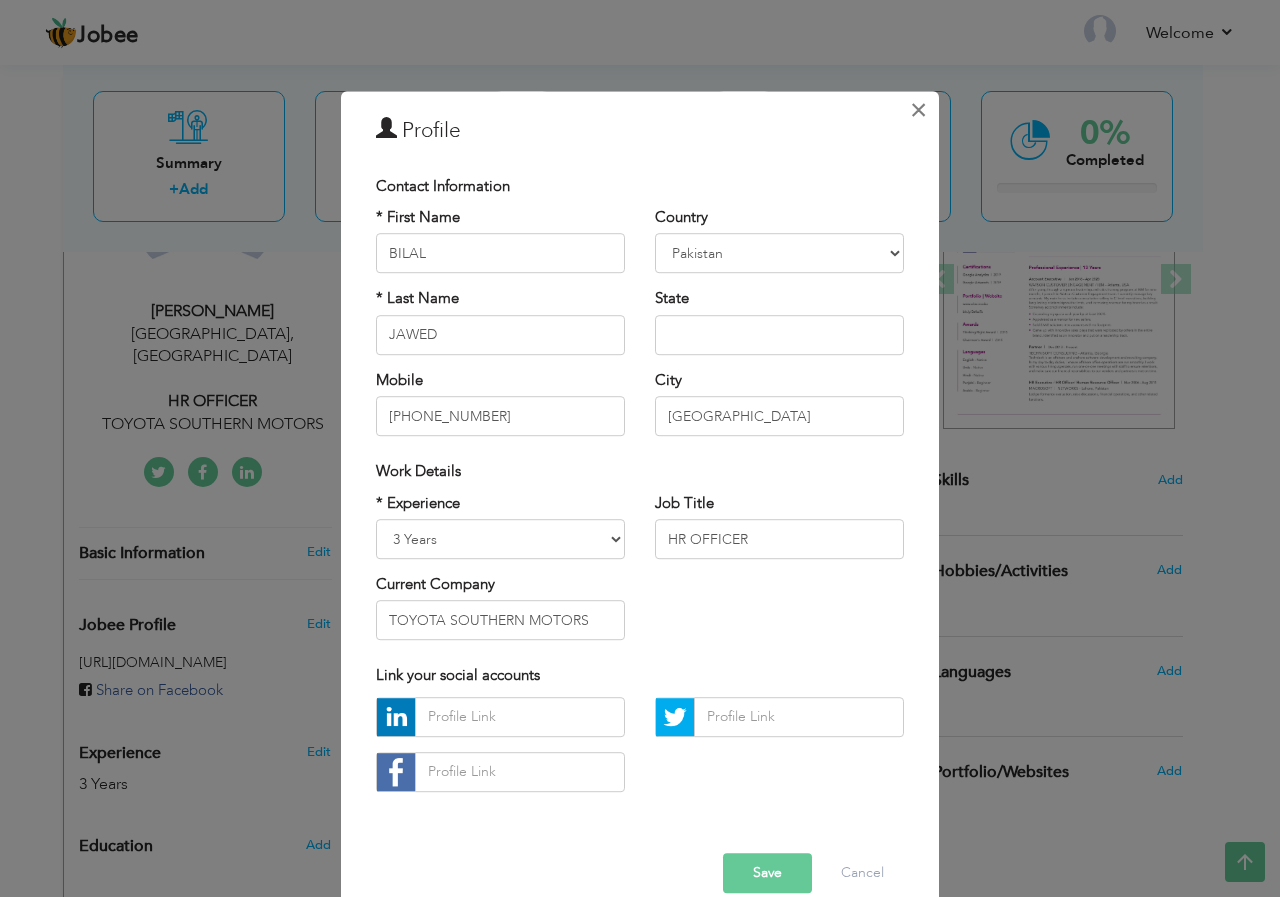 click on "×" at bounding box center [918, 110] 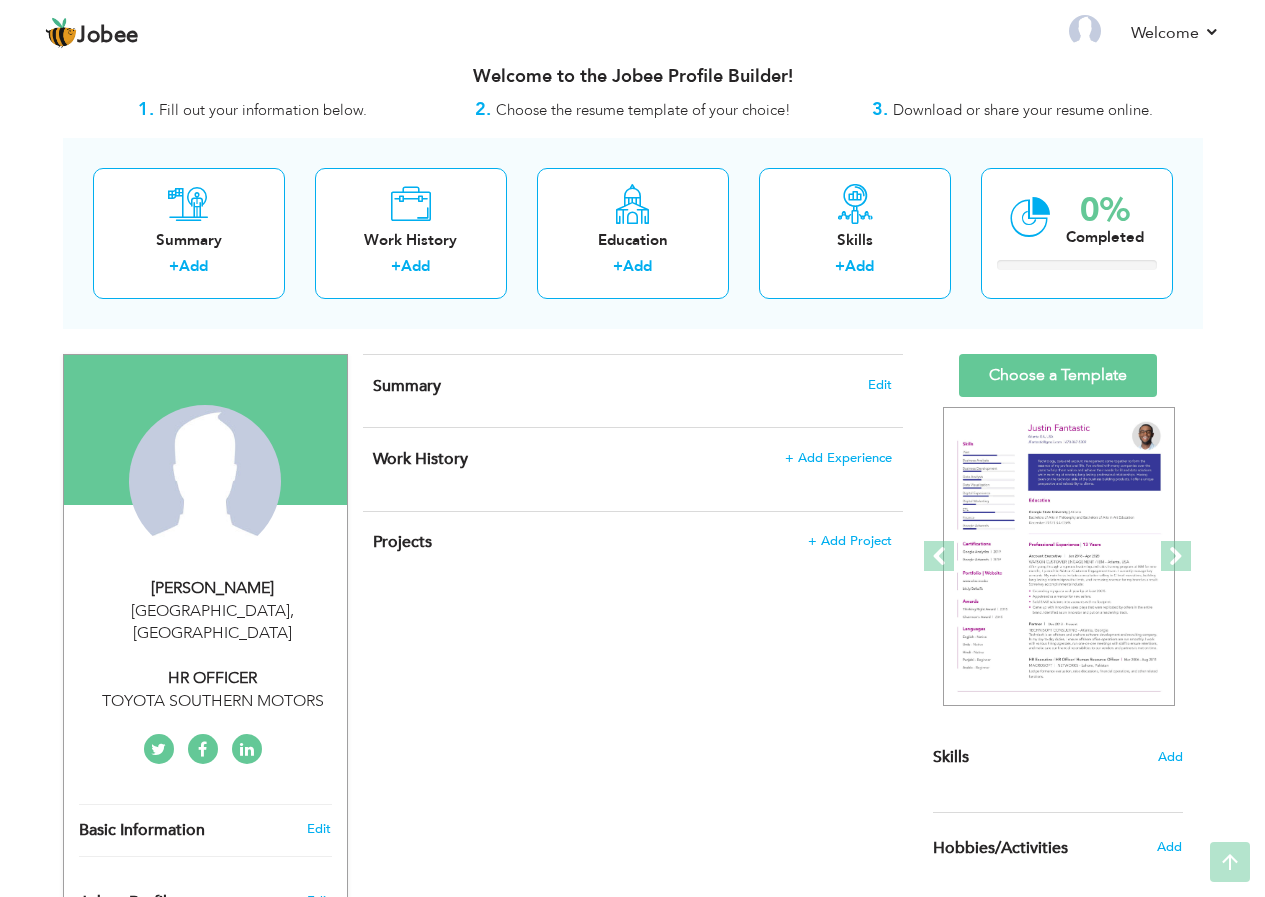 scroll, scrollTop: 0, scrollLeft: 0, axis: both 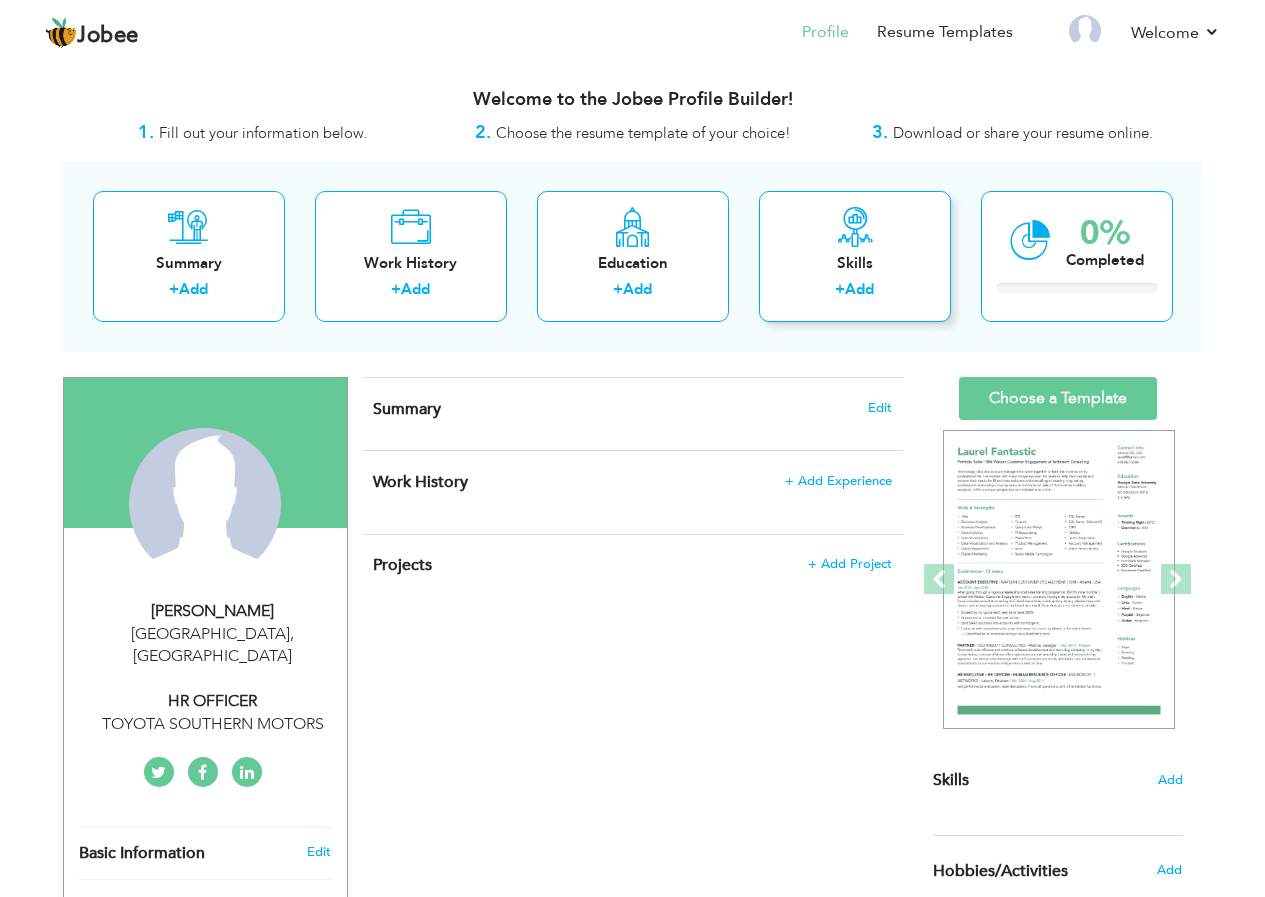 click on "+  Add" at bounding box center (855, 292) 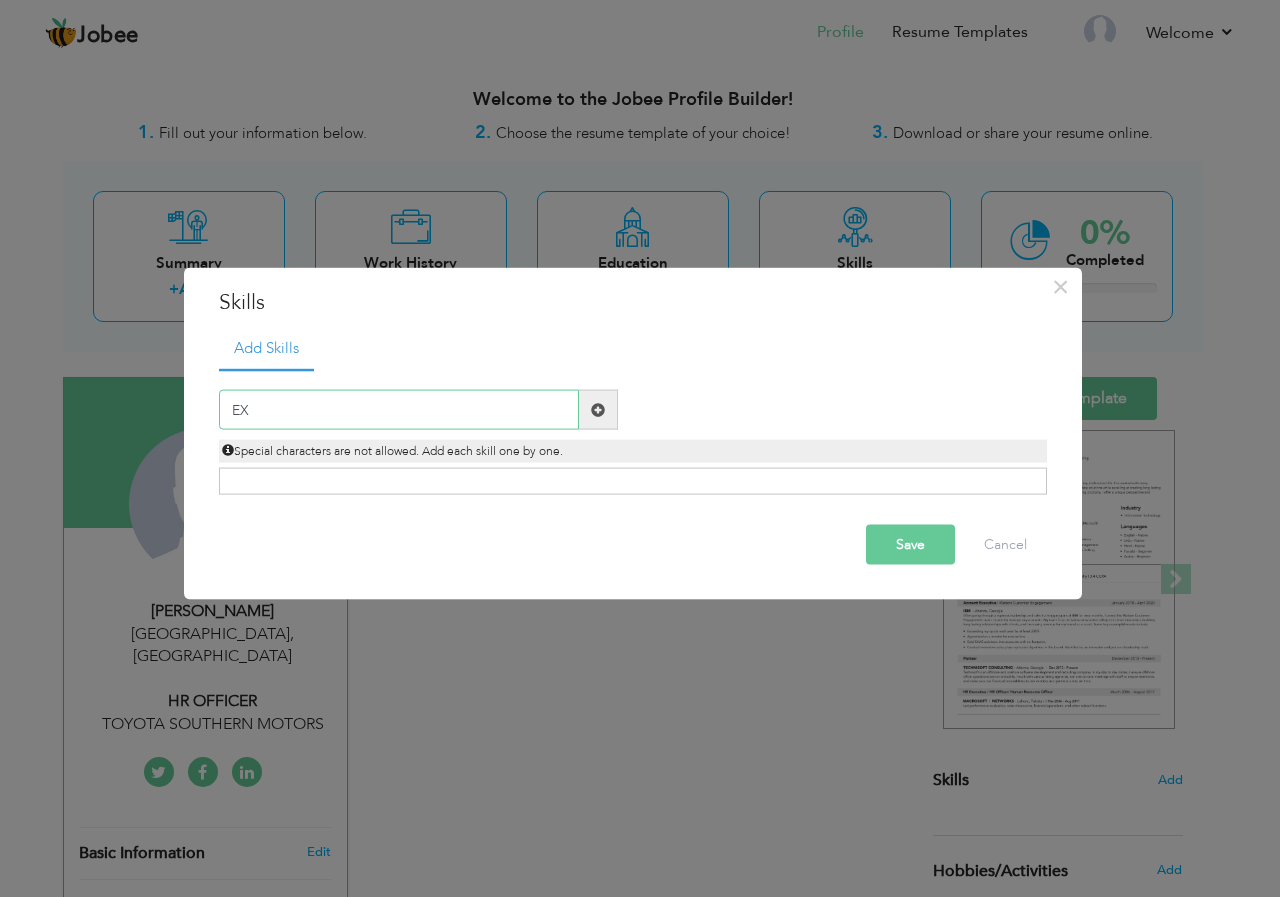type on "E" 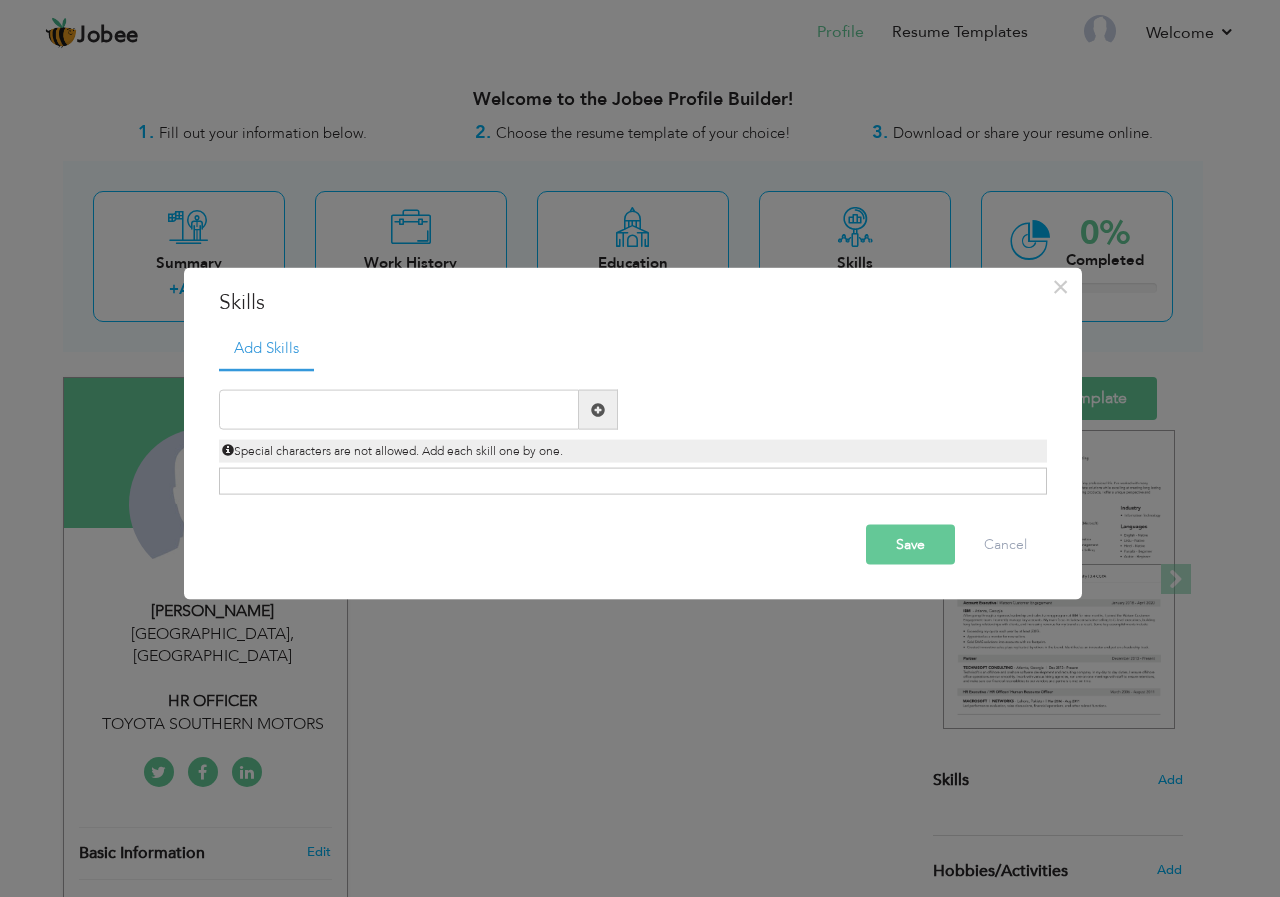 click at bounding box center (598, 409) 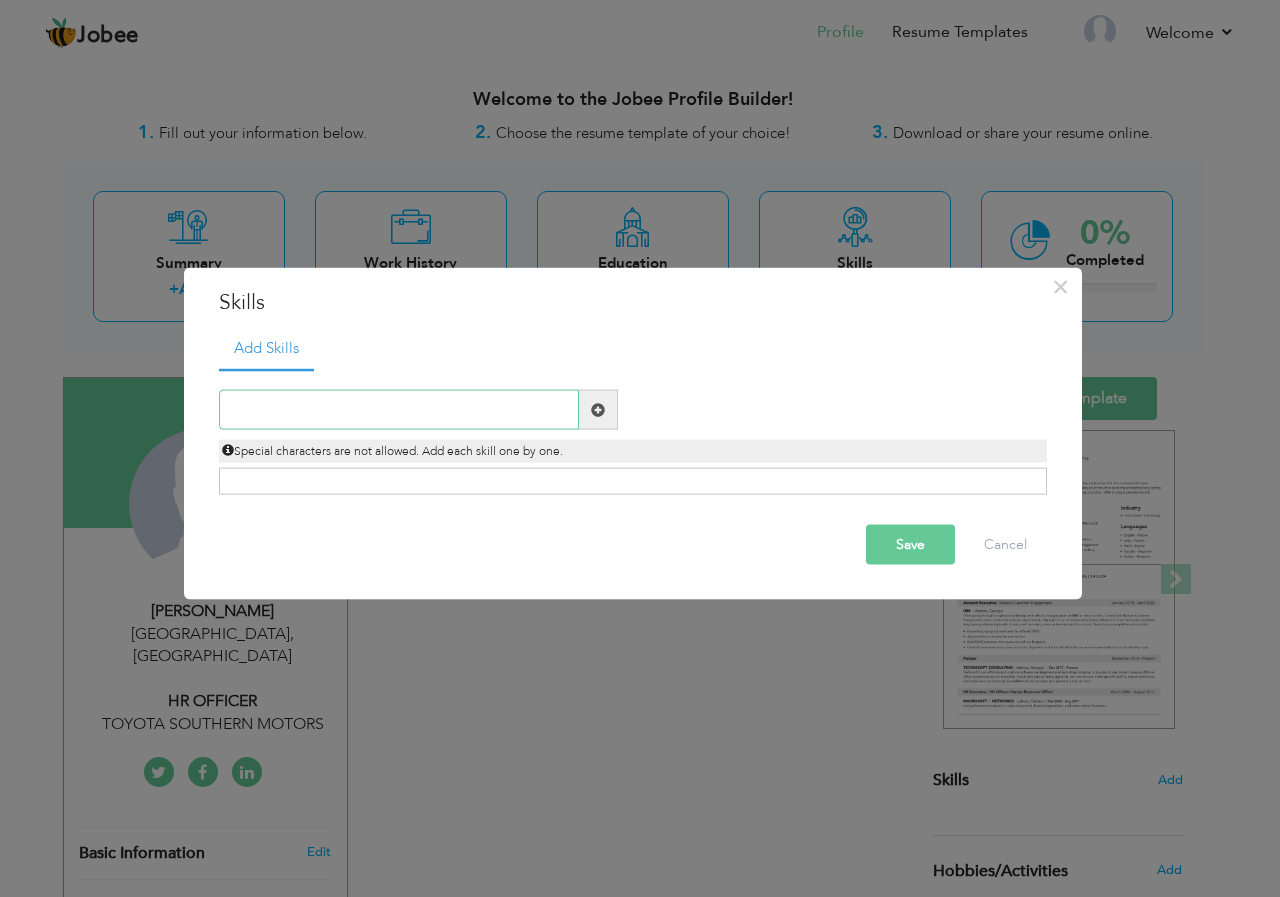 click at bounding box center [399, 410] 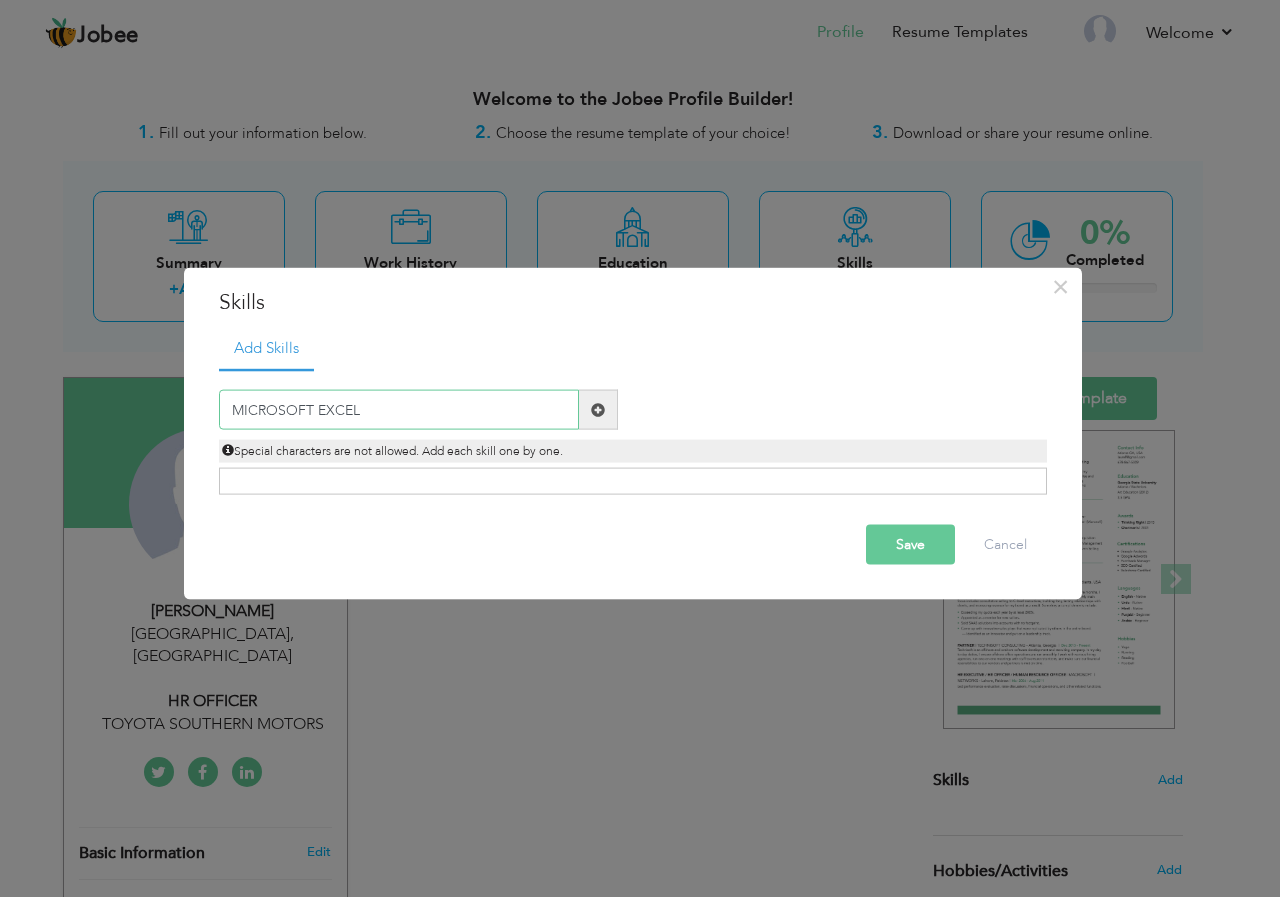 type on "MICROSOFT EXCEL" 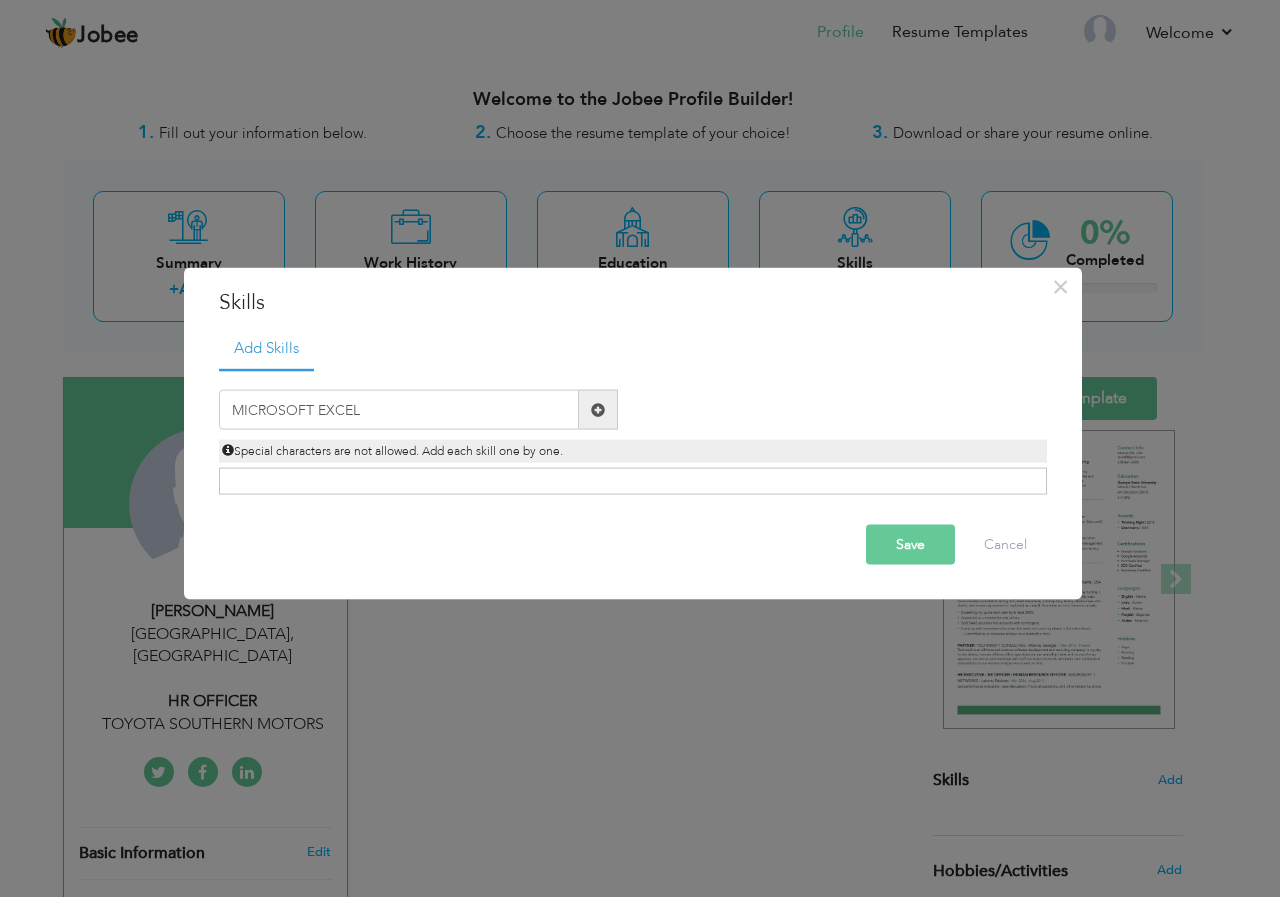 click at bounding box center [598, 409] 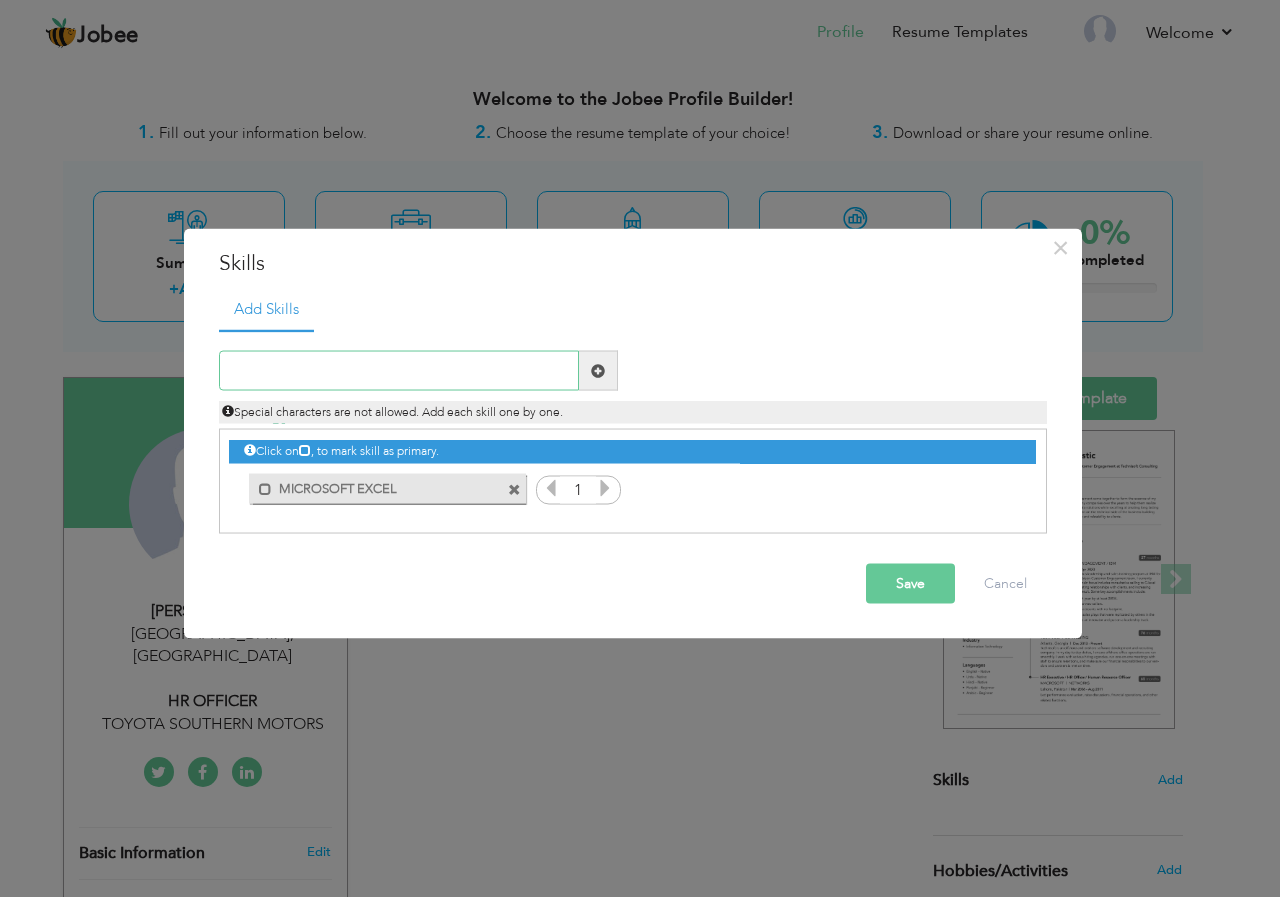 click at bounding box center [399, 371] 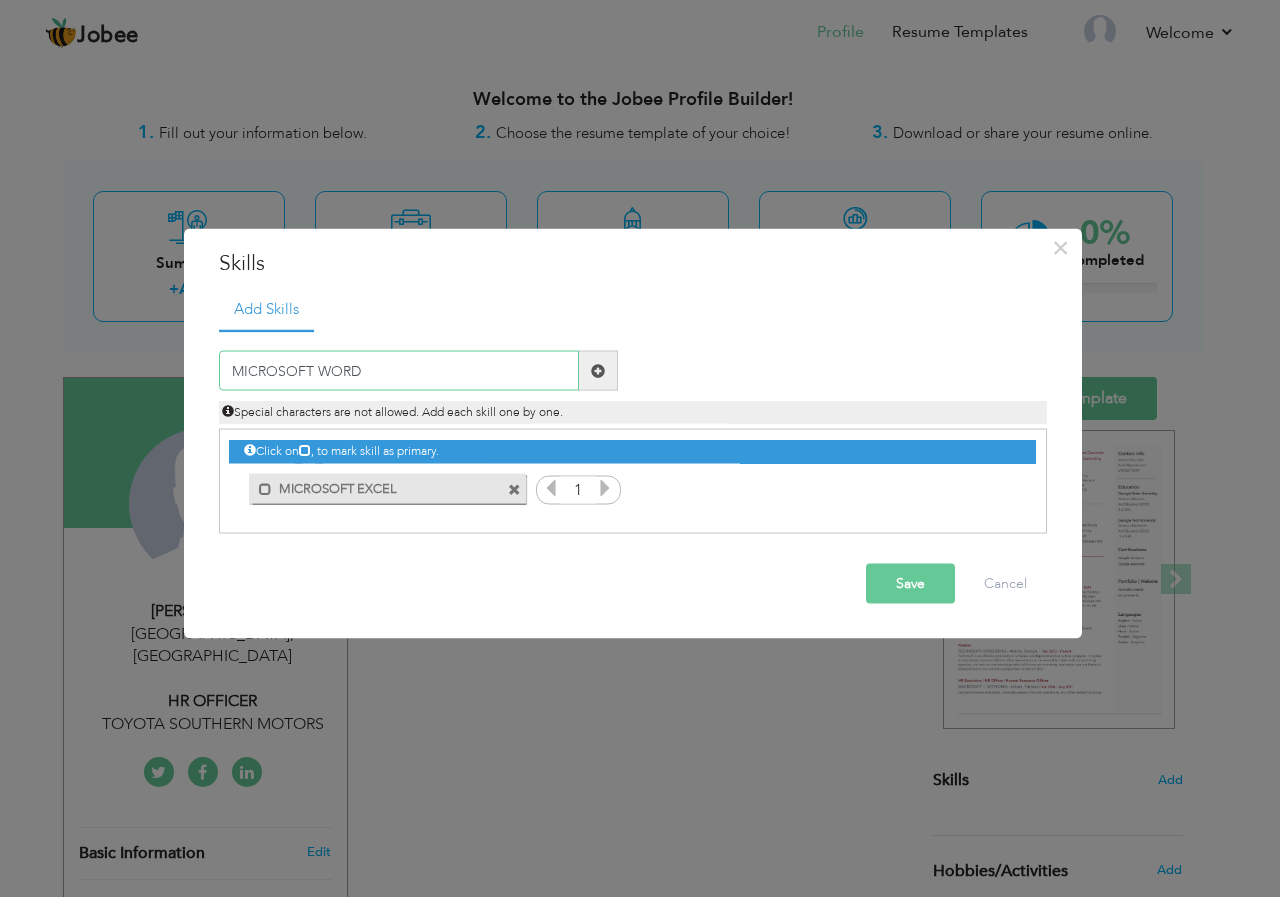 type on "MICROSOFT WORD" 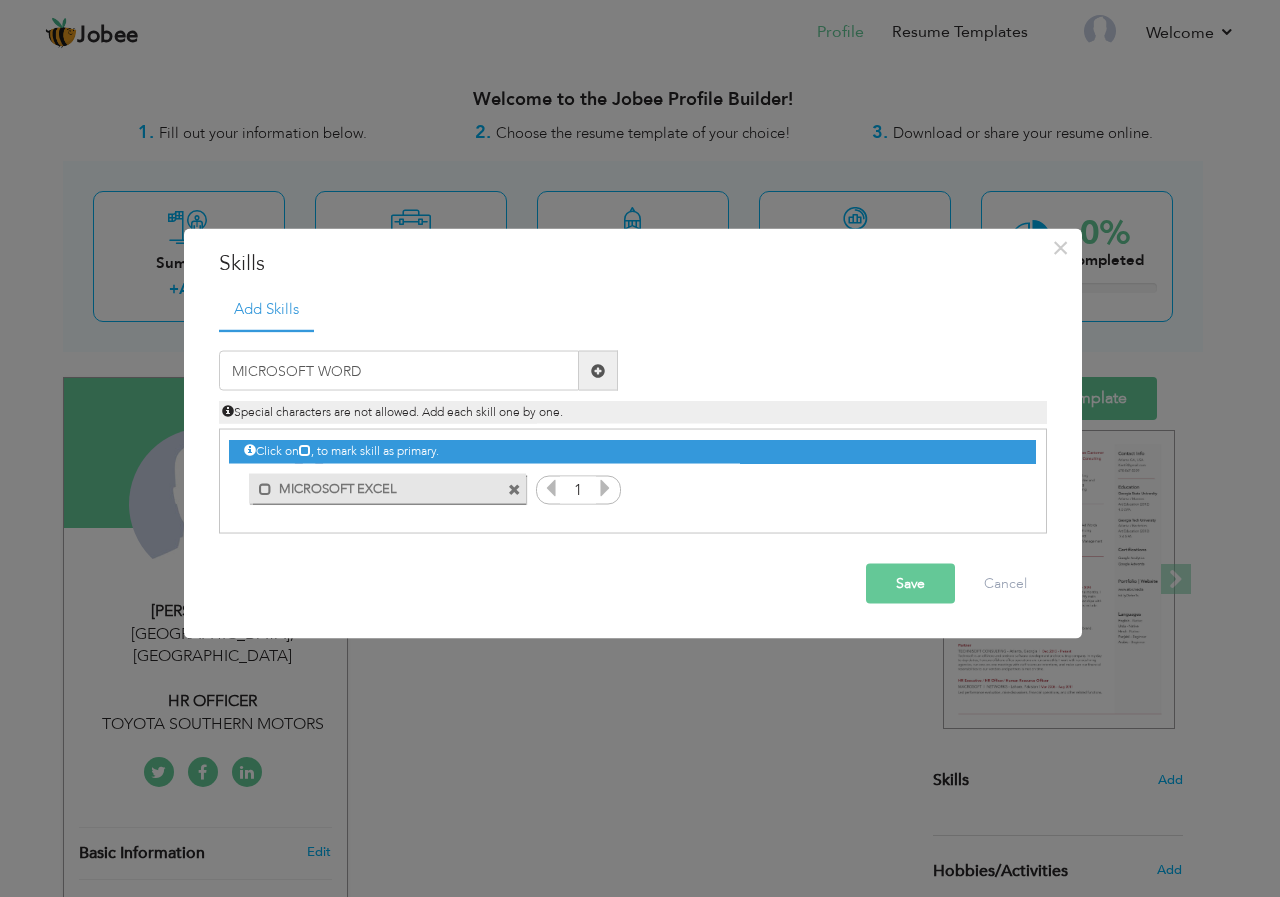 click at bounding box center (598, 371) 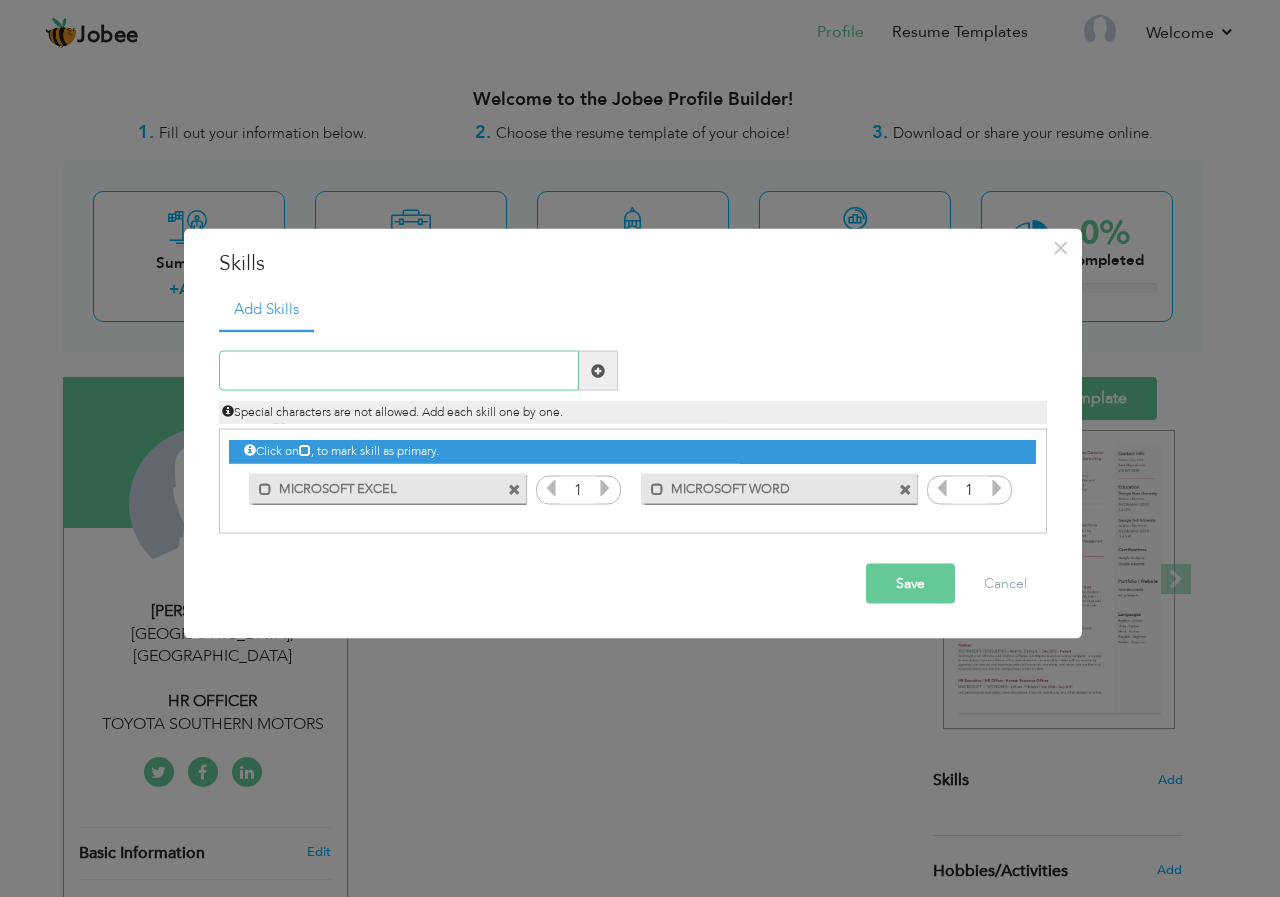 click at bounding box center (399, 371) 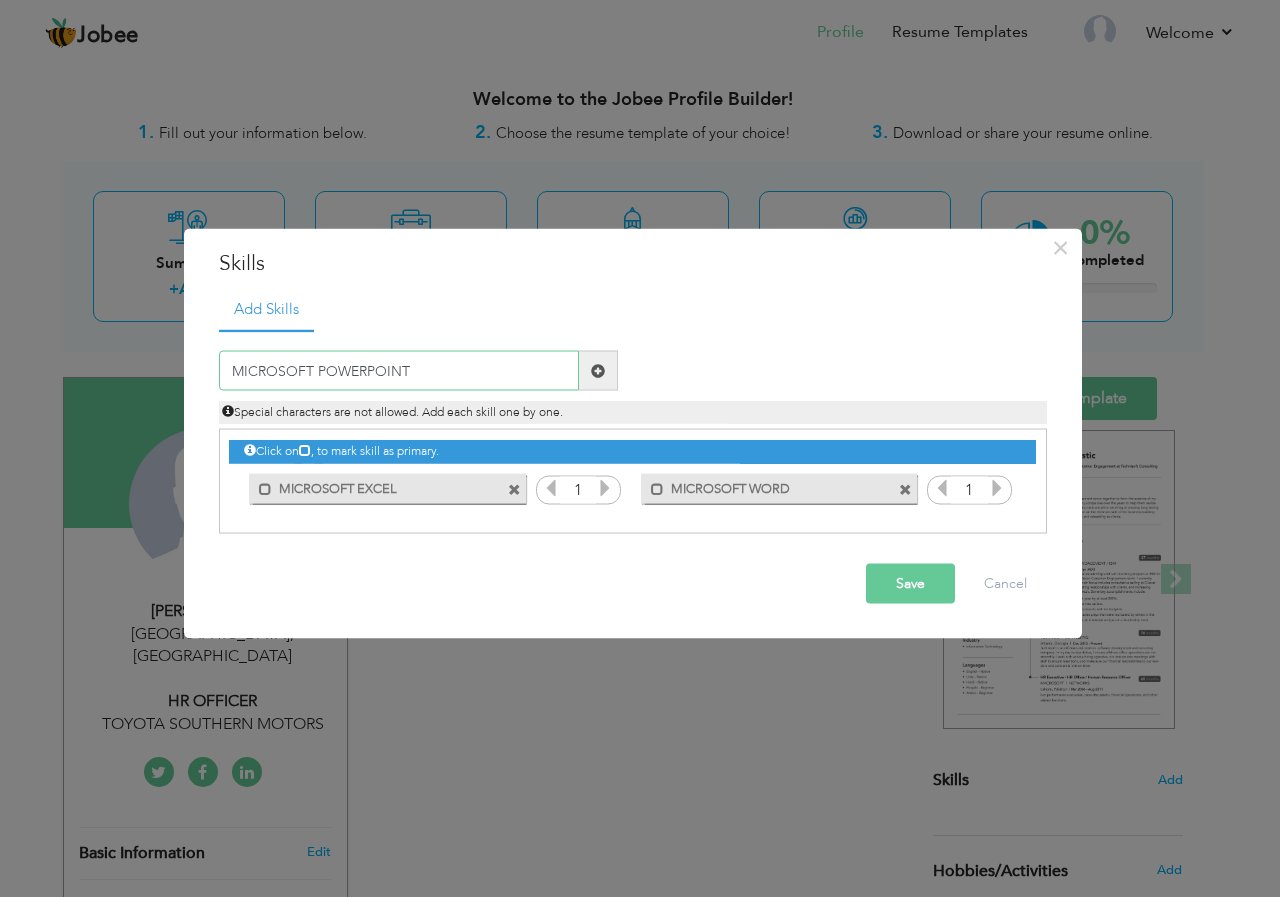 type on "MICROSOFT POWERPOINT" 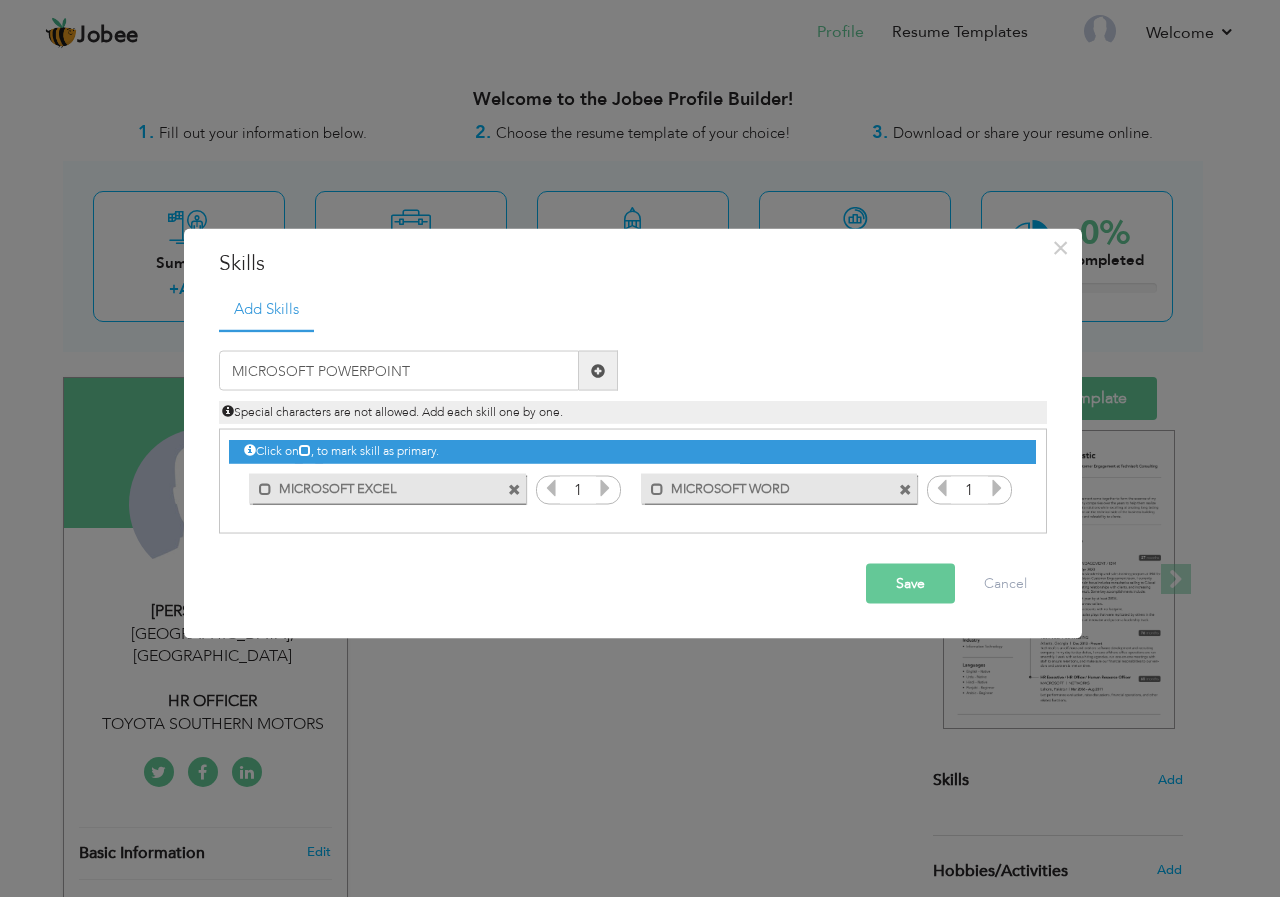 click at bounding box center (598, 370) 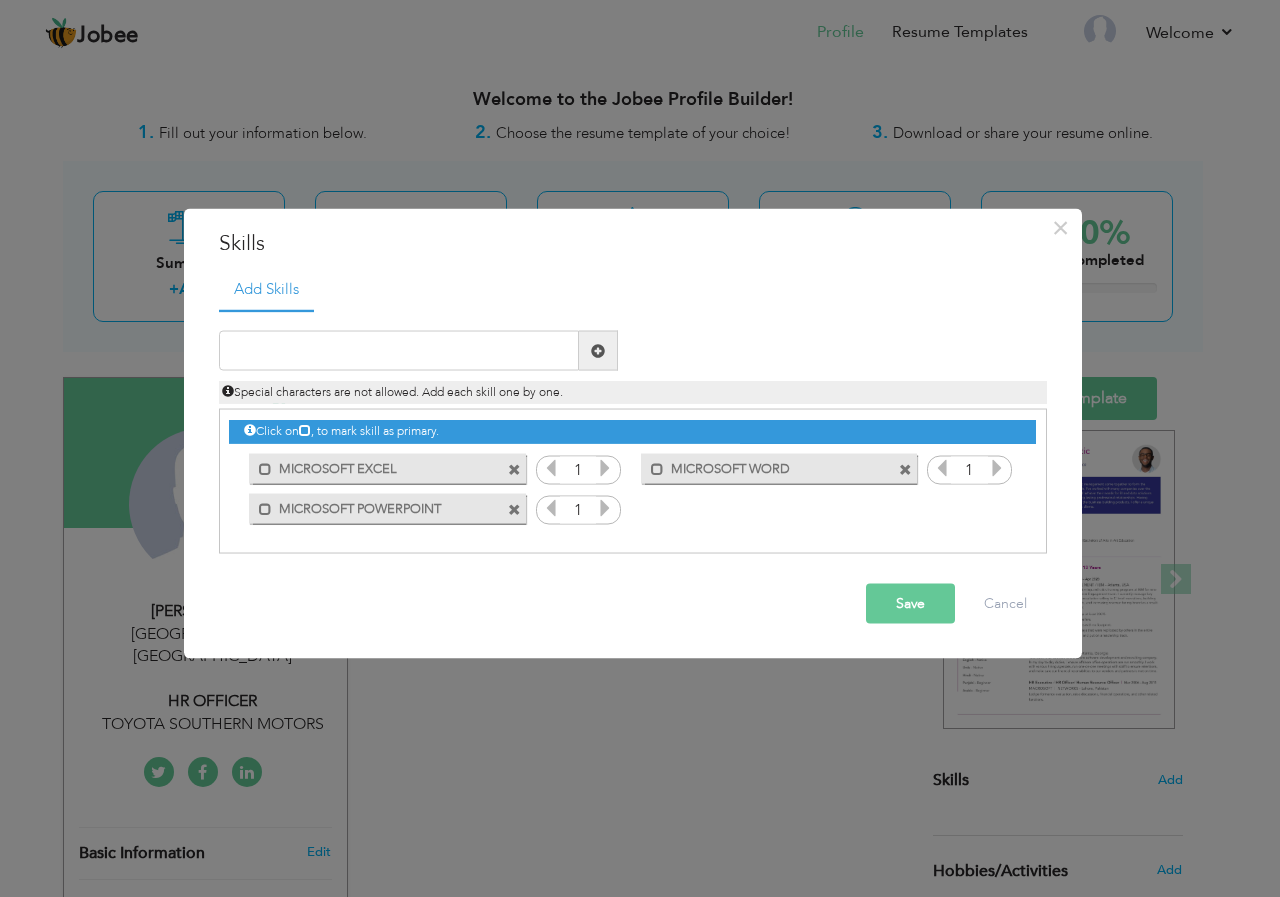 click at bounding box center [605, 468] 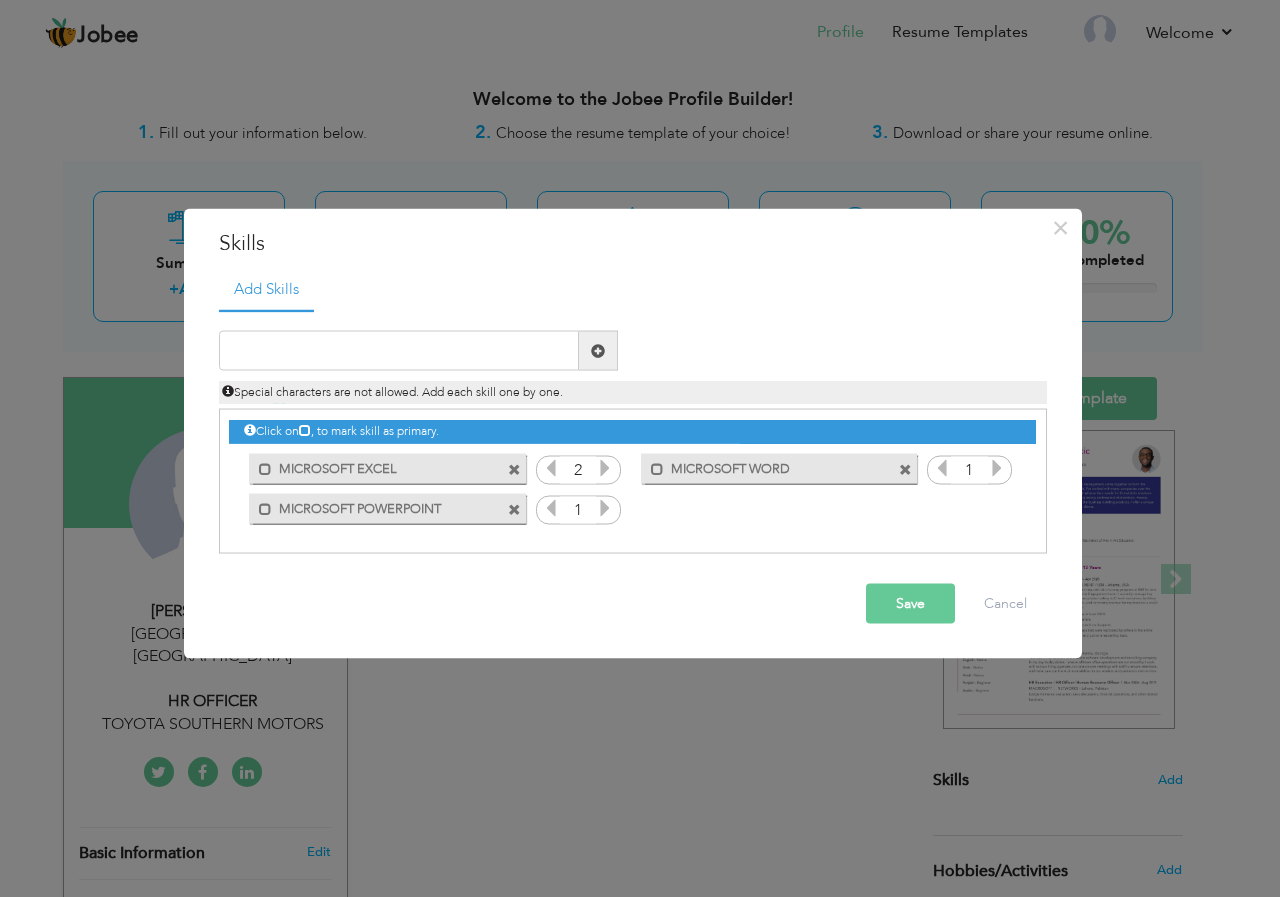 click at bounding box center [605, 508] 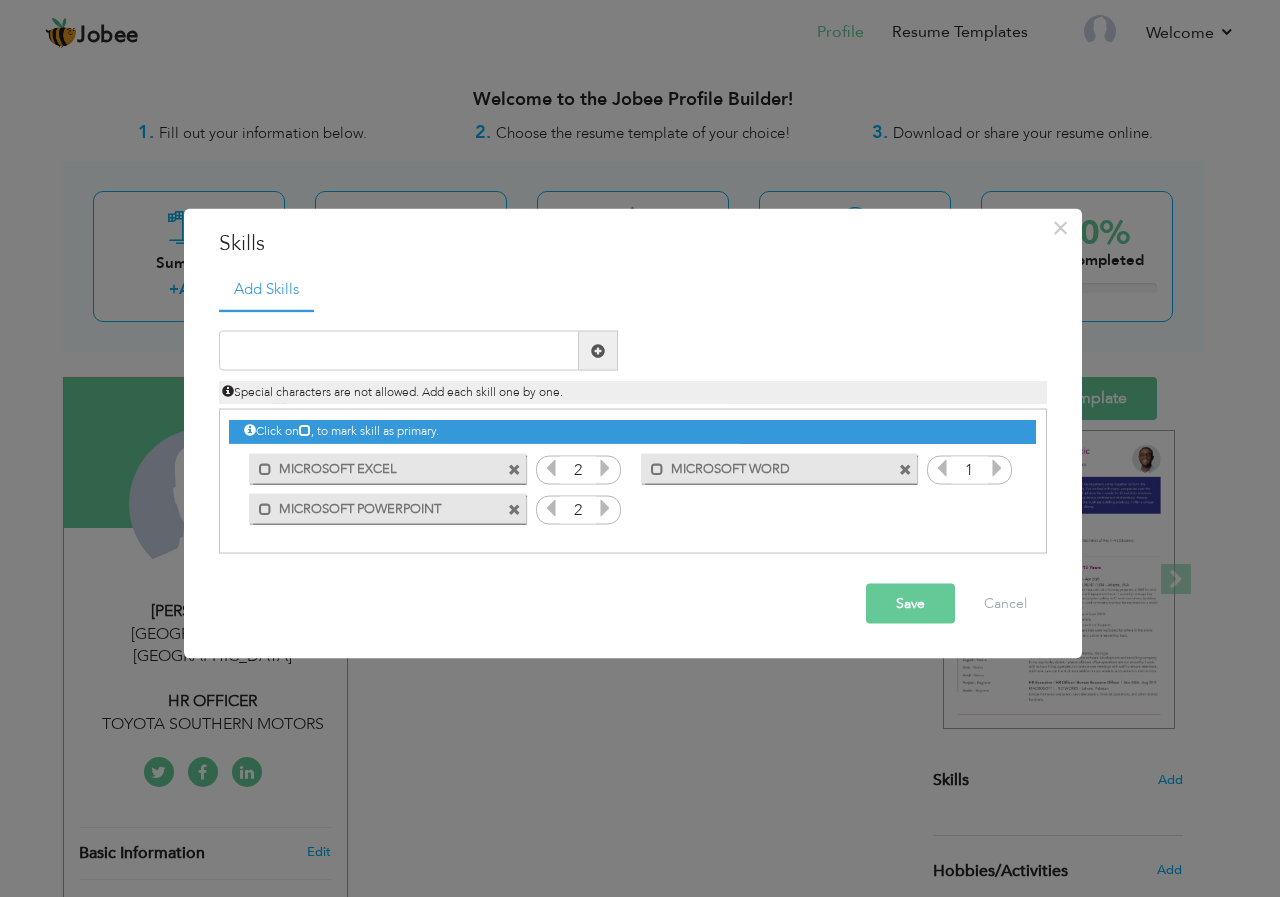 click at bounding box center [605, 508] 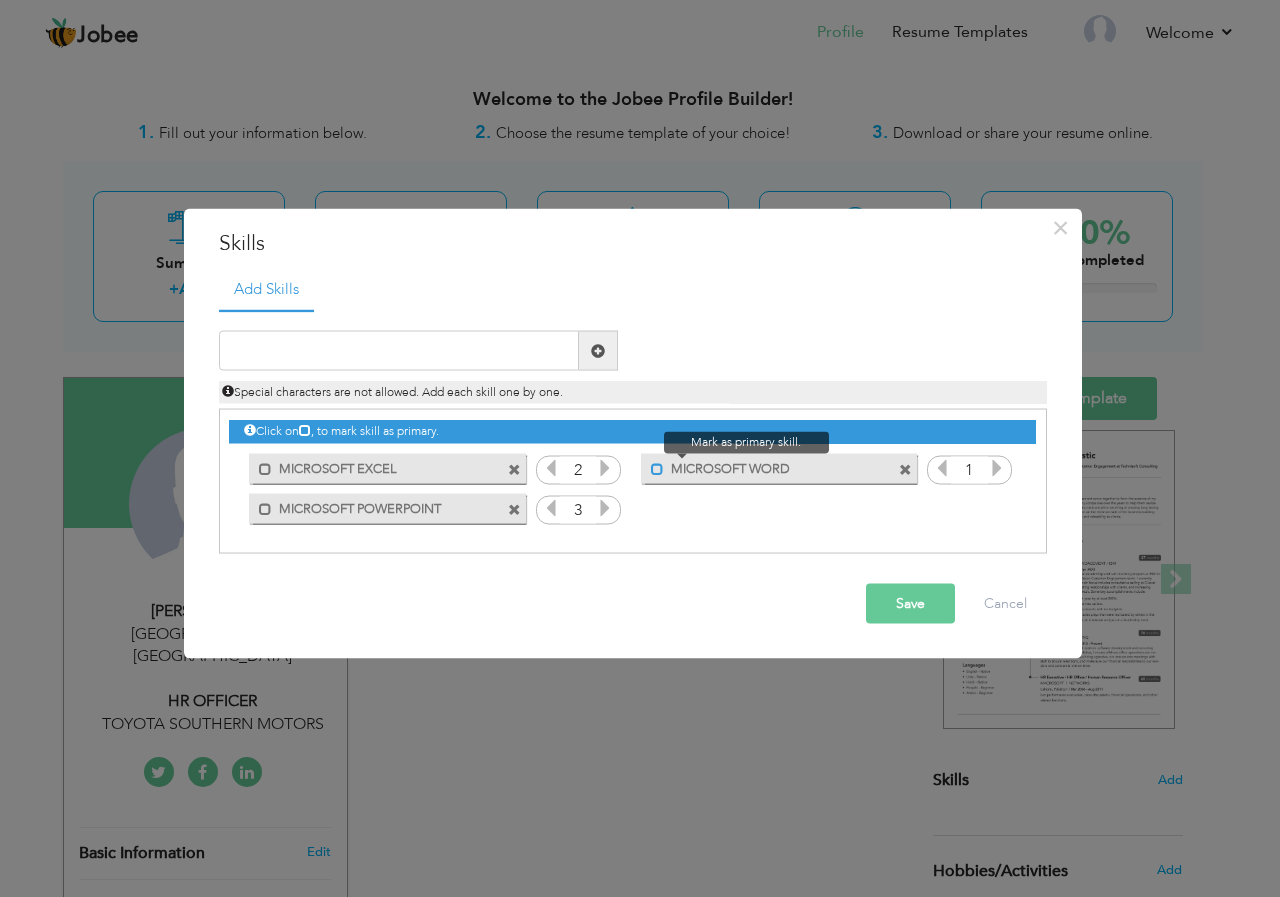 click at bounding box center [657, 468] 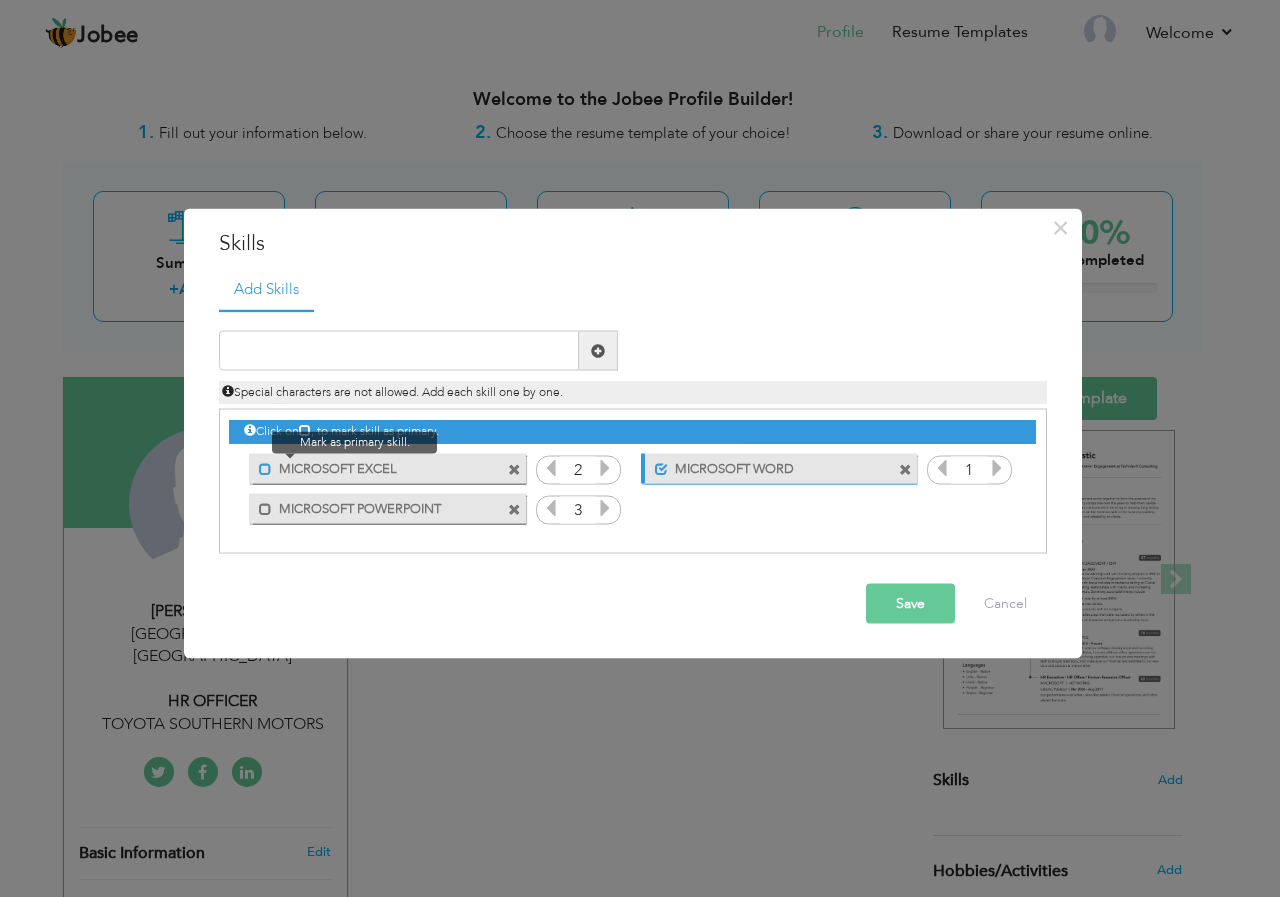 click at bounding box center (265, 468) 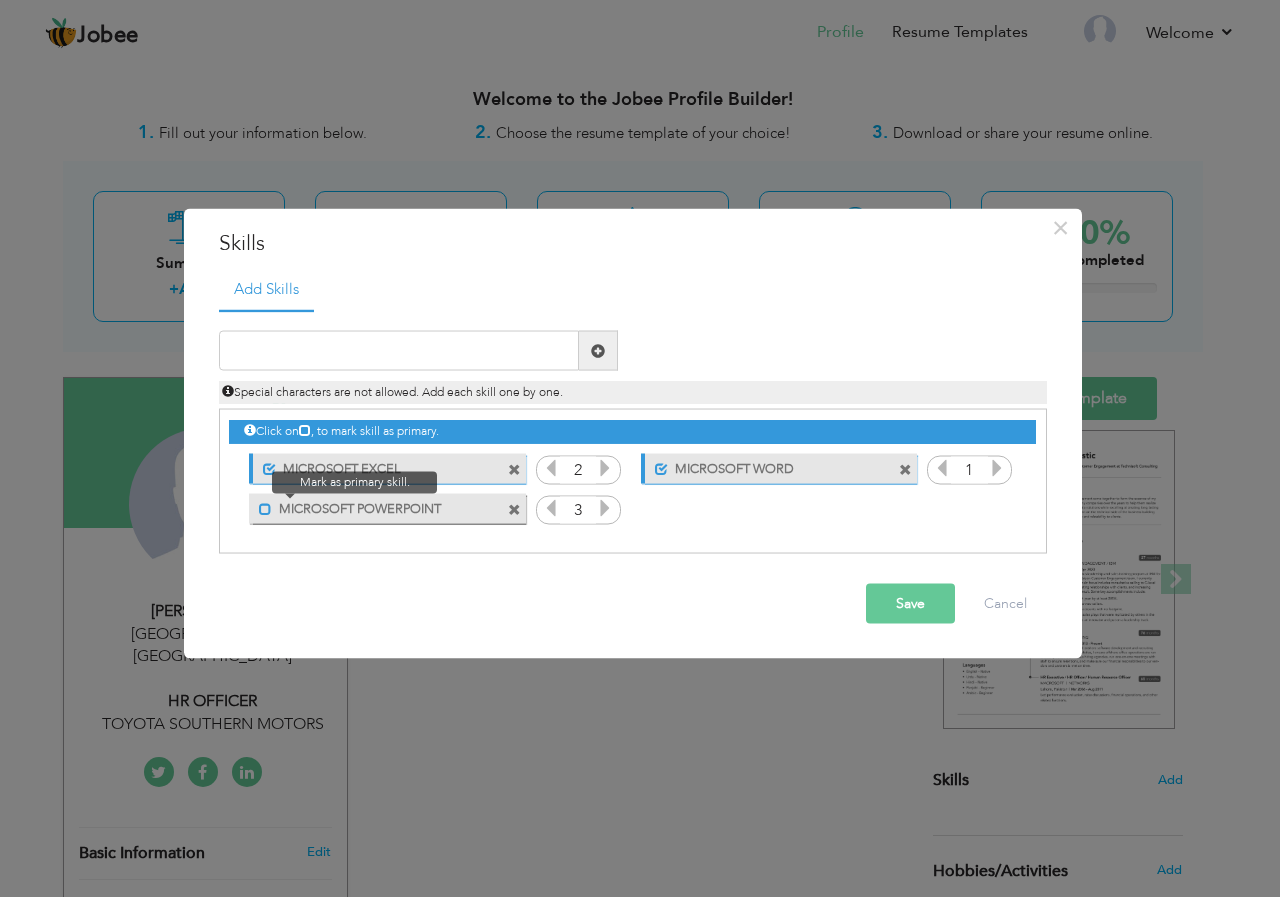 click at bounding box center [265, 508] 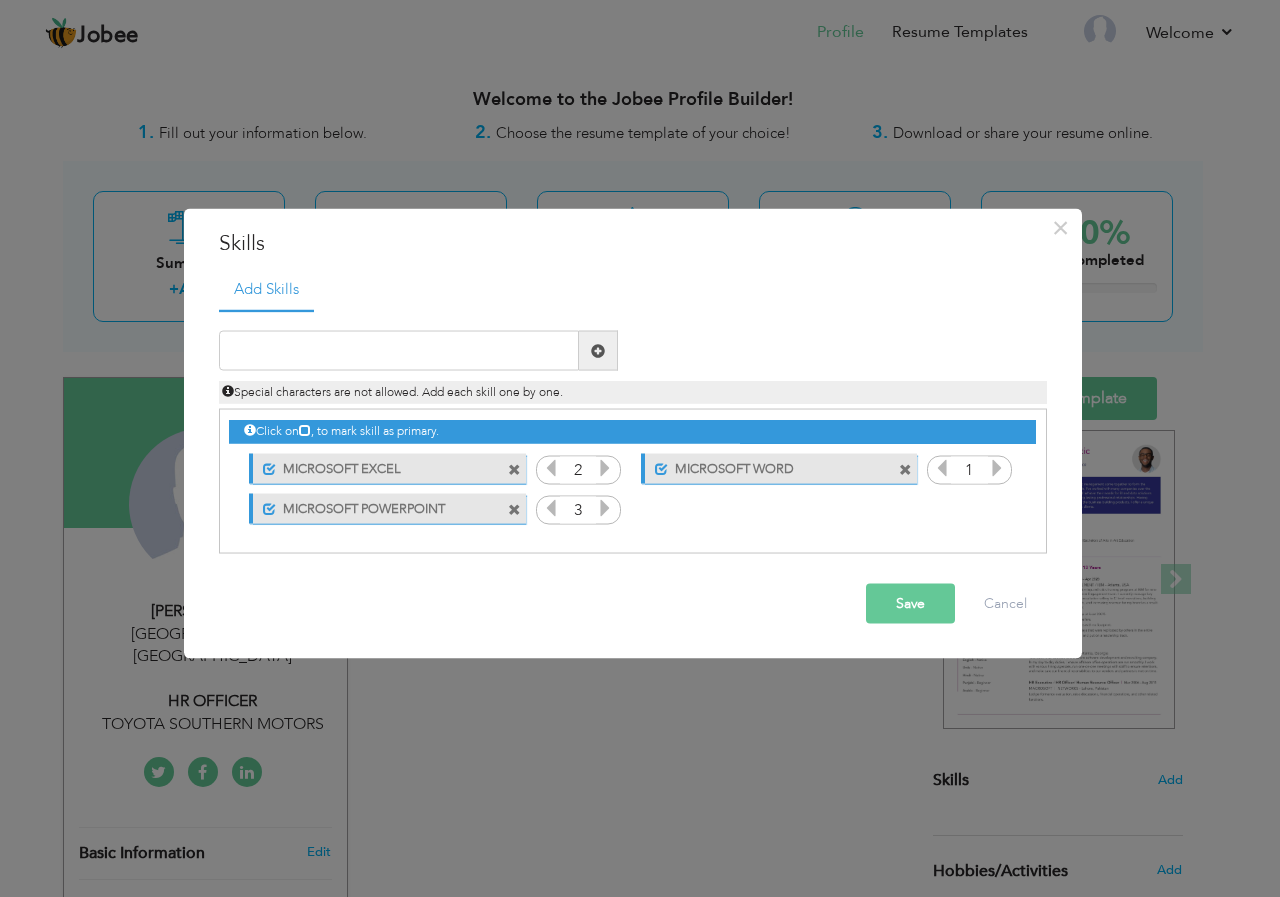 click on "Save" at bounding box center [910, 604] 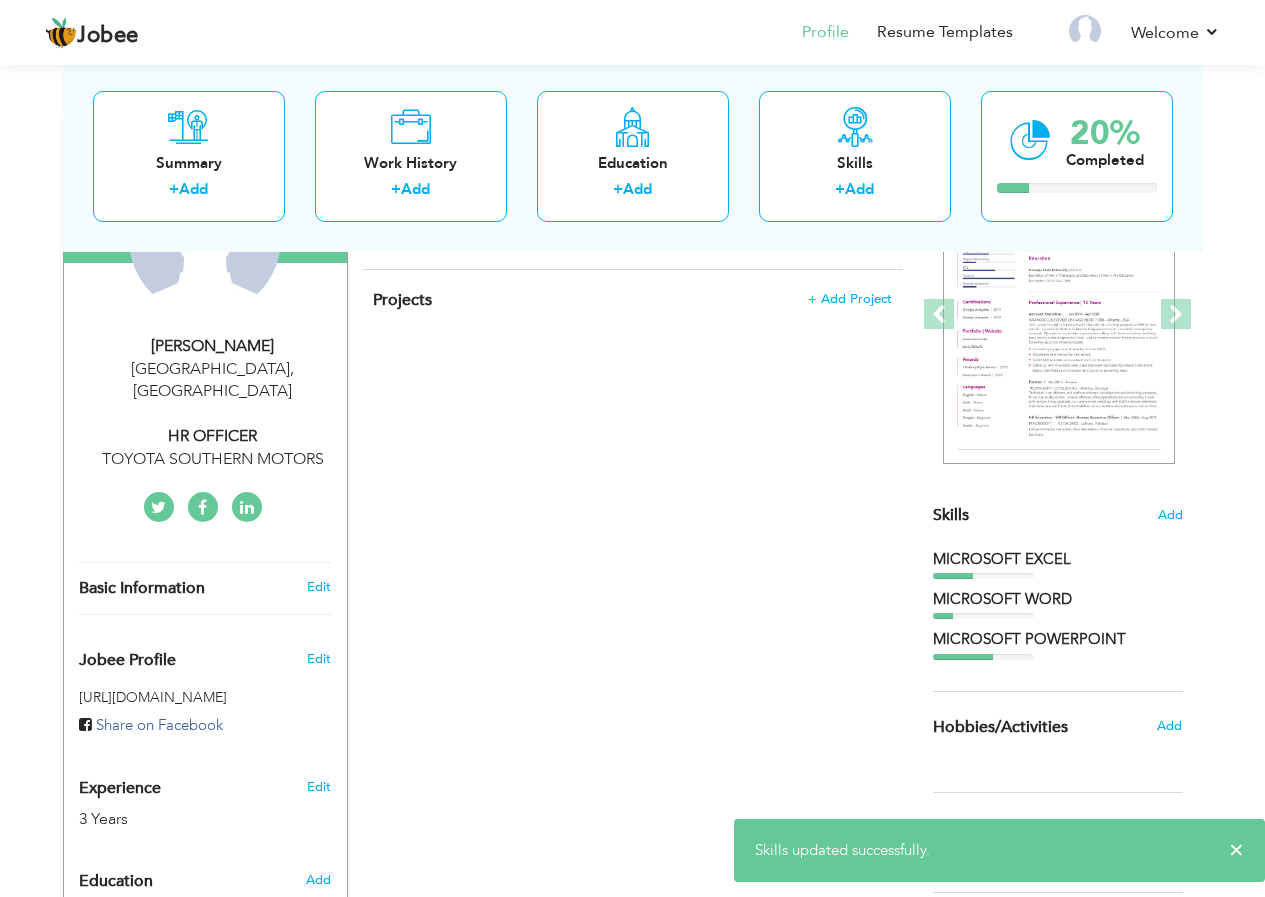 scroll, scrollTop: 300, scrollLeft: 0, axis: vertical 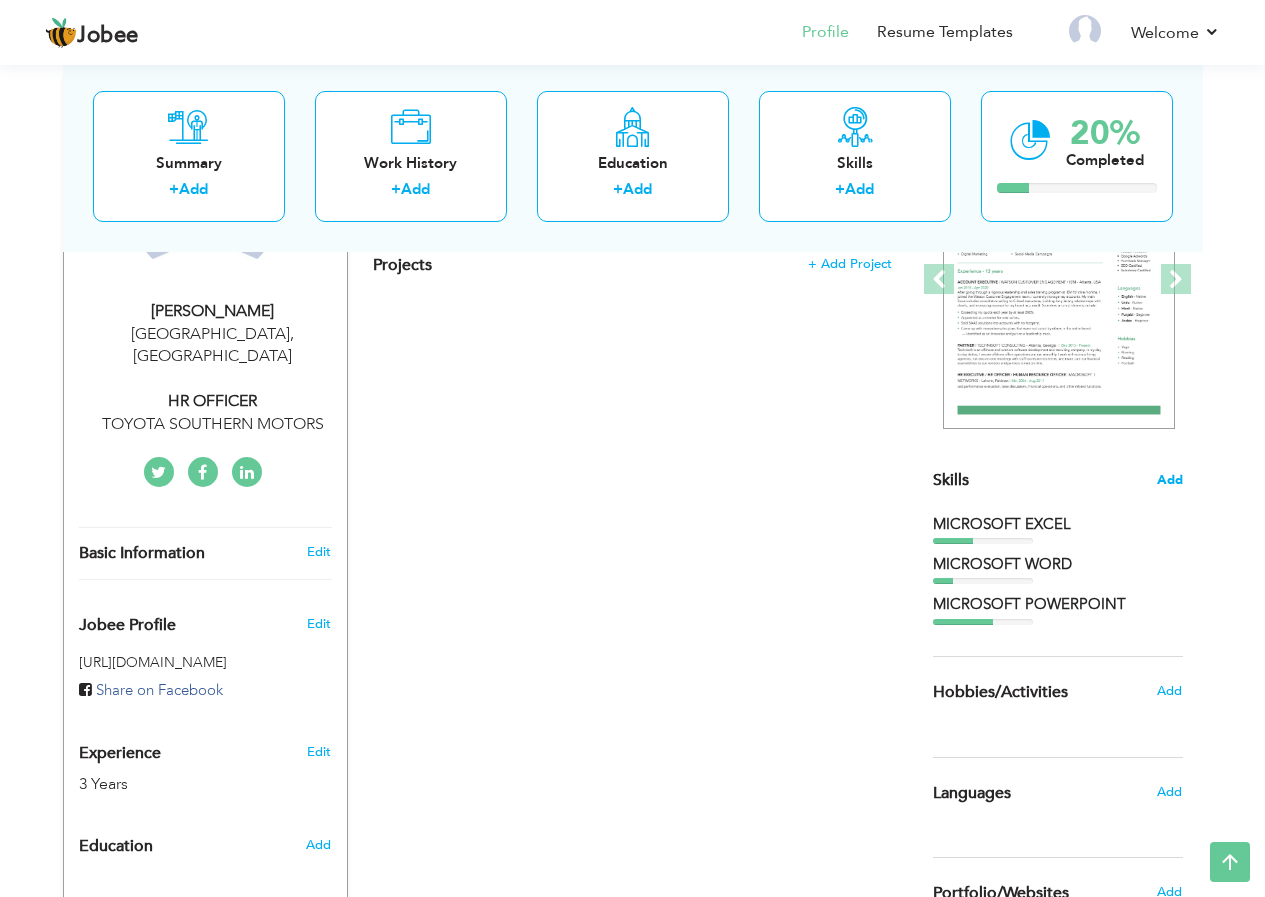 click on "Add" at bounding box center [1170, 480] 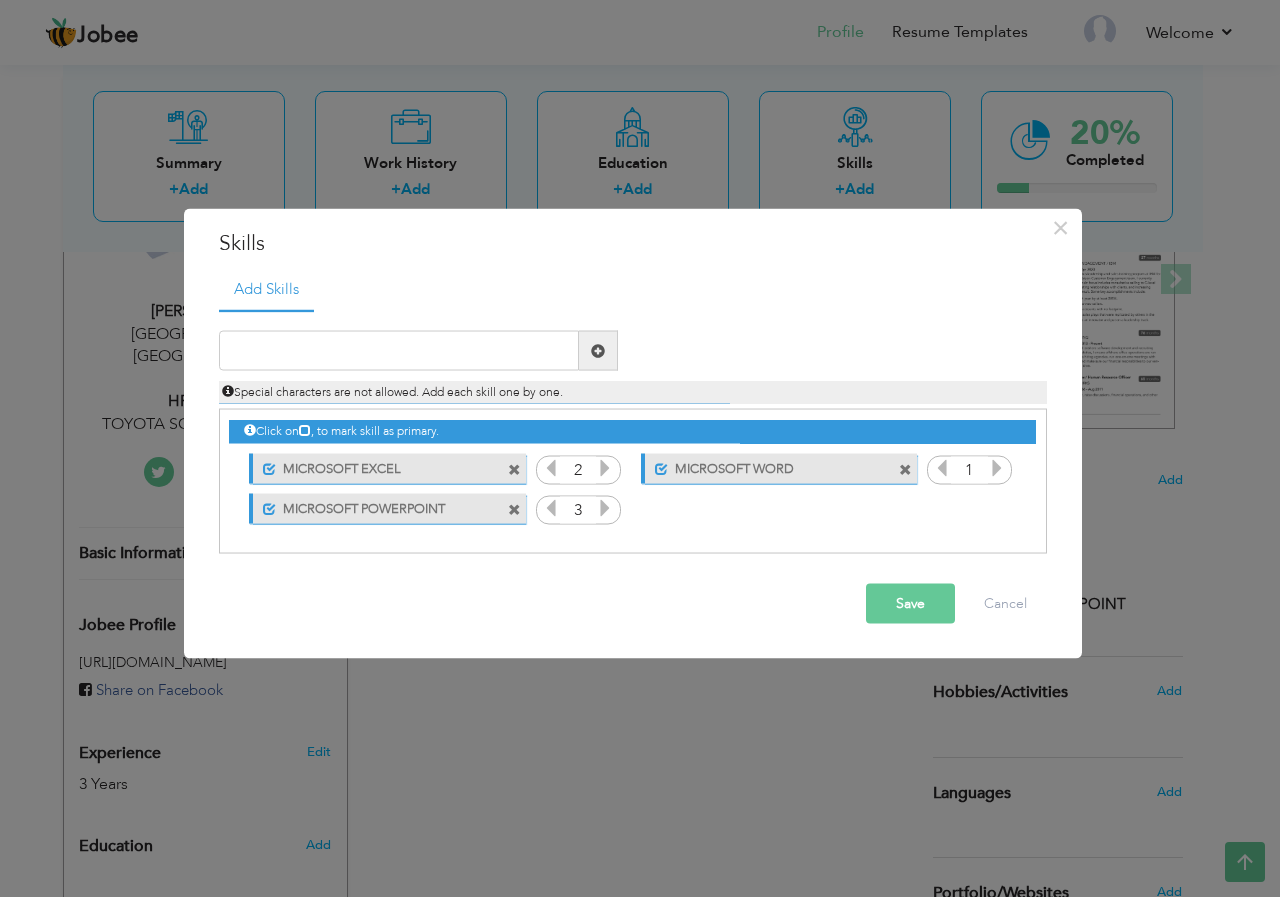 click at bounding box center [997, 468] 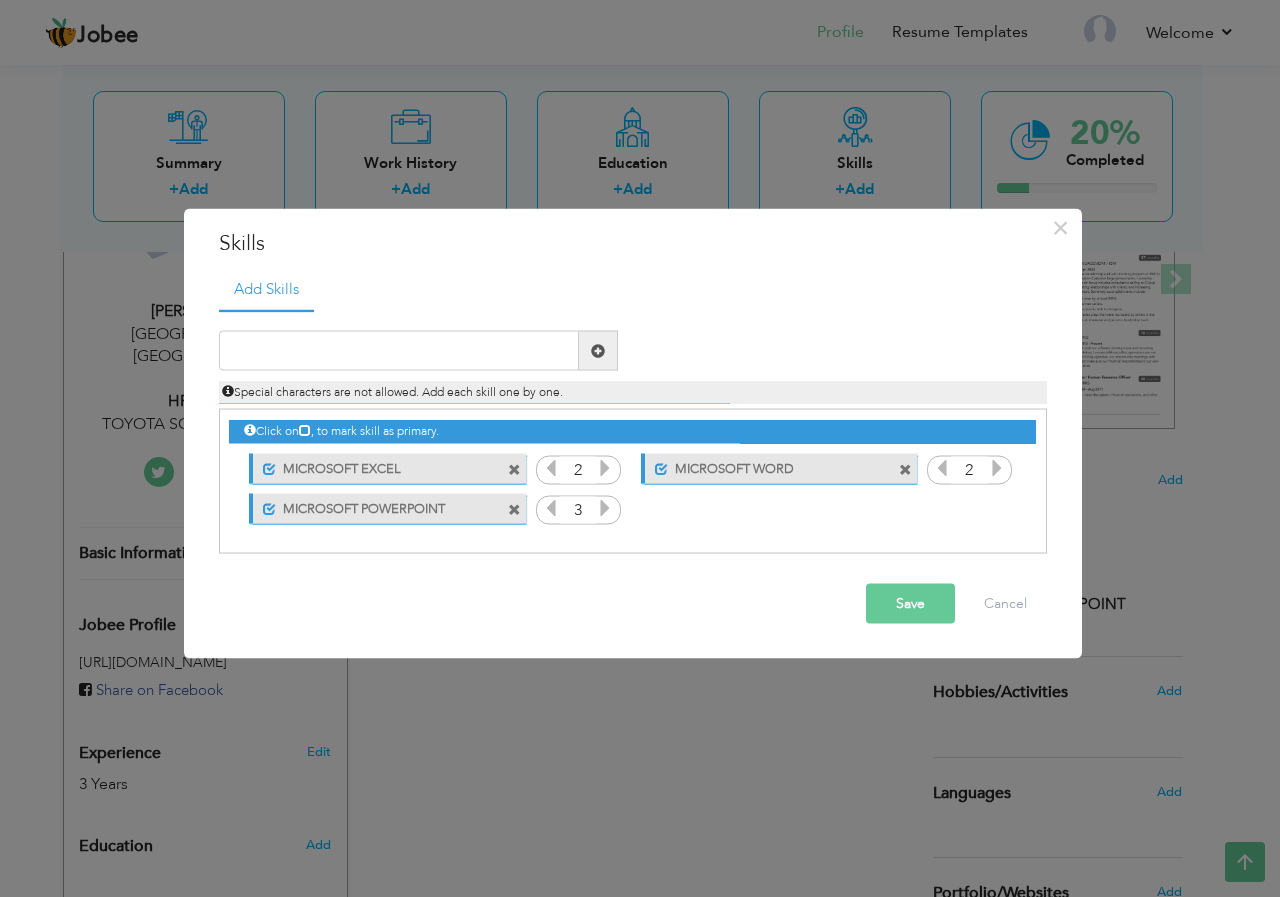 click at bounding box center (997, 468) 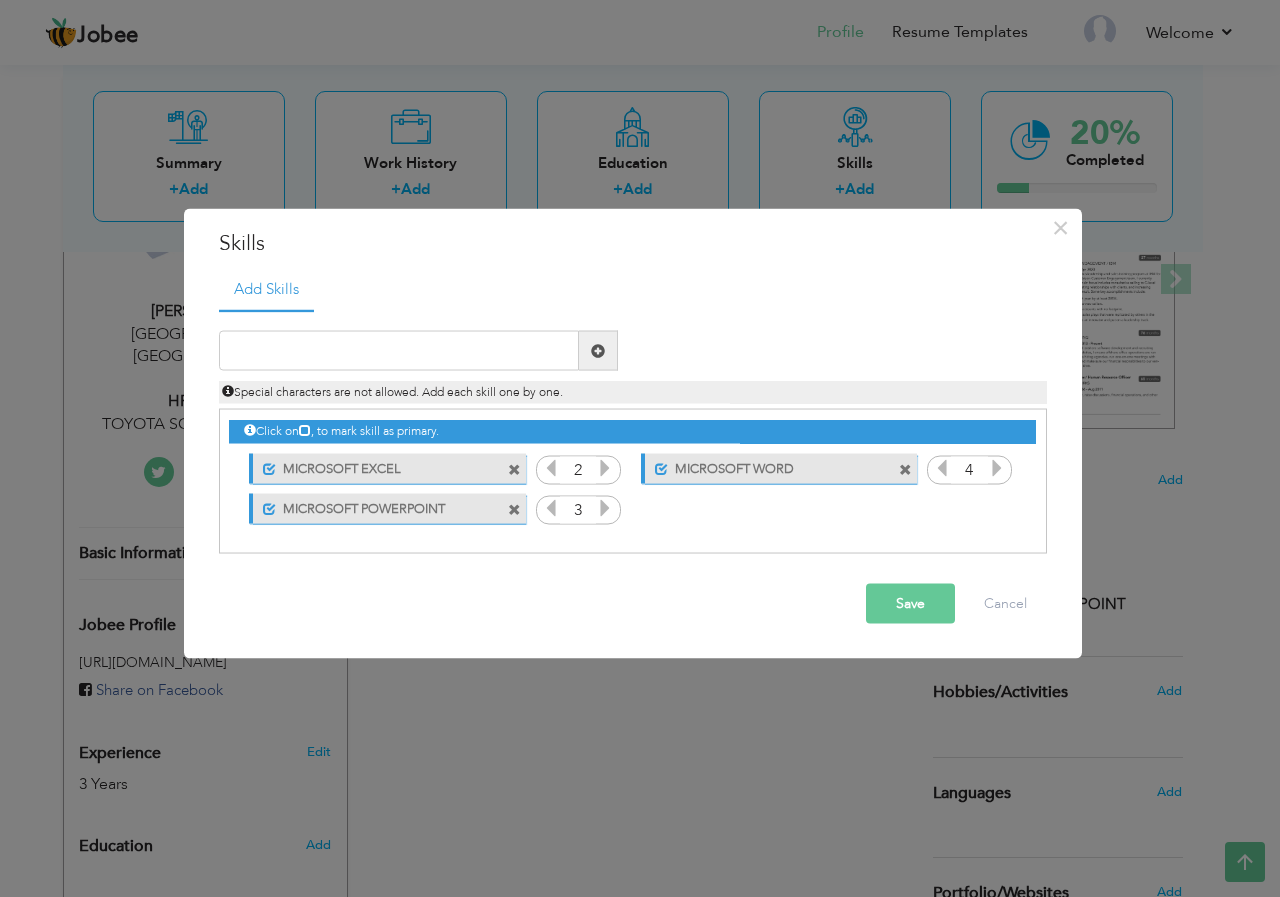 click at bounding box center [997, 468] 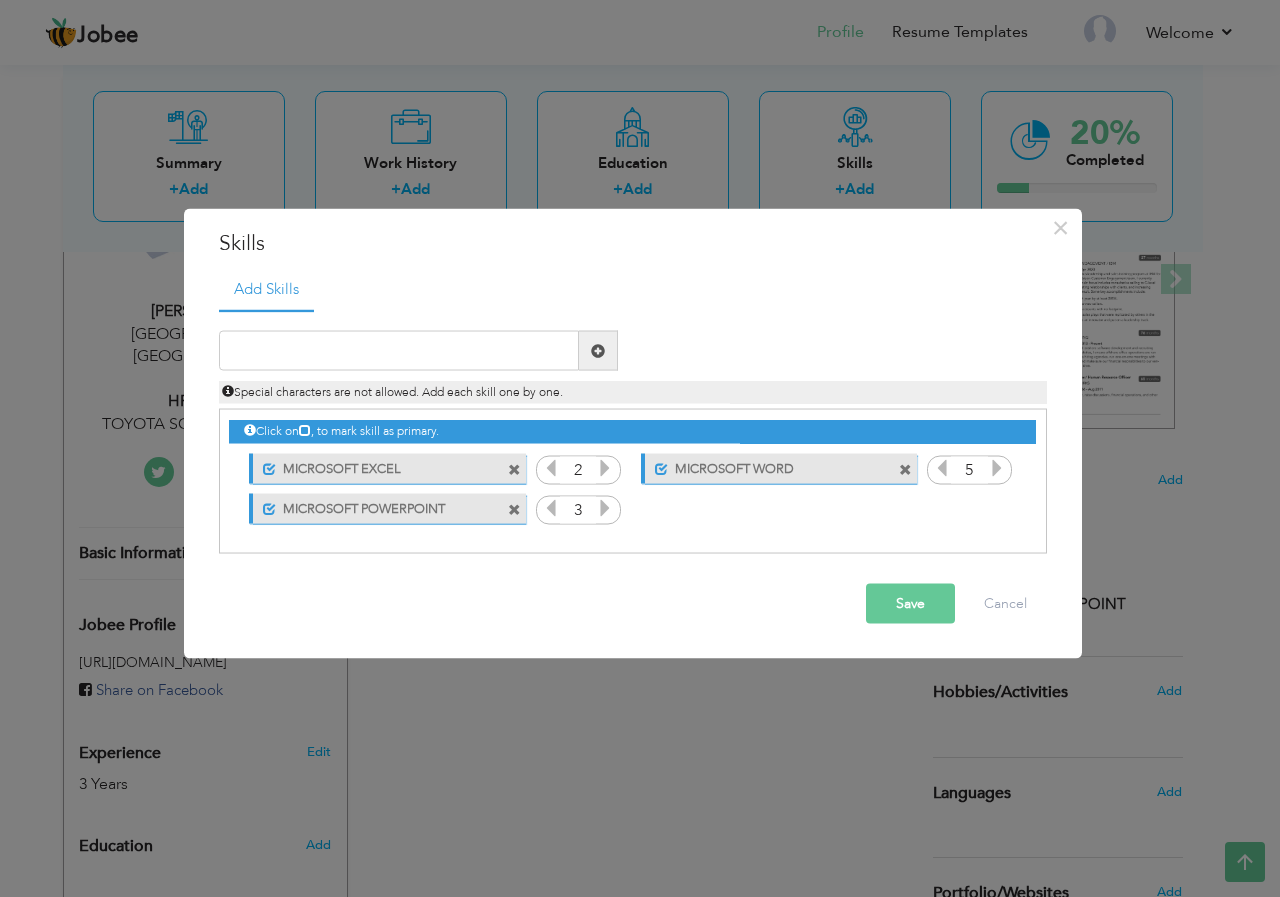 click at bounding box center [997, 468] 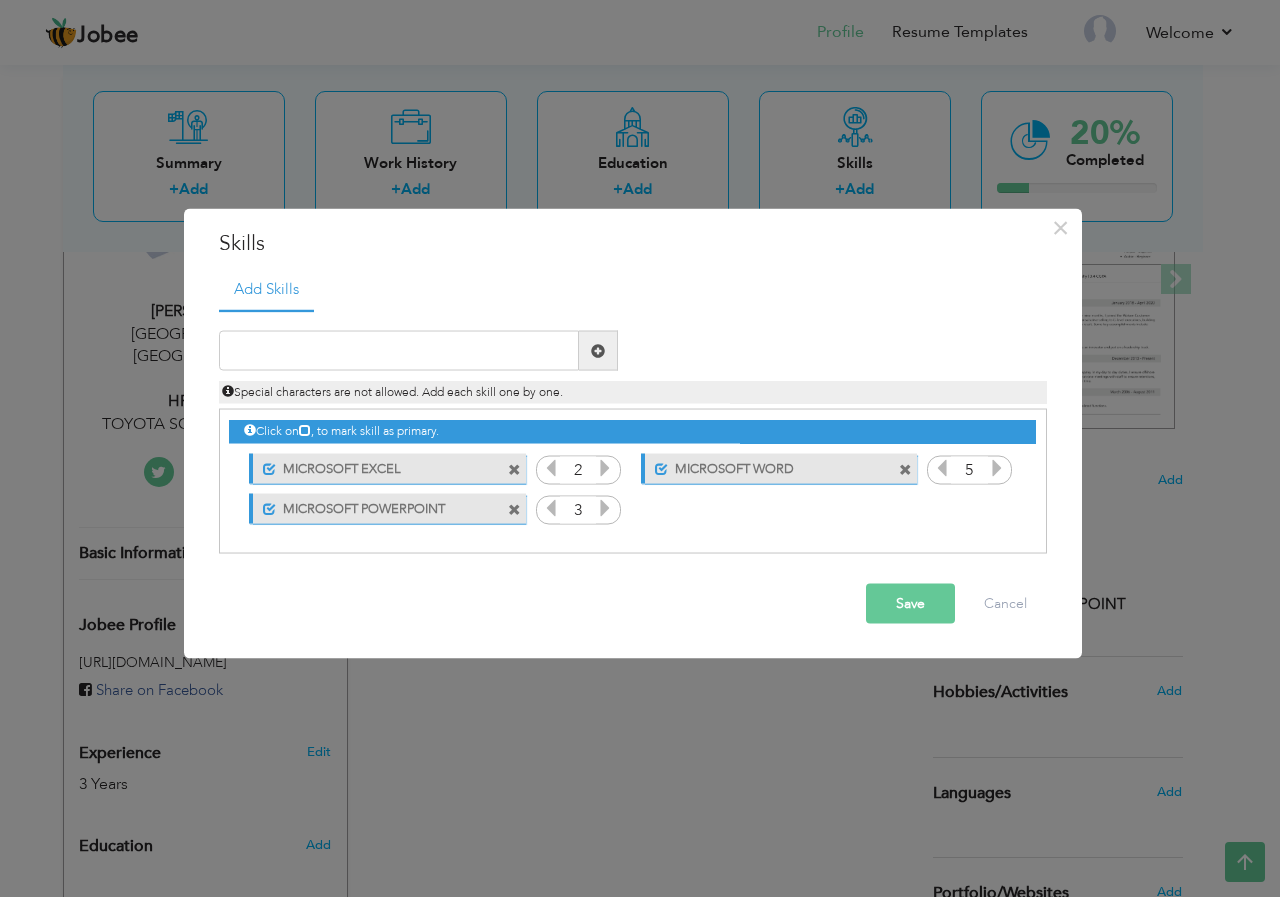 click at bounding box center [997, 468] 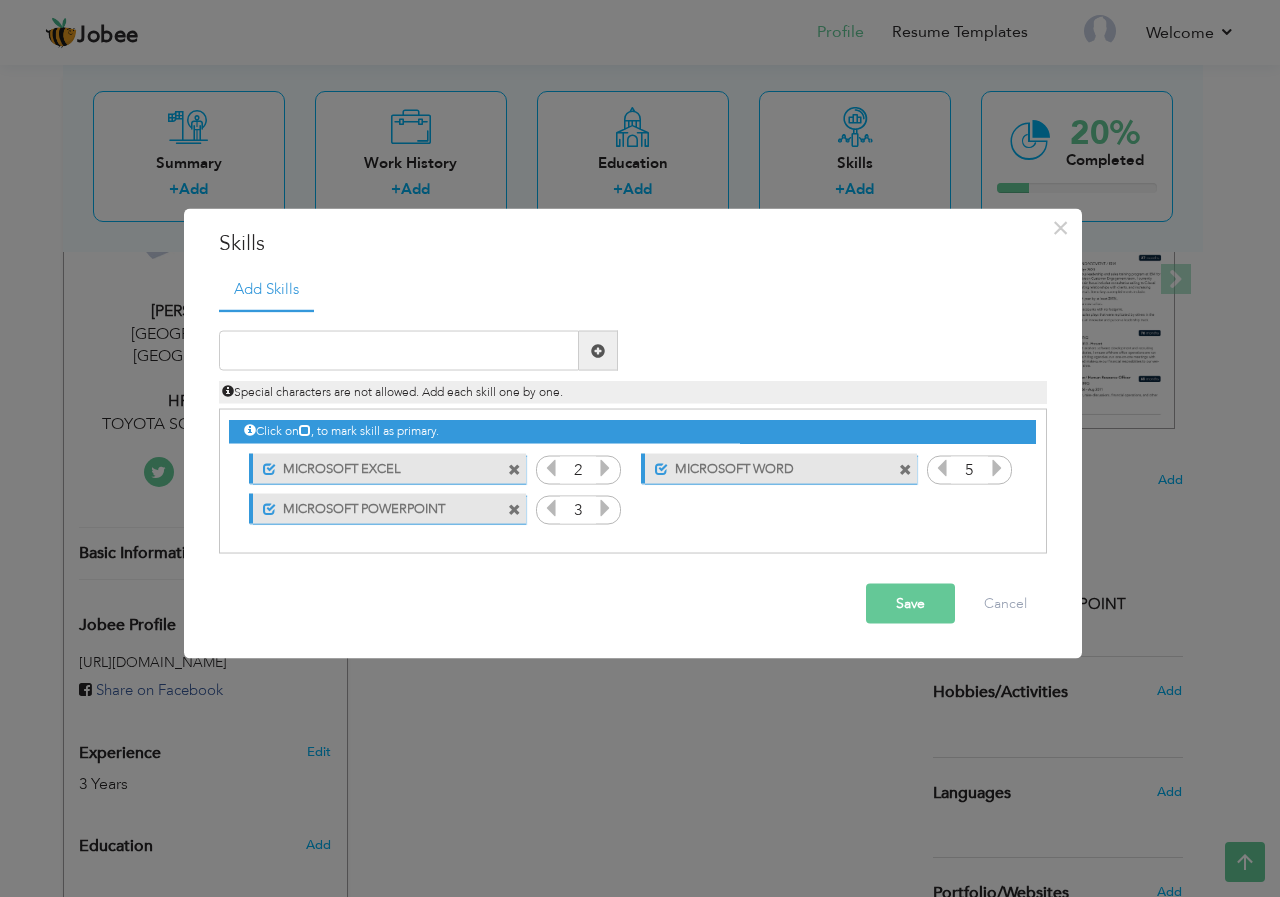 click at bounding box center [605, 468] 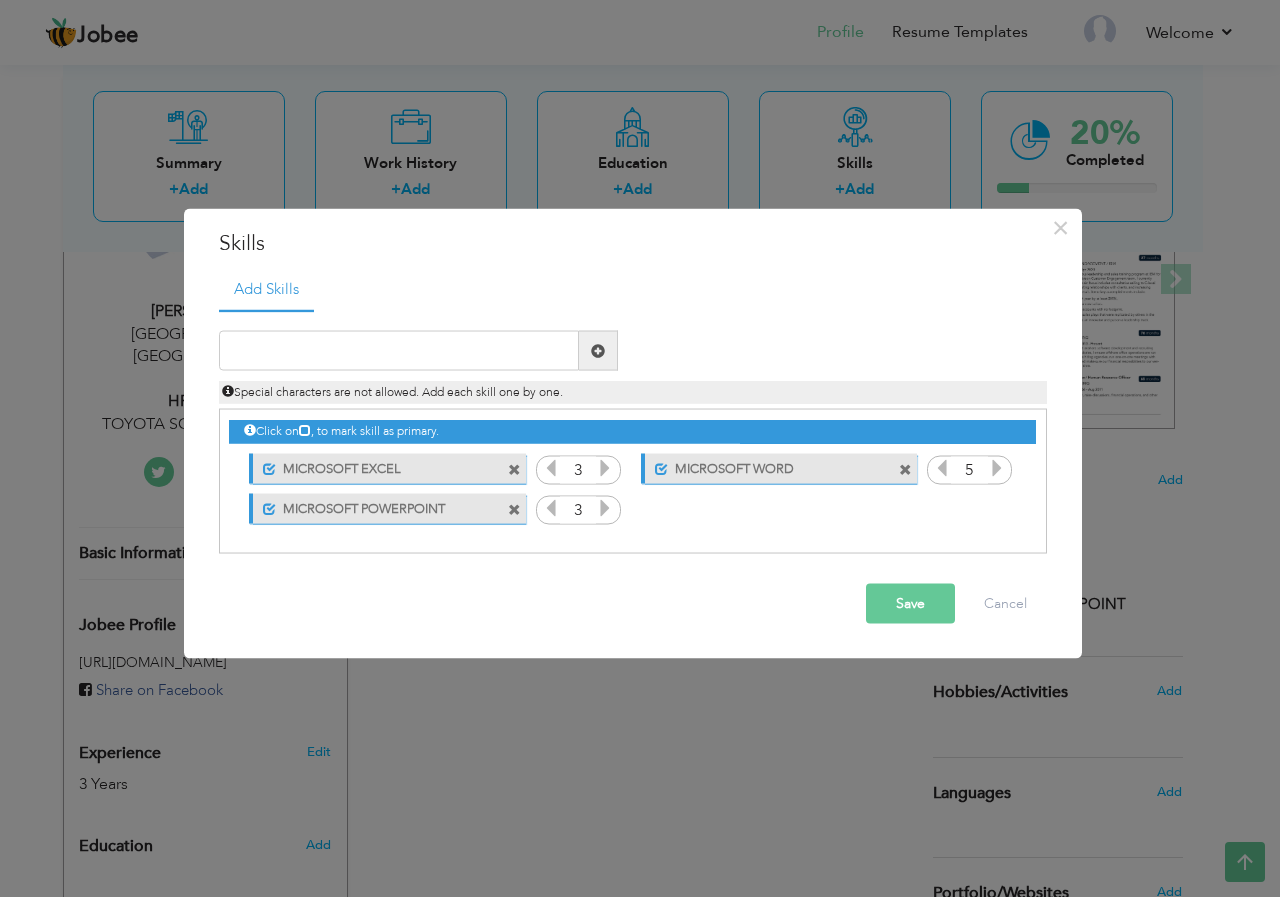 click at bounding box center (605, 508) 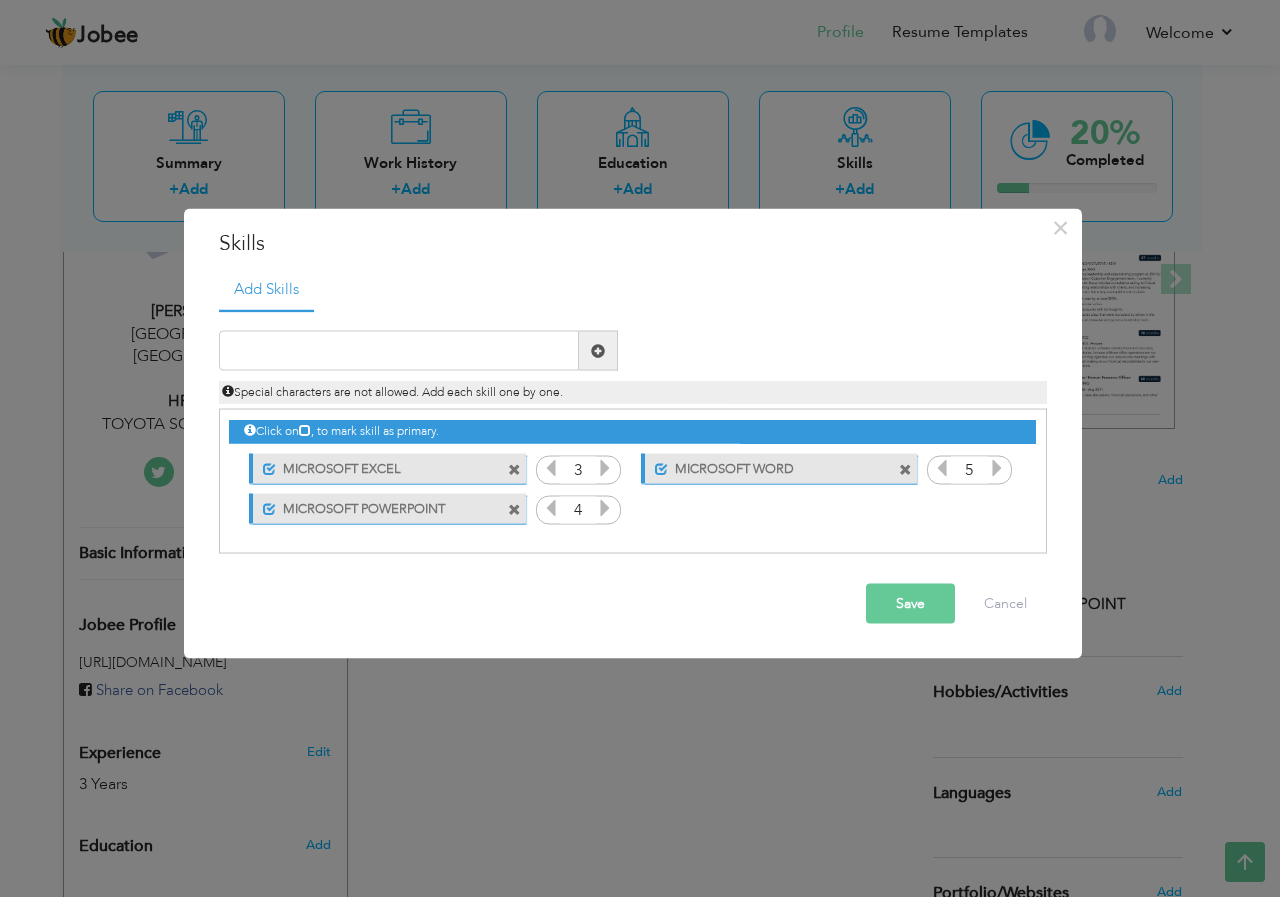click on "Save" at bounding box center [910, 604] 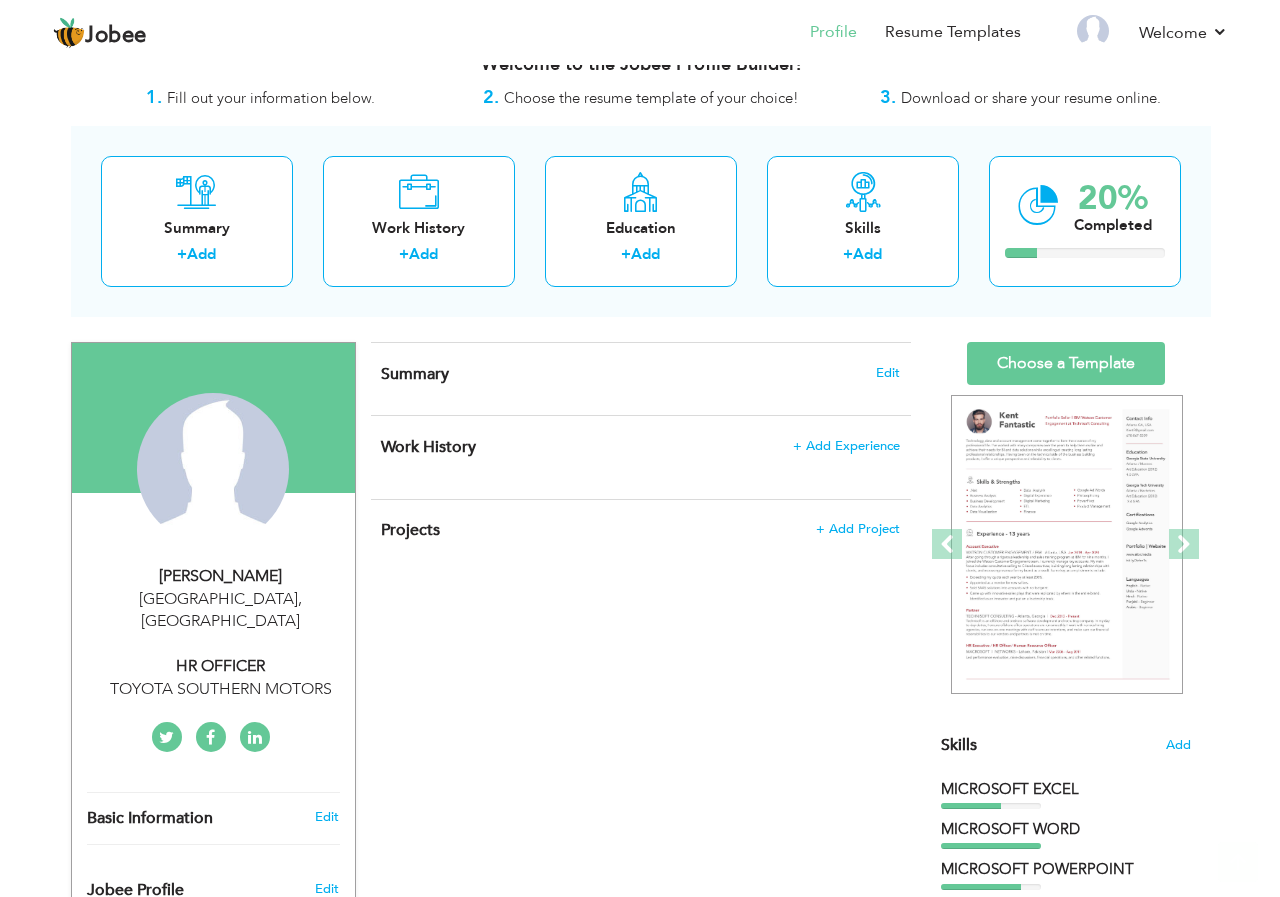 scroll, scrollTop: 0, scrollLeft: 0, axis: both 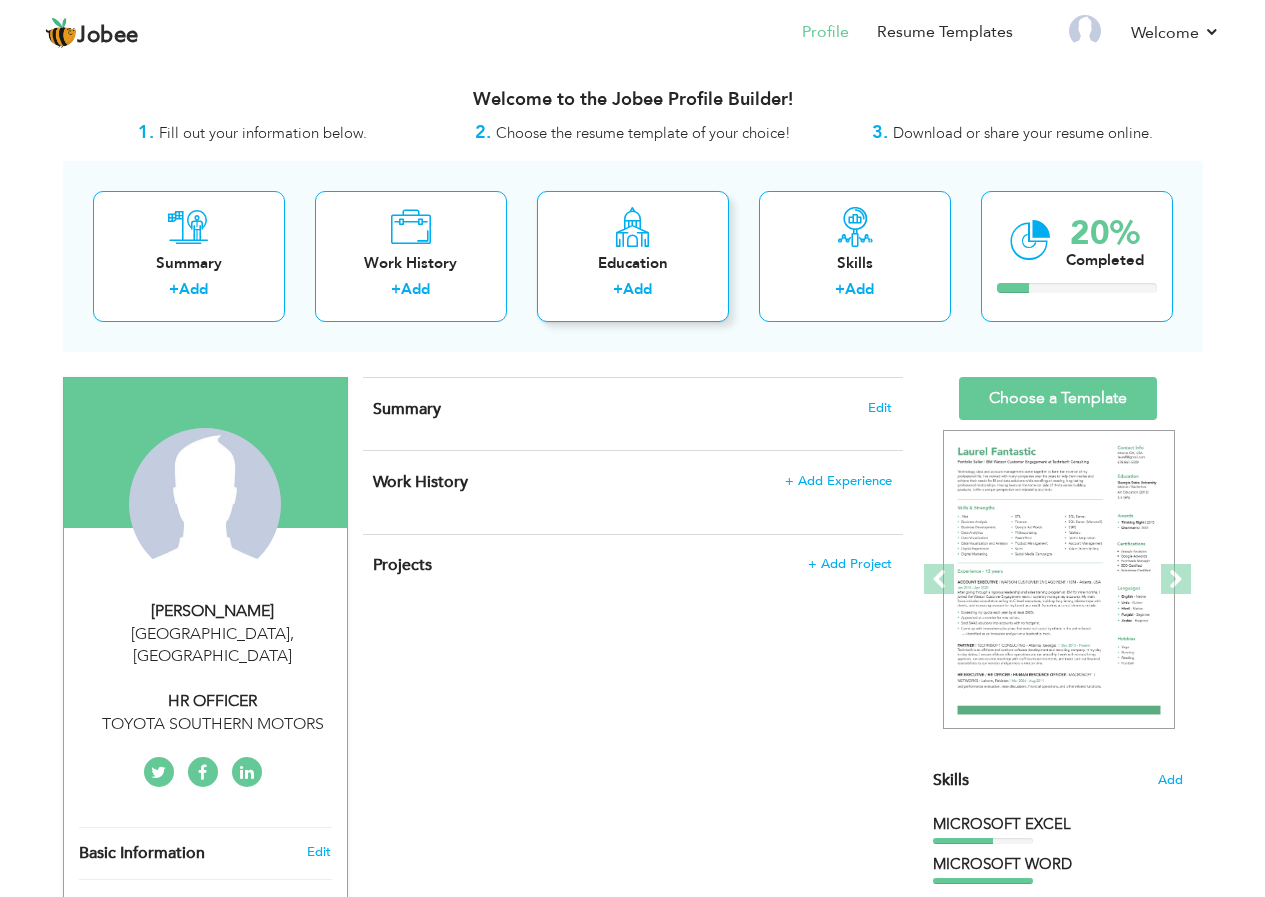 click on "+  Add" at bounding box center (633, 292) 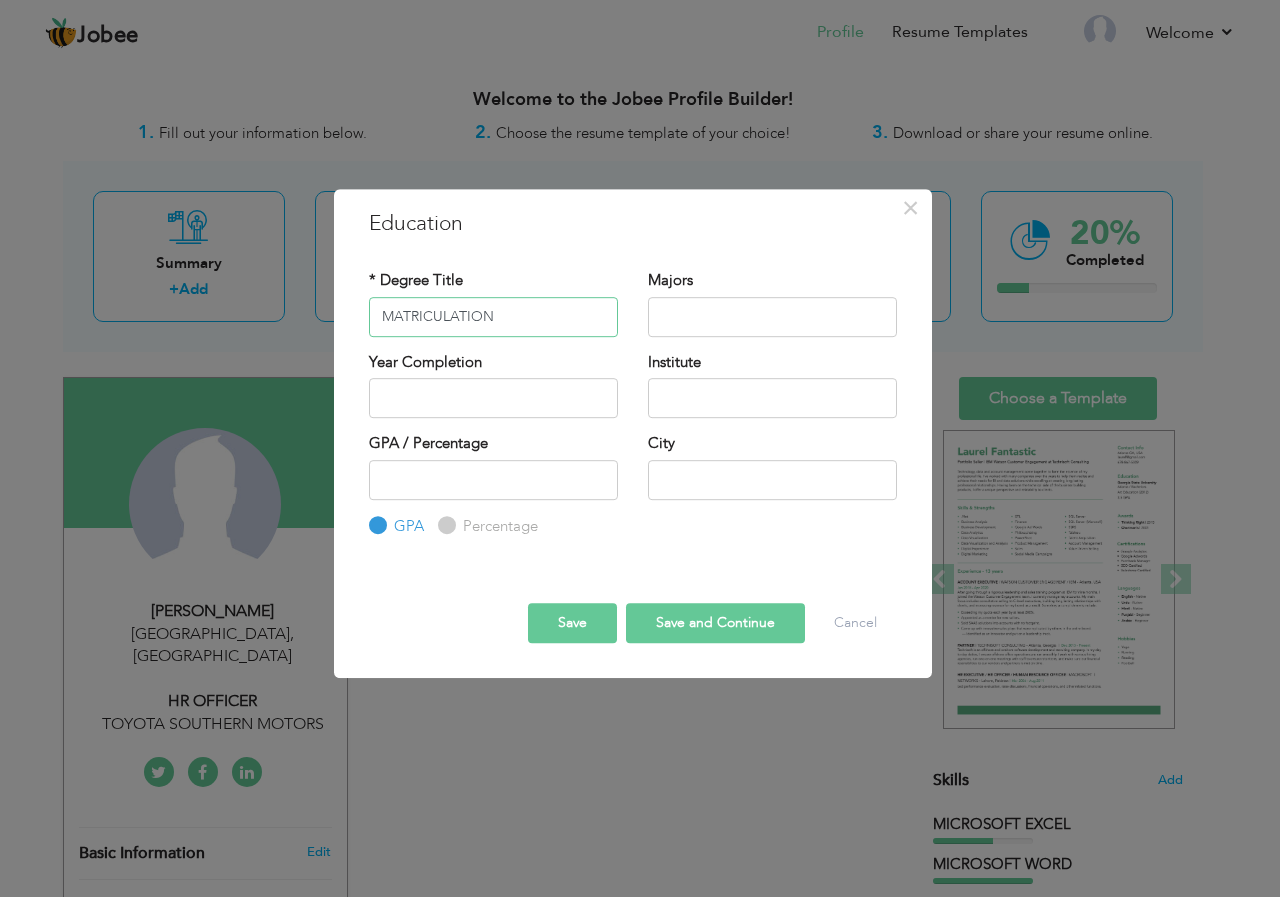 type on "MATRICULATION" 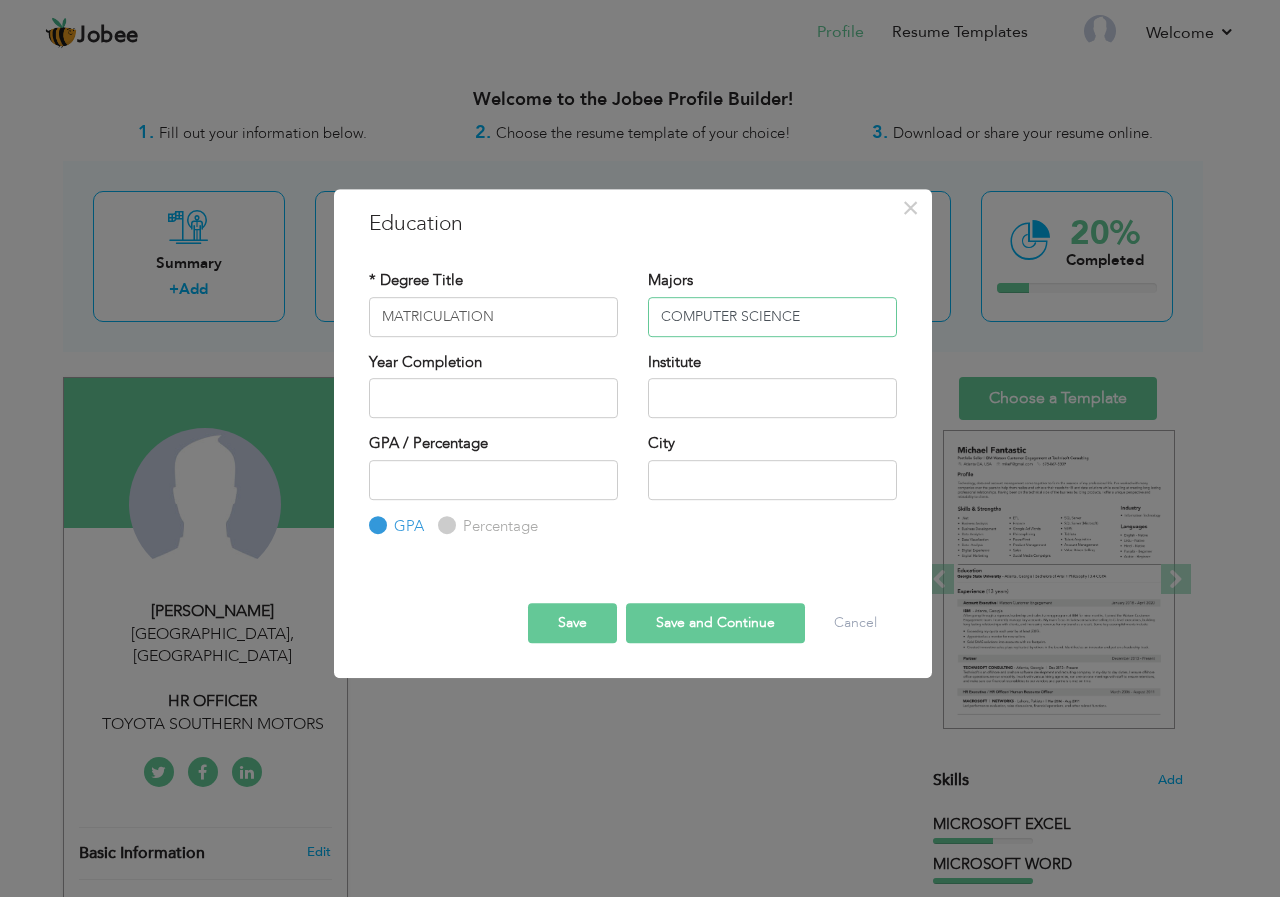 type on "COMPUTER SCIENCE" 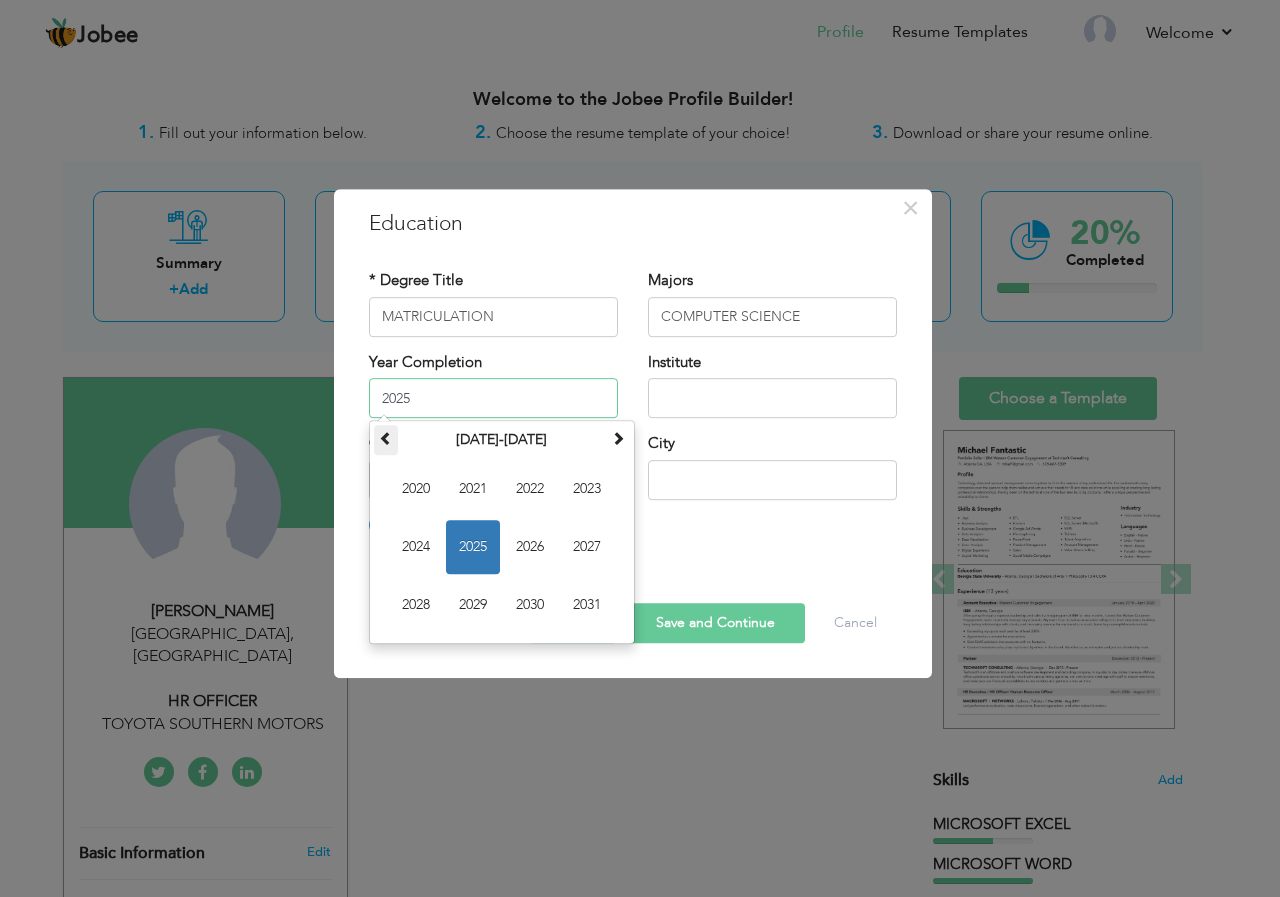 click at bounding box center [386, 438] 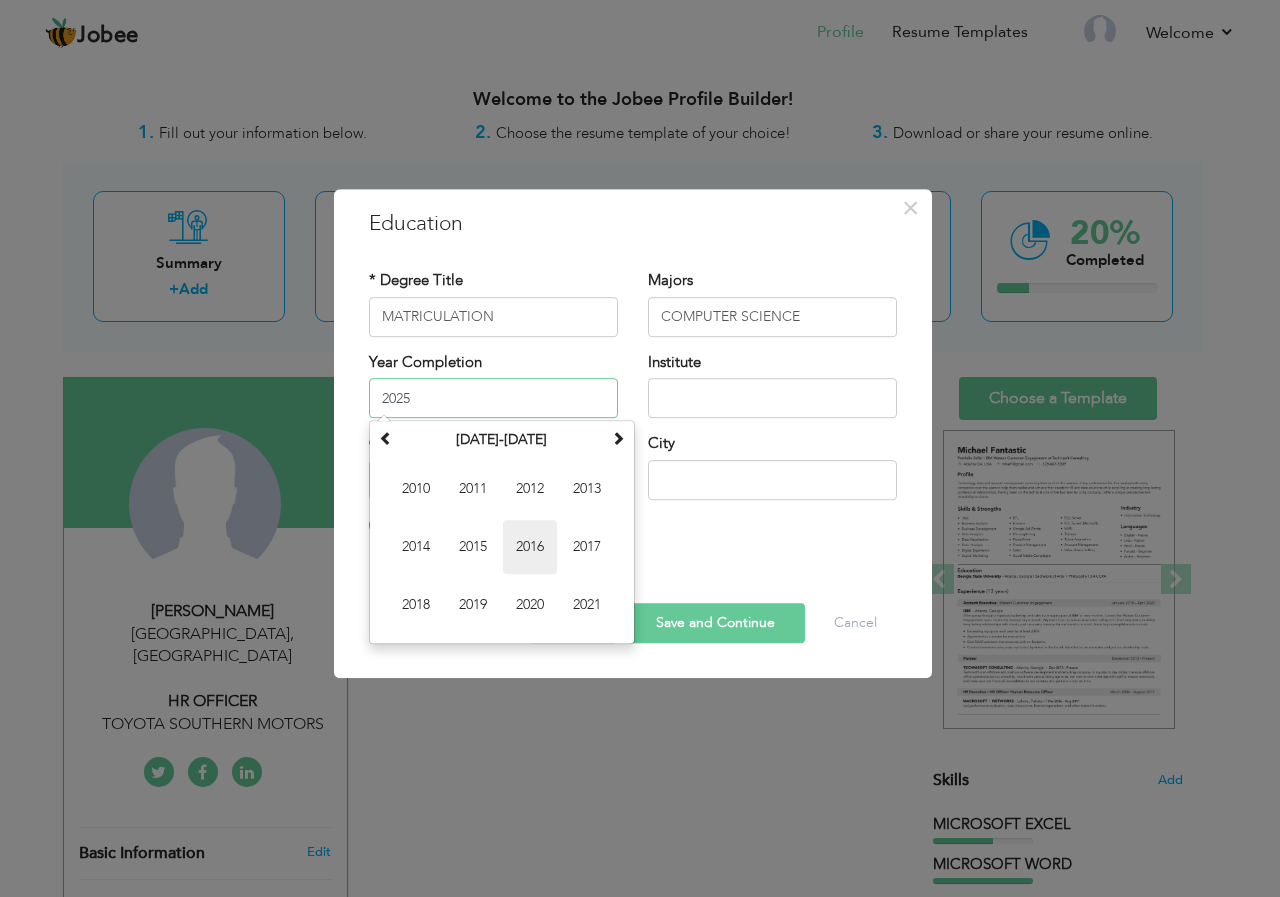 click on "2016" at bounding box center (530, 547) 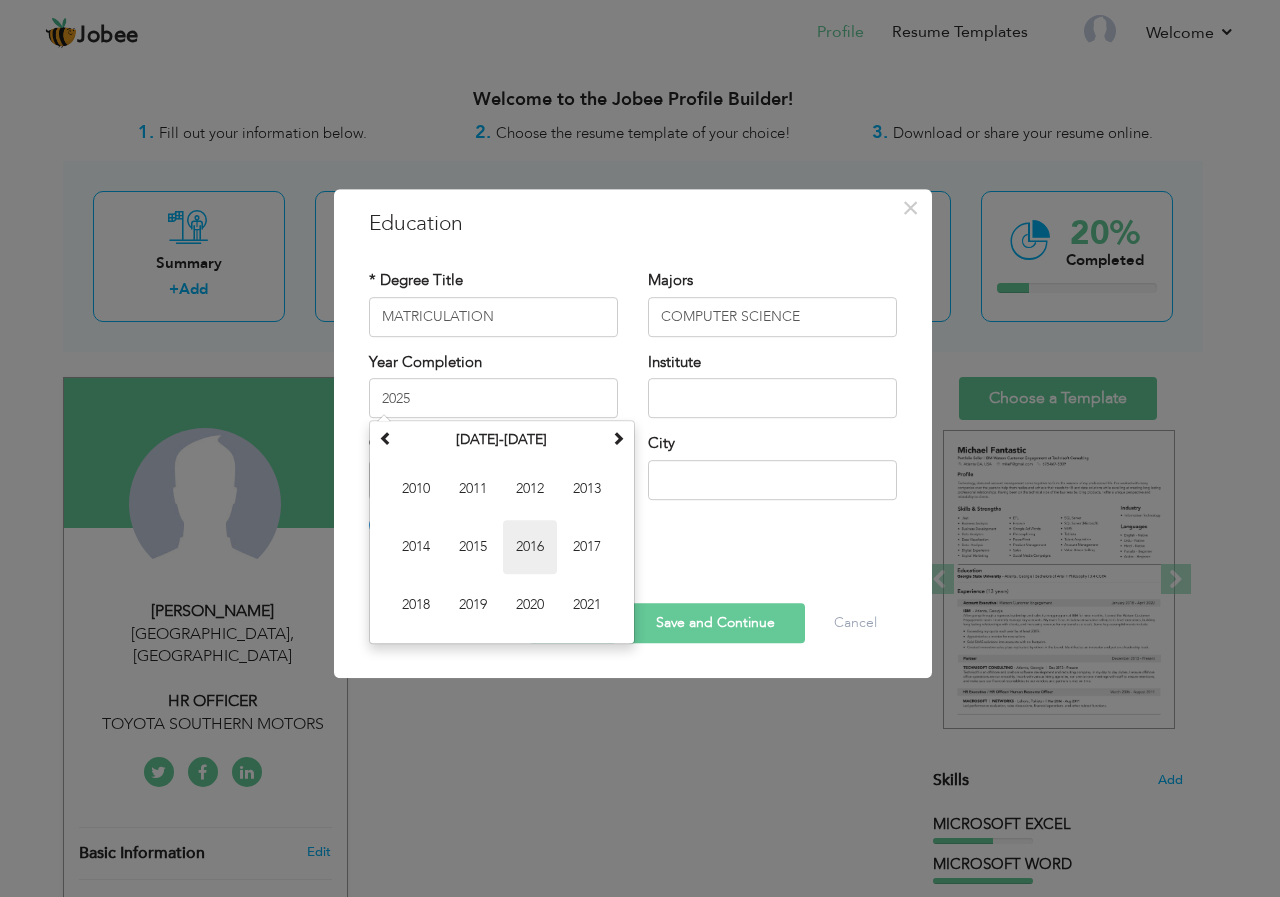 type on "2016" 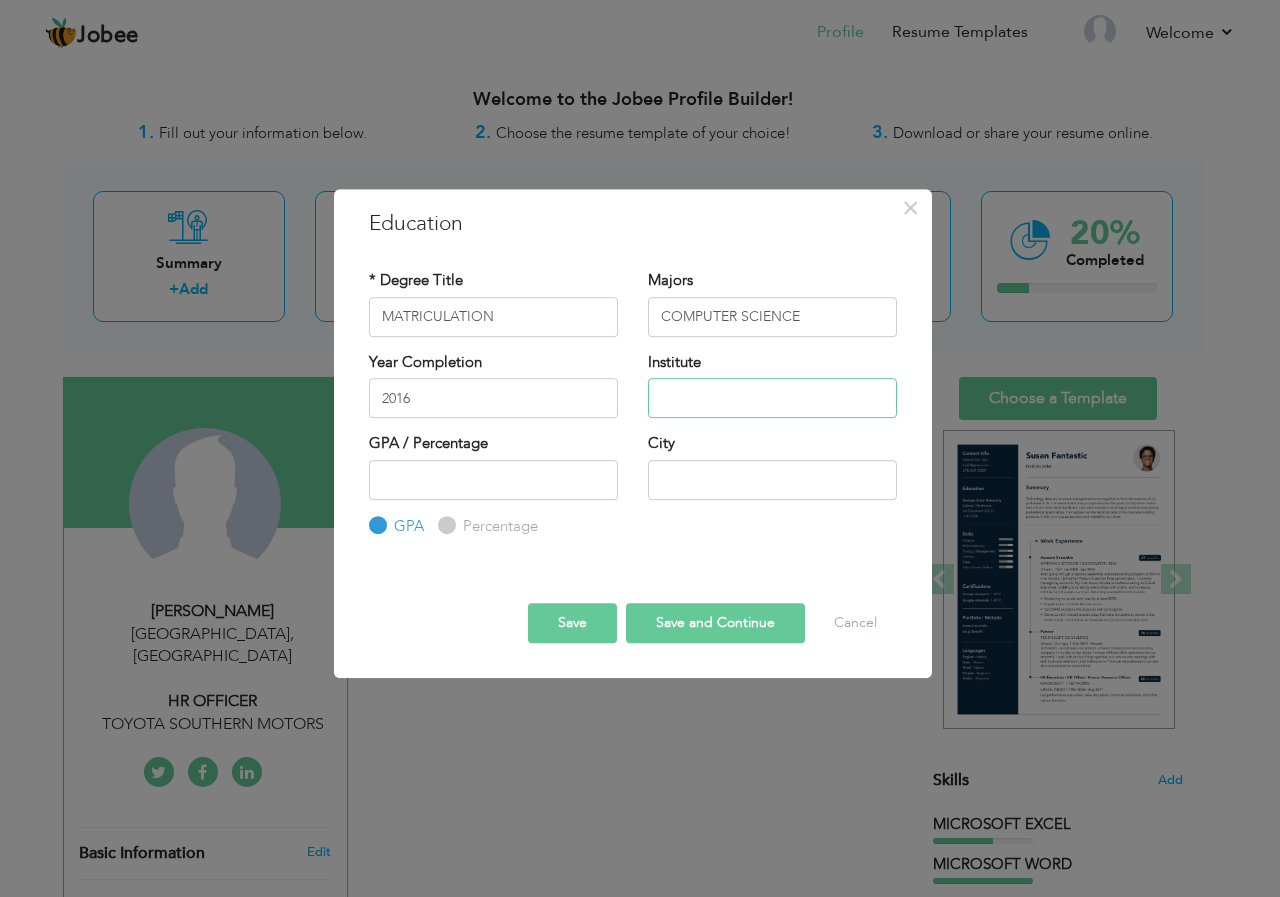 click at bounding box center (772, 398) 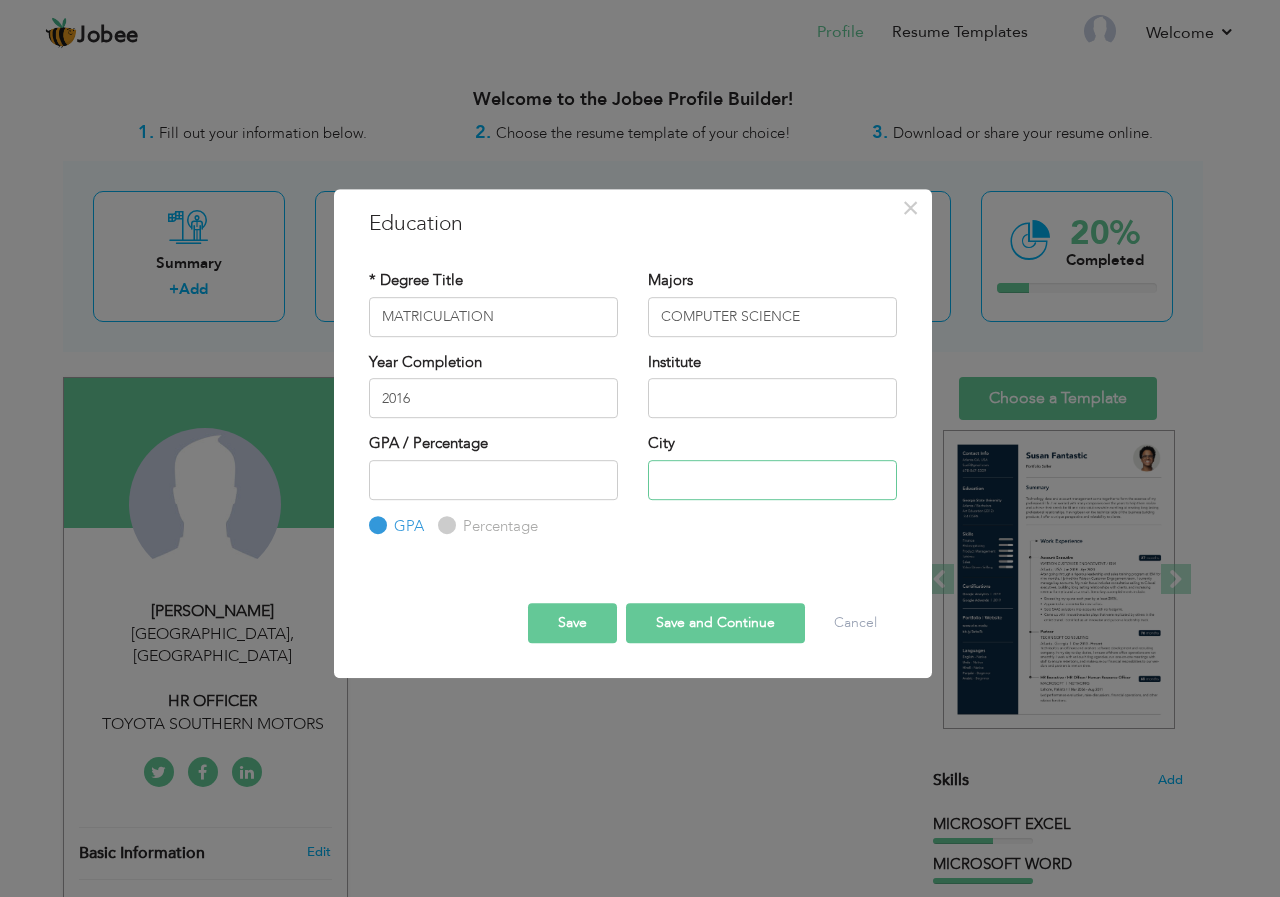 click at bounding box center (772, 480) 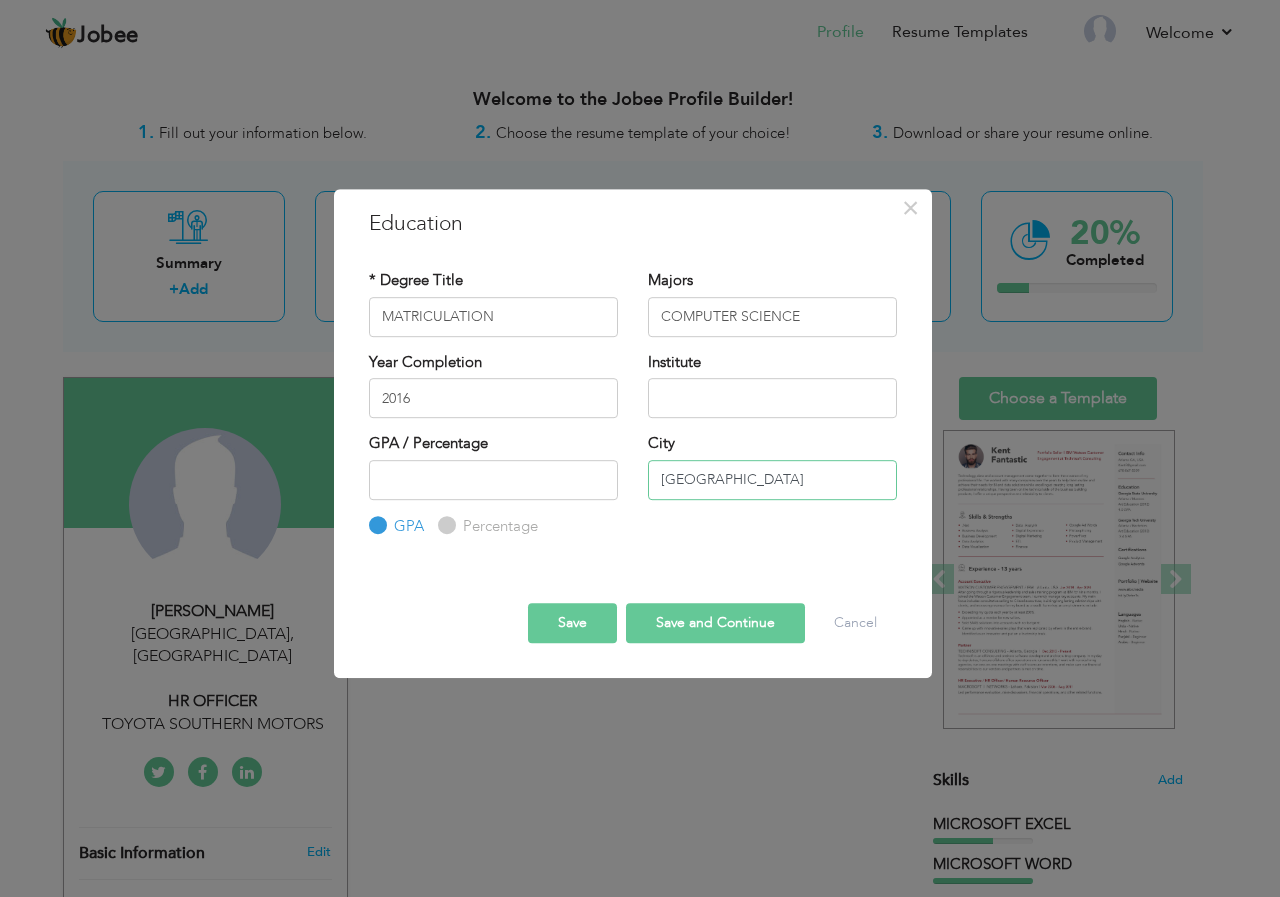 type on "[GEOGRAPHIC_DATA]" 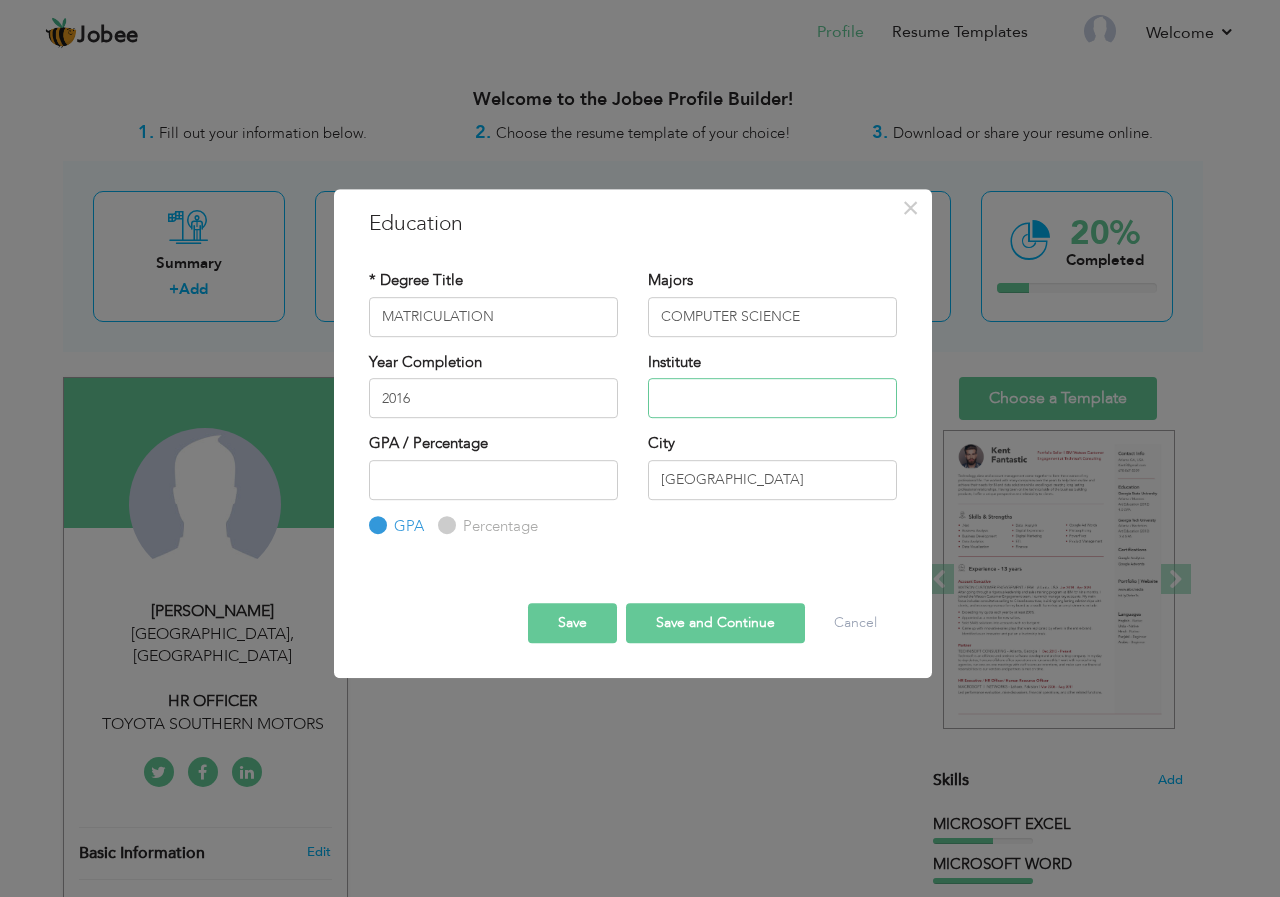 click at bounding box center [772, 398] 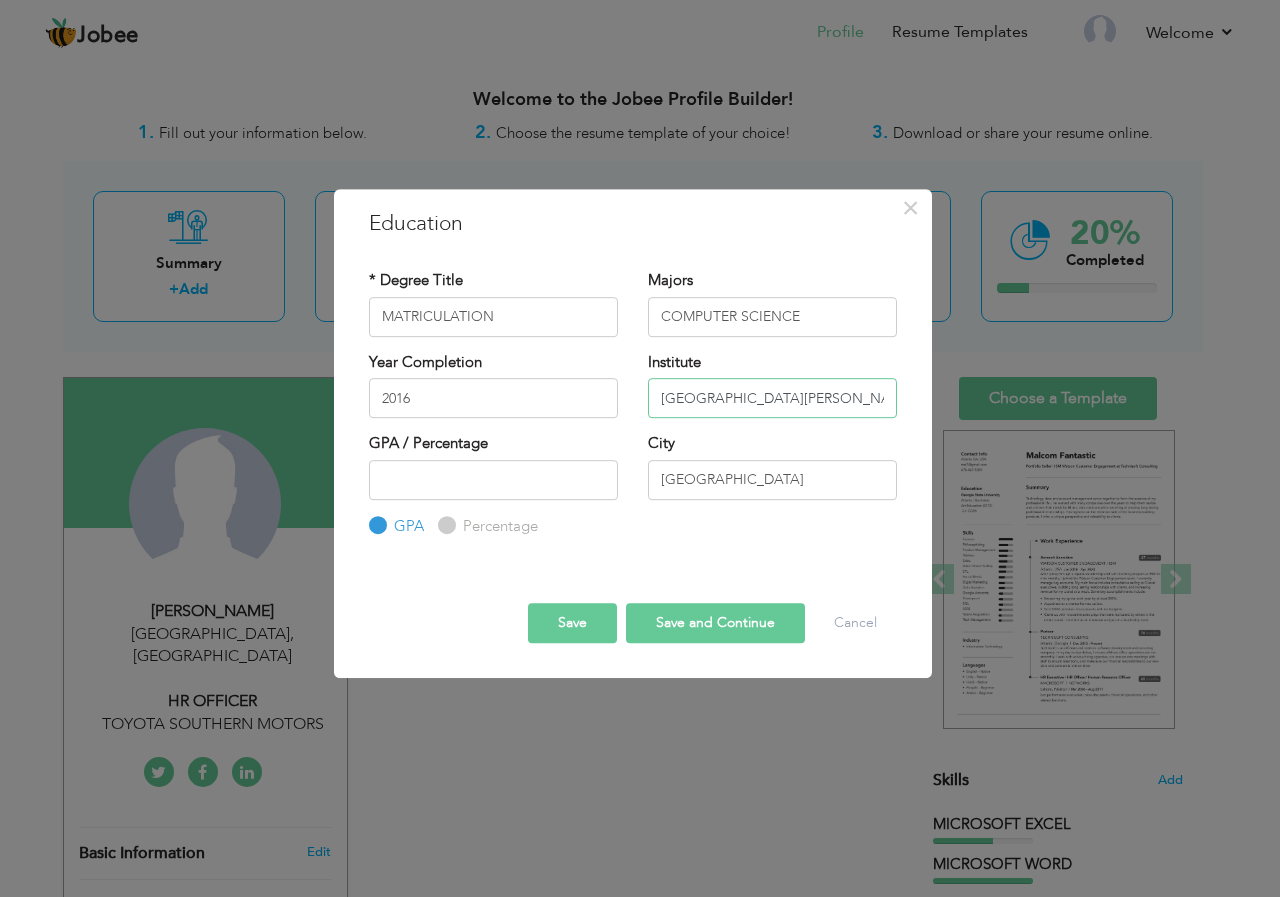 scroll, scrollTop: 0, scrollLeft: 4, axis: horizontal 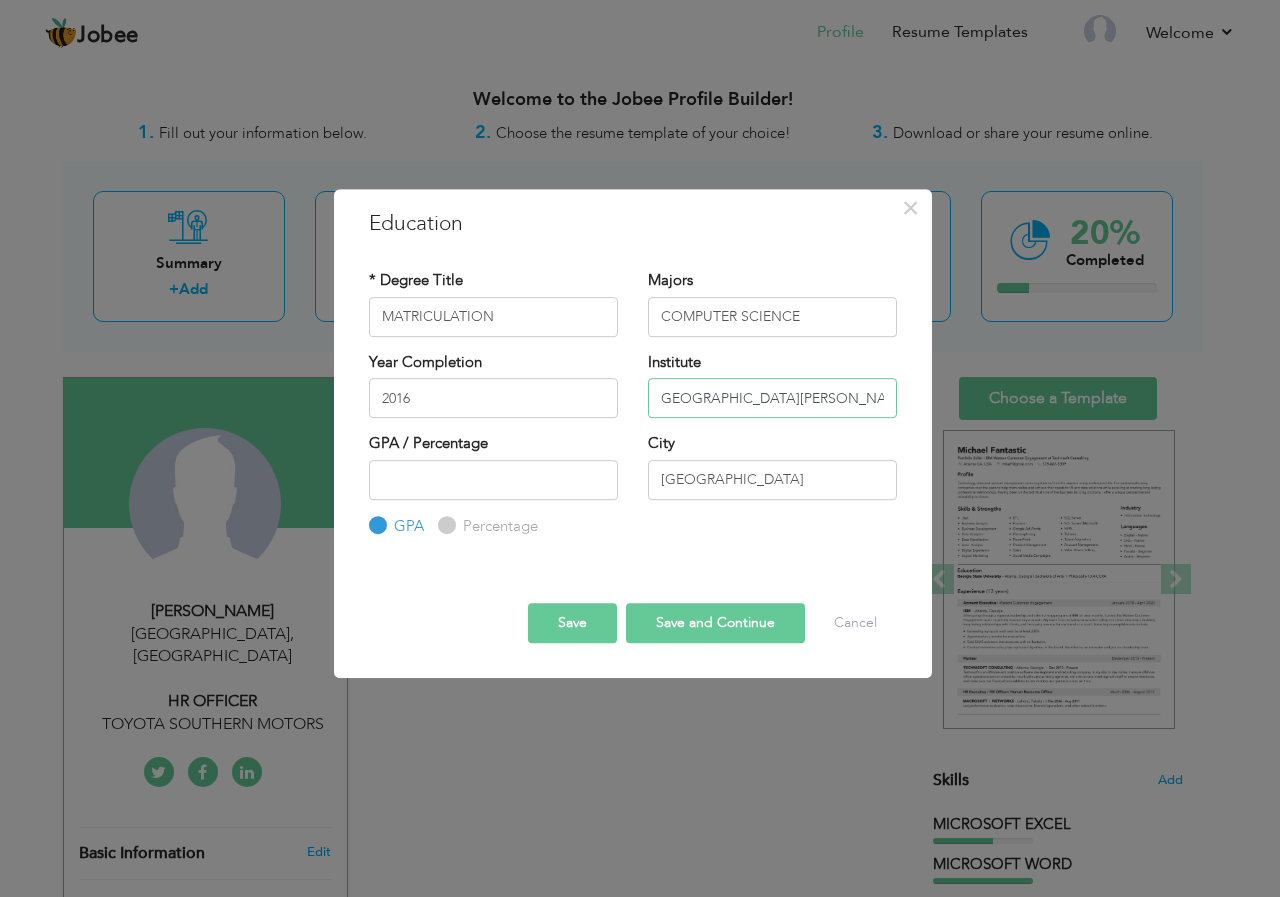 type on "NEW MONTINA ENGLISH SCHOOL" 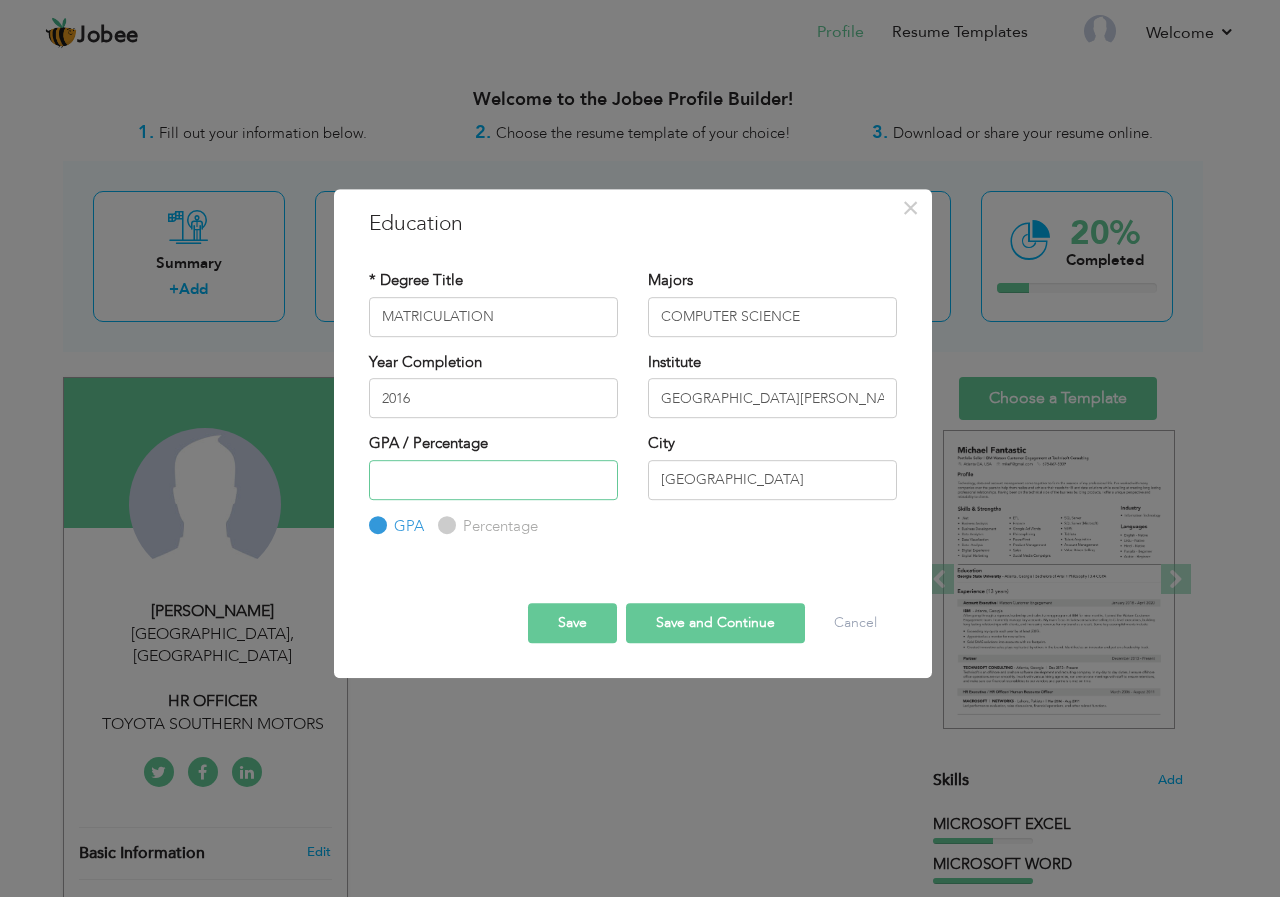 scroll, scrollTop: 0, scrollLeft: 0, axis: both 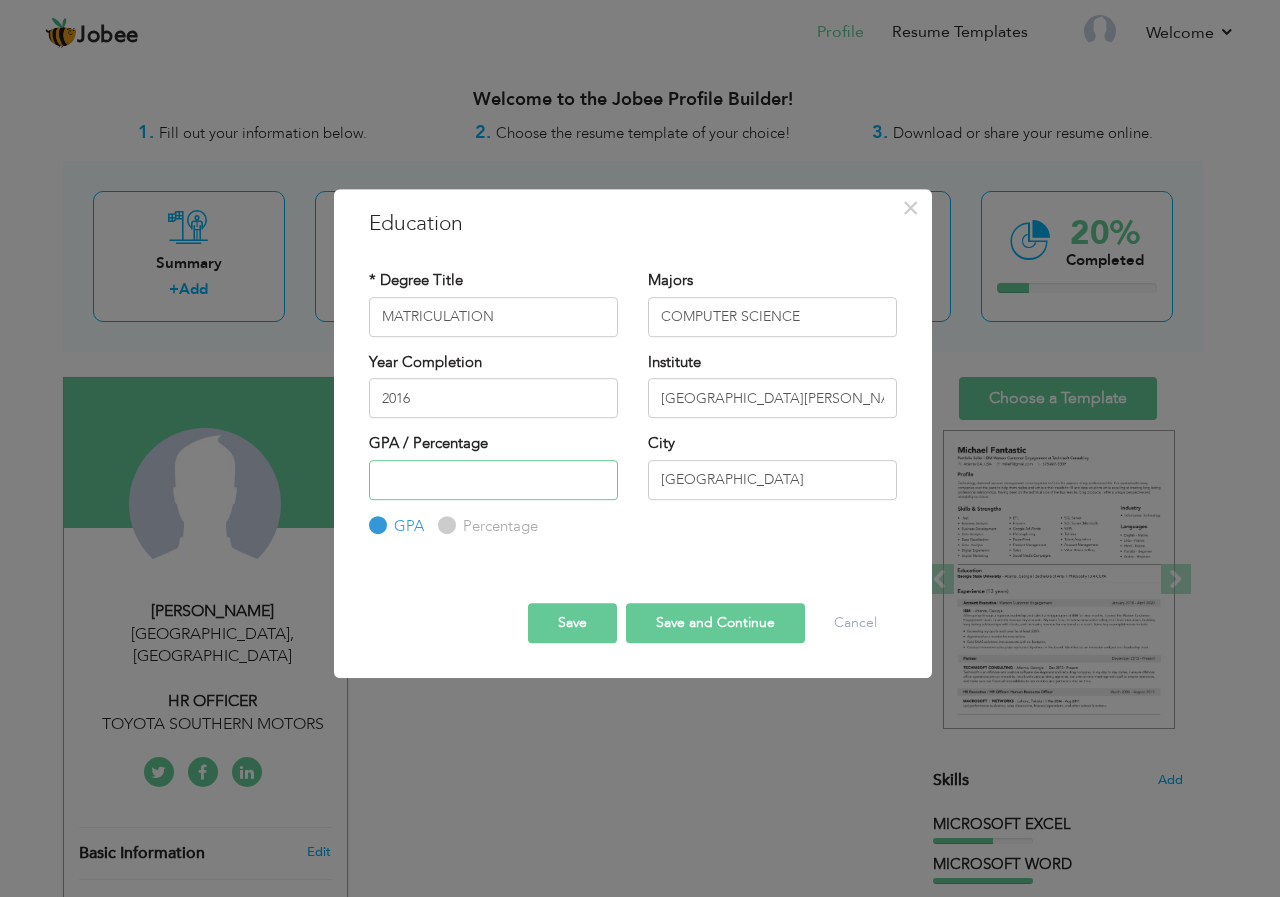click at bounding box center [493, 480] 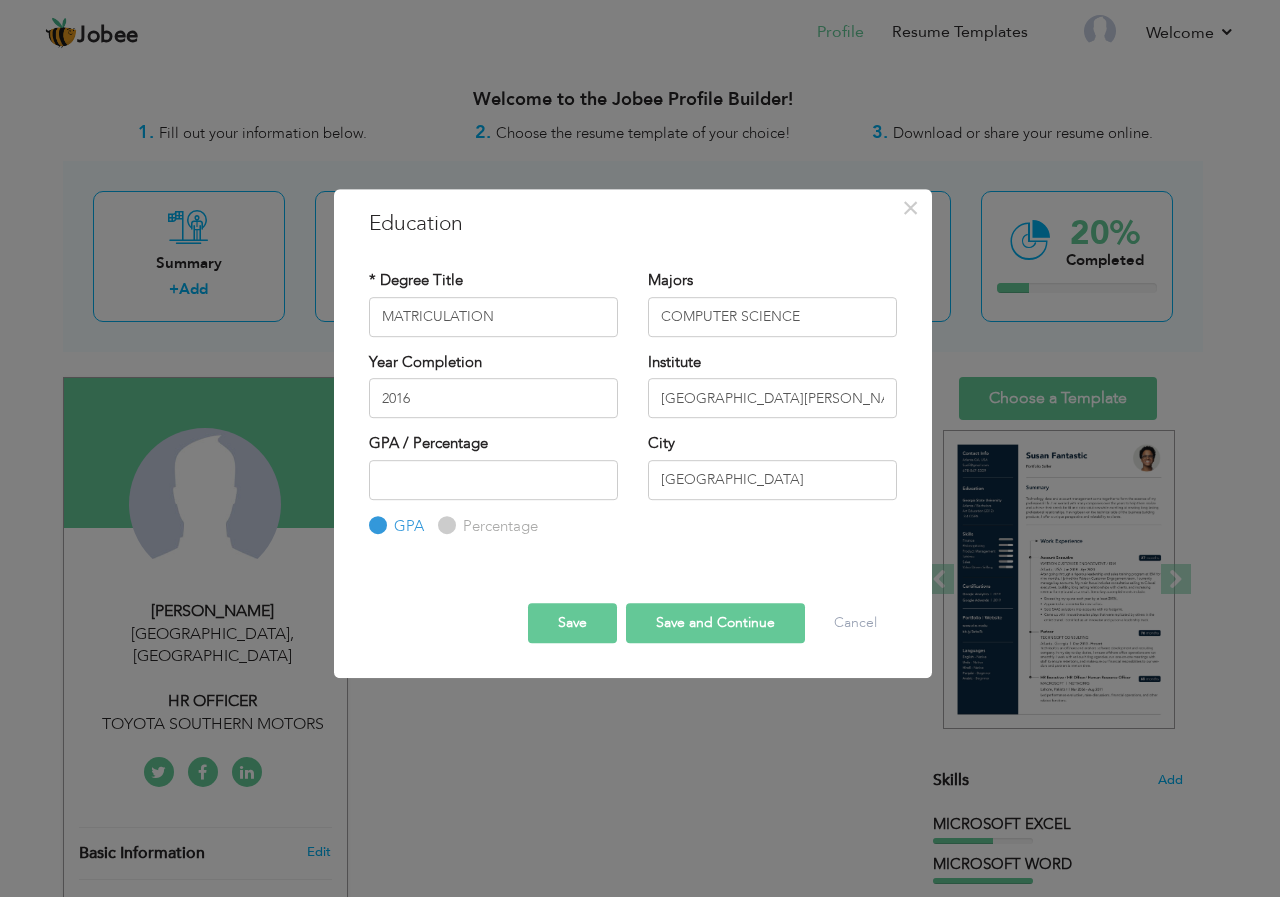 click on "Percentage" at bounding box center [488, 526] 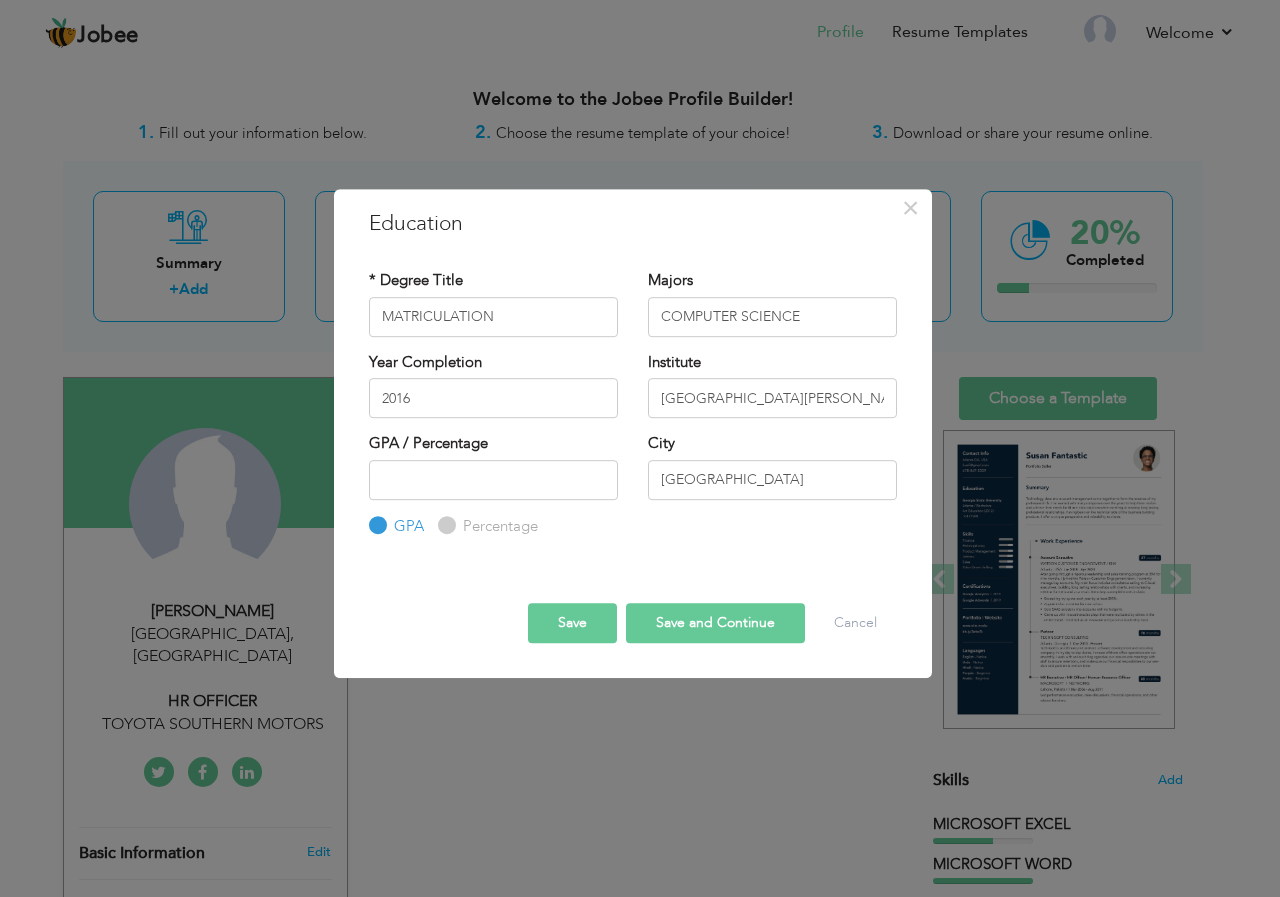 click on "Percentage" at bounding box center (444, 525) 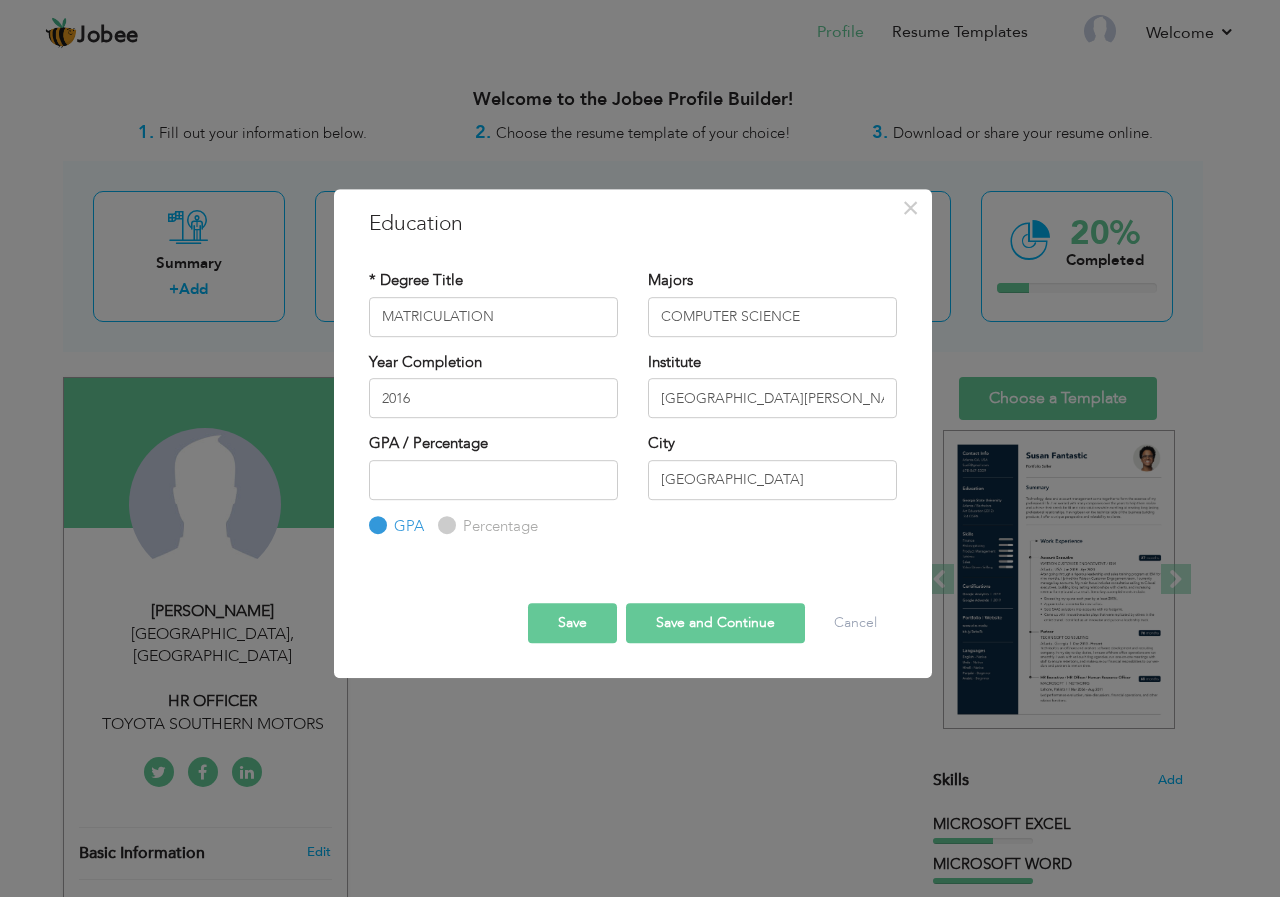 radio on "true" 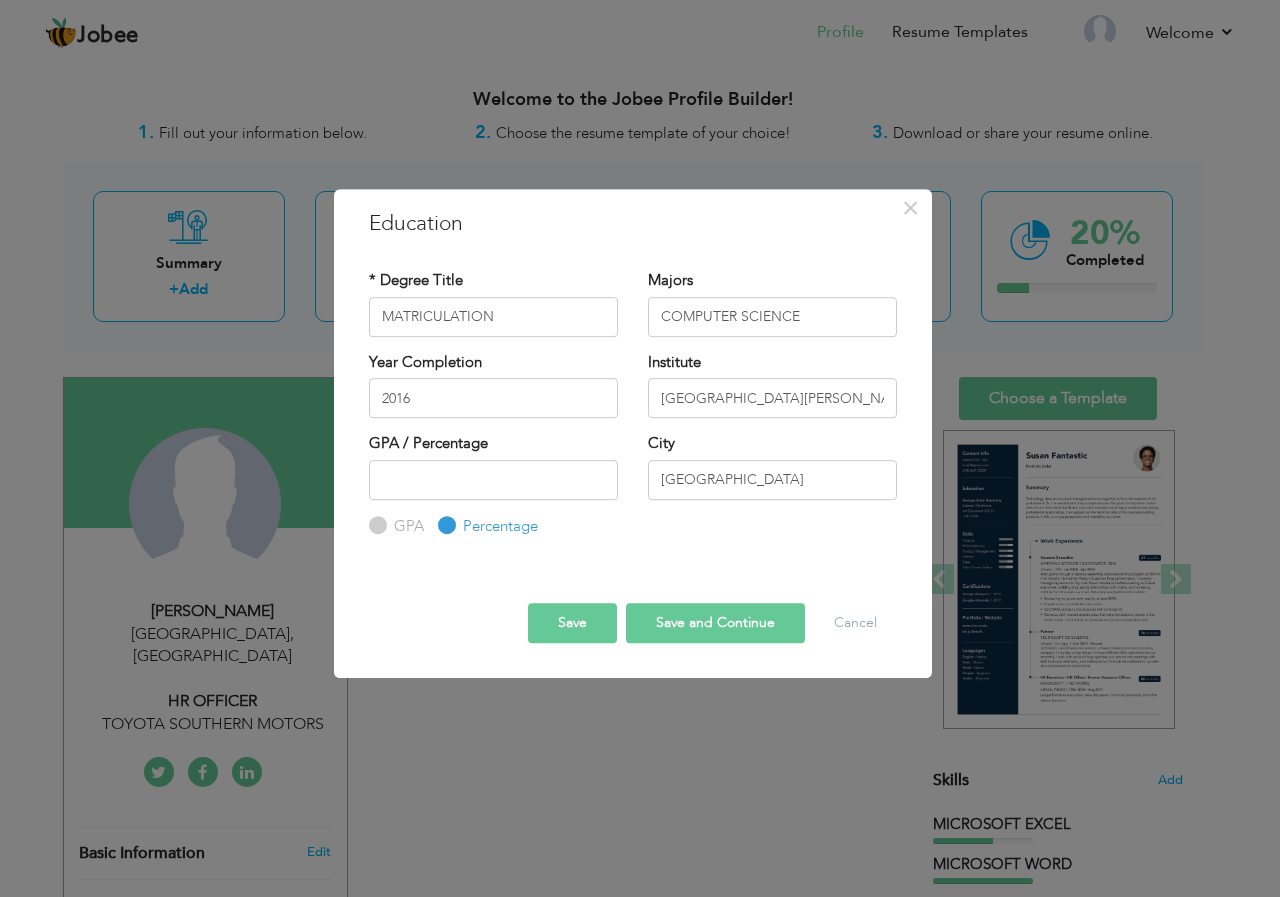 click on "Percentage" at bounding box center [444, 525] 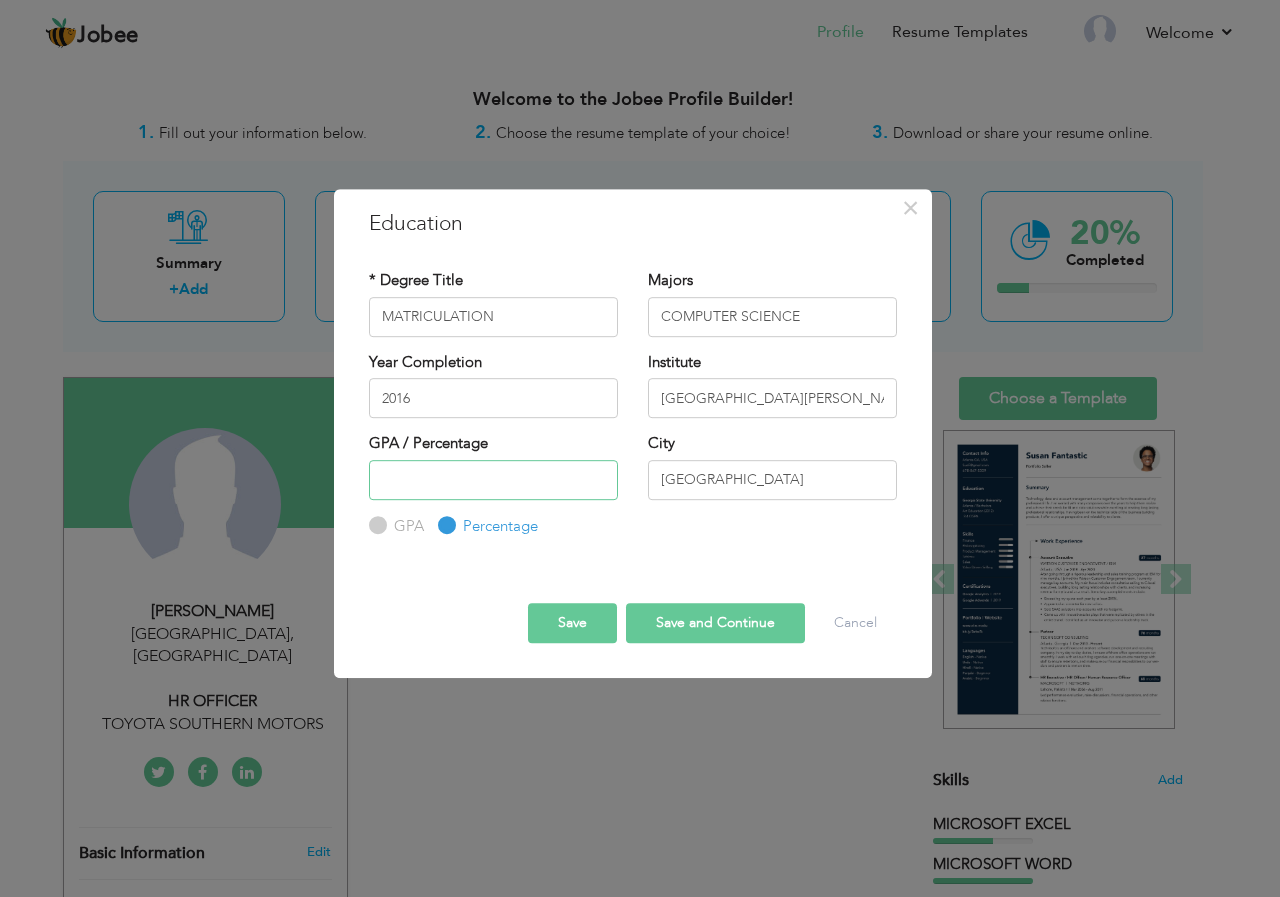 click at bounding box center (493, 480) 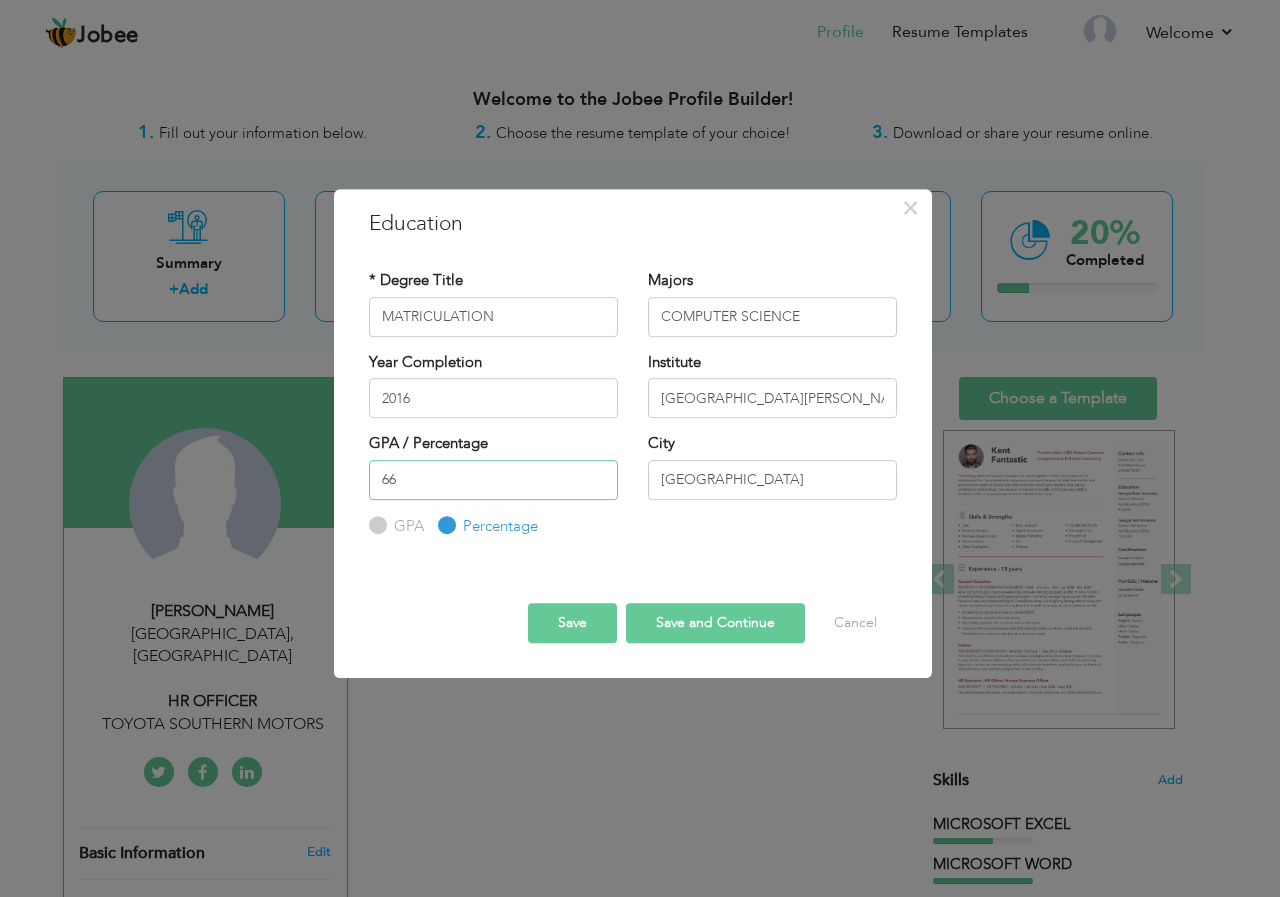 type on "66" 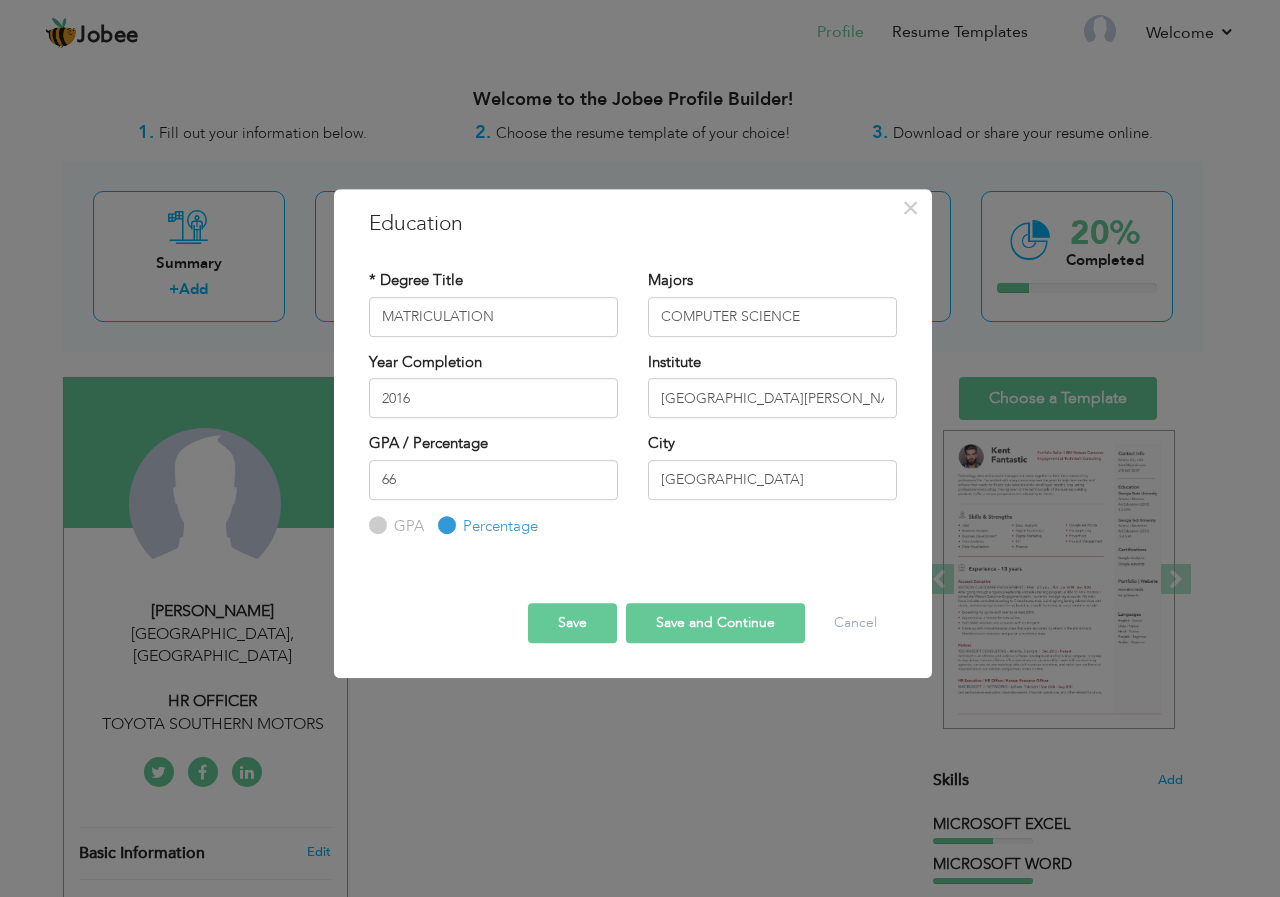 click on "Save and Continue" at bounding box center (715, 623) 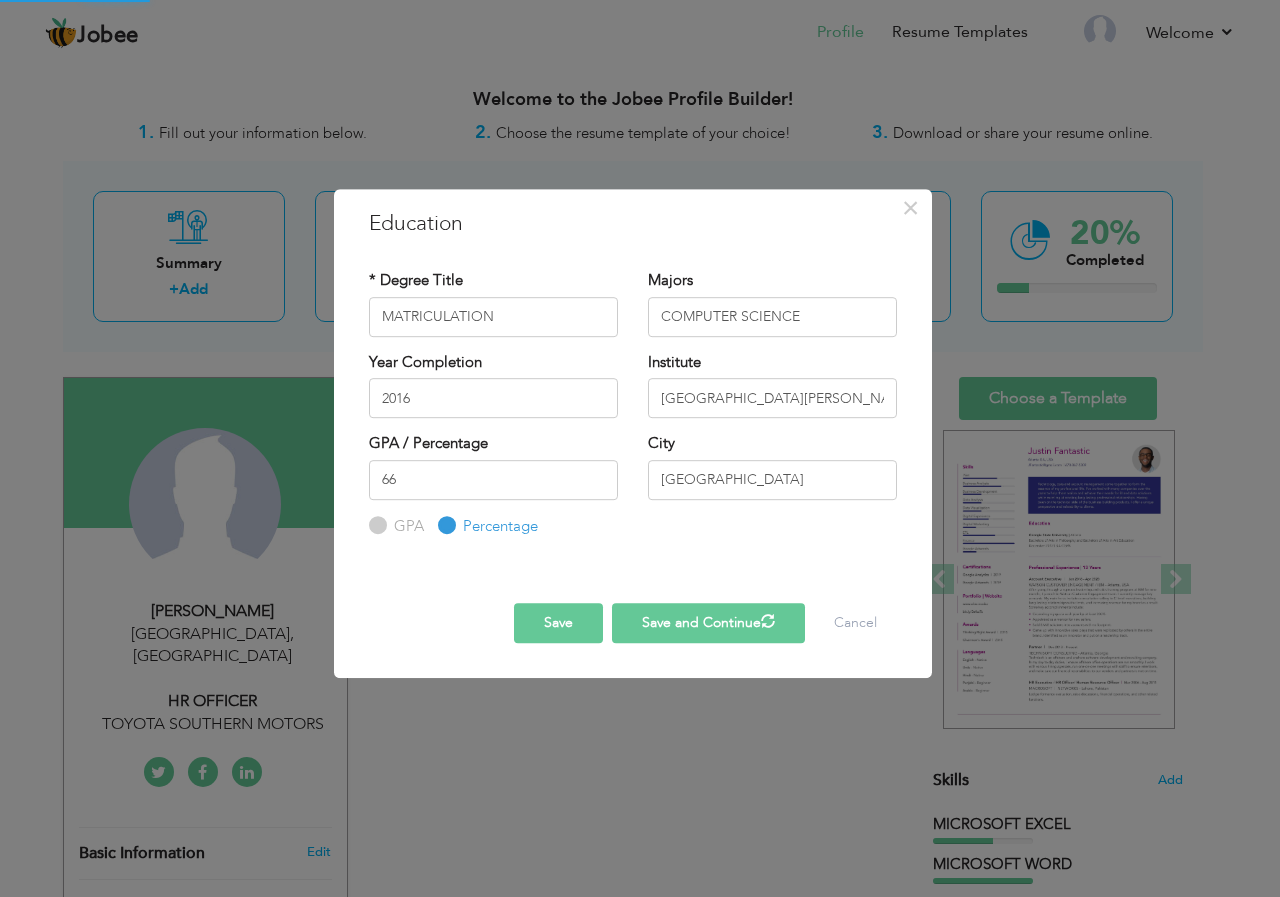type 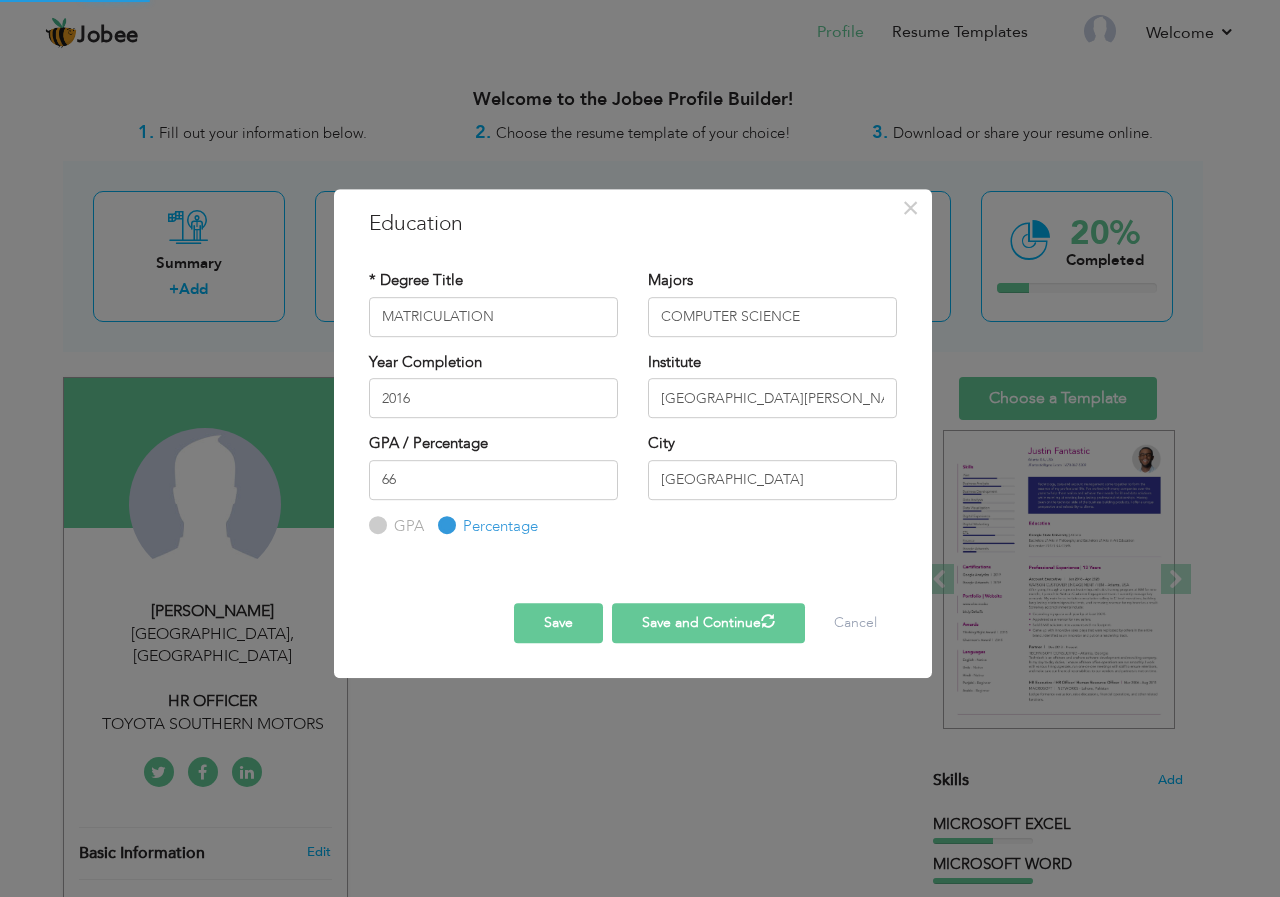type 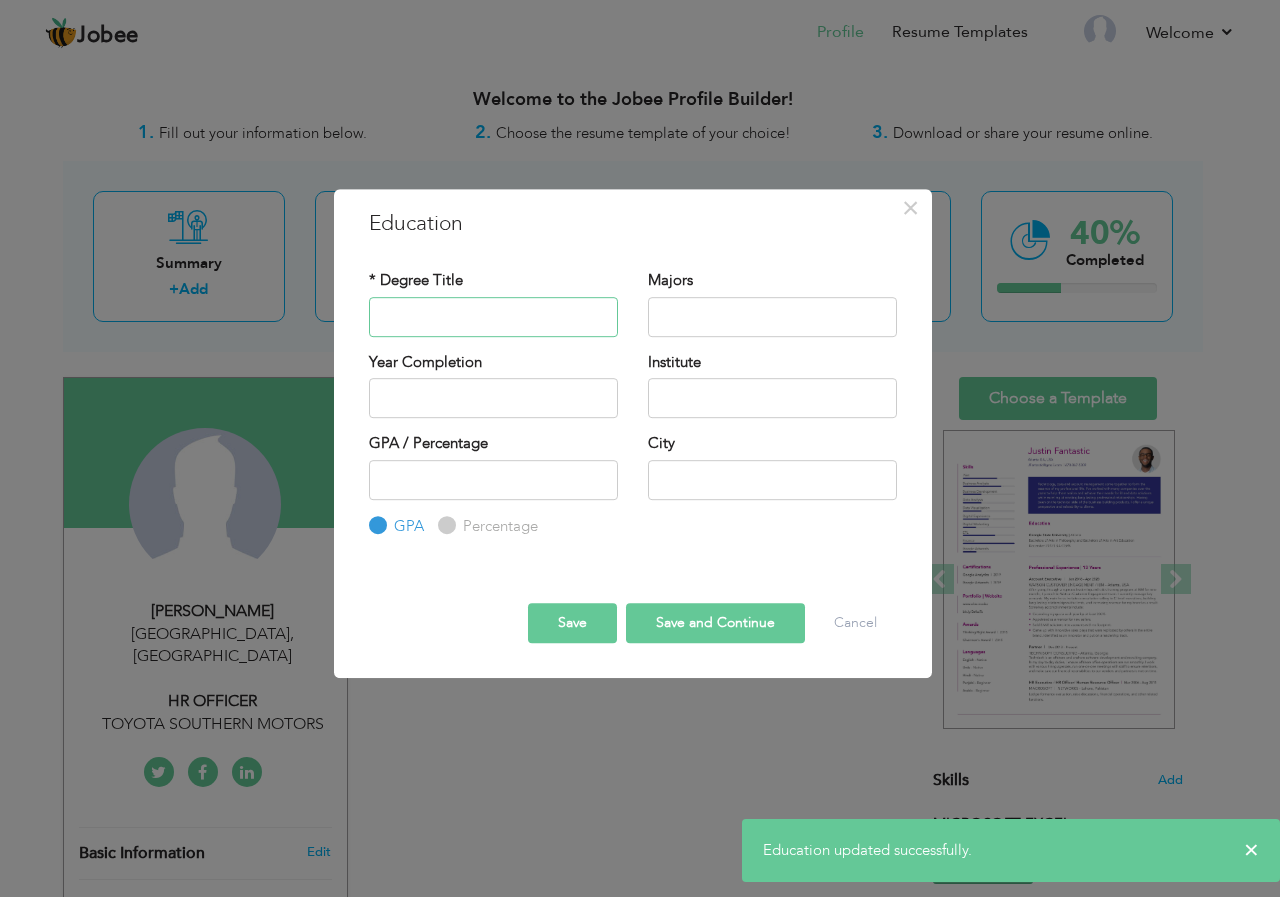 click at bounding box center (493, 317) 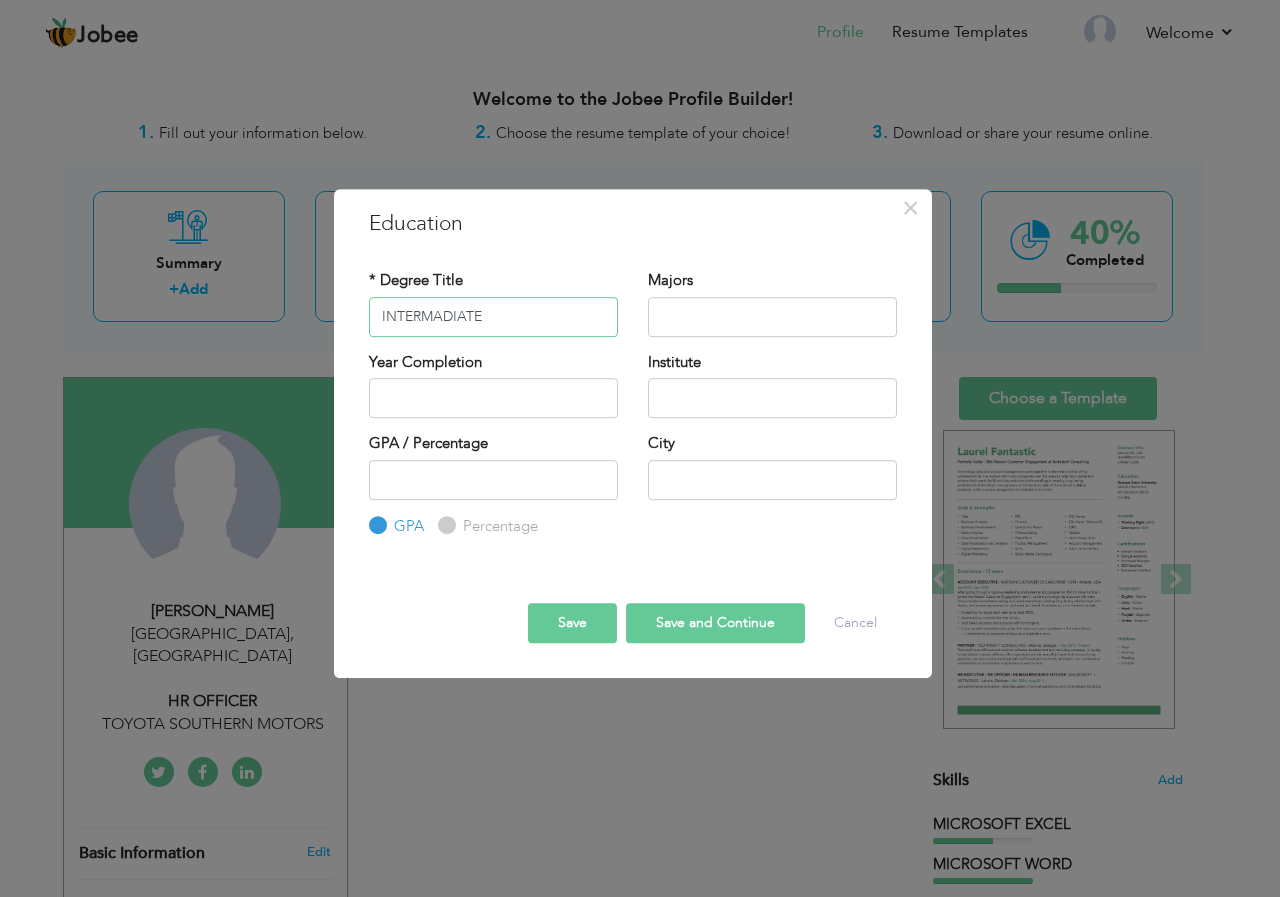 type on "INTERMADIATE" 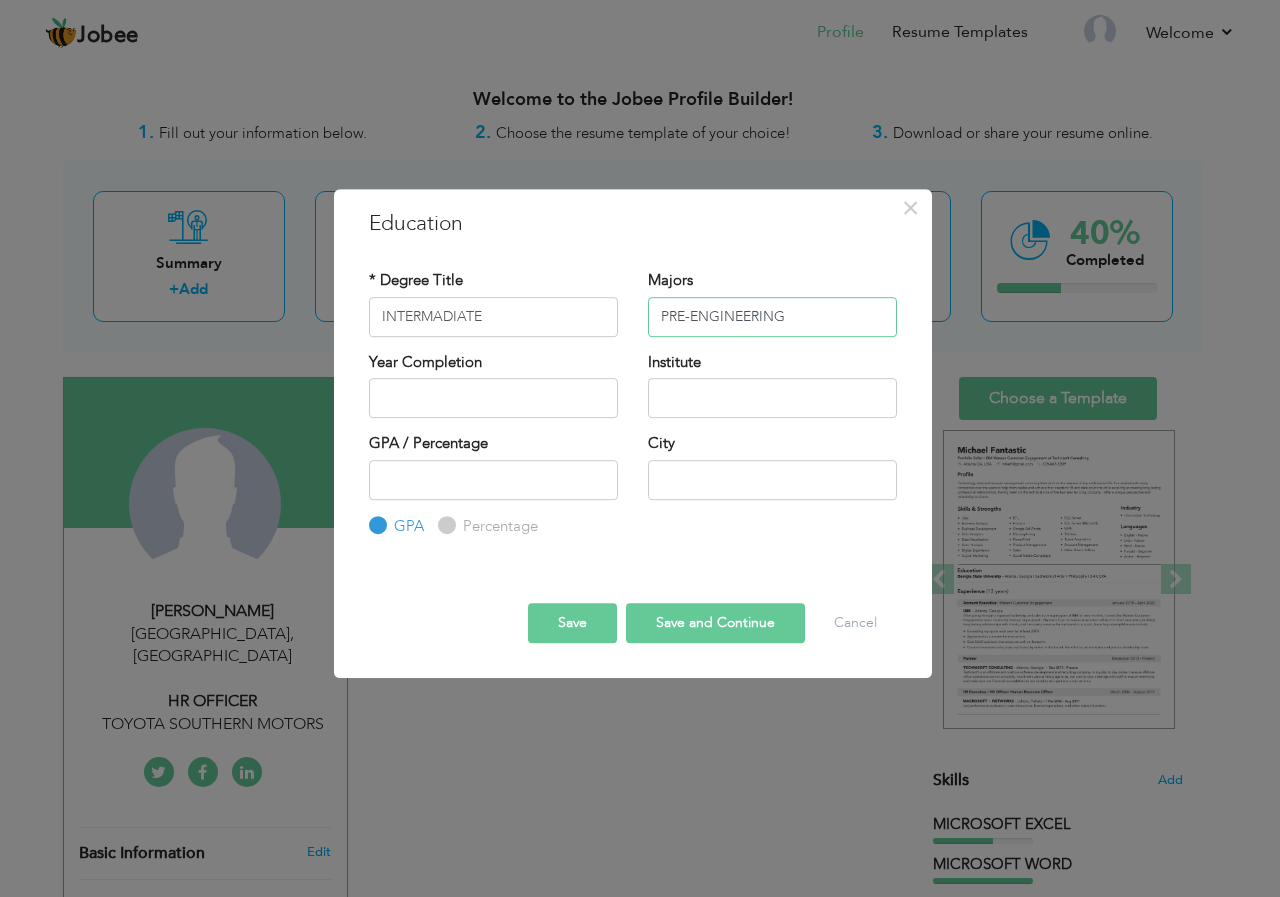 type on "PRE-ENGINEERING" 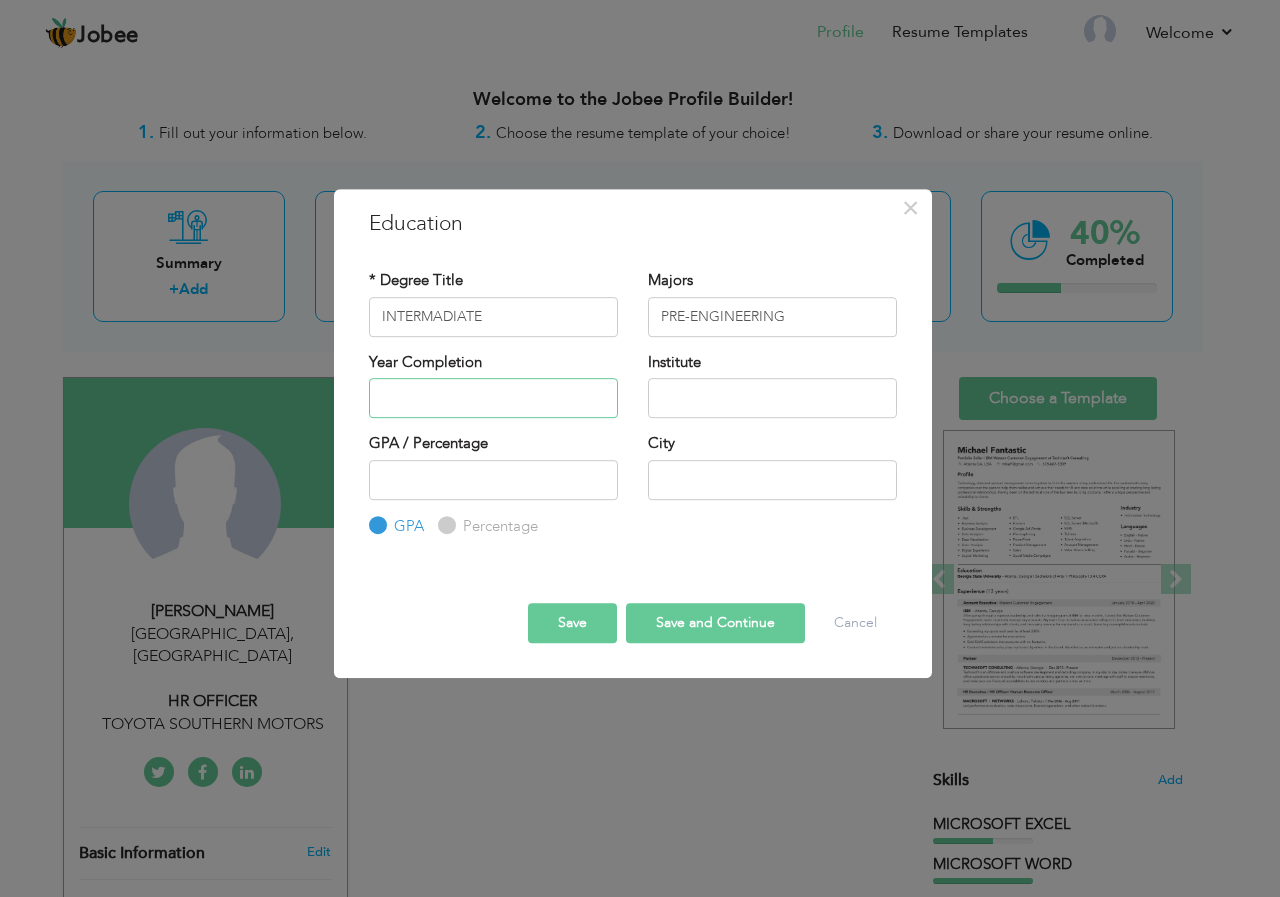 click at bounding box center (493, 398) 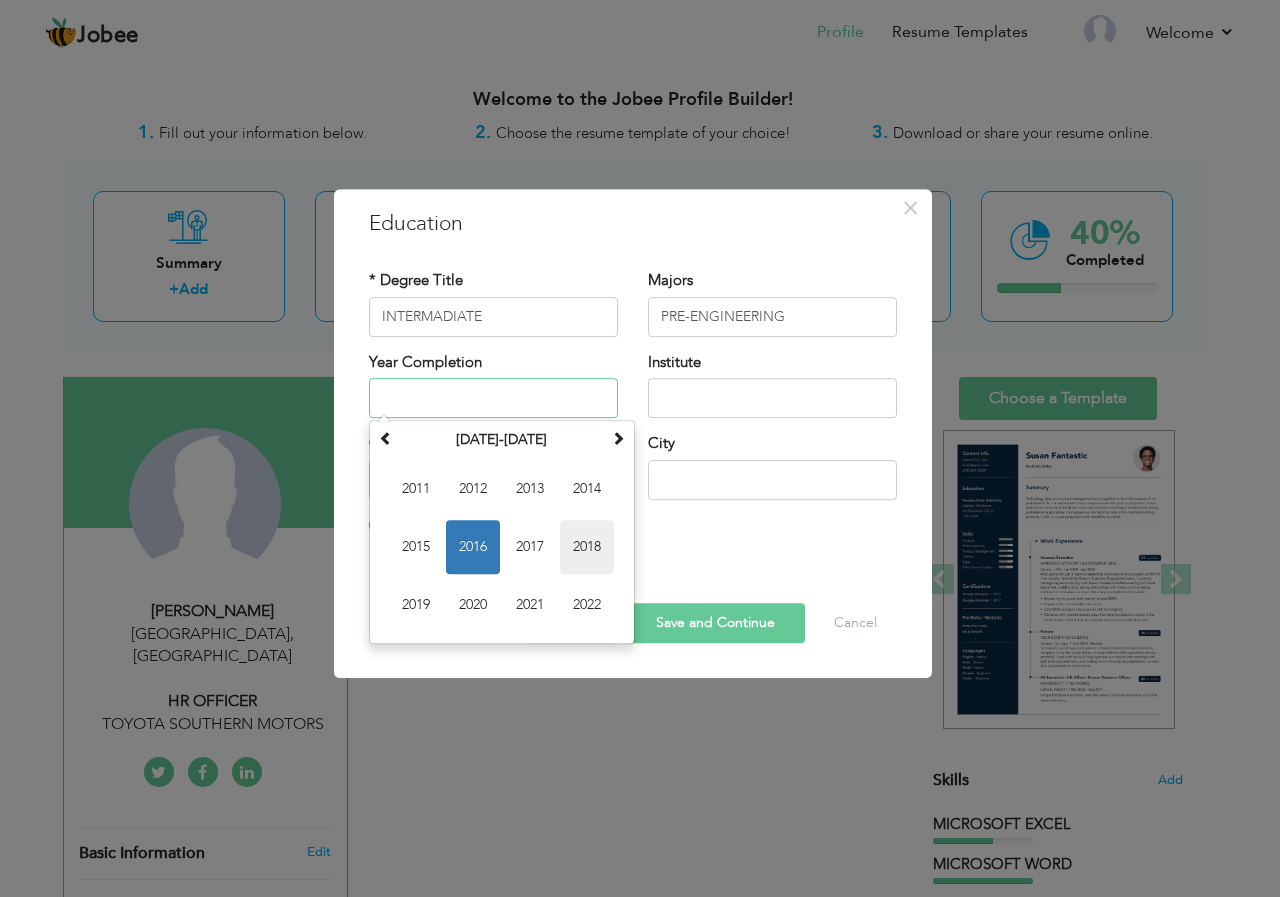 click on "2018" at bounding box center [587, 547] 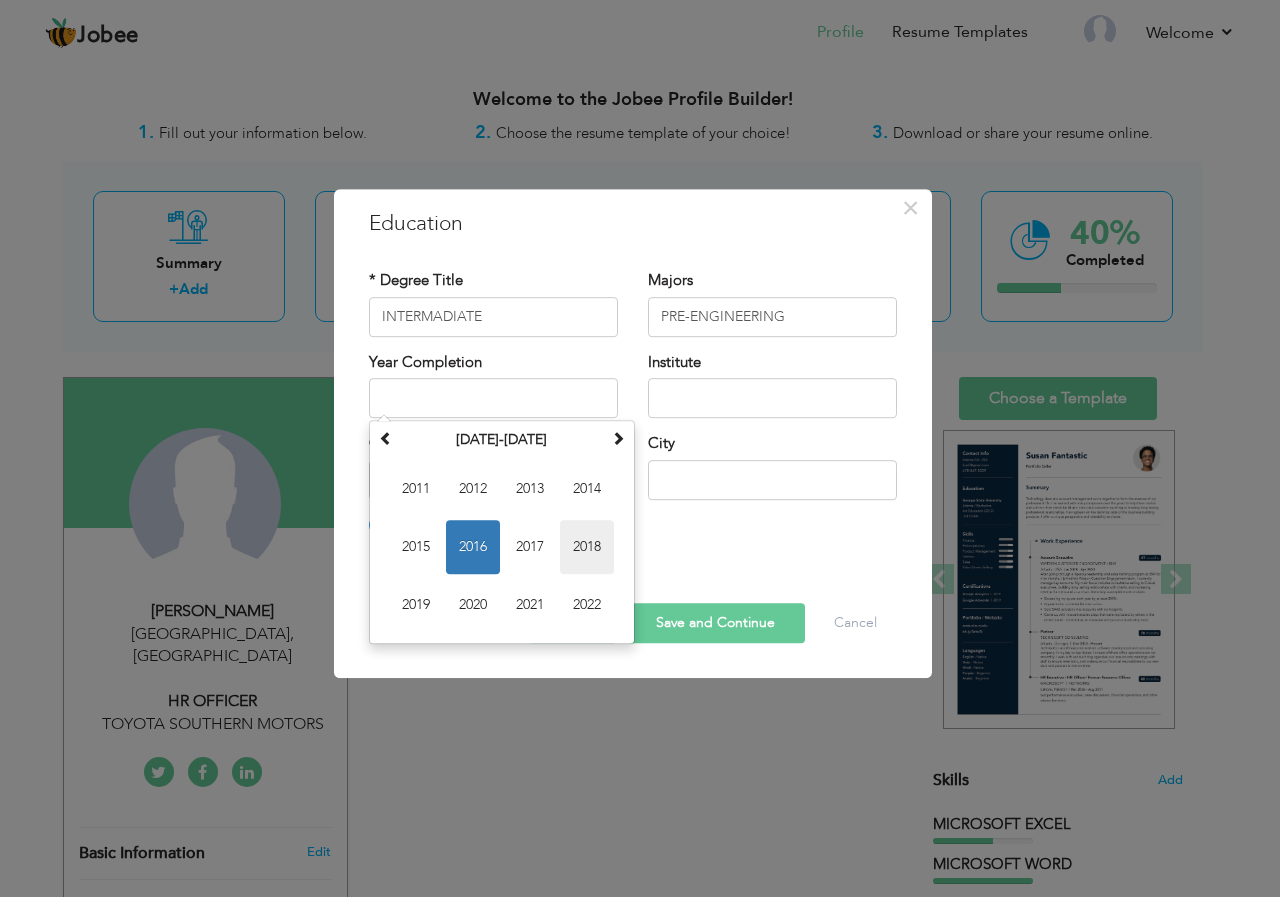 type on "2018" 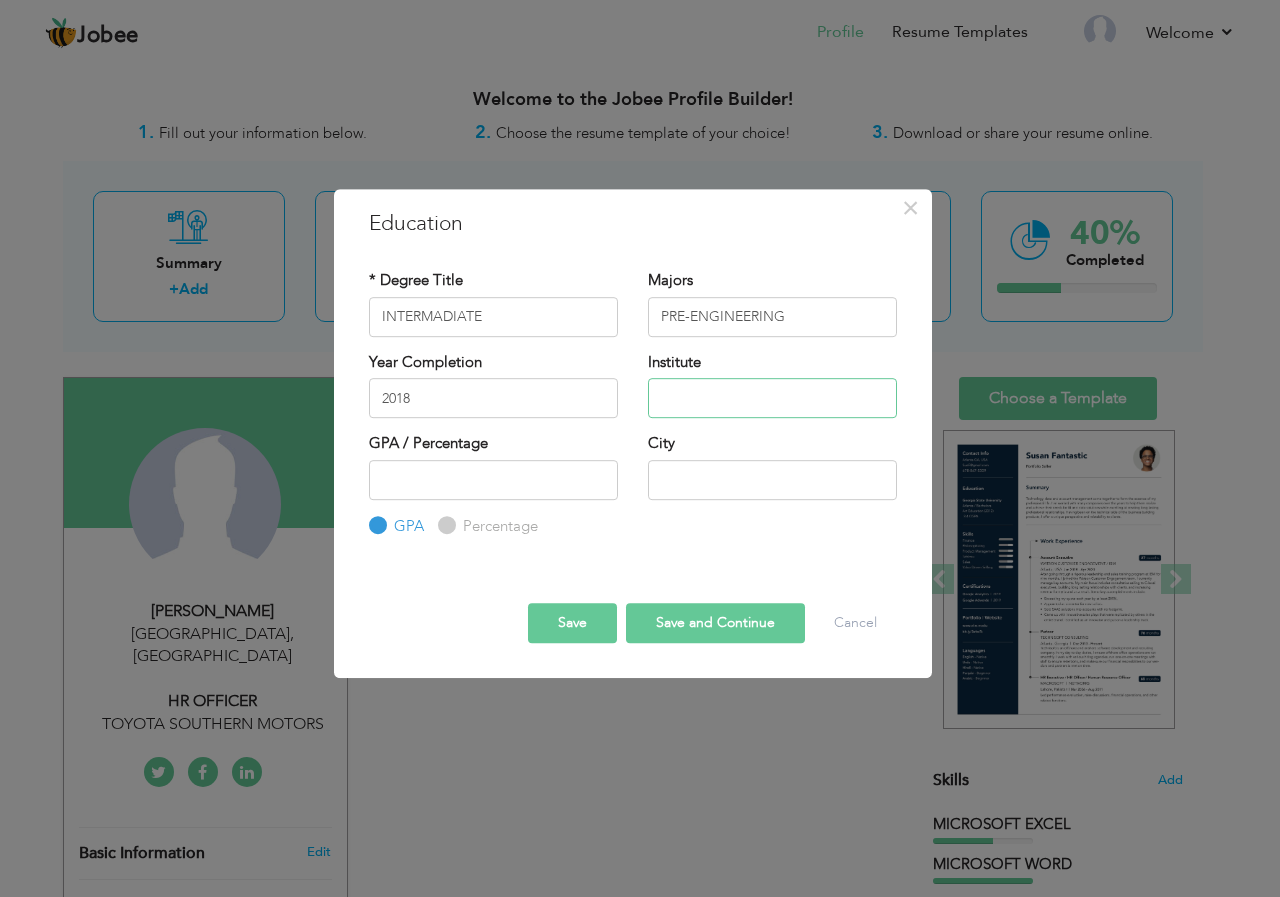 click at bounding box center (772, 398) 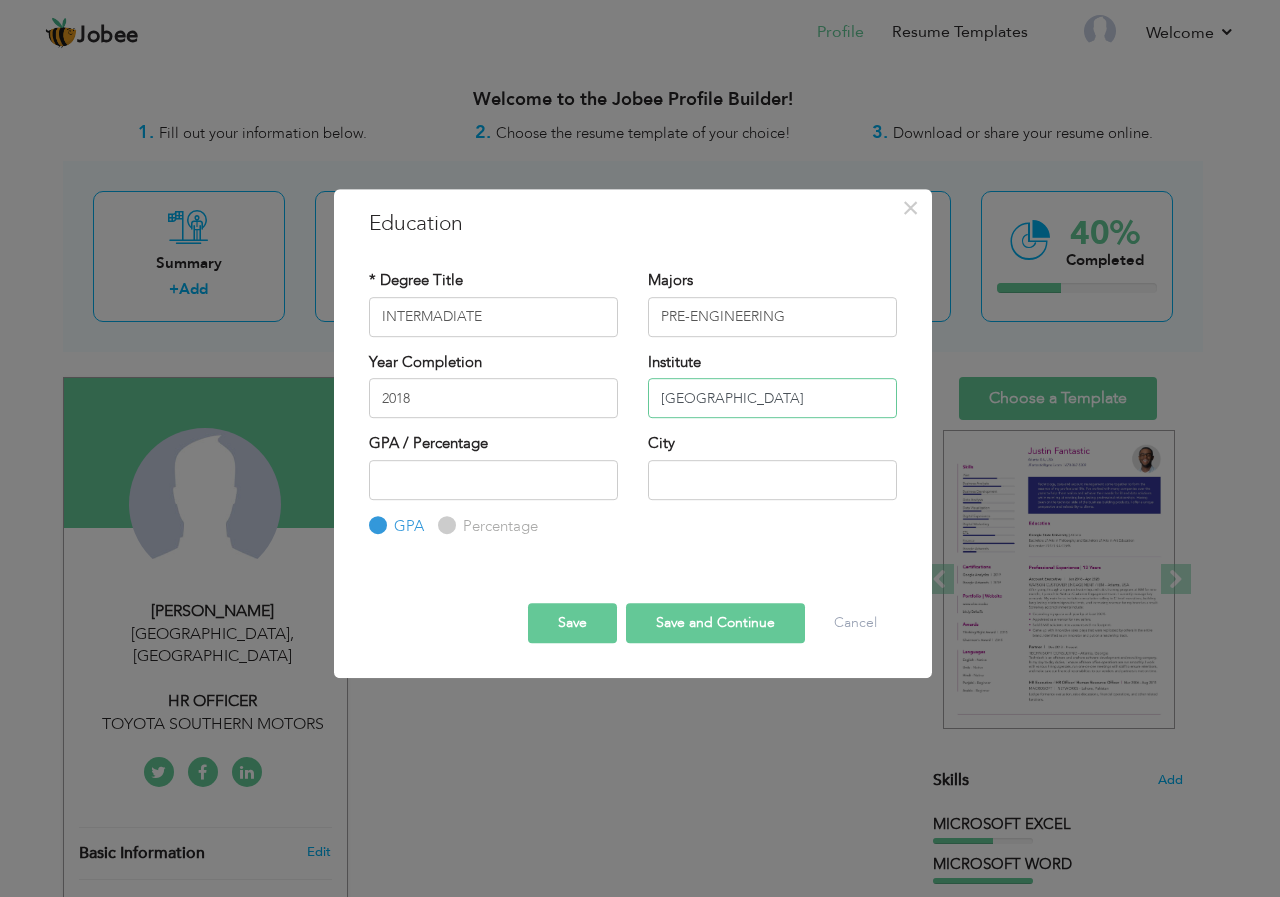 type on "NATIONAL COLLEGE" 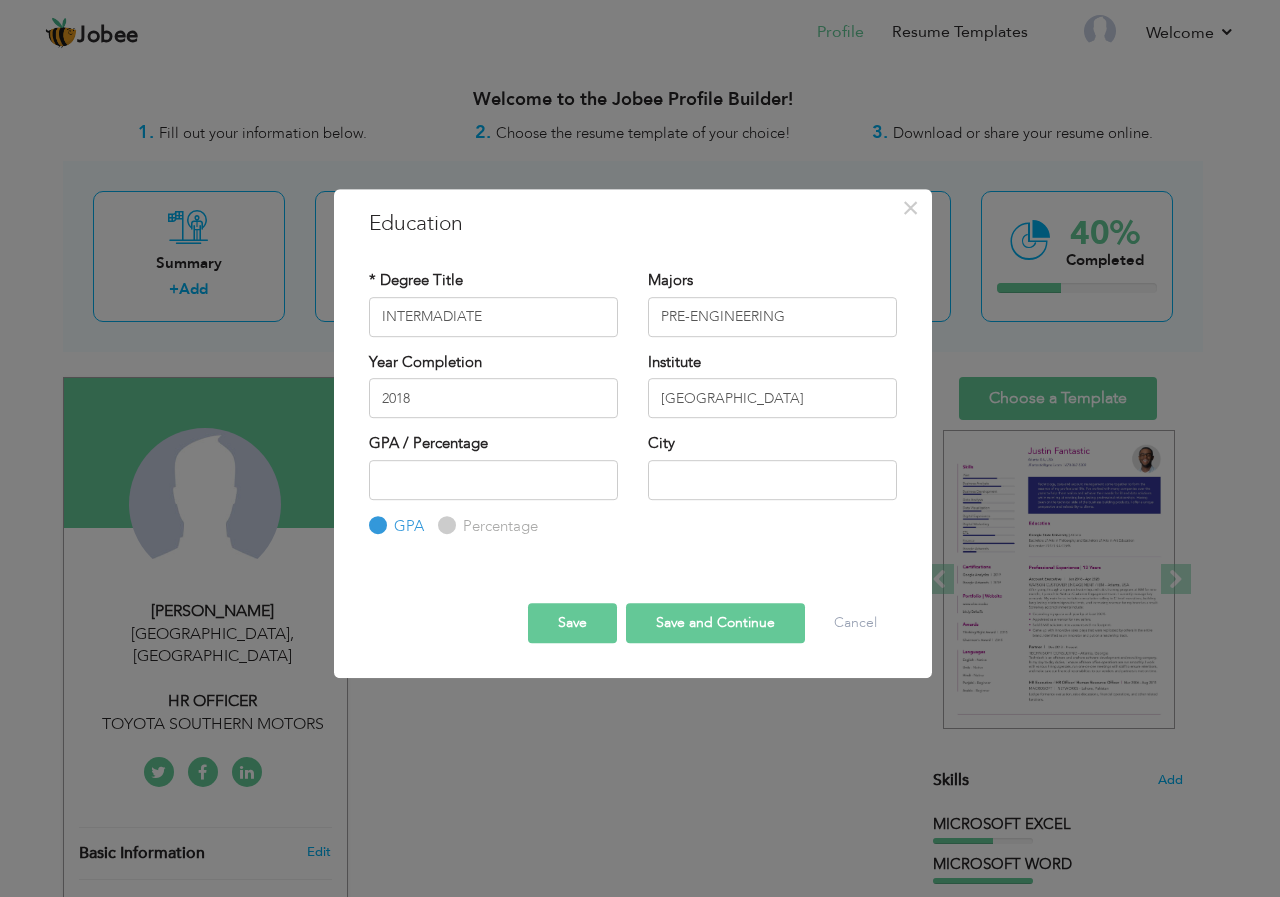 click on "Percentage" at bounding box center [444, 525] 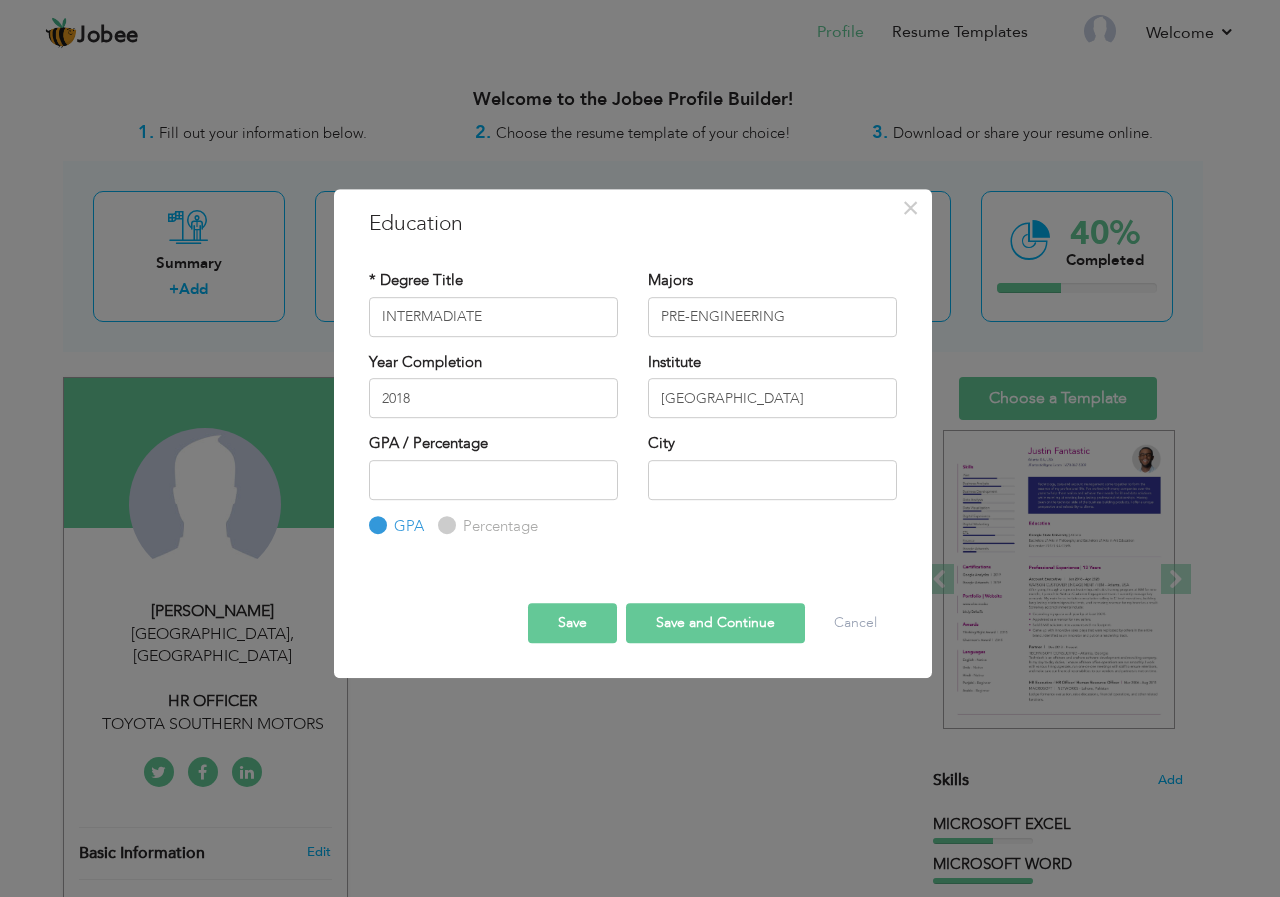 radio on "true" 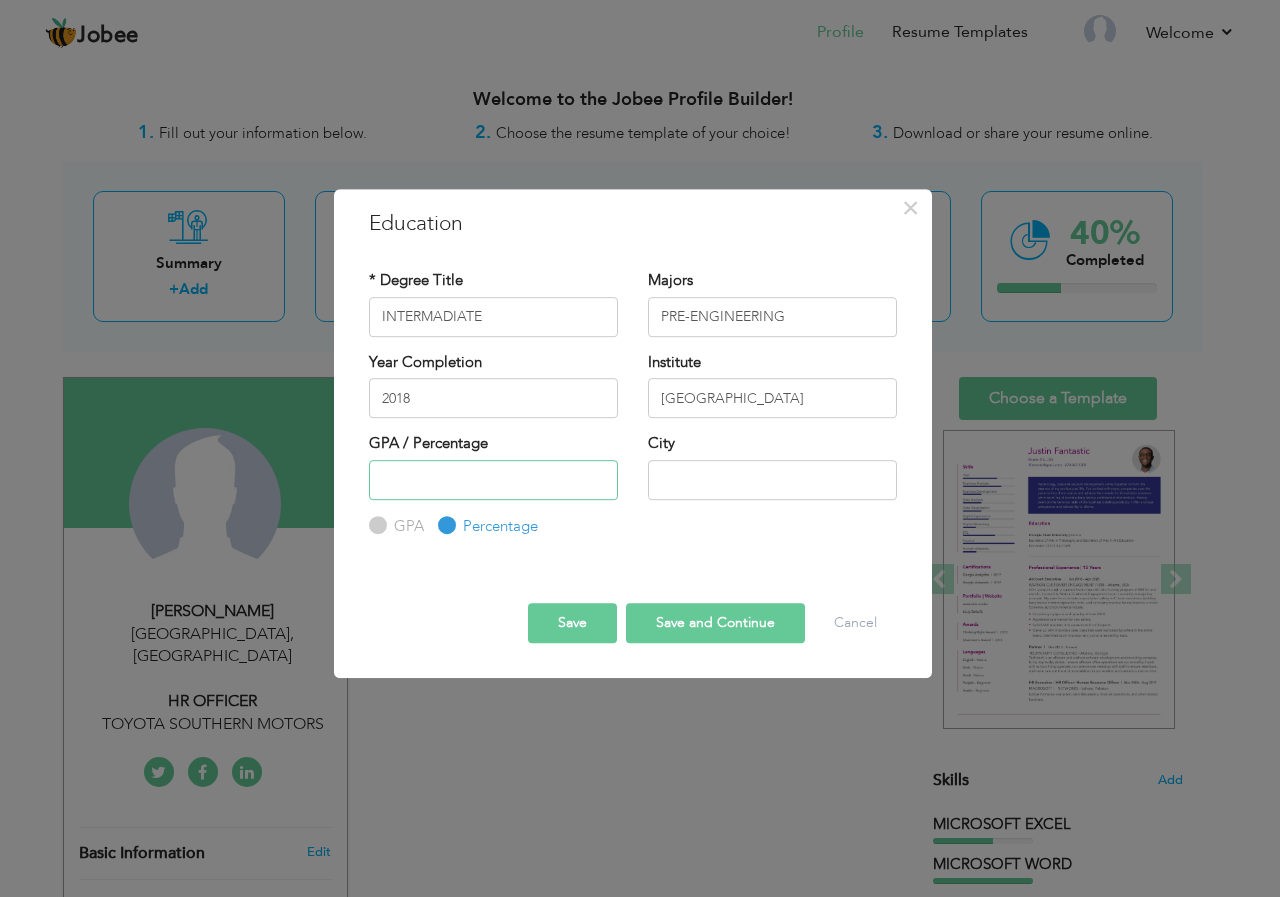 click at bounding box center [493, 480] 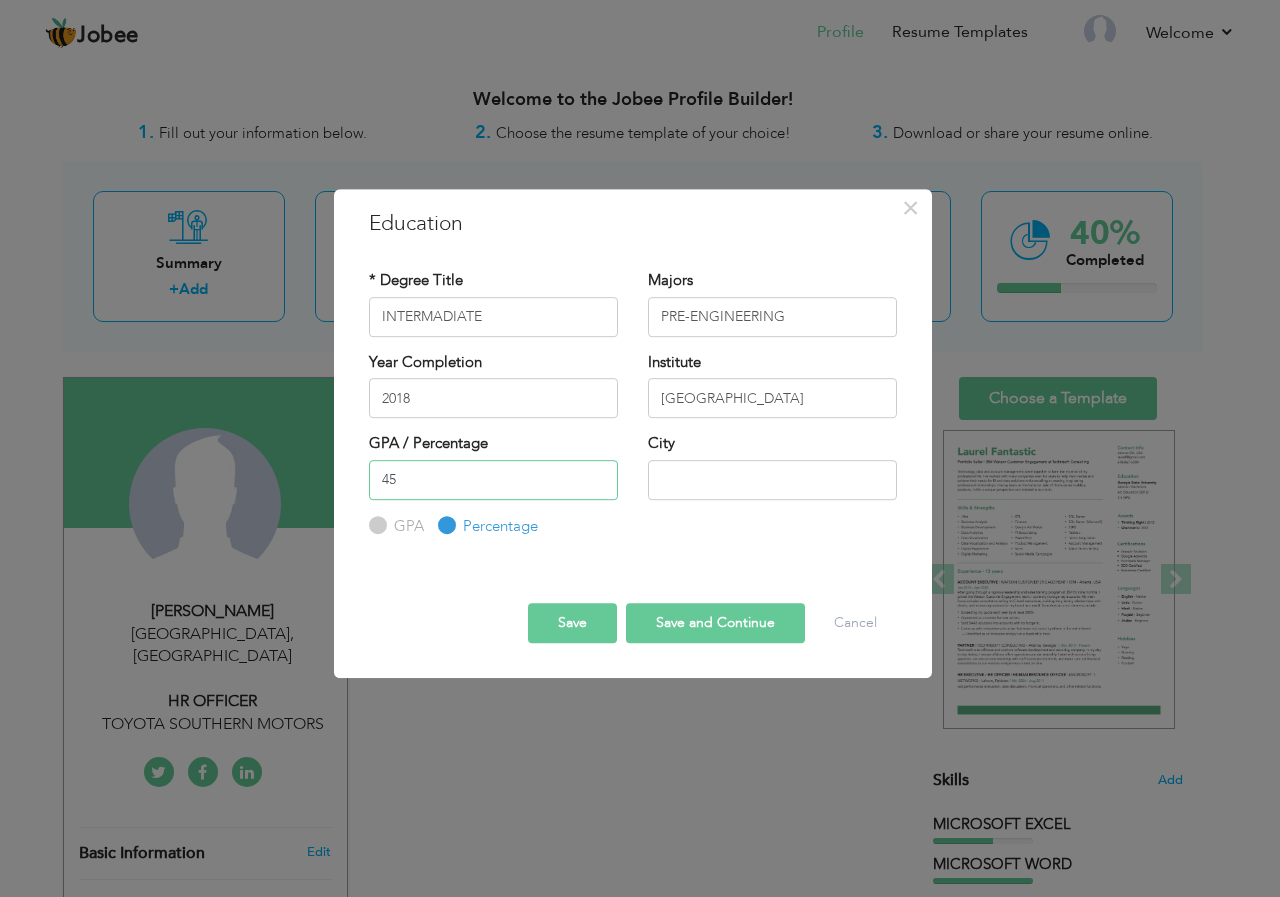 type on "45" 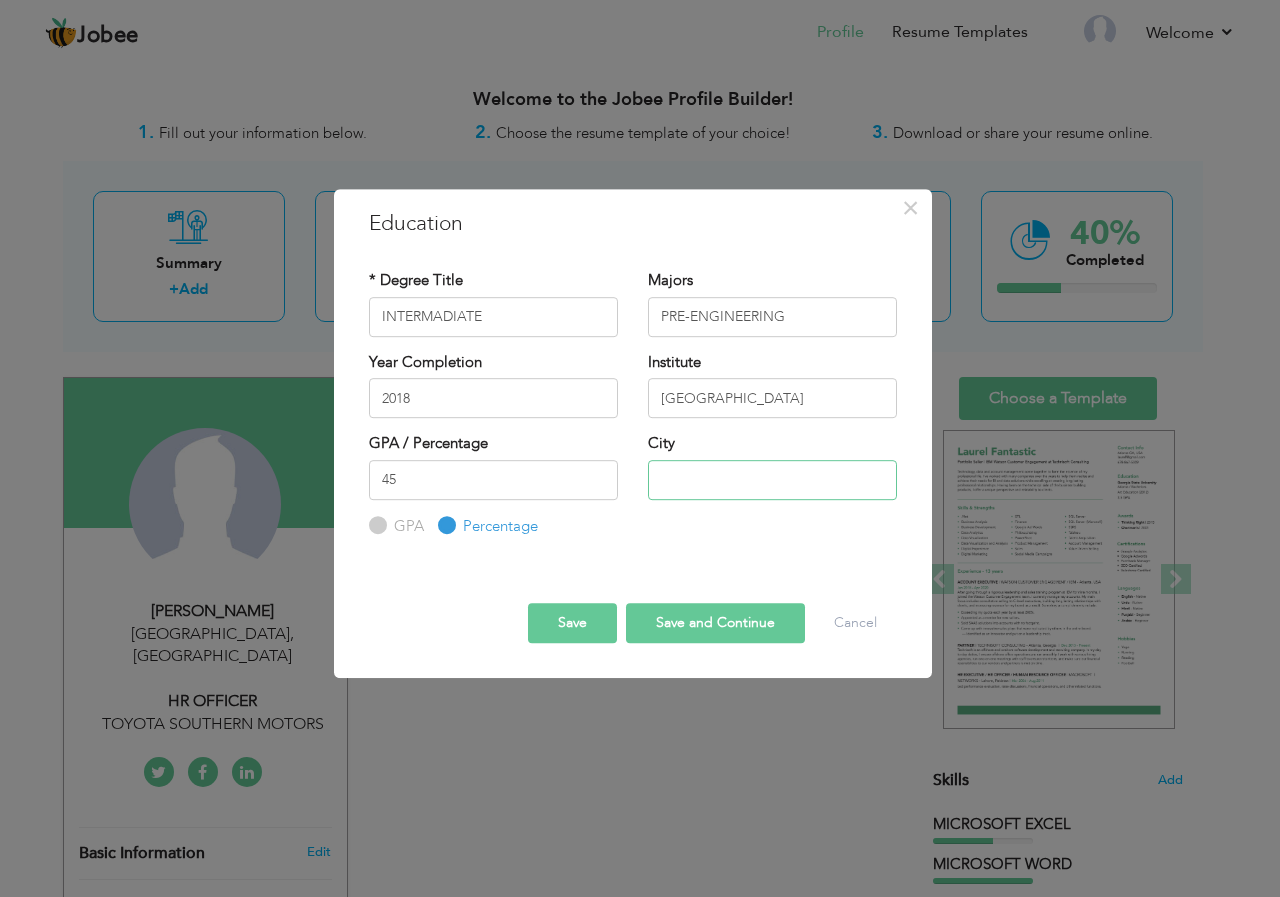 click at bounding box center [772, 480] 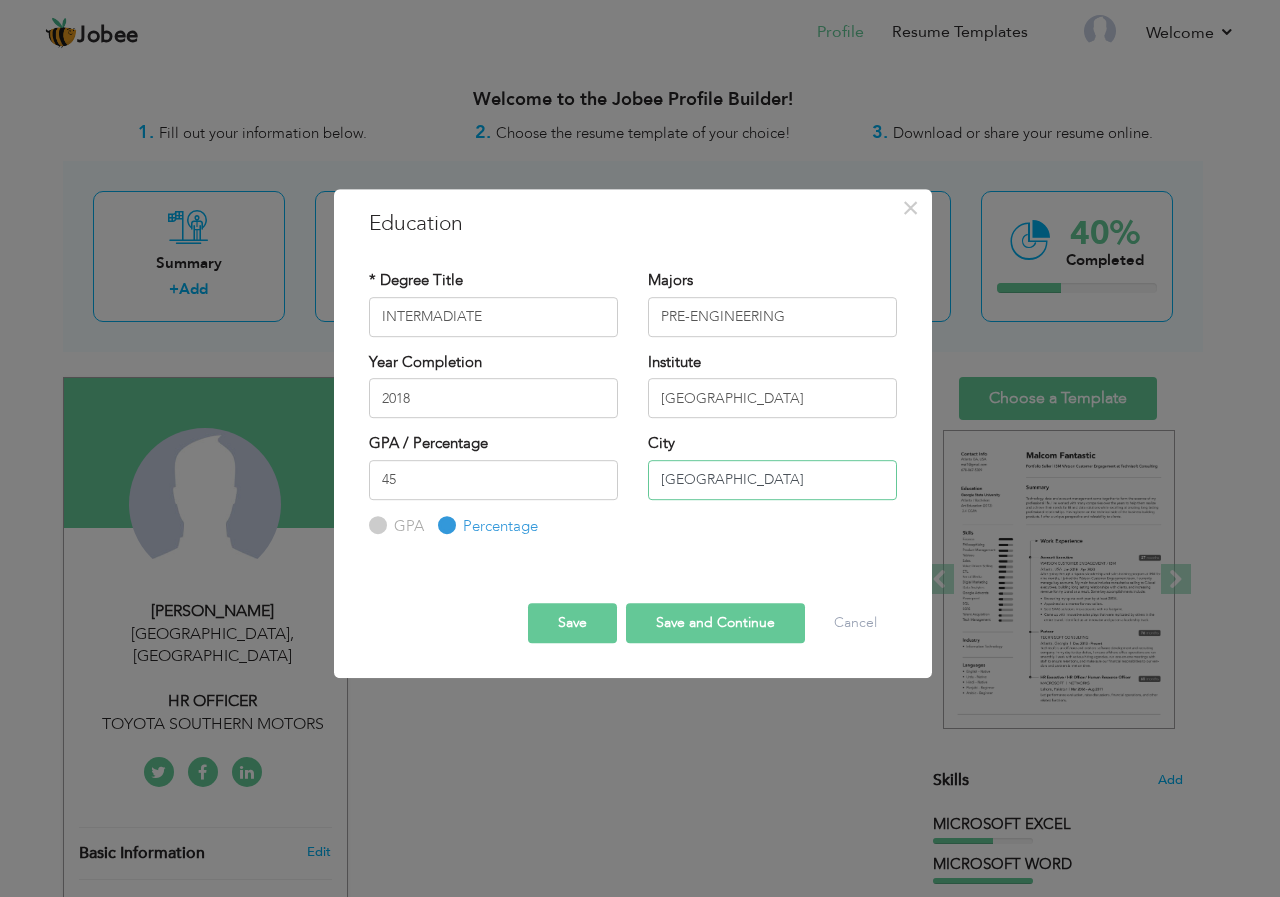 type on "KARACHI" 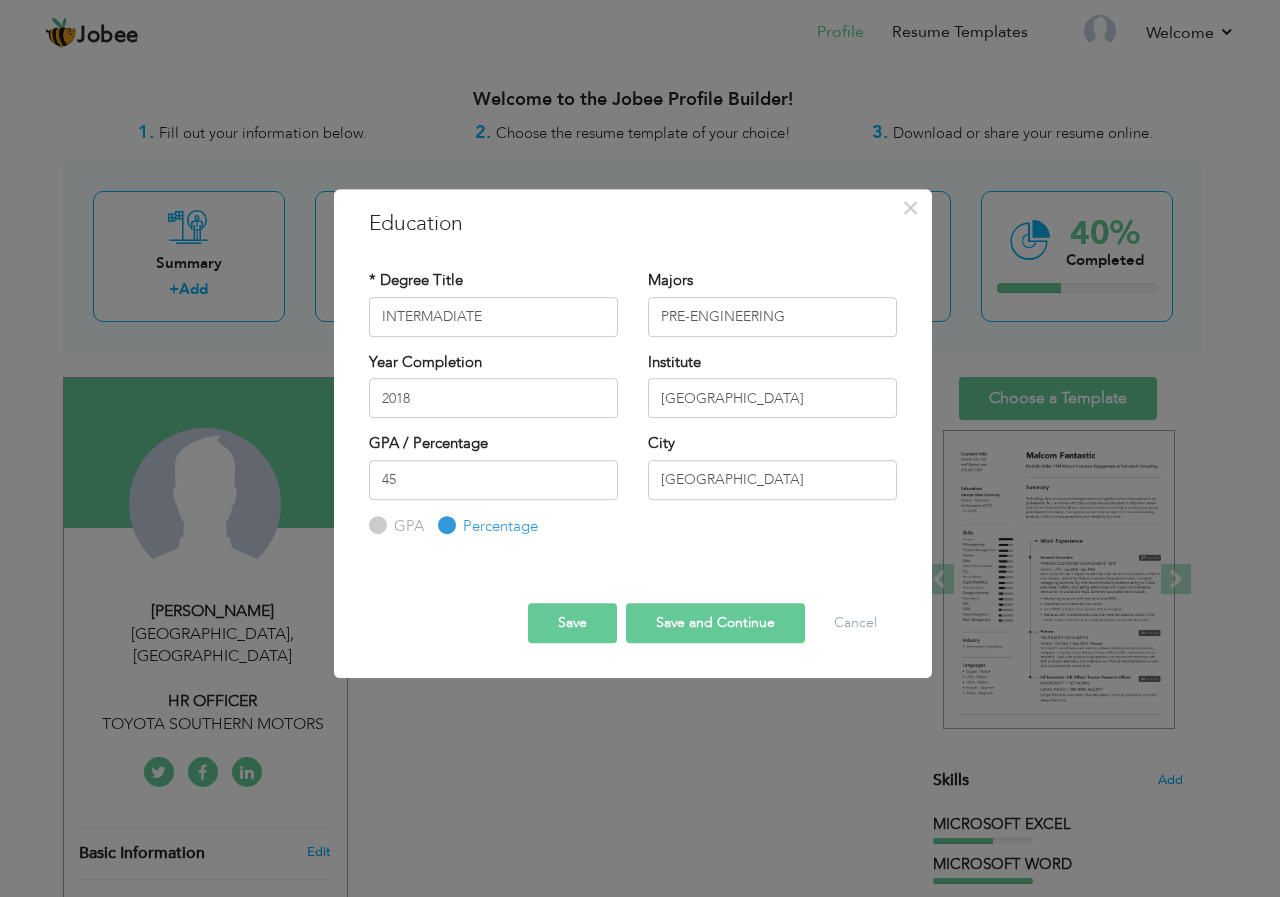 click on "Save and Continue" at bounding box center [715, 623] 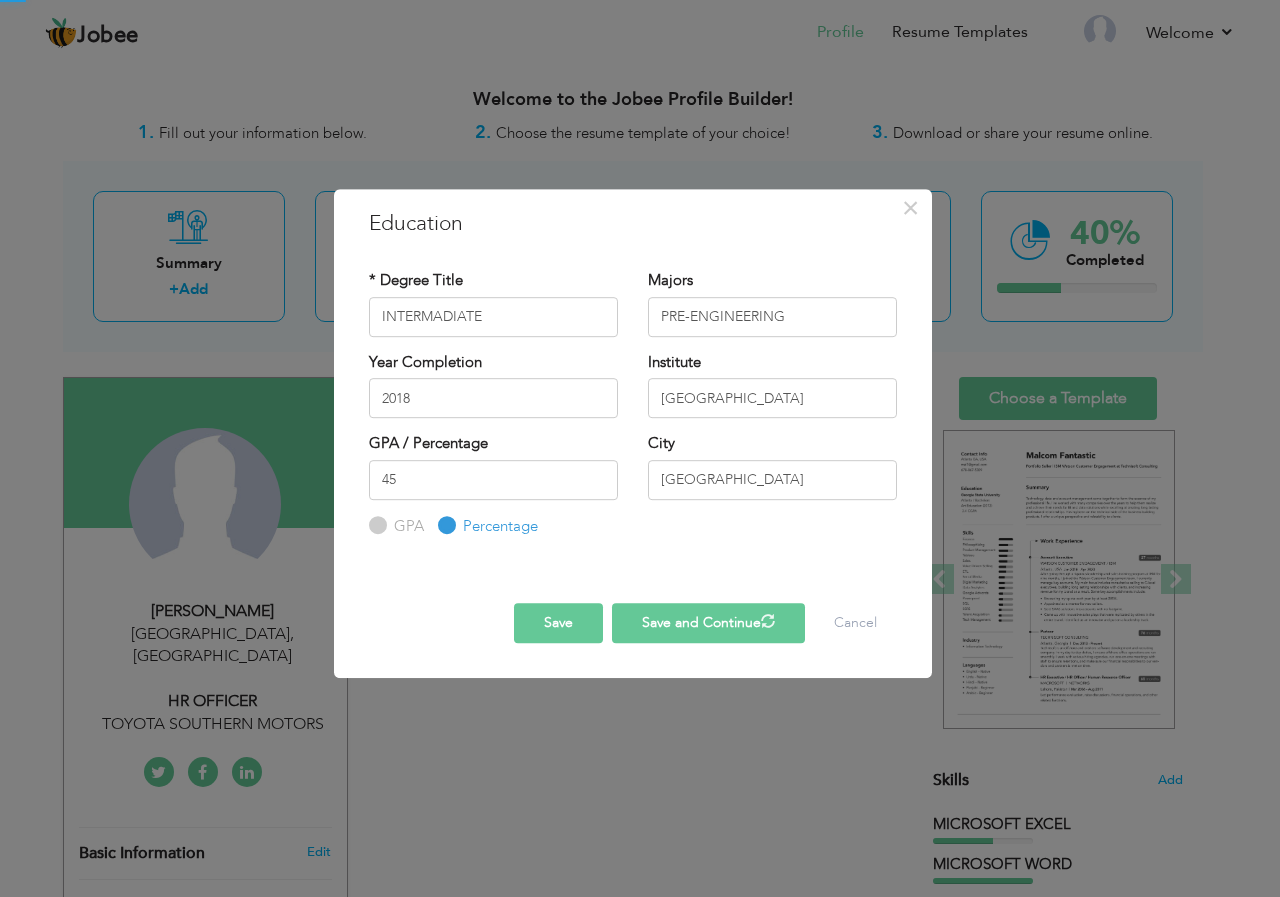 type 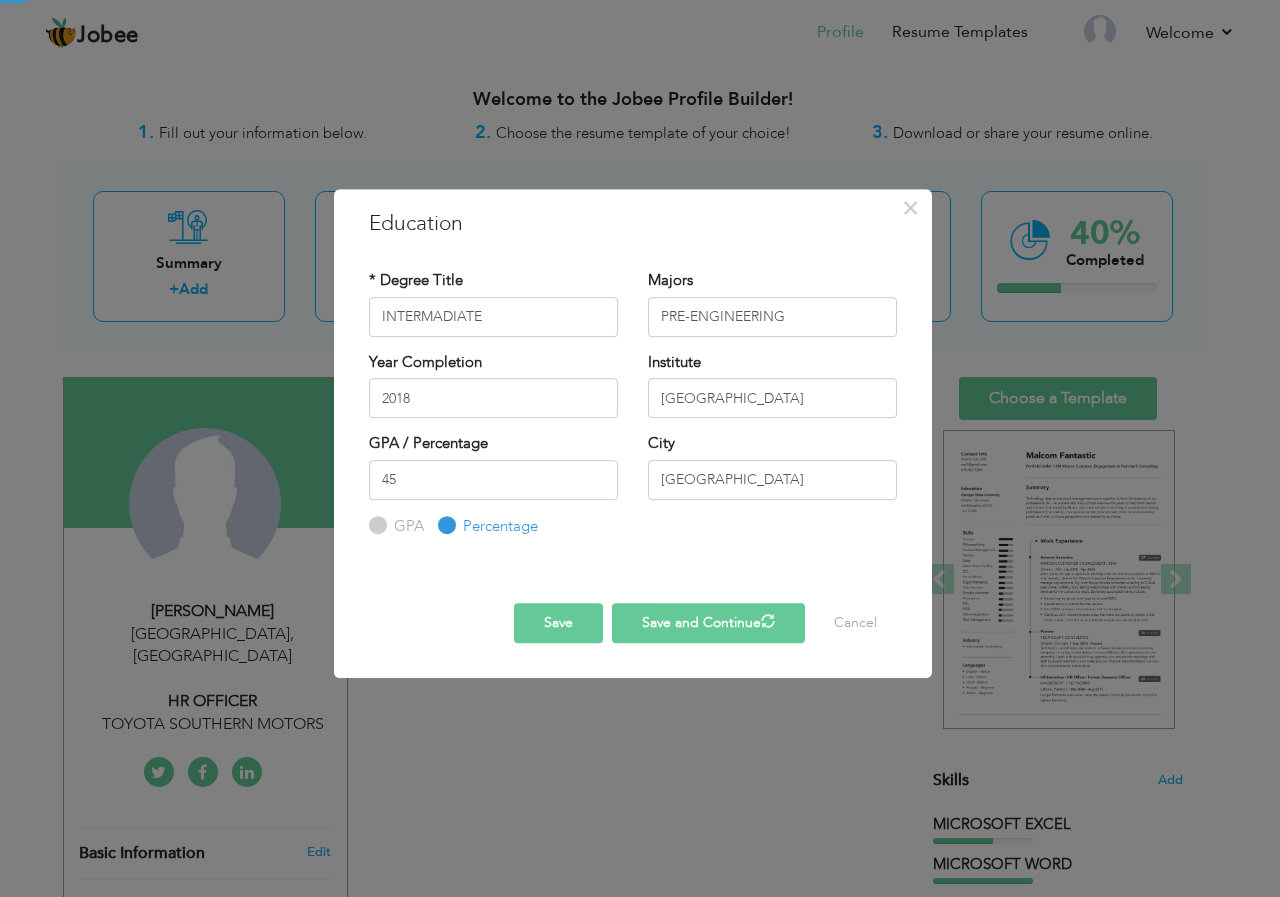 type 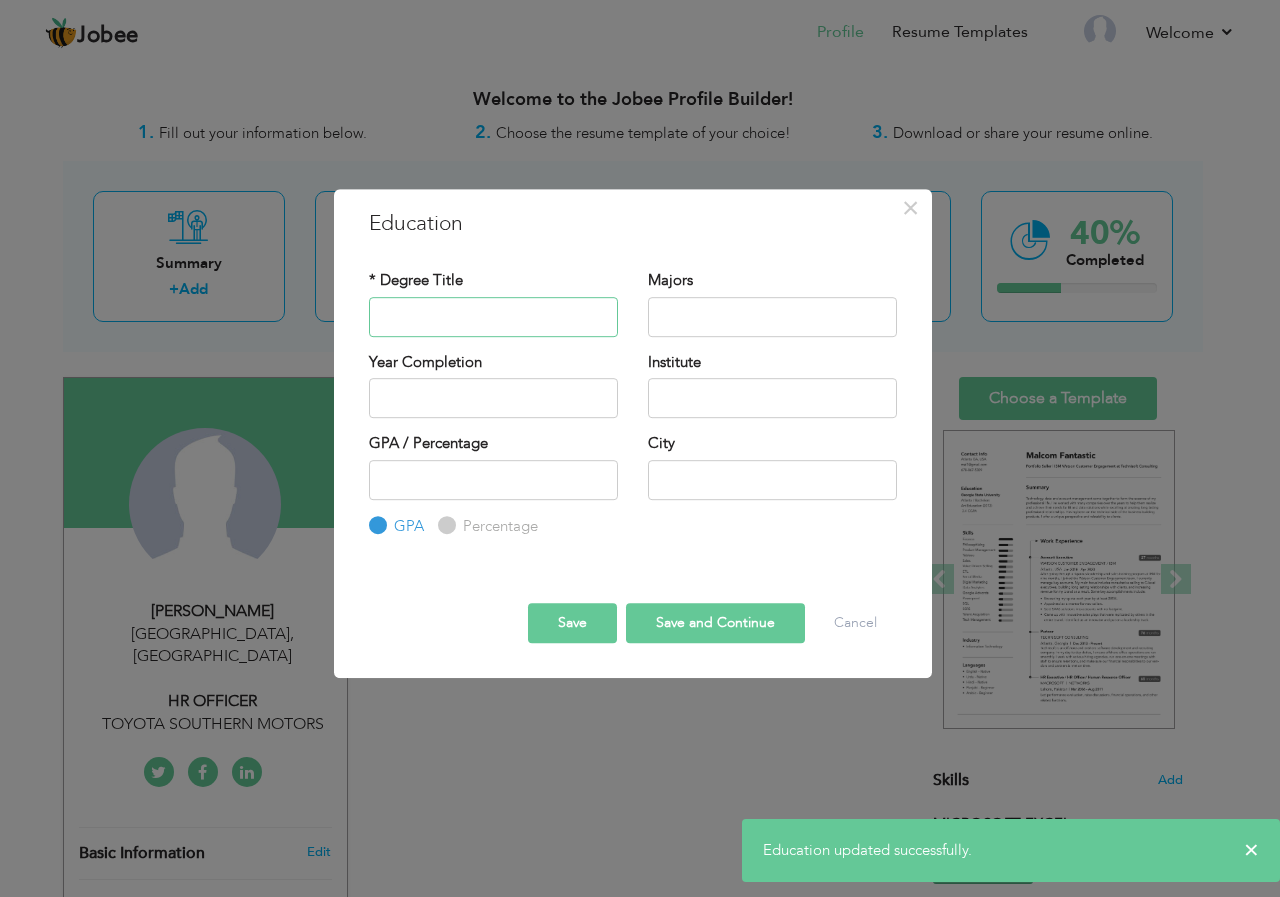 click at bounding box center [493, 317] 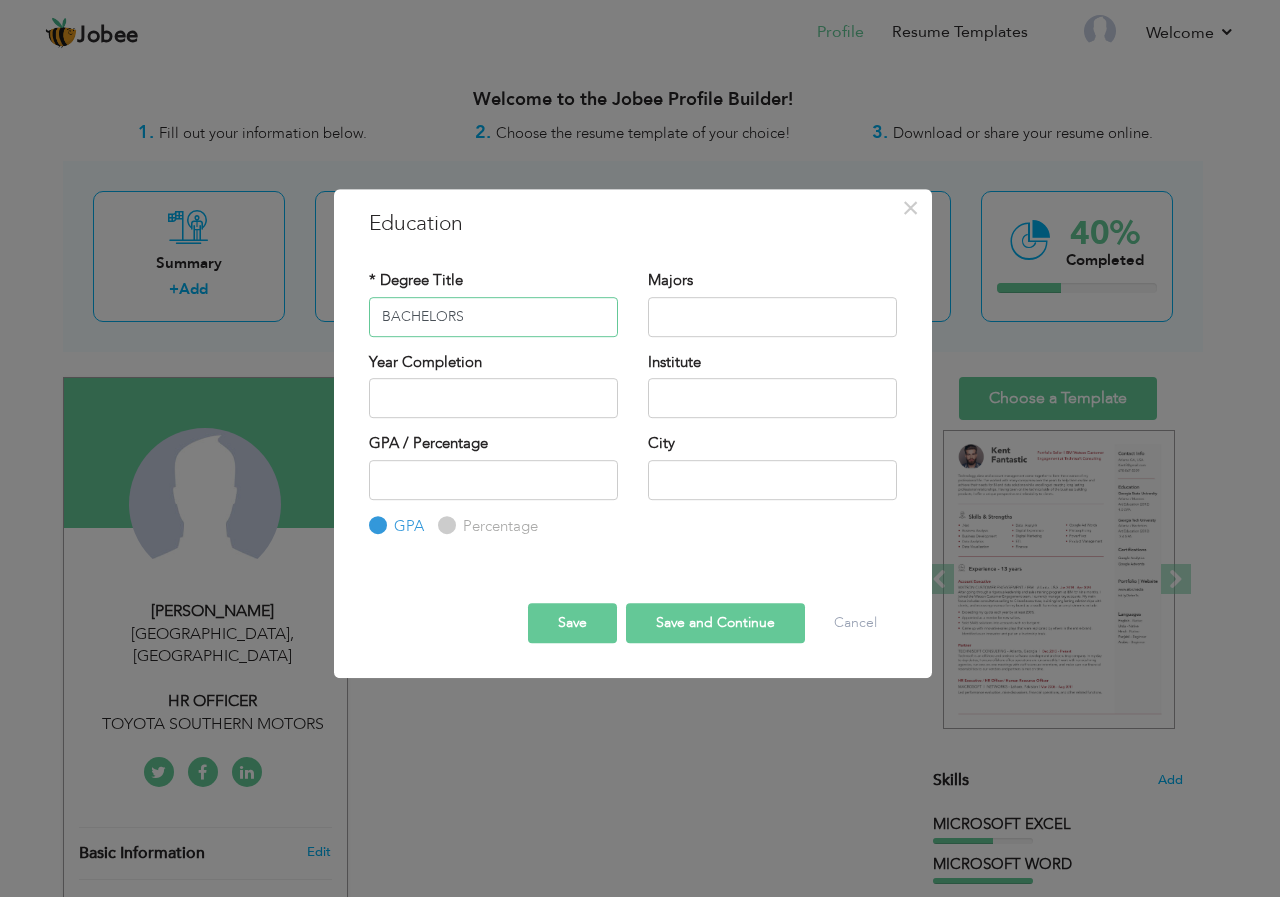 type on "BACHELORS" 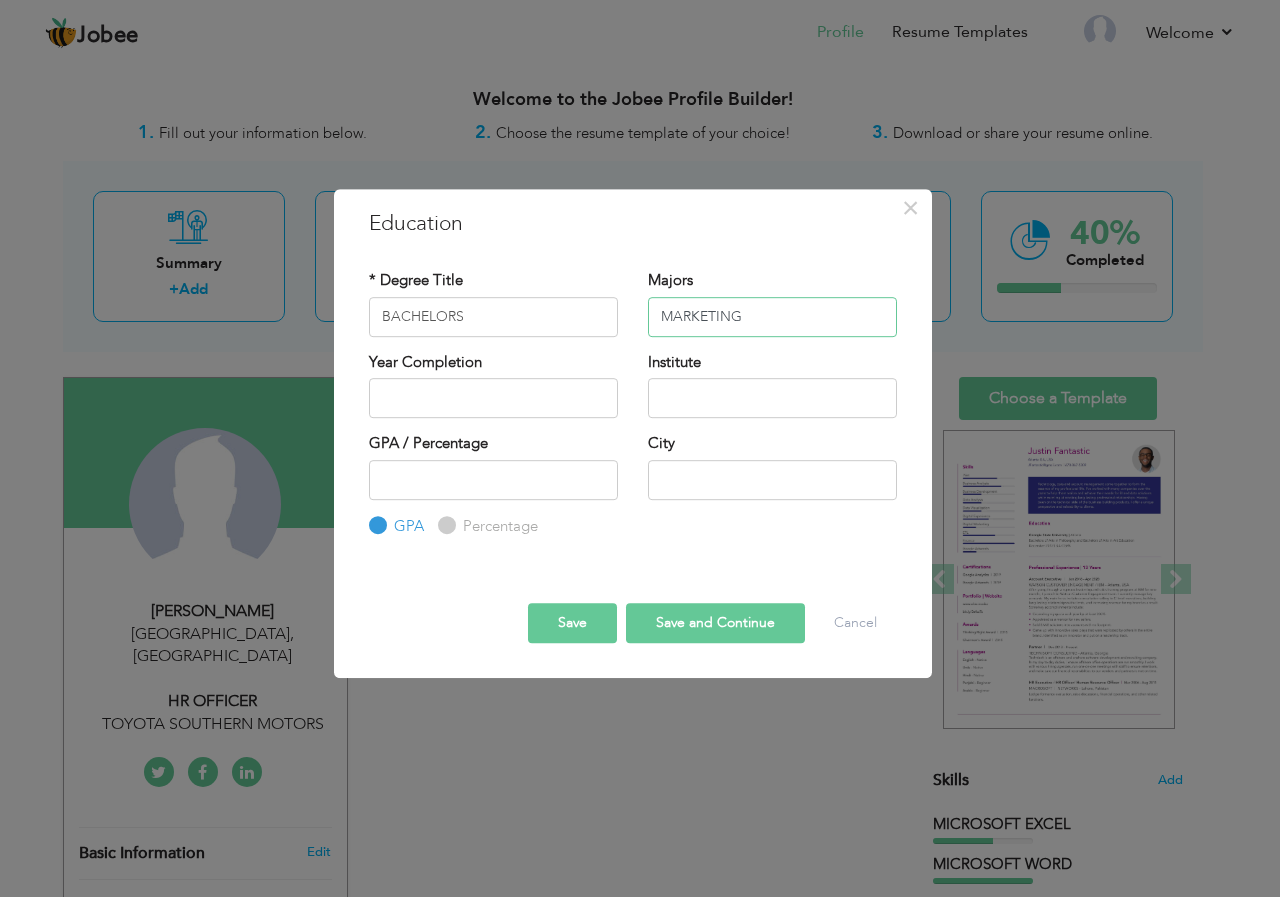 type on "MARKETING" 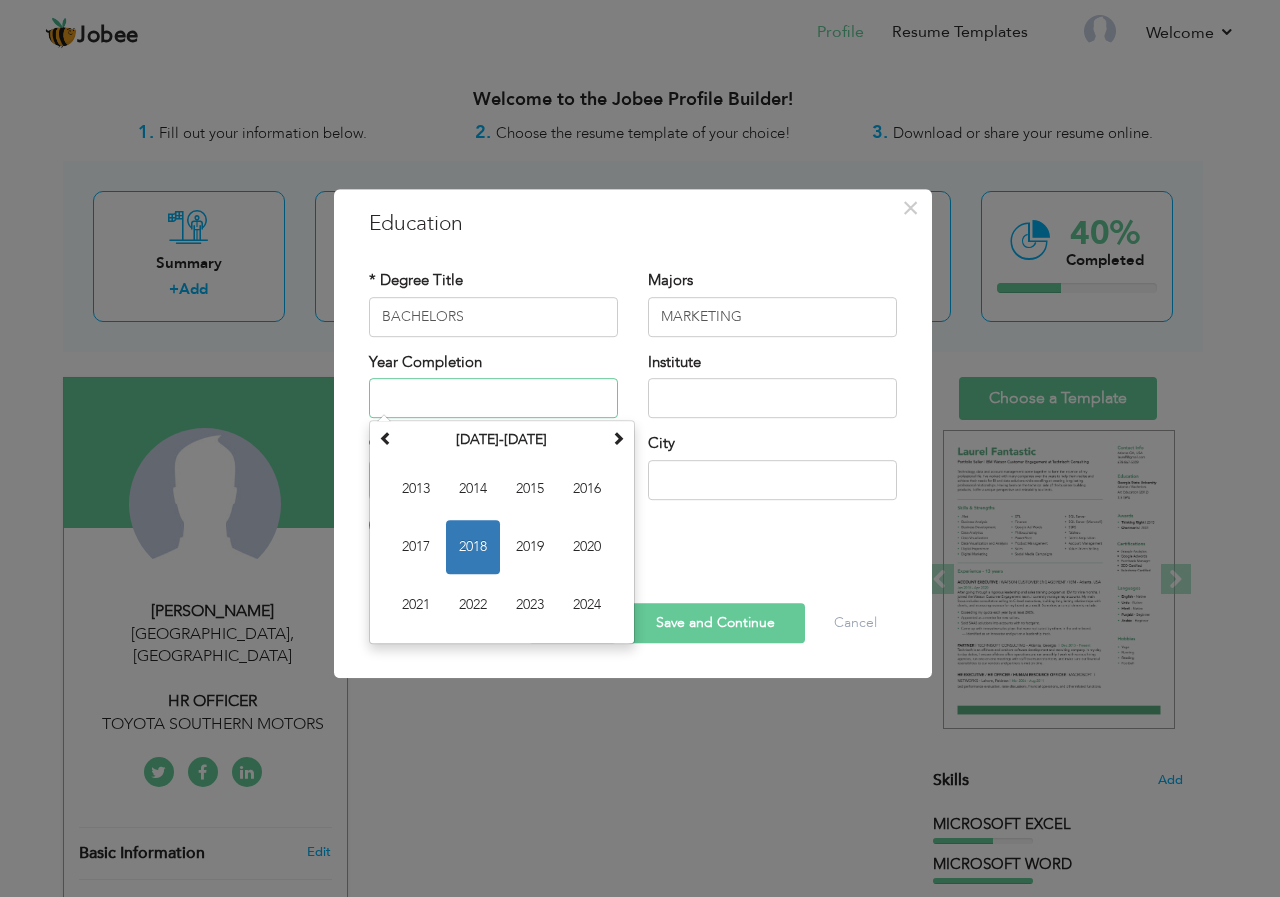 click on "2023" at bounding box center [530, 605] 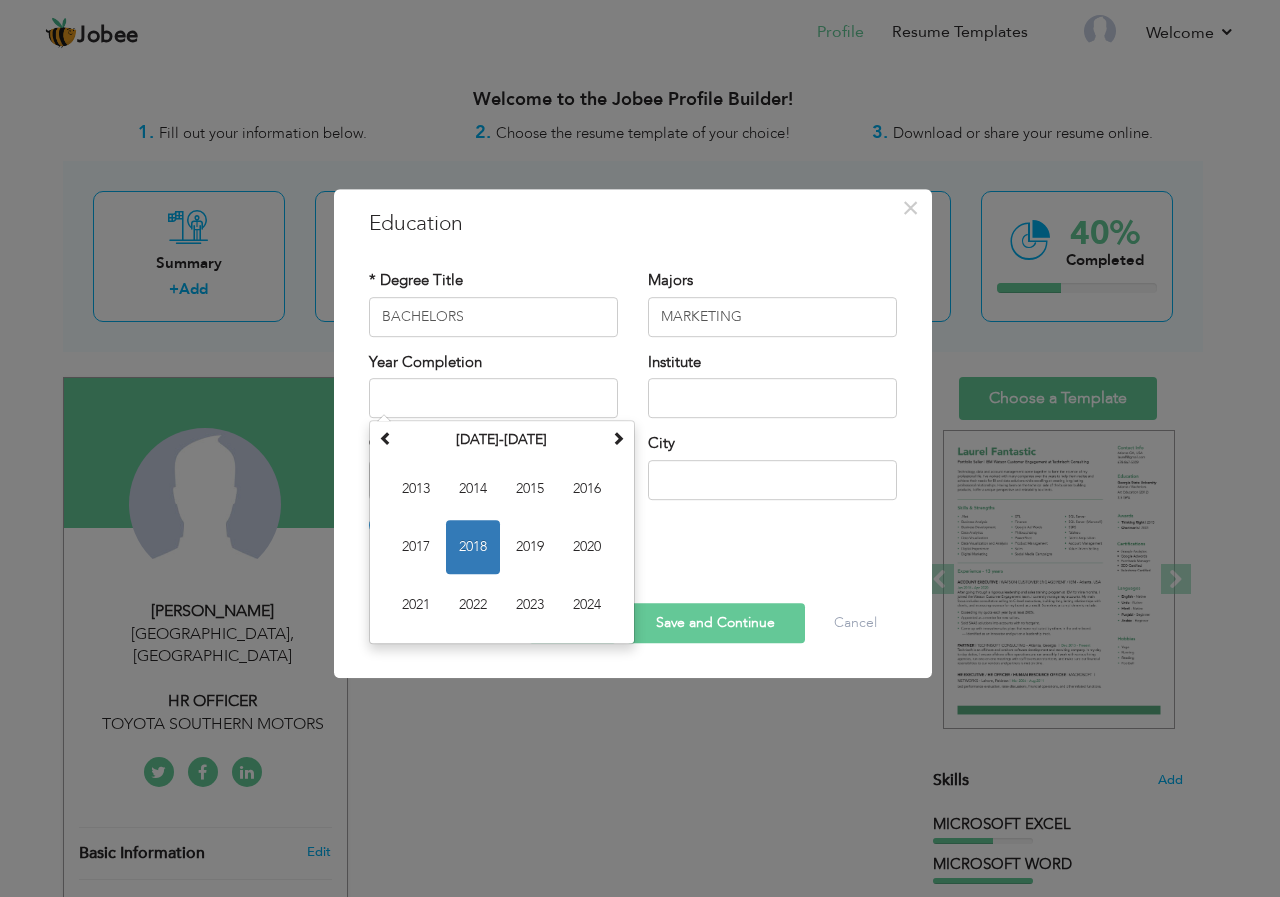 type on "2023" 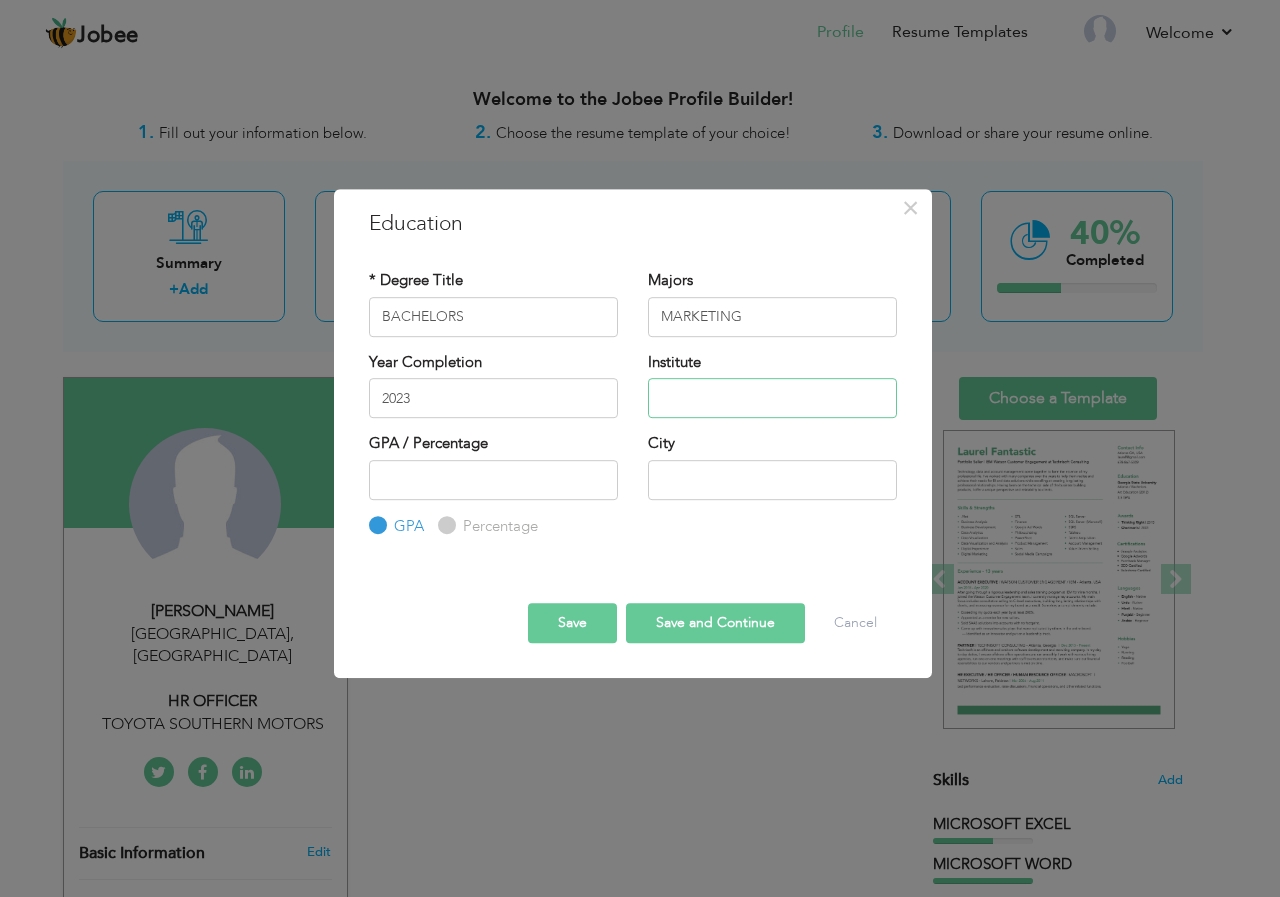 click at bounding box center [772, 398] 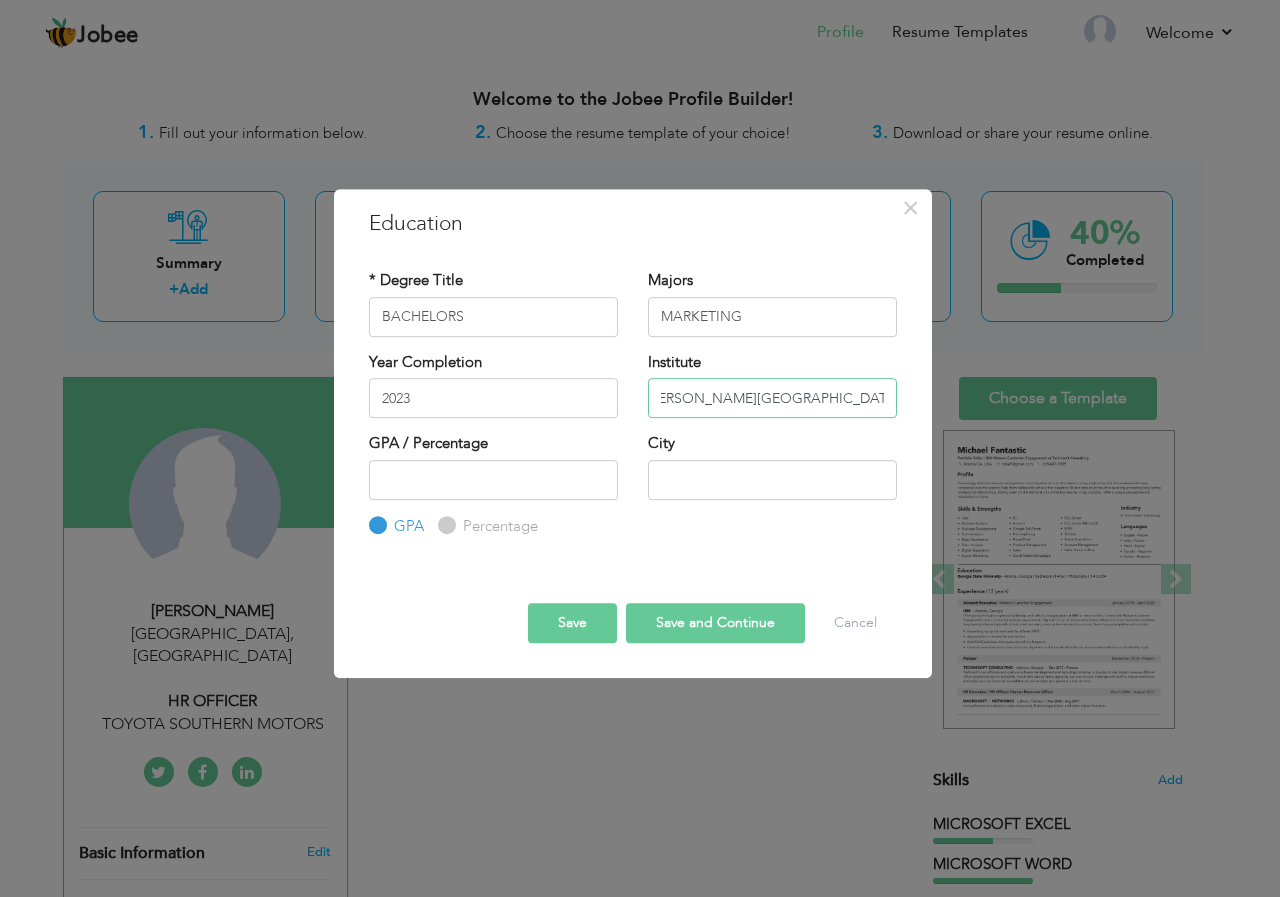 scroll, scrollTop: 0, scrollLeft: 23, axis: horizontal 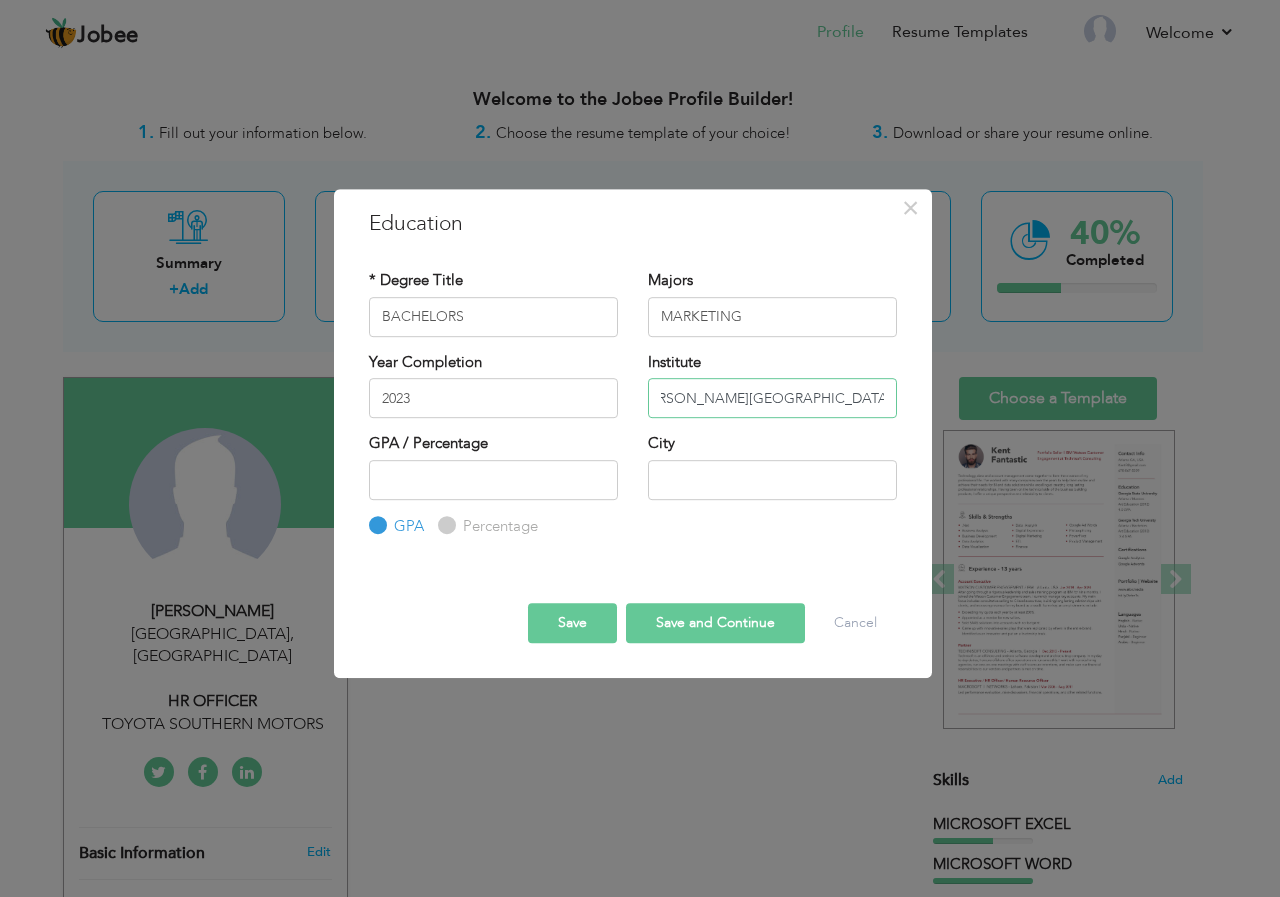 type on "MUHAMMAD ALI JINNAH UNIVERSITY" 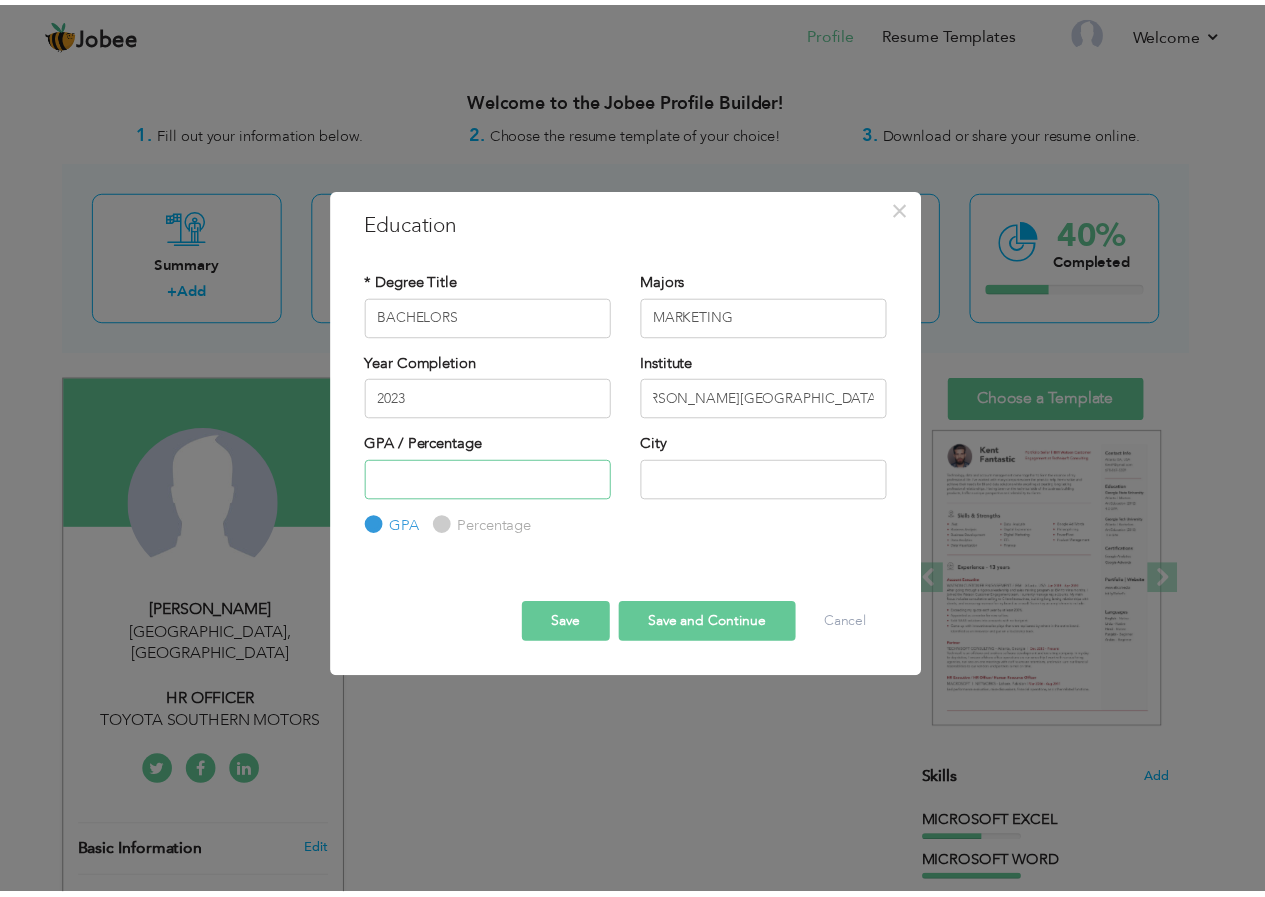 scroll, scrollTop: 0, scrollLeft: 0, axis: both 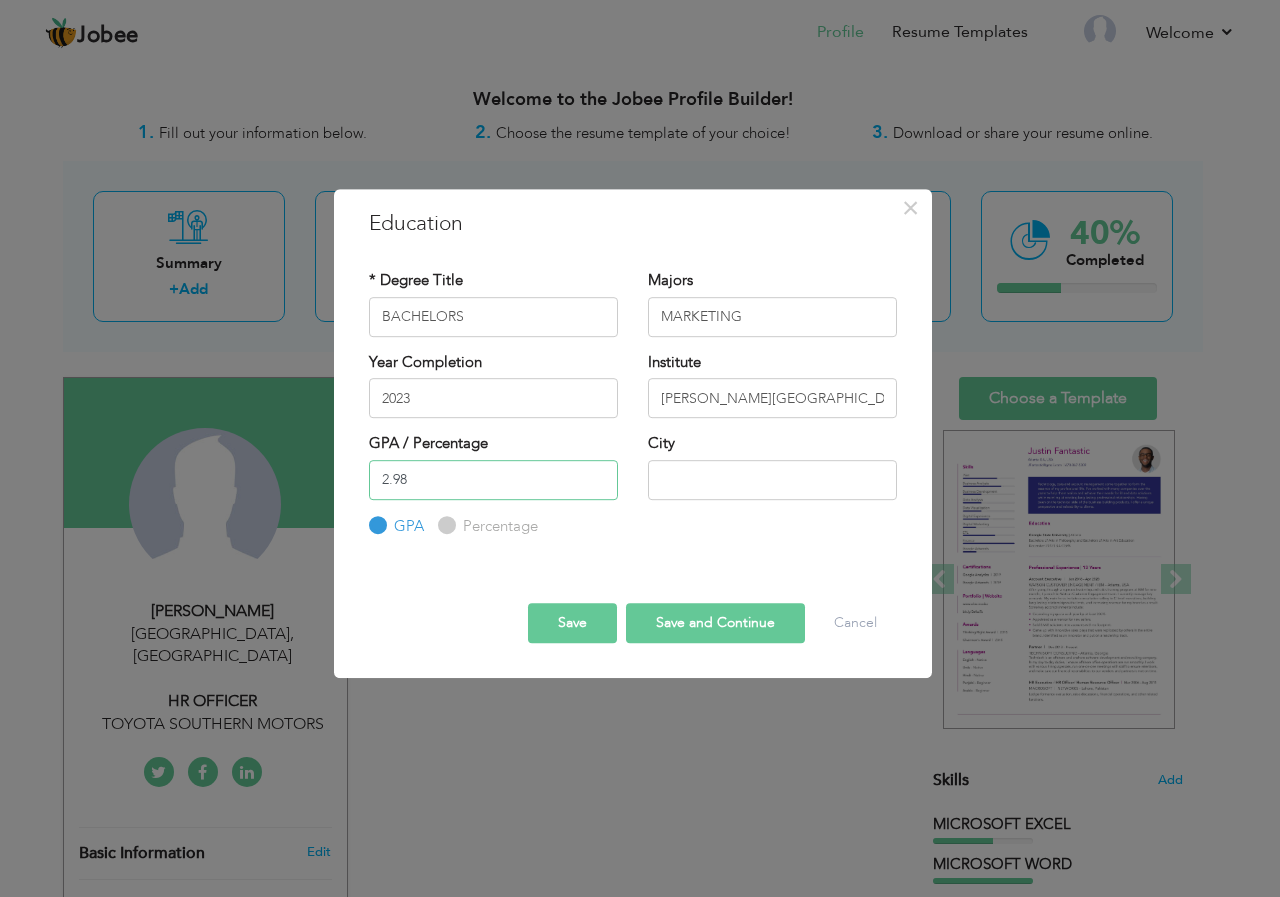 type on "2.98" 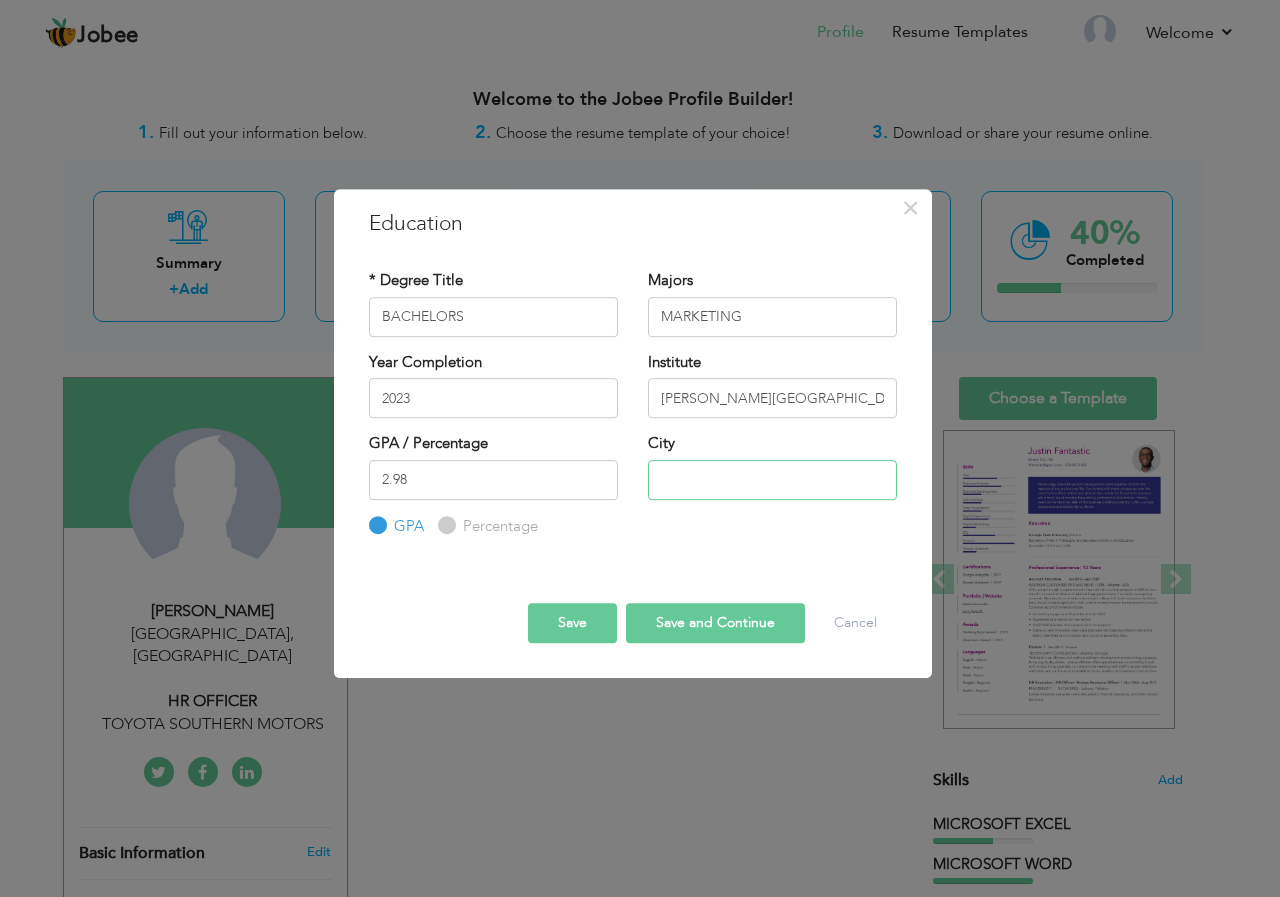click at bounding box center (772, 480) 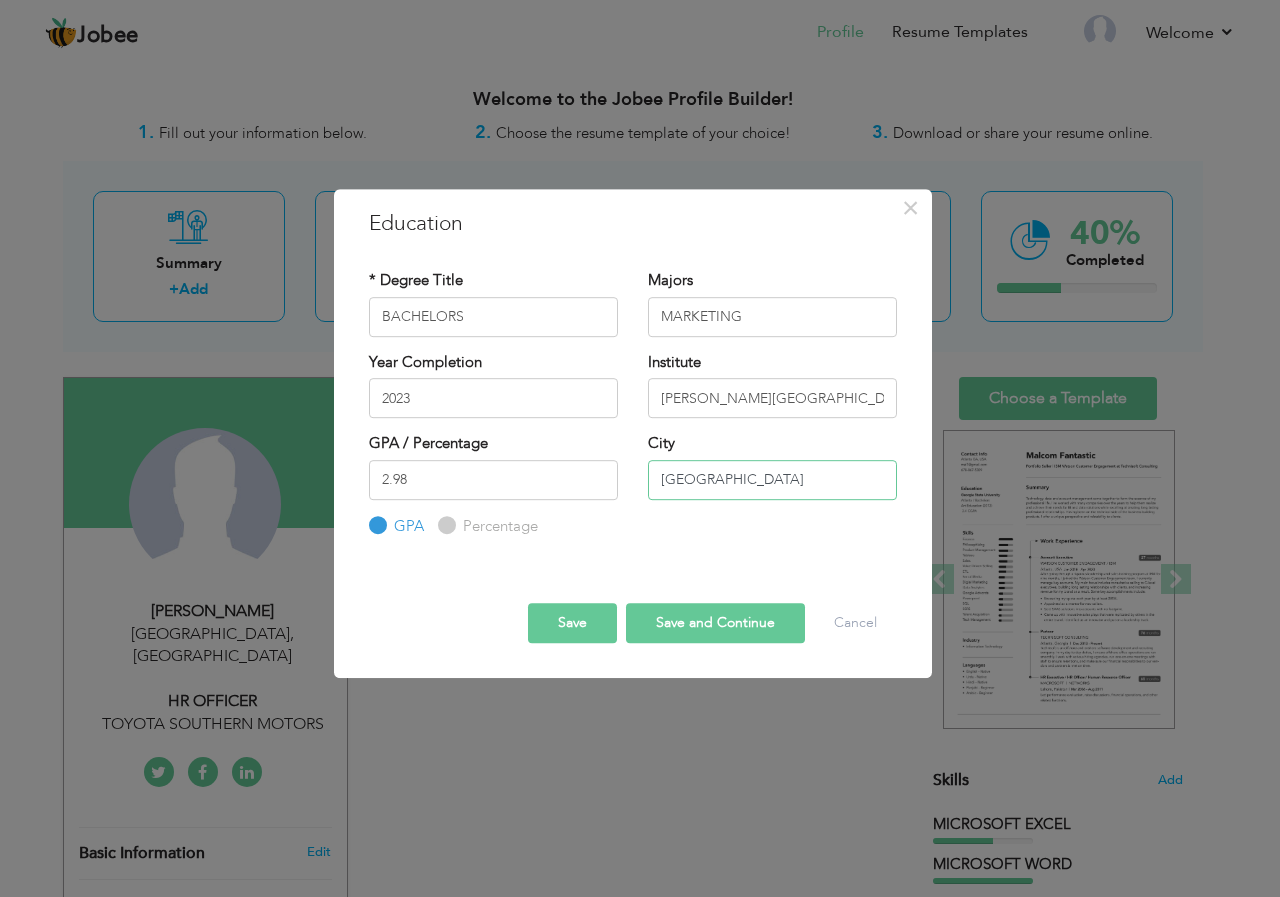type on "KARACHI" 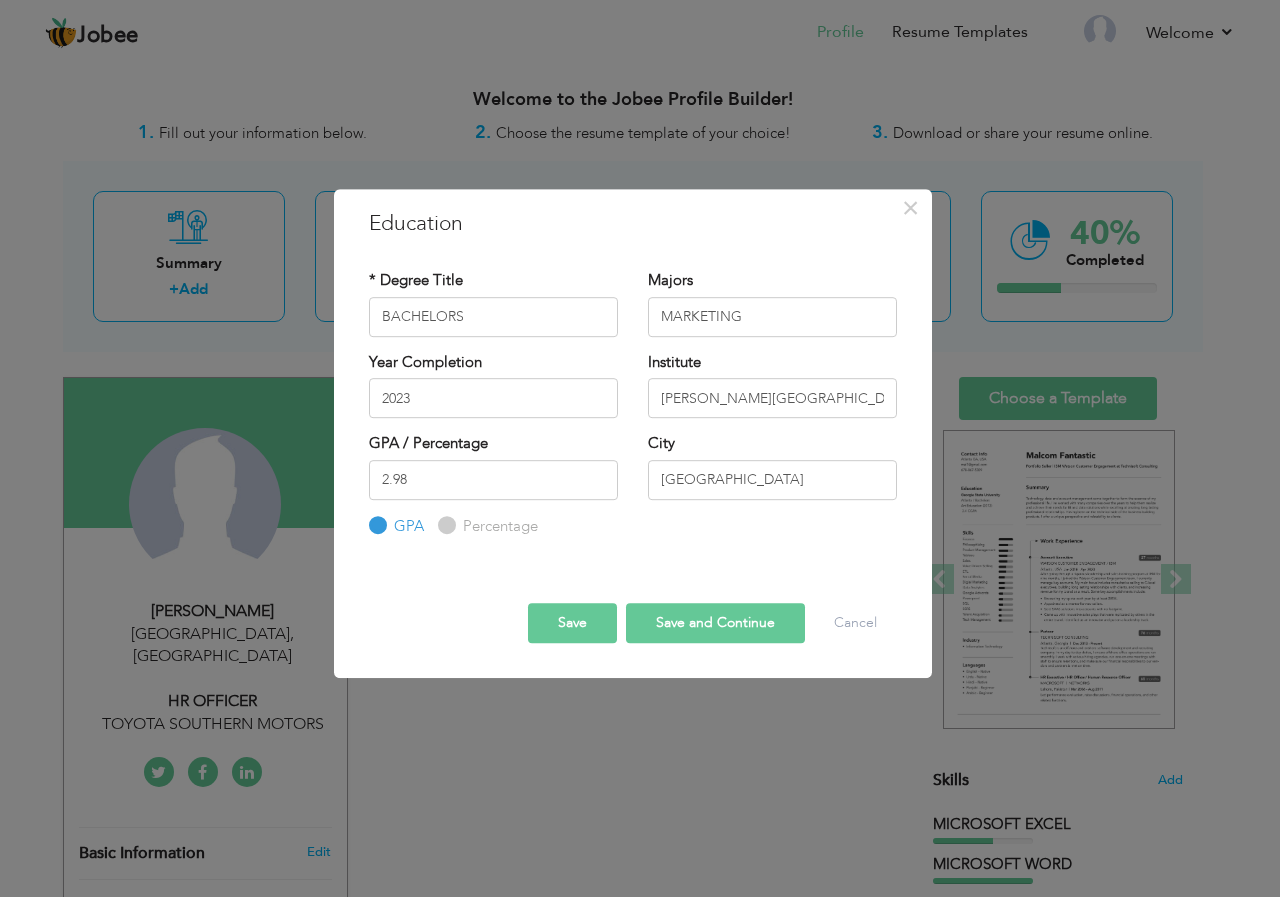 click on "Save and Continue" at bounding box center [715, 623] 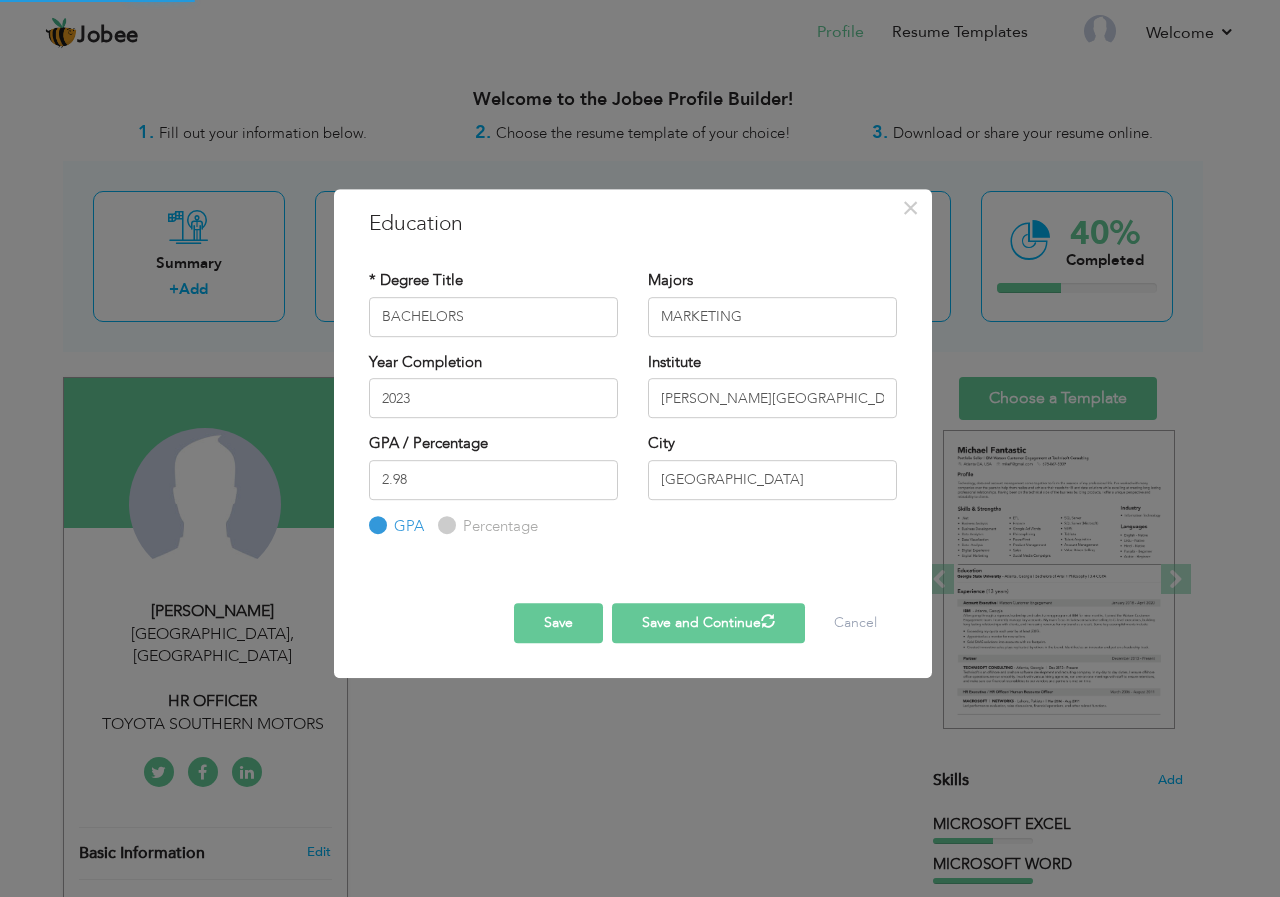 type 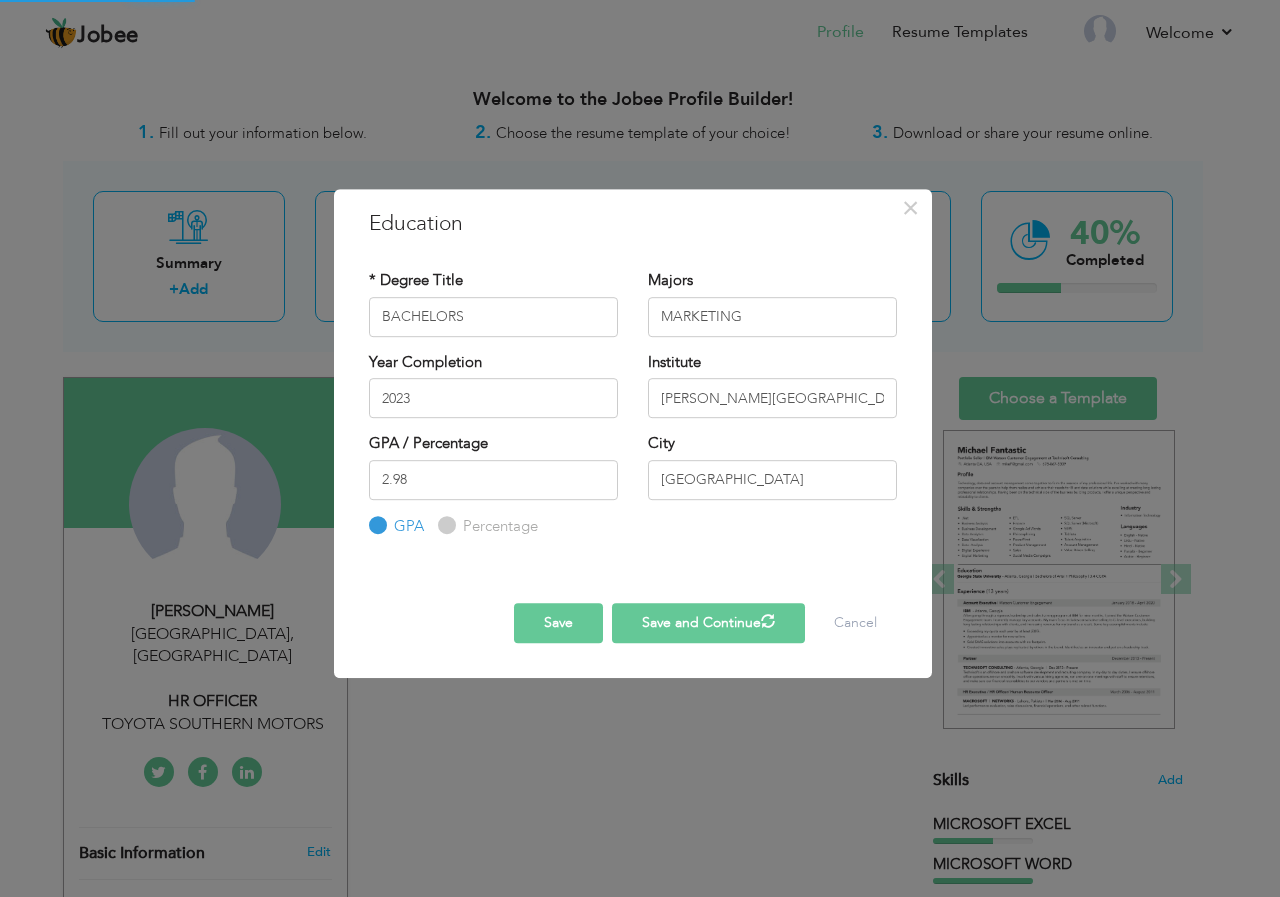 type 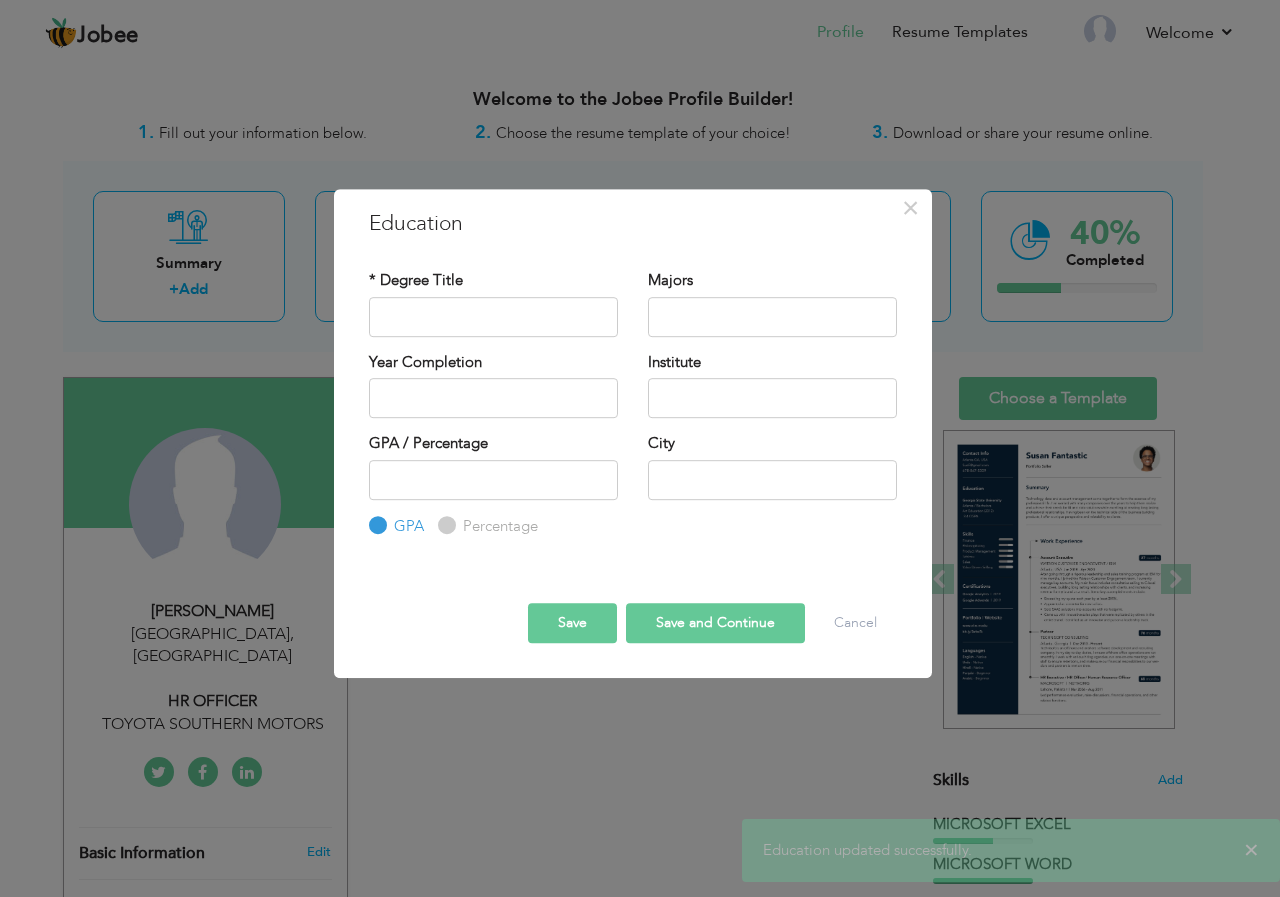click on "Save" at bounding box center (572, 623) 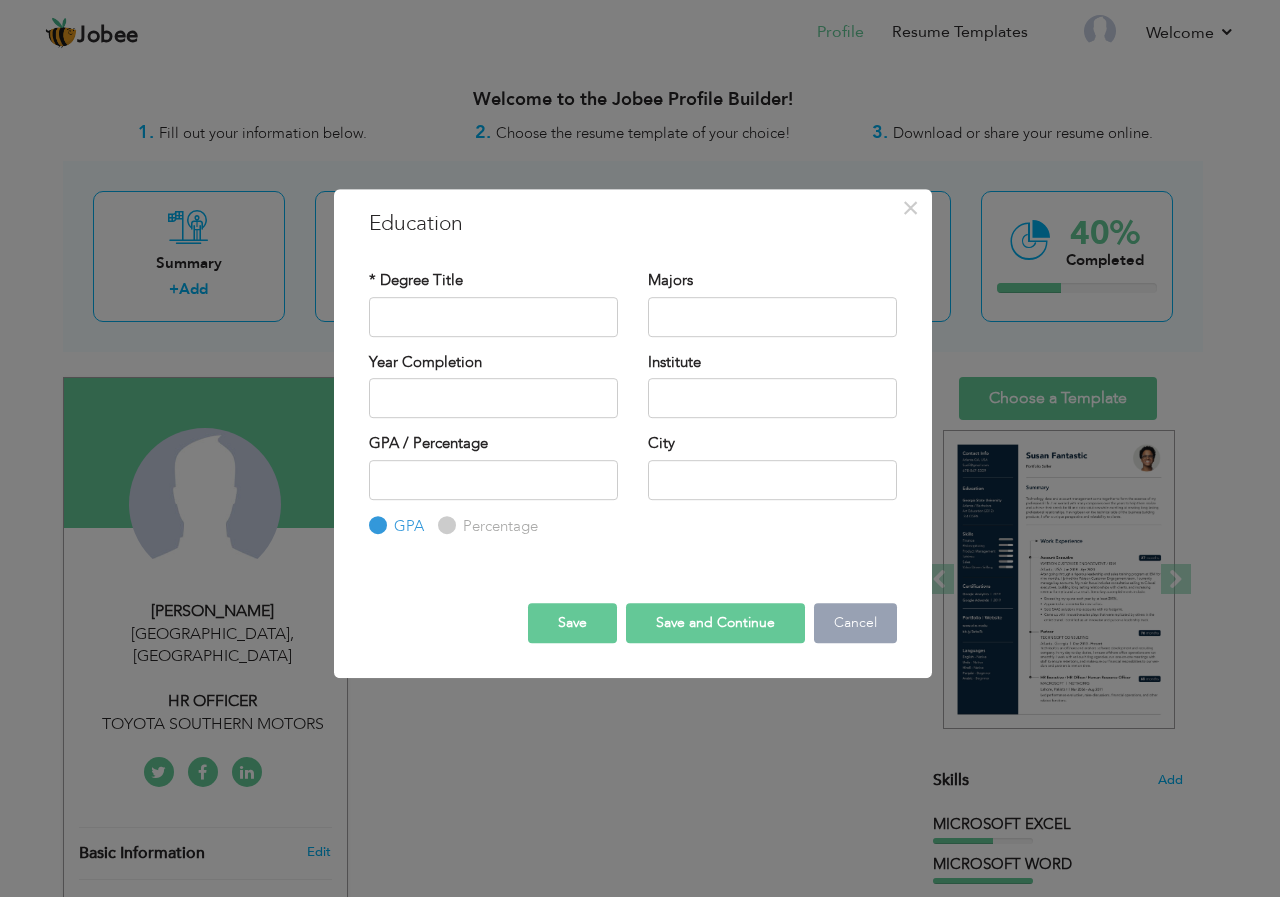 click on "Cancel" at bounding box center (855, 623) 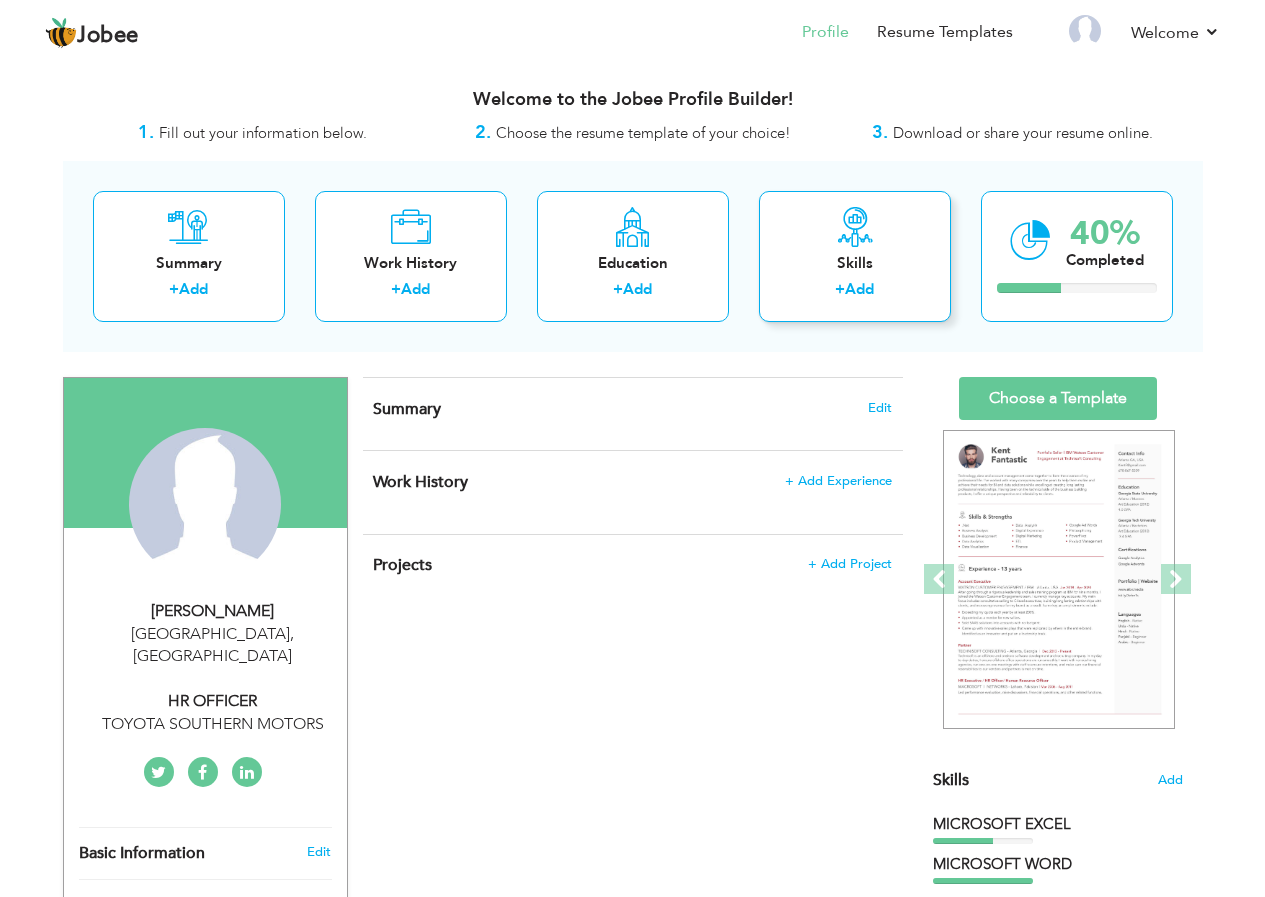 click on "Add" at bounding box center (859, 289) 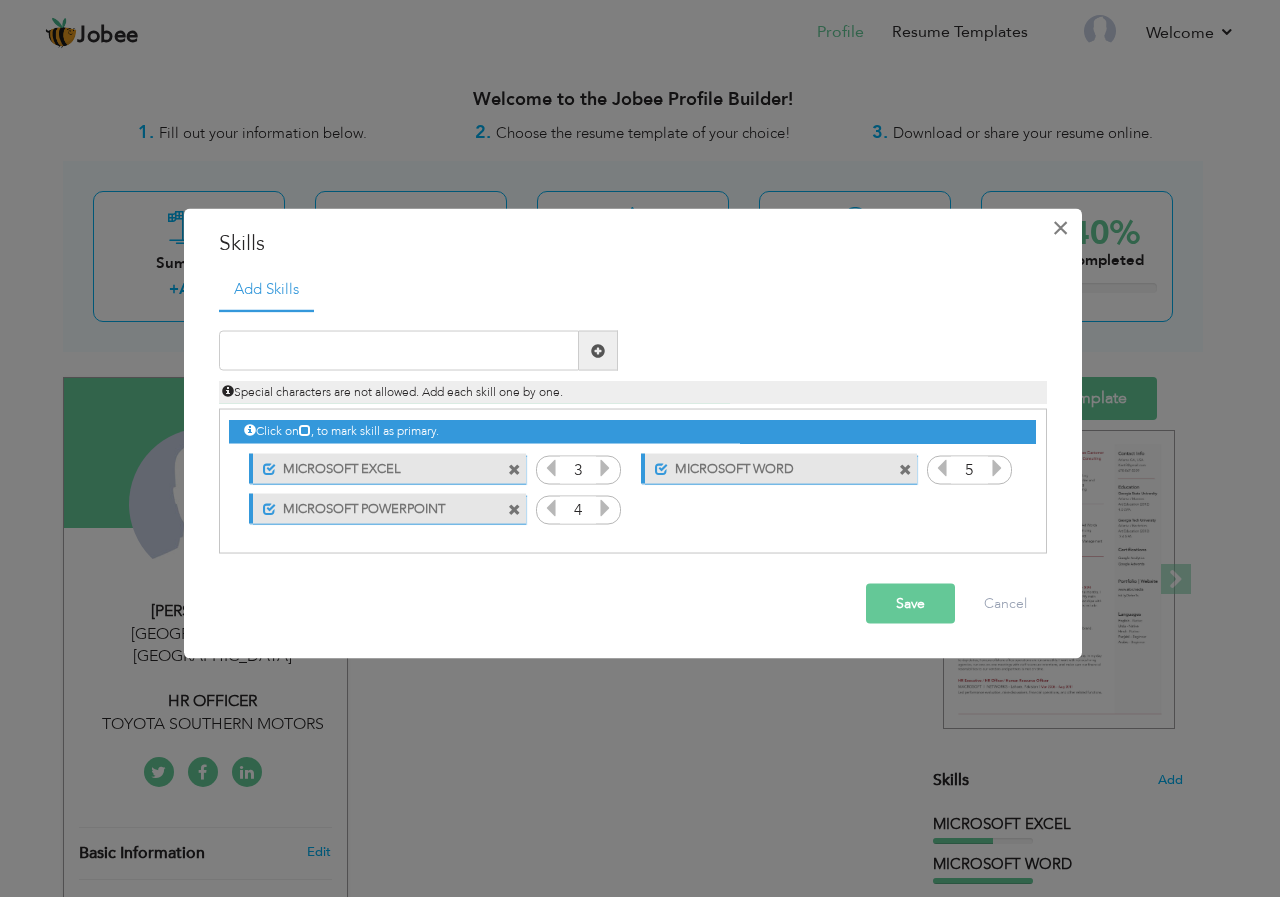 click on "×" at bounding box center [1060, 227] 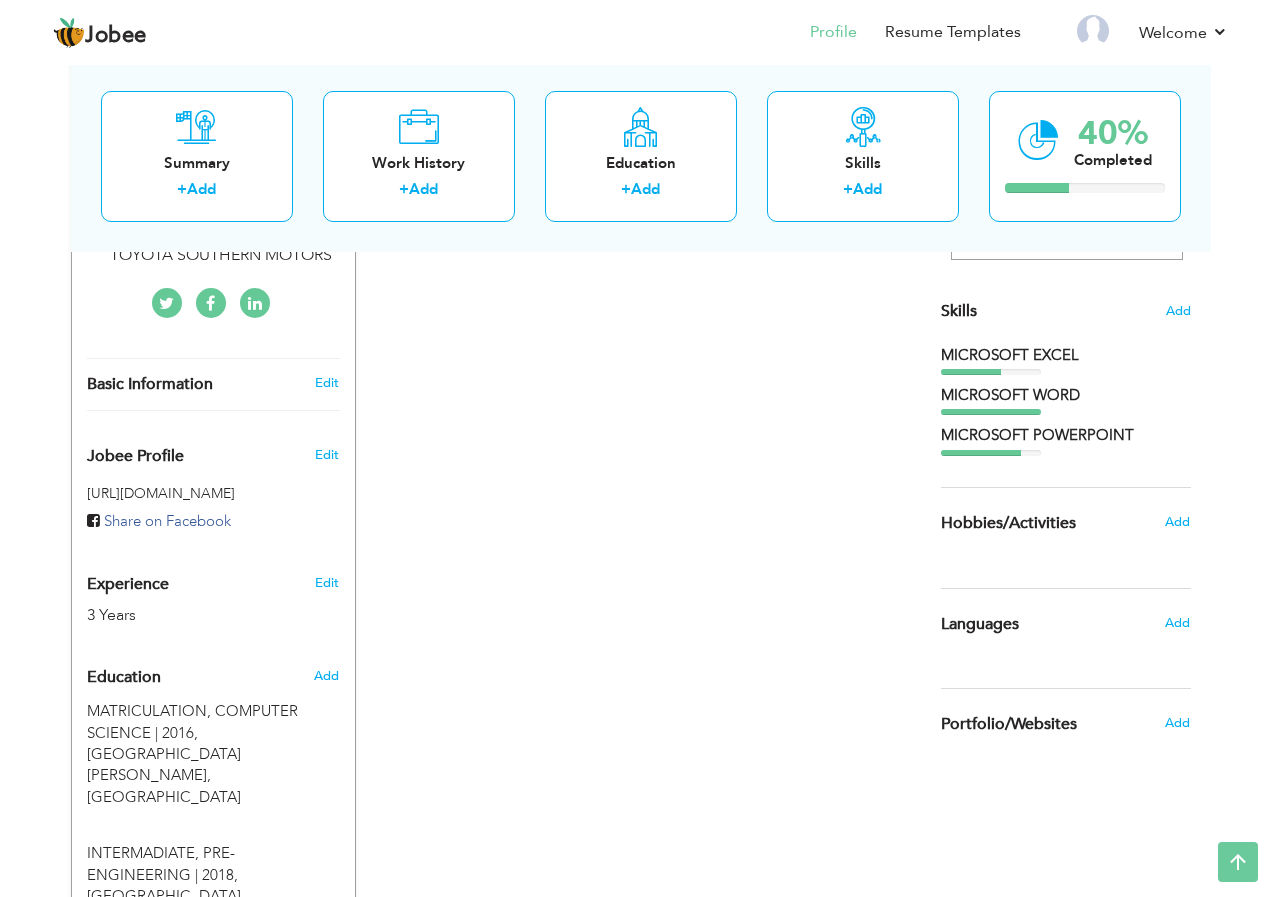 scroll, scrollTop: 0, scrollLeft: 0, axis: both 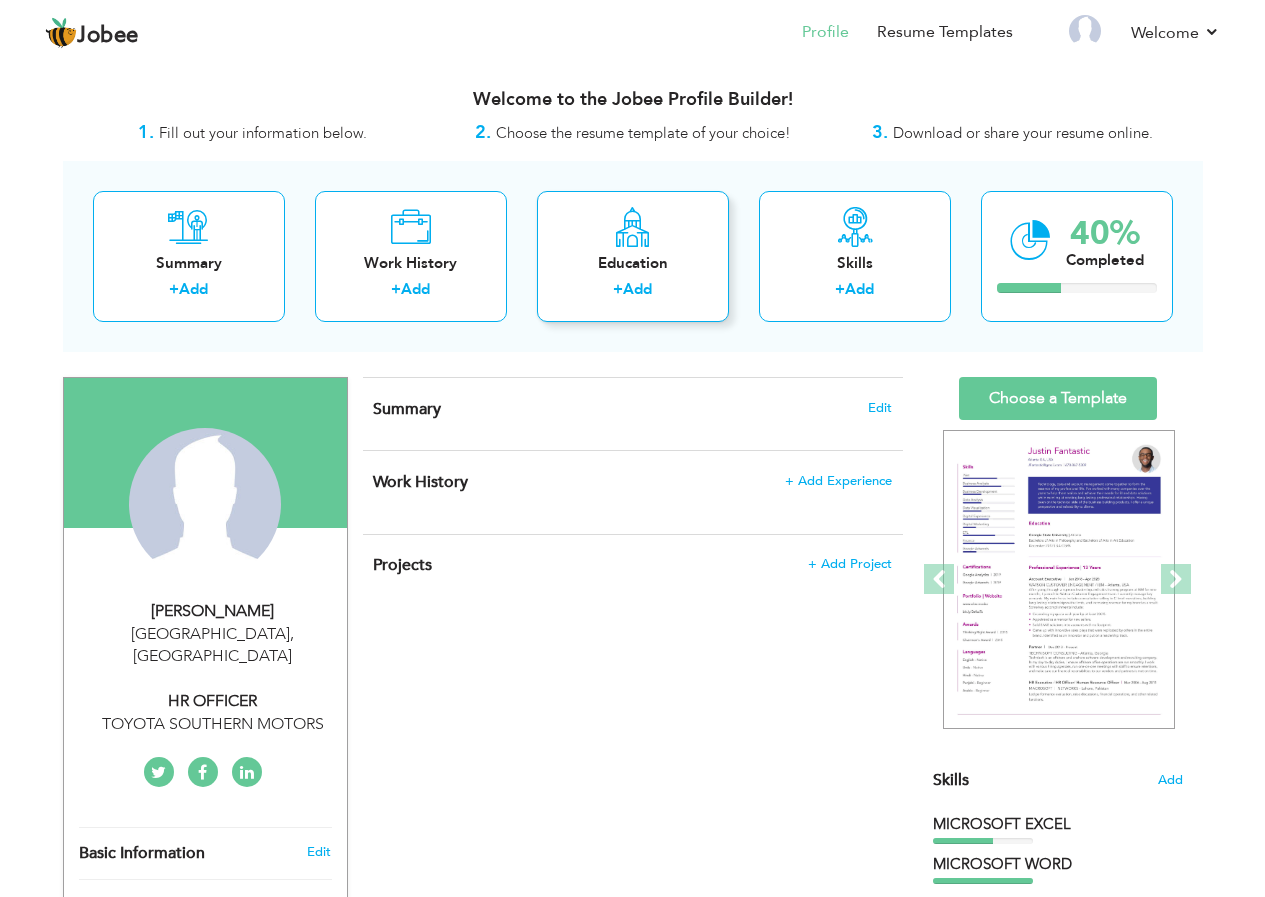 click on "Education" at bounding box center (633, 263) 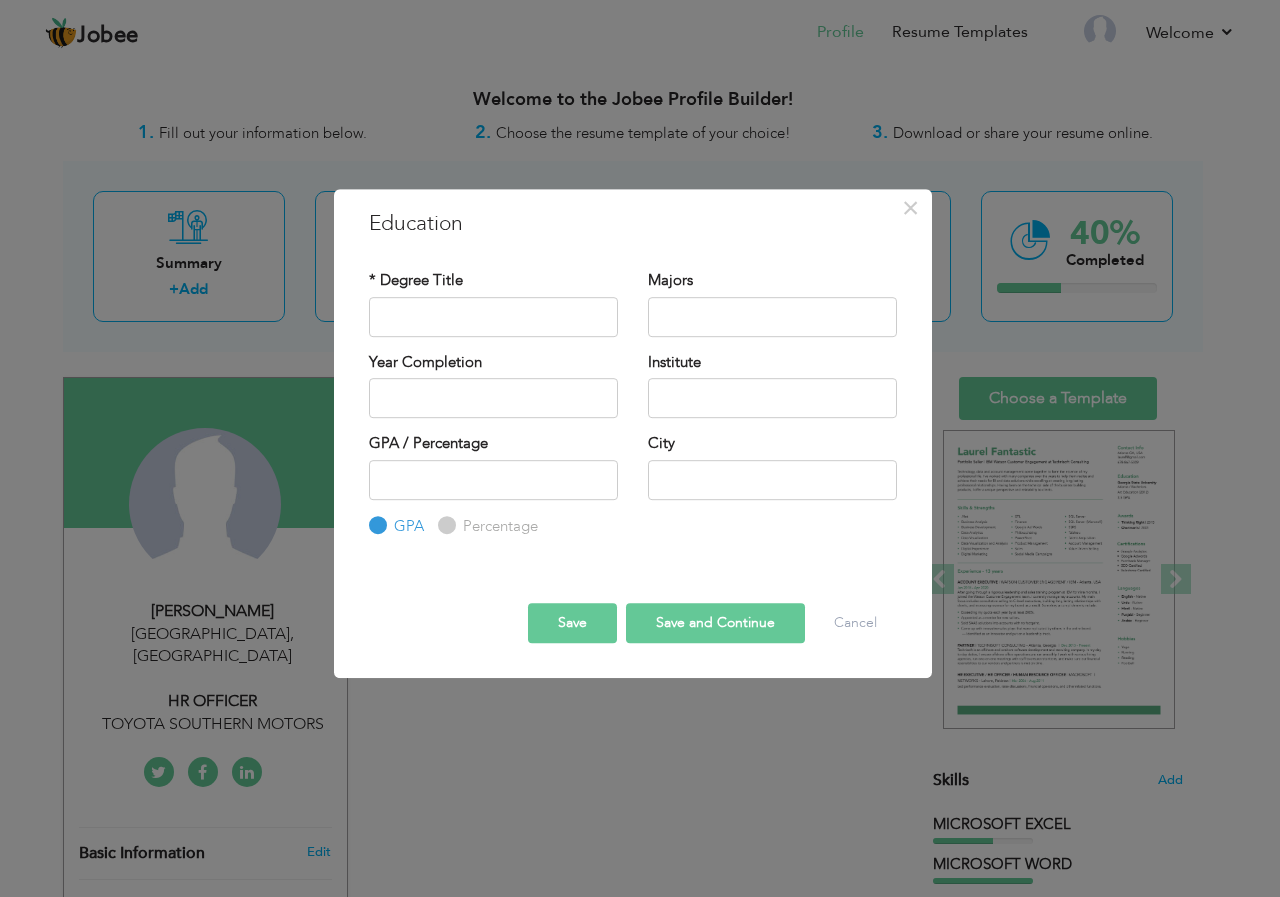 drag, startPoint x: 607, startPoint y: 219, endPoint x: 713, endPoint y: 384, distance: 196.11476 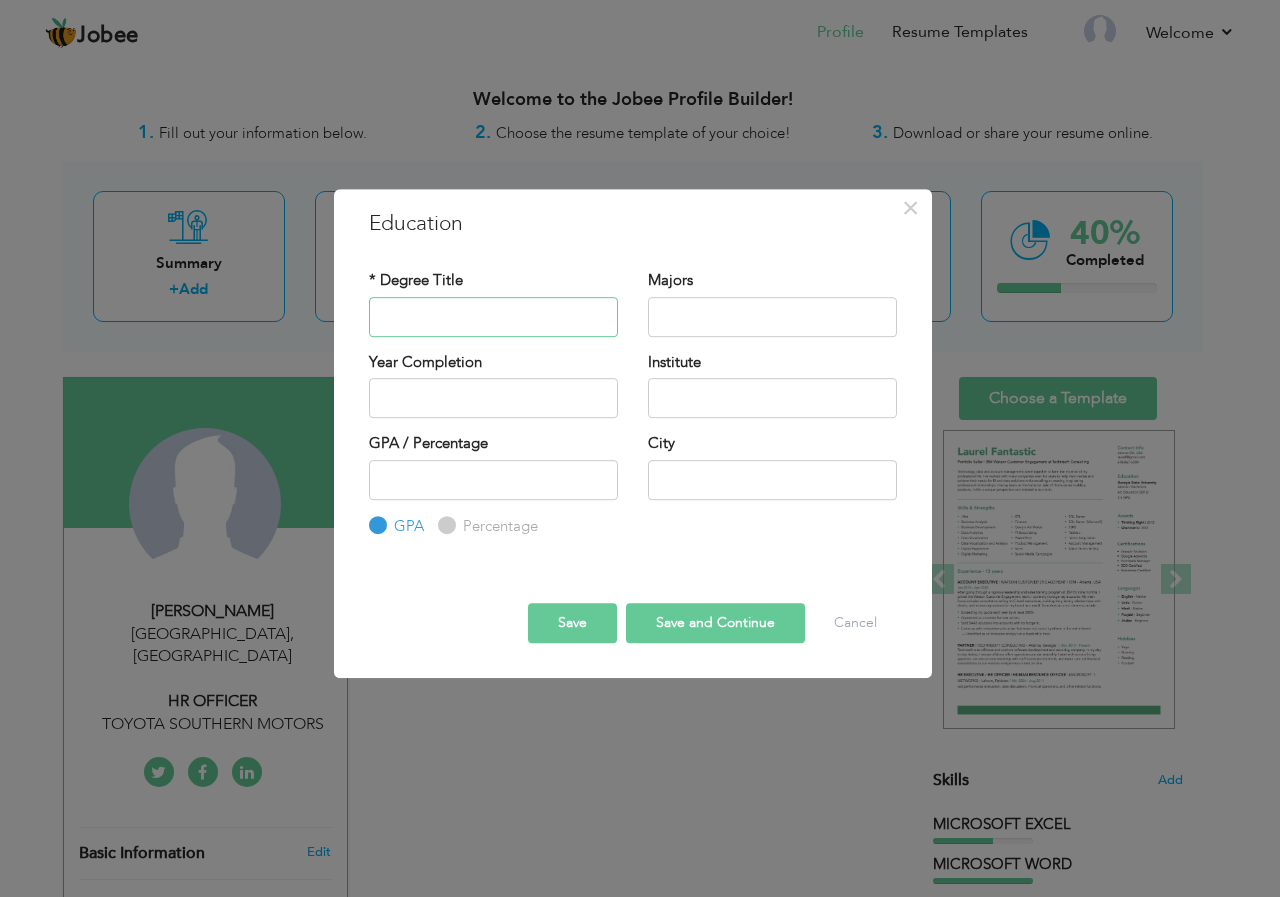 click at bounding box center [493, 317] 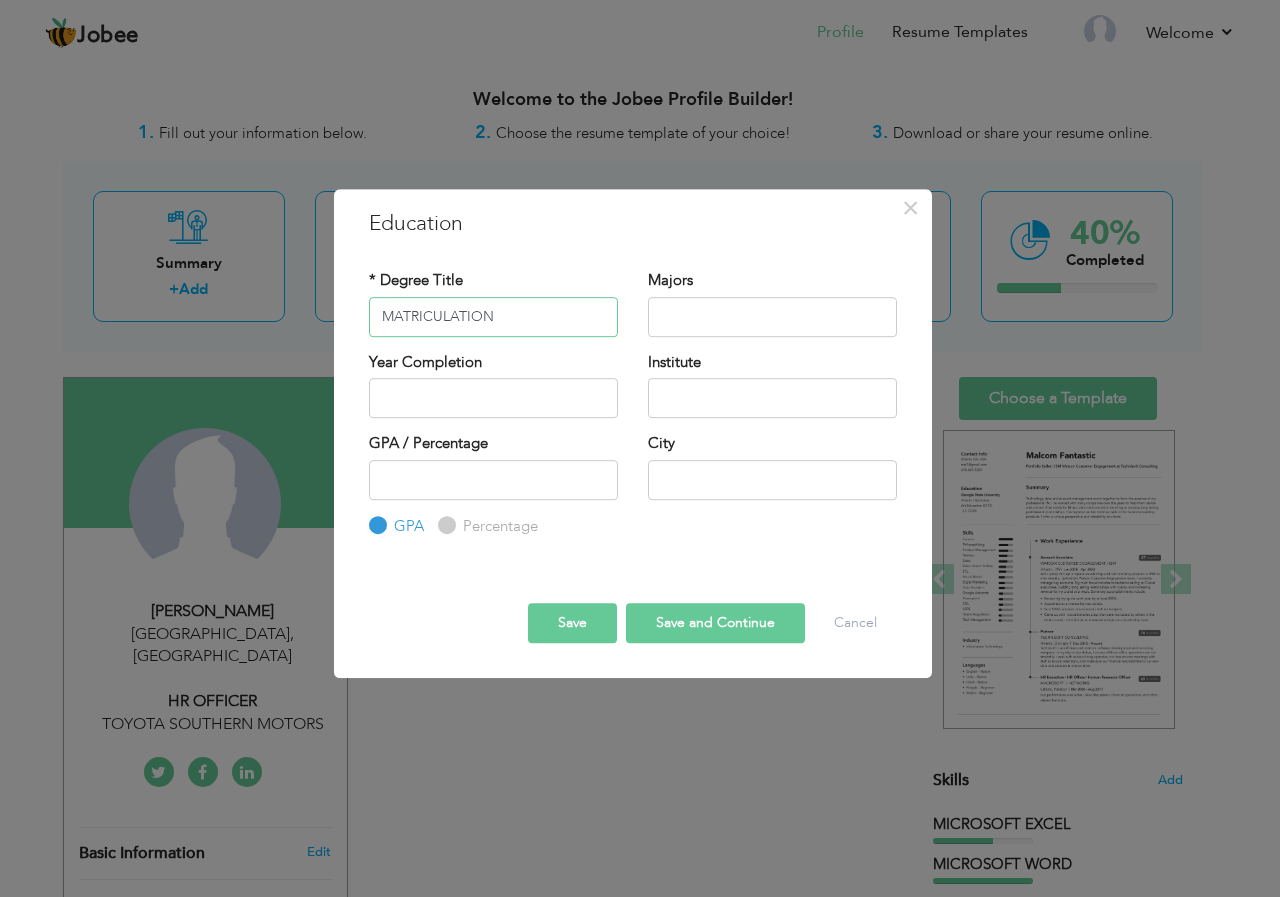 type on "MATRICULATION" 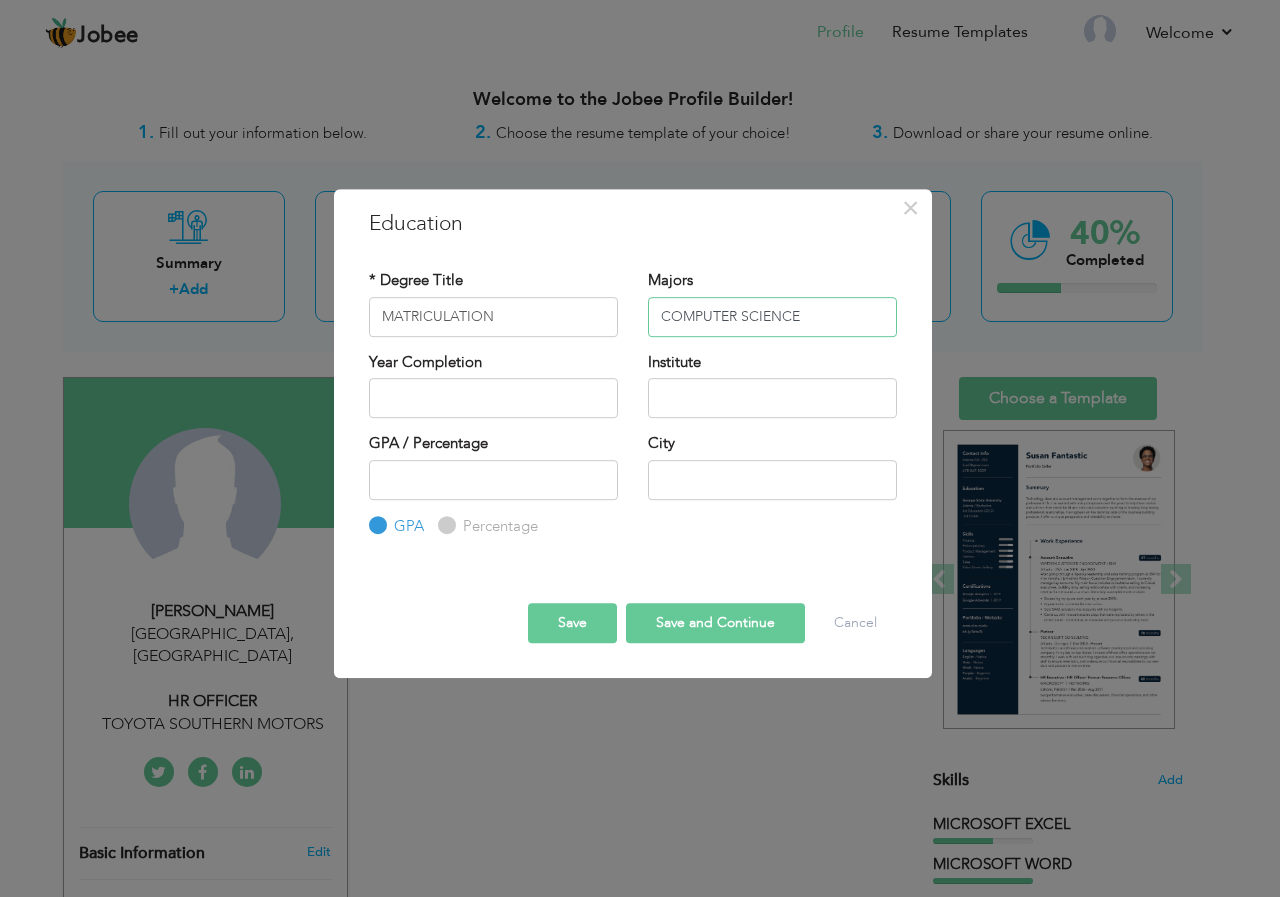 type on "COMPUTER SCIENCE" 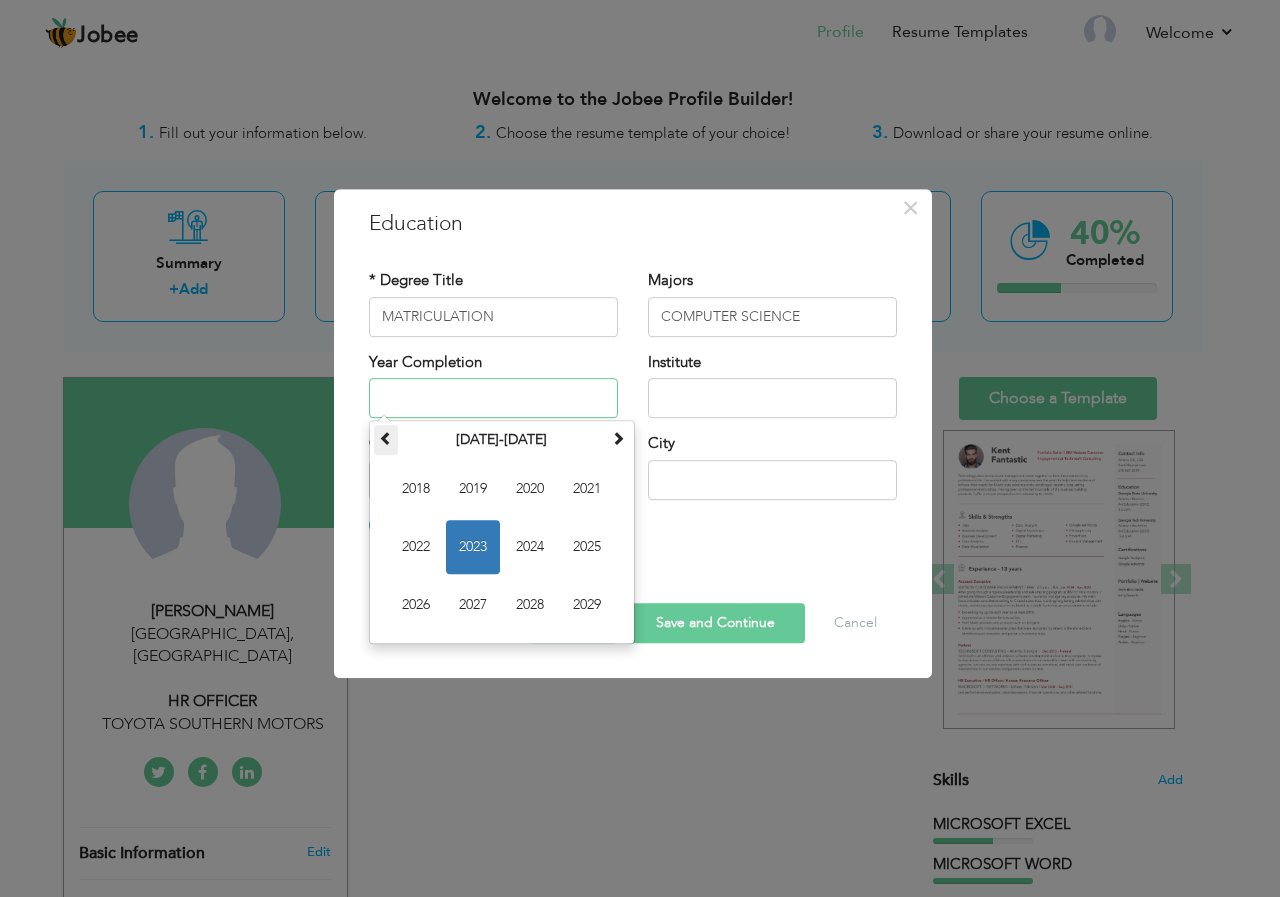 click at bounding box center [386, 440] 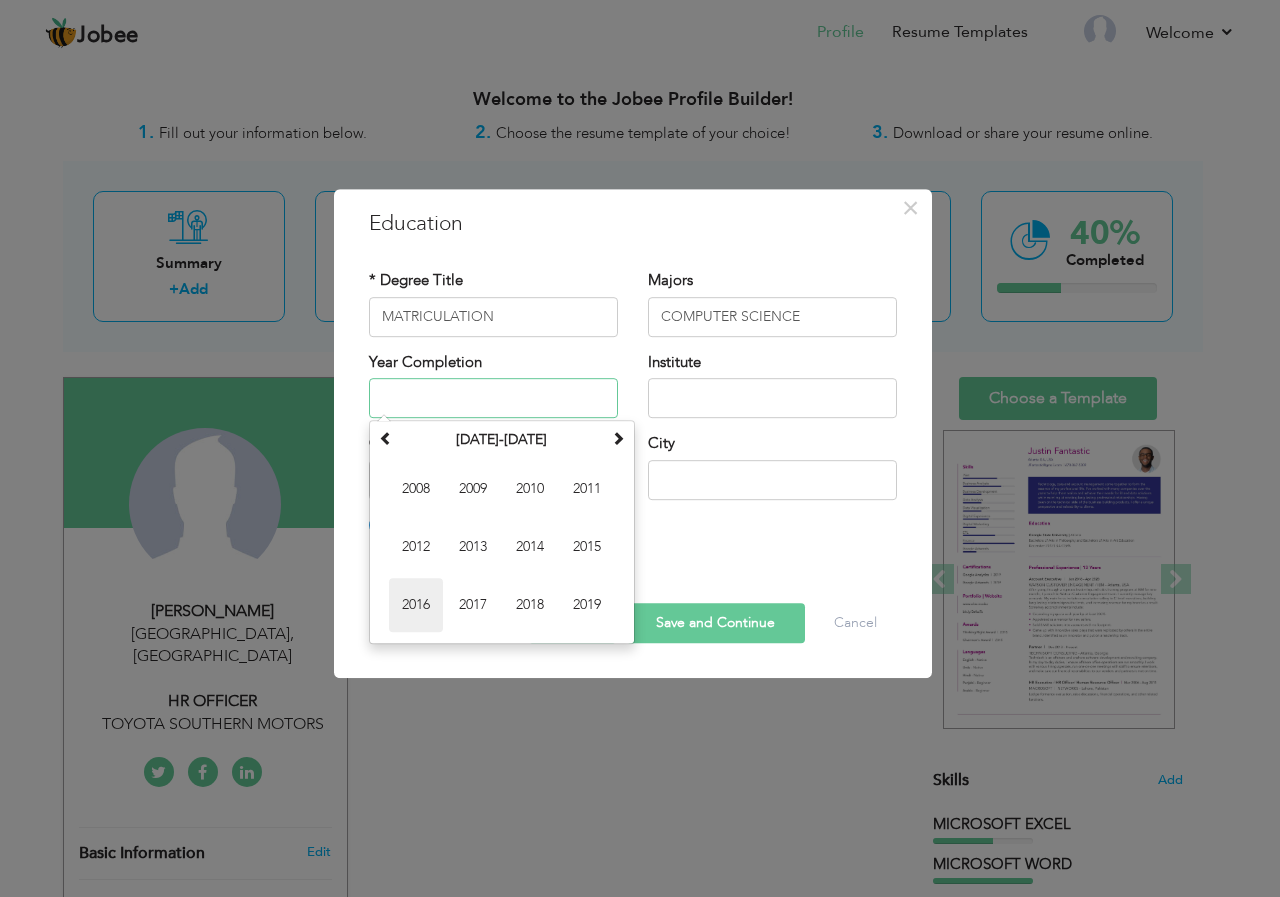 click on "2016" at bounding box center (416, 605) 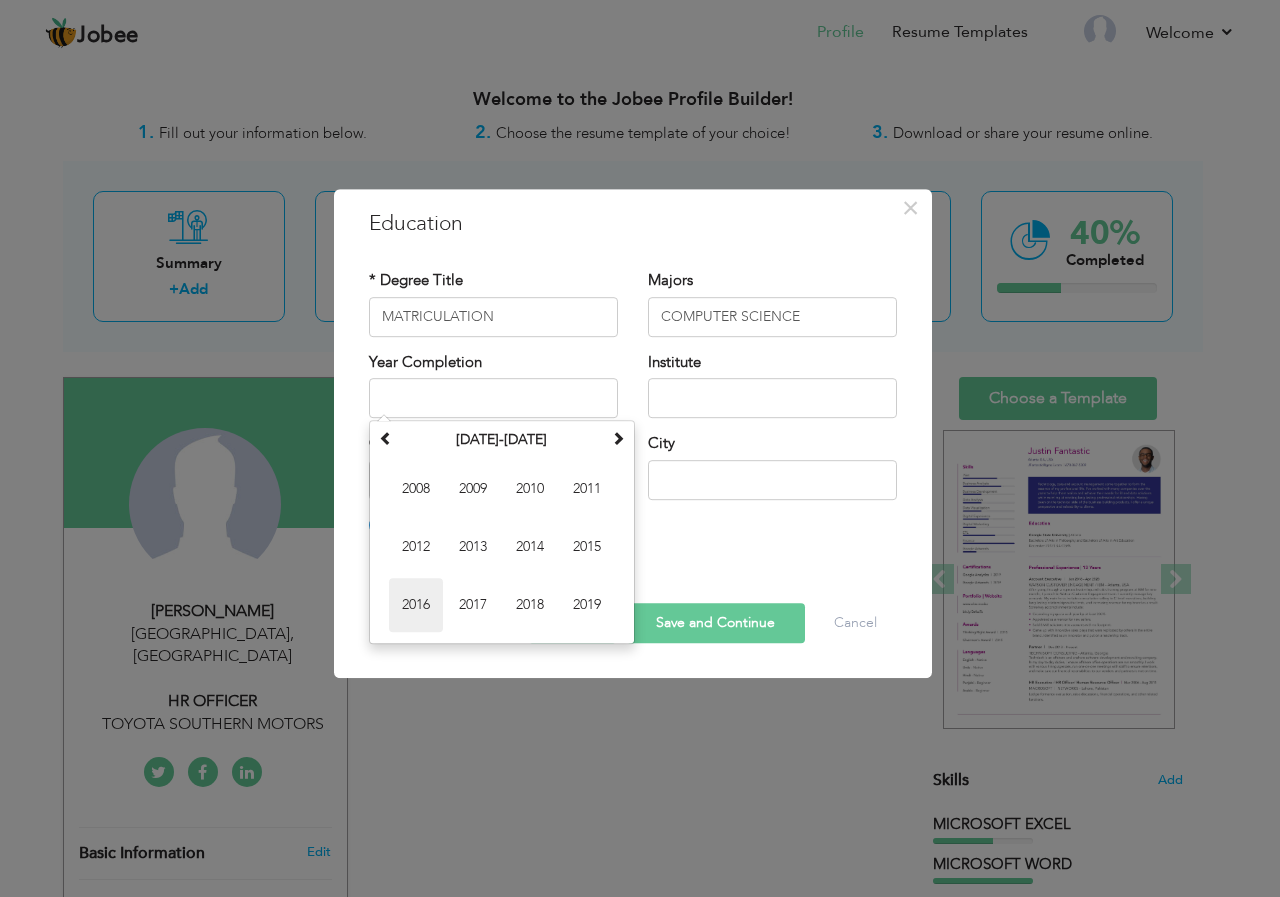 type on "2016" 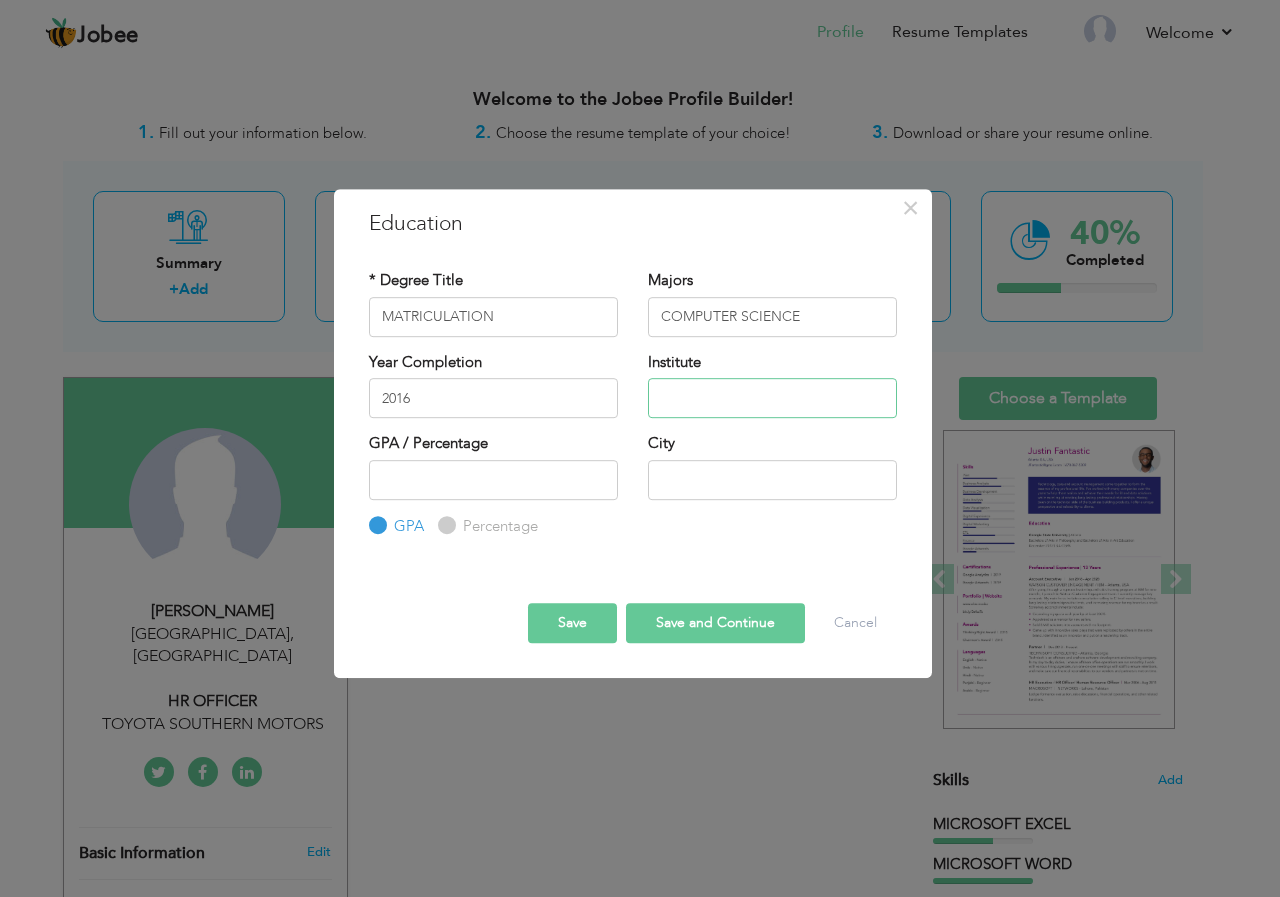 click at bounding box center [772, 398] 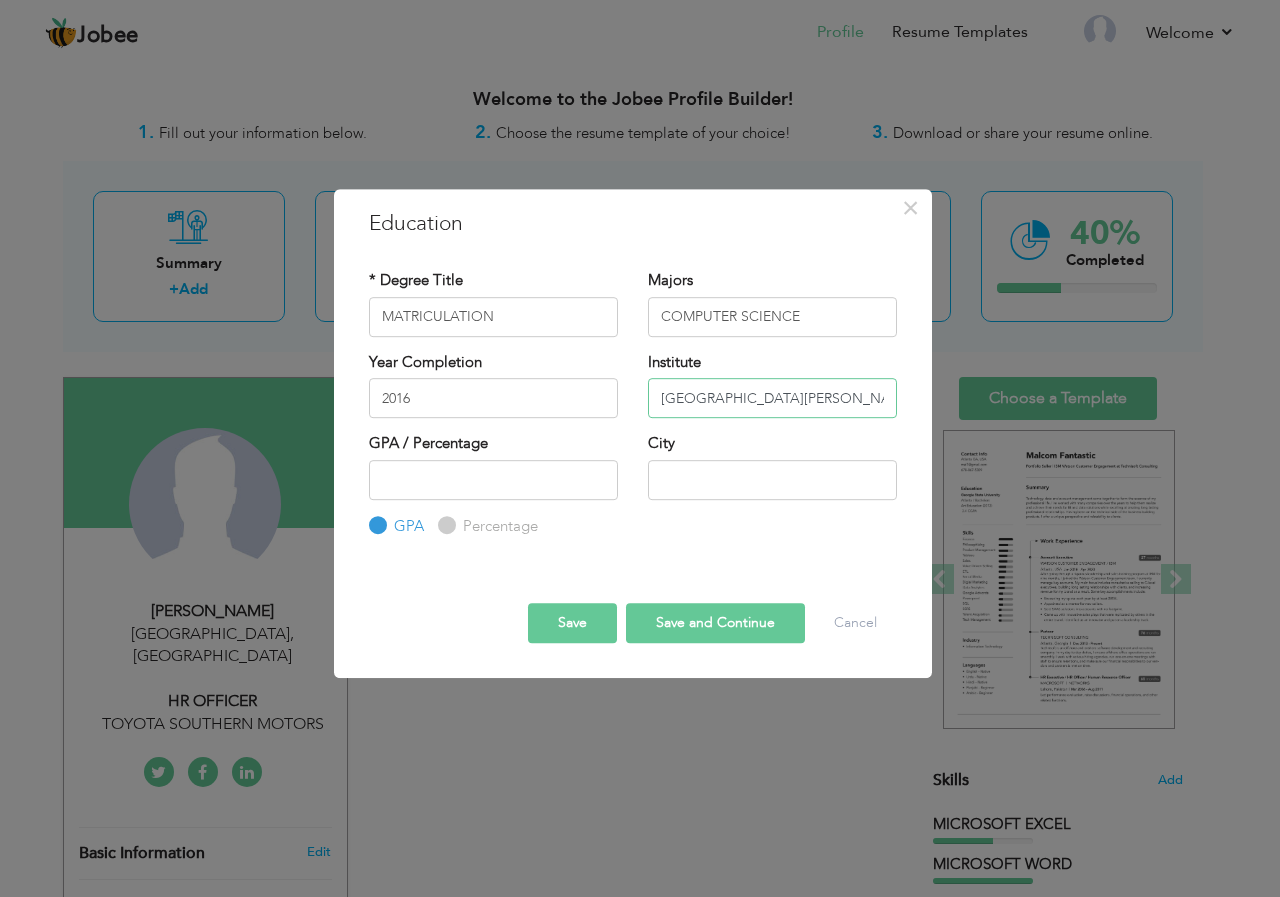 scroll, scrollTop: 0, scrollLeft: 4, axis: horizontal 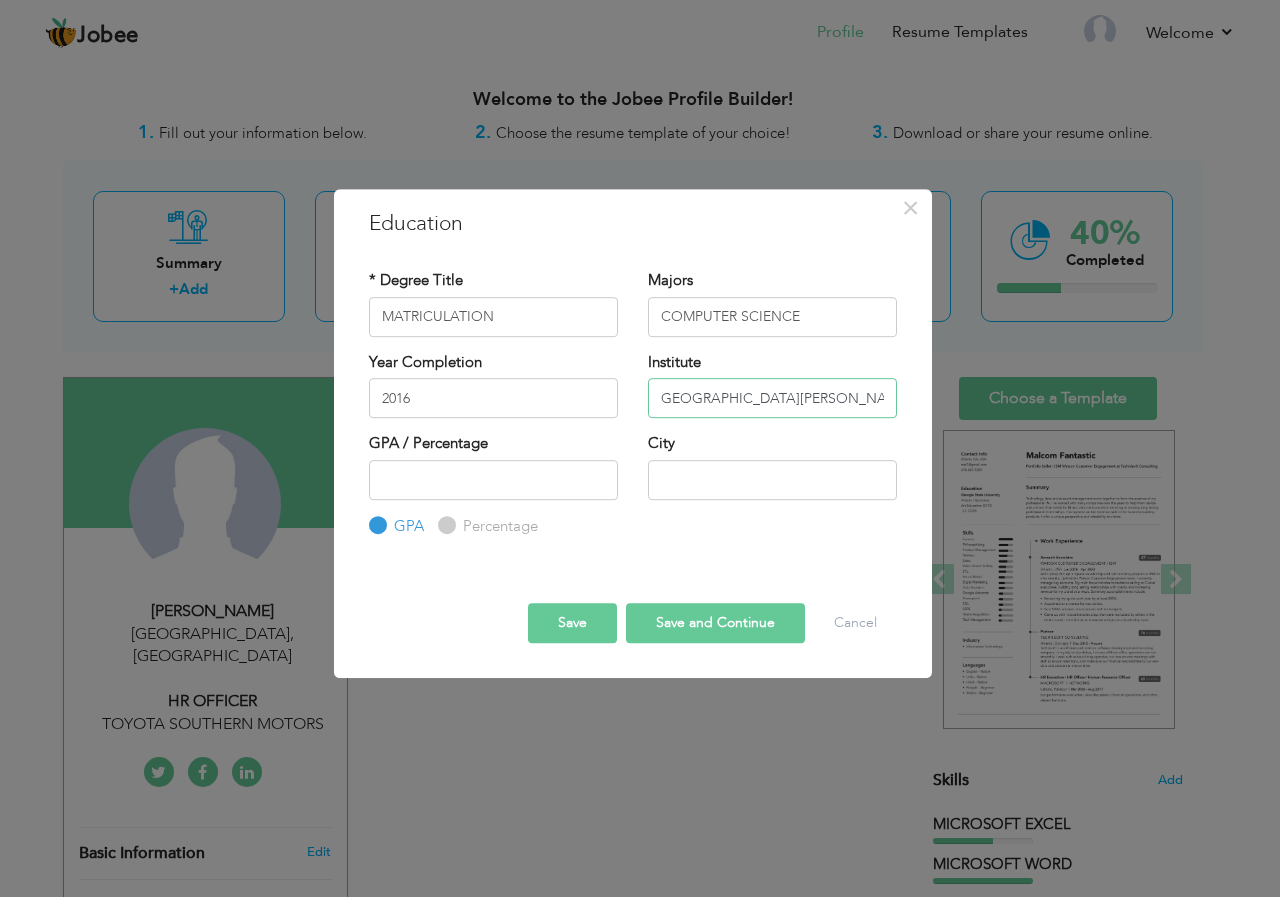 type on "NEW MONTINA ENGLISH SCHOOL" 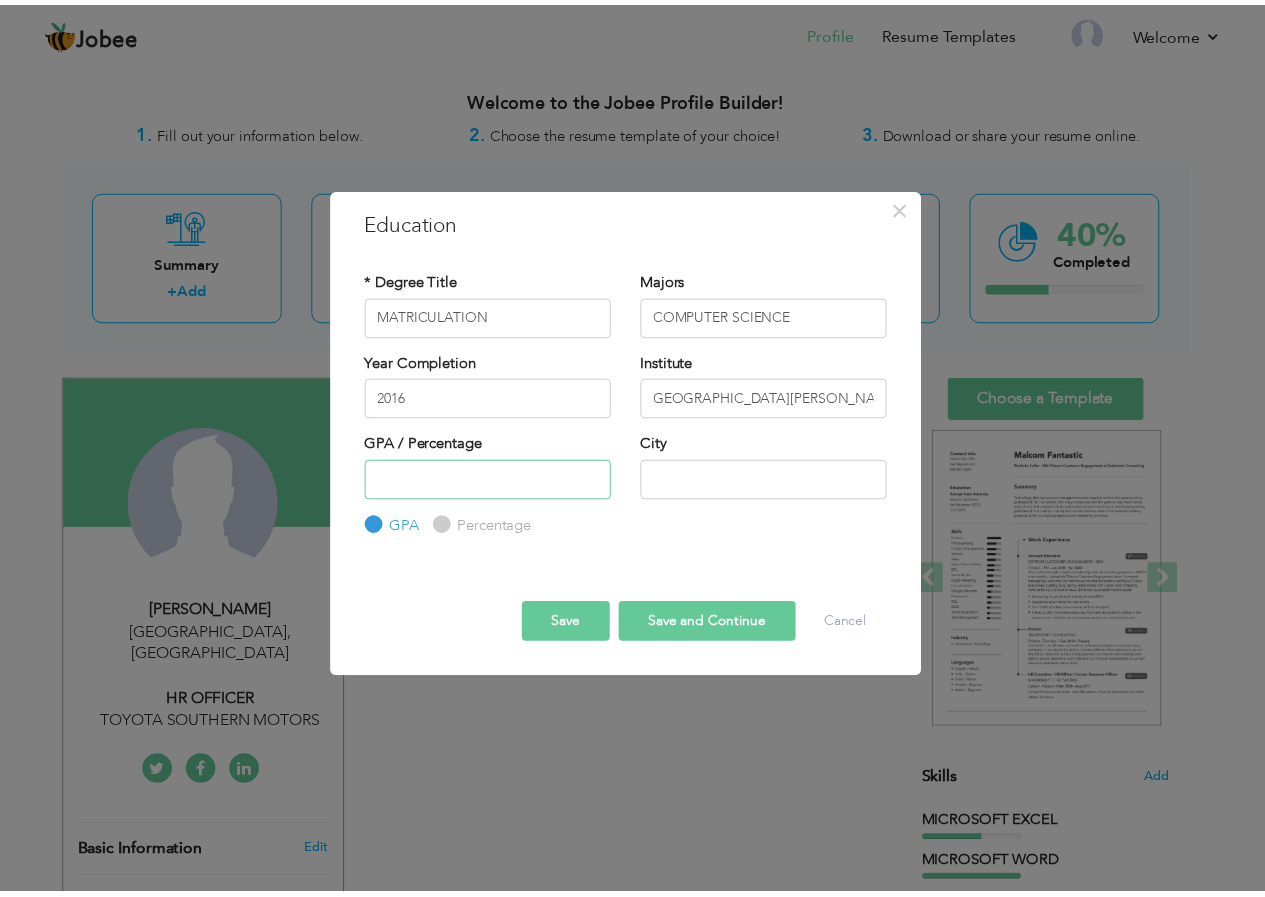 scroll, scrollTop: 0, scrollLeft: 0, axis: both 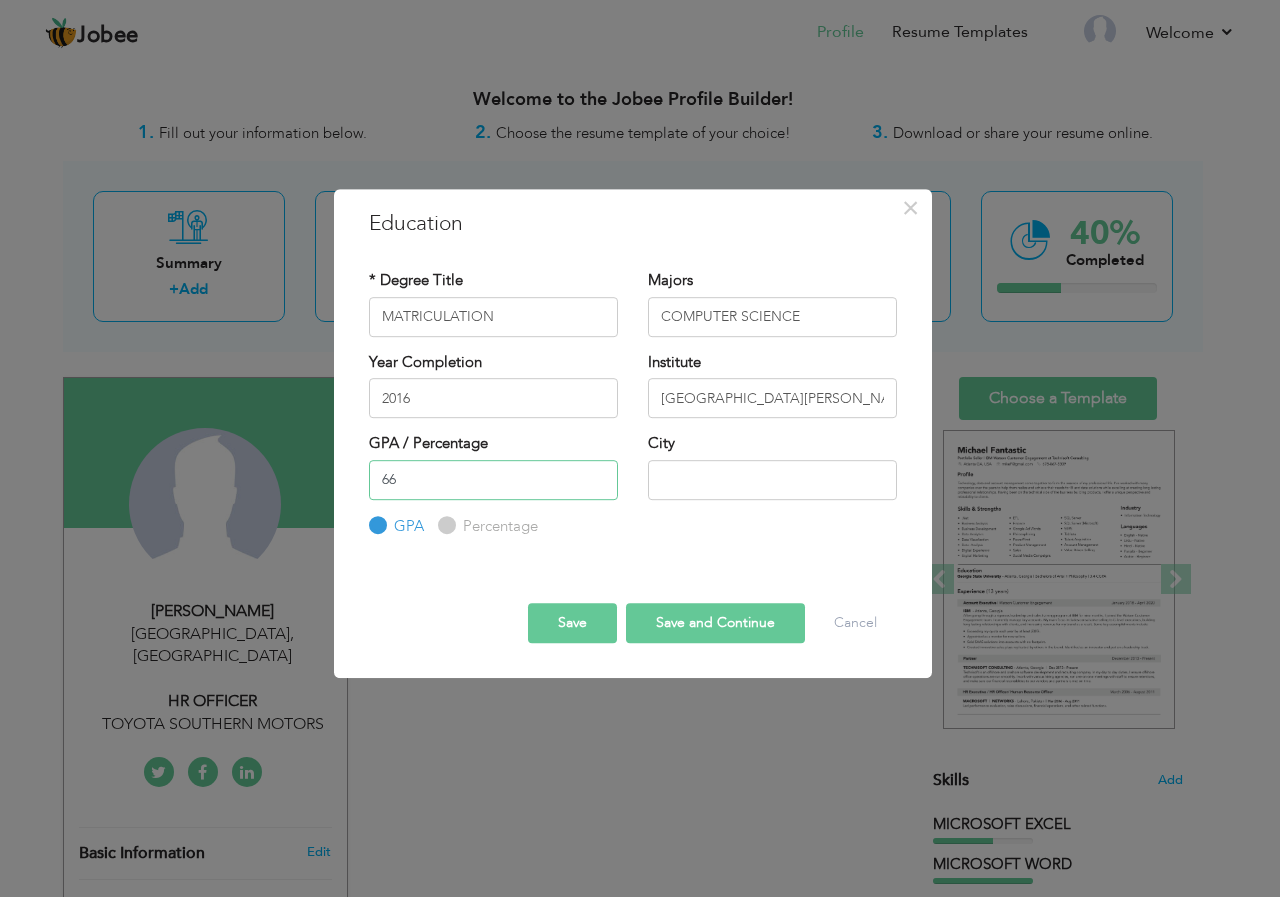 type on "66" 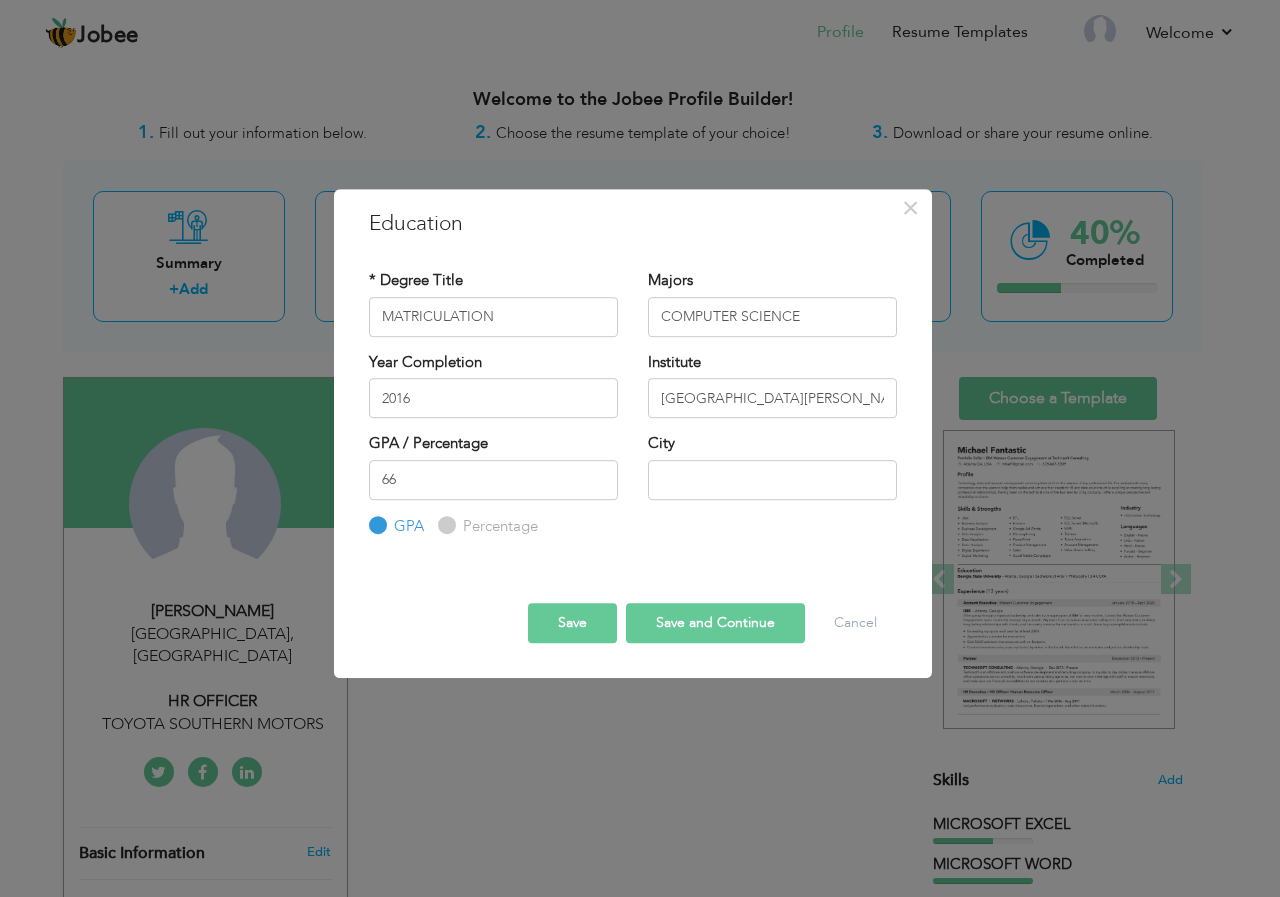 click on "Percentage" at bounding box center [498, 526] 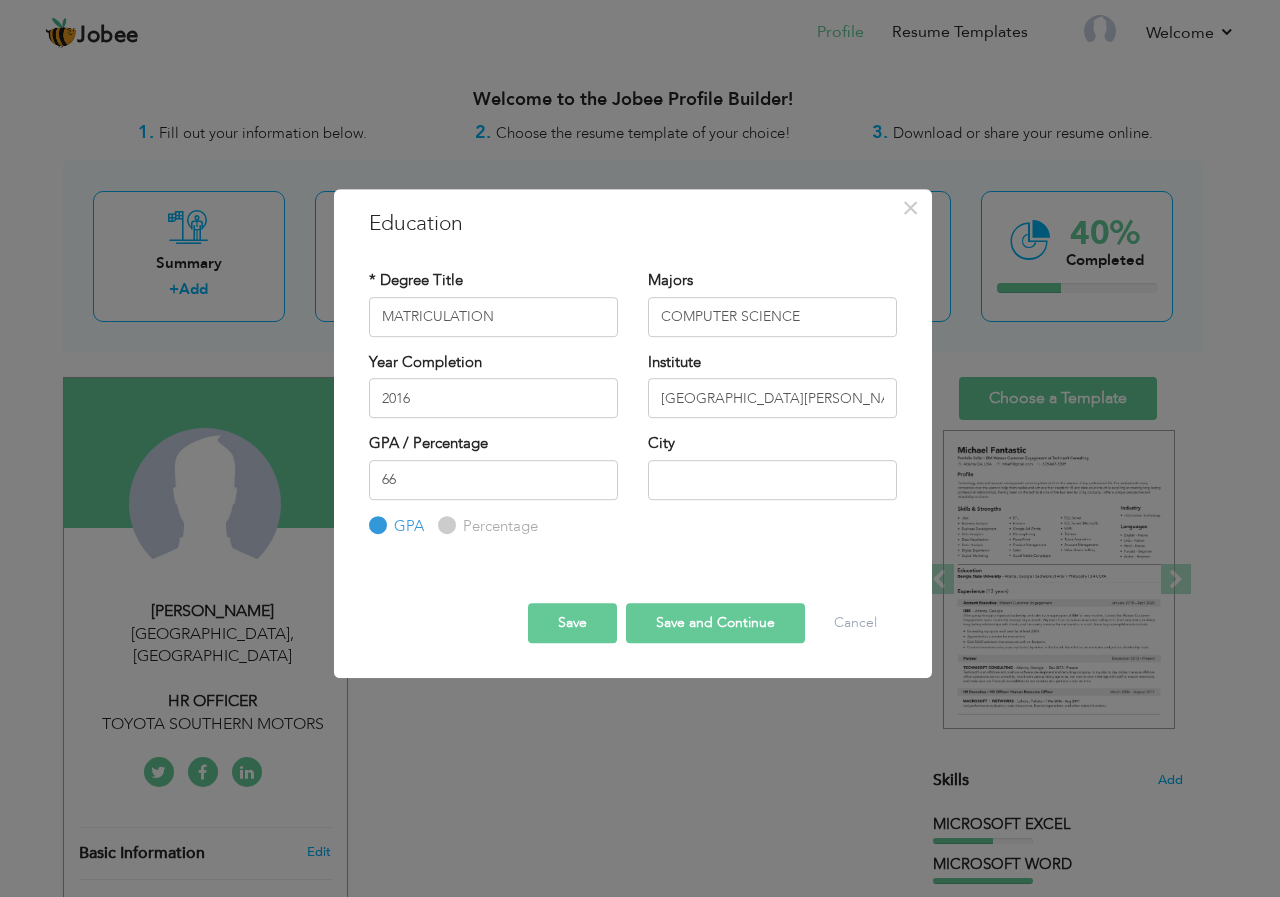 click on "Percentage" at bounding box center [444, 525] 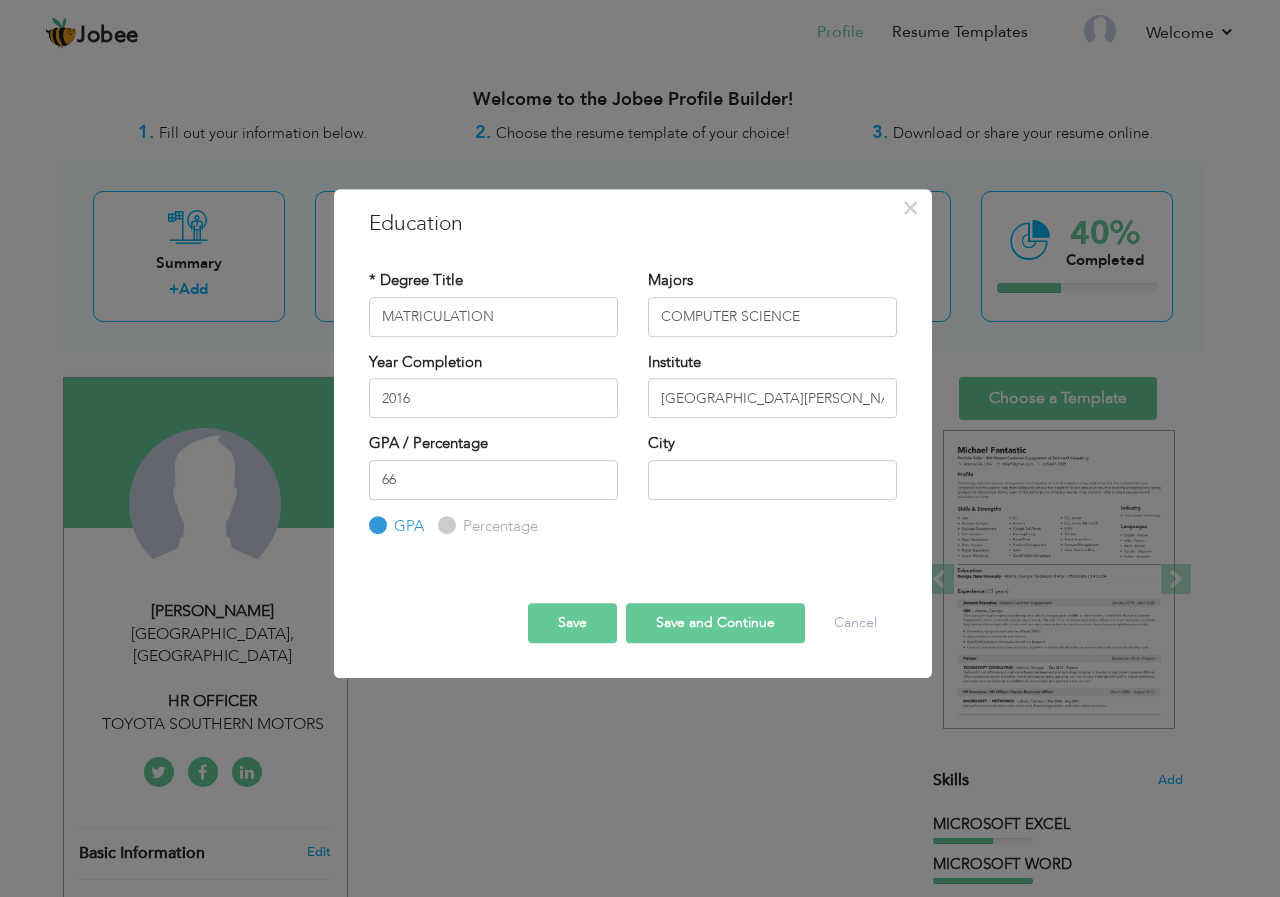 radio on "true" 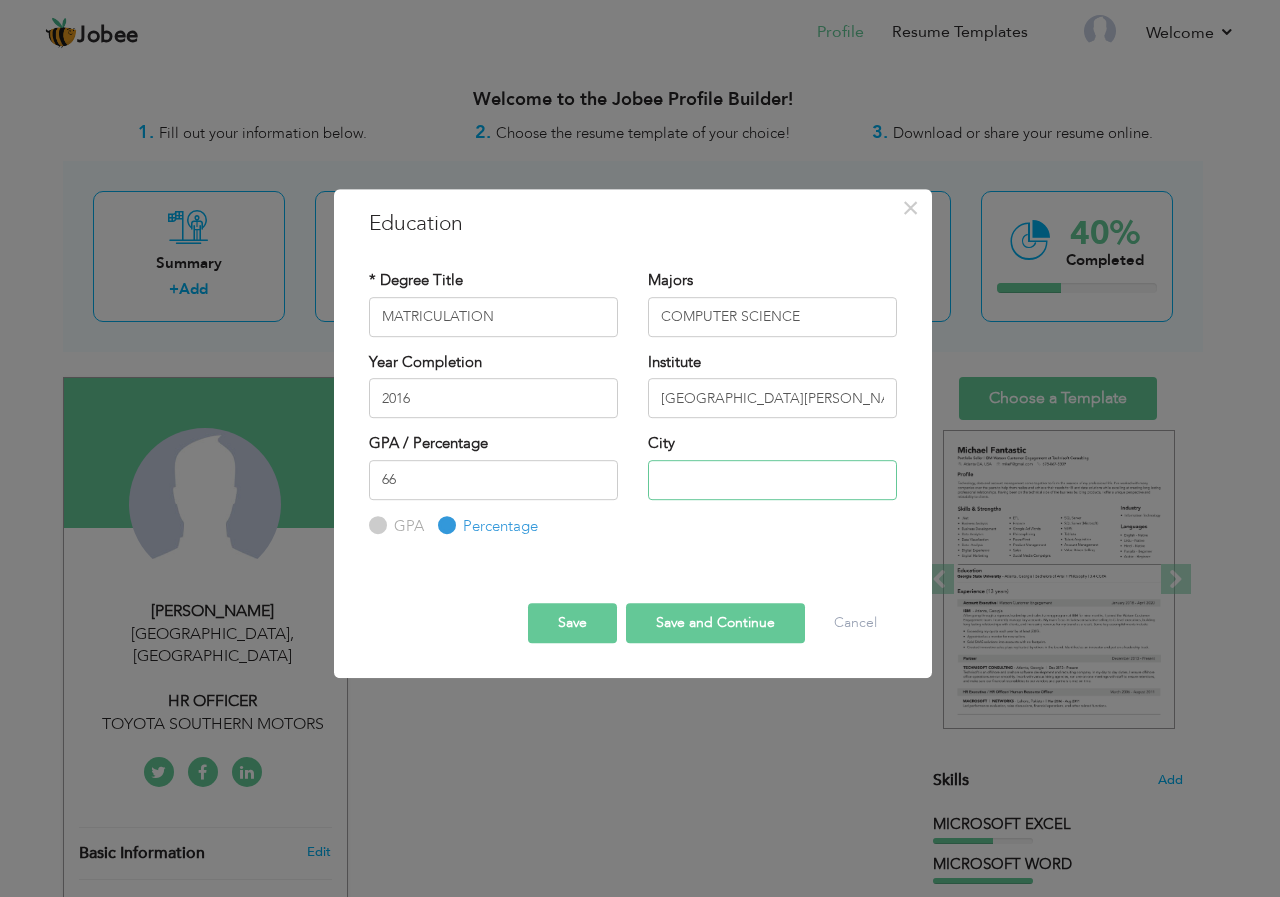 click at bounding box center [772, 480] 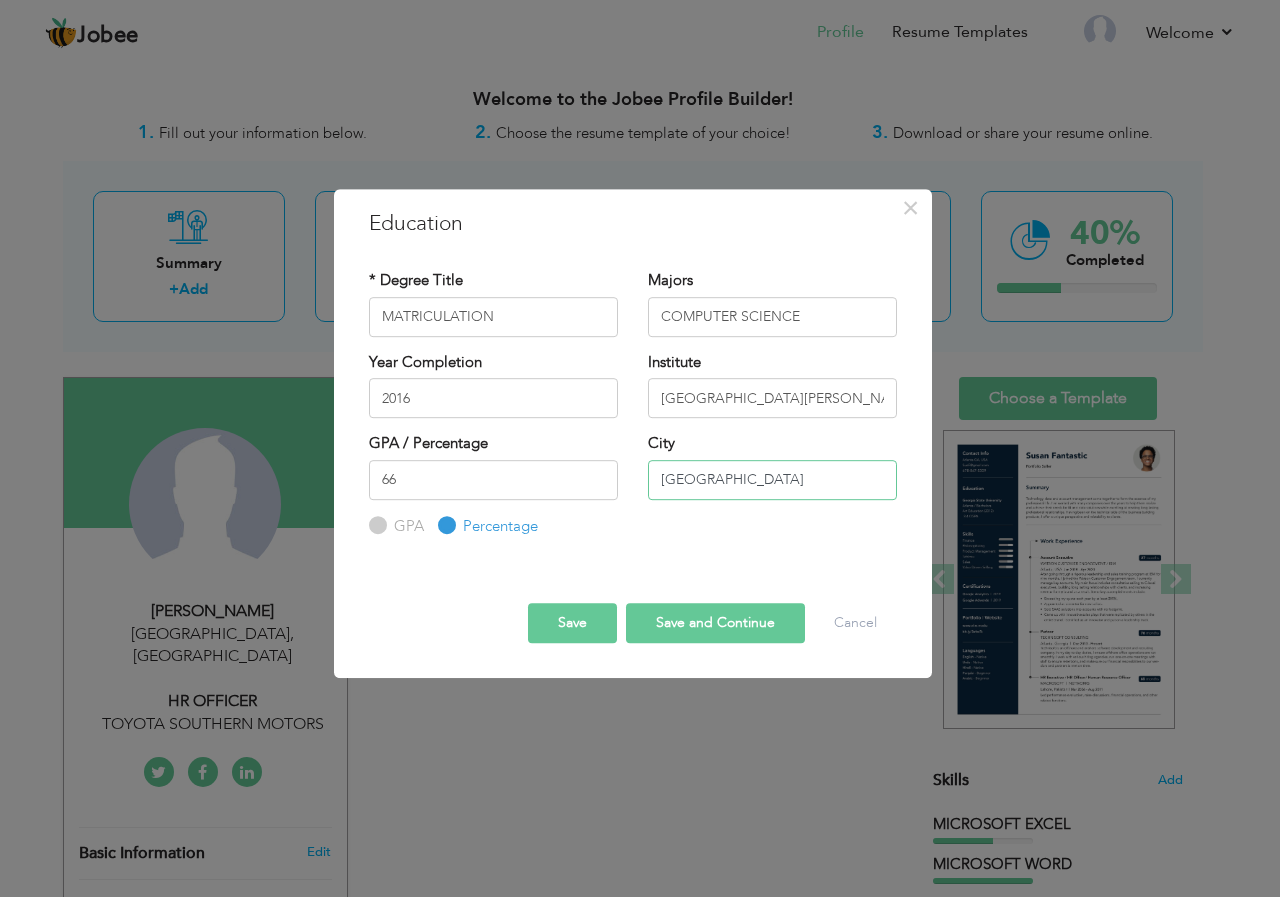 type on "KARACHI" 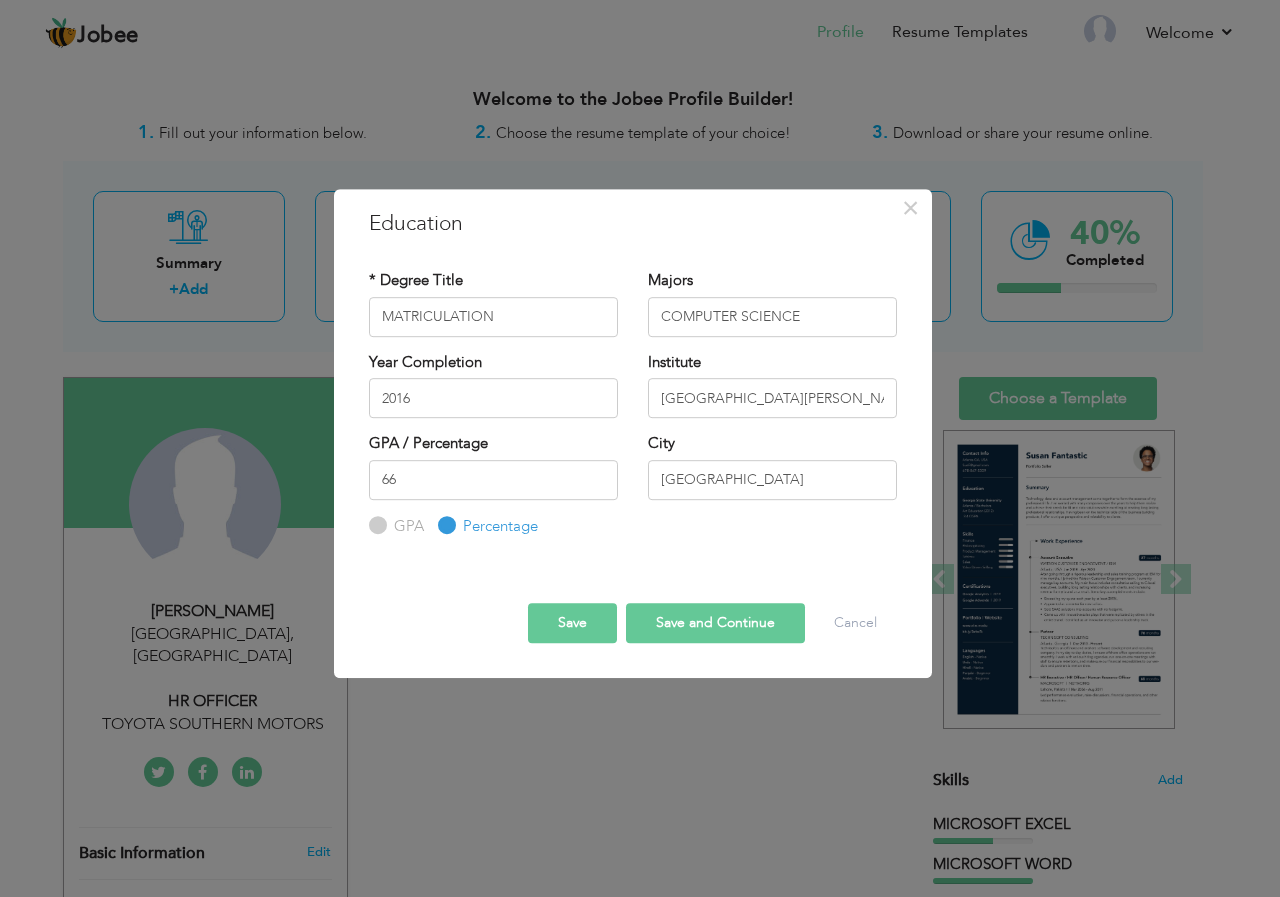 click on "Save" at bounding box center (572, 623) 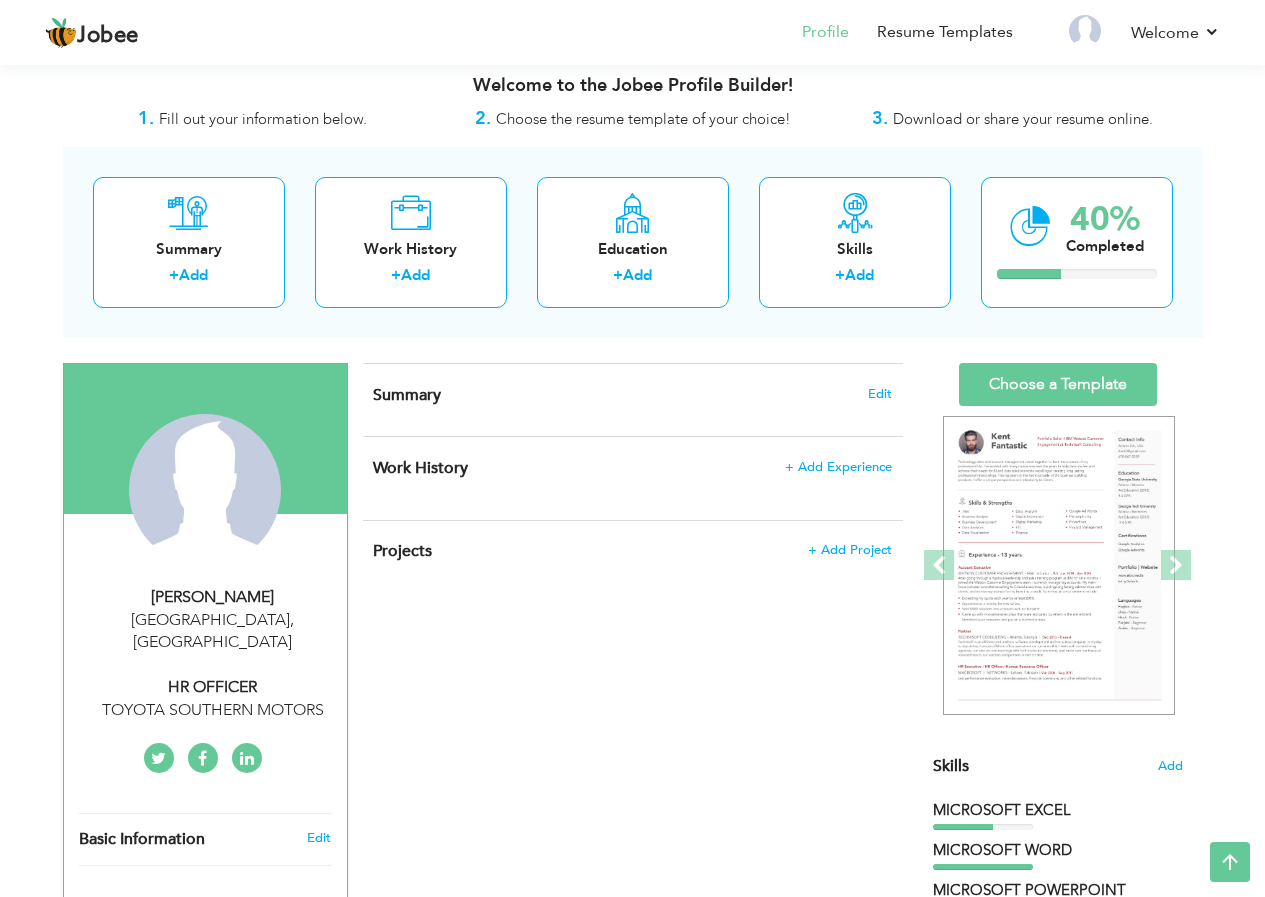 scroll, scrollTop: 0, scrollLeft: 0, axis: both 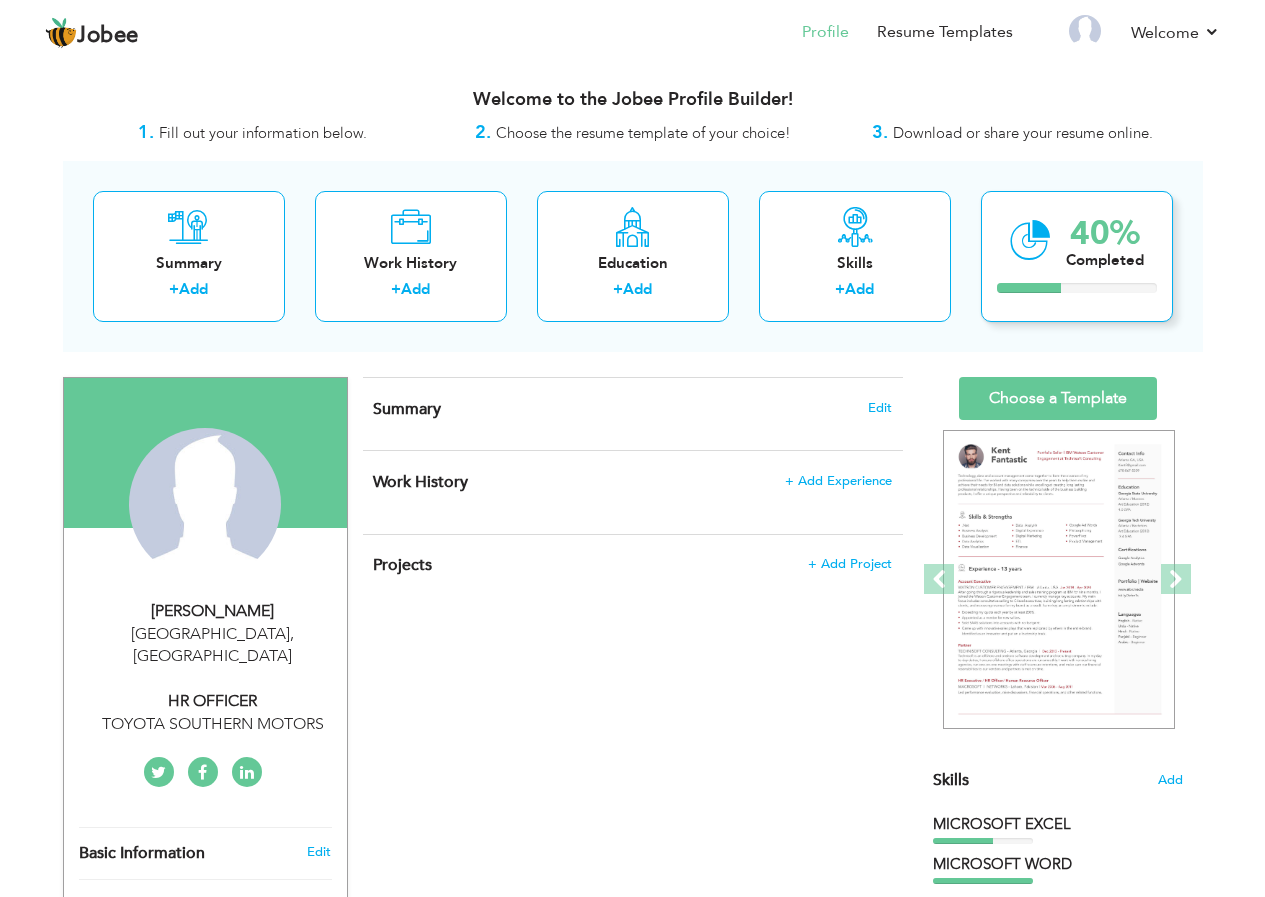click at bounding box center [1030, 240] 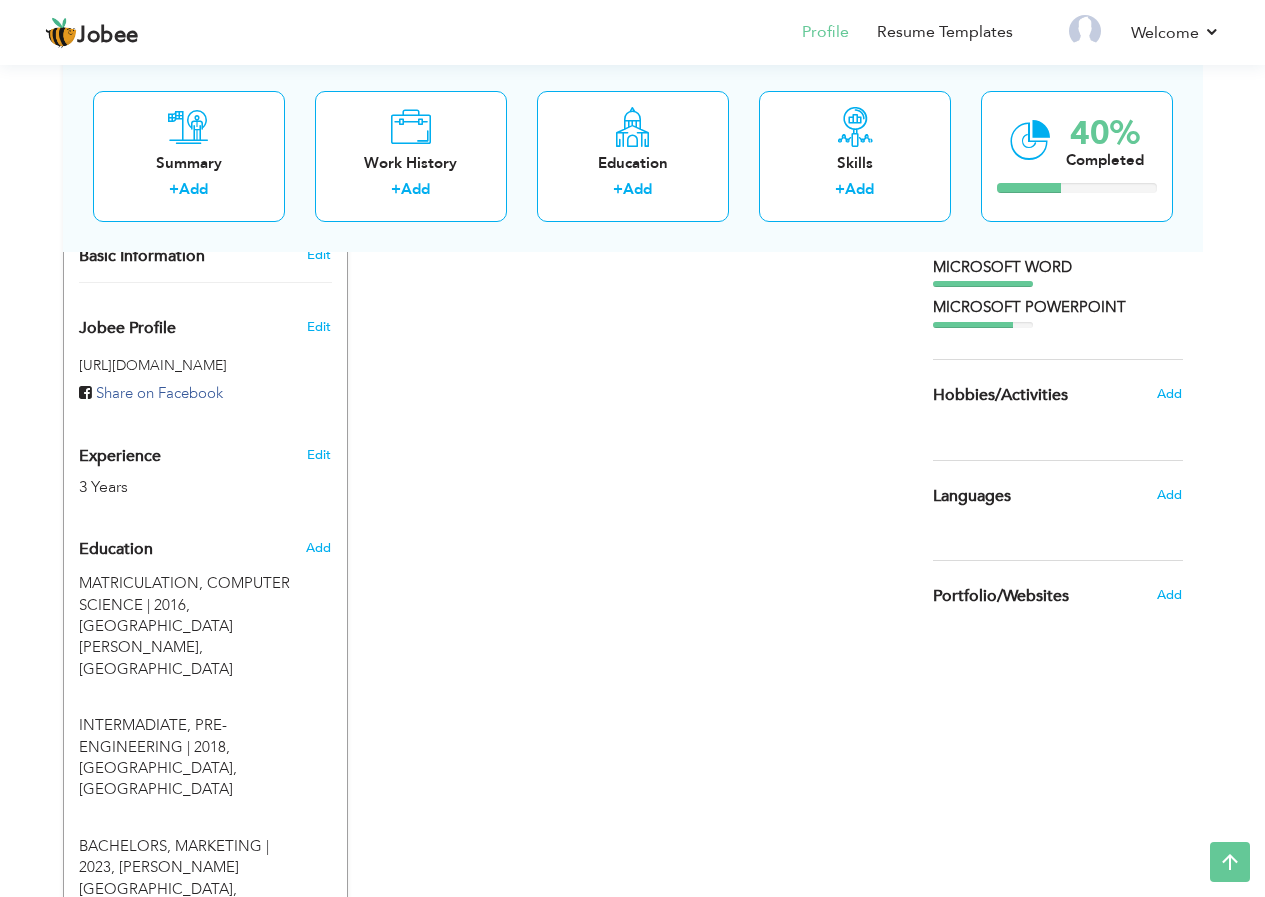 scroll, scrollTop: 700, scrollLeft: 0, axis: vertical 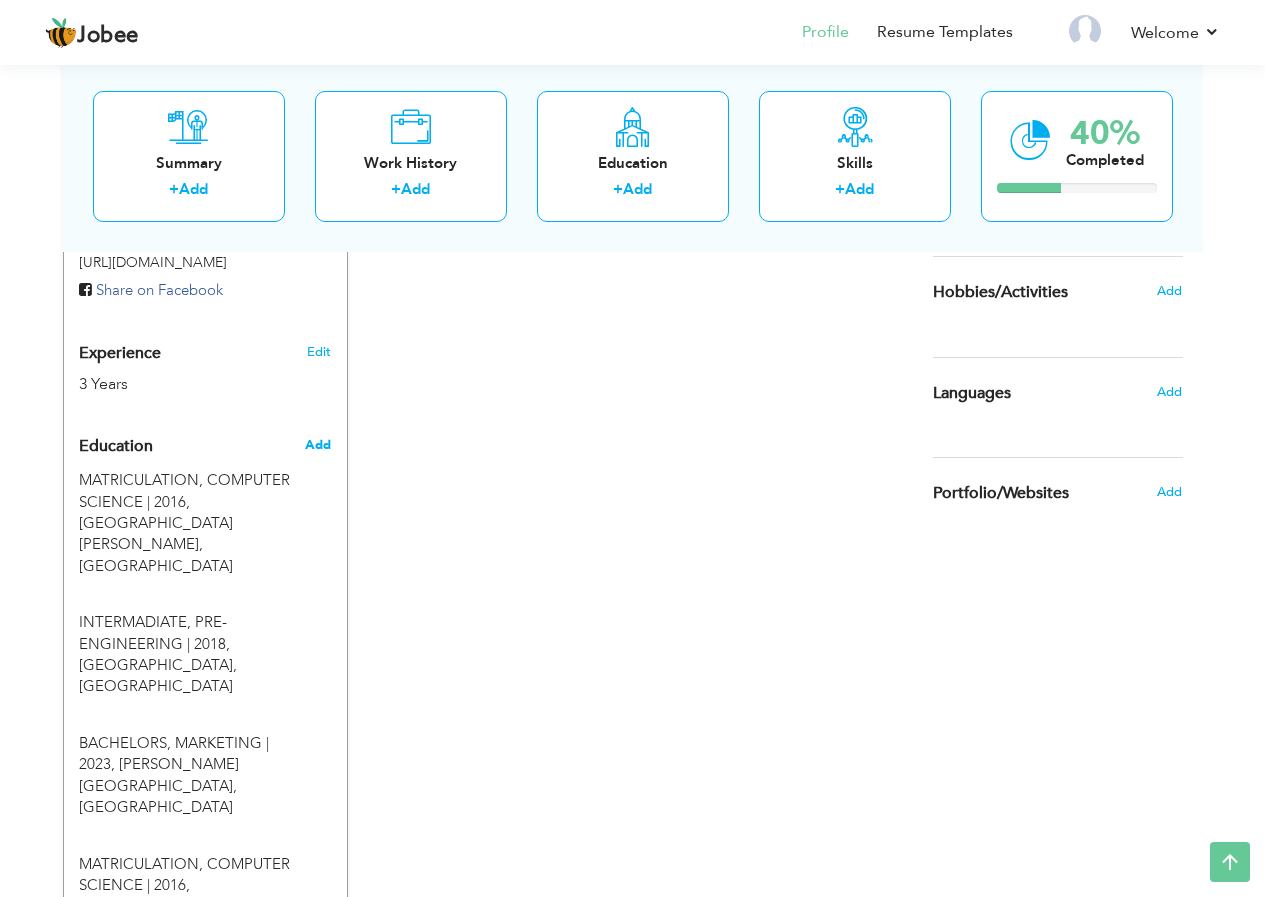 click on "Add" at bounding box center (318, 445) 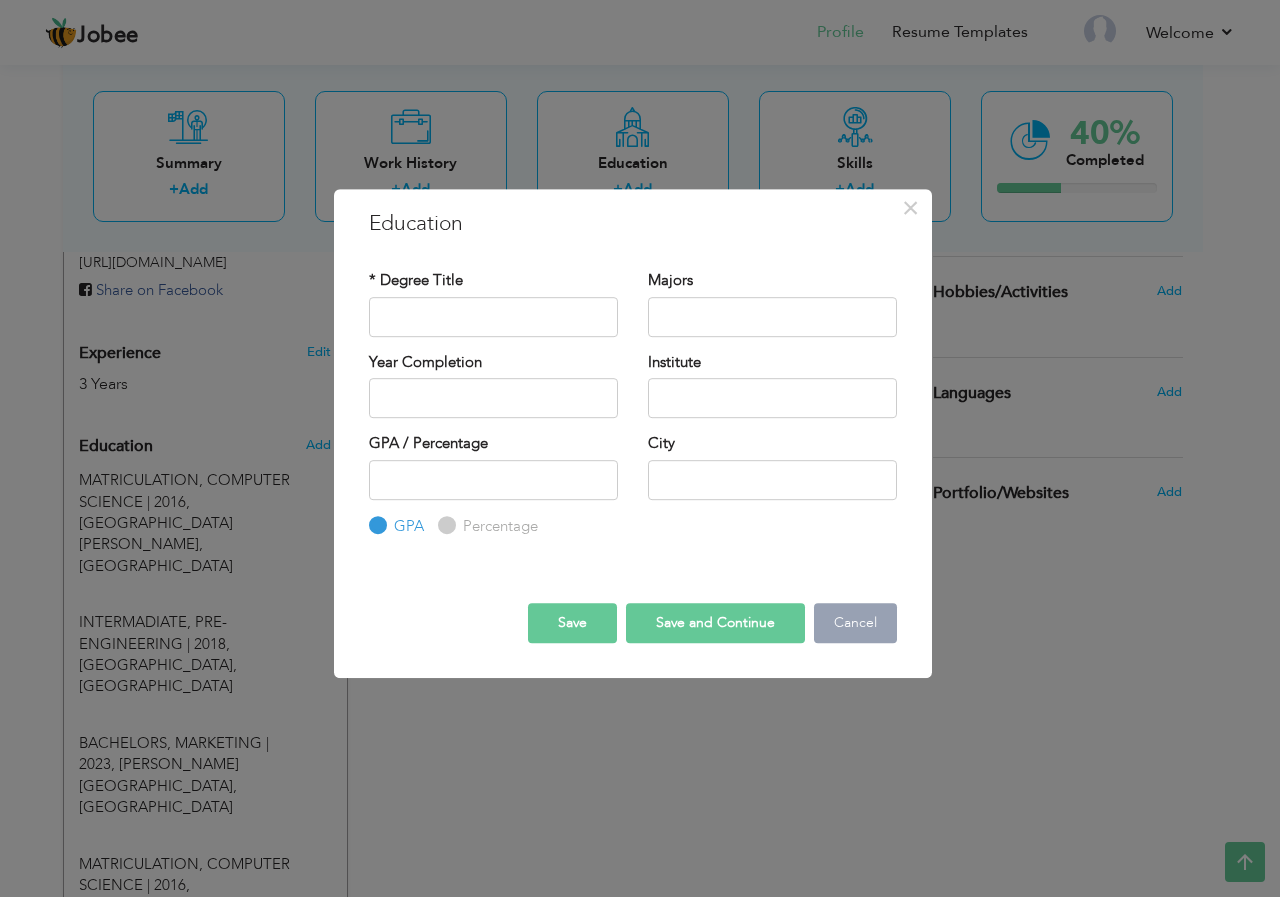 click on "Cancel" at bounding box center (855, 623) 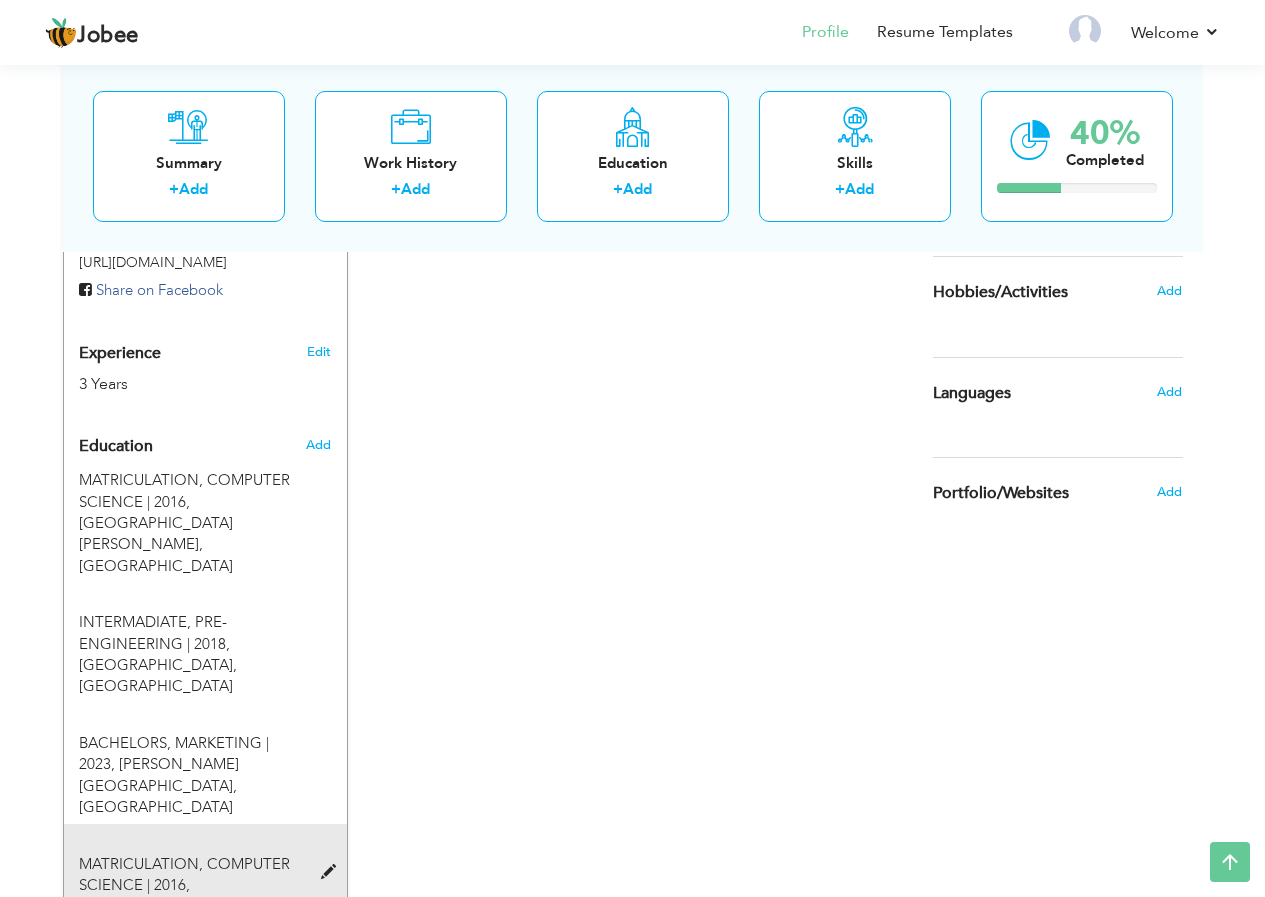 click at bounding box center (333, 872) 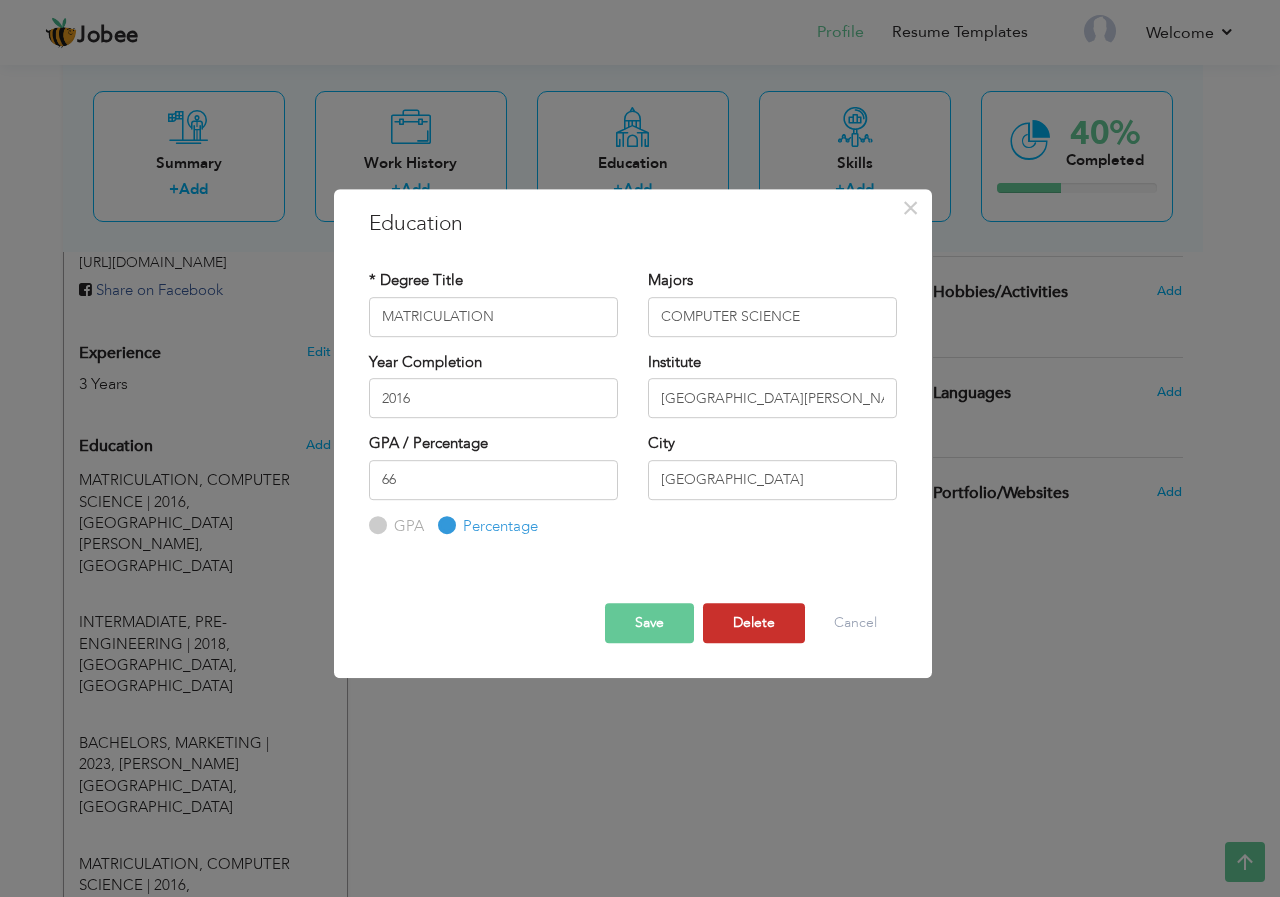 click on "Delete" at bounding box center [754, 623] 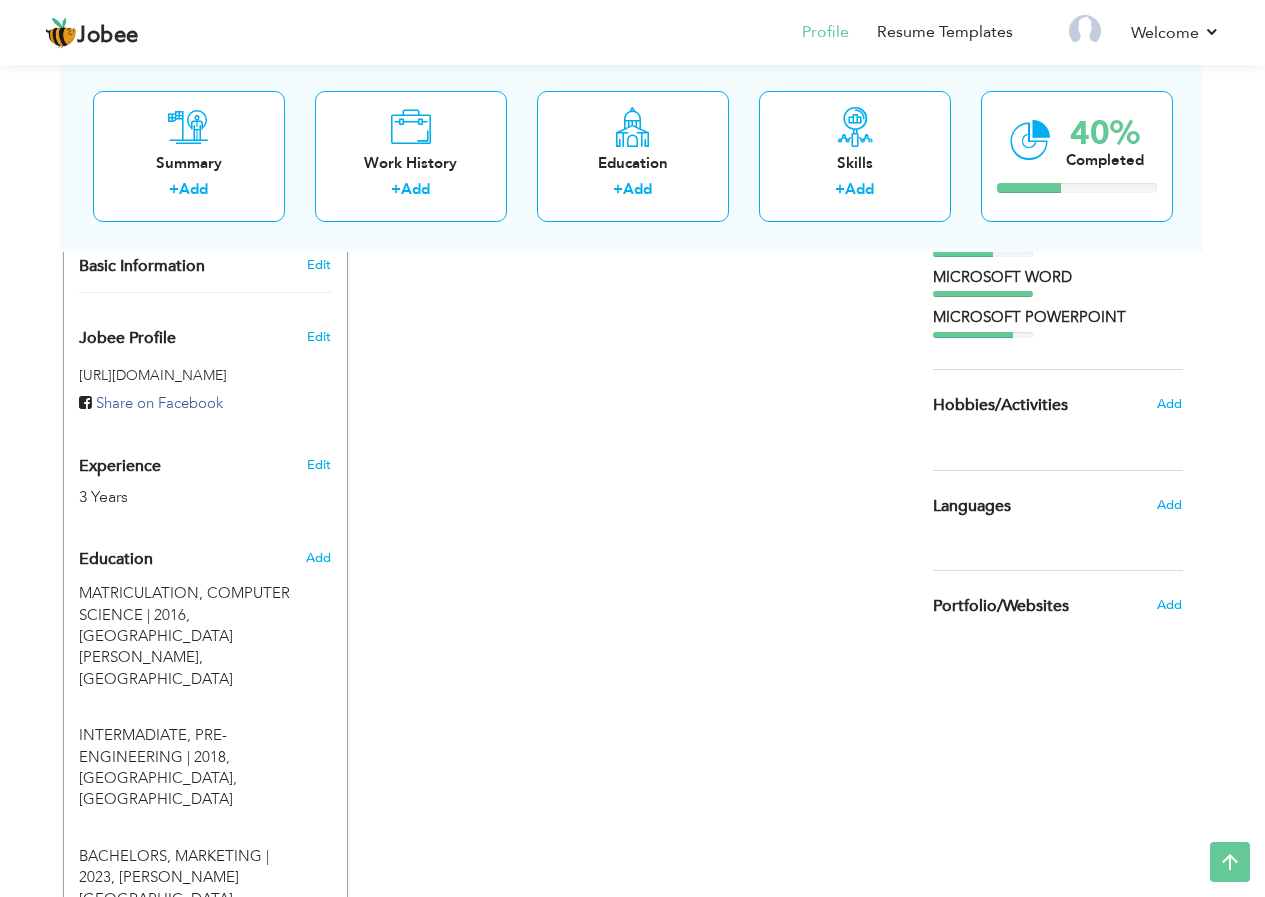 scroll, scrollTop: 583, scrollLeft: 0, axis: vertical 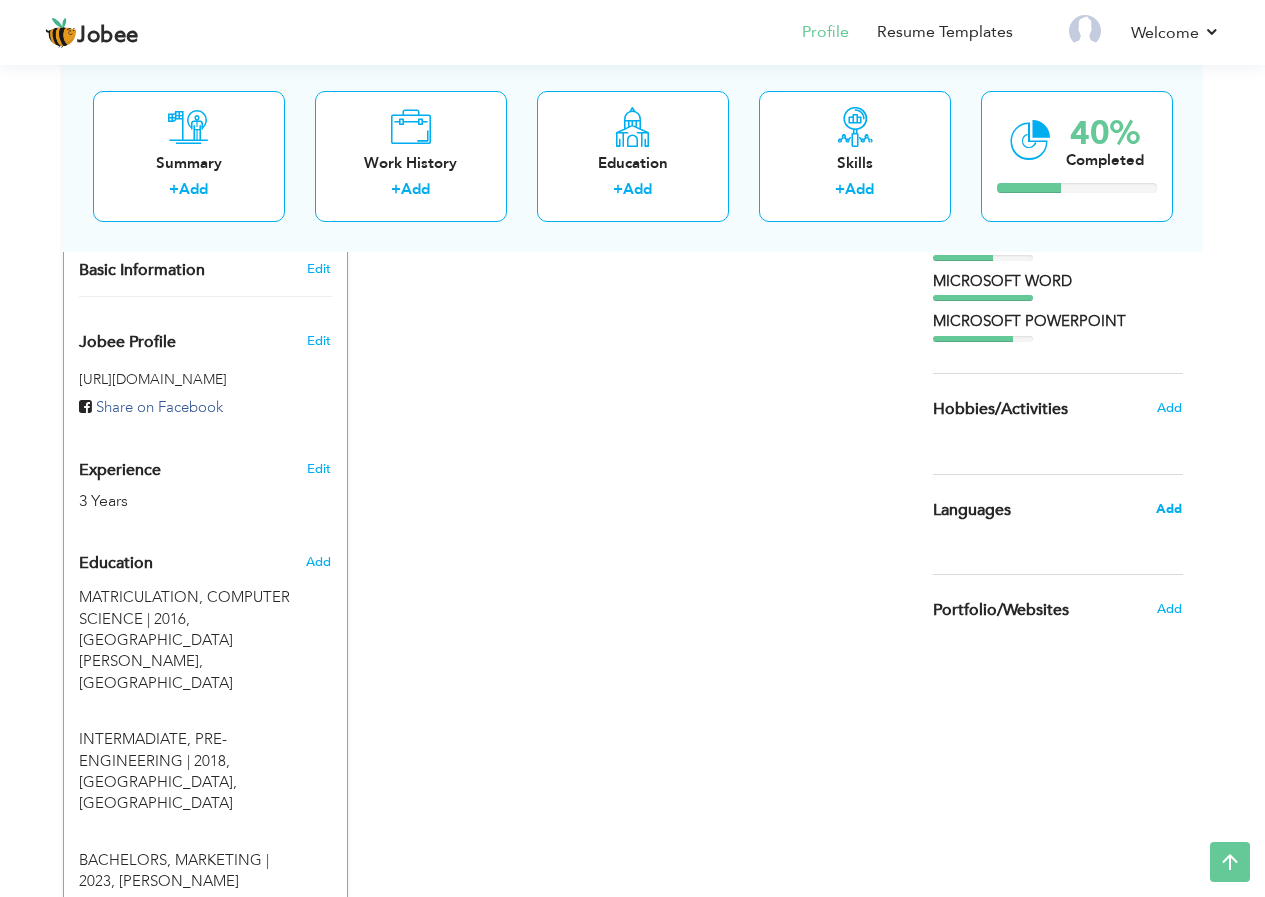 click on "Add" 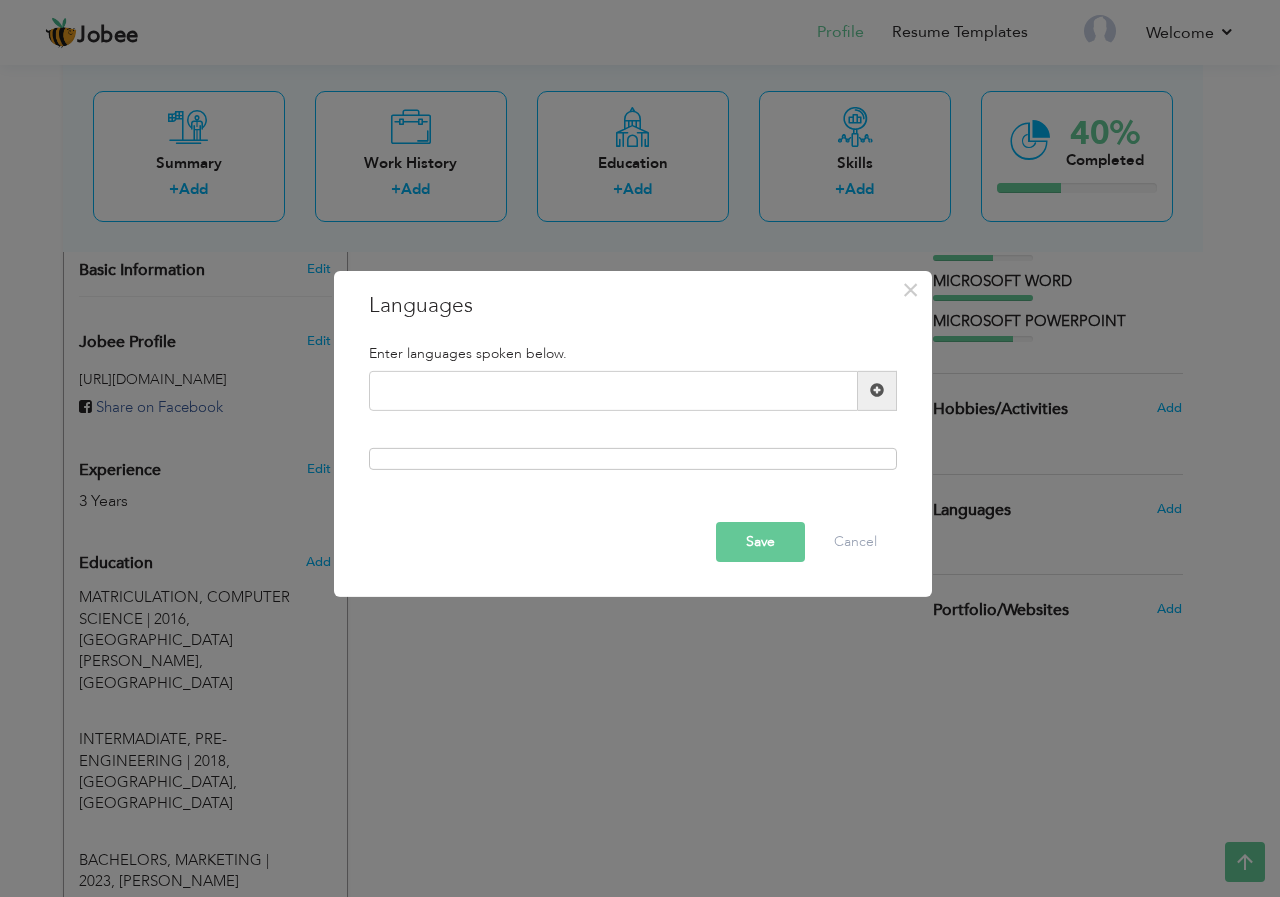 click at bounding box center (877, 390) 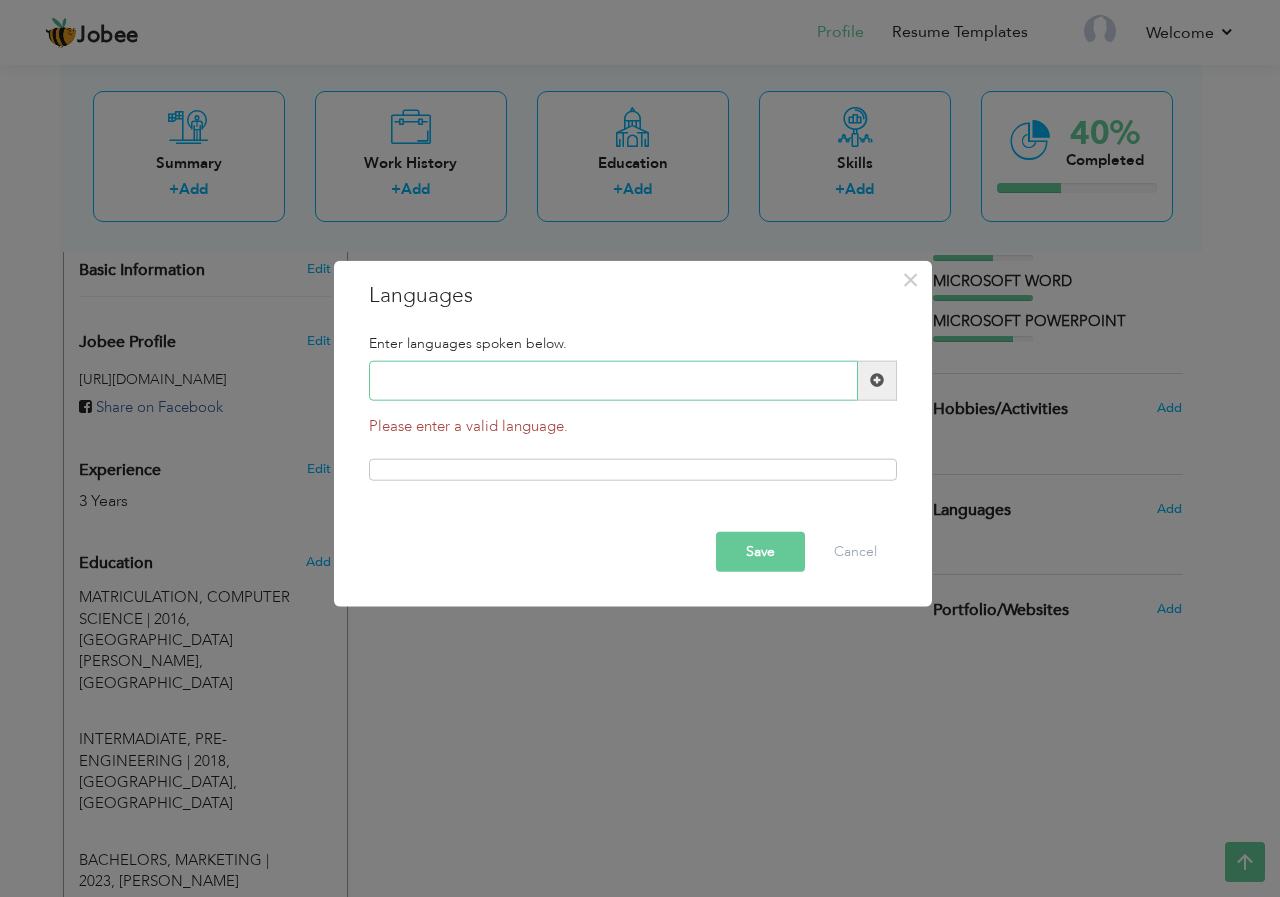 click at bounding box center (613, 381) 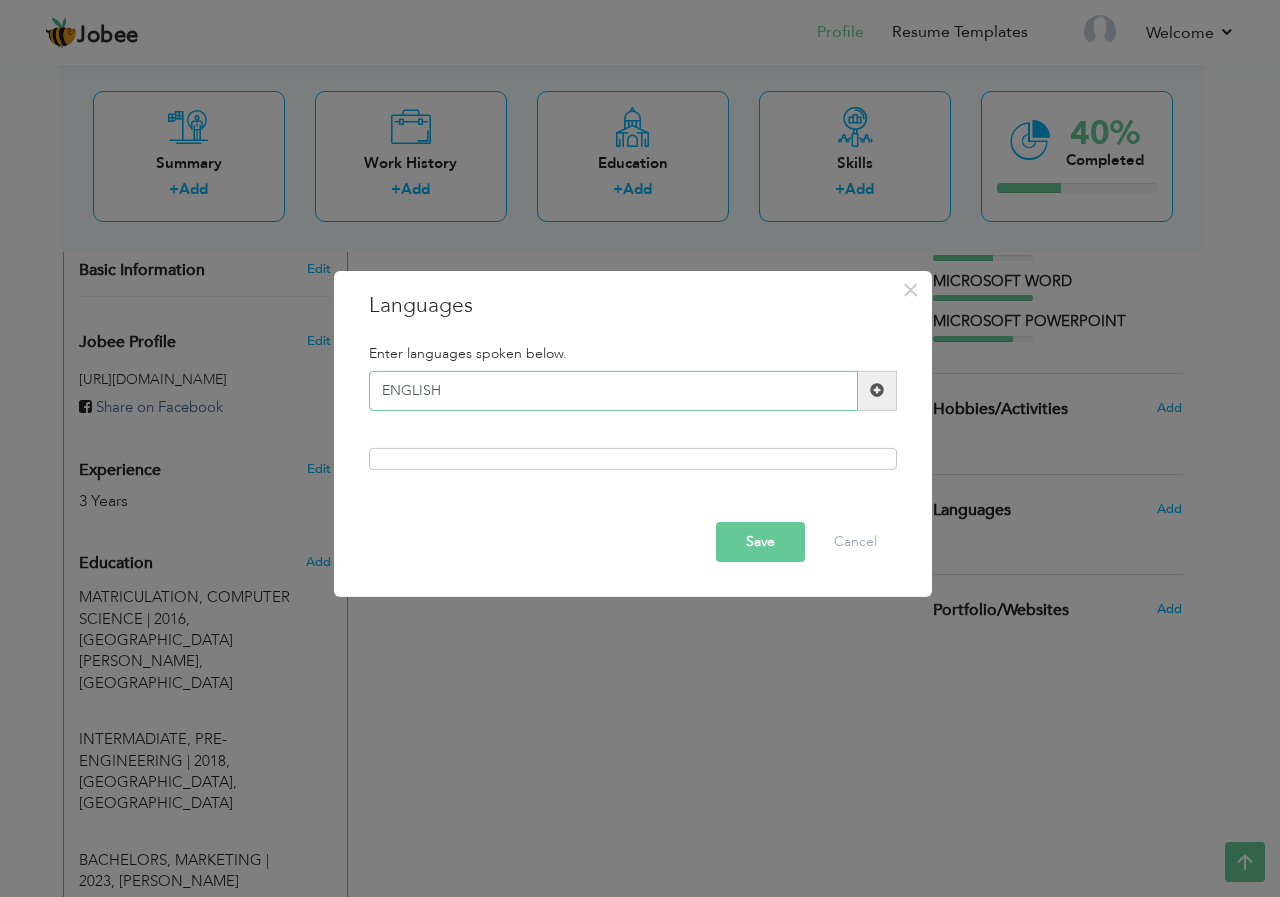 type on "ENGLISH" 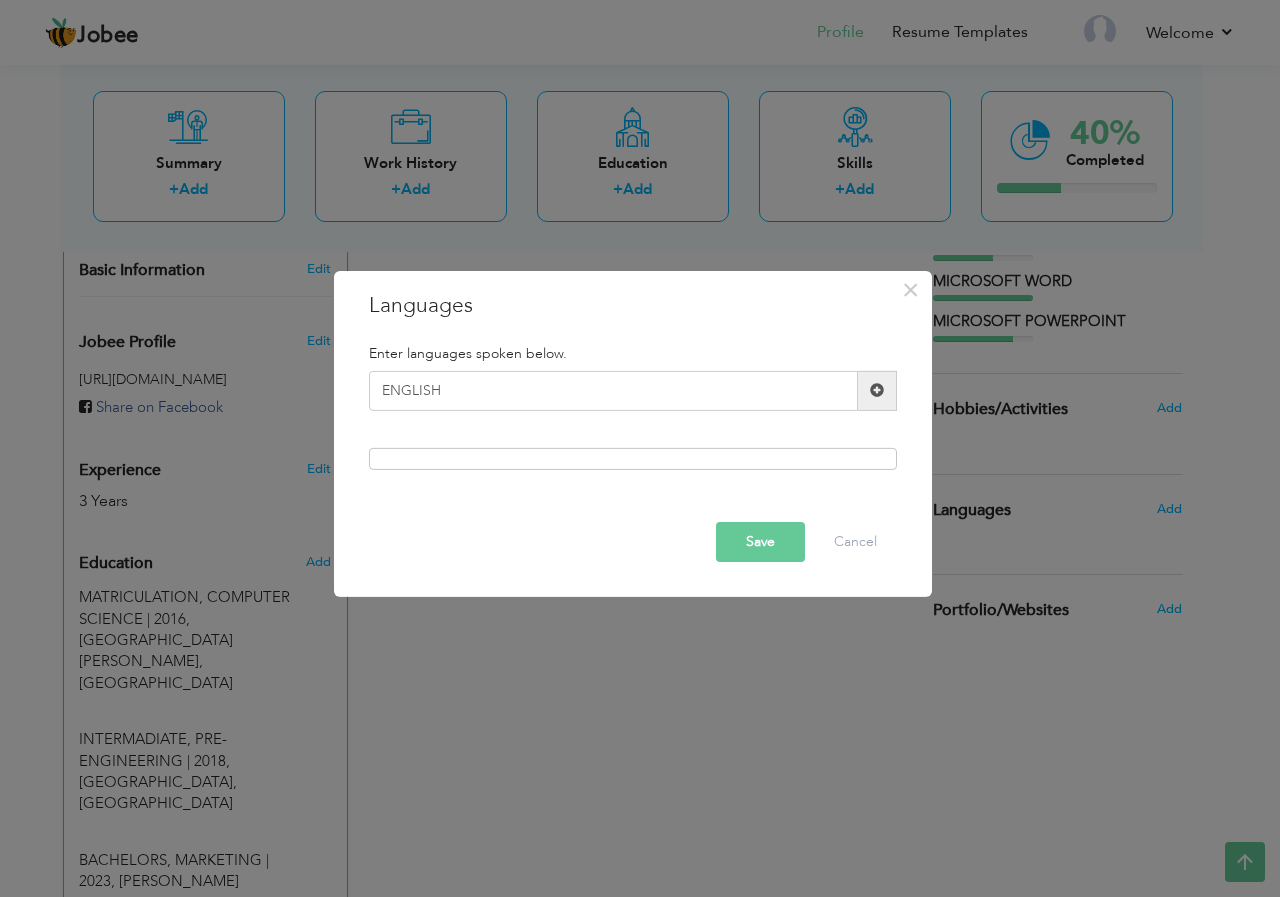 click at bounding box center [877, 390] 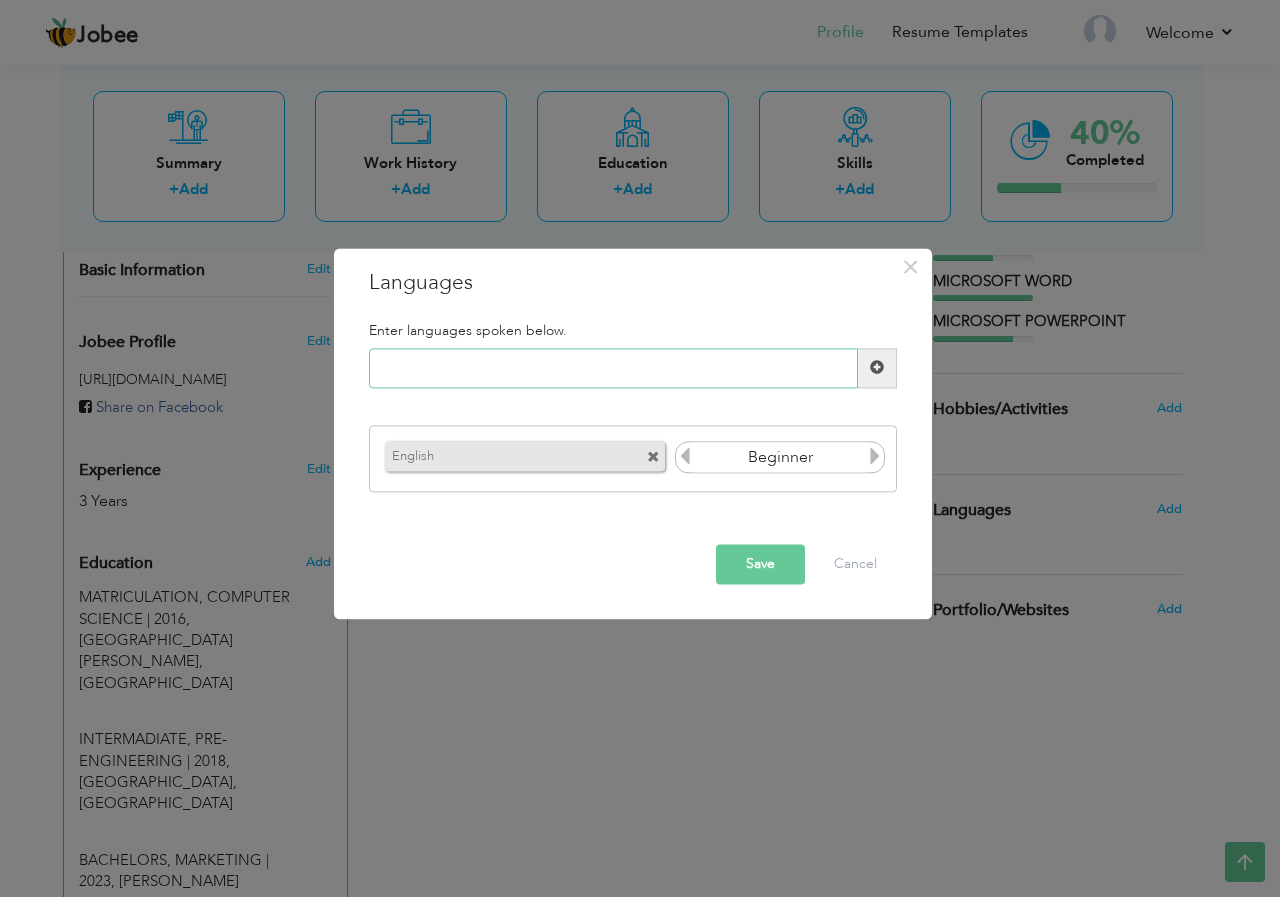 click at bounding box center (613, 368) 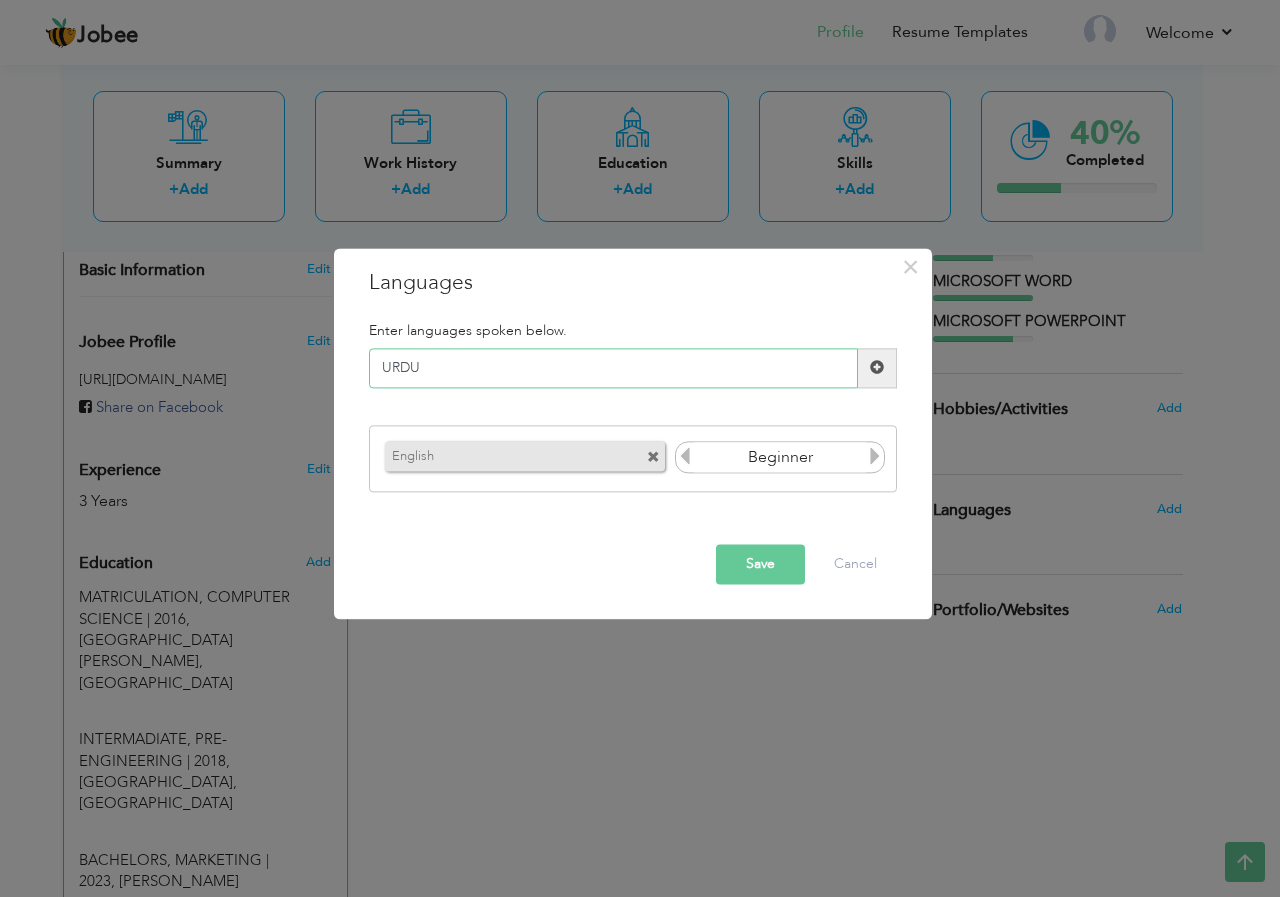 type on "URDU" 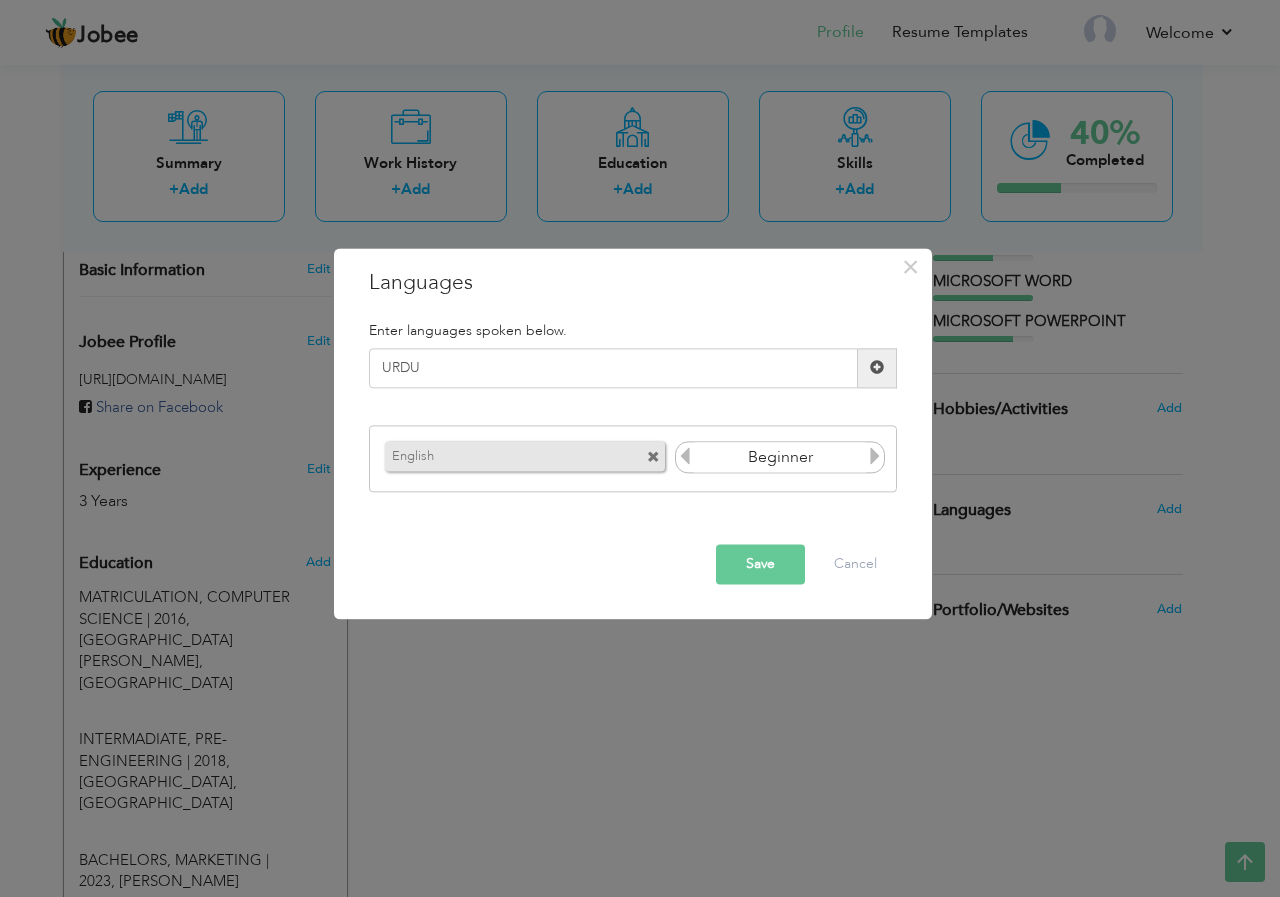 click at bounding box center [875, 457] 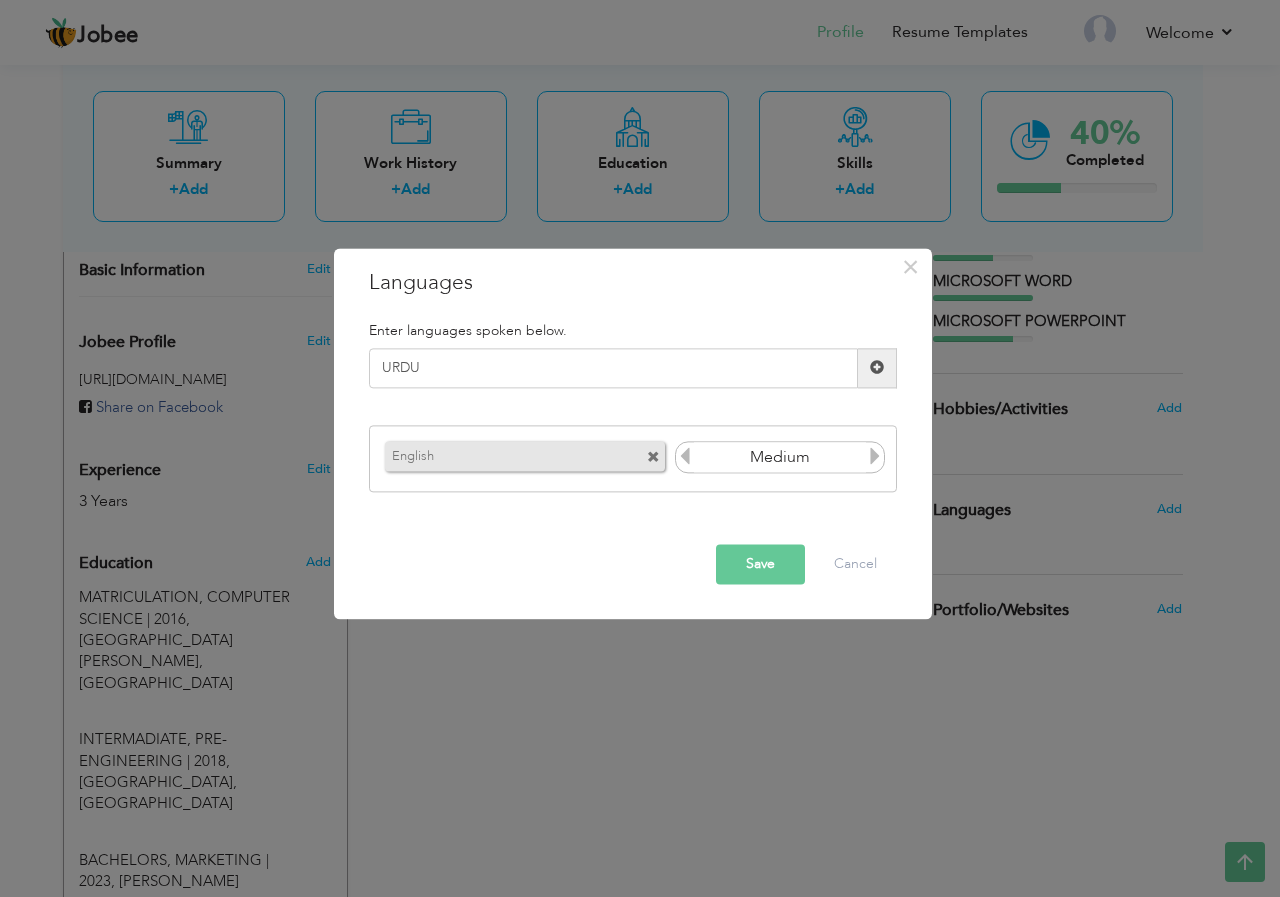 click at bounding box center [875, 457] 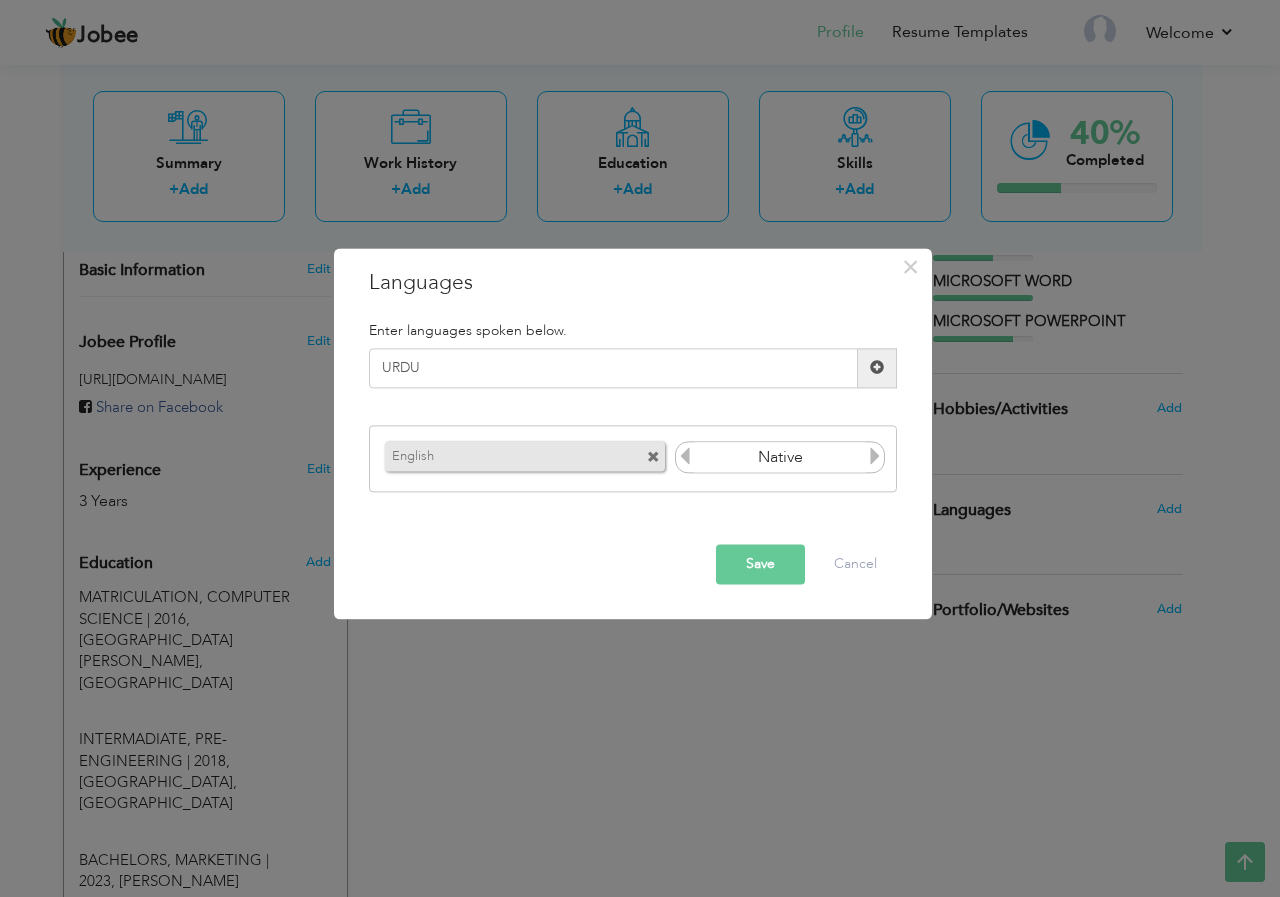 click at bounding box center (875, 457) 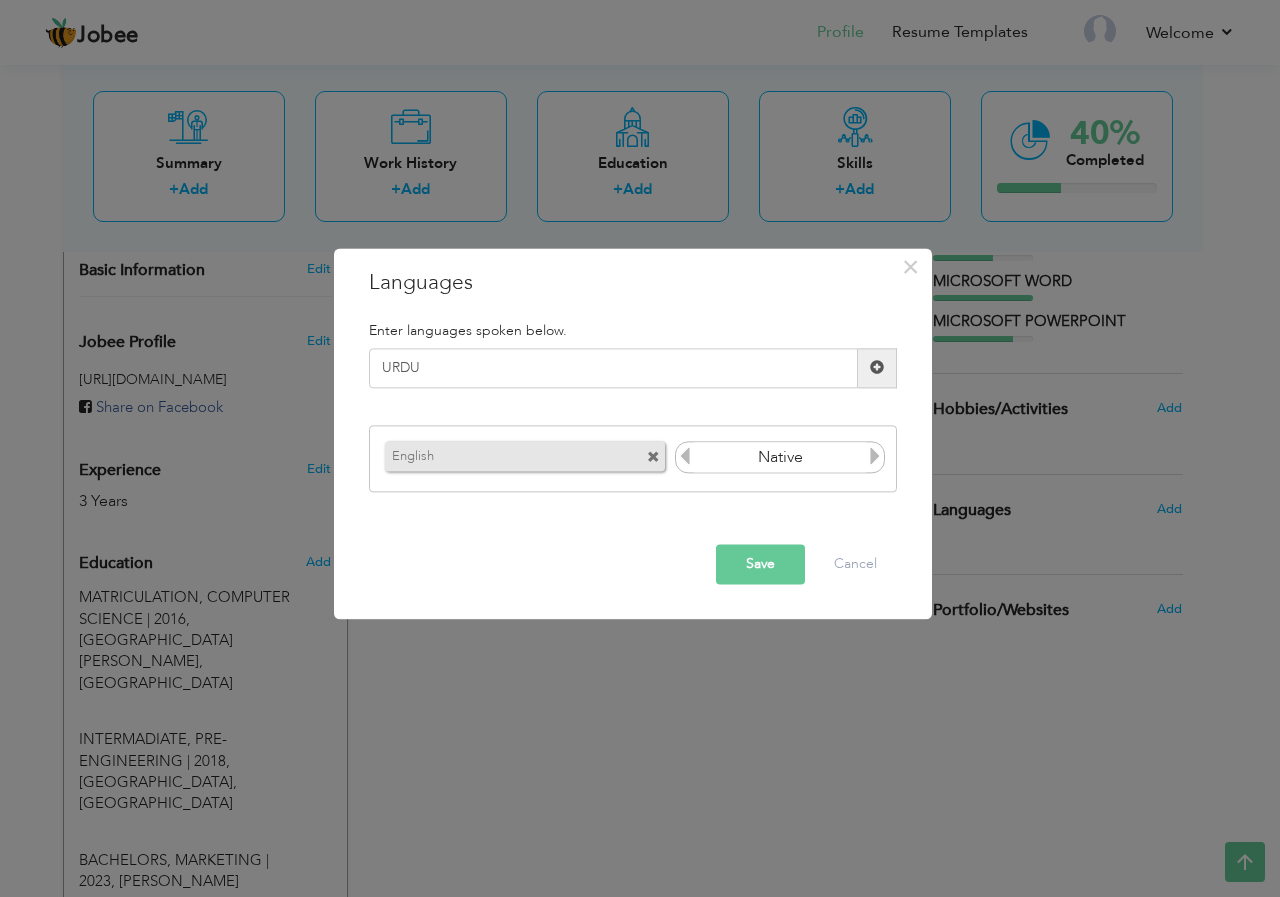 click at bounding box center (685, 457) 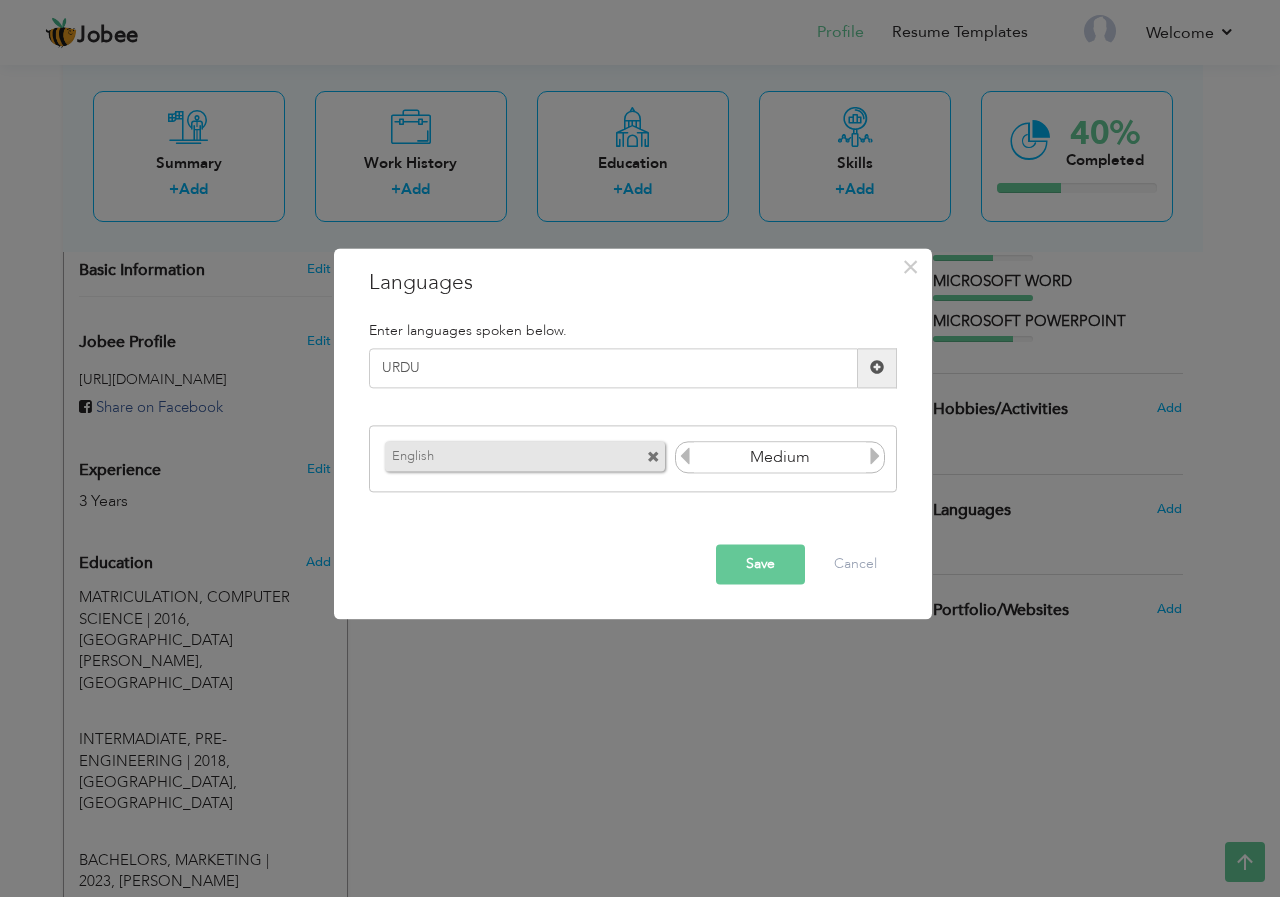 click at bounding box center [877, 368] 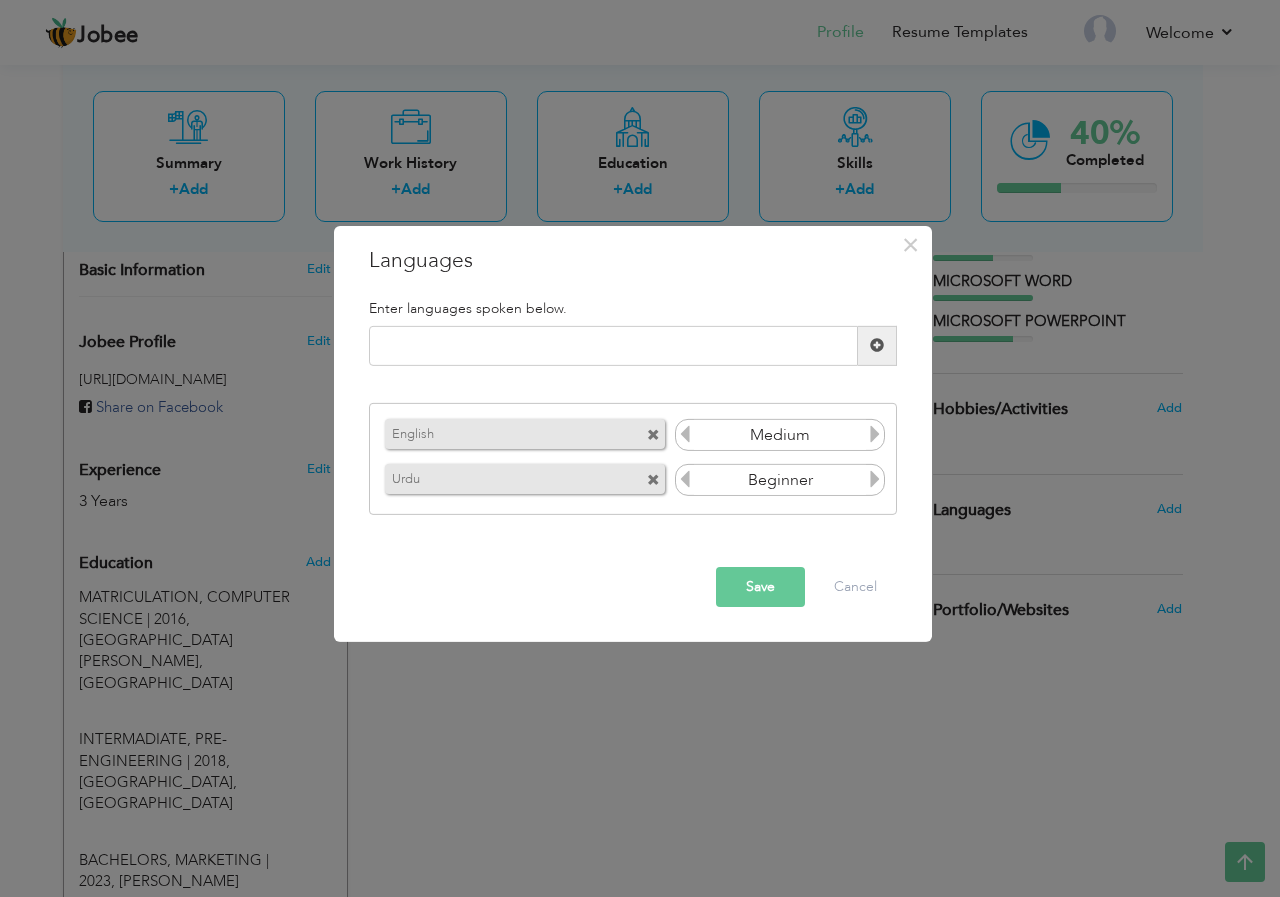 click at bounding box center [875, 434] 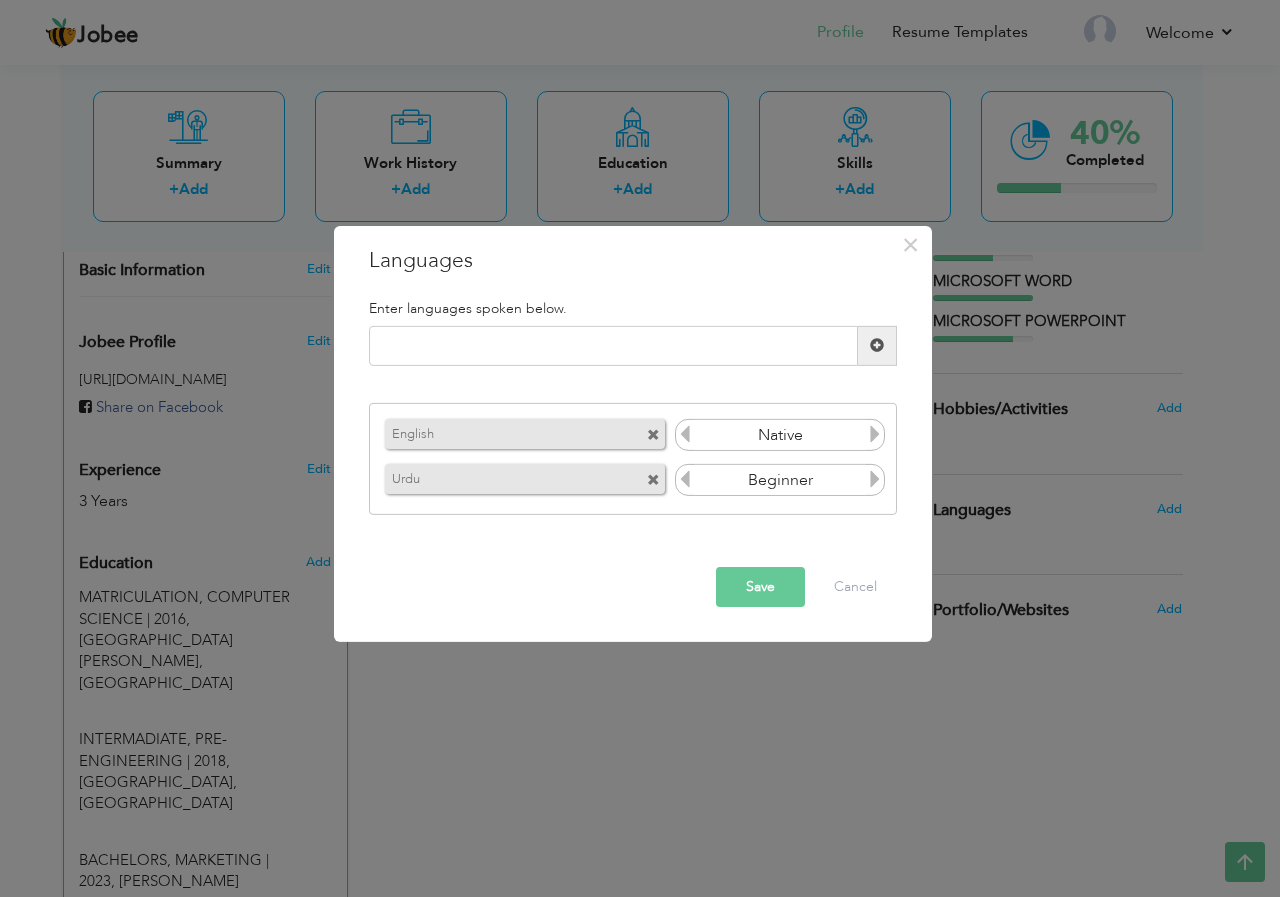 click at bounding box center [875, 434] 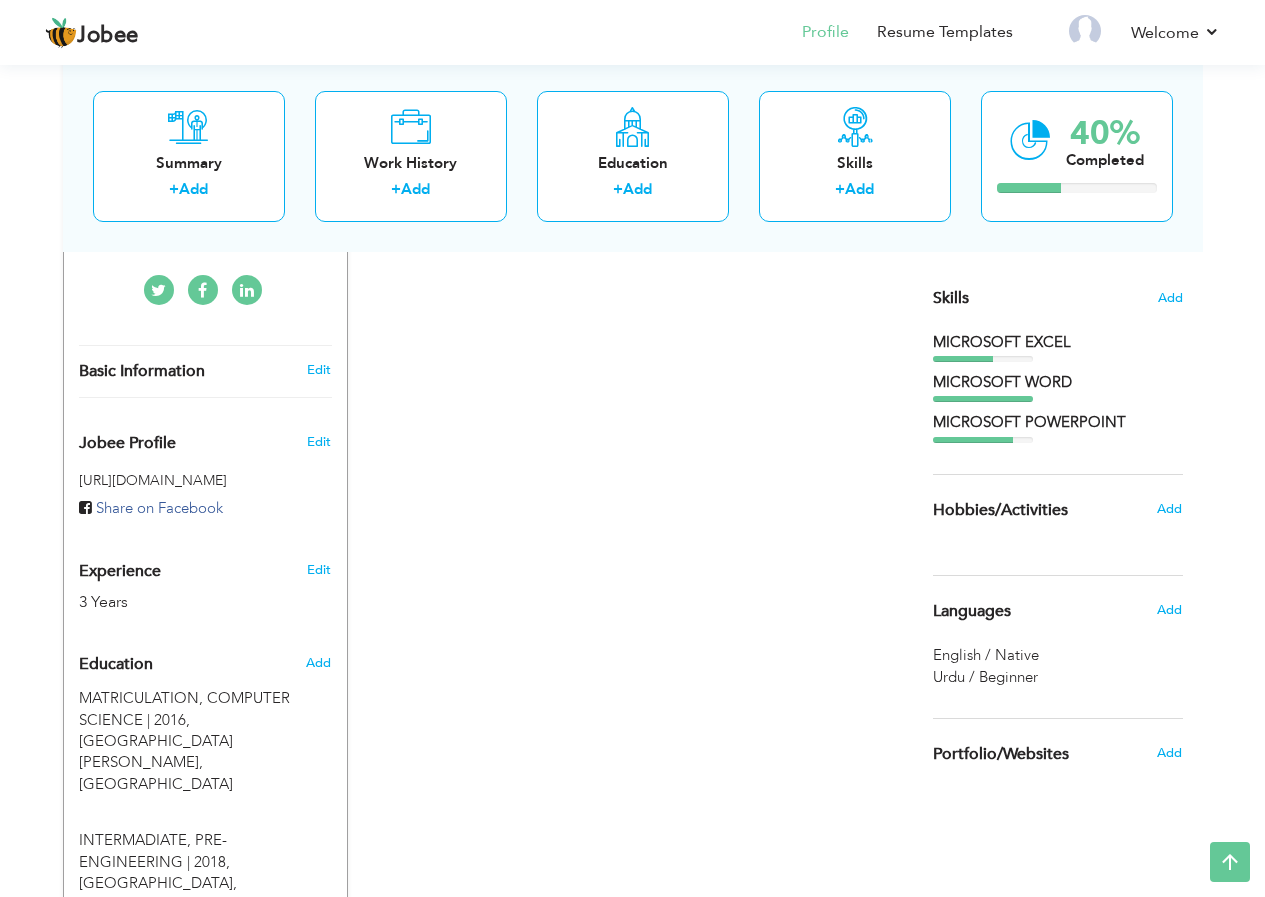 scroll, scrollTop: 483, scrollLeft: 0, axis: vertical 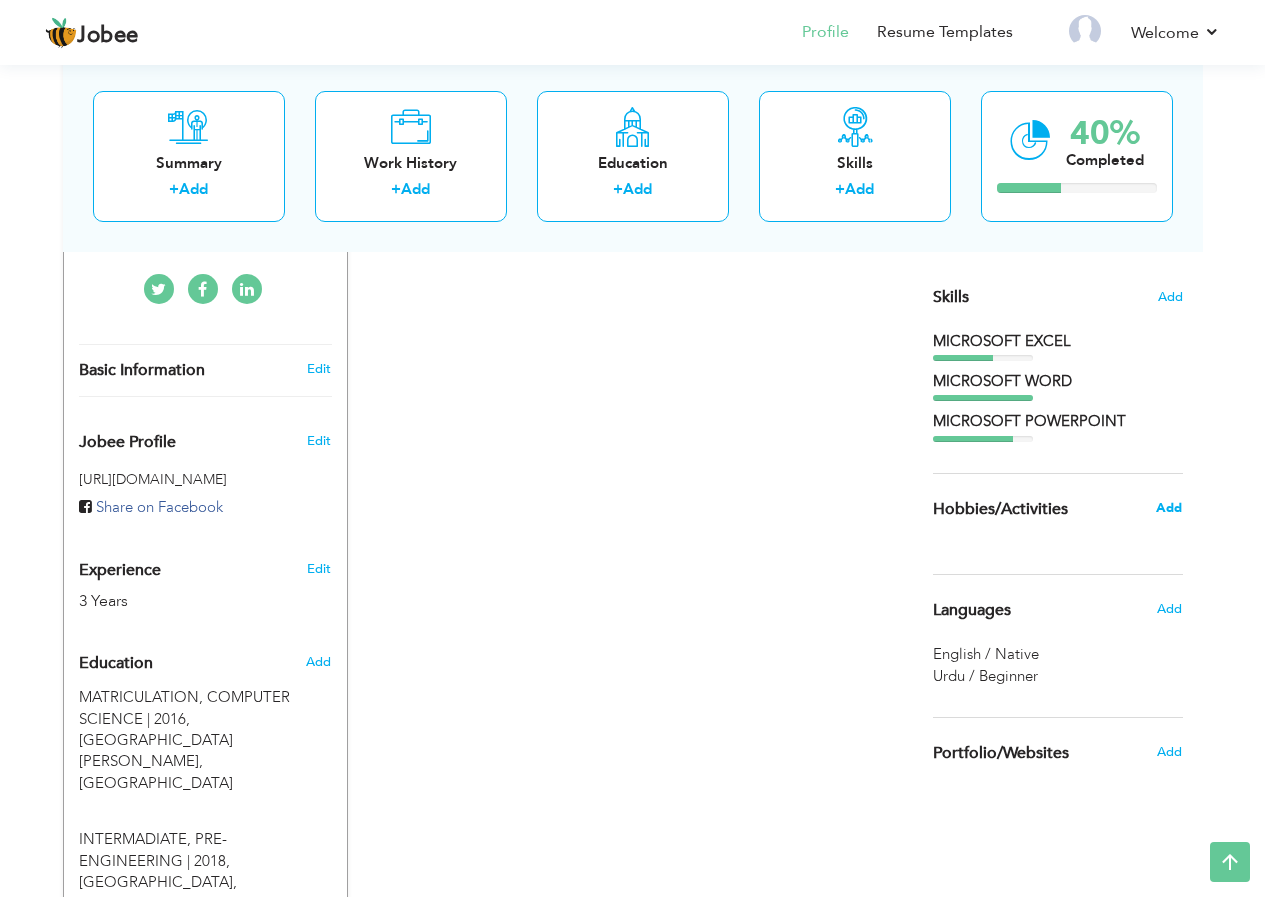 click on "Add" at bounding box center [1169, 508] 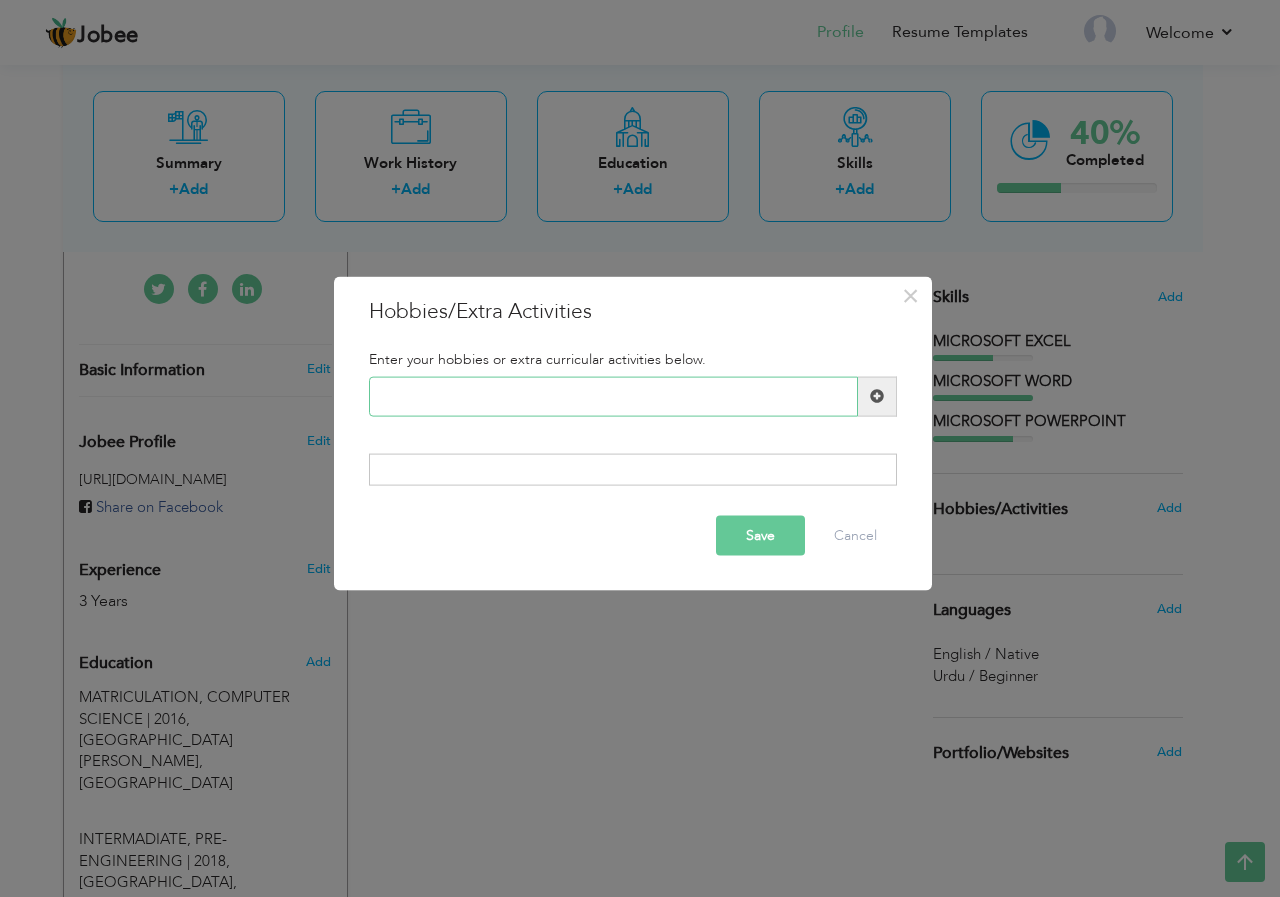 type on "C" 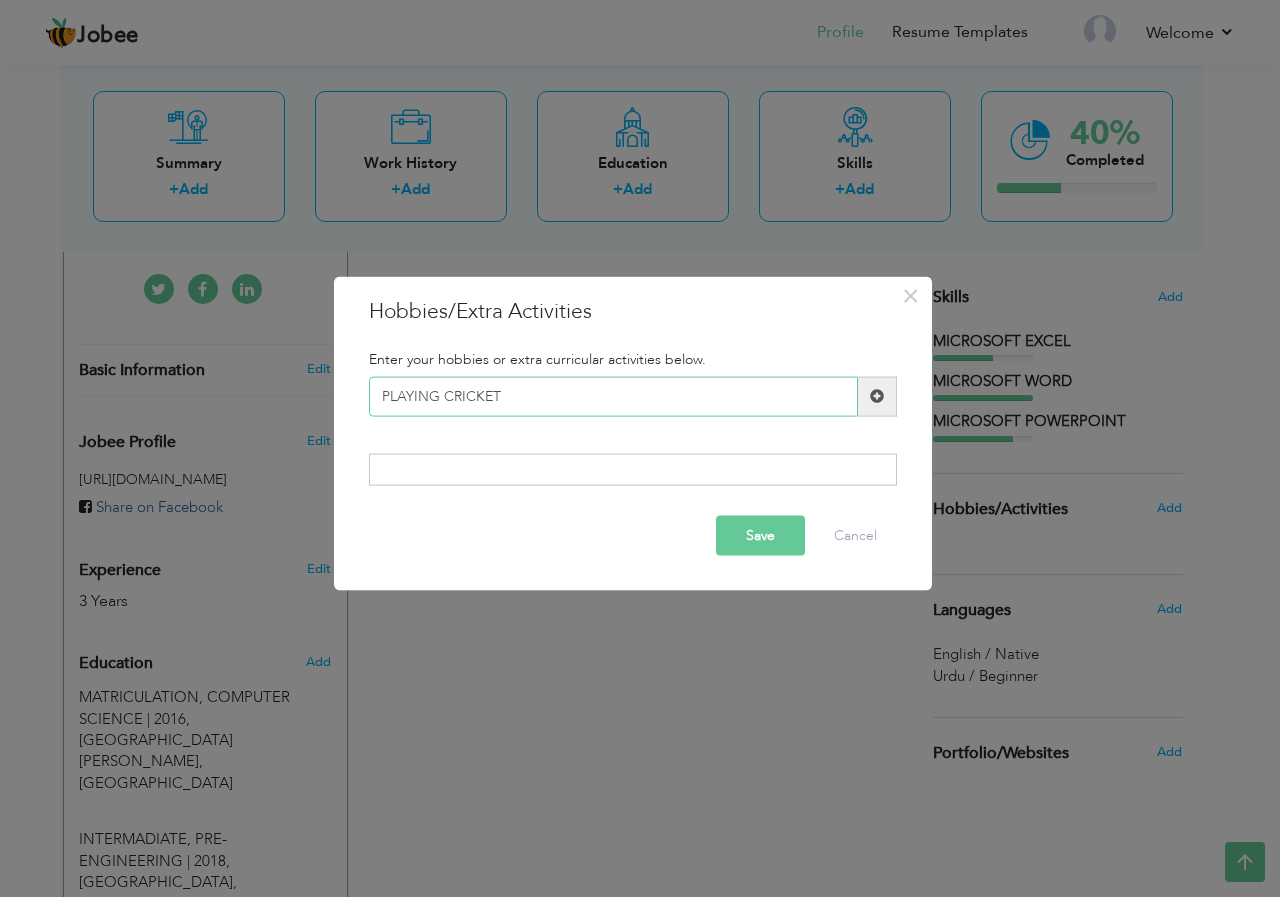 type on "PLAYING CRICKET" 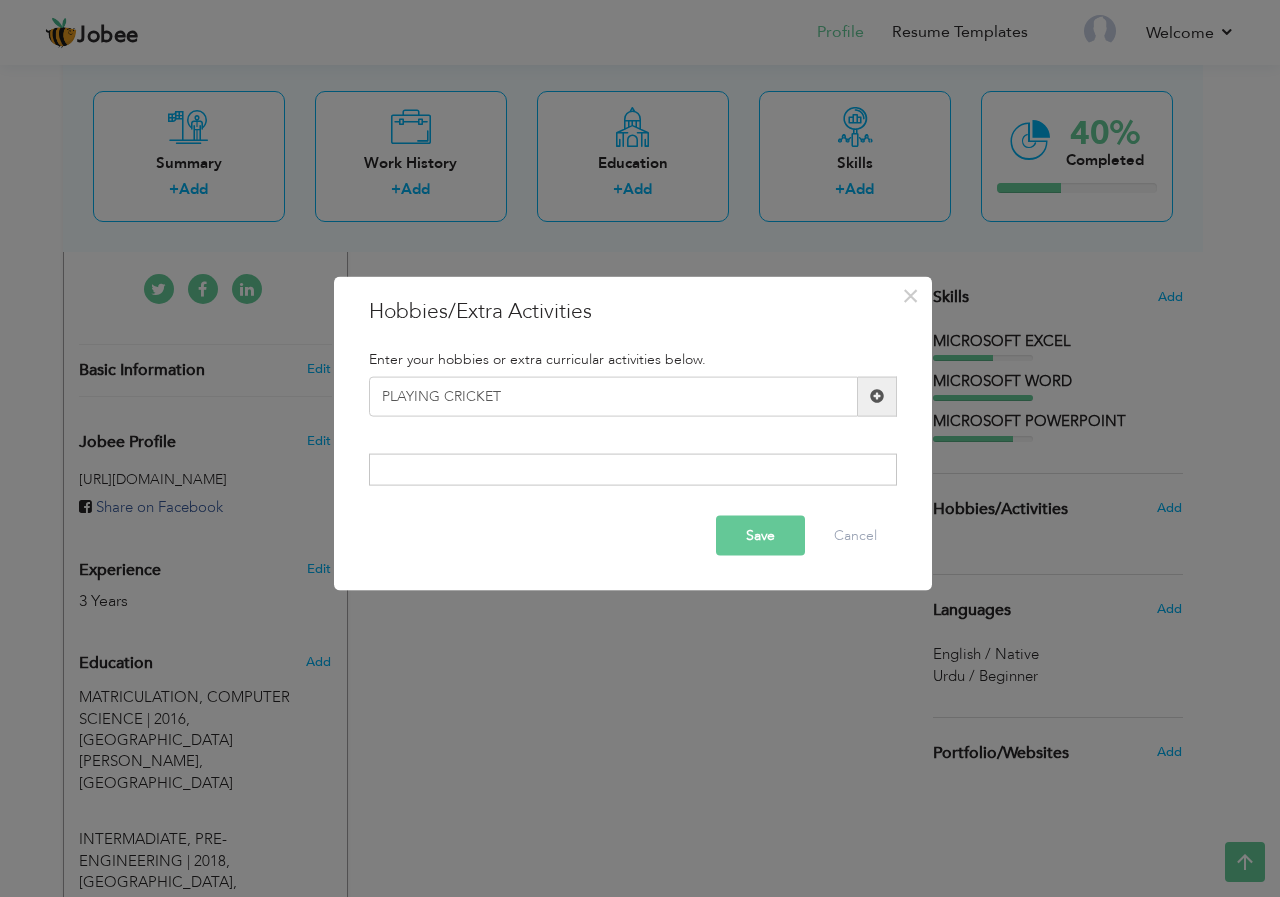 click at bounding box center (877, 396) 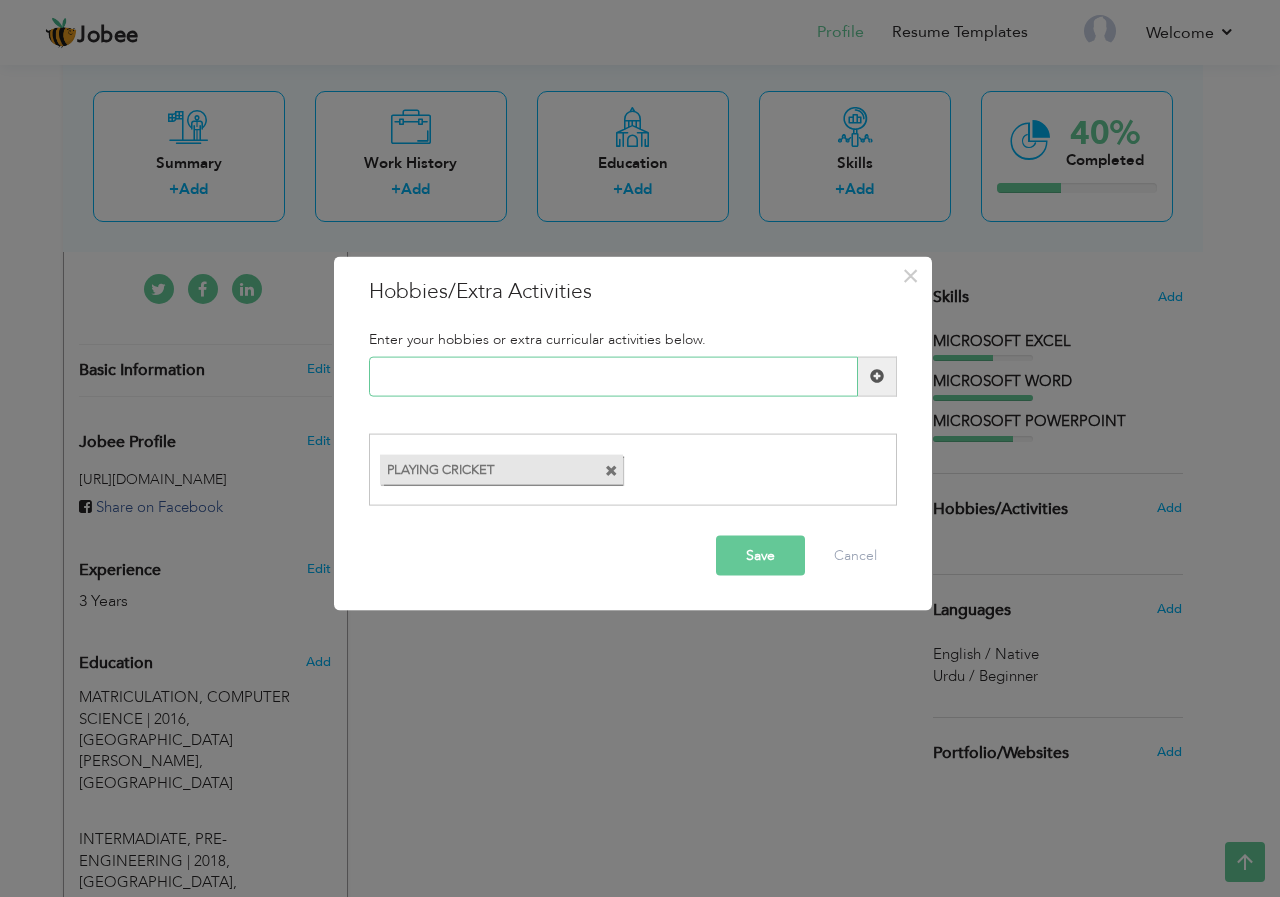 click at bounding box center [613, 376] 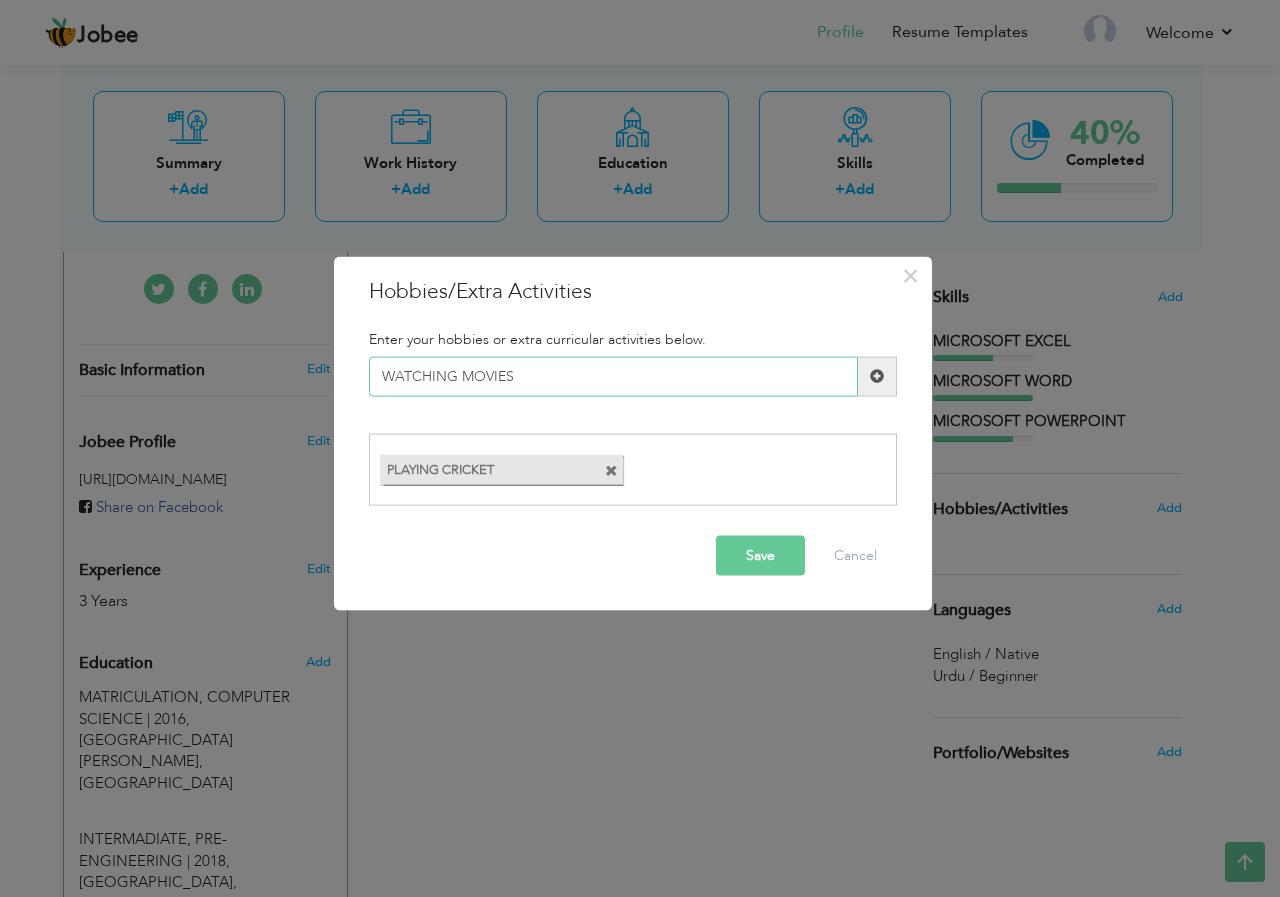 type on "WATCHING MOVIES" 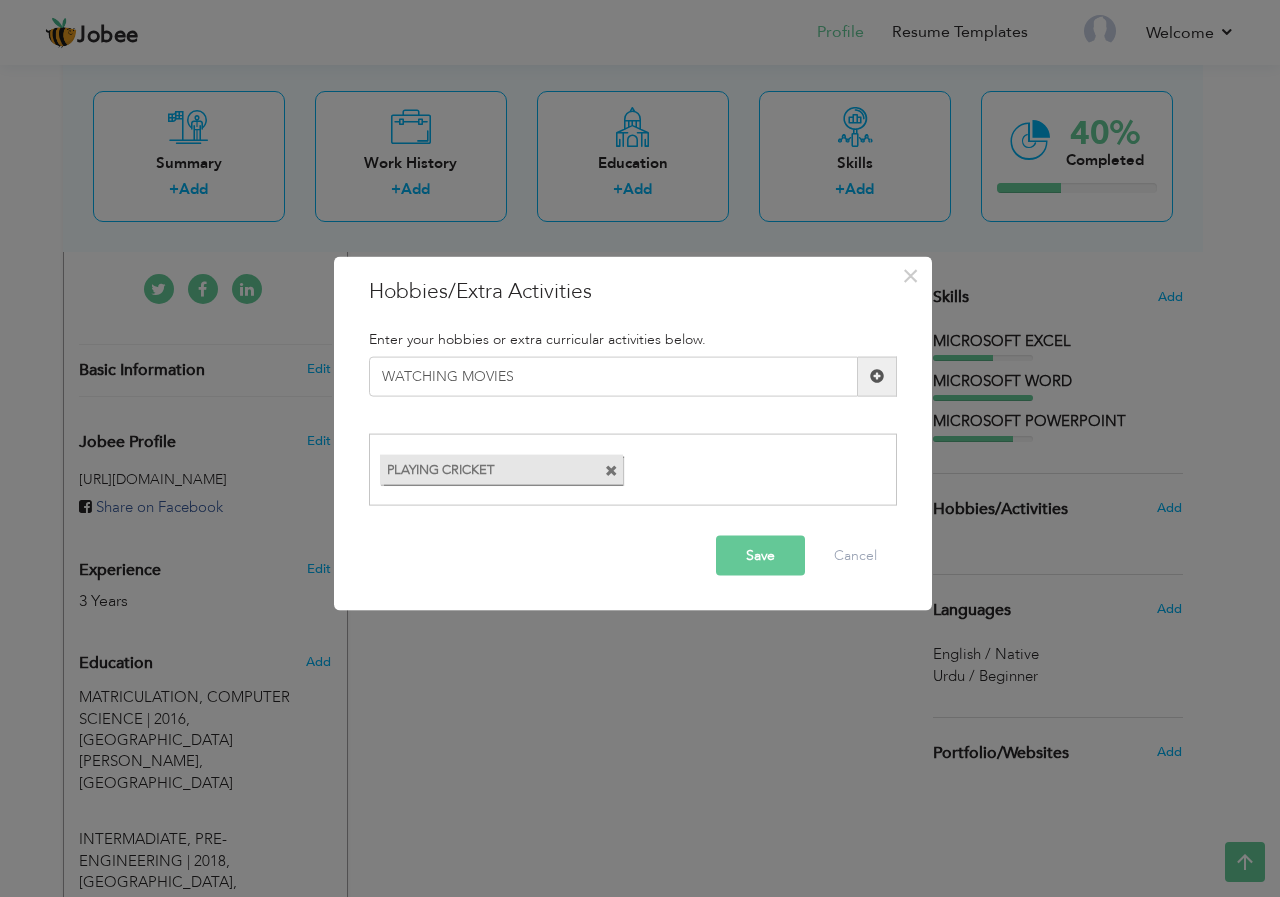 click at bounding box center [877, 376] 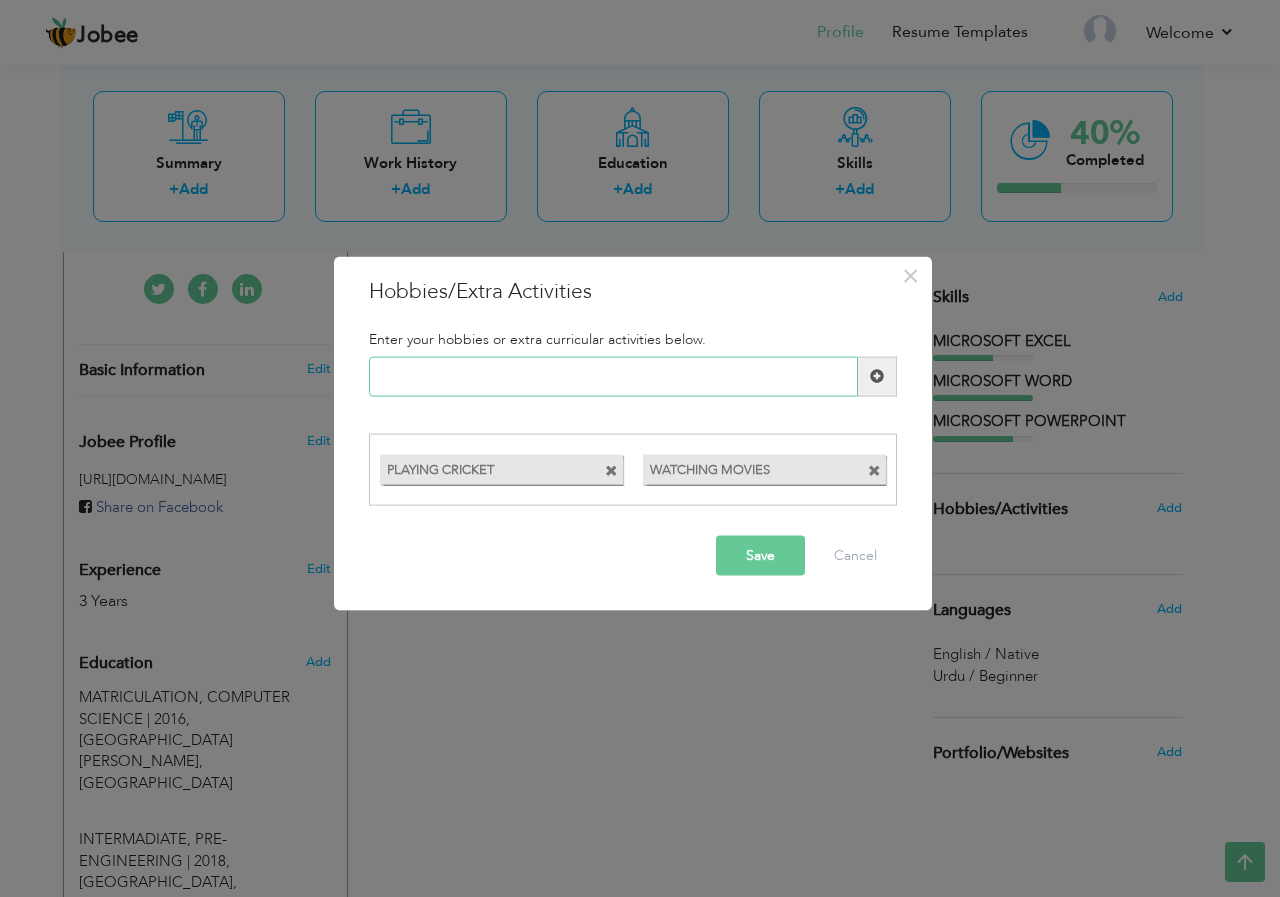 click at bounding box center (613, 376) 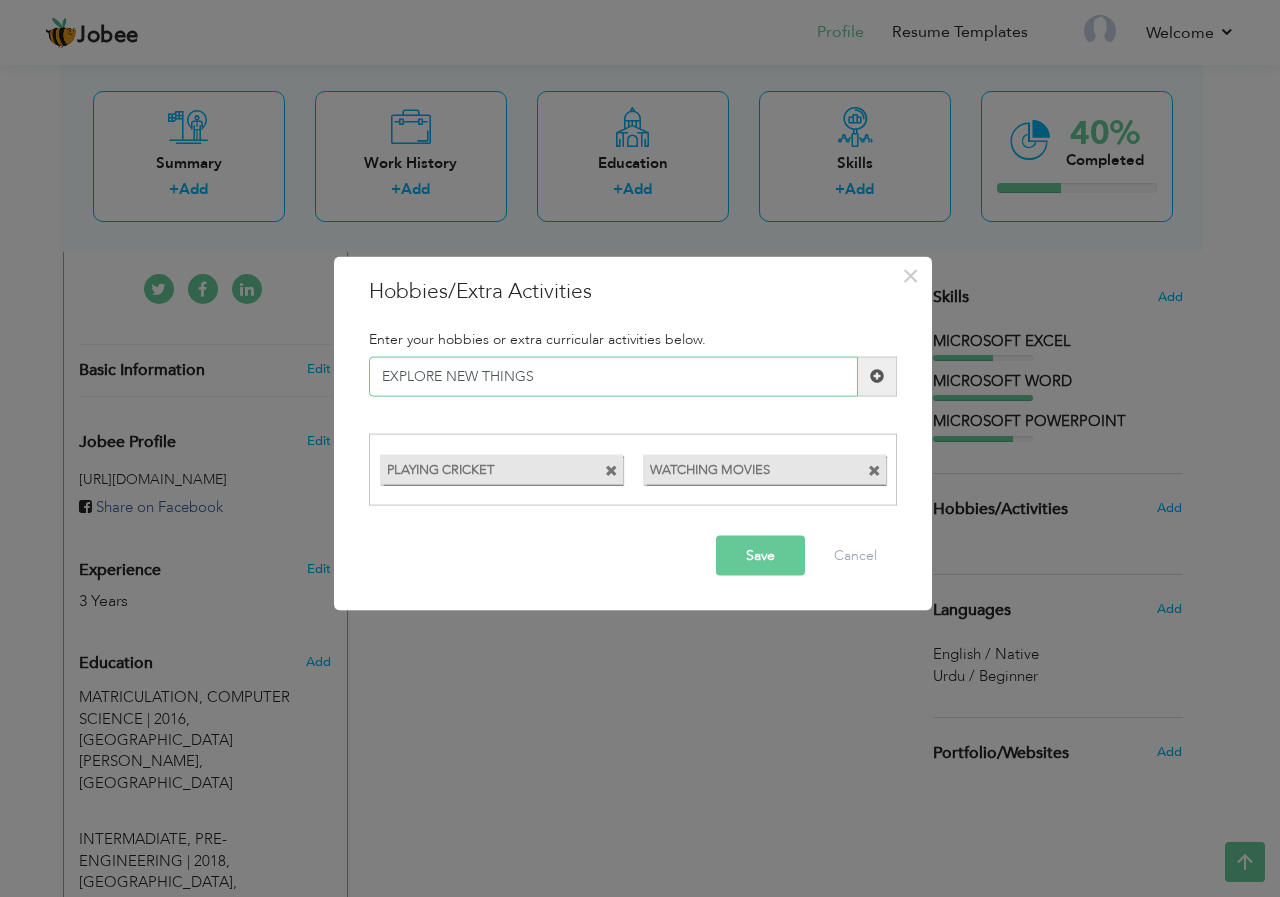 type on "EXPLORE NEW THINGS" 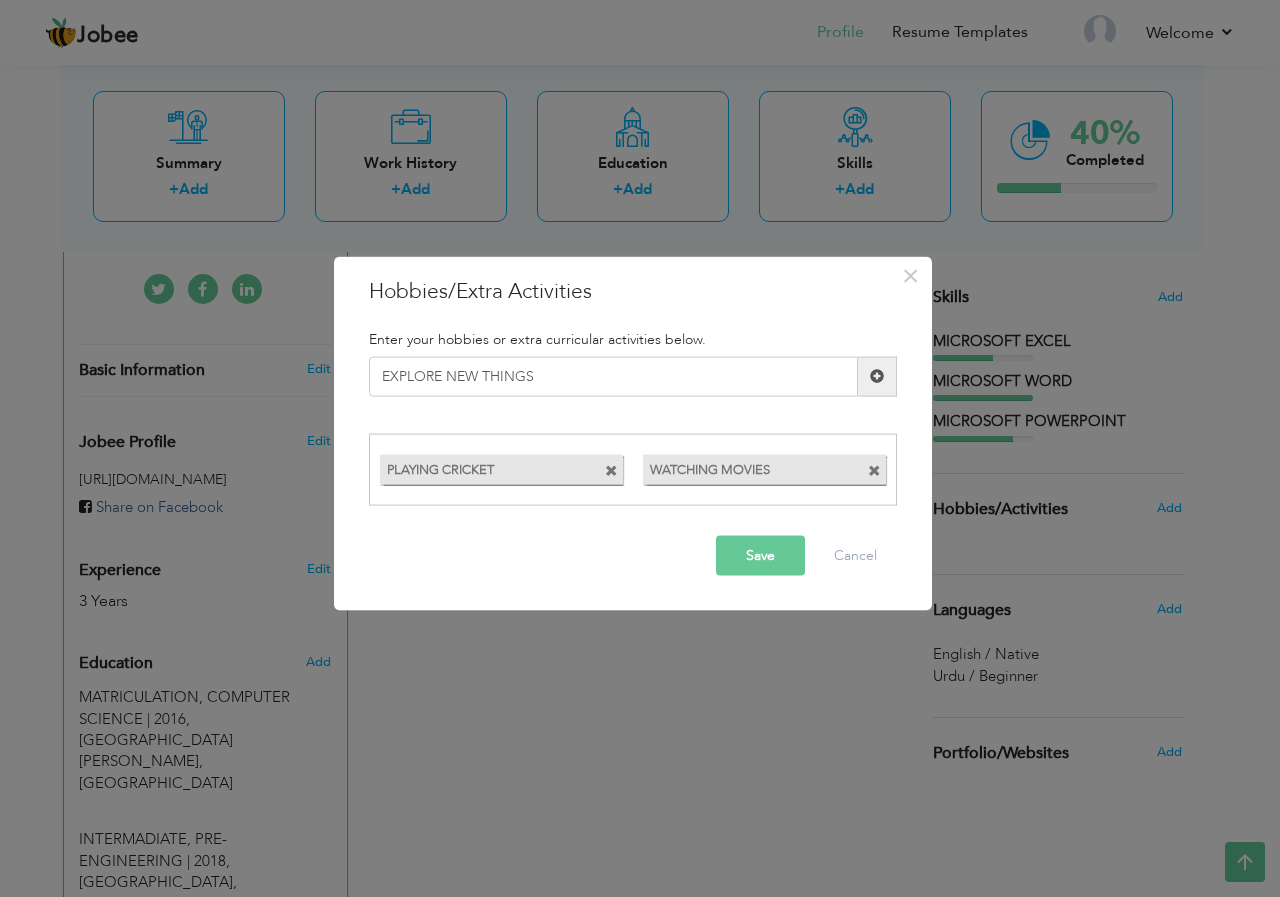click on "Save" at bounding box center [760, 556] 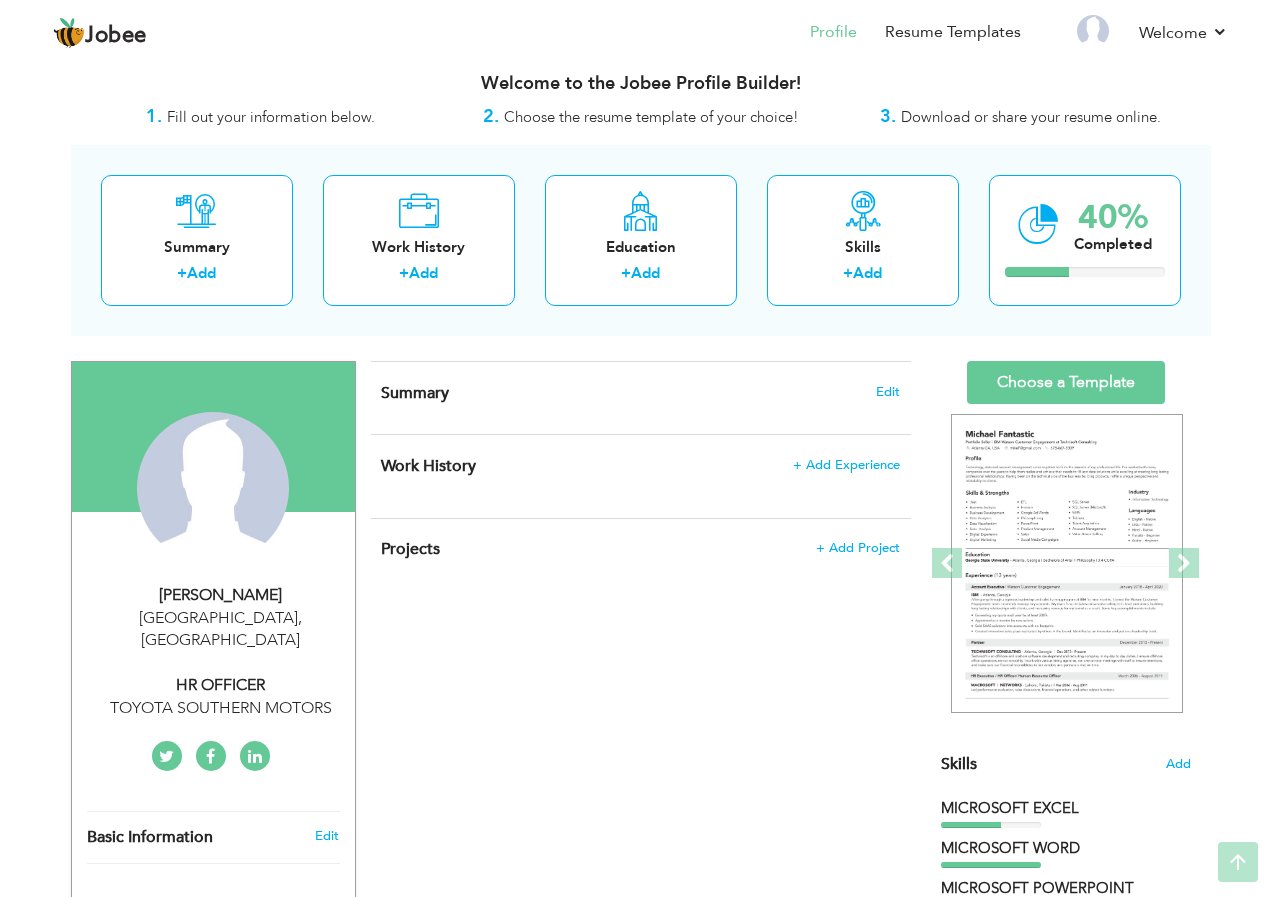 scroll, scrollTop: 0, scrollLeft: 0, axis: both 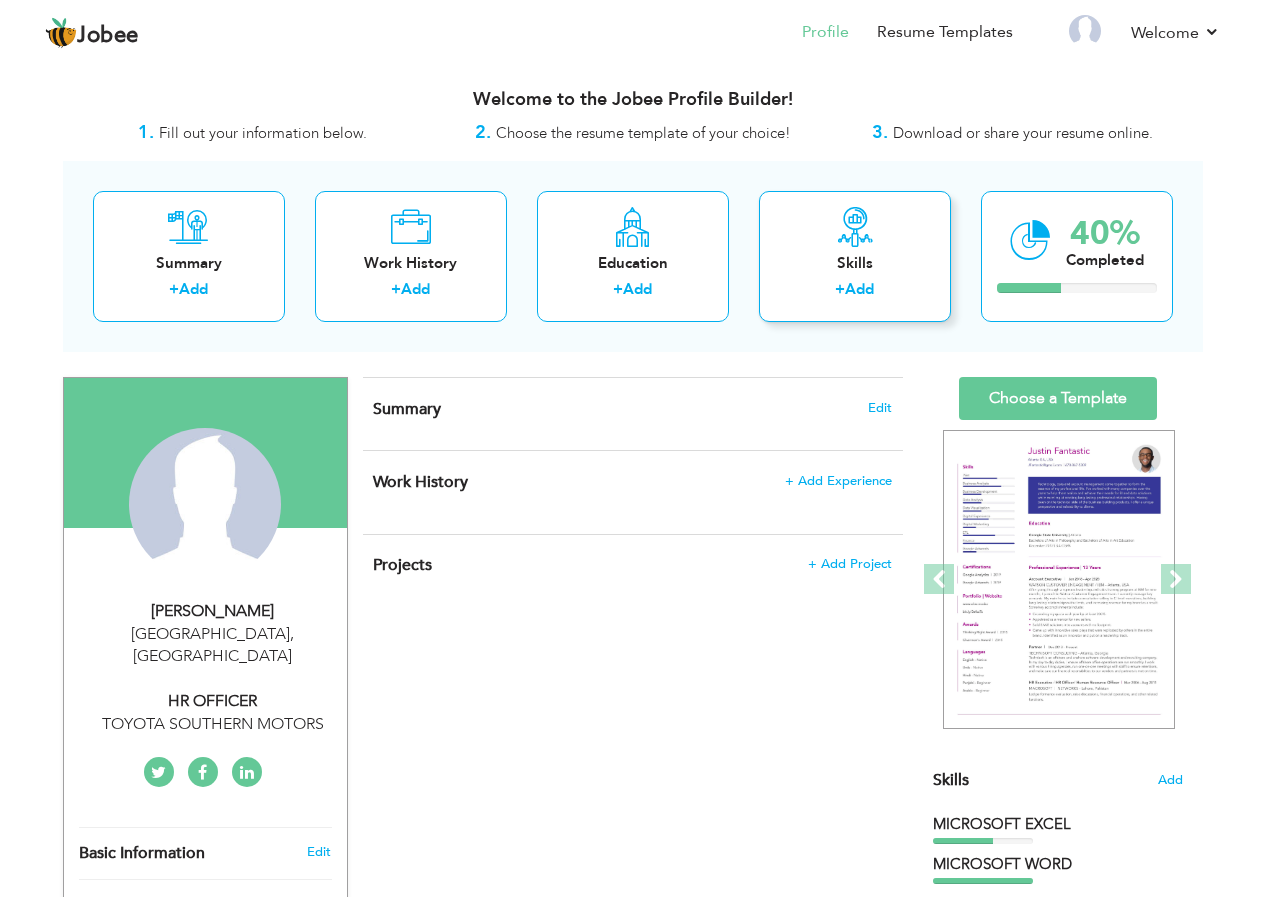 click on "+" at bounding box center [840, 289] 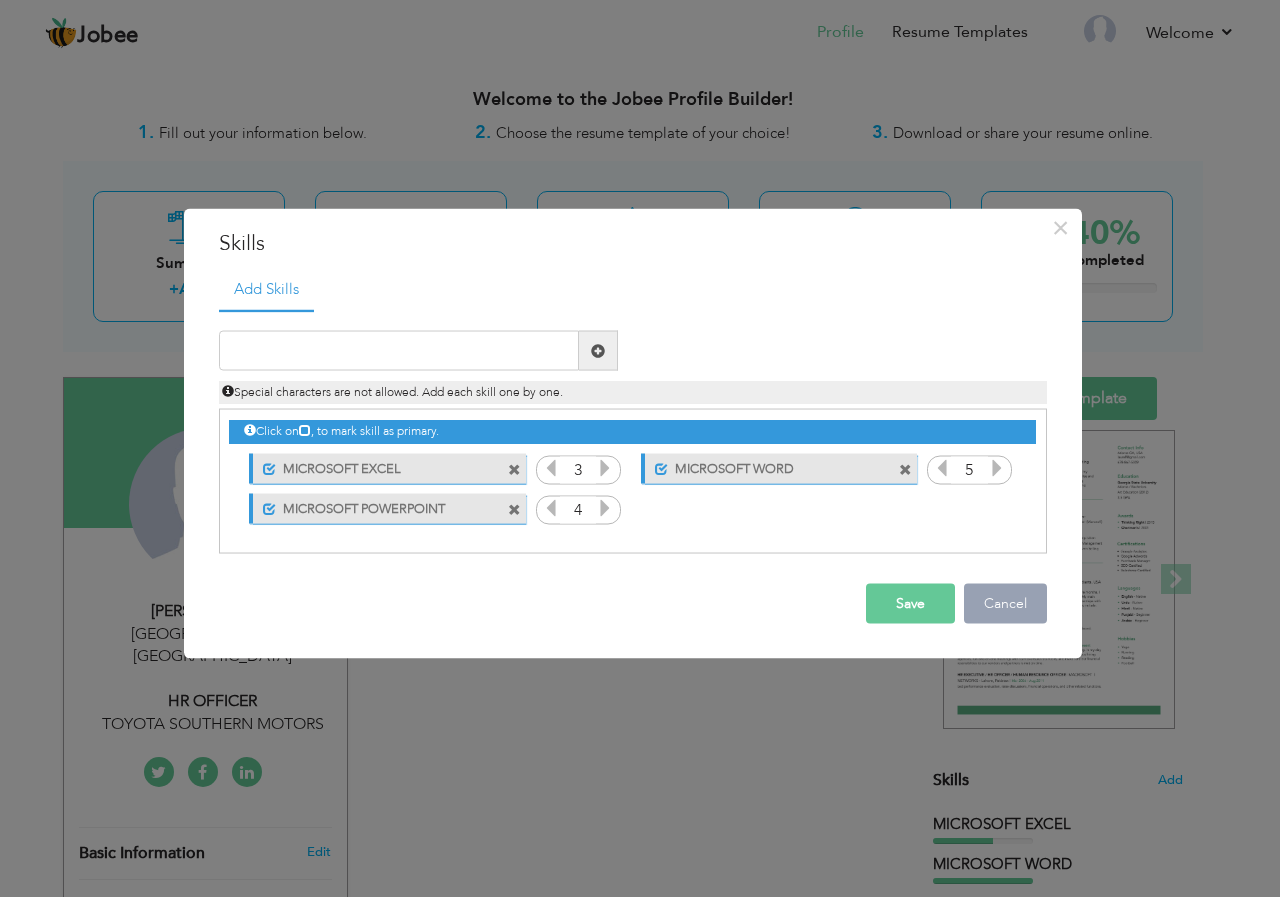 click on "Cancel" at bounding box center (1005, 604) 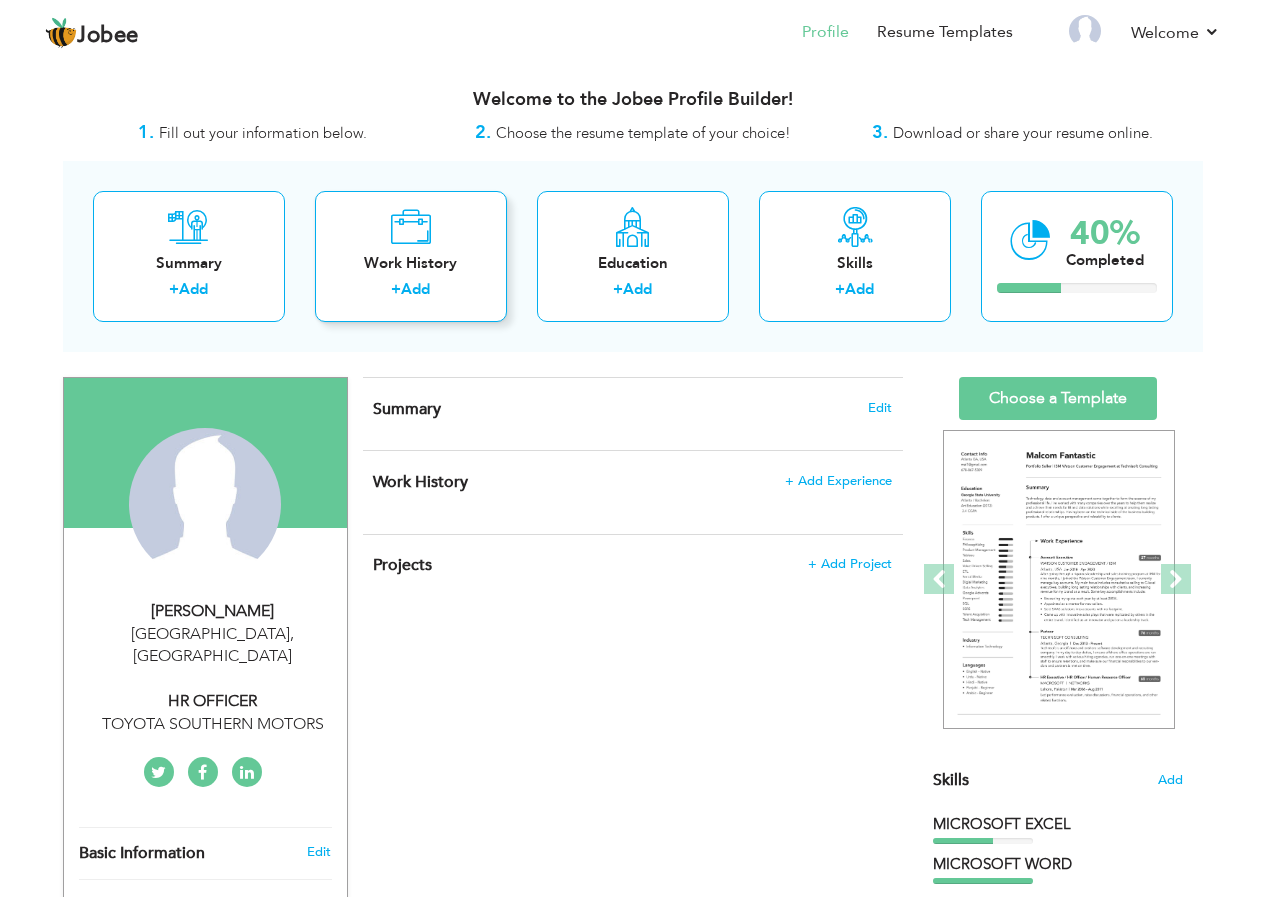 click on "+  Add" at bounding box center [411, 292] 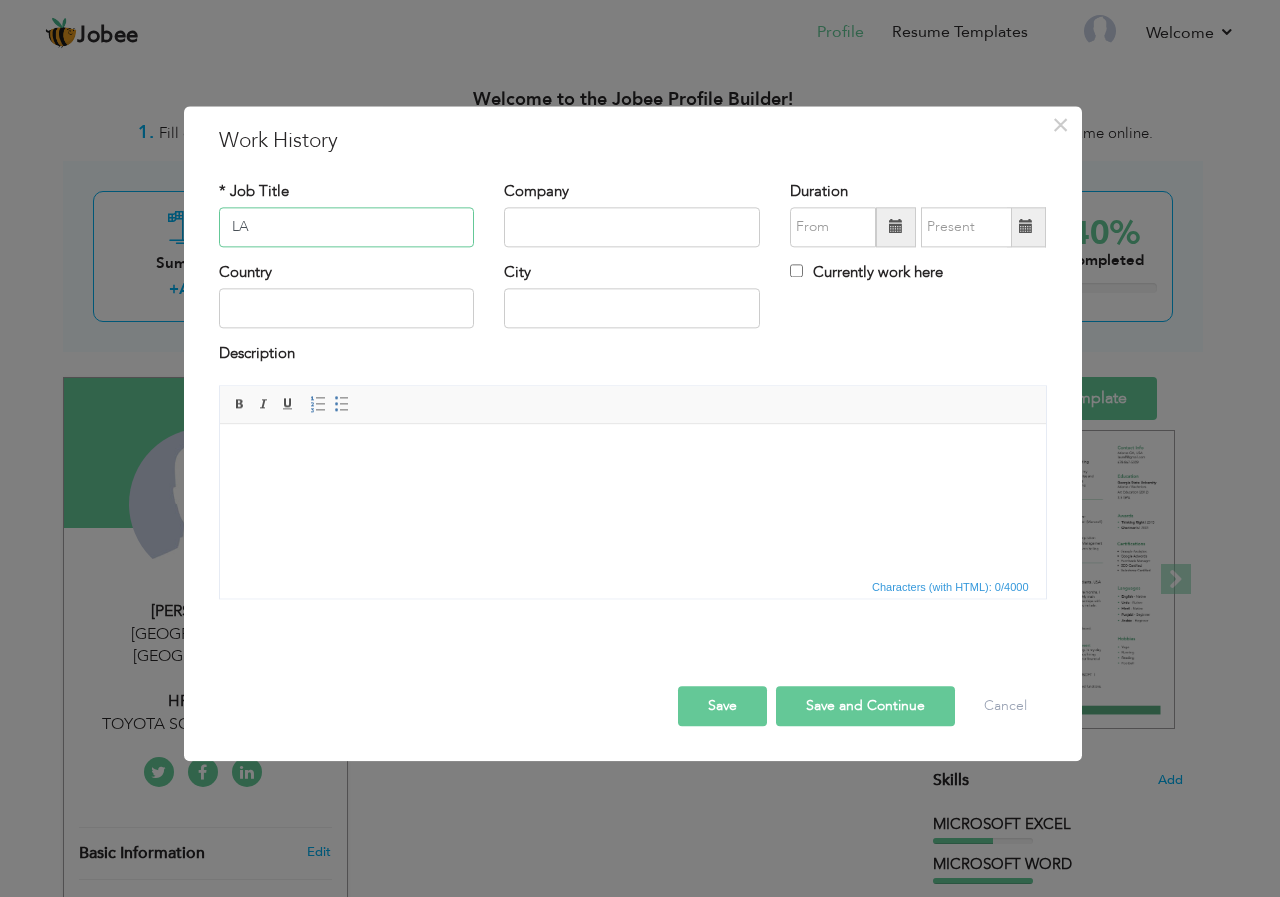 type on "L" 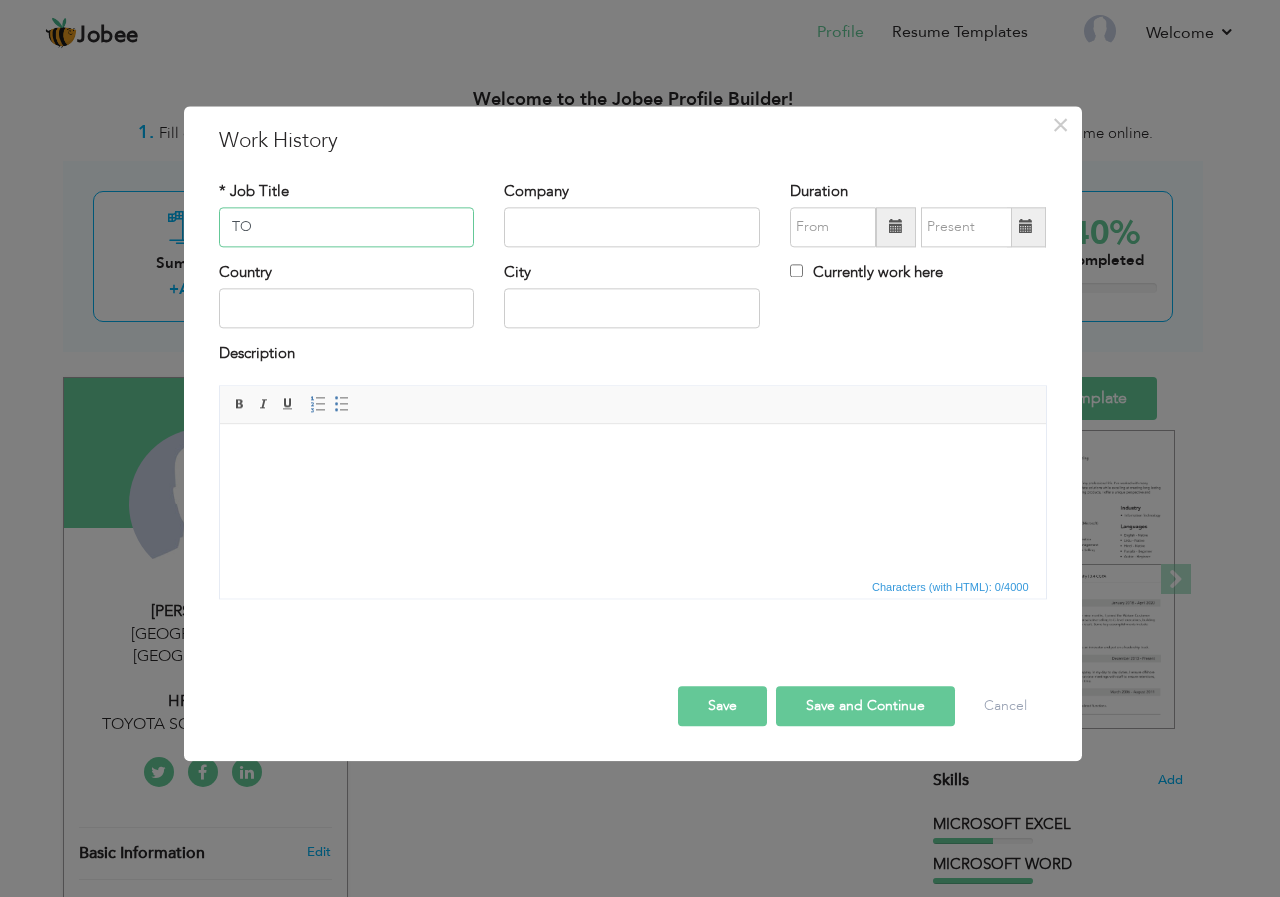 type on "T" 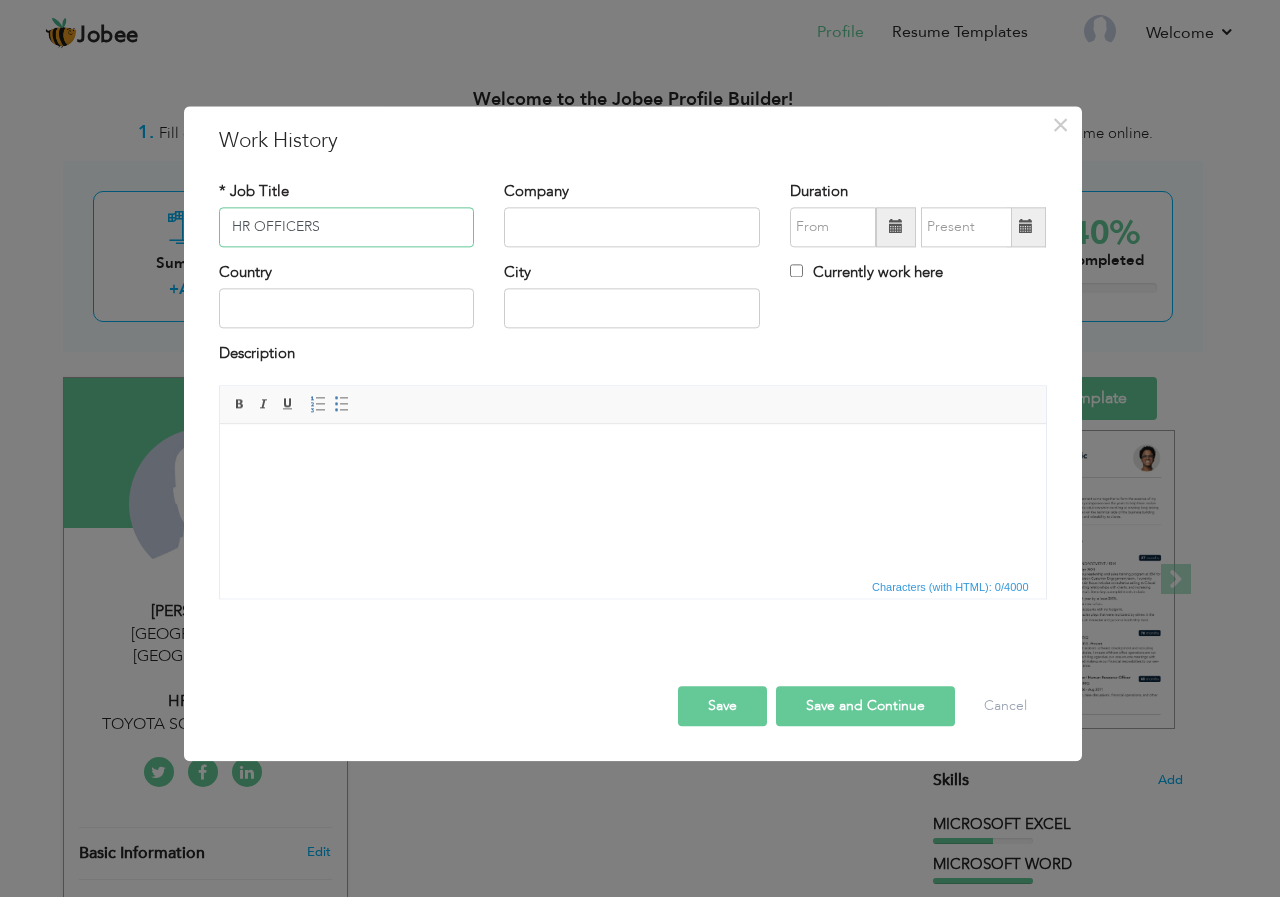 type on "HR OFFICERS" 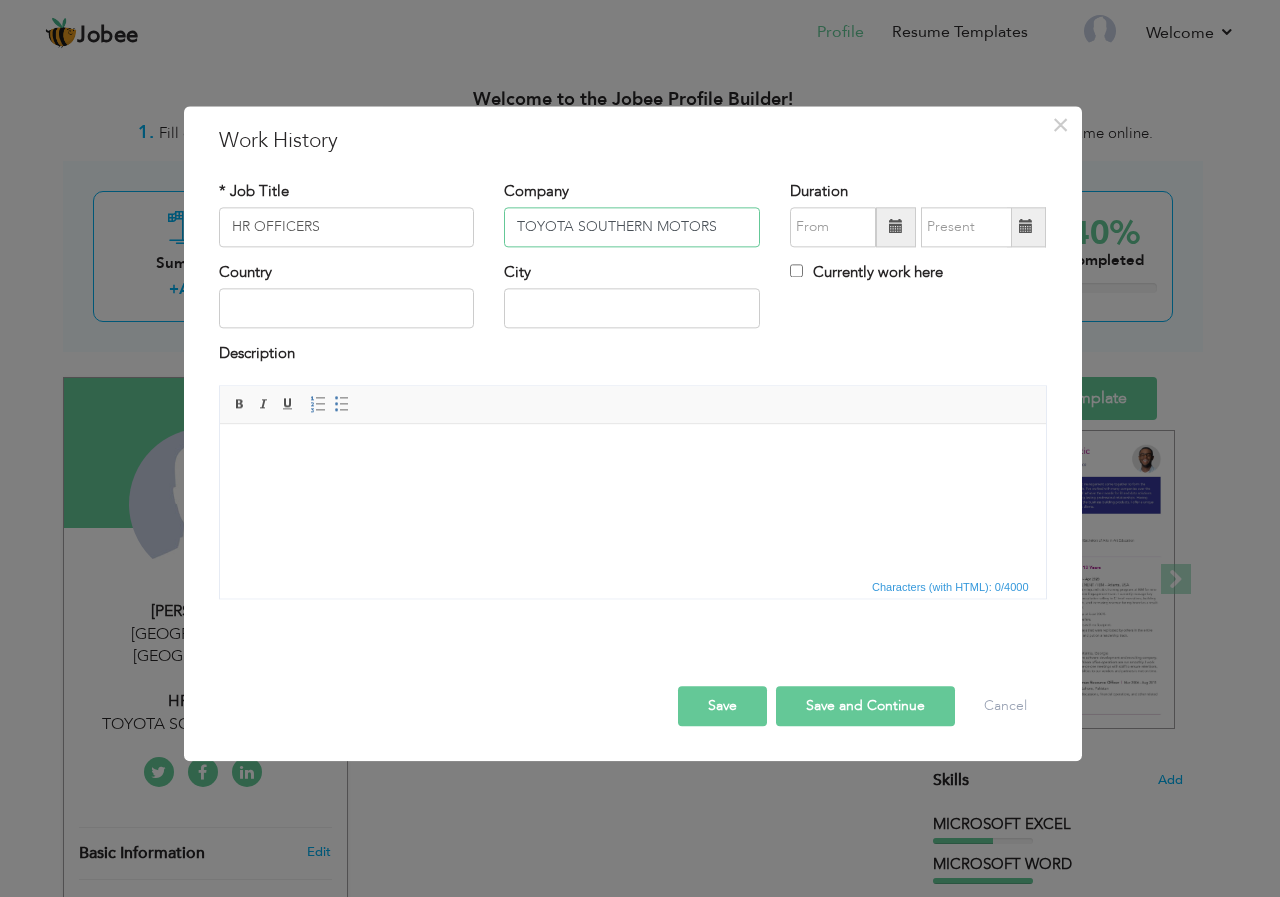type on "TOYOTA SOUTHERN MOTORS" 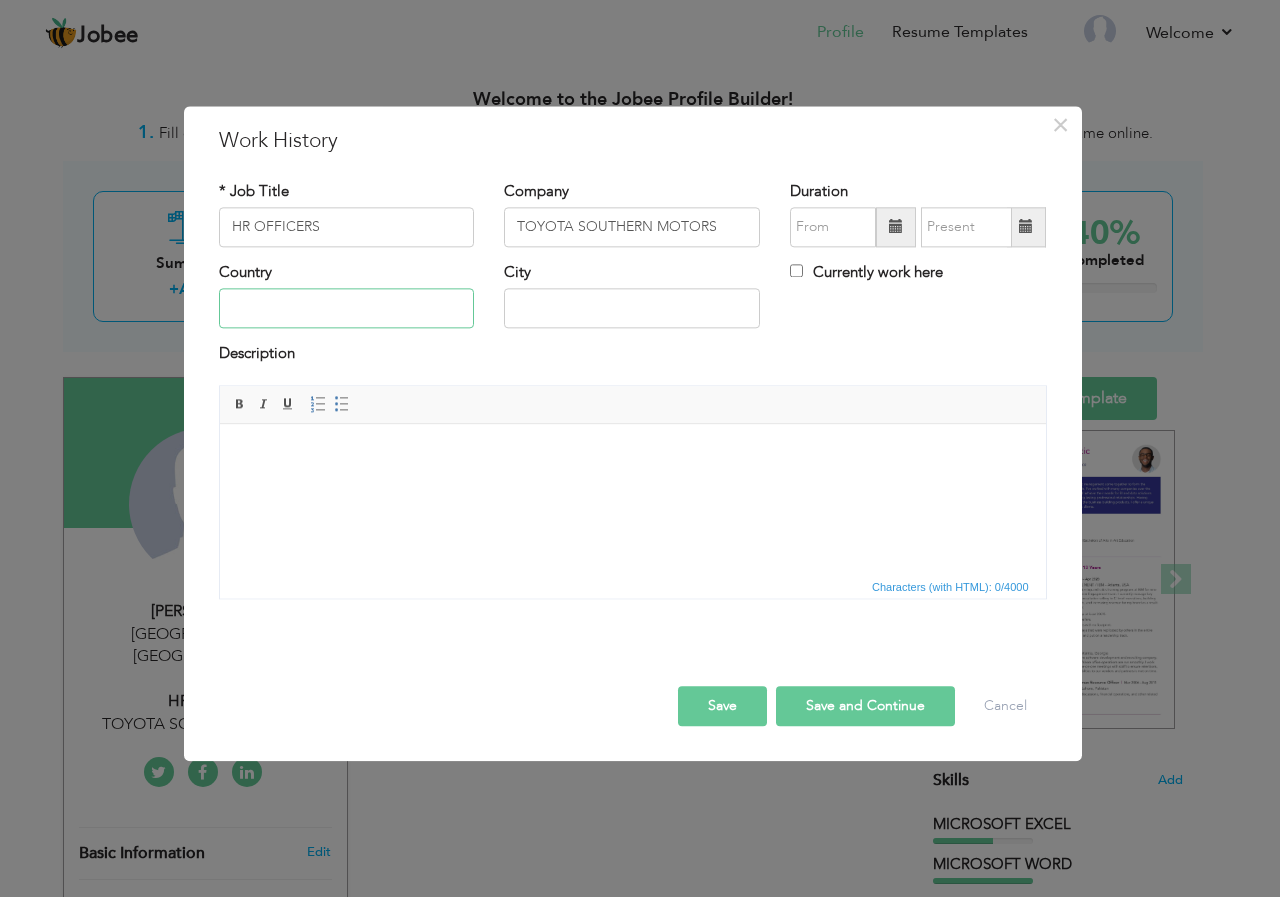 click at bounding box center [347, 309] 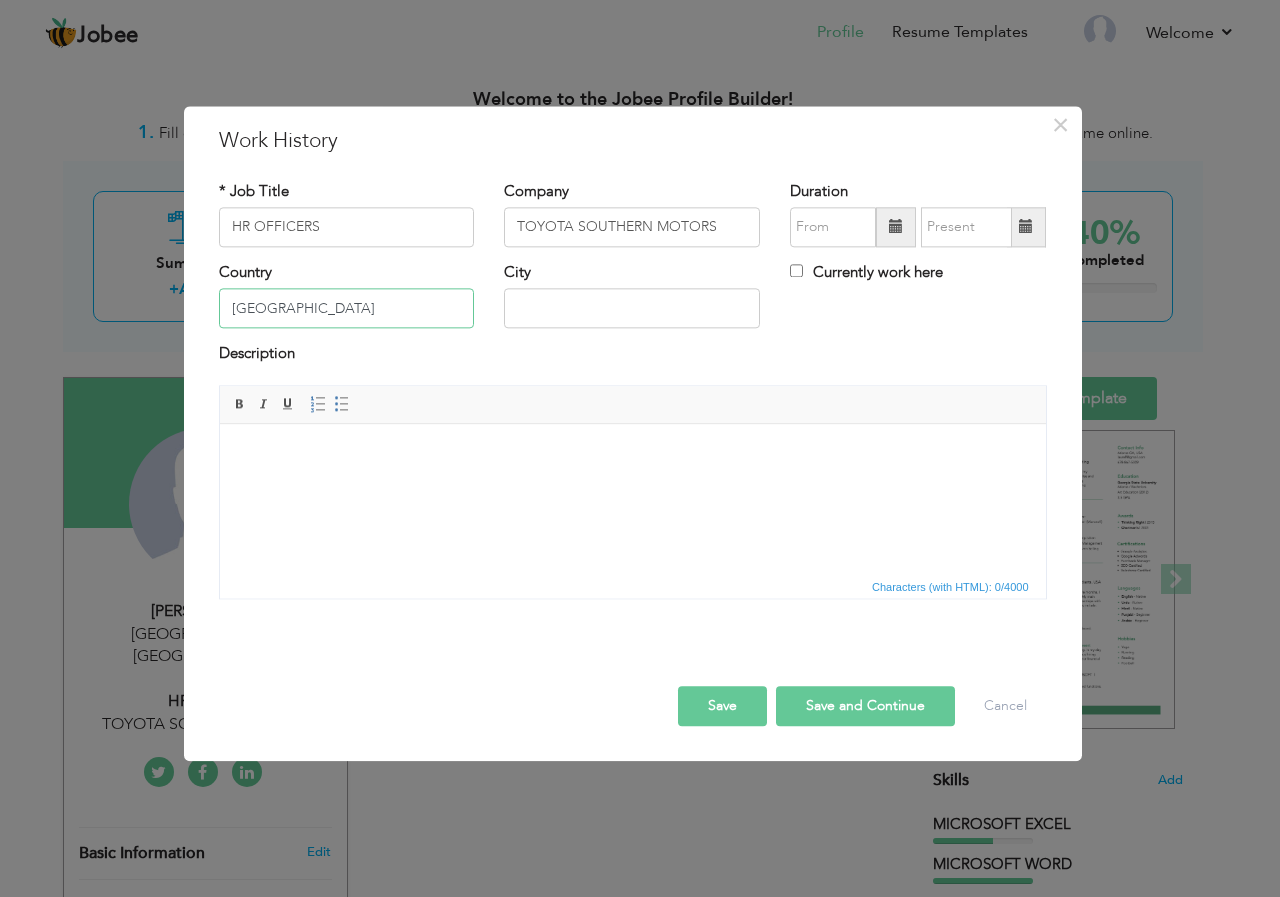 type on "PAKISTAN" 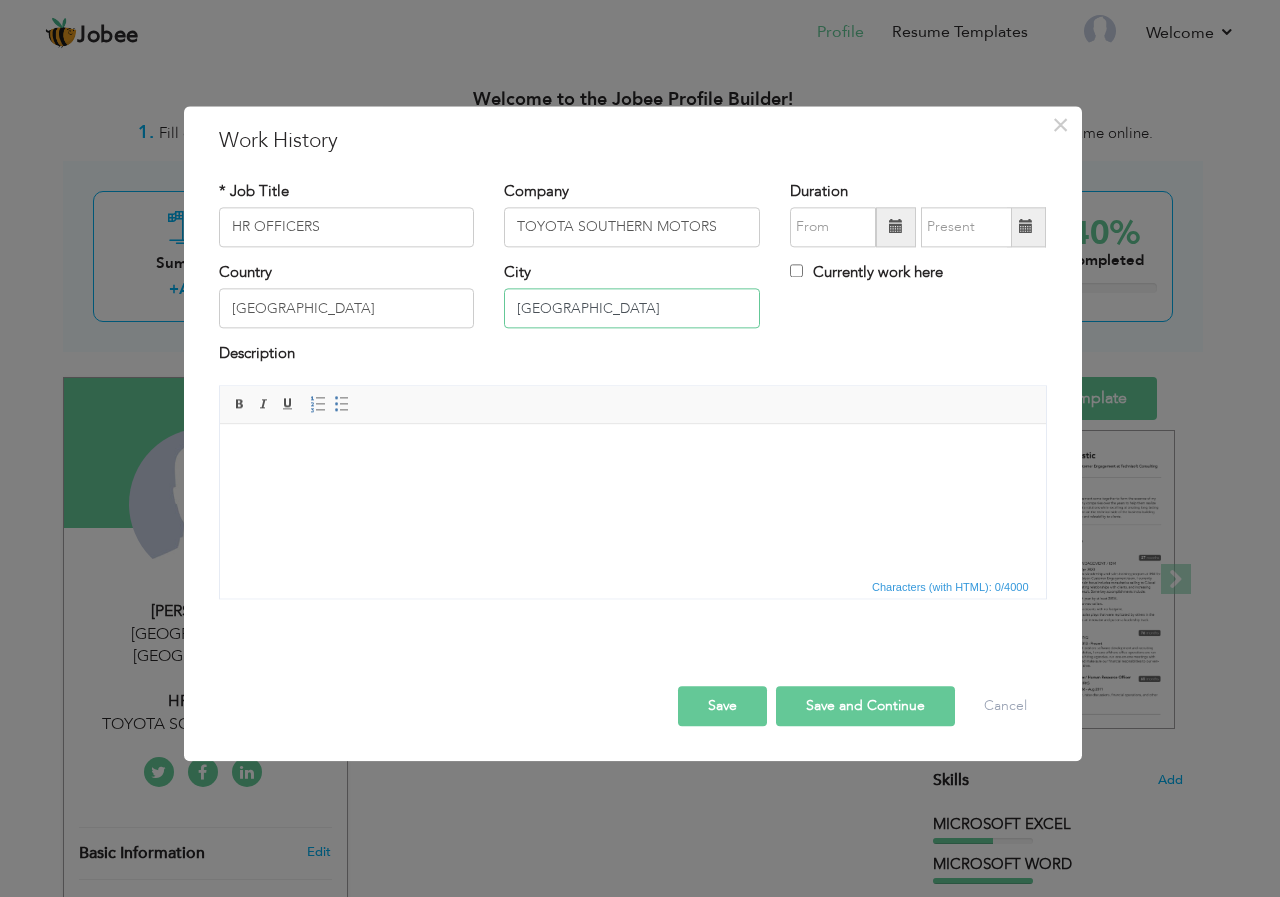 type on "KARACHI" 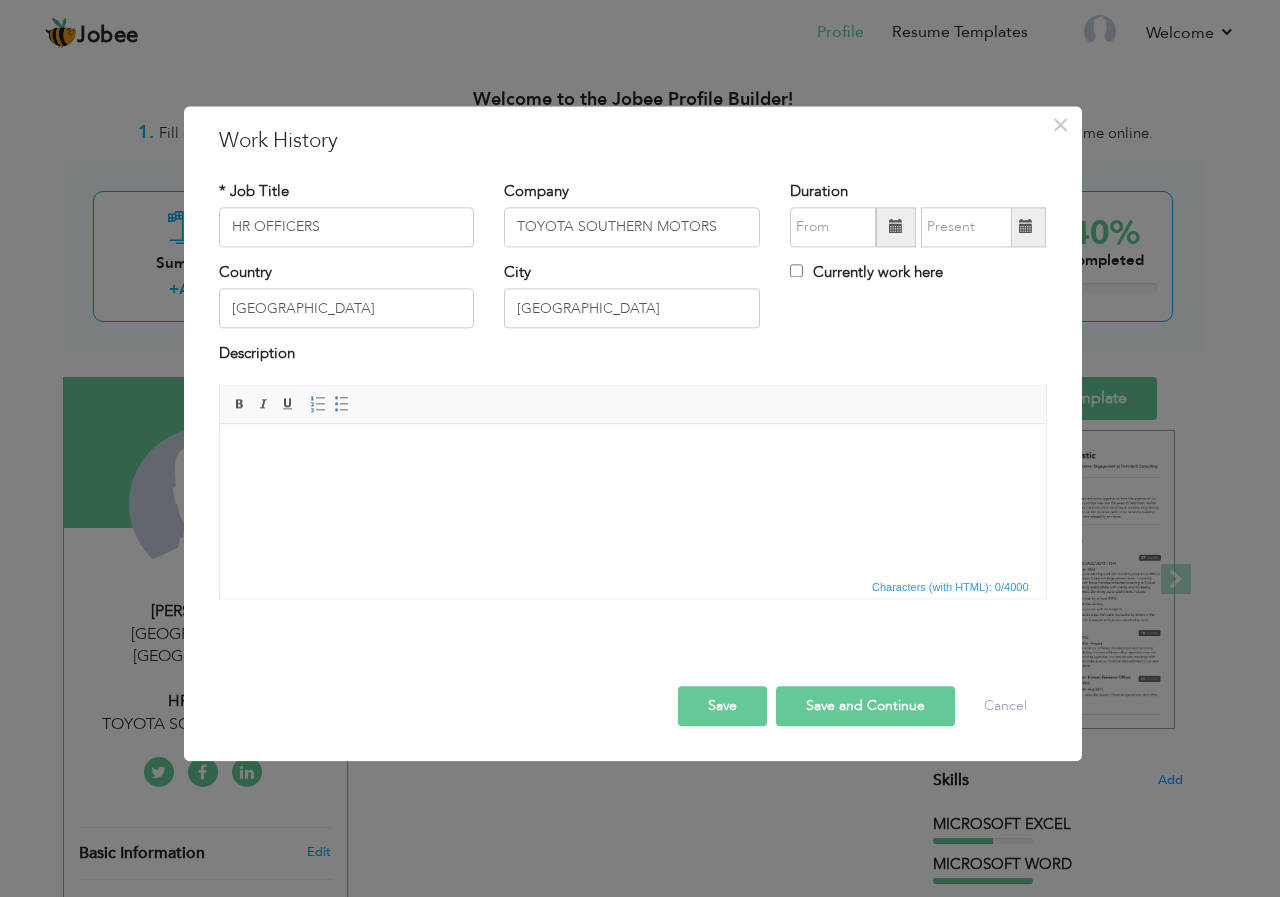 click on "Currently work here" at bounding box center (866, 272) 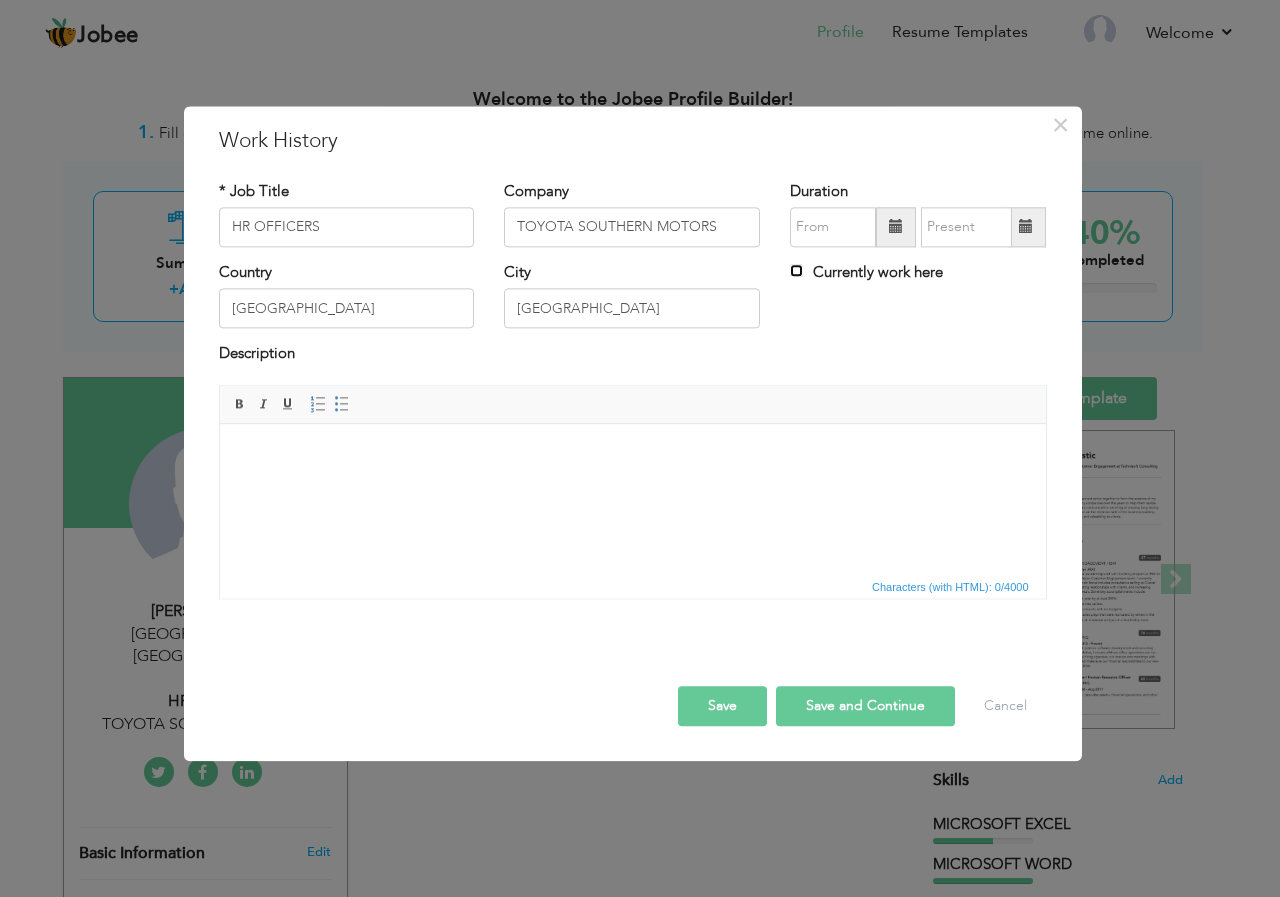 click on "Currently work here" at bounding box center [796, 270] 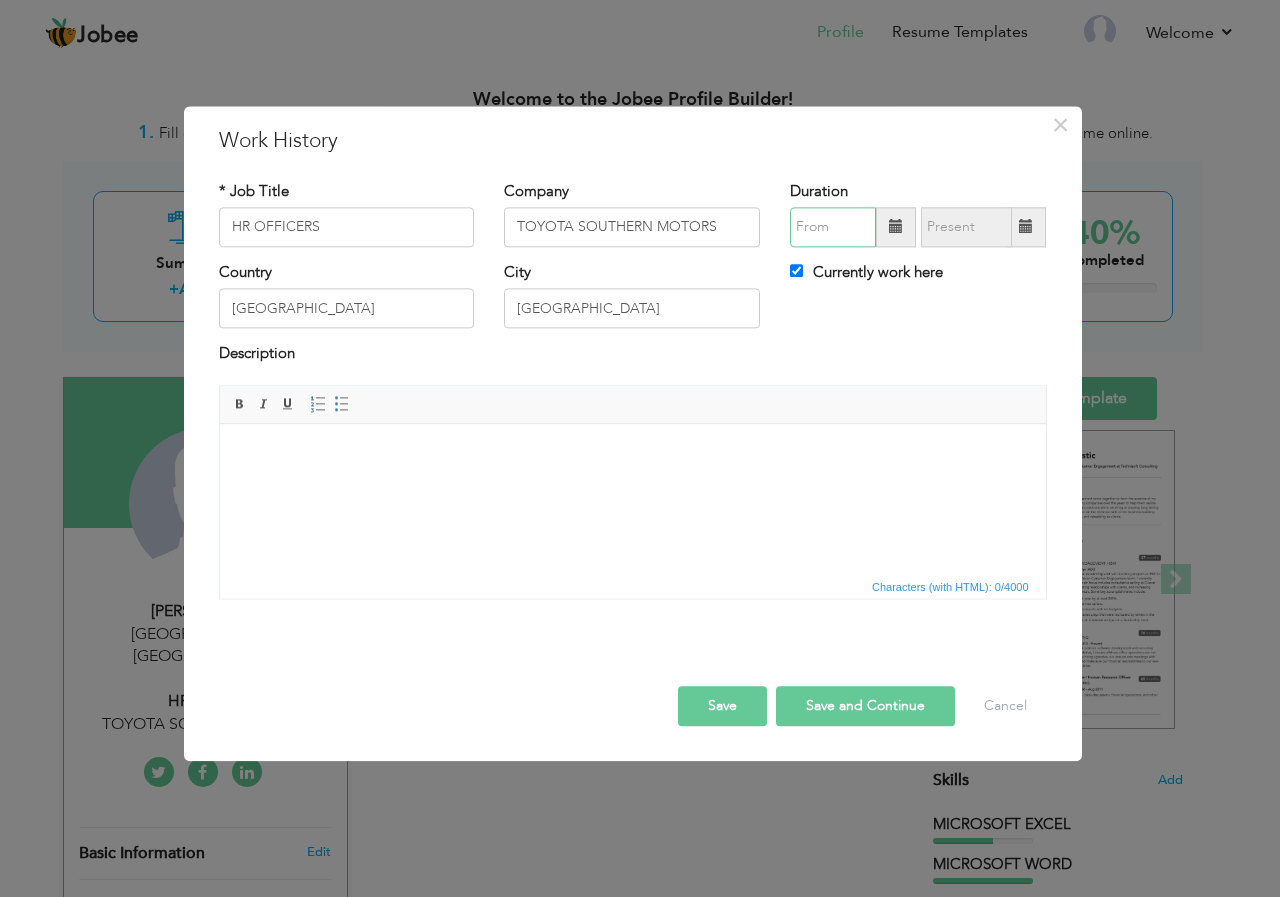 click at bounding box center [833, 227] 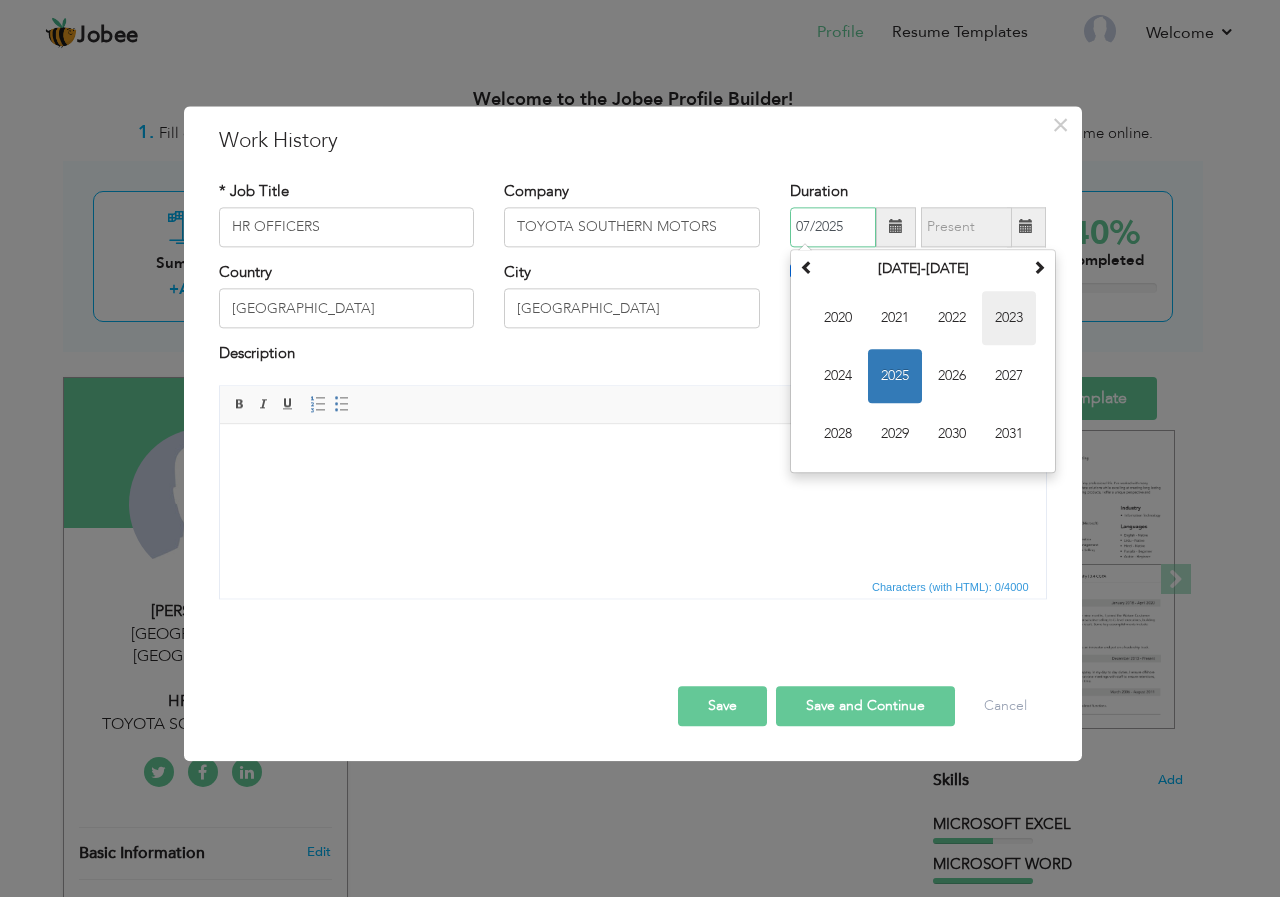 click on "2023" at bounding box center [1009, 318] 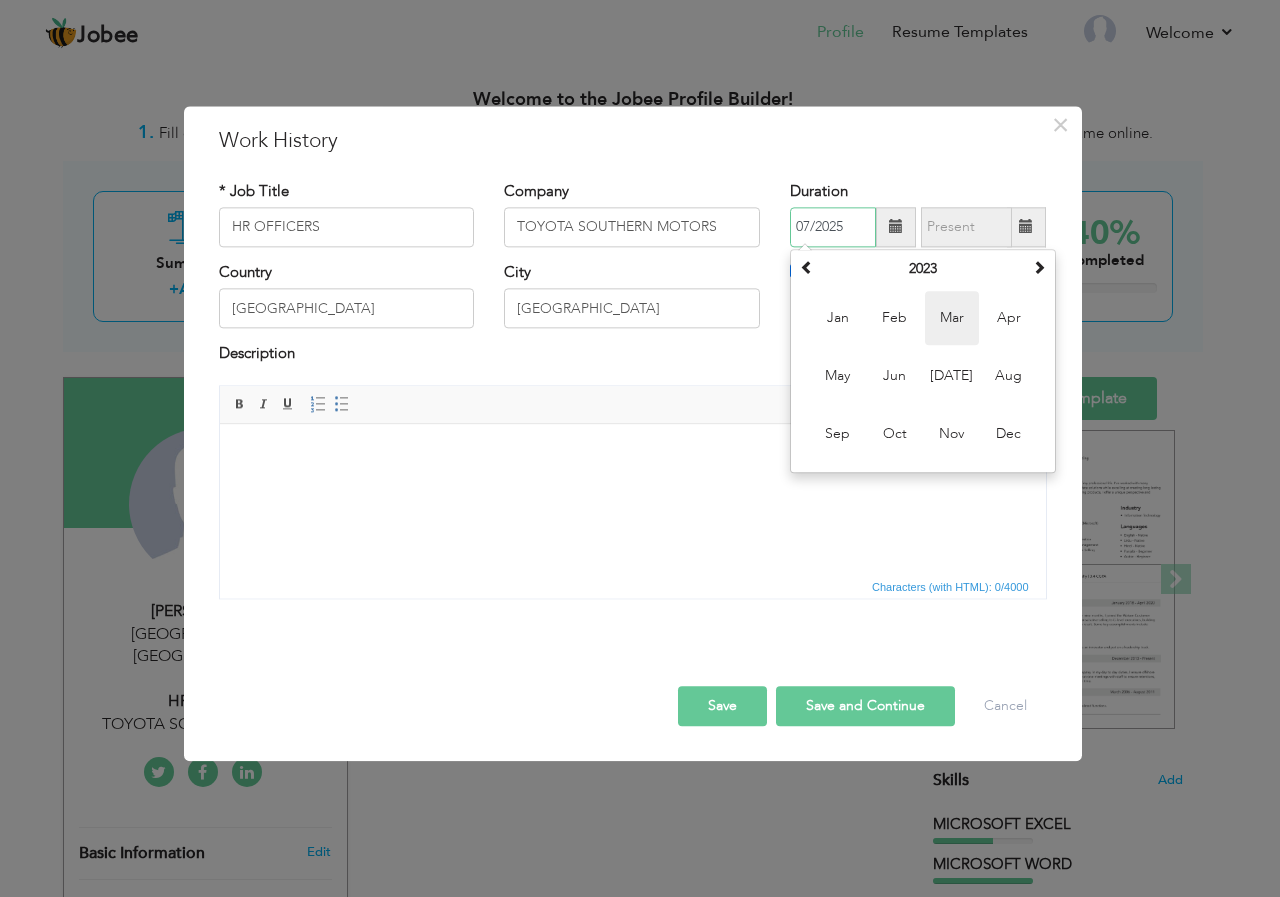 click on "Mar" at bounding box center [952, 318] 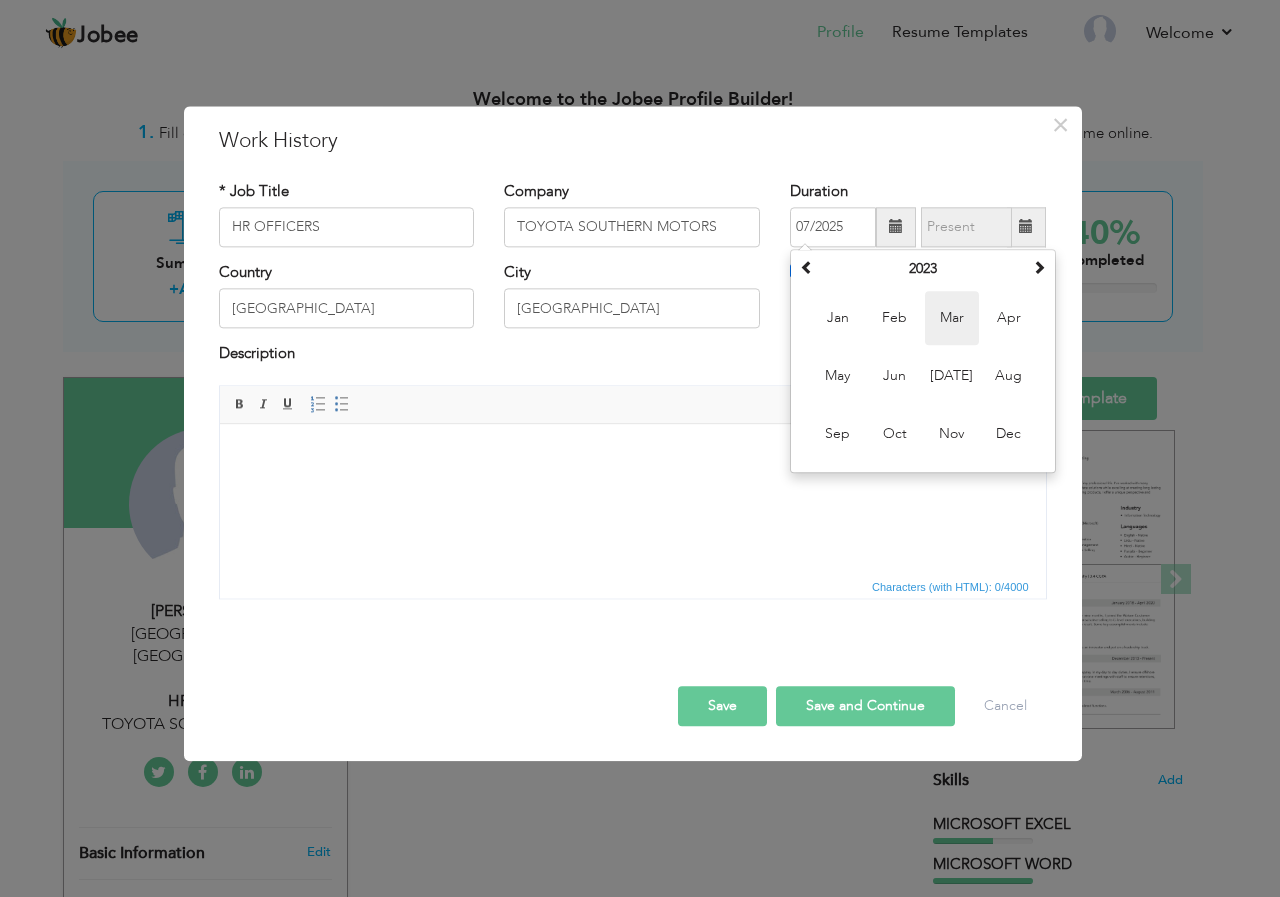 type on "03/2023" 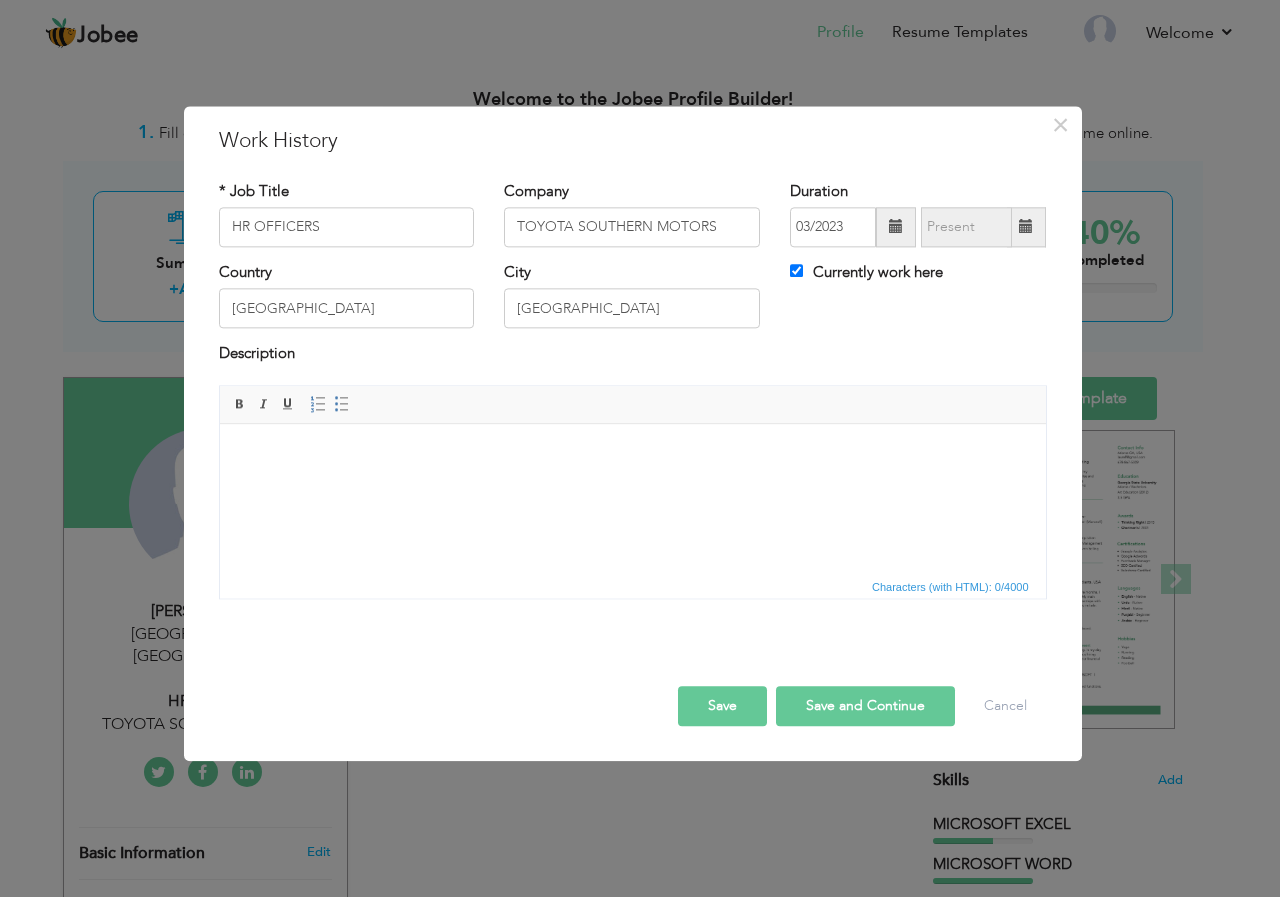 click at bounding box center (632, 454) 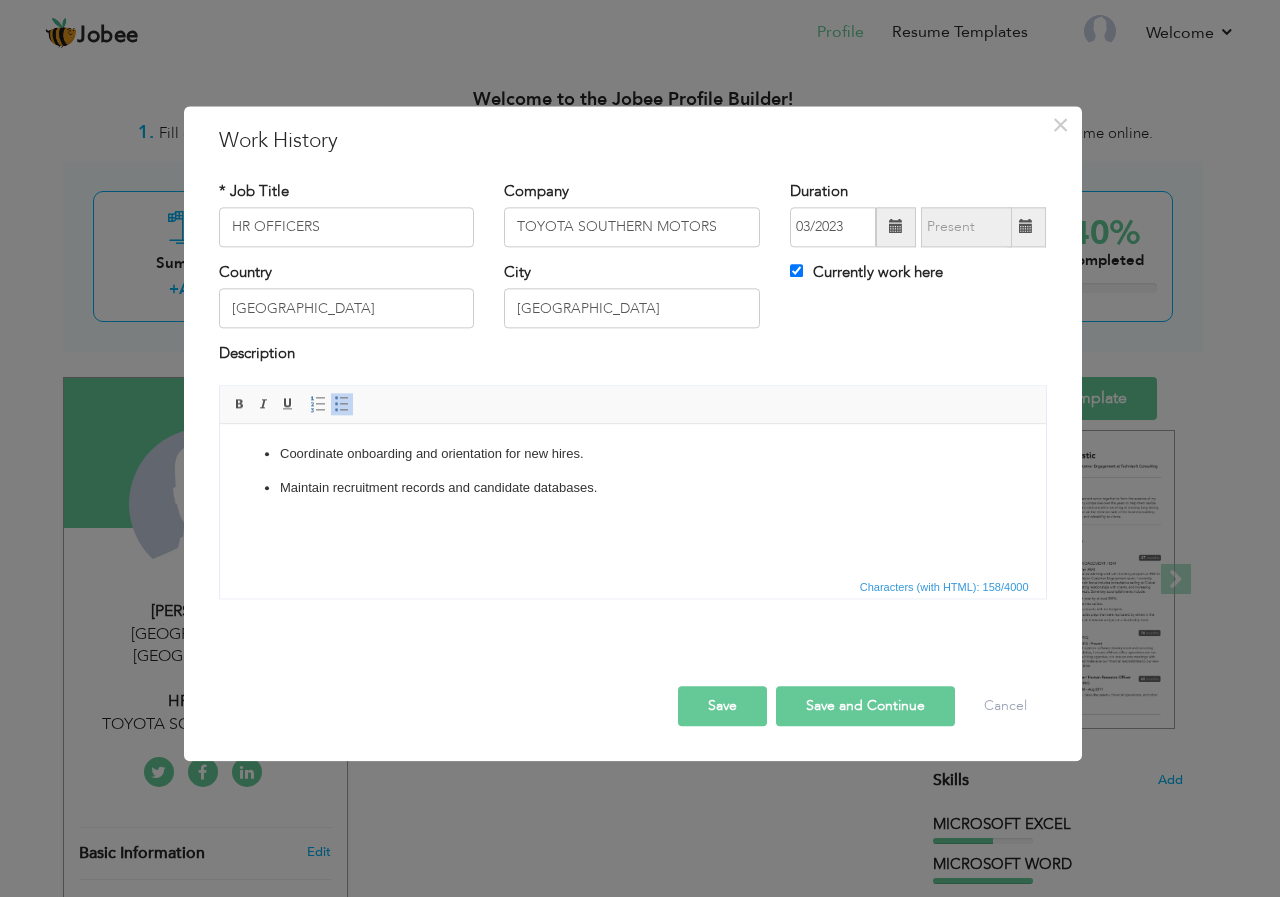 paste 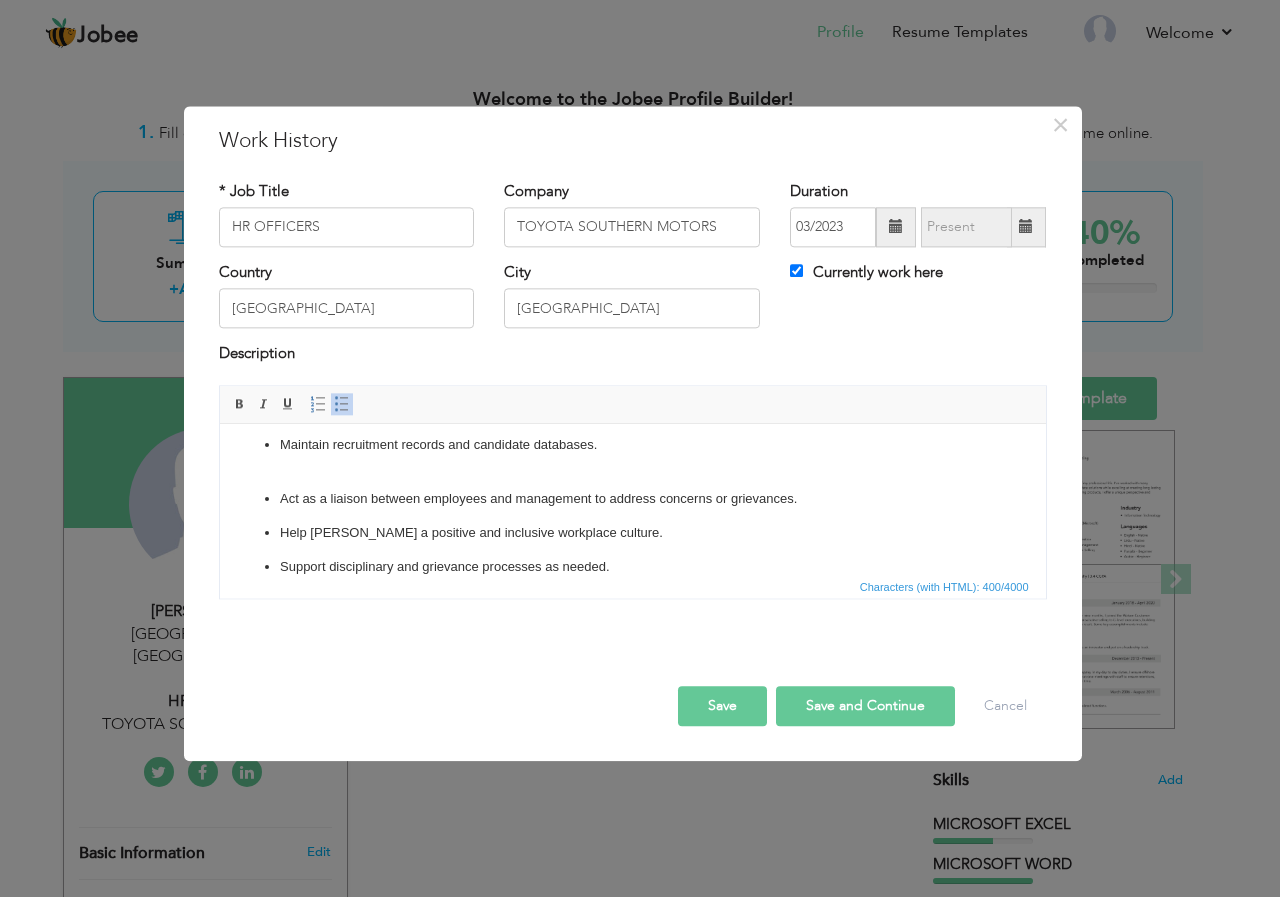 click on "Maintain recruitment records and candidate databases. ​​​​​​​" at bounding box center (632, 456) 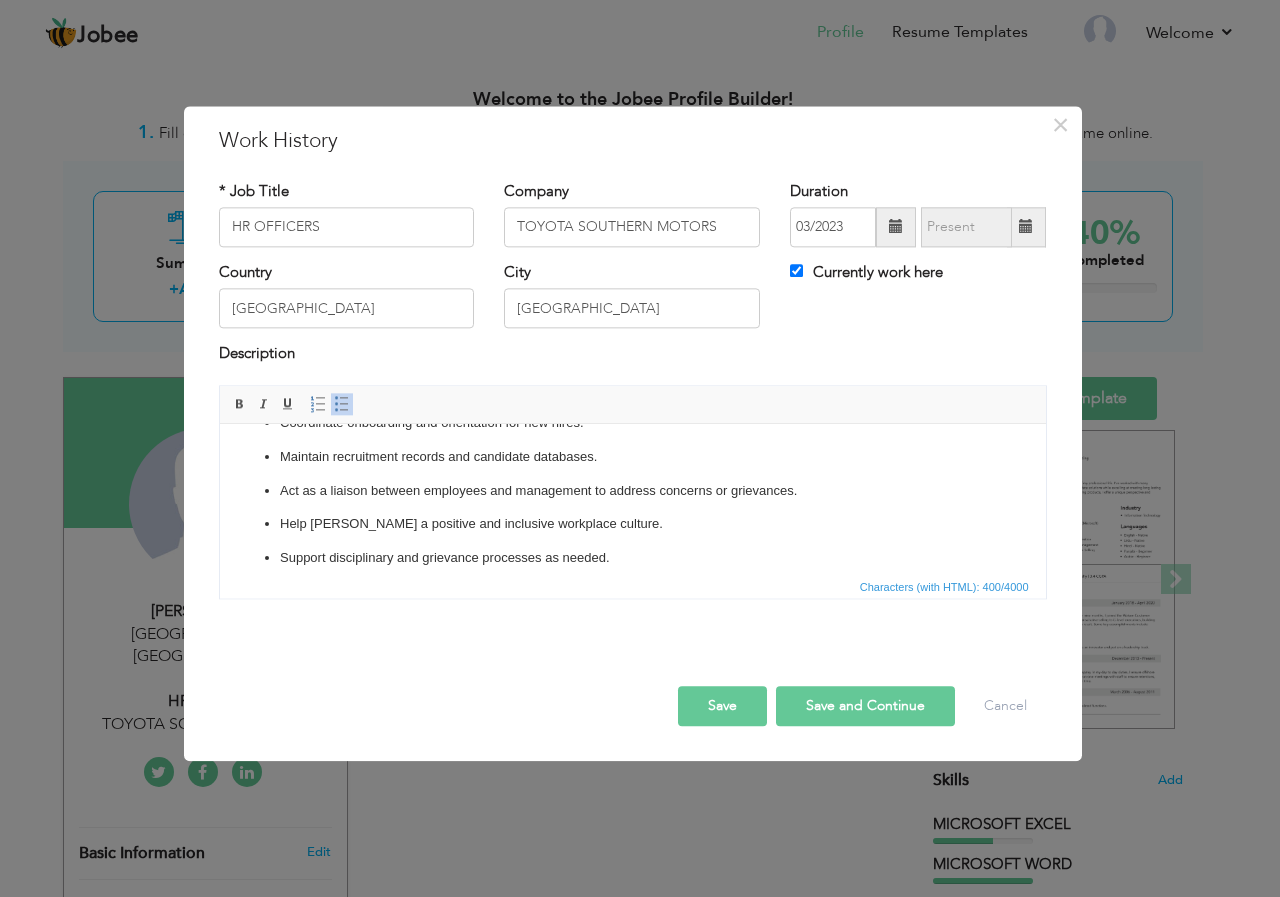 scroll, scrollTop: 46, scrollLeft: 0, axis: vertical 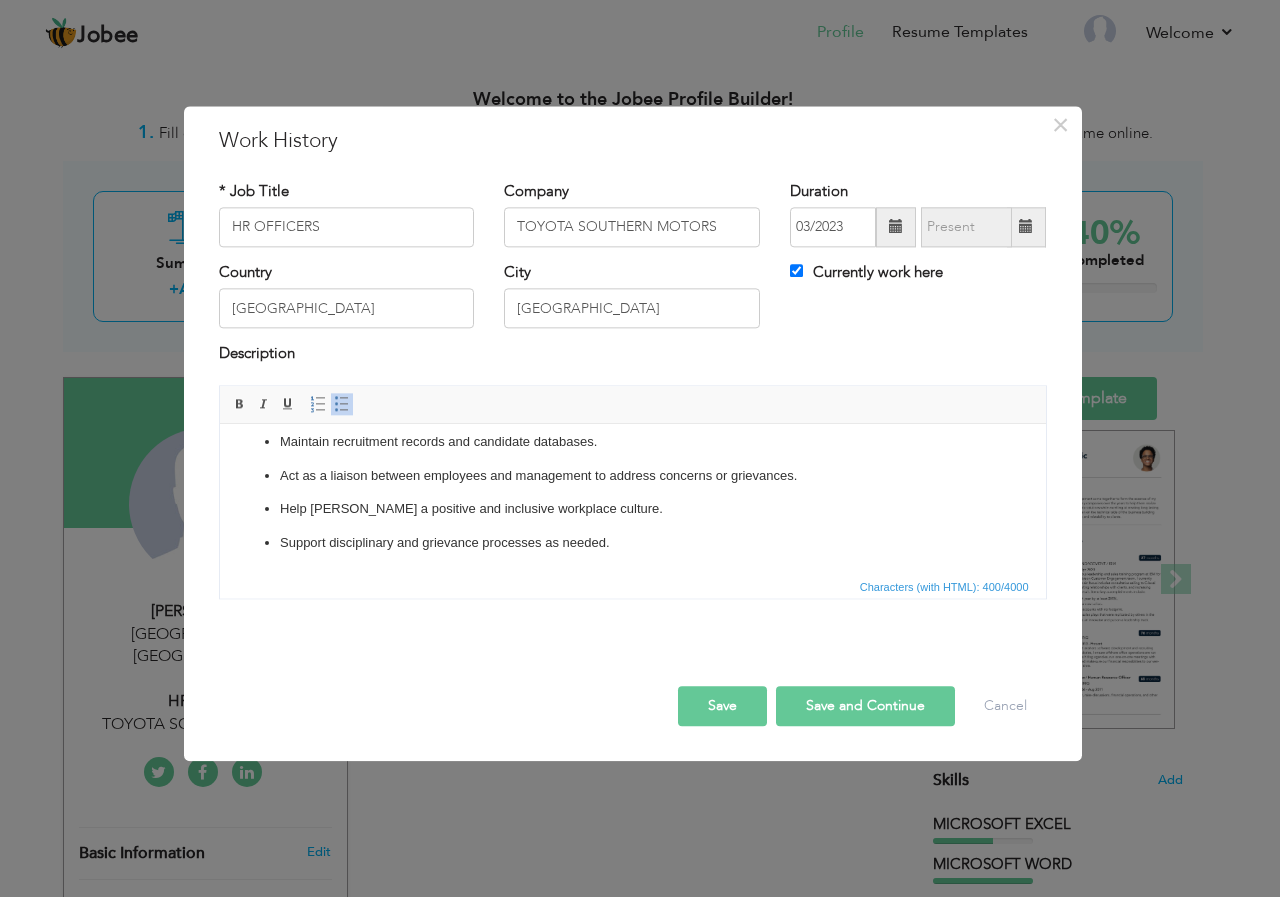 click on "Support disciplinary and grievance processes as needed." at bounding box center (632, 543) 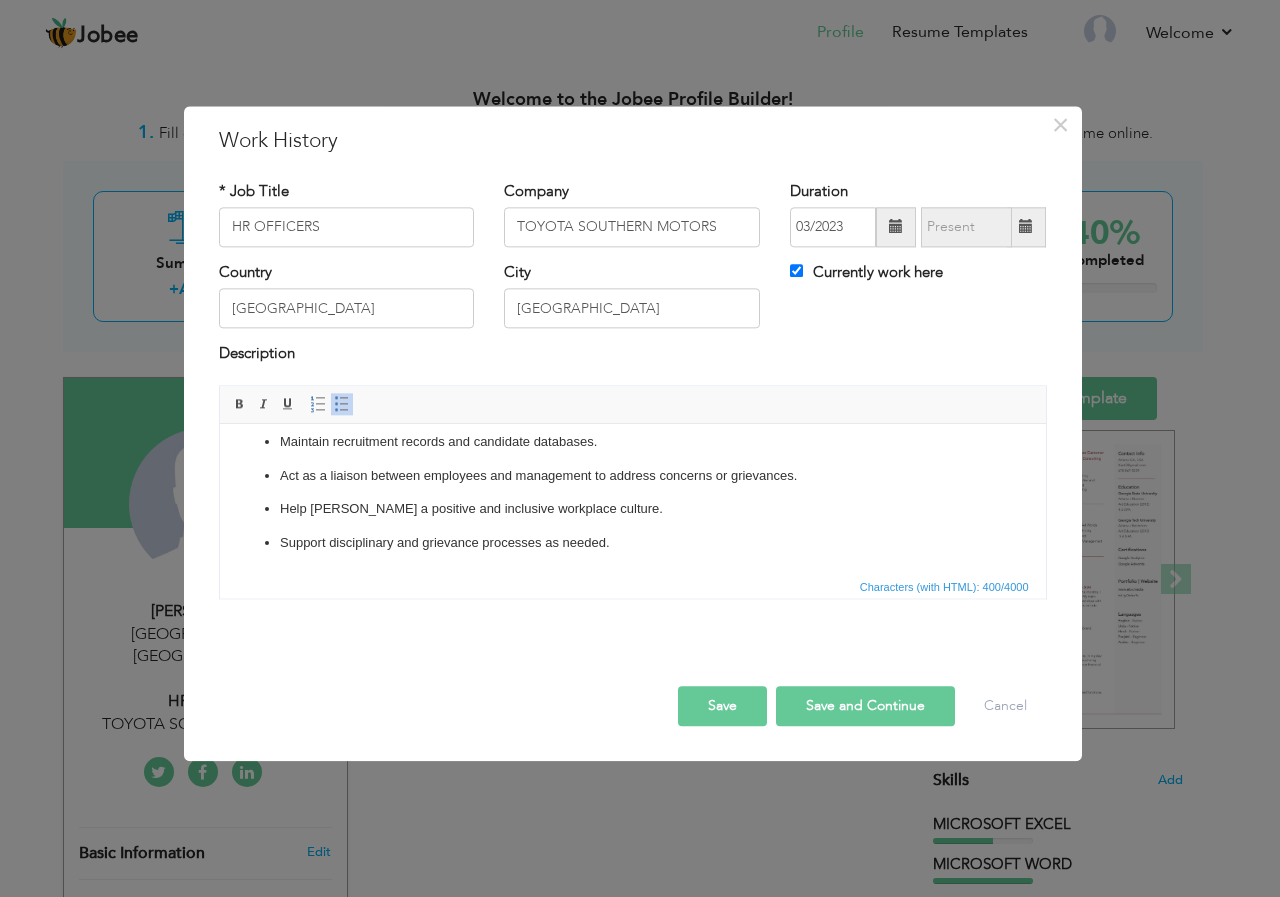 scroll, scrollTop: 111, scrollLeft: 0, axis: vertical 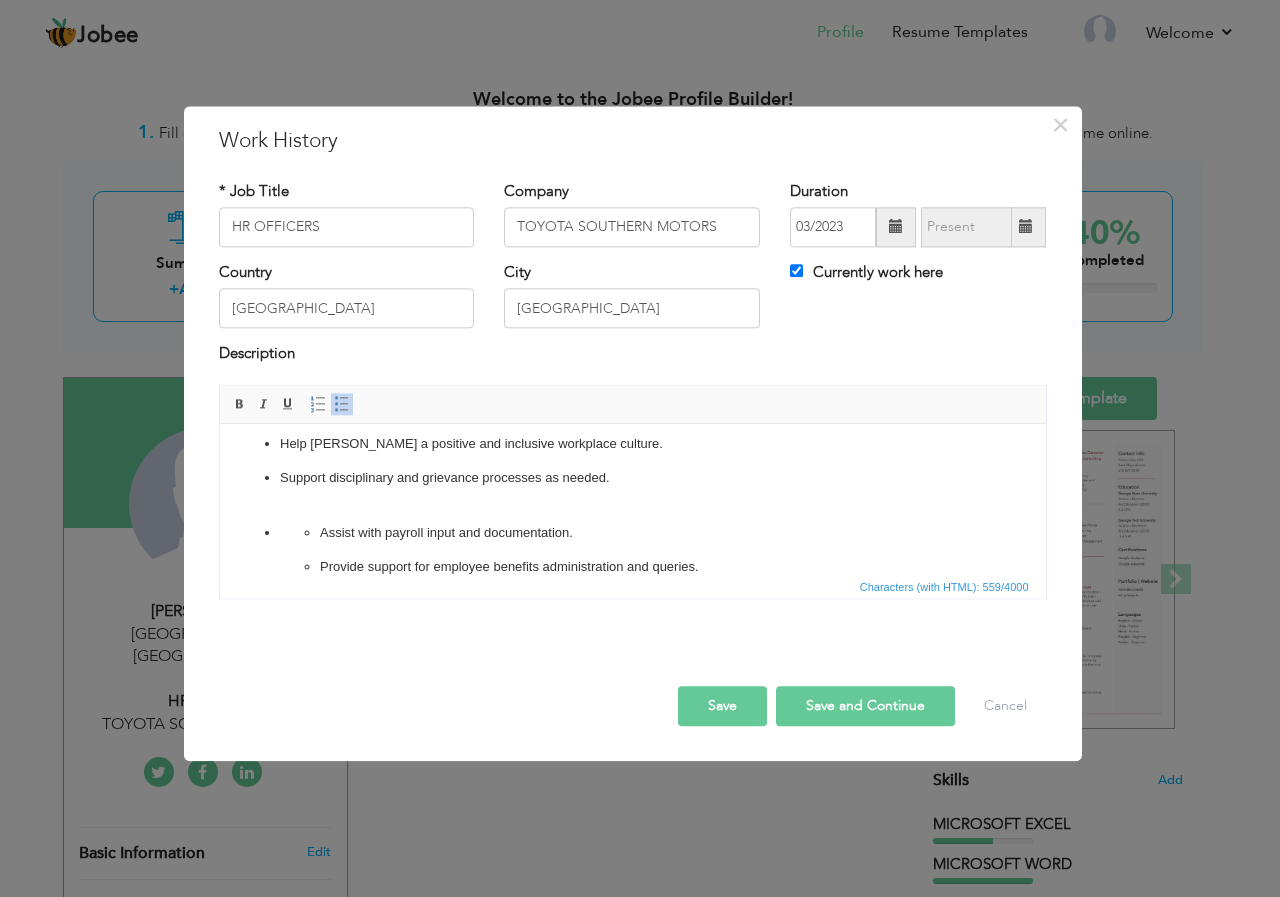 click on "Support disciplinary and grievance processes as needed." at bounding box center (632, 489) 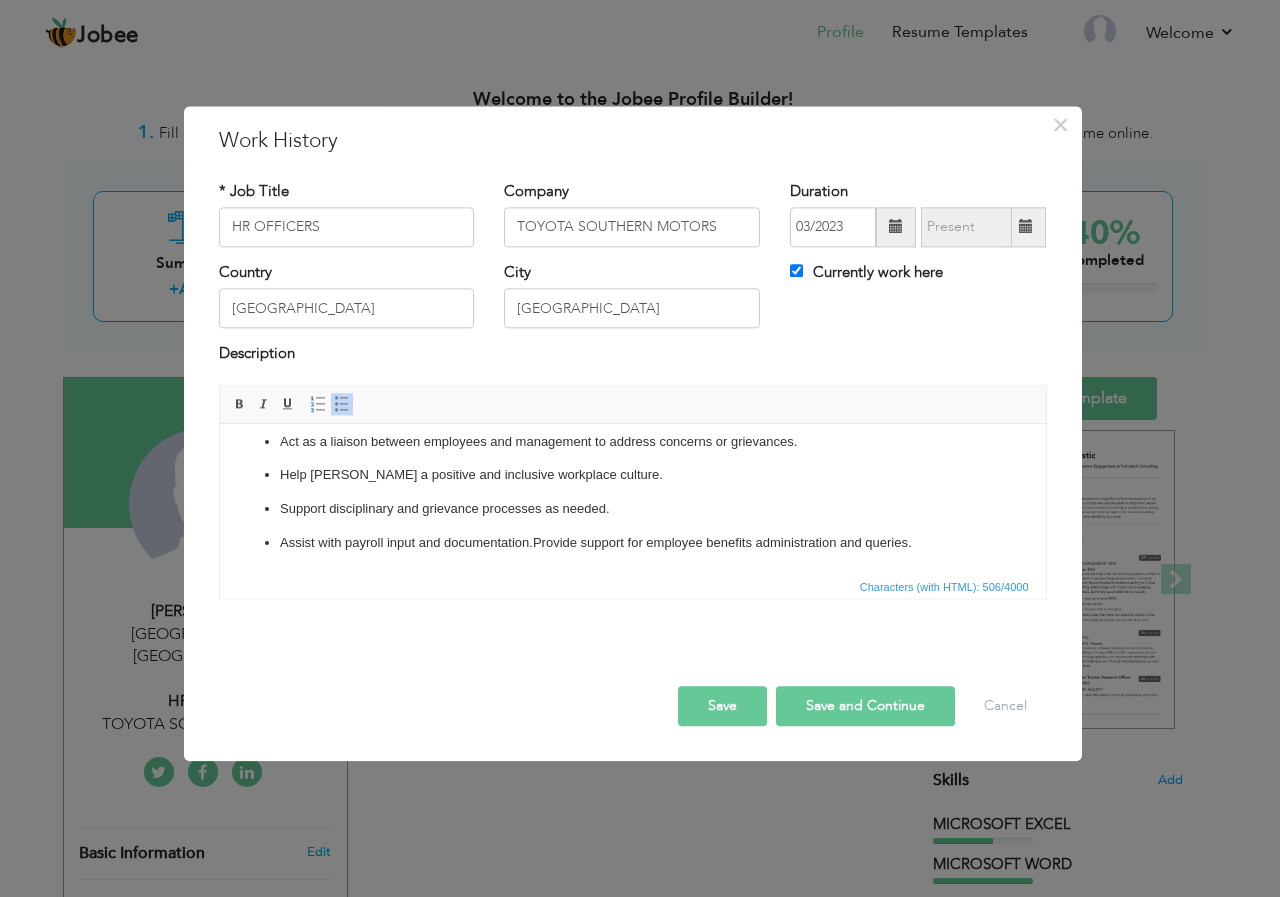 scroll, scrollTop: 0, scrollLeft: 0, axis: both 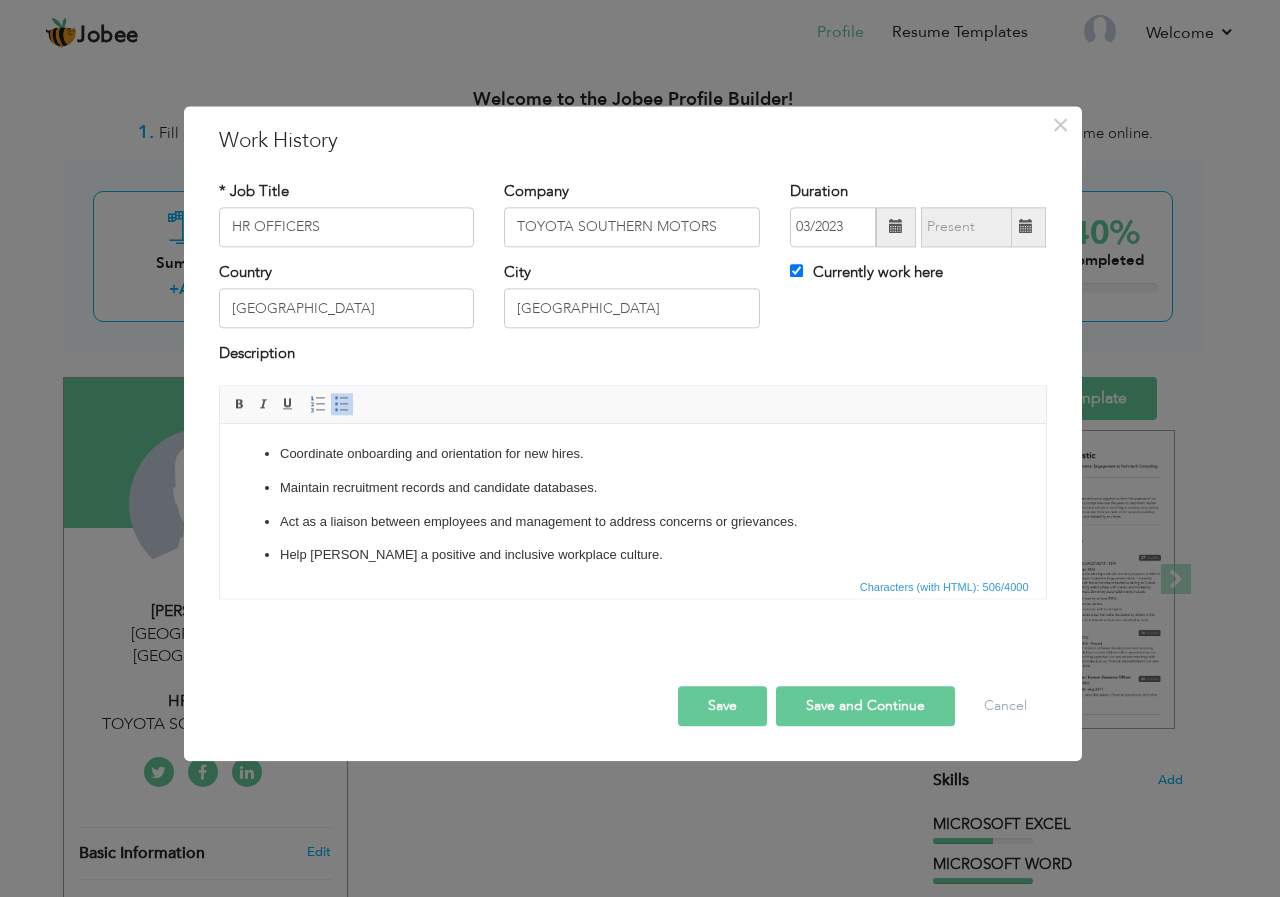click on "Coordinate onboarding and orientation for new hires. Maintain recruitment records and candidate databases. Act as a liaison between employees and management to address concerns or grievances. Help foster a positive and inclusive workplace culture. Support disciplinary and grievance processes as needed. Assist with payroll input and documentation. Provide support for employee benefits administration and queries." at bounding box center (632, 539) 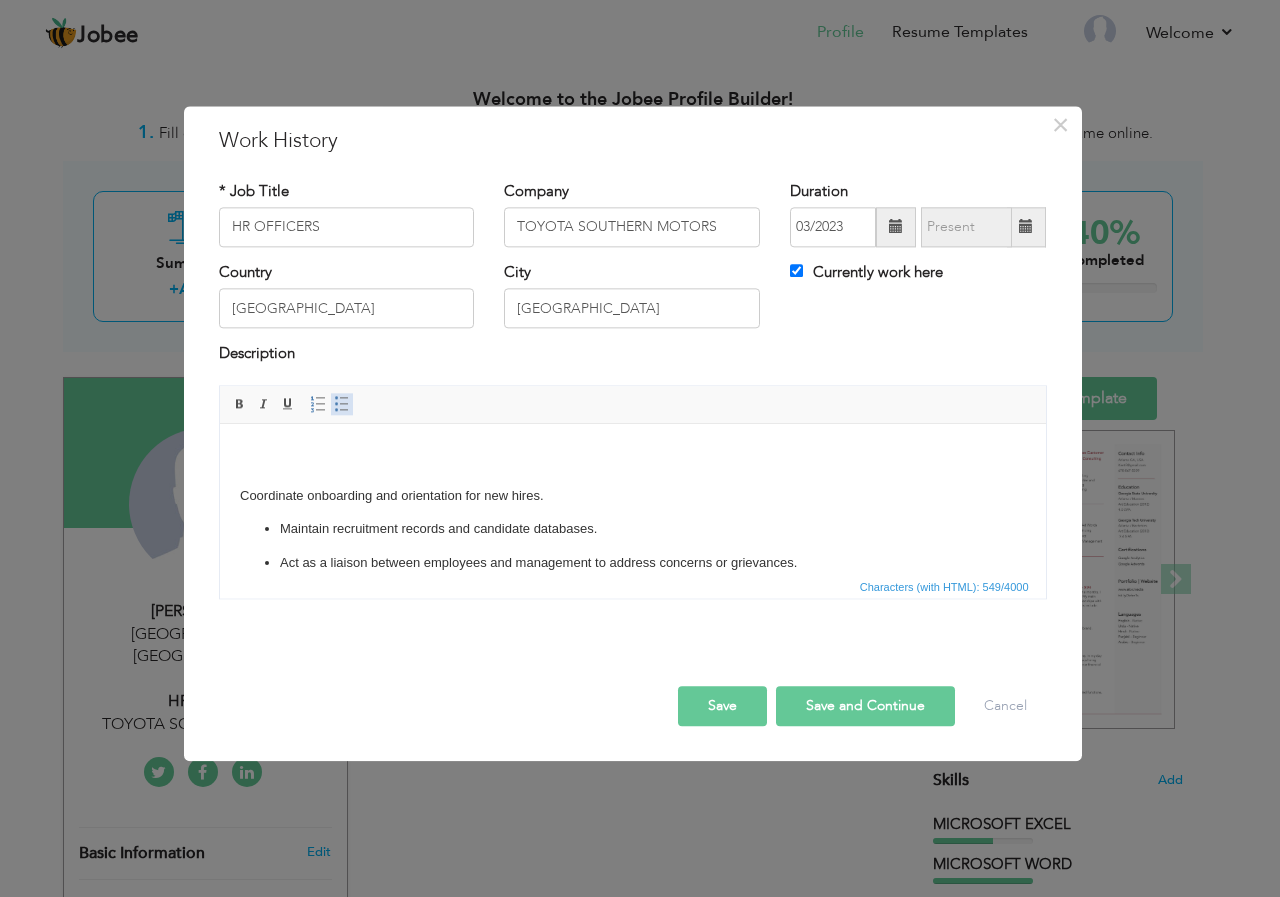 click at bounding box center [342, 404] 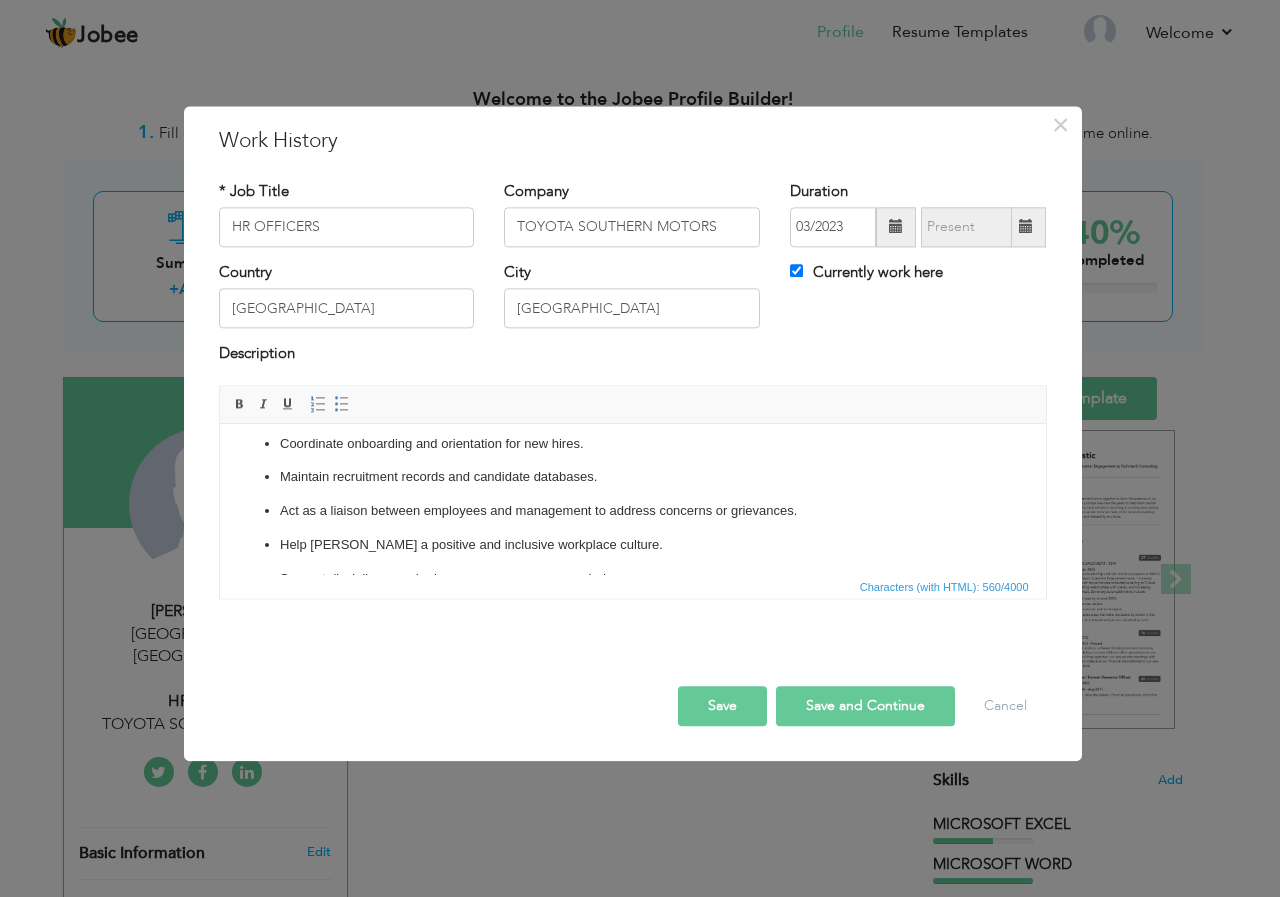 scroll, scrollTop: 100, scrollLeft: 0, axis: vertical 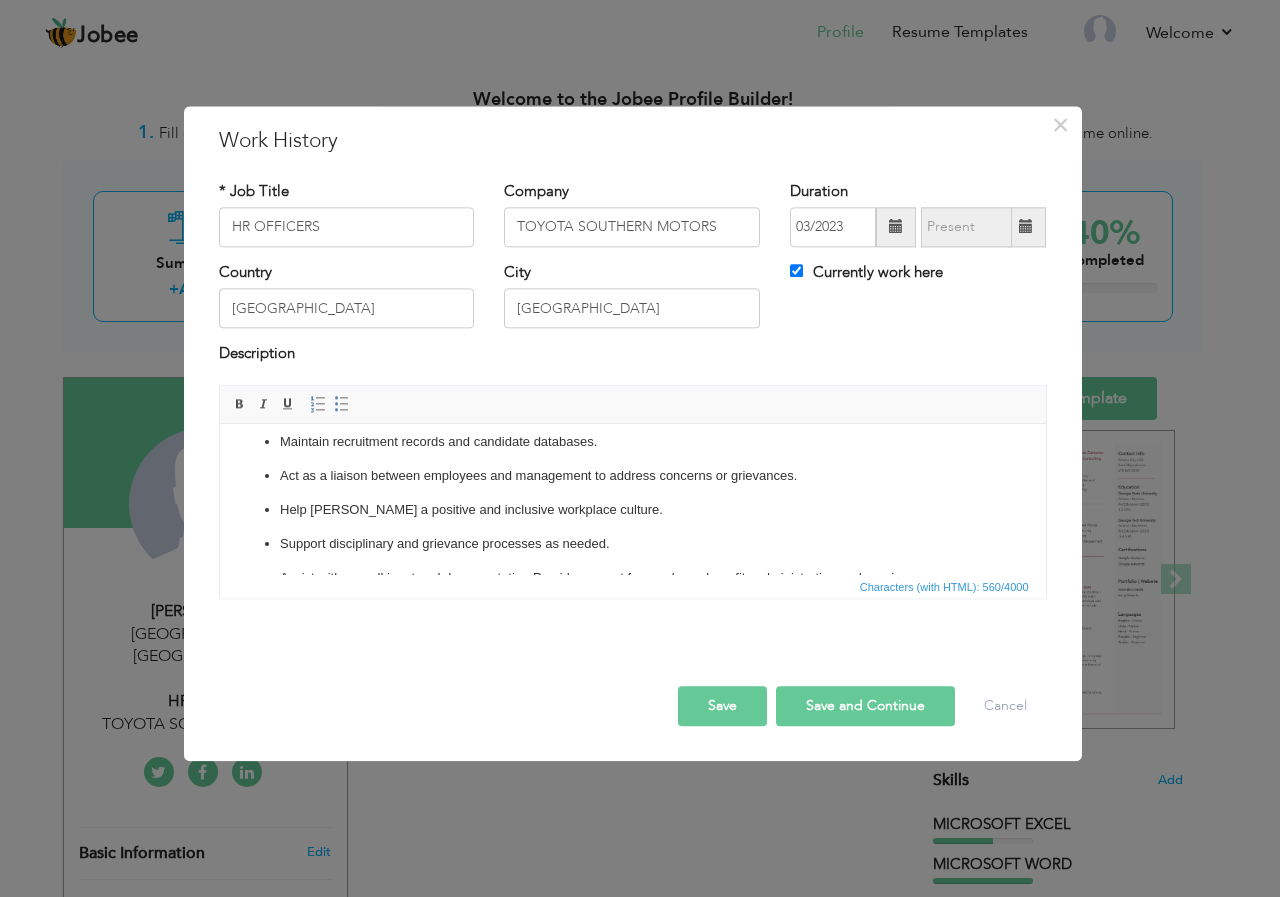 click on "Coordinate onboarding and orientation for new hires. Maintain recruitment records and candidate databases. Act as a liaison between employees and management to address concerns or grievances. Help foster a positive and inclusive workplace culture. Support disciplinary and grievance processes as needed. Assist with payroll input and documentation. Provide support for employee benefits administration and queries." at bounding box center [632, 494] 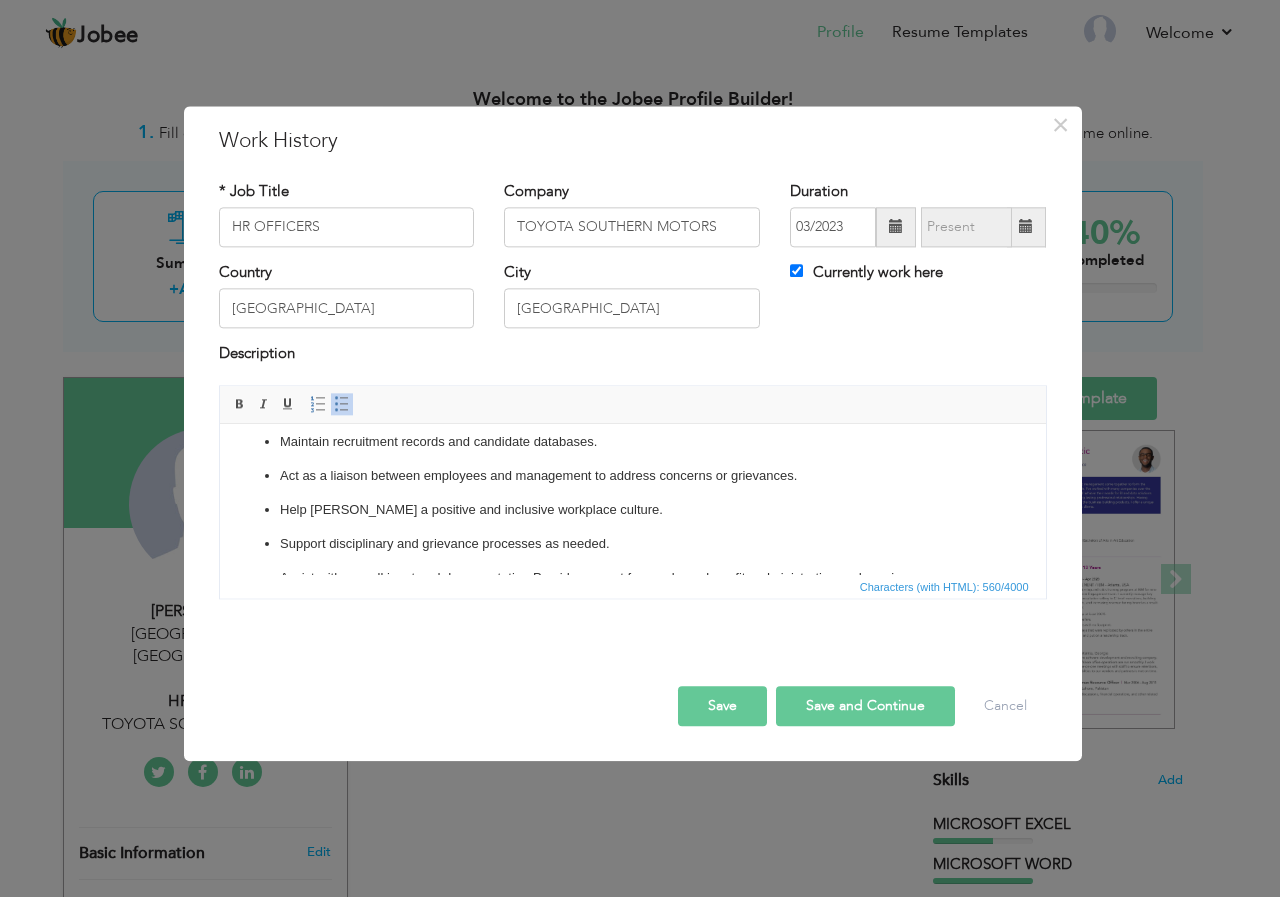 click on "Maintain recruitment records and candidate databases." at bounding box center [632, 442] 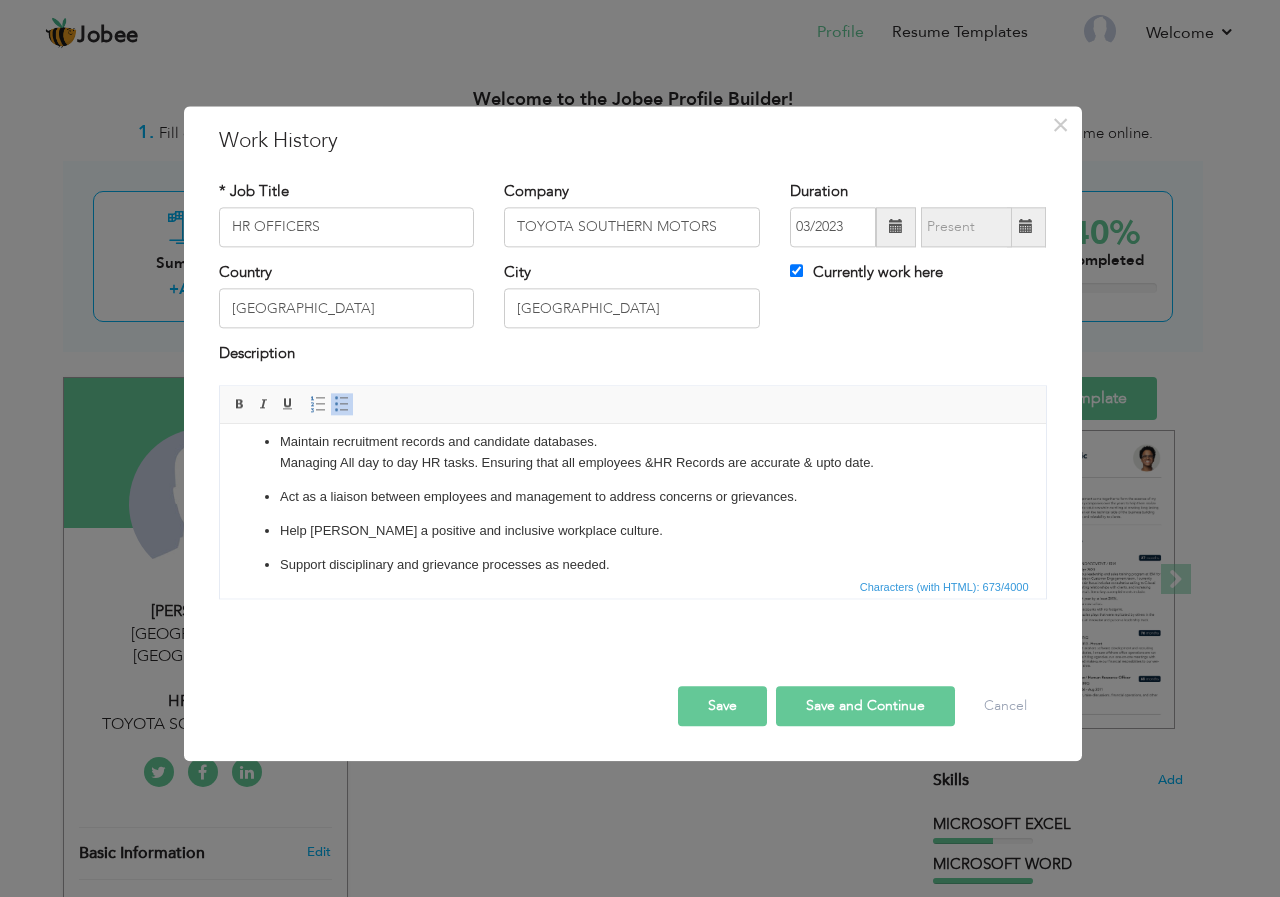 click on "Maintain recruitment records and candidate databases. Managing All day to day HR tasks. Ensuring that all employees &HR Records are accurate & upto date." at bounding box center (632, 453) 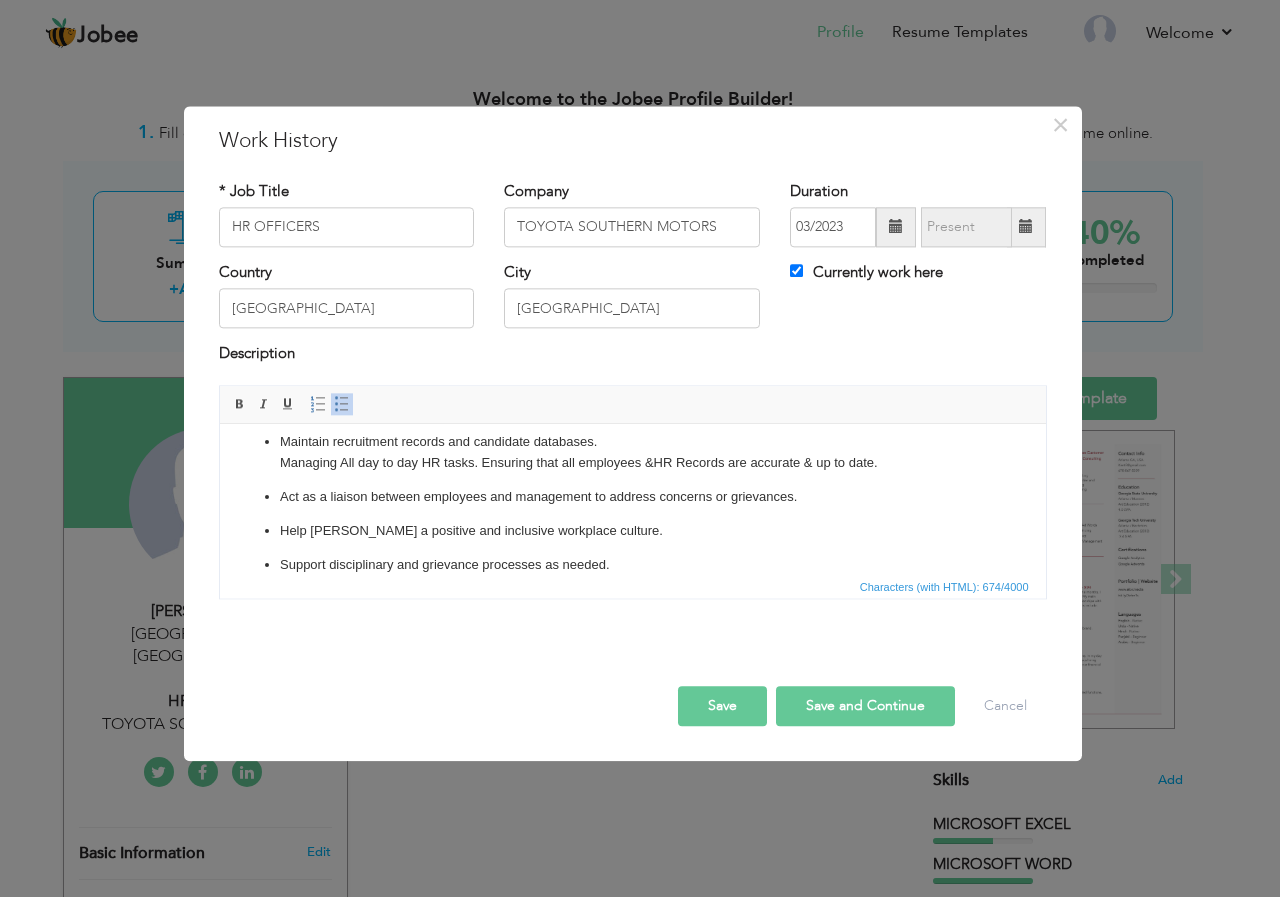 click on "Maintain recruitment records and candidate databases. Managing All day to day HR tasks. Ensuring that all employees &HR Records are accurate & up to date." at bounding box center (632, 453) 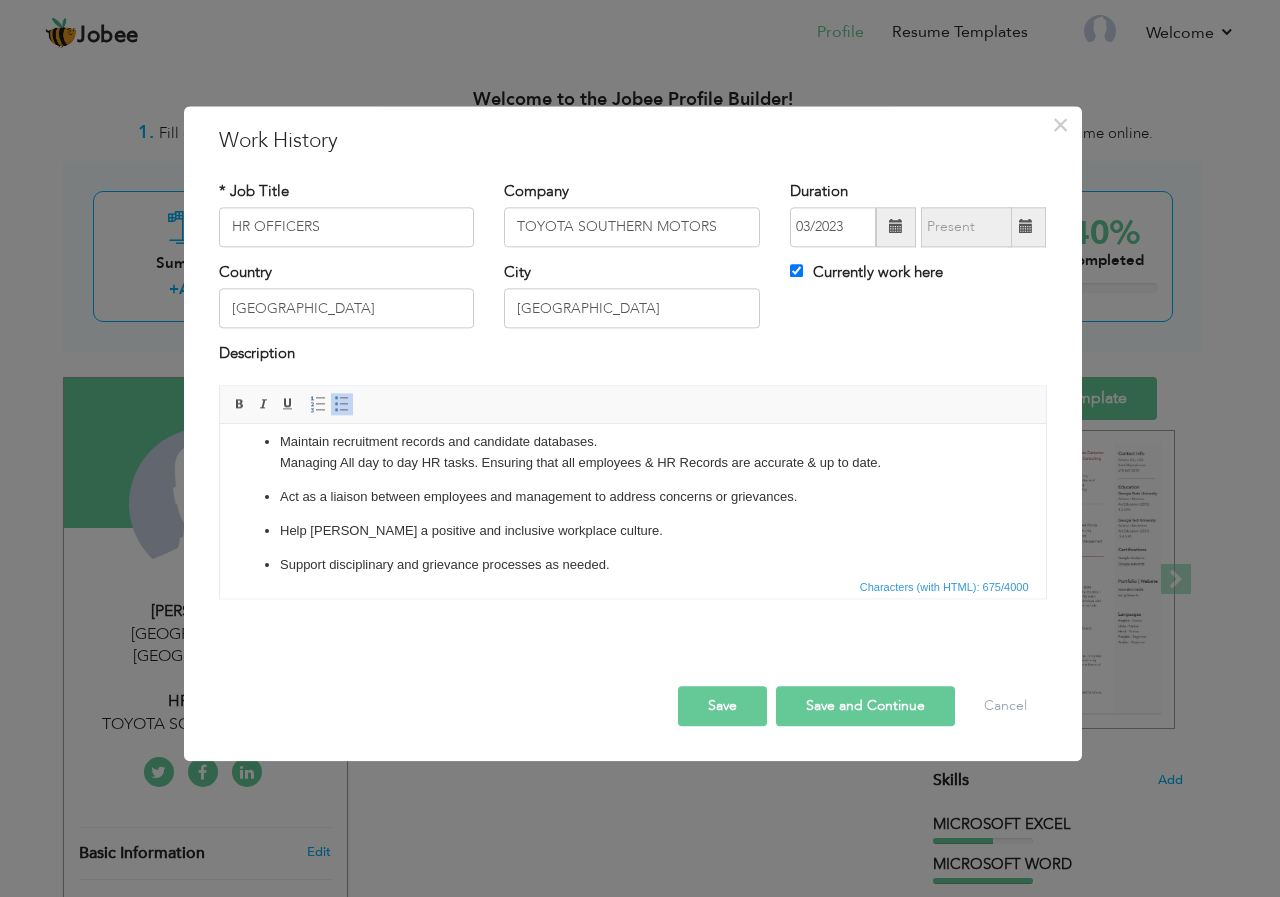 click on "Maintain recruitment records and candidate databases. Managing All day to day HR tasks. Ensuring that all employees & HR Records are accurate & up to date." at bounding box center (632, 453) 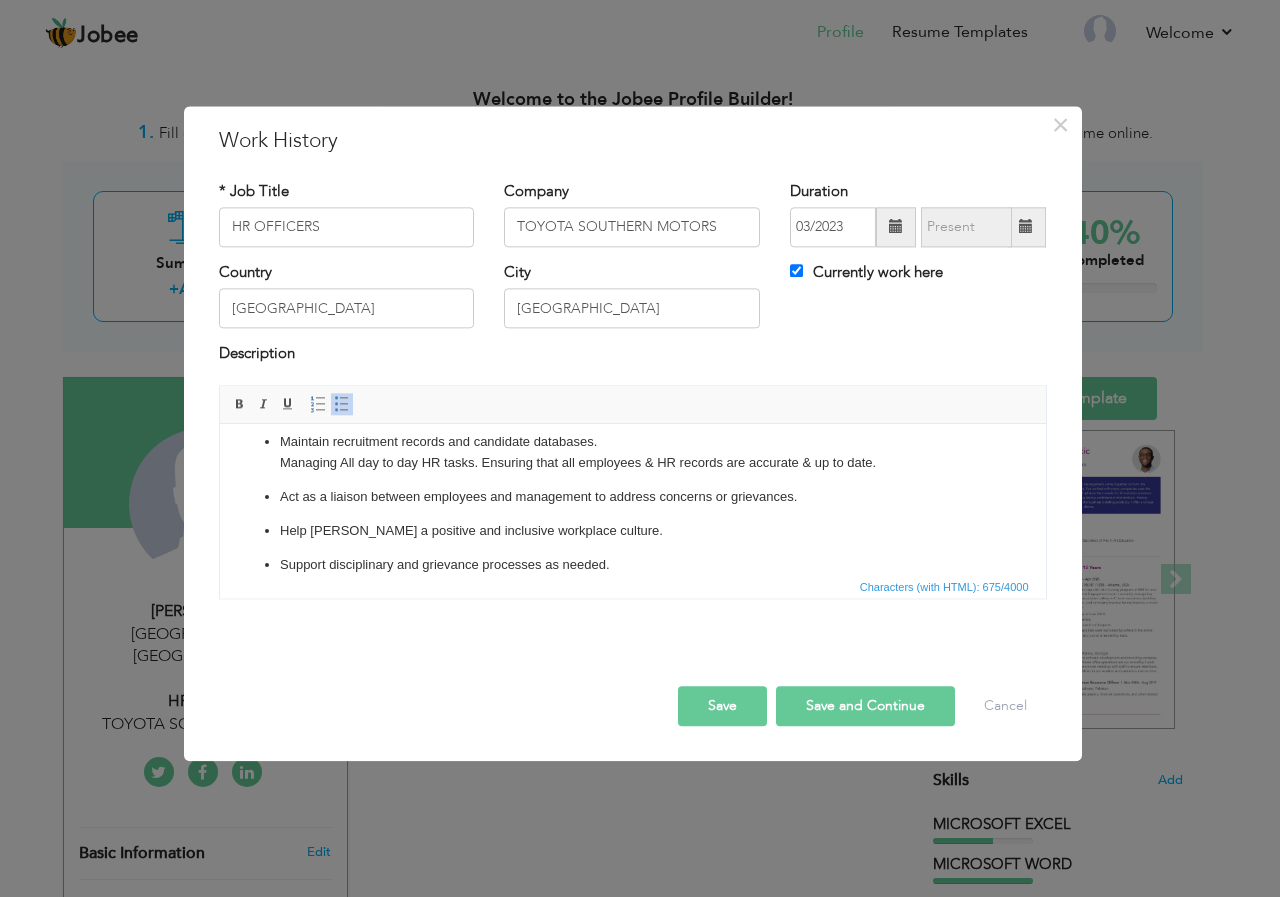 drag, startPoint x: 347, startPoint y: 461, endPoint x: 373, endPoint y: 465, distance: 26.305893 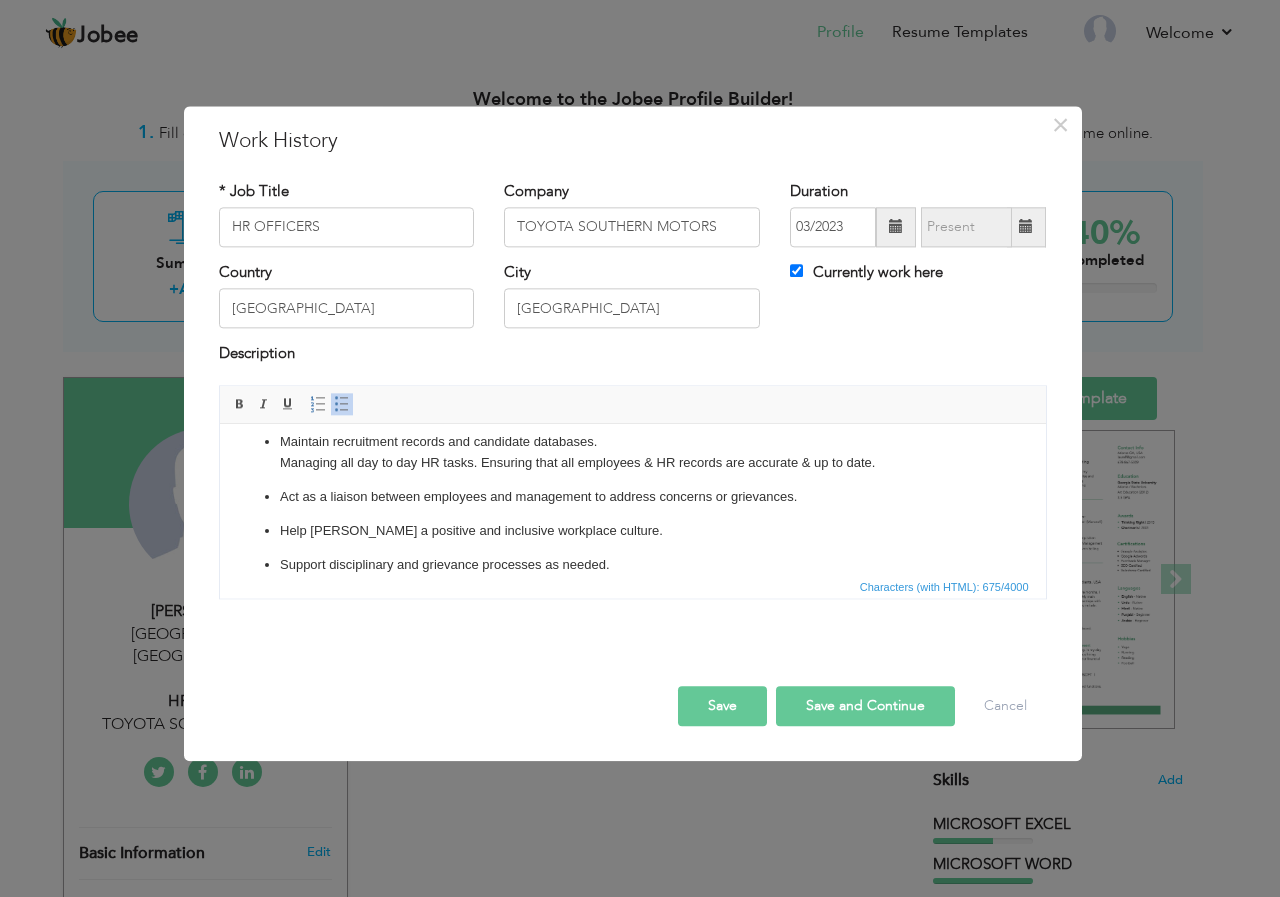 click on "Maintain recruitment records and candidate databases. Managing a ll day to day HR tasks. Ensuring that all employees & HR r ecords are accurate & up to date." at bounding box center [632, 453] 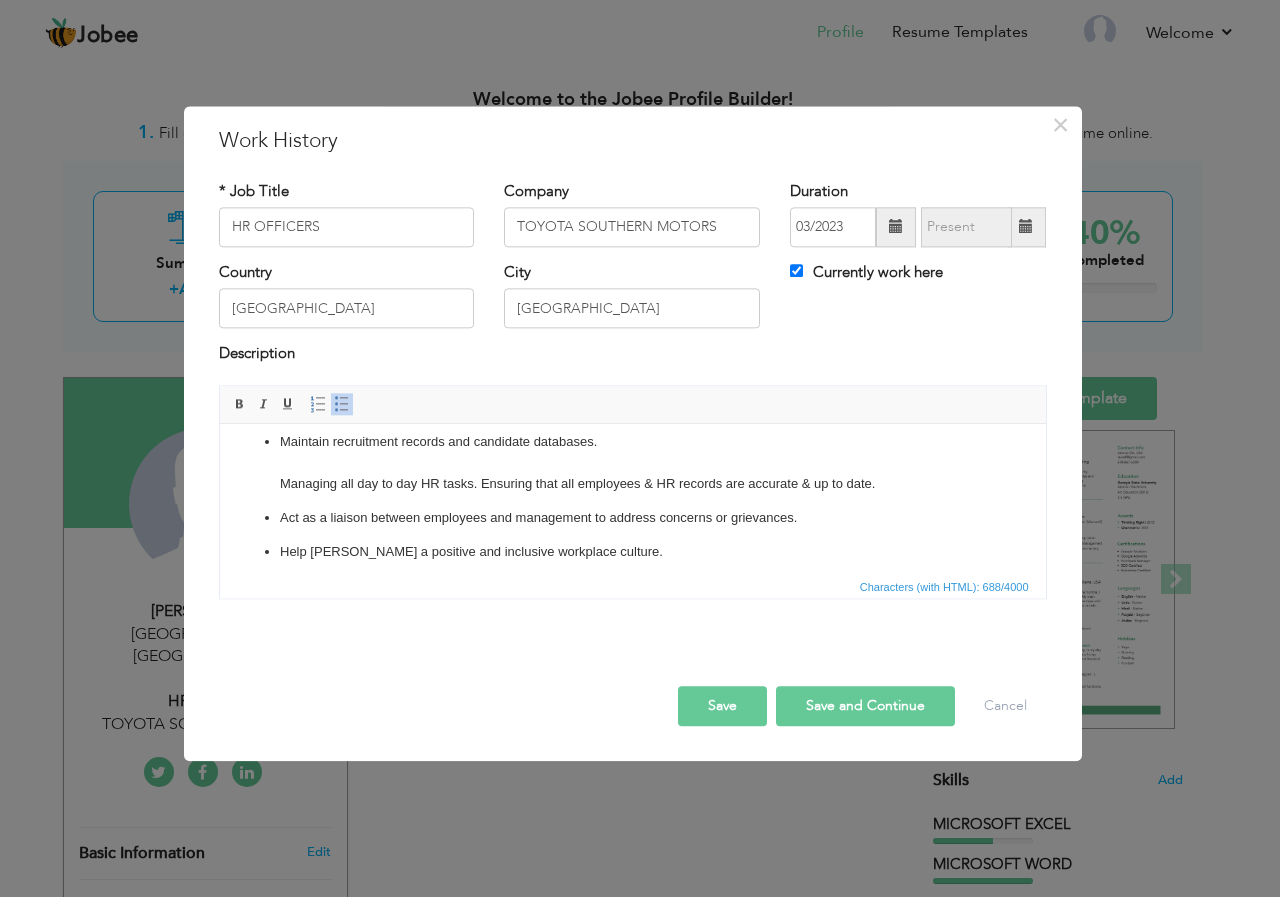 click on "Maintain recruitment records and candidate databases. ​​​​​​​ Managing a ll day to day HR tasks. Ensuring that all employees & HR r ecords are accurate & up to date." at bounding box center [632, 463] 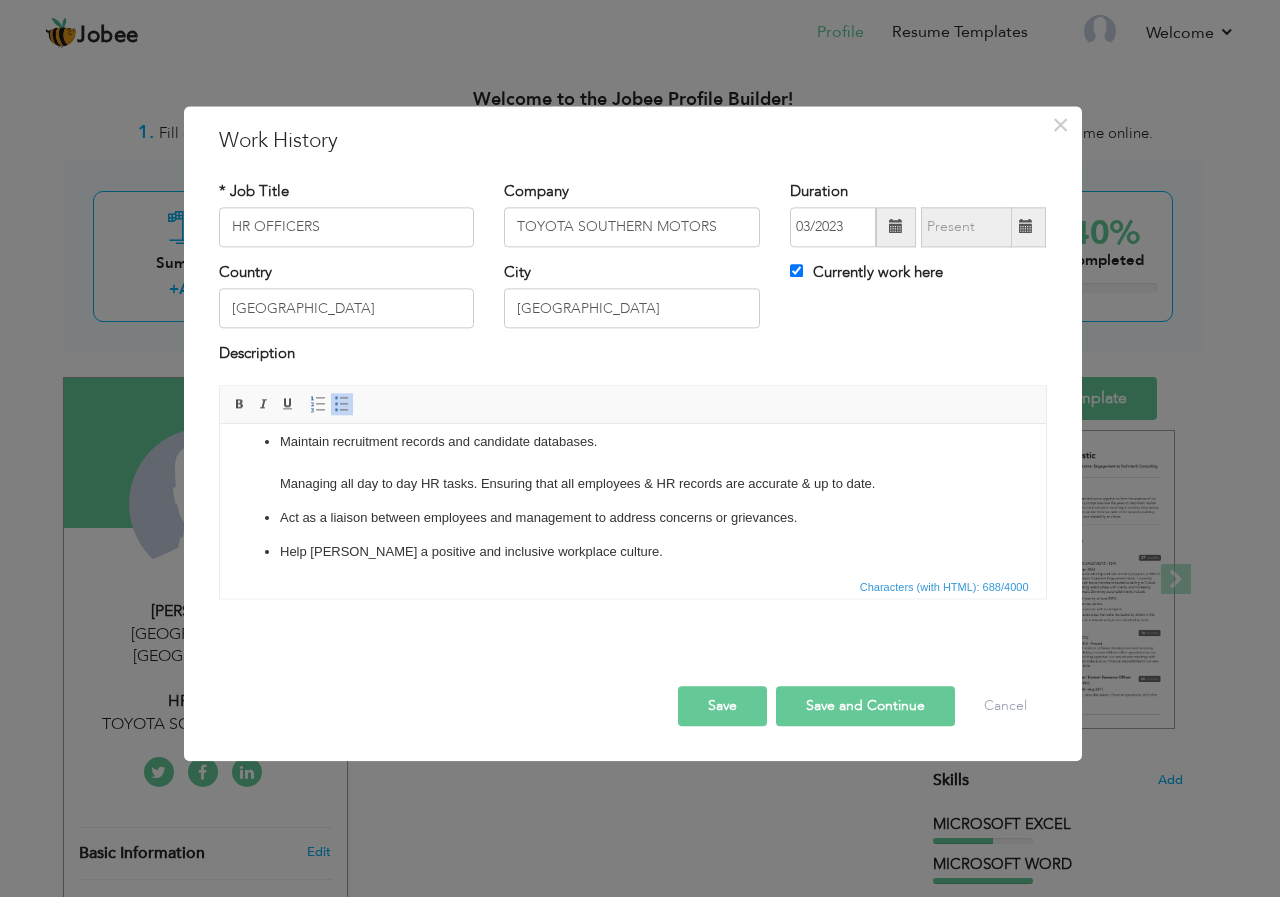 click at bounding box center [342, 404] 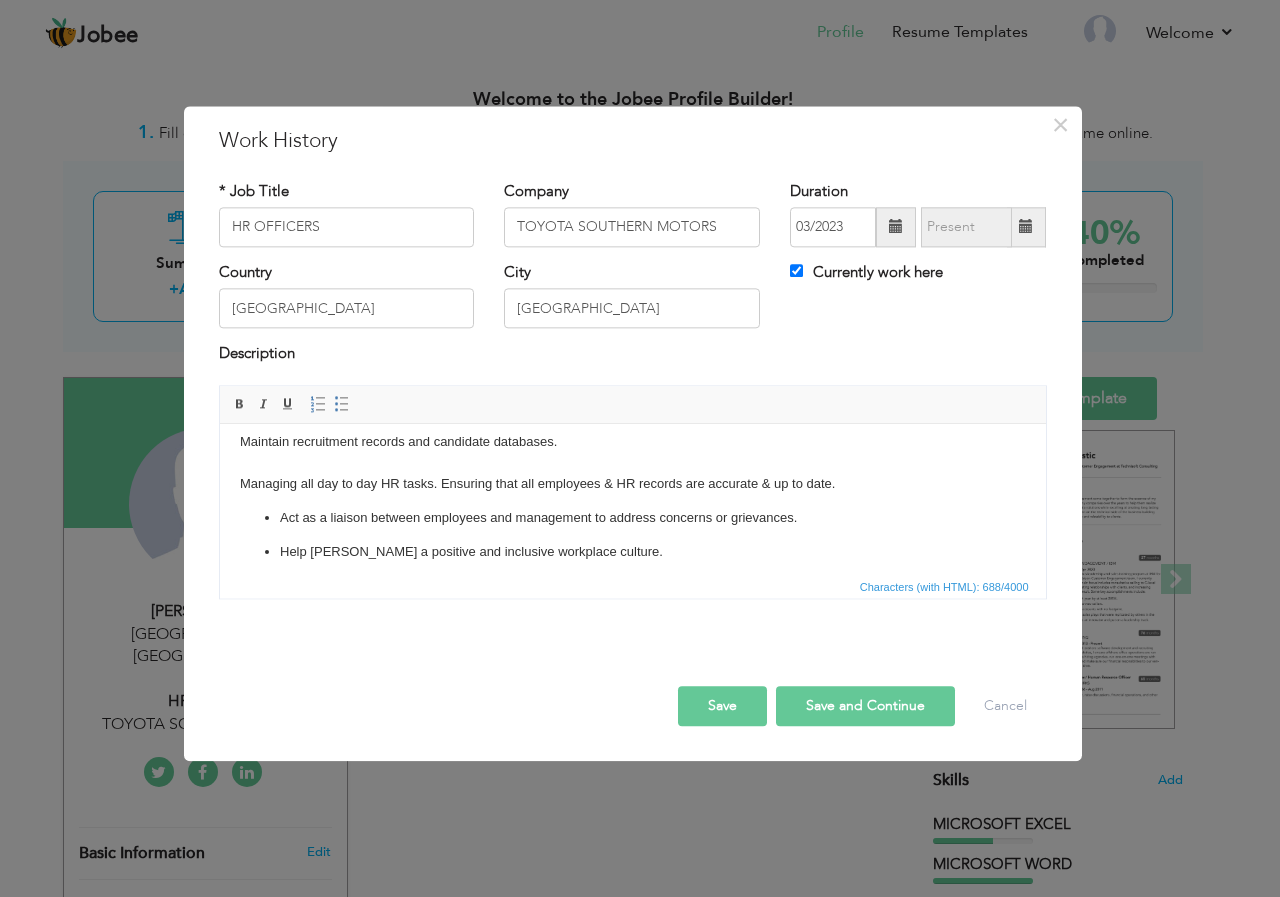click on "Insert/Remove Numbered List   Insert/Remove Bulleted List" at bounding box center (330, 404) 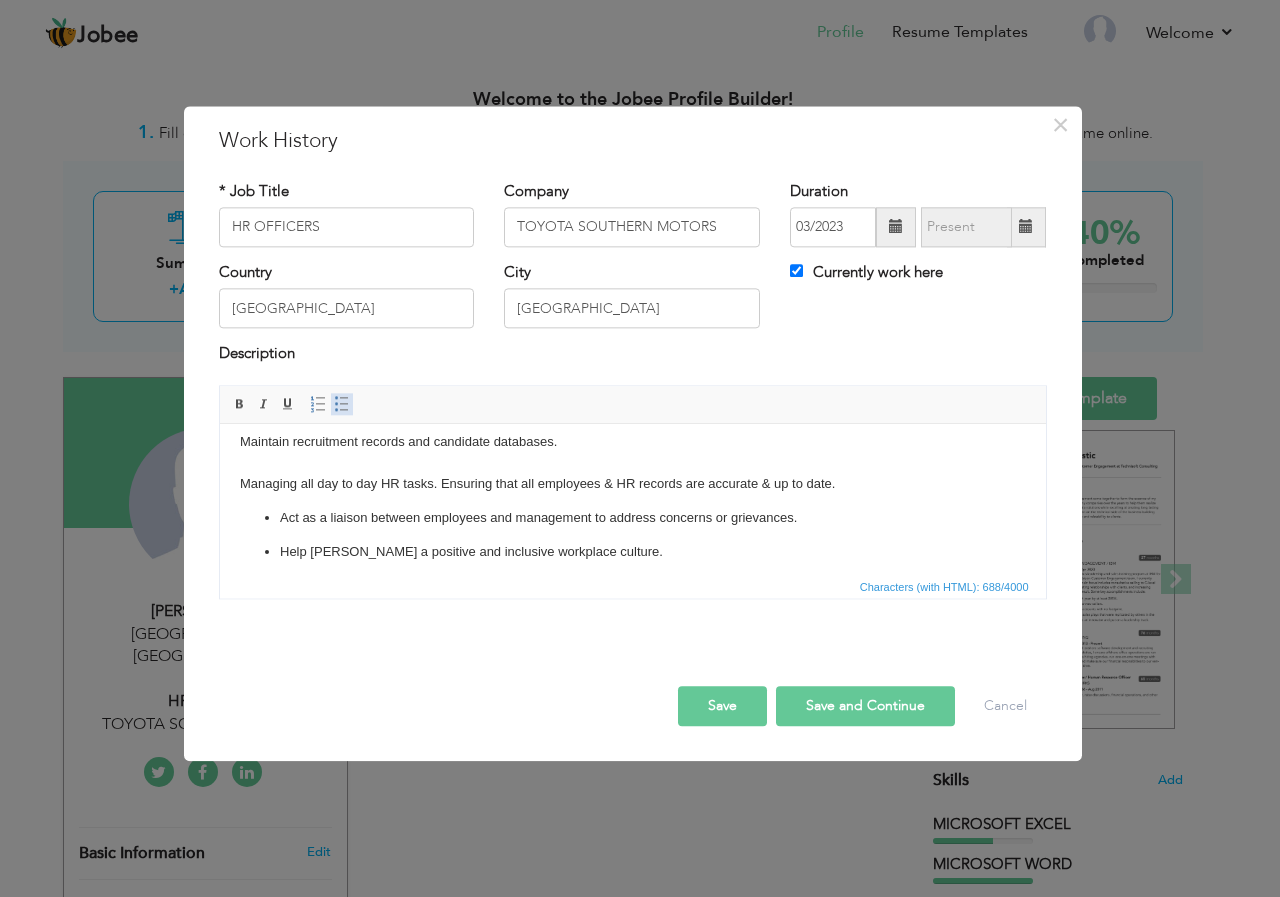 click at bounding box center [342, 404] 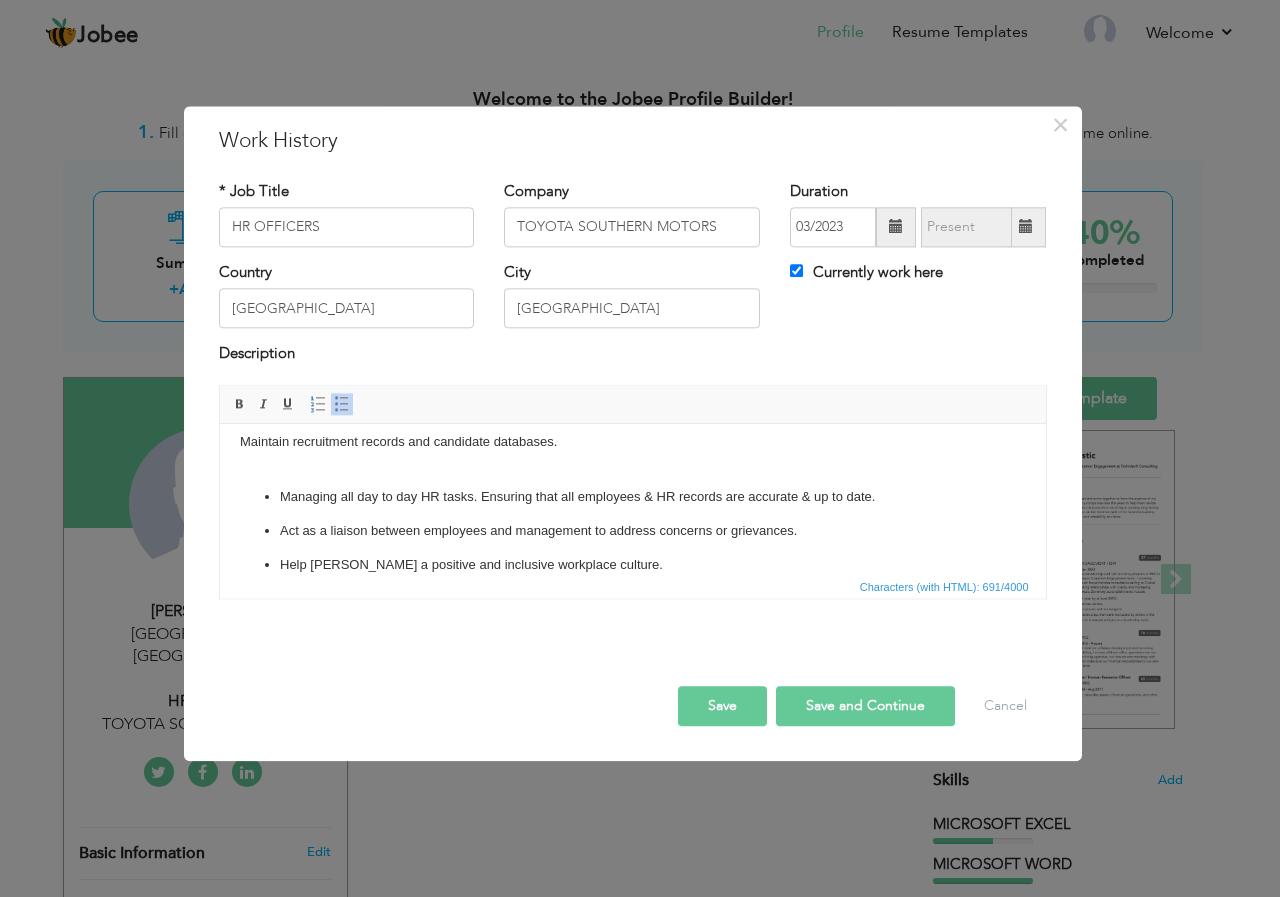 scroll, scrollTop: 0, scrollLeft: 0, axis: both 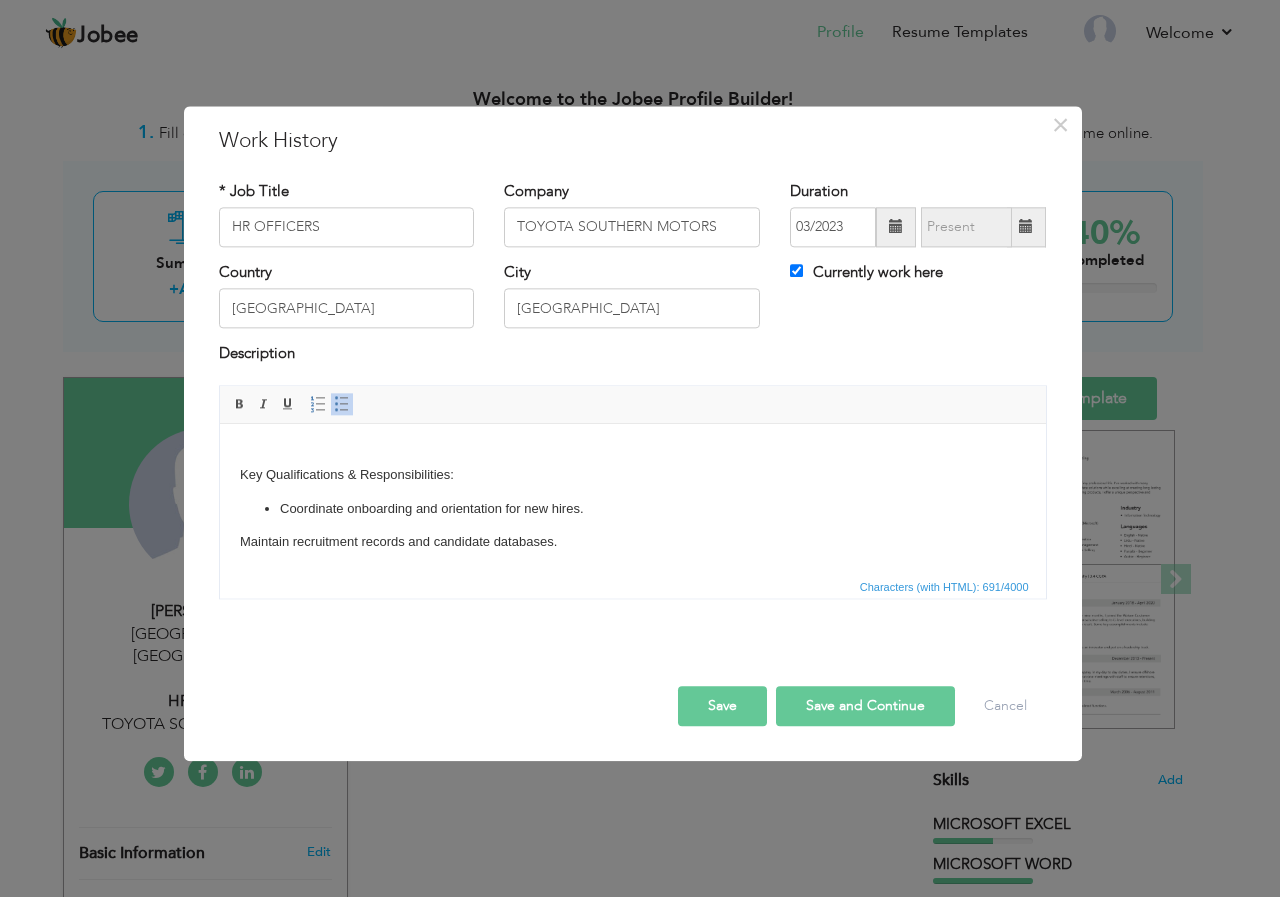 click on "Maintain recruitment records and candidate databases. ​​​​​​​" at bounding box center (632, 553) 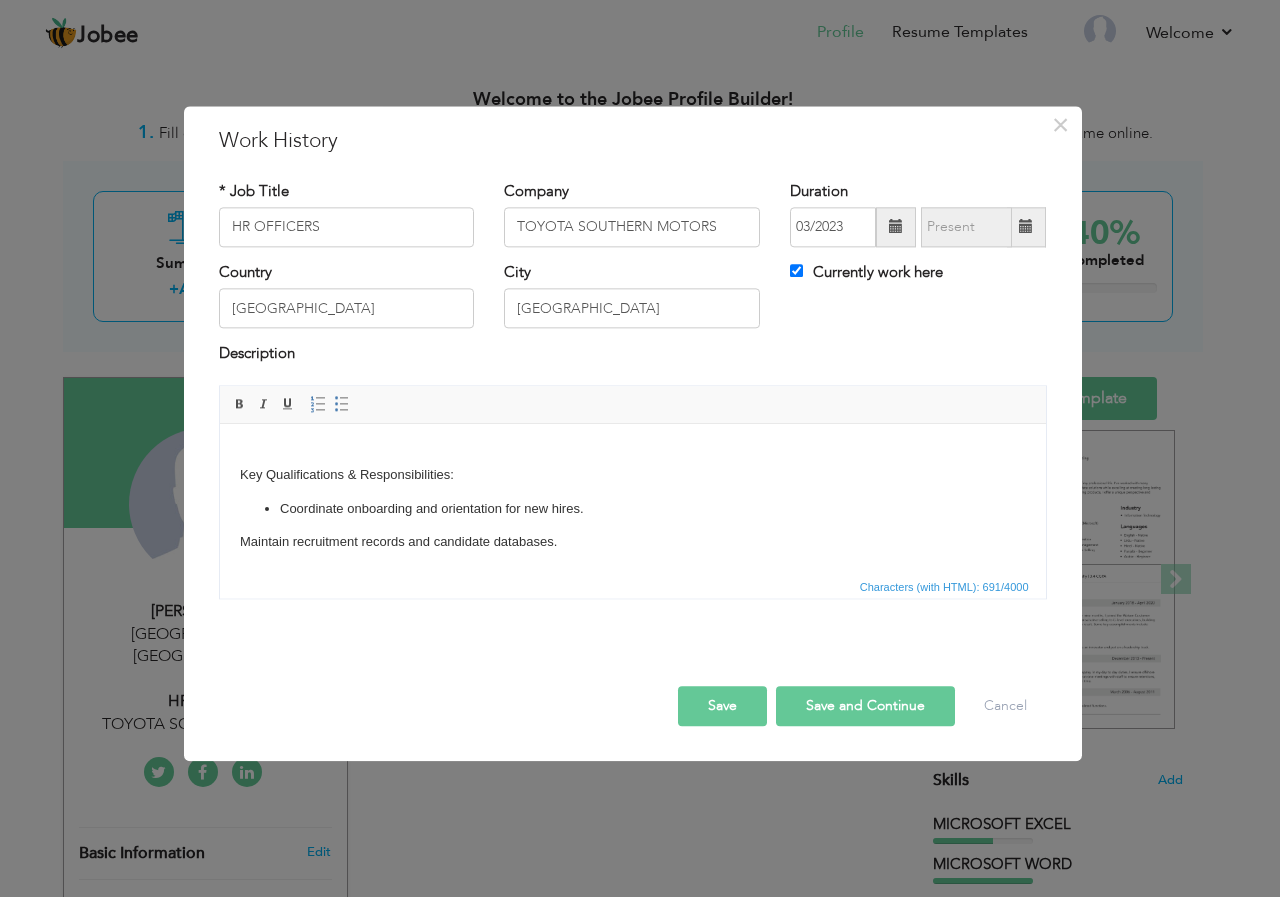 drag, startPoint x: 239, startPoint y: 539, endPoint x: 304, endPoint y: 516, distance: 68.94926 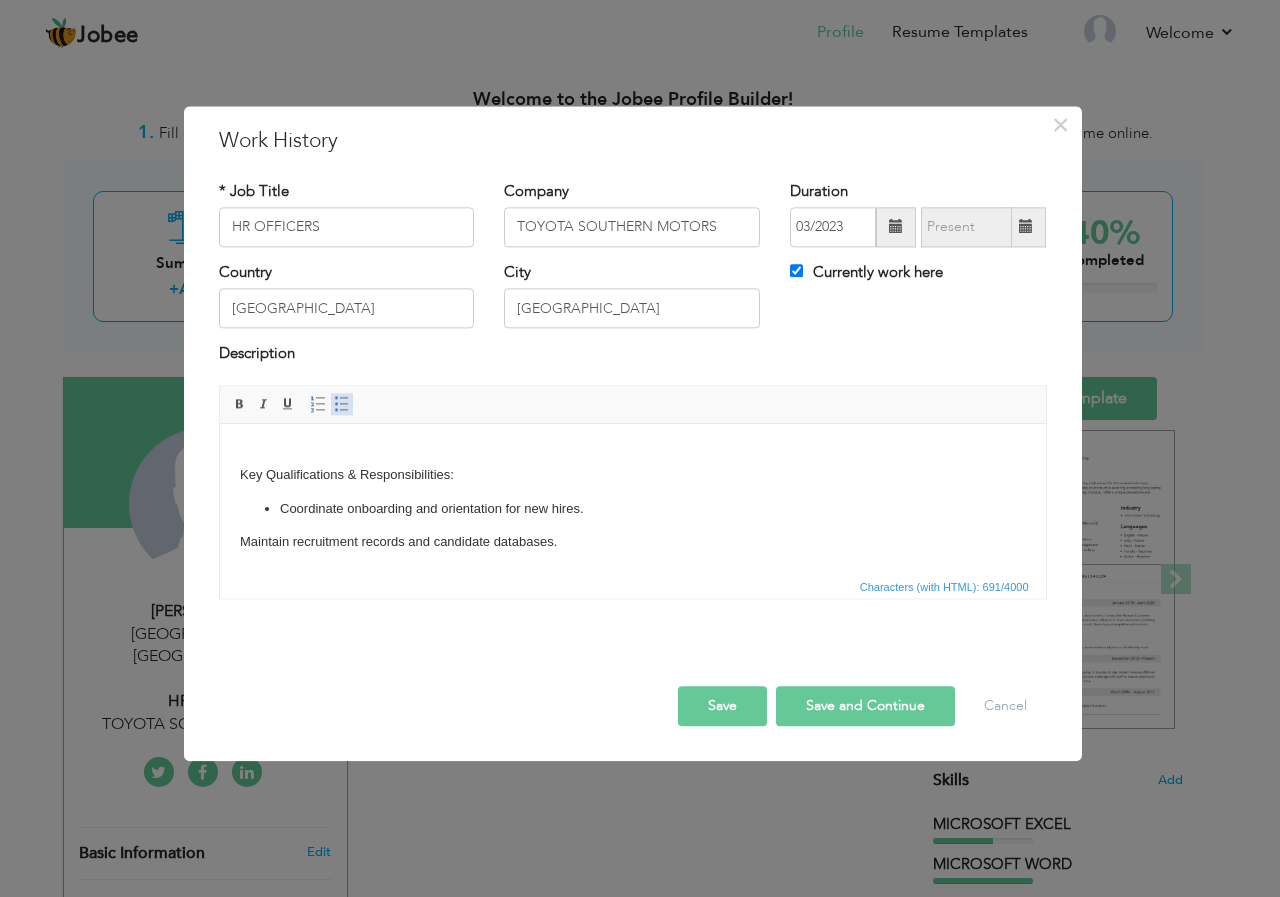 click at bounding box center (342, 404) 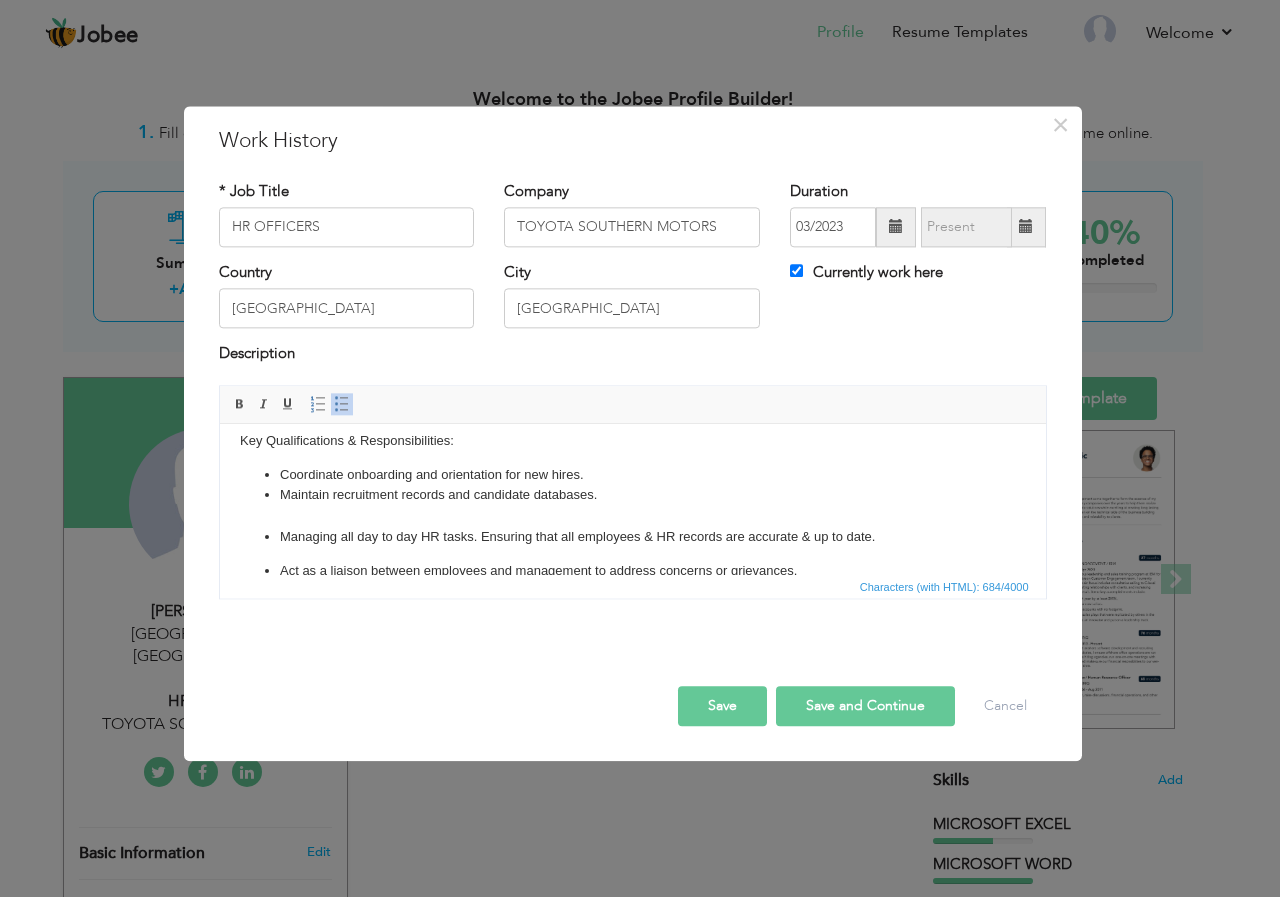 scroll, scrollTop: 0, scrollLeft: 0, axis: both 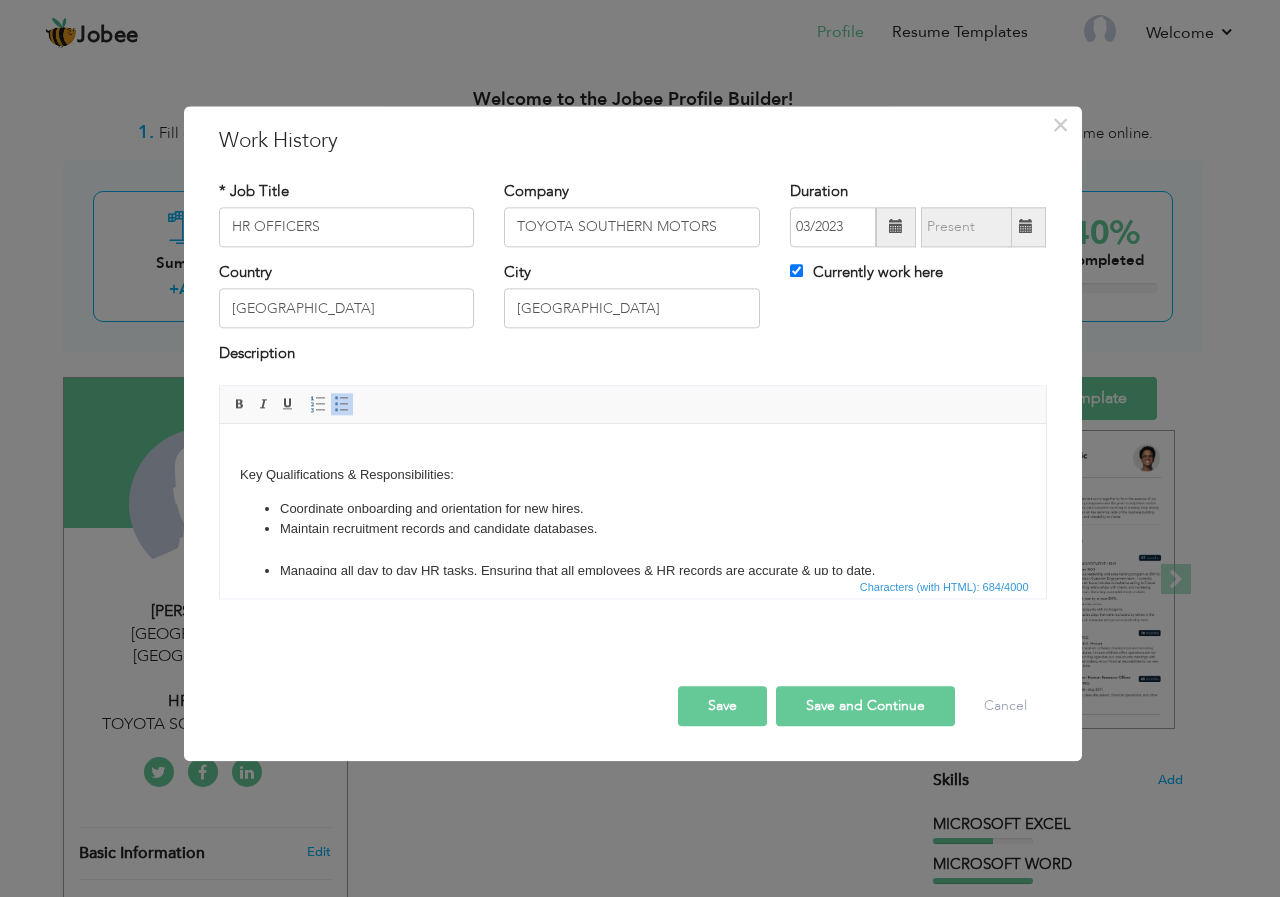 click on "Coordinate onboarding and orientation for new hires." at bounding box center [632, 509] 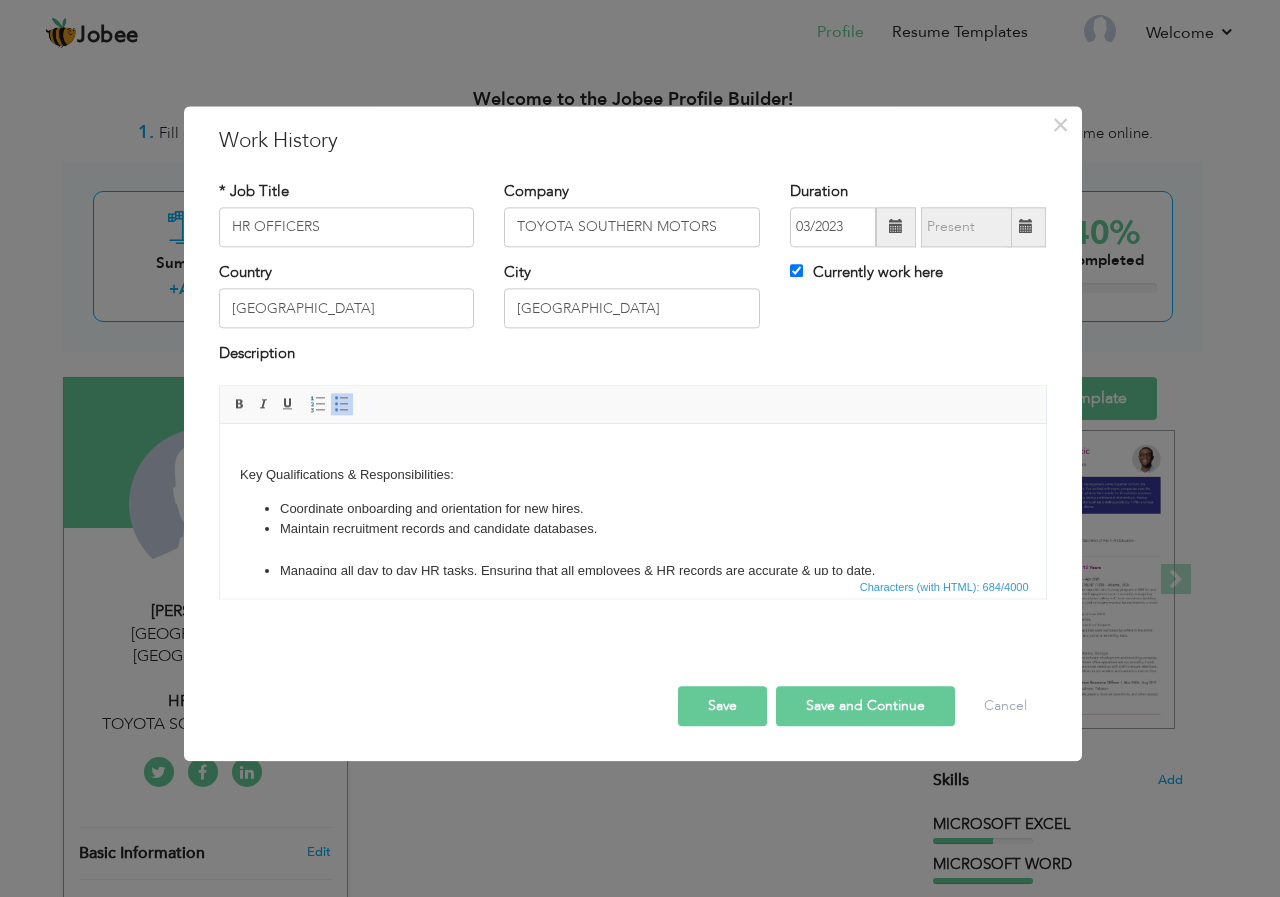 click on "Maintain recruitment records and candidate databases. ​​​​​​​" at bounding box center (632, 540) 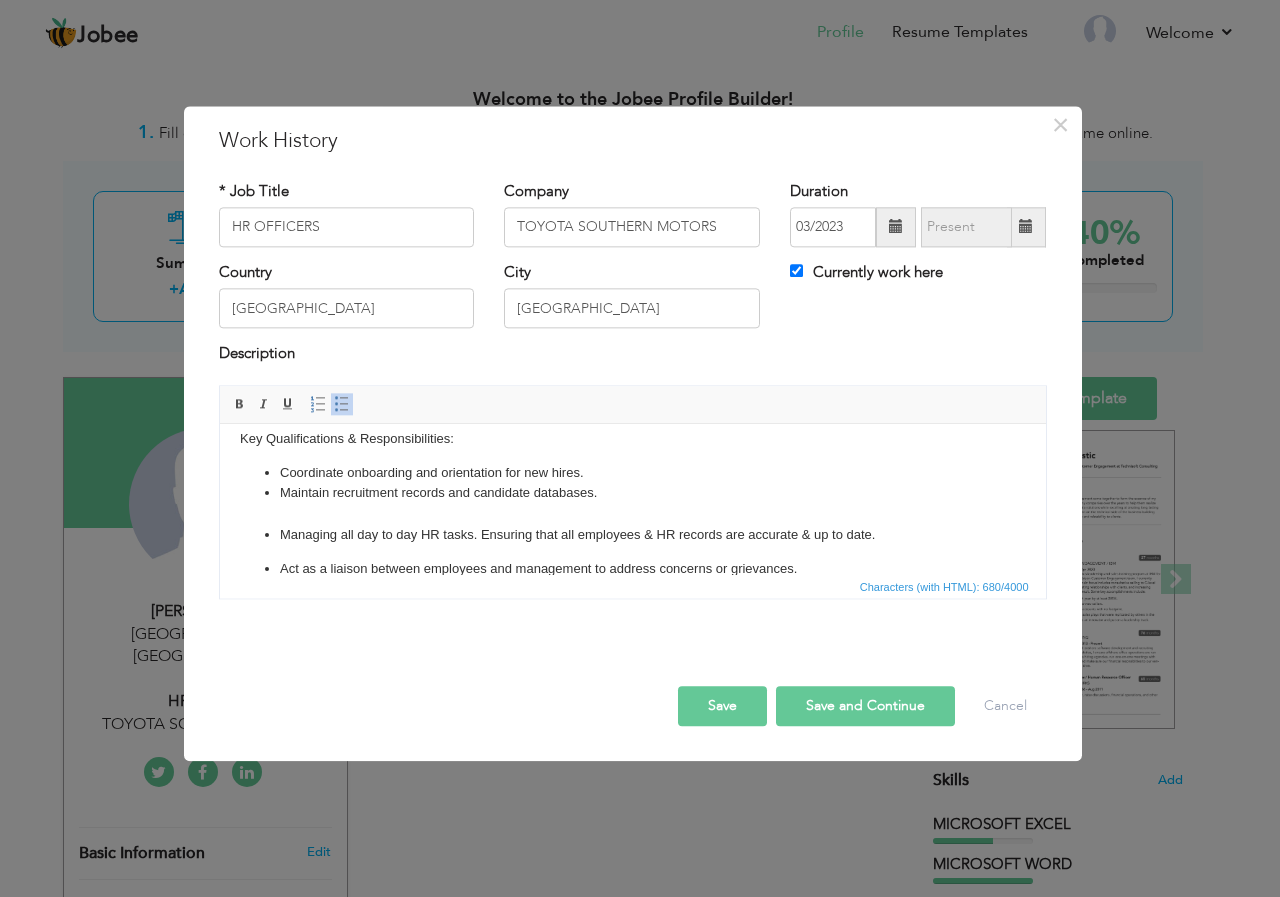scroll, scrollTop: 100, scrollLeft: 0, axis: vertical 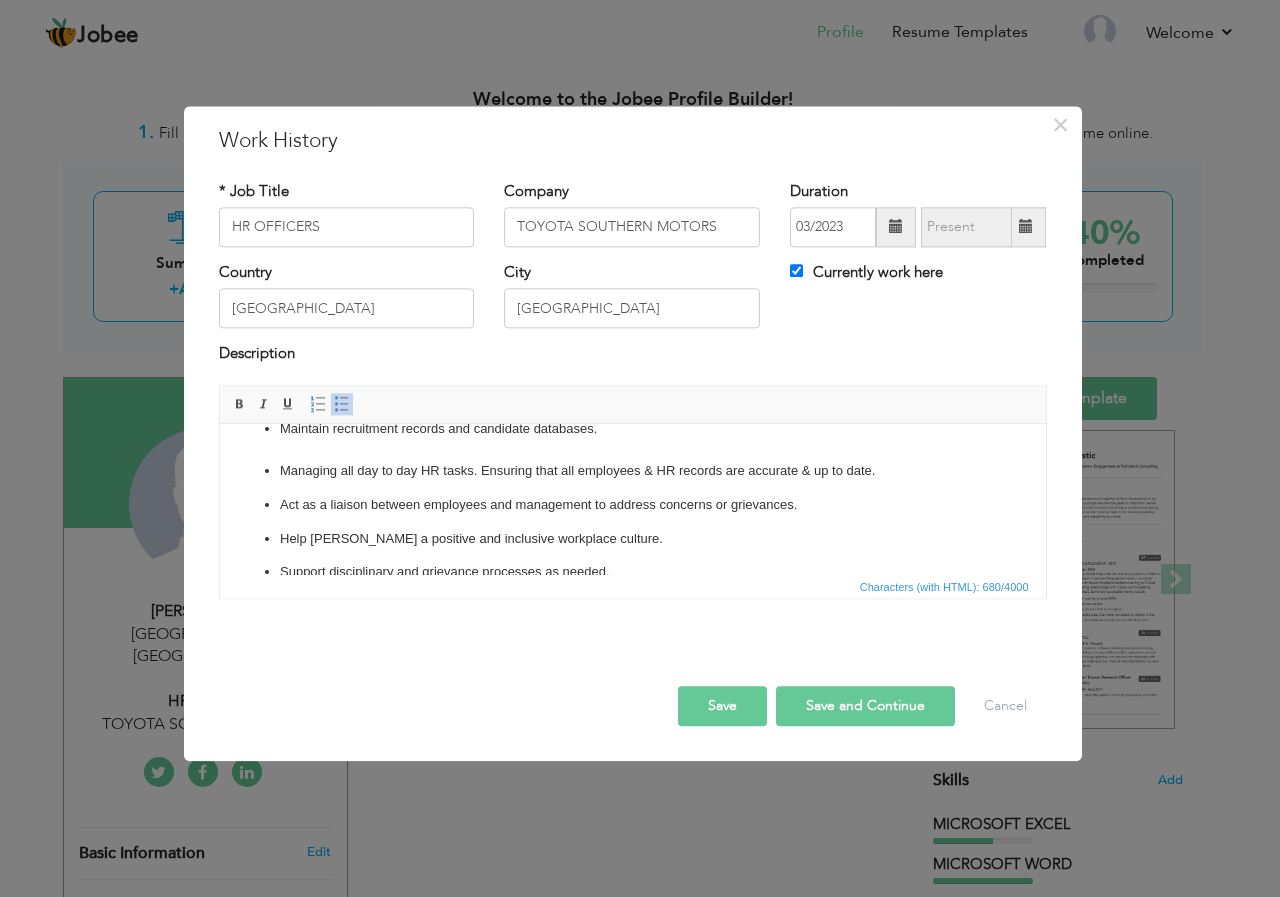 click on "Coordinate onboarding and orientation for new hires. Maintain recruitment records and candidate databases. ​​​ Managing a ll day to day HR tasks. Ensuring that all employees & HR r ecords are accurate & up to date. Act as a liaison between employees and management to address concerns or grievances. Help foster a positive and inclusive workplace culture. Support disciplinary and grievance processes as needed. Assist with payroll input and documentation. Provide support for employee benefits administration and queries." at bounding box center (632, 508) 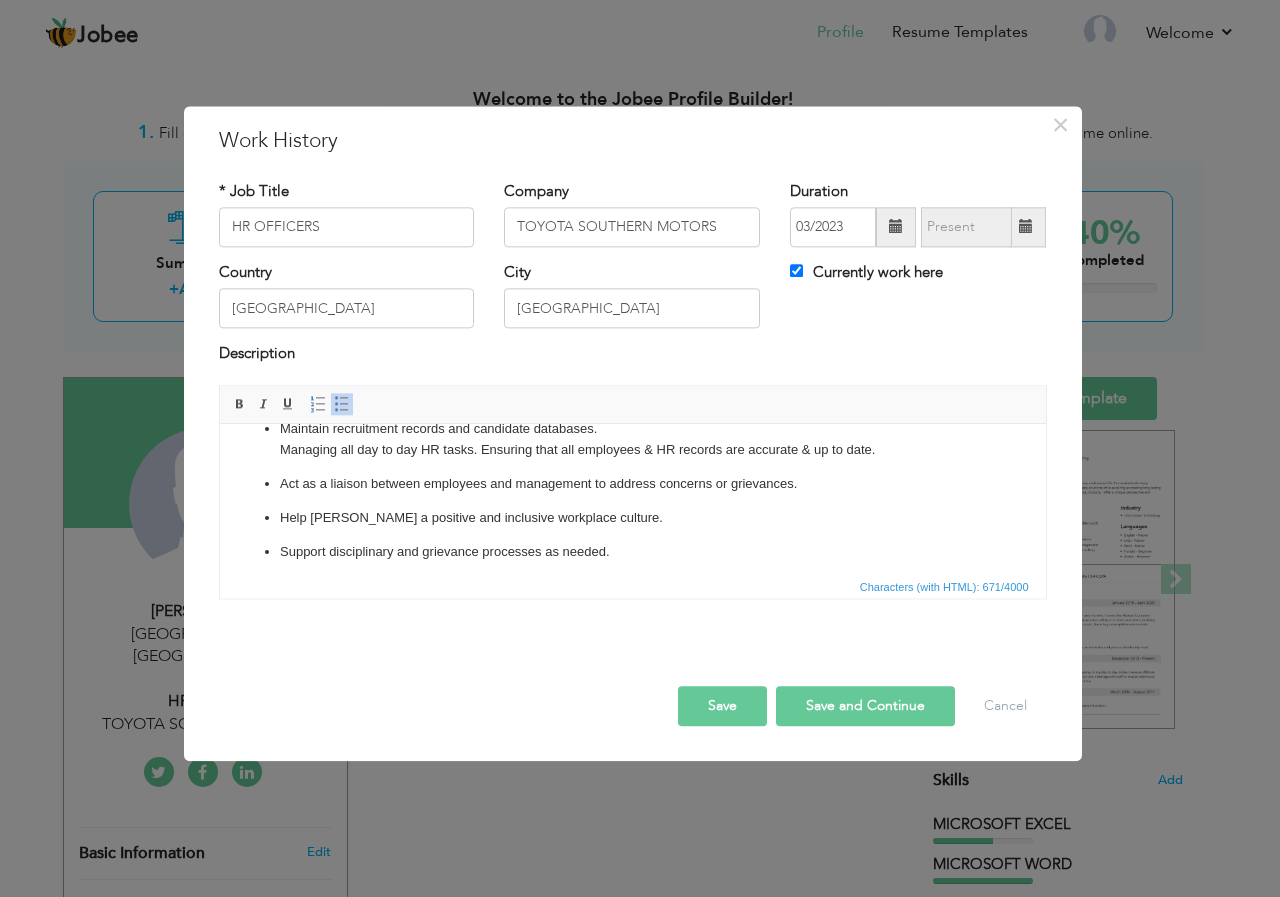 click on "Maintain recruitment records and candidate databases. ​​​ Managing a ll day to day HR tasks. Ensuring that all employees & HR r ecords are accurate & up to date." at bounding box center (632, 440) 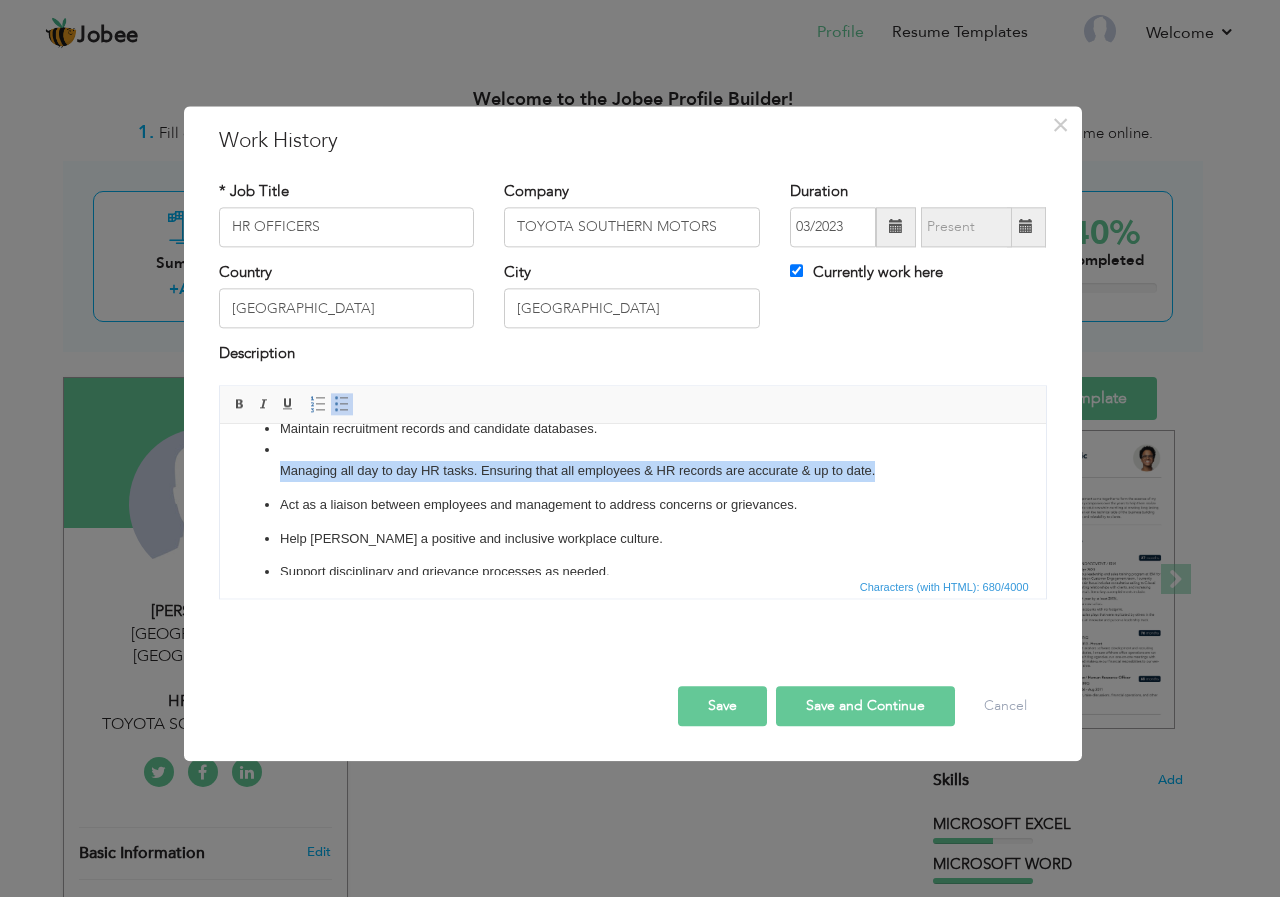 drag, startPoint x: 271, startPoint y: 475, endPoint x: 883, endPoint y: 469, distance: 612.0294 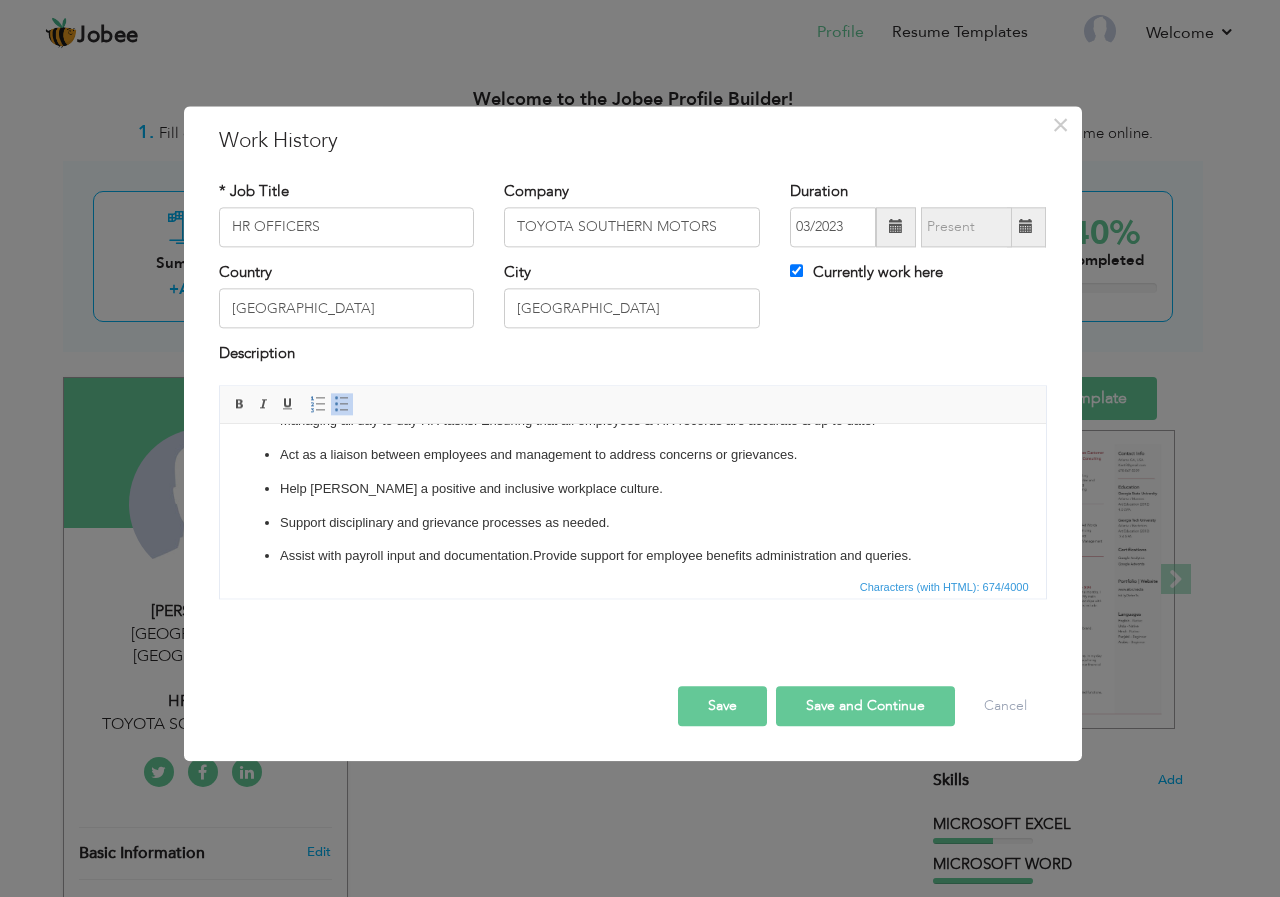 scroll, scrollTop: 142, scrollLeft: 0, axis: vertical 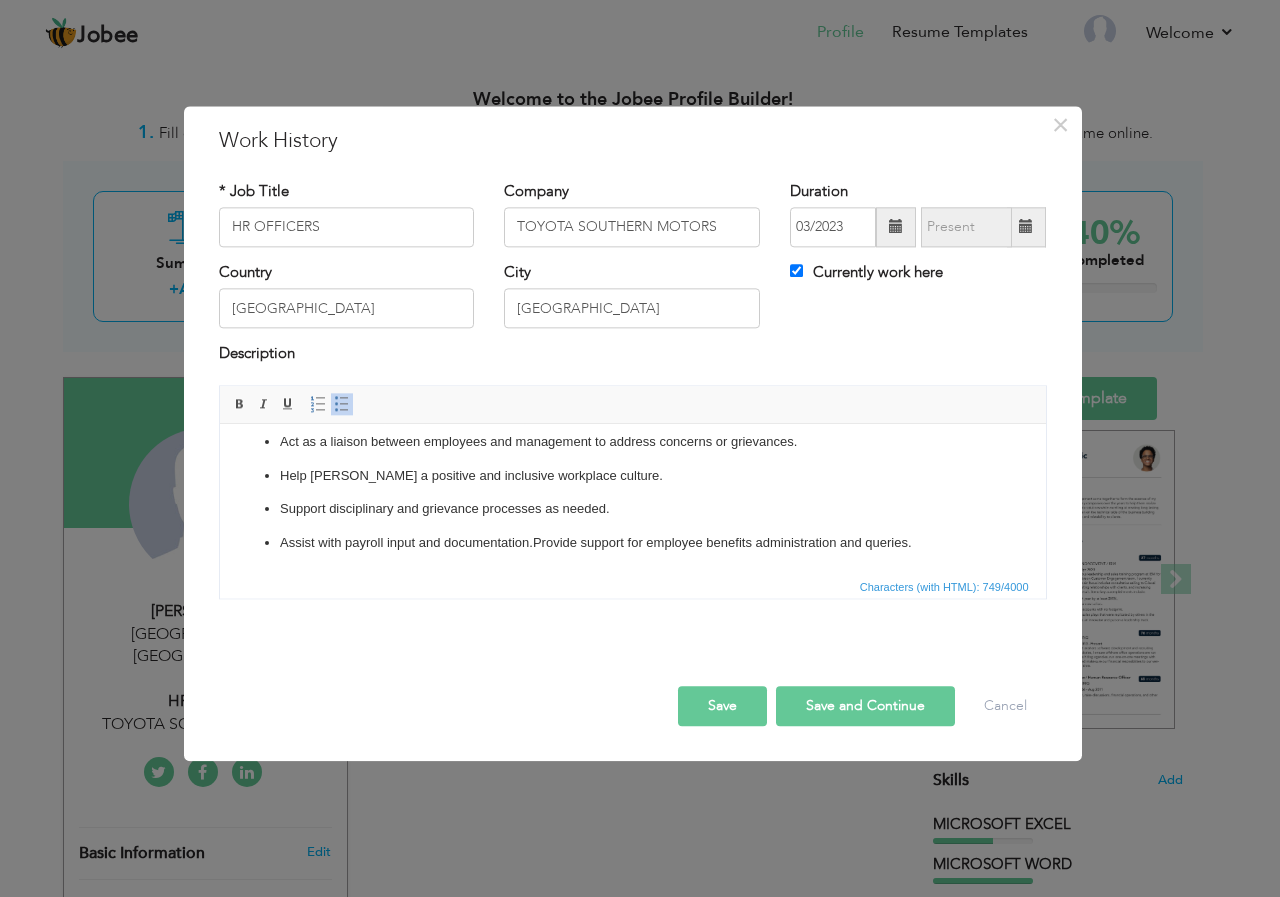 click on "Support disciplinary and grievance processes as needed." at bounding box center [632, 509] 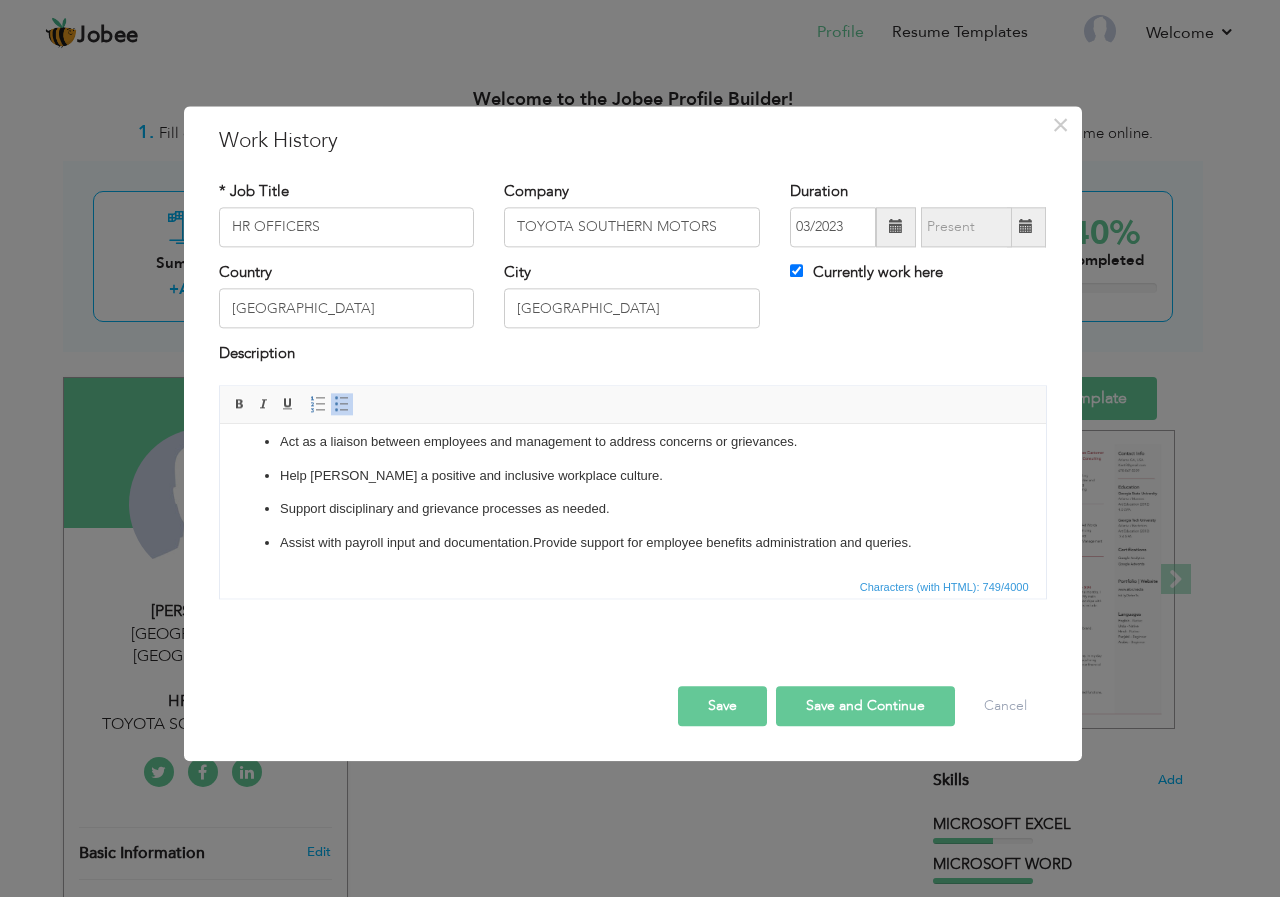 click on "Coordinate onboarding and orientation for new hires. Maintain recruitment records and candidate databases. ​​​Managing all day to day HR tasks. Ensuring that all employees & HR records are accurate & up to date. Preparing Job offer email & employement offer contracts.  Act as a liaison between employees and management to address concerns or grievances. Help foster a positive and inclusive workplace culture. Support disciplinary and grievance processes as needed. Assist with payroll input and documentation. Provide support for employee benefits administration and queries." at bounding box center (632, 445) 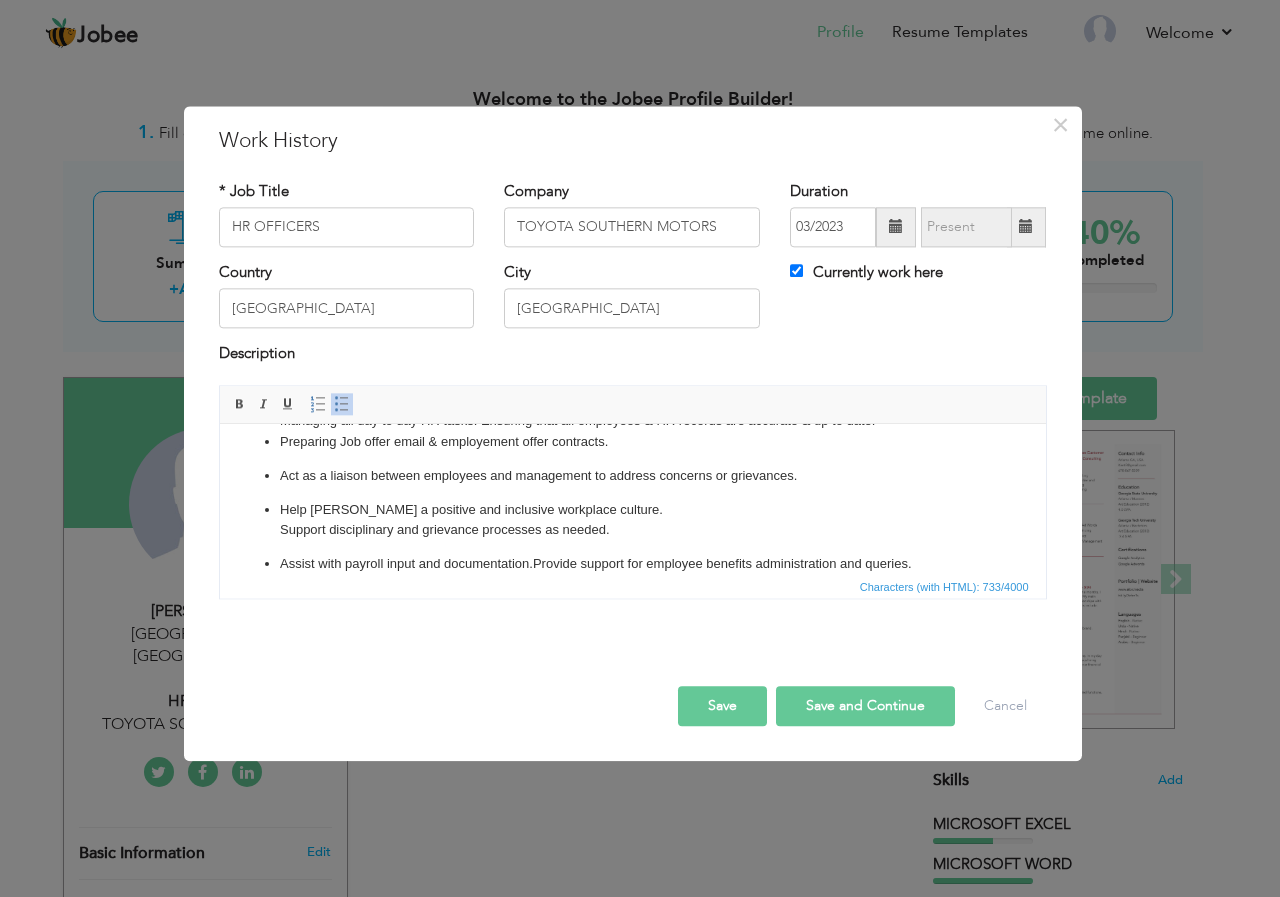 scroll, scrollTop: 150, scrollLeft: 0, axis: vertical 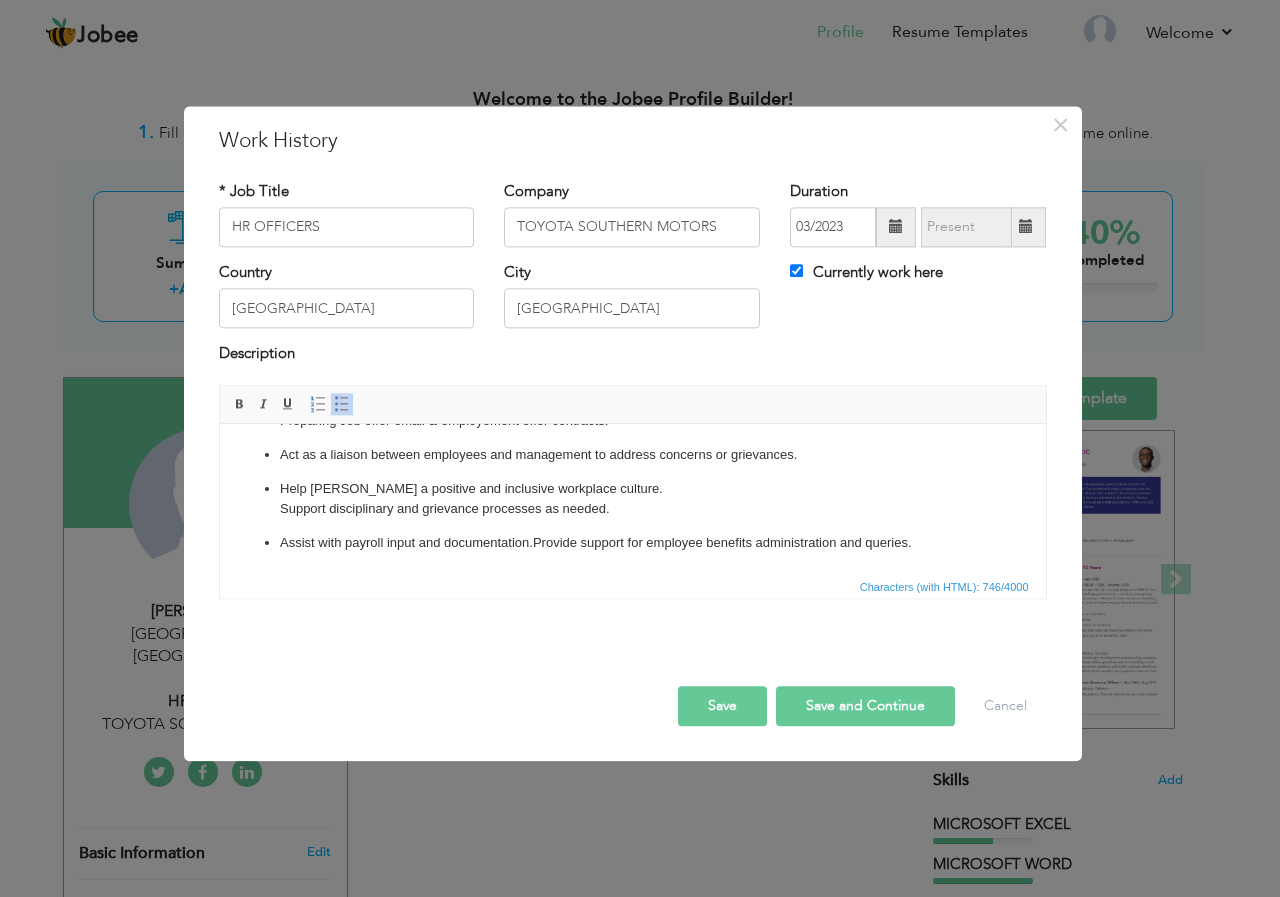 click at bounding box center (342, 404) 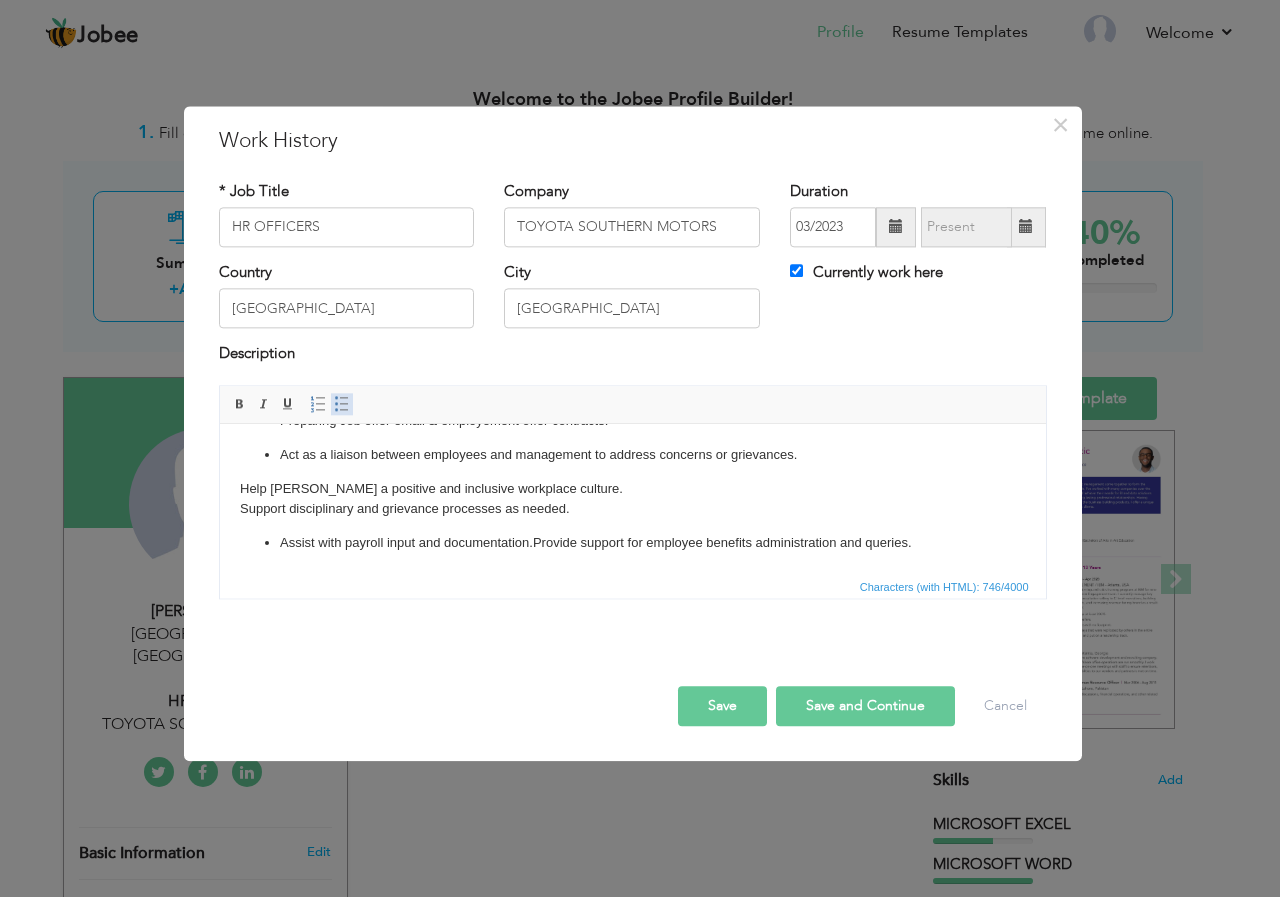 click at bounding box center (342, 404) 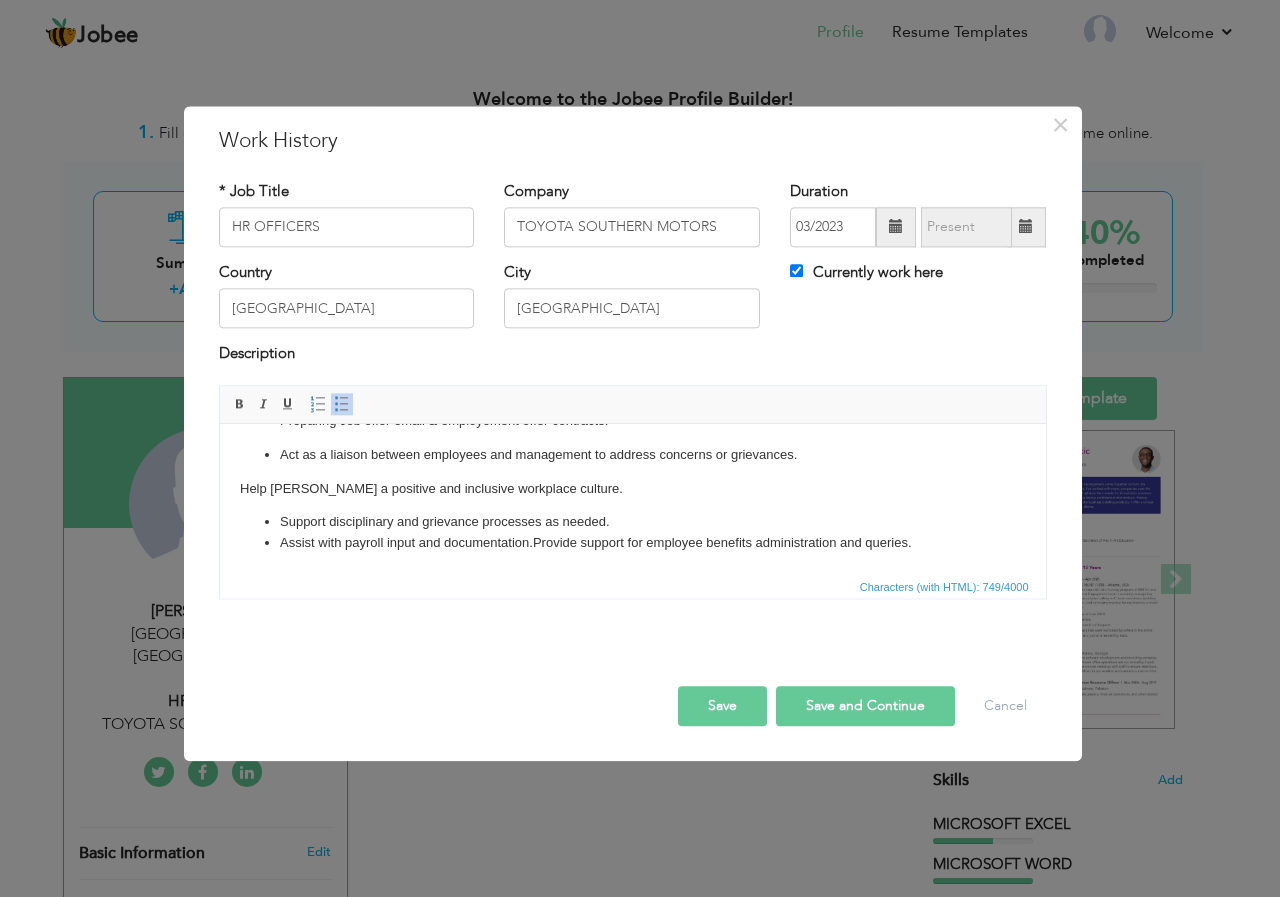 click on "​​​​​​​Key Qualifications & Responsibilities:  Coordinate onboarding and orientation for new hires. Maintain recruitment records and candidate databases. ​​​Managing all day to day HR tasks. Ensuring that all employees & HR records are accurate & up to date. Preparing Job offer email & employement offer contracts.  Act as a liaison between employees and management to address concerns or grievances. Help foster a positive and inclusive workplace culture. ​​​​​​​ Support disciplinary and grievance processes as needed. Assist with payroll input and documentation. Provide support for employee benefits administration and queries." at bounding box center [632, 424] 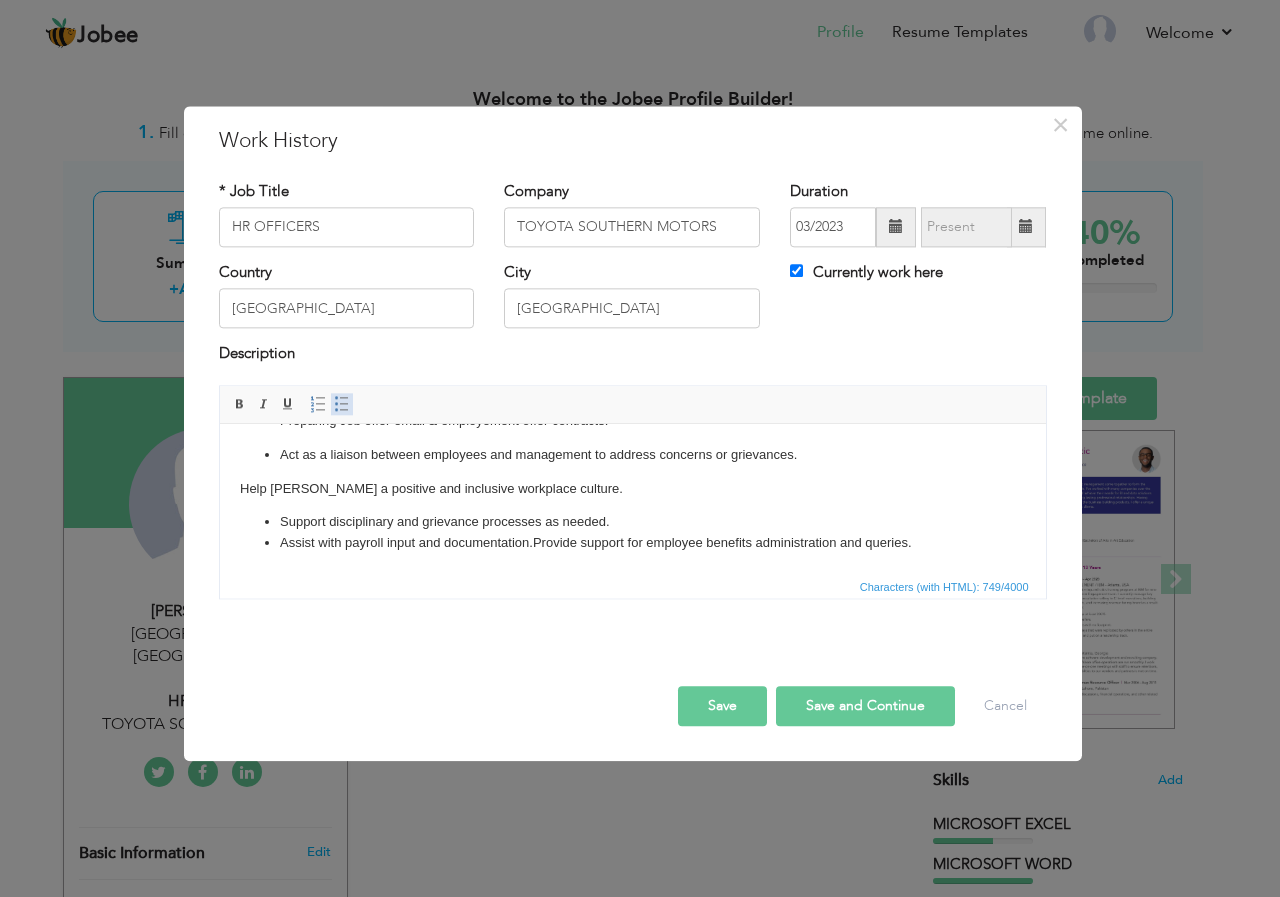 click at bounding box center [342, 404] 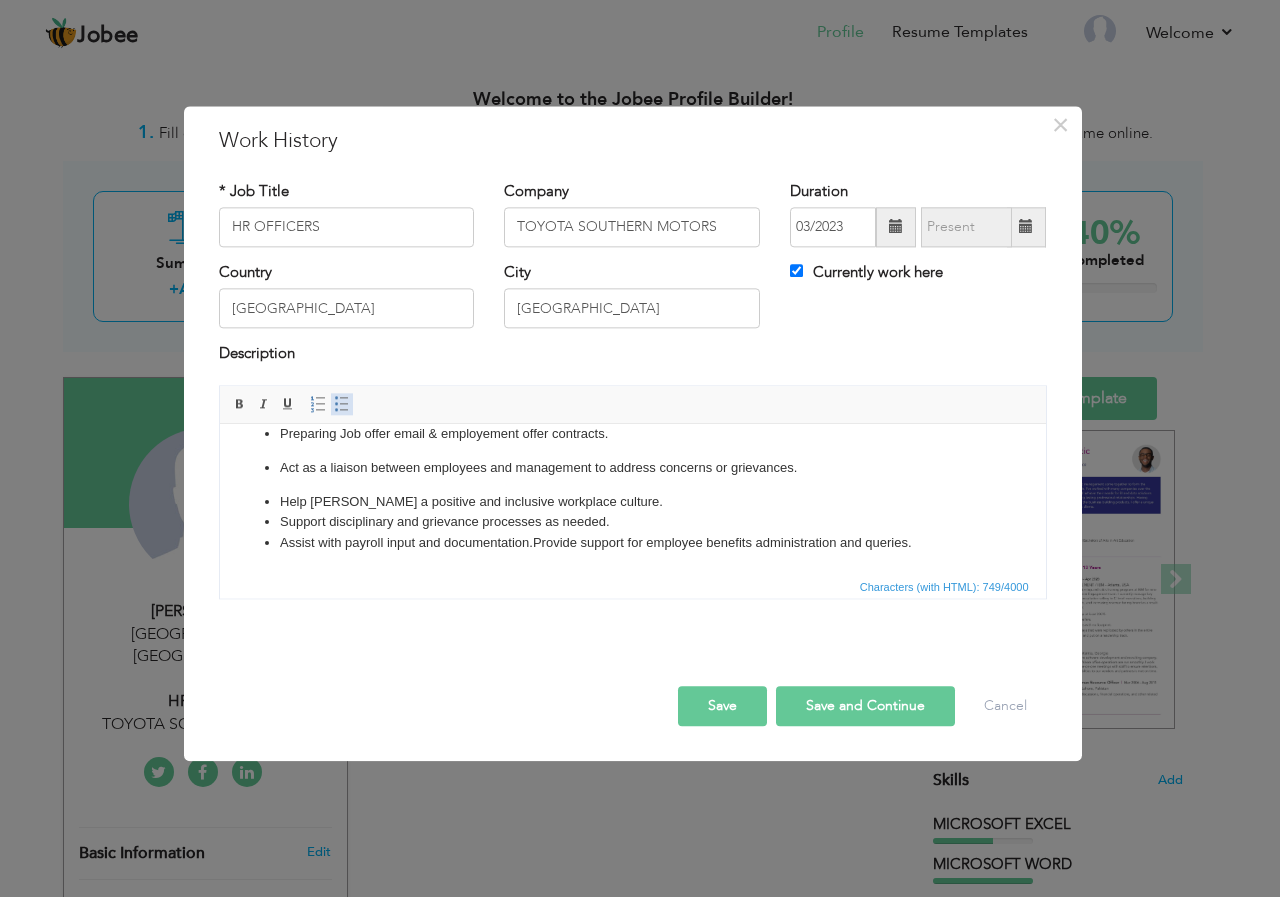 scroll, scrollTop: 137, scrollLeft: 0, axis: vertical 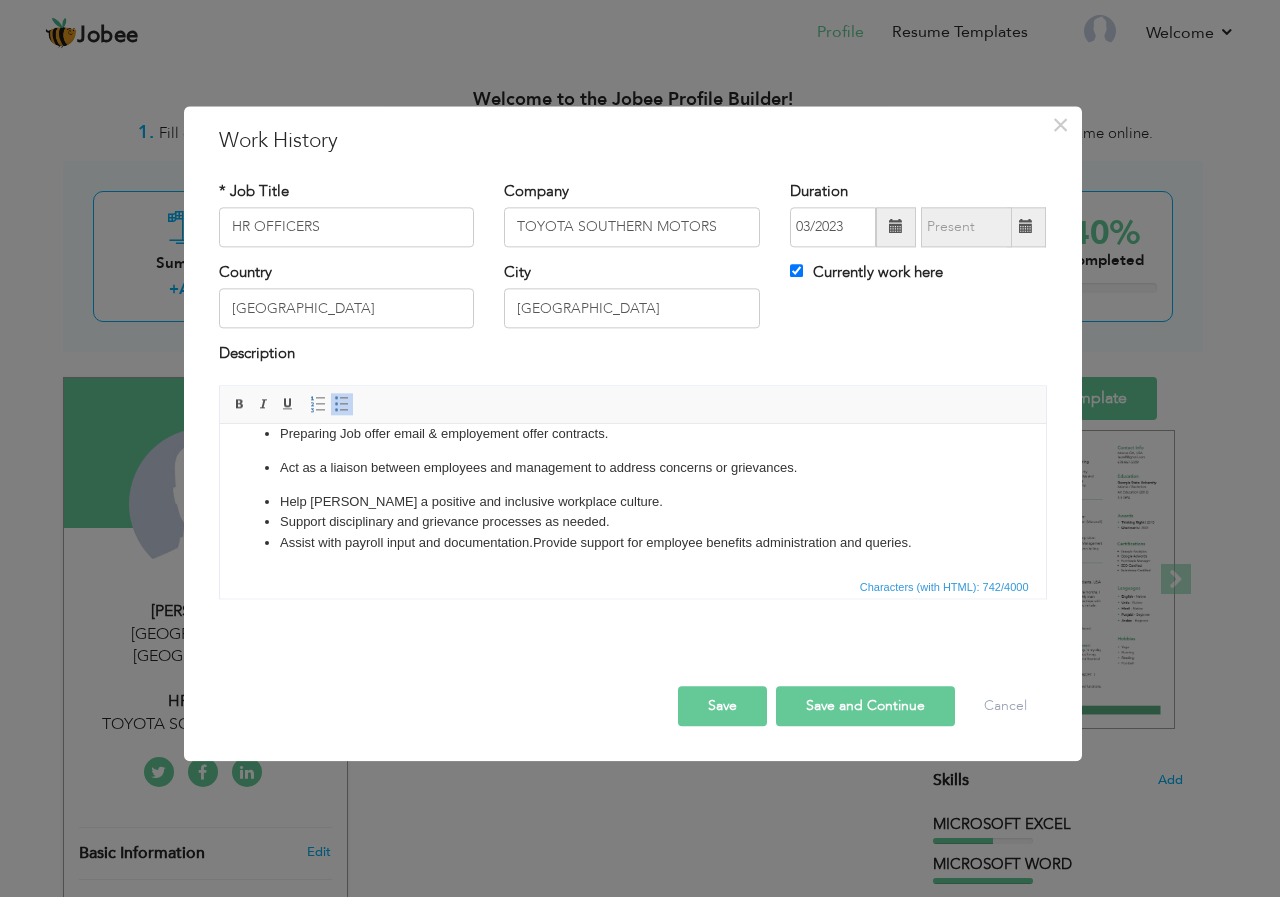 click on "Act as a liaison between employees and management to address concerns or grievances." at bounding box center (632, 468) 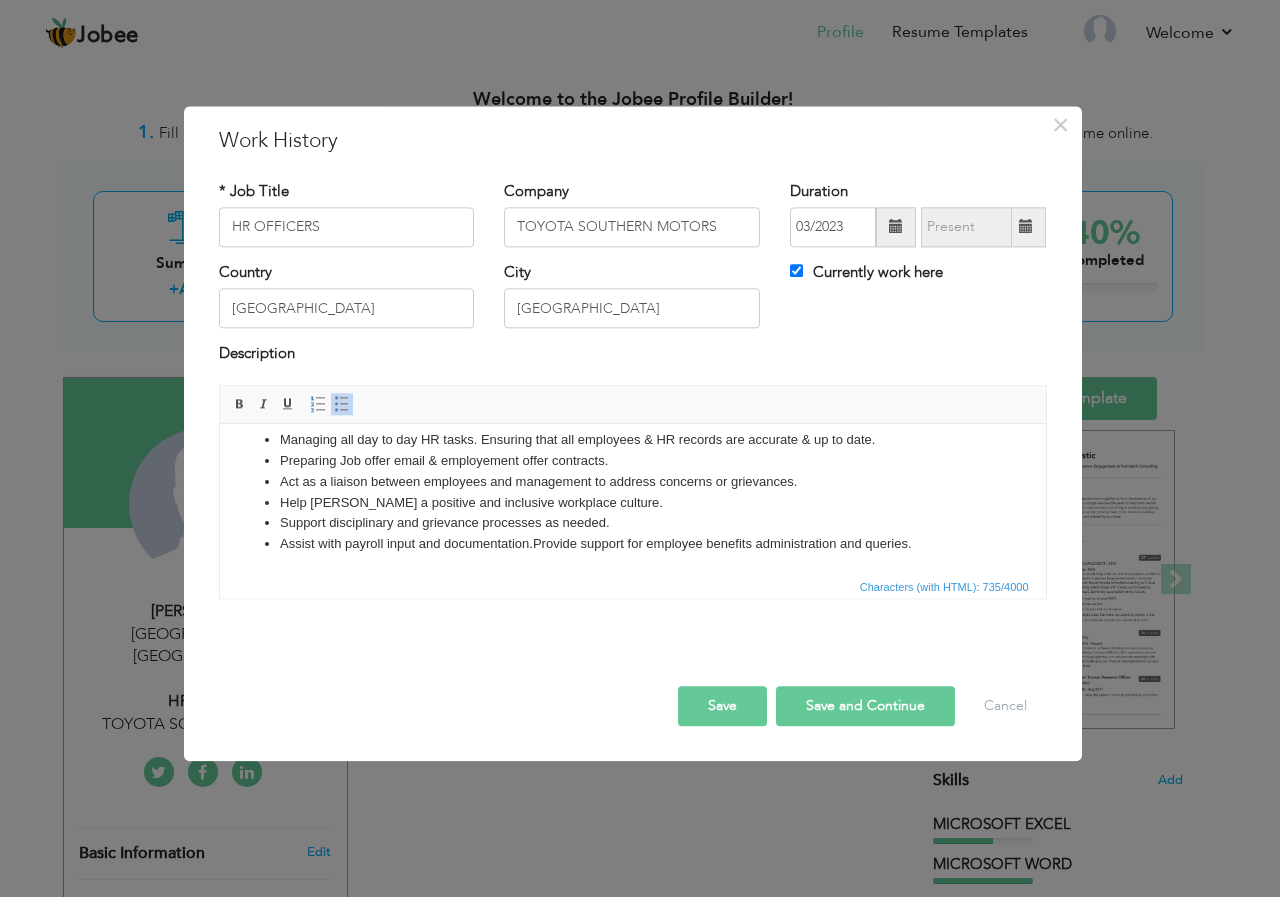 scroll, scrollTop: 111, scrollLeft: 0, axis: vertical 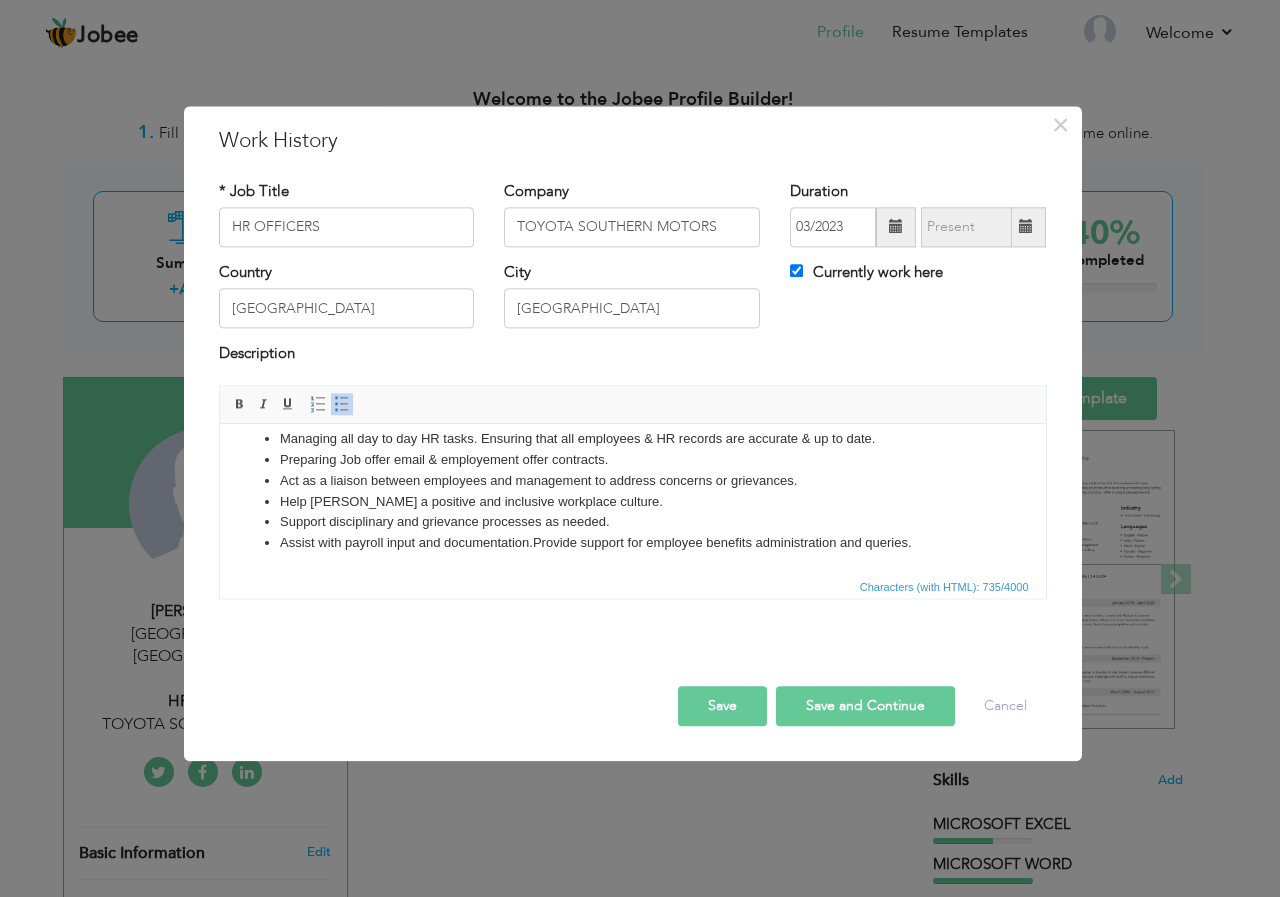 click on "Save and Continue" at bounding box center [865, 706] 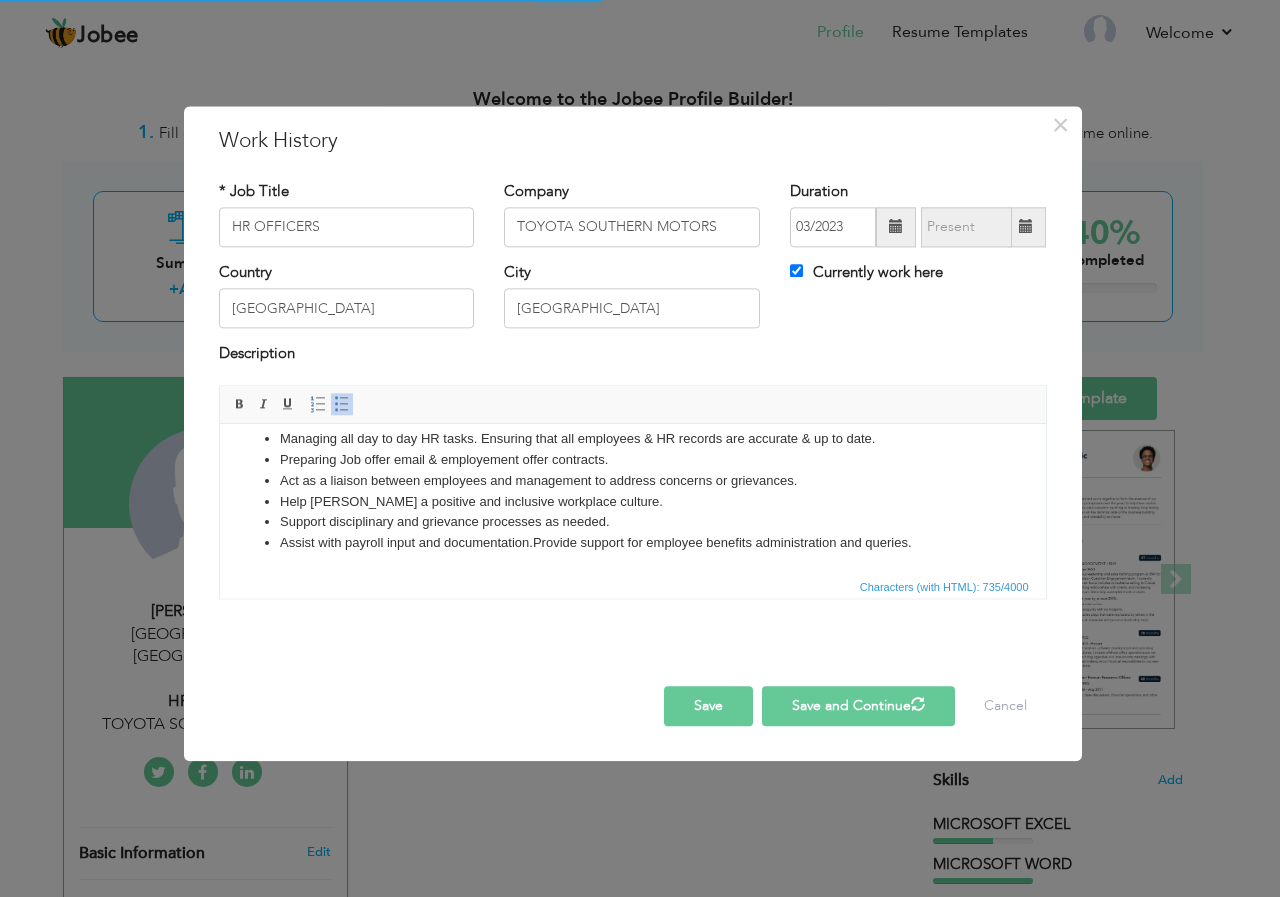 type 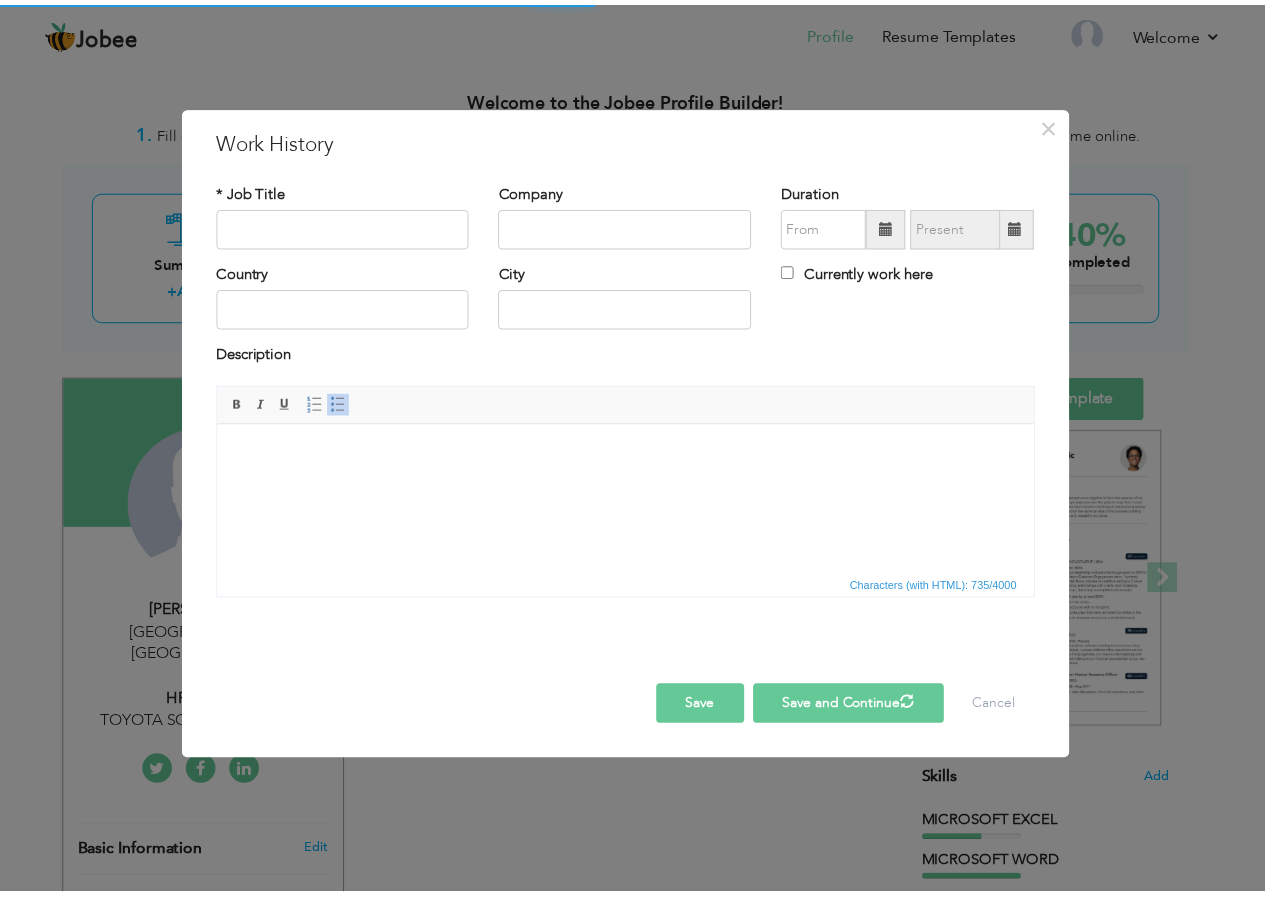 scroll, scrollTop: 0, scrollLeft: 0, axis: both 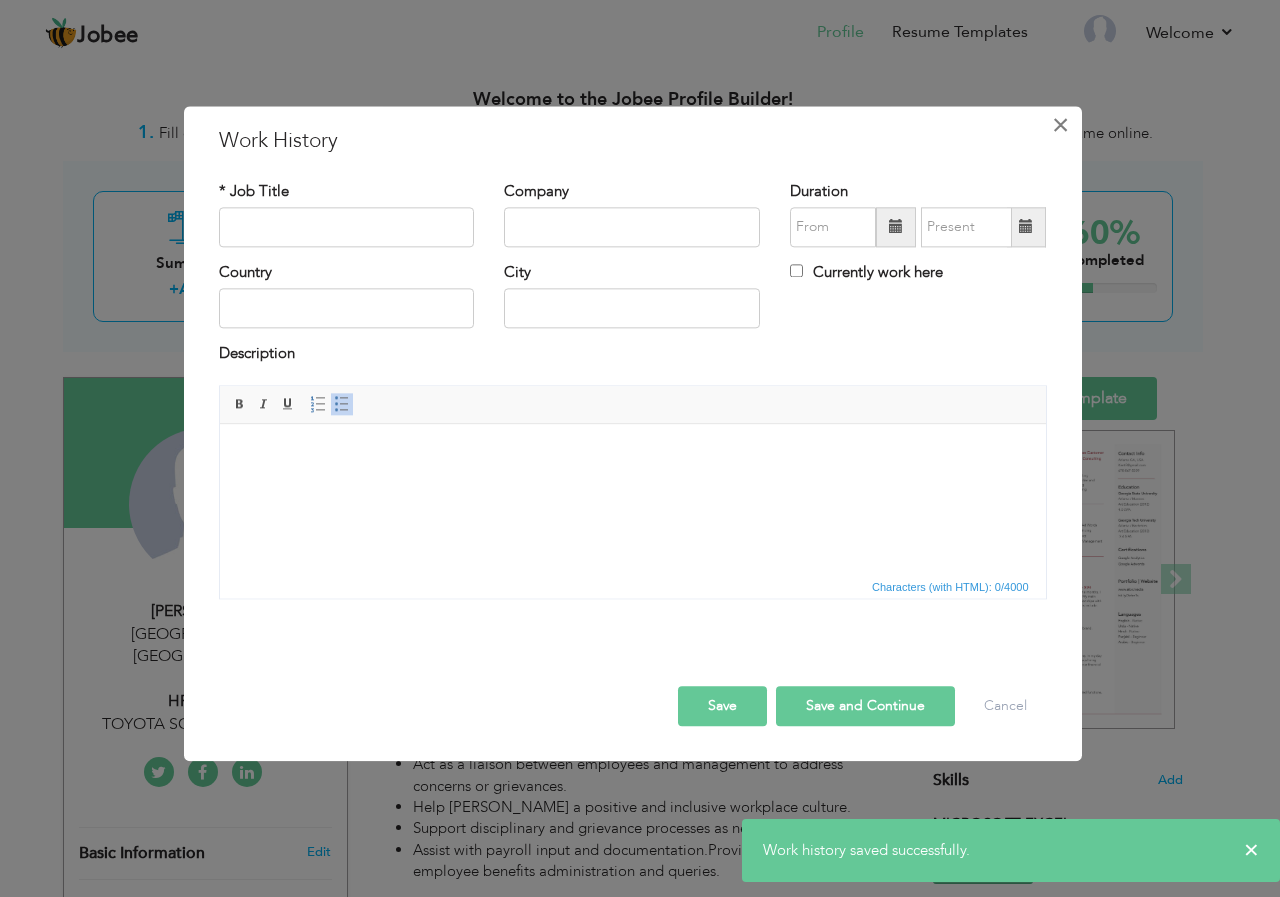 click on "×" at bounding box center (1060, 125) 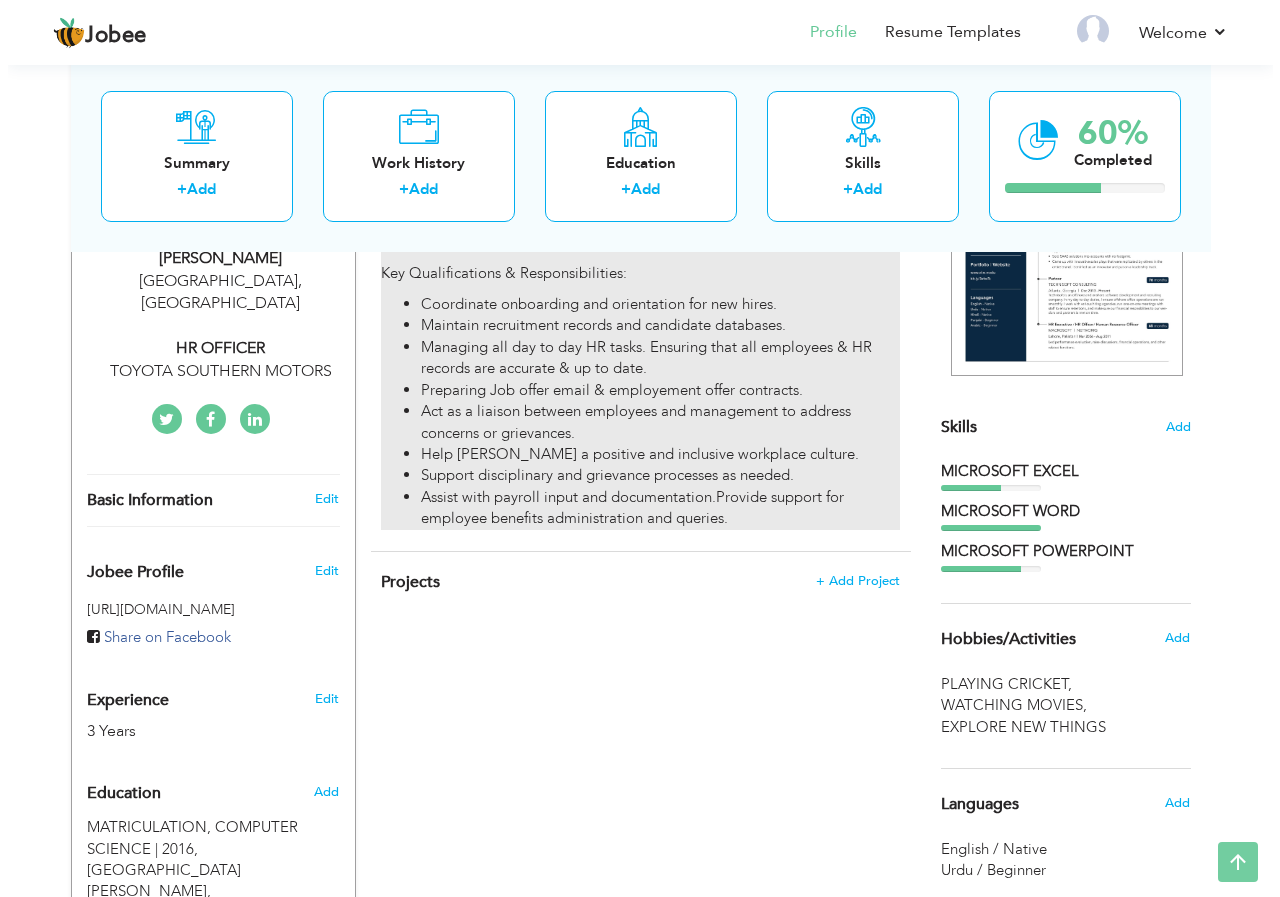 scroll, scrollTop: 400, scrollLeft: 0, axis: vertical 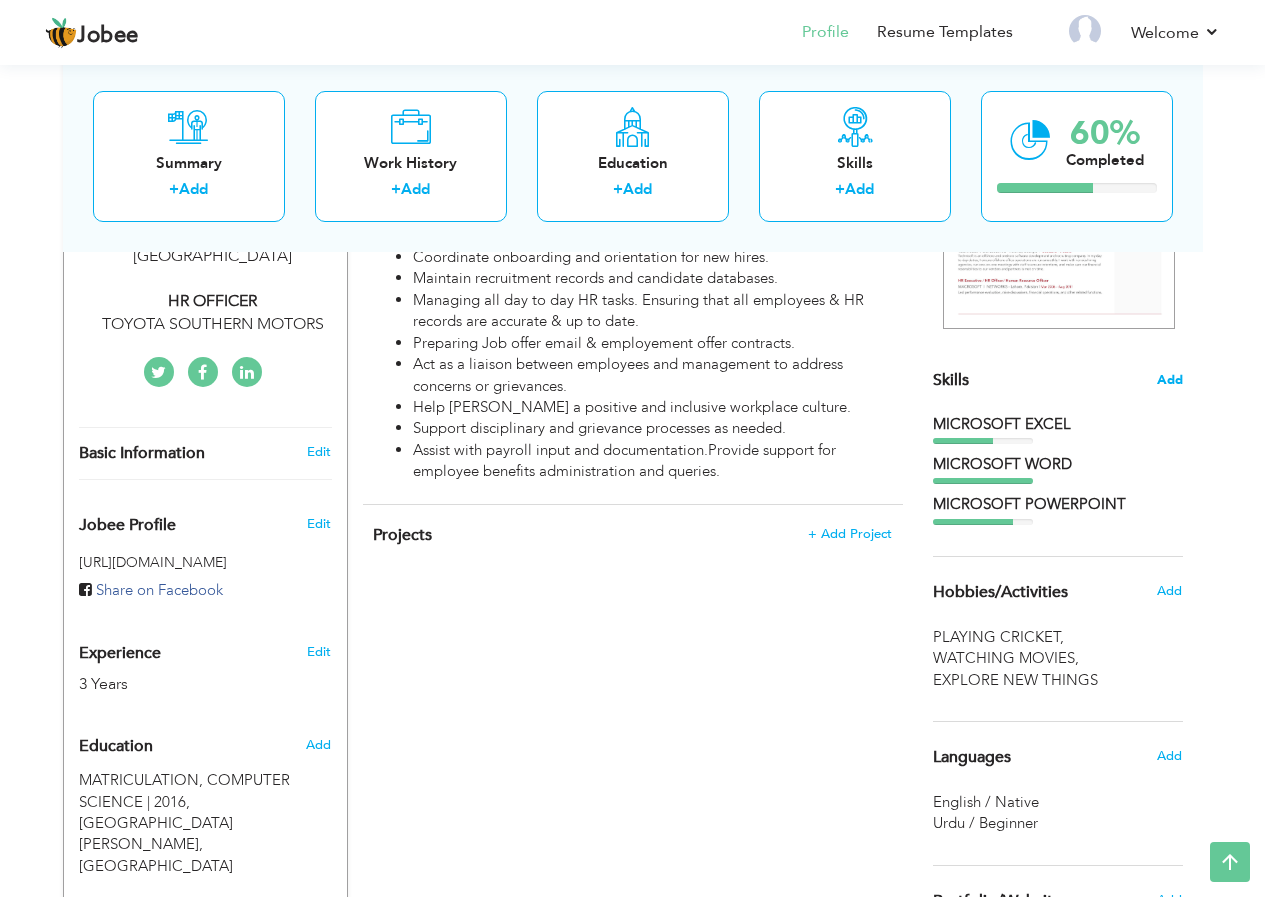 click on "Add" at bounding box center (1170, 380) 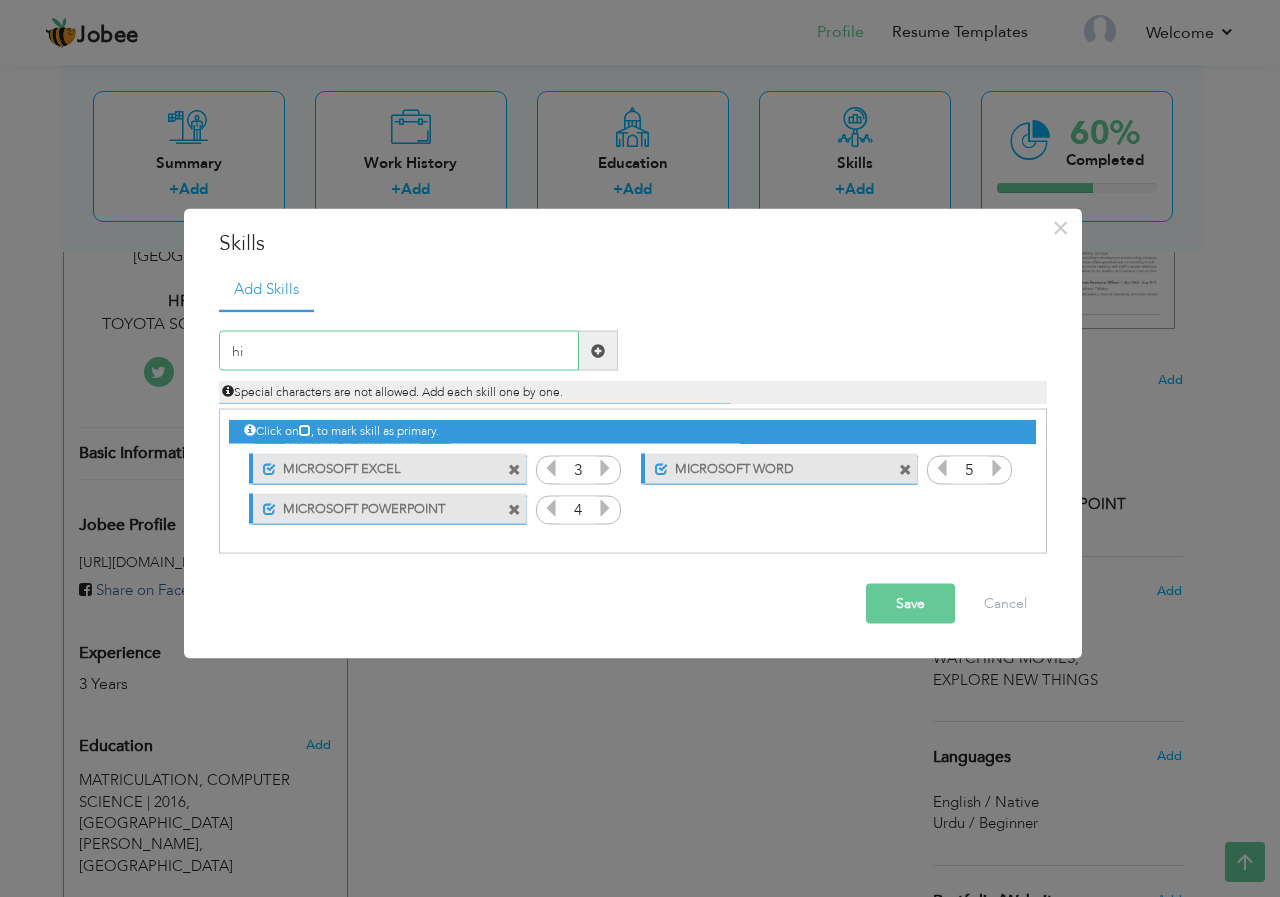 type on "h" 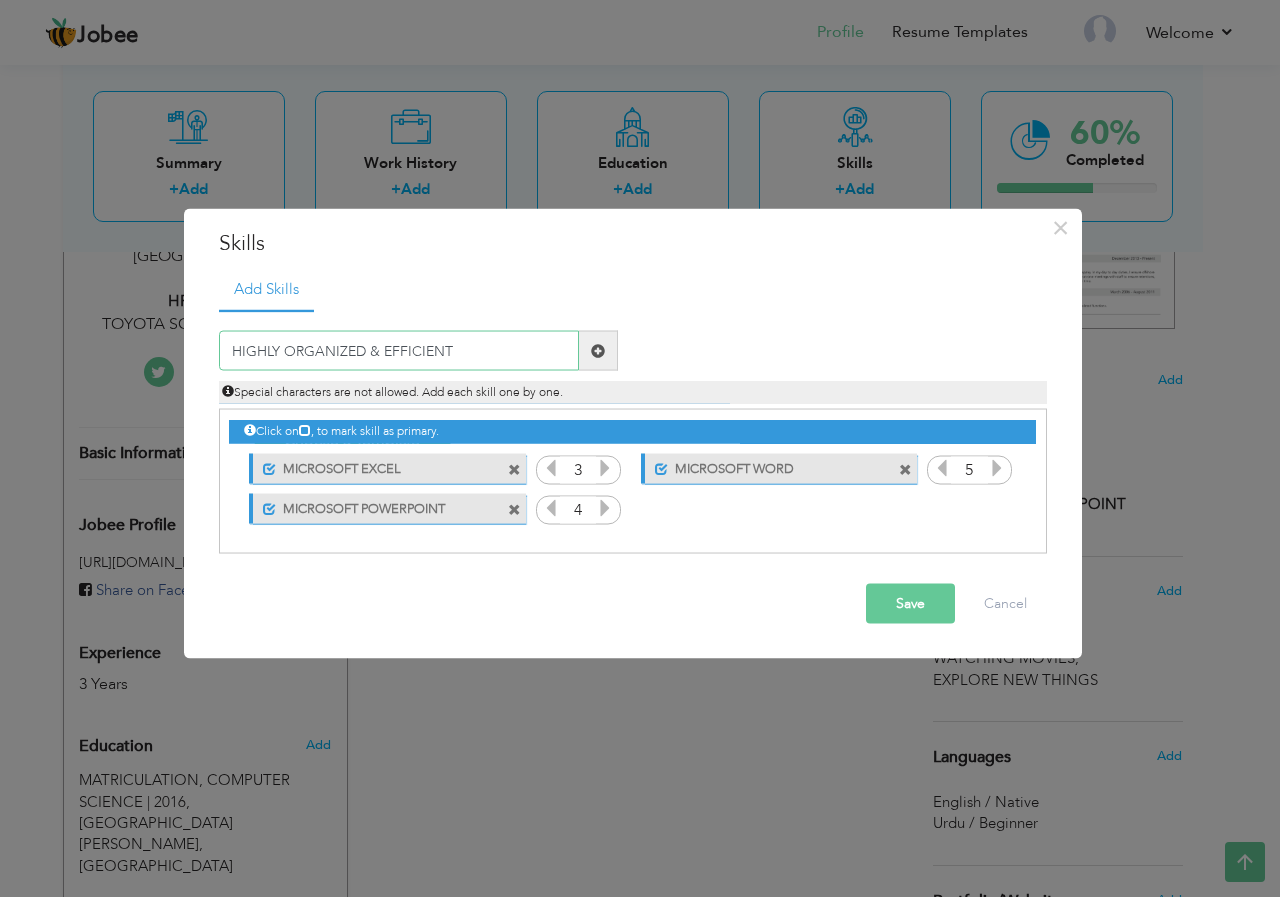 type on "HIGHLY ORGANIZED & EFFICIENT" 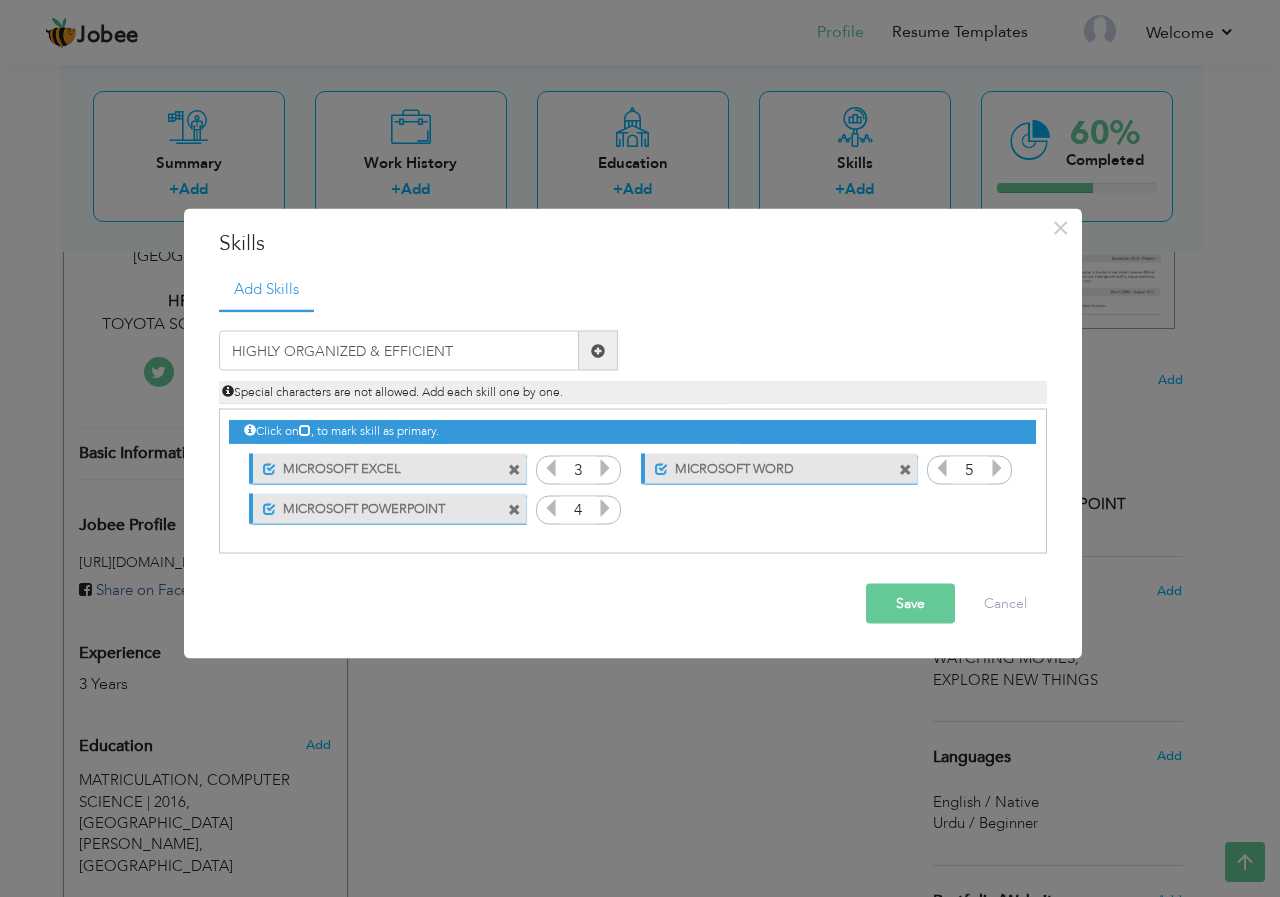click at bounding box center [598, 350] 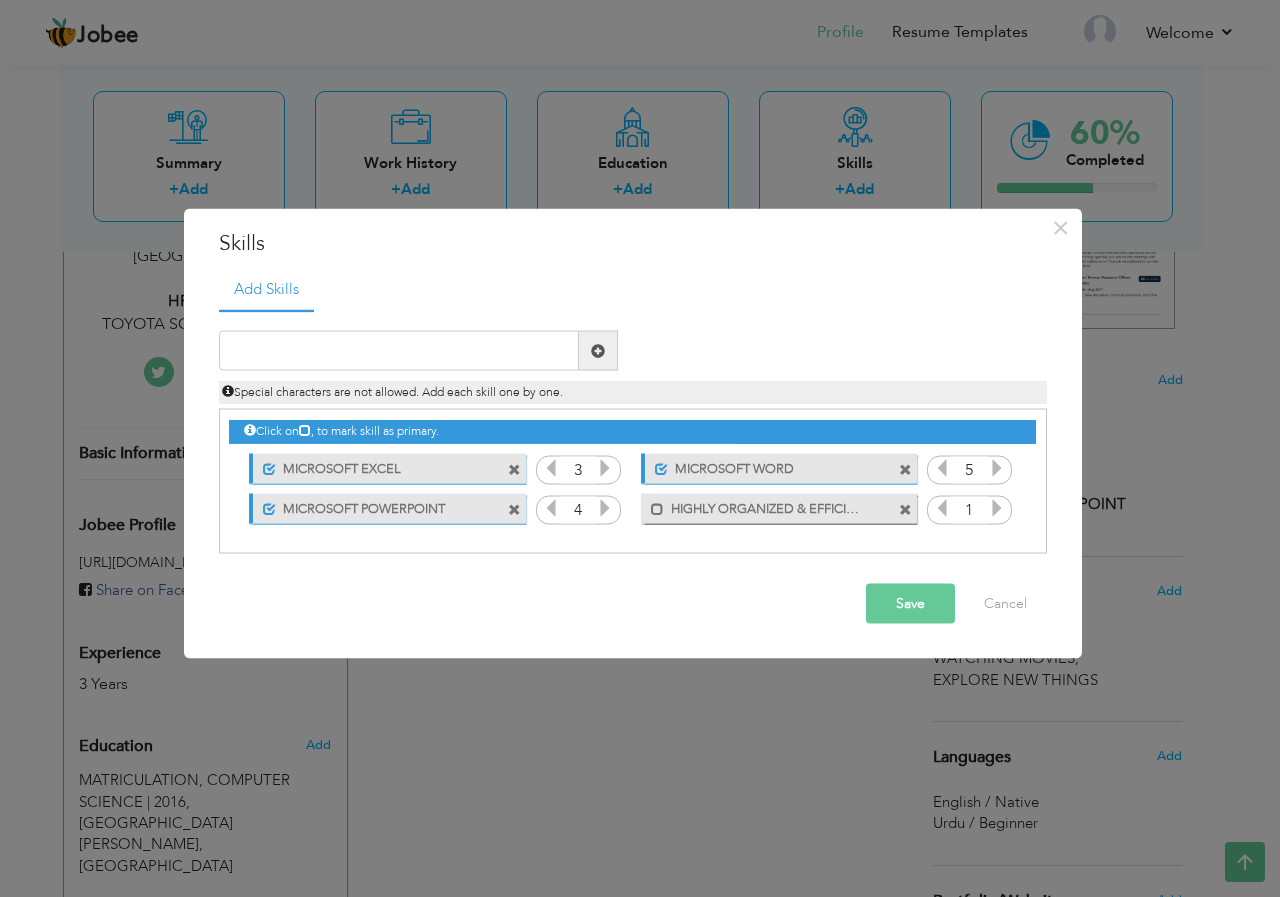 click at bounding box center (997, 508) 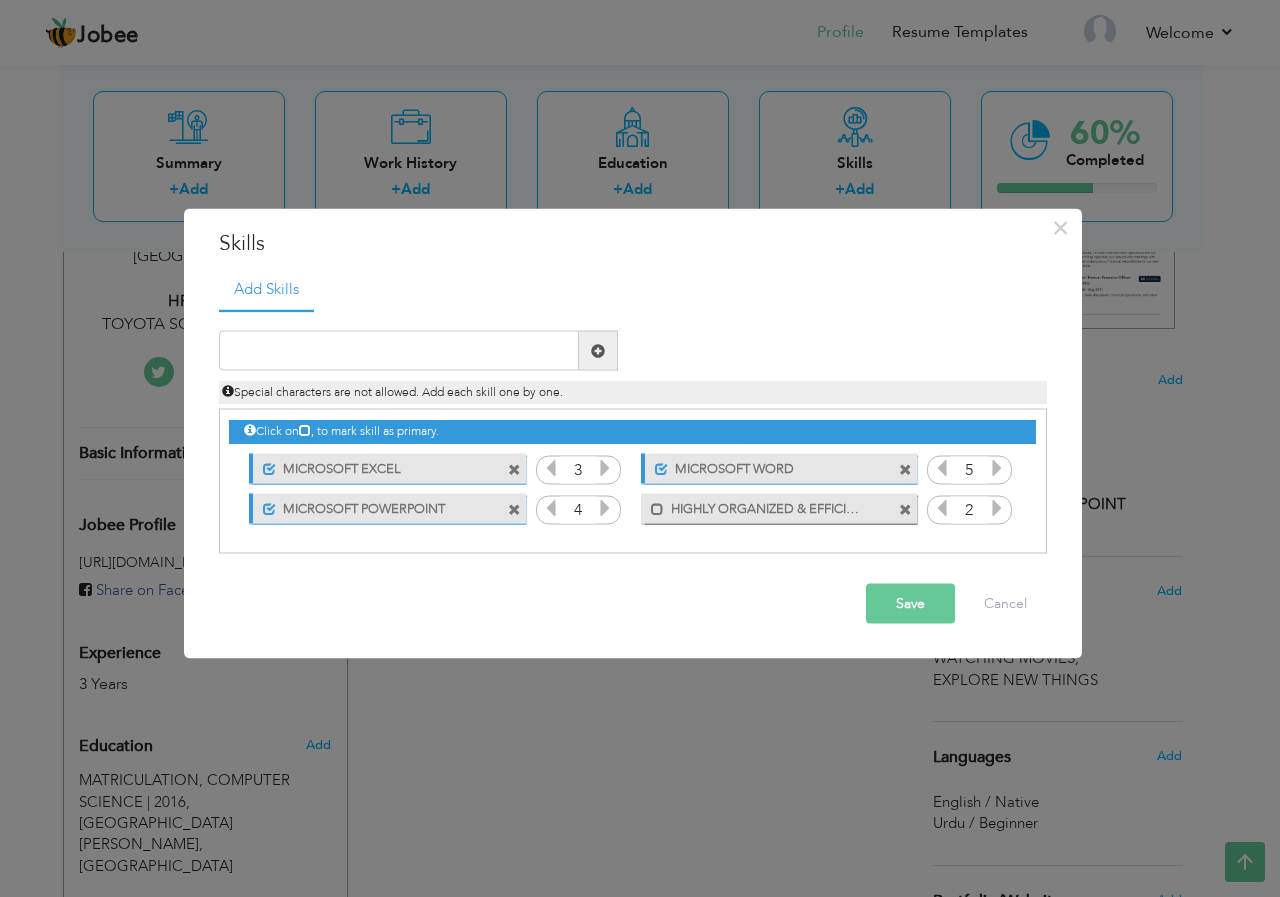click at bounding box center (997, 508) 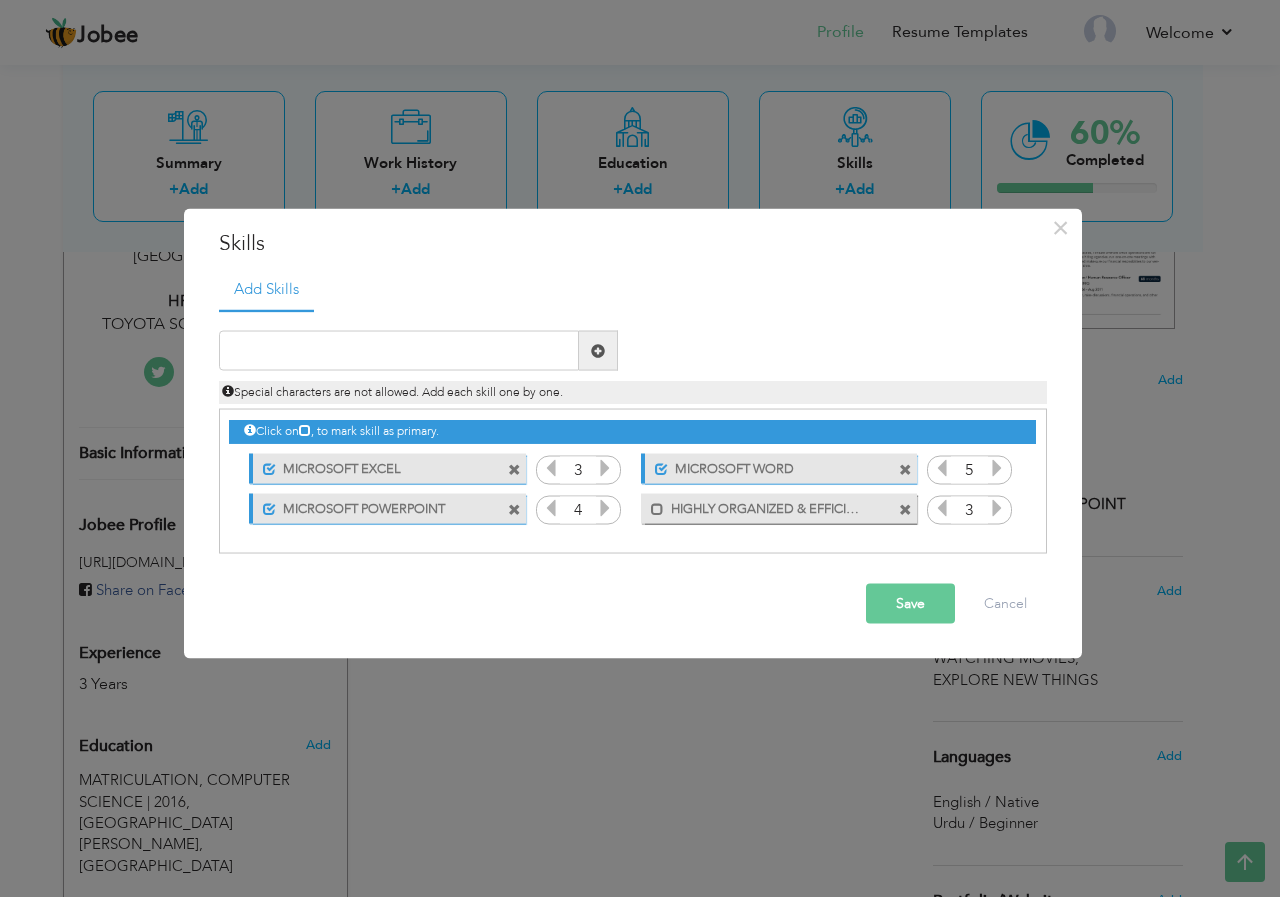 click at bounding box center (997, 508) 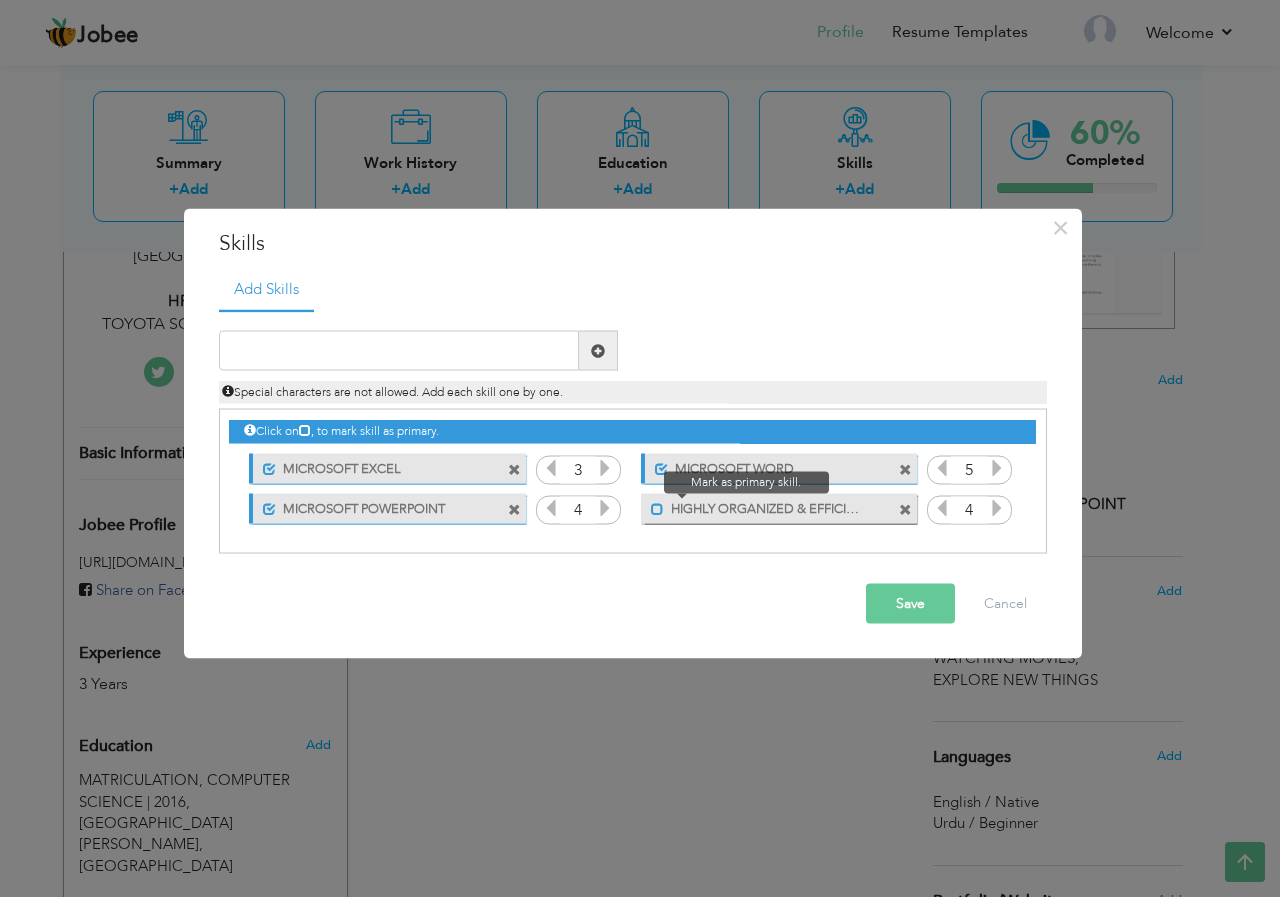click at bounding box center (657, 508) 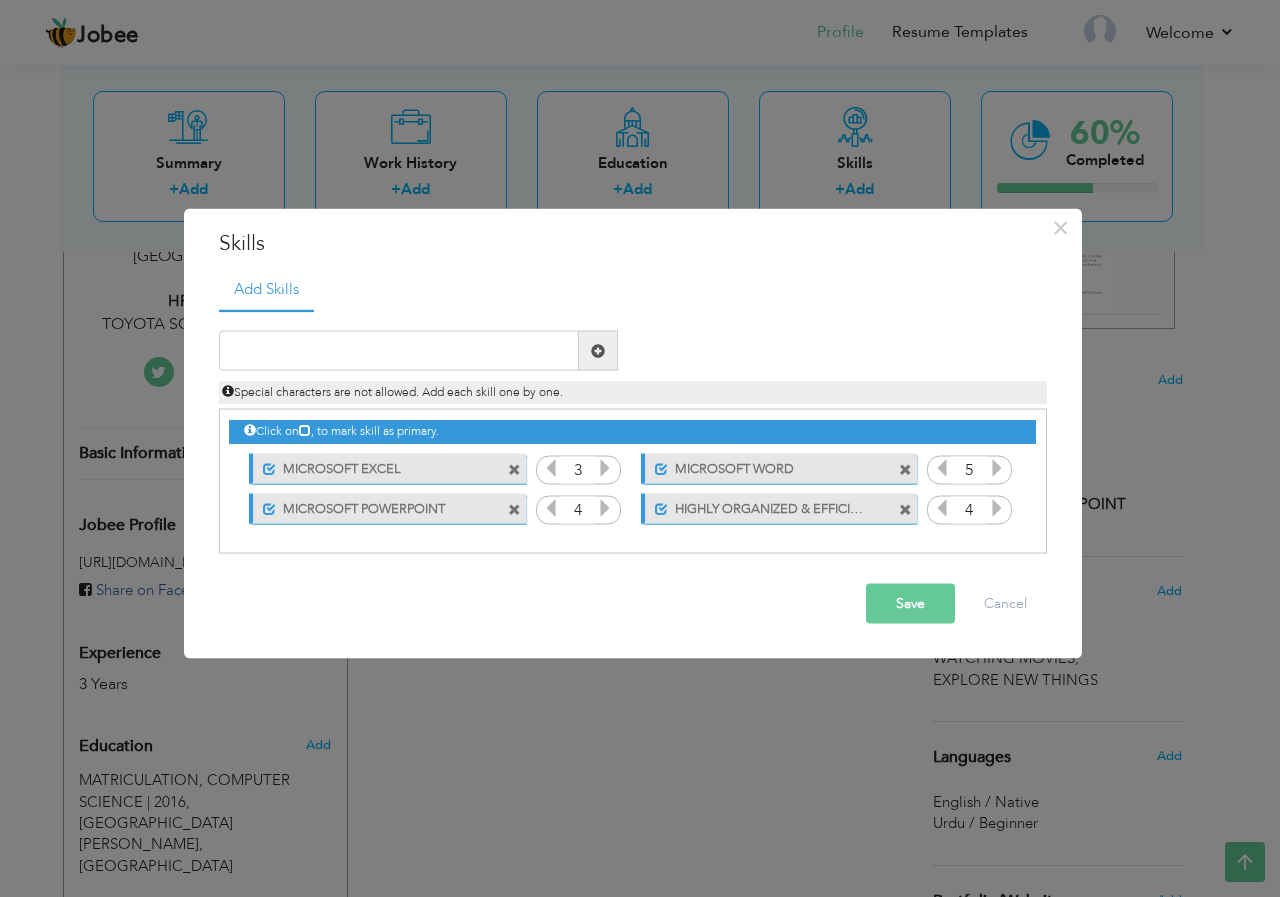 click at bounding box center [997, 508] 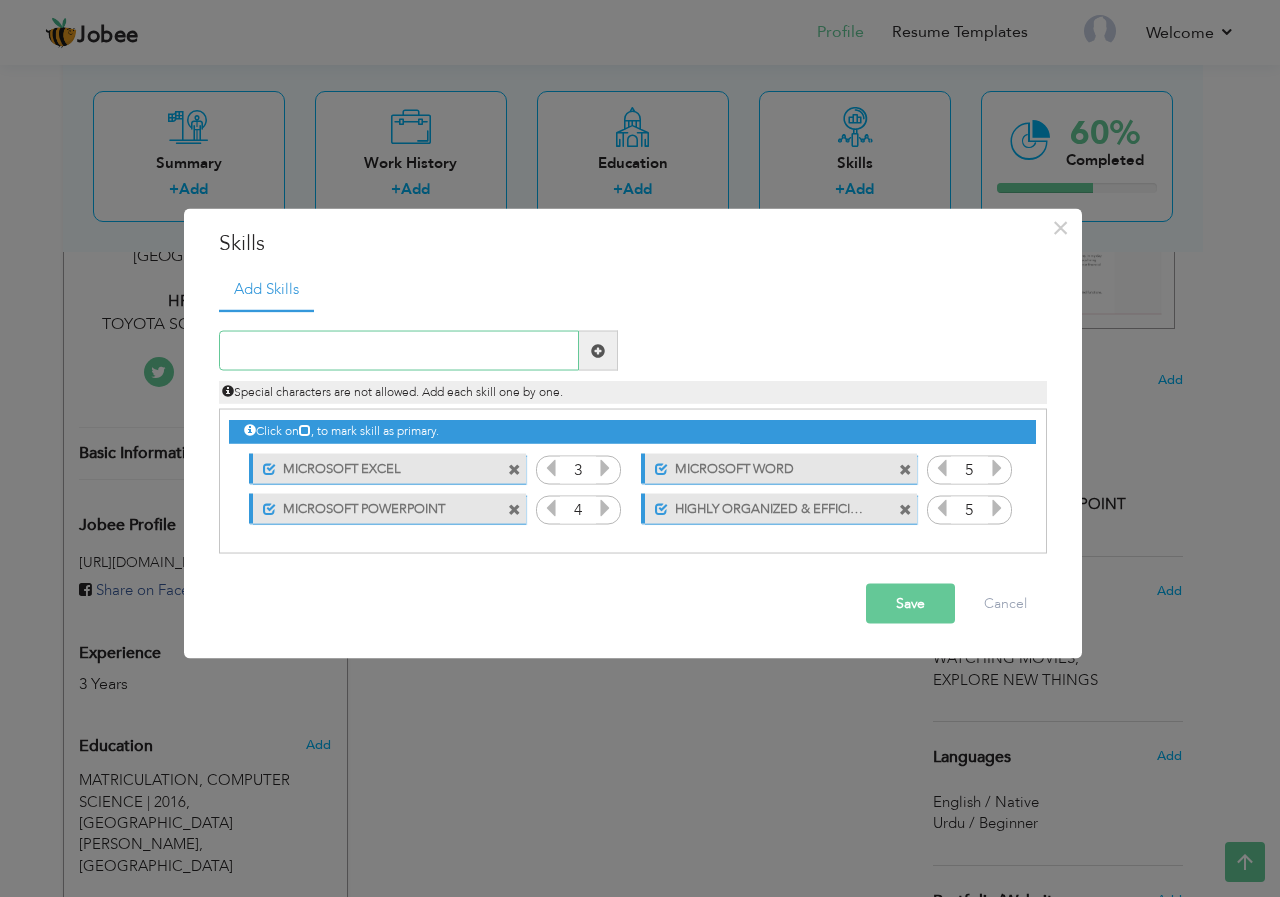 click at bounding box center (399, 351) 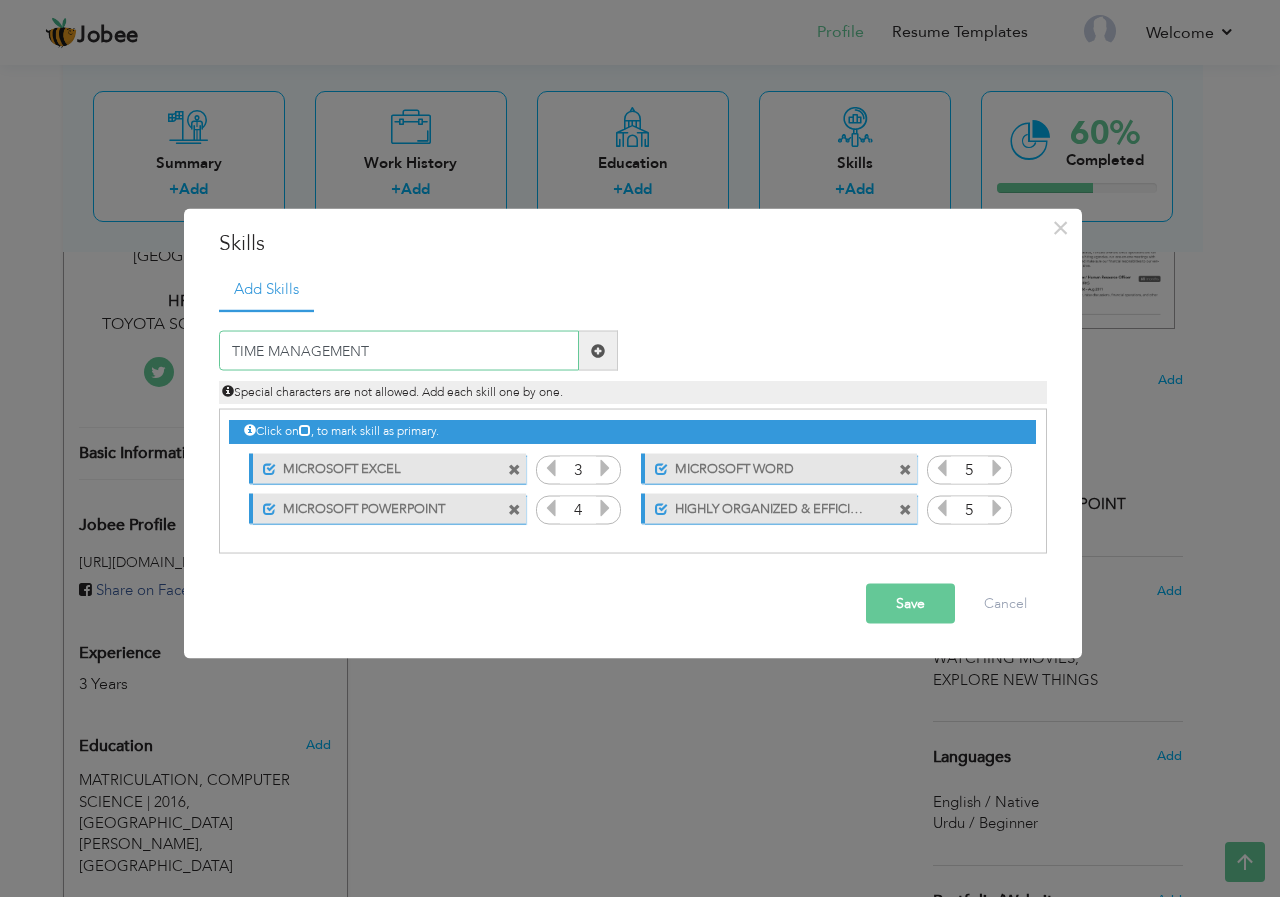 type on "TIME MANAGEMENT" 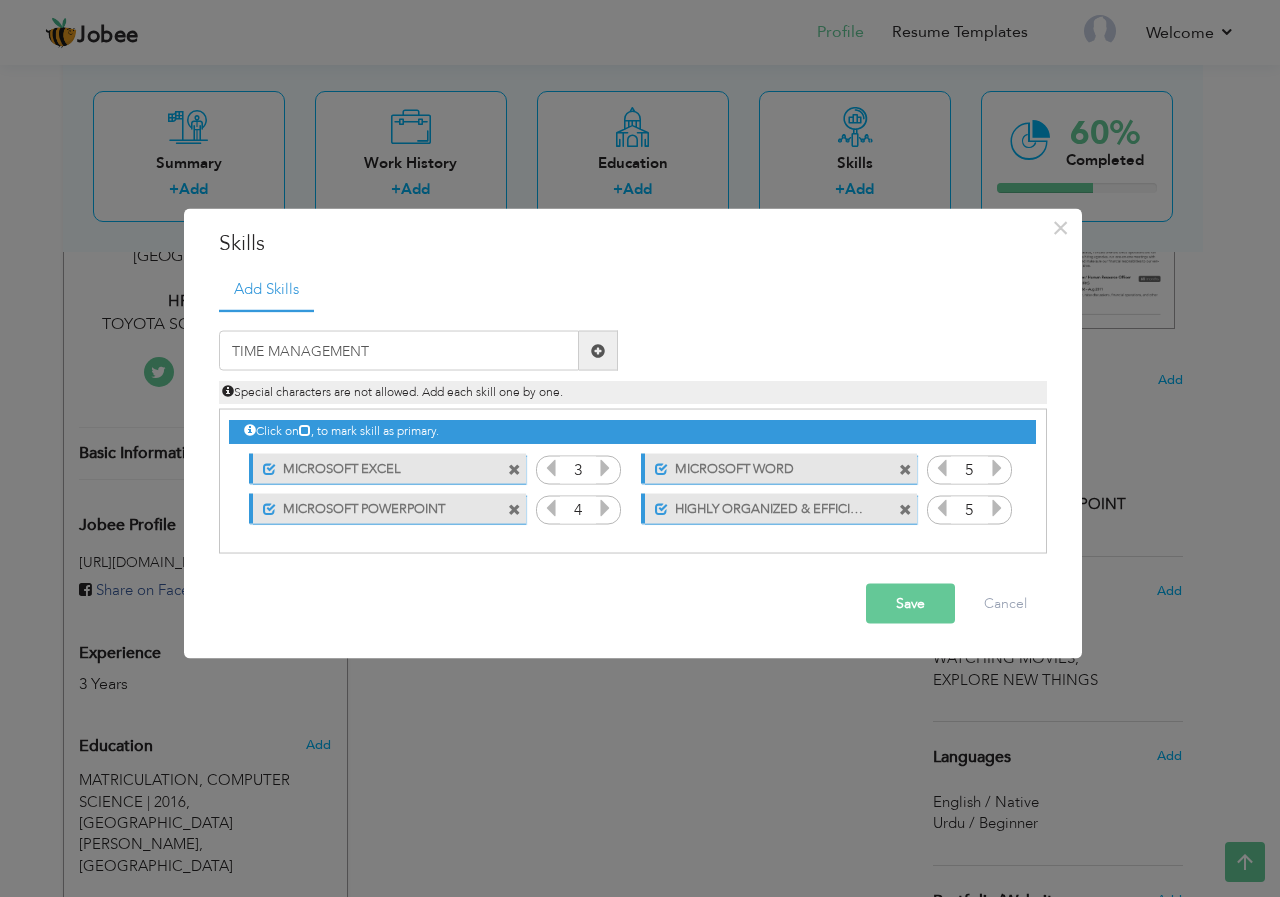click at bounding box center [598, 350] 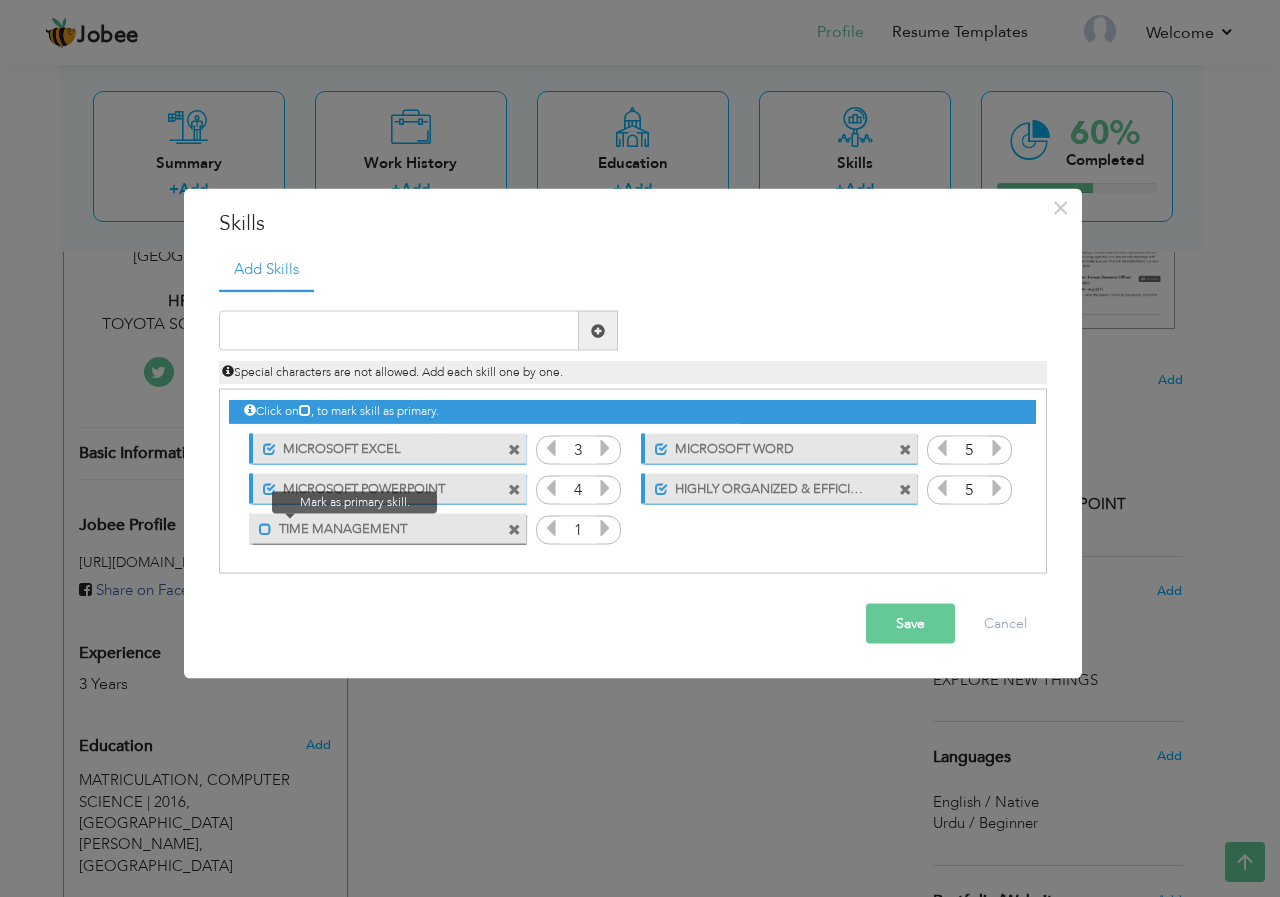 click at bounding box center [265, 528] 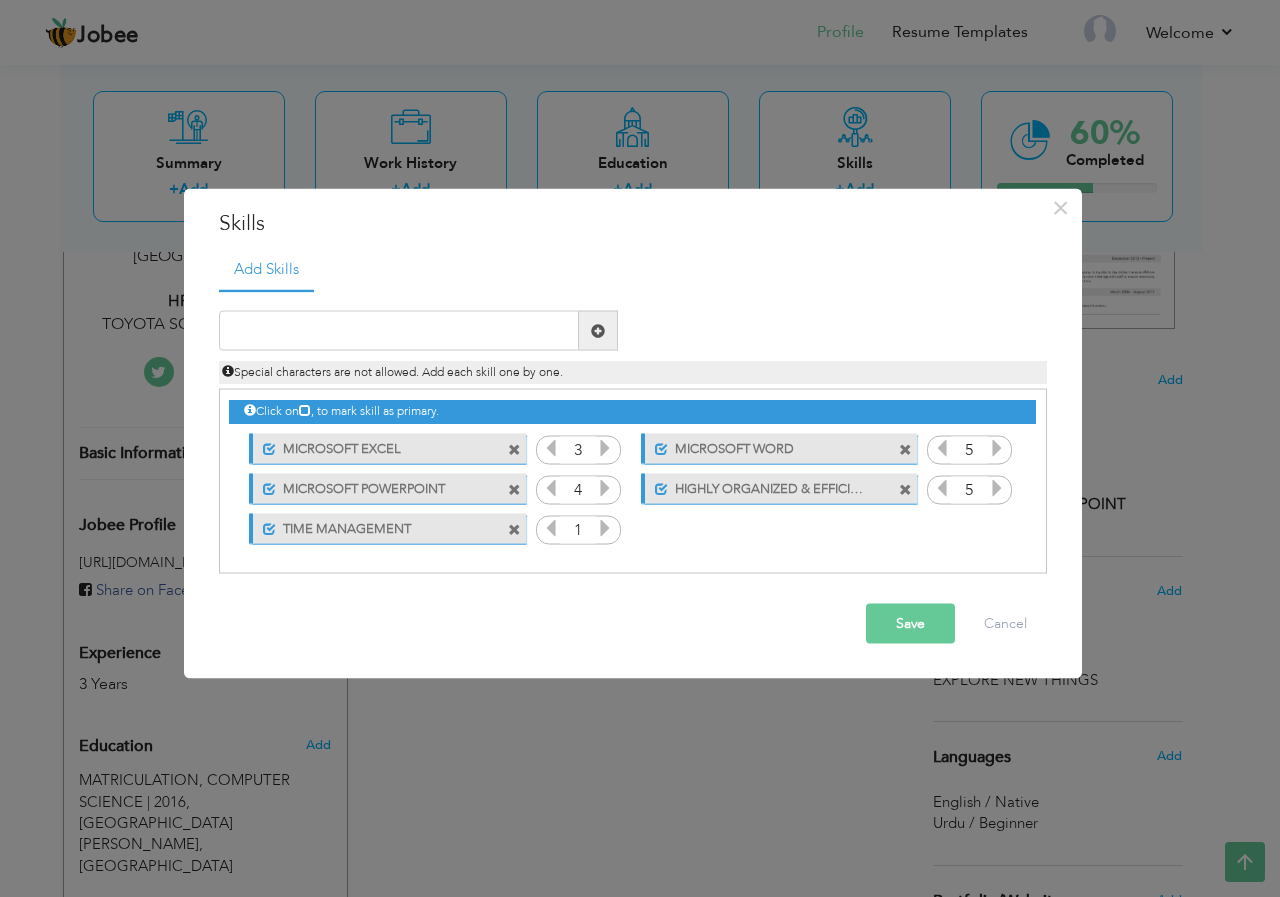 click at bounding box center [605, 528] 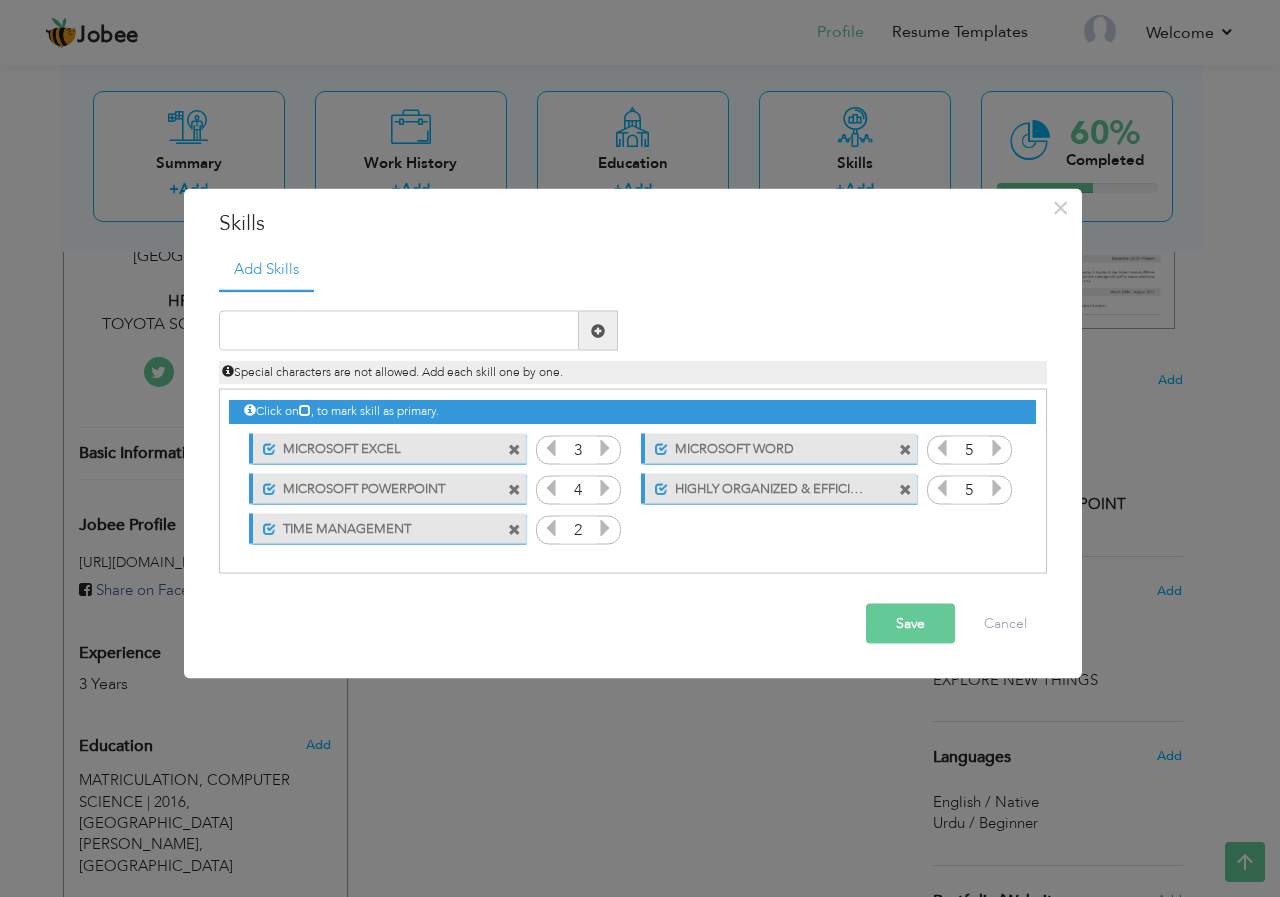 click at bounding box center (605, 528) 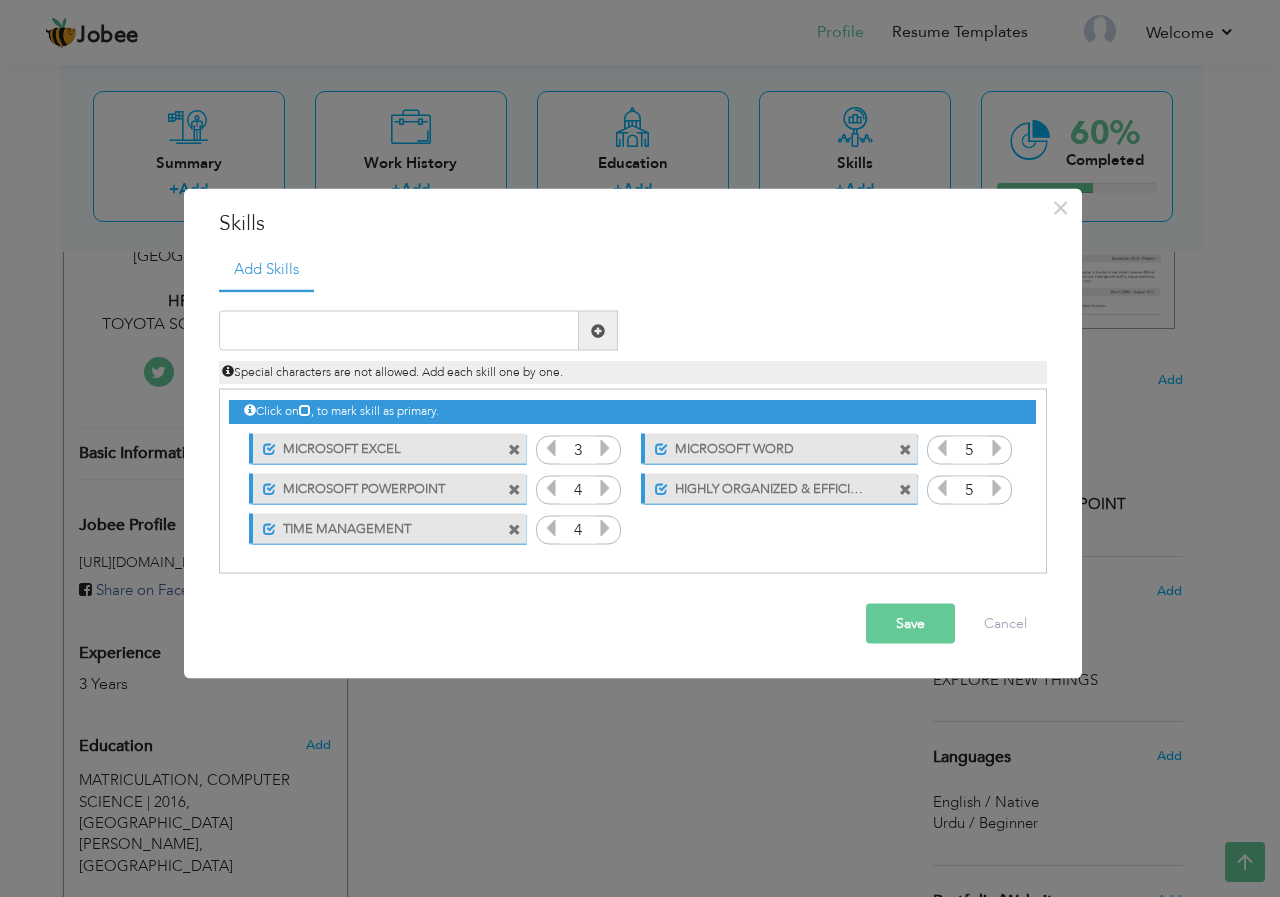 click at bounding box center [605, 528] 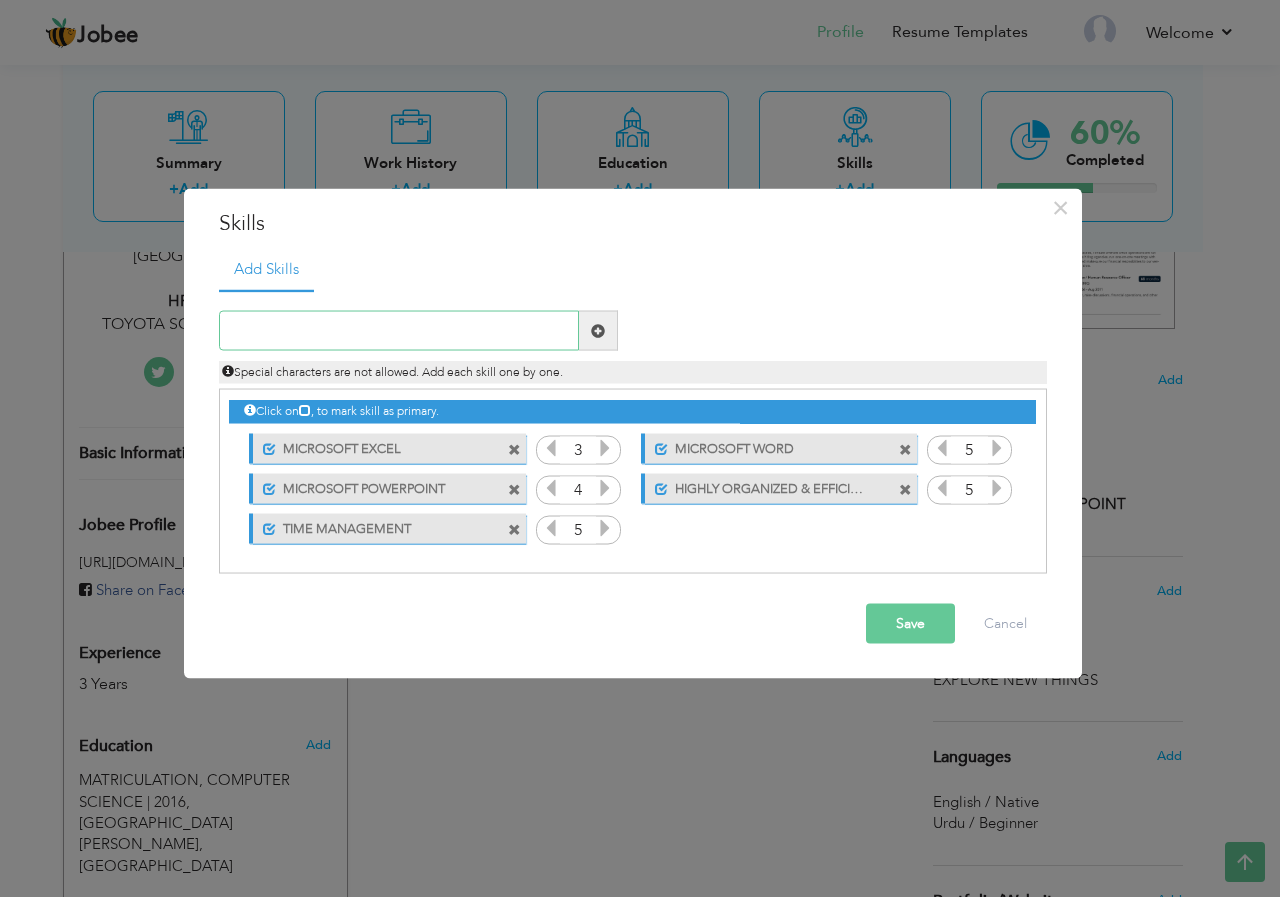click at bounding box center (399, 331) 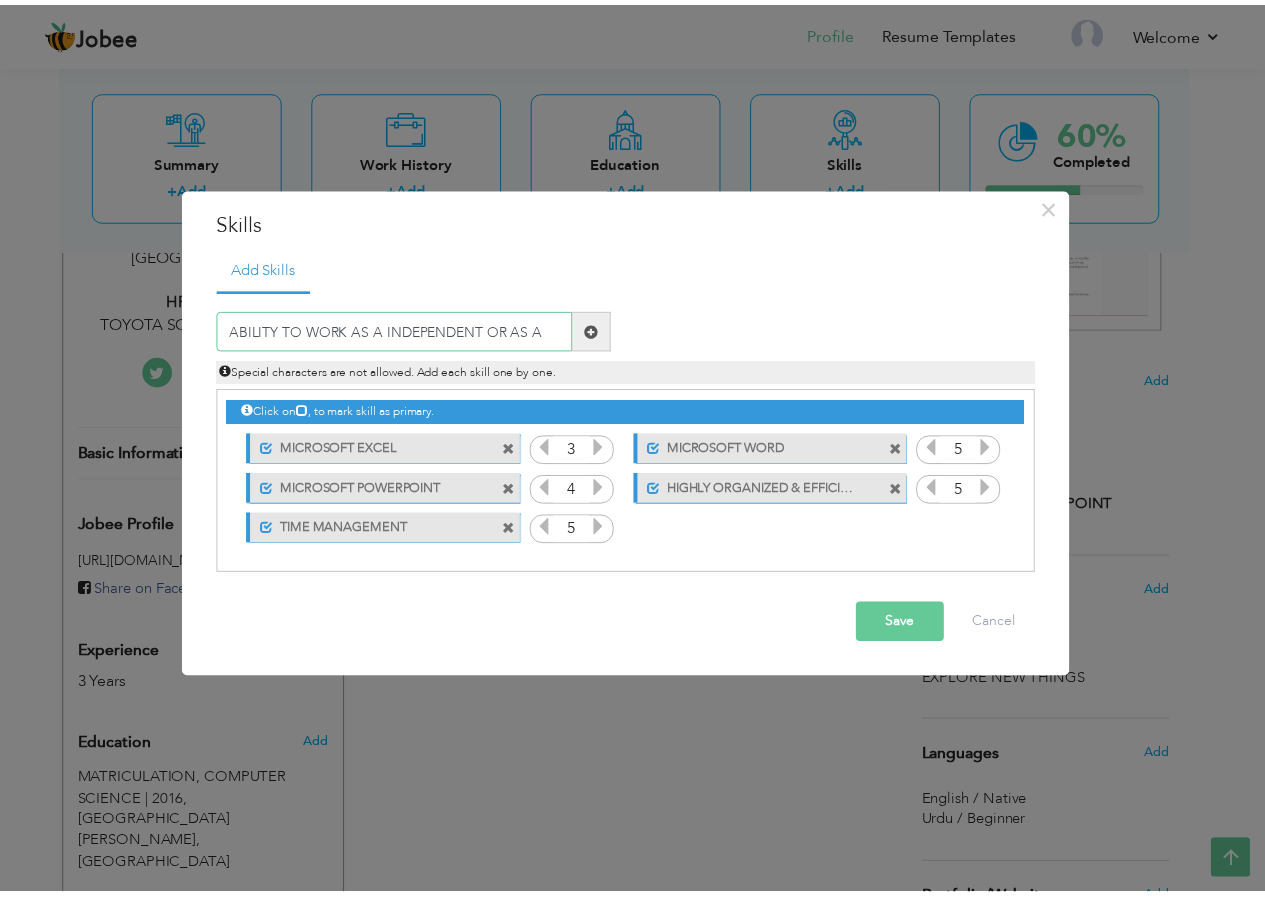 scroll, scrollTop: 0, scrollLeft: 0, axis: both 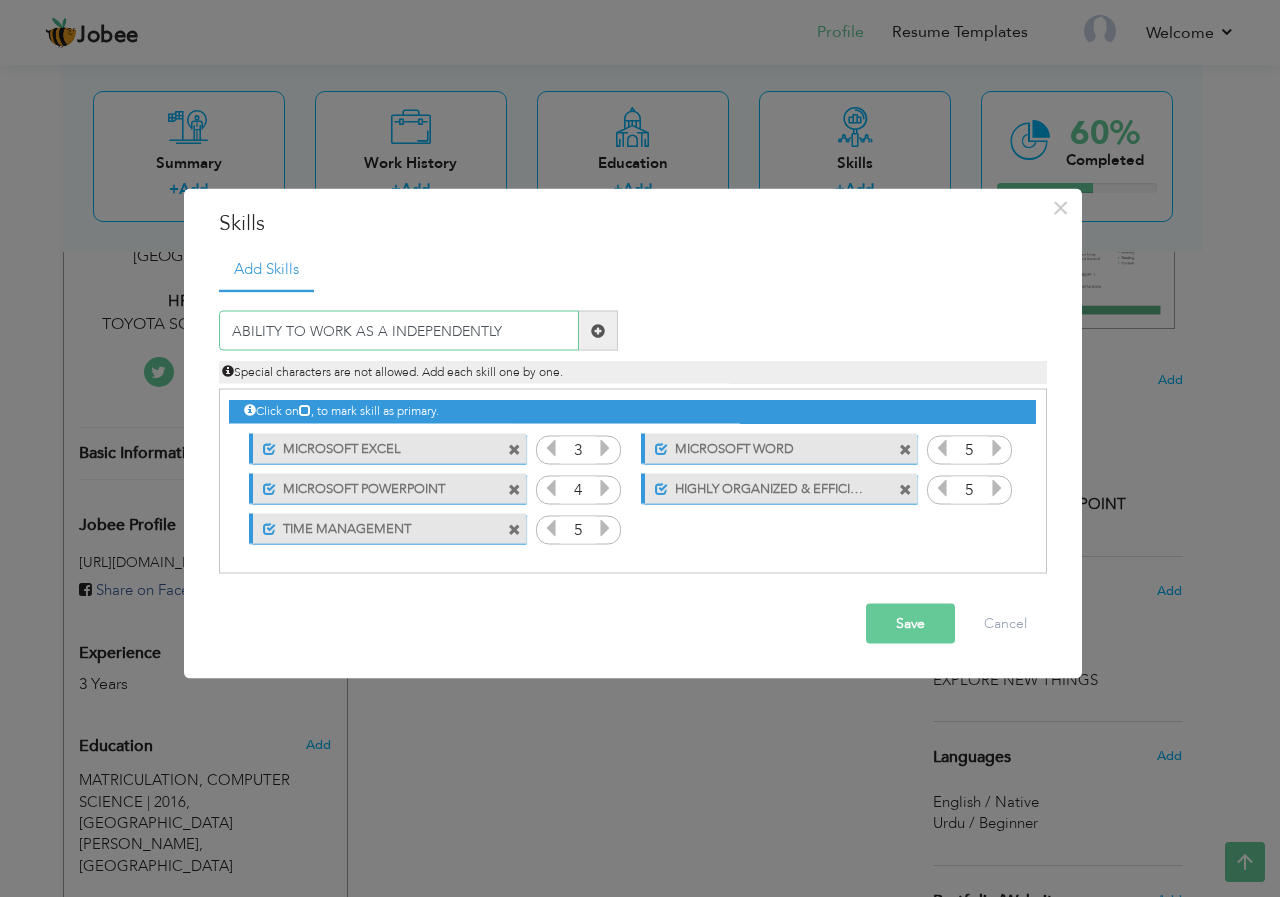 type on "ABILITY TO WORK AS A INDEPENDENTLY" 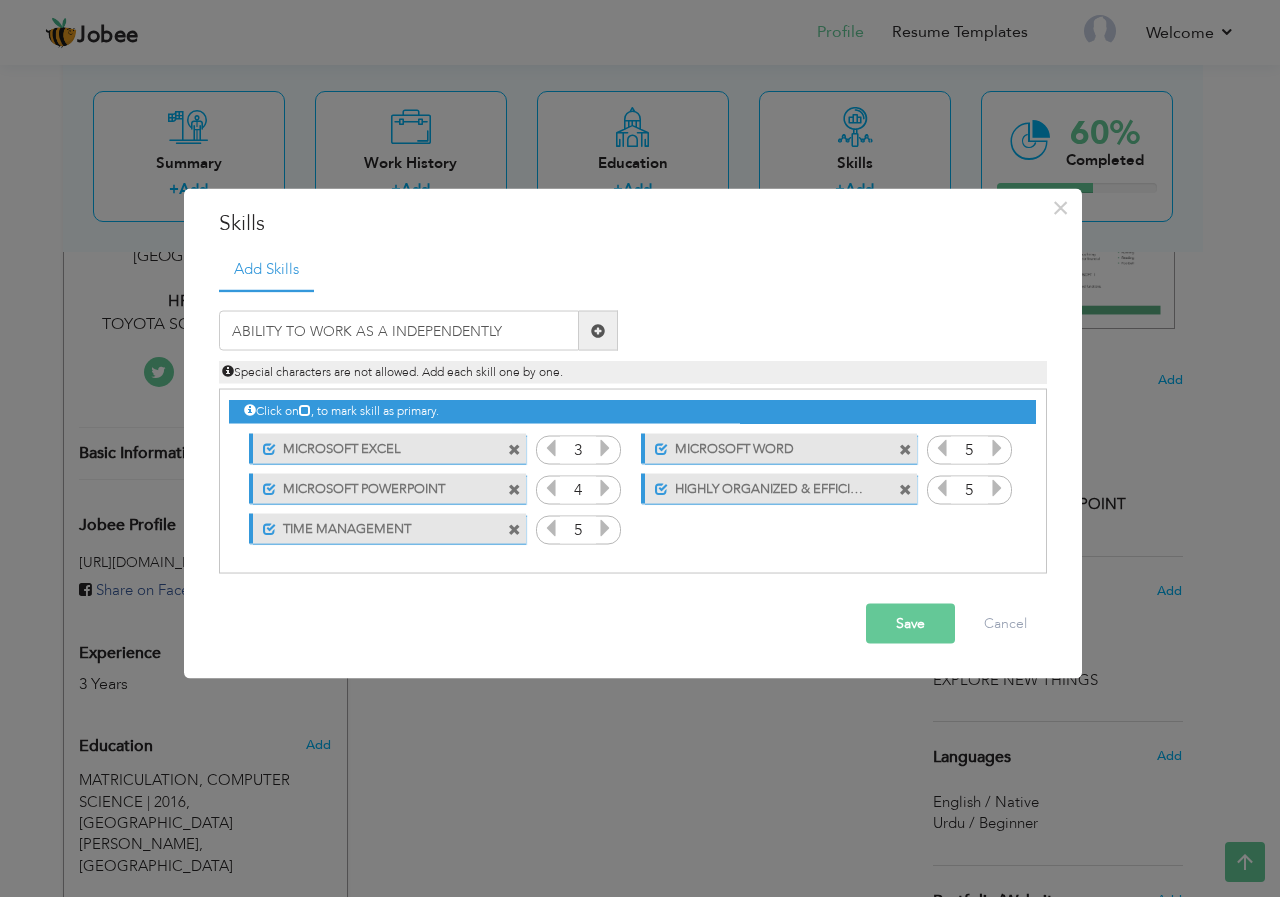 click at bounding box center (598, 331) 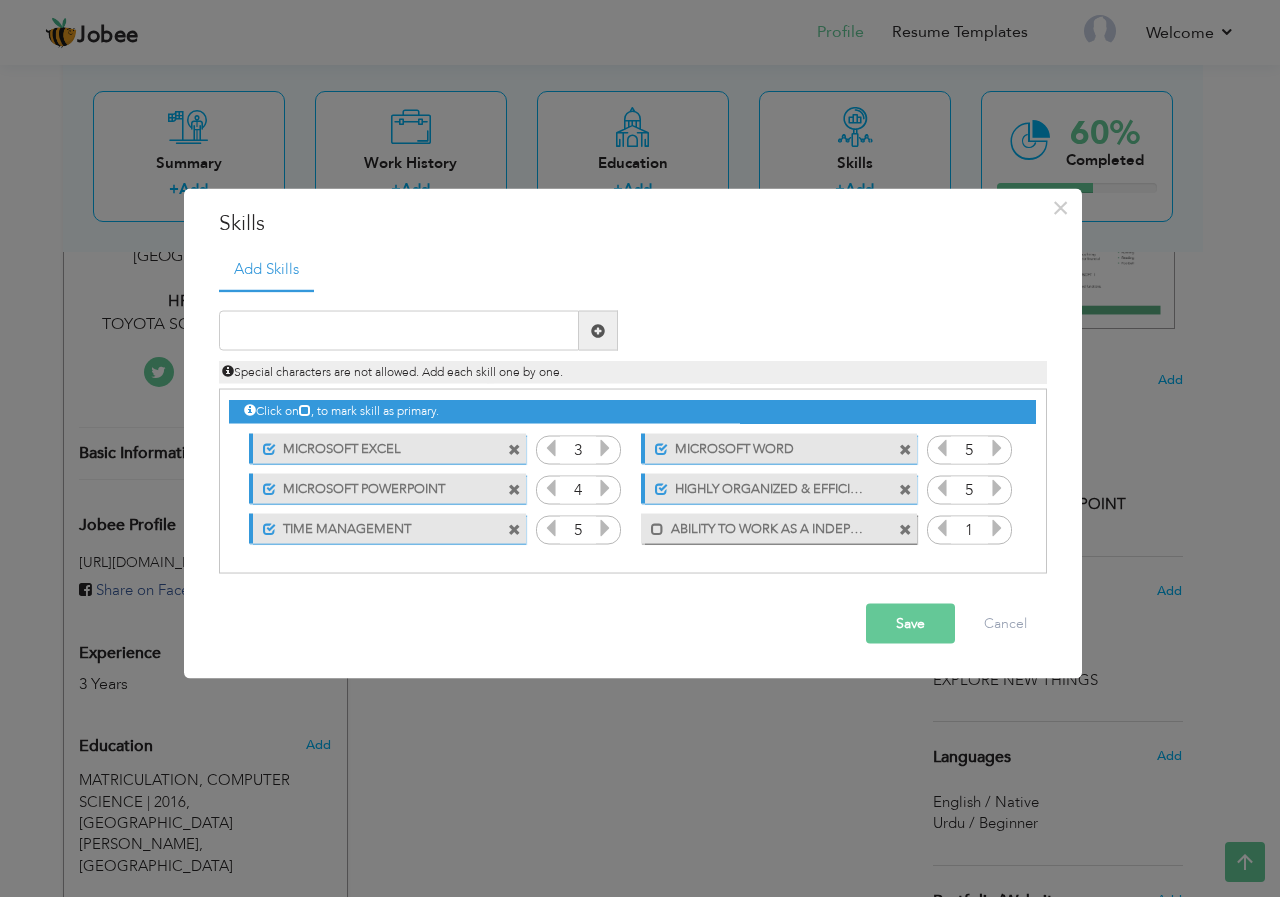 click at bounding box center [997, 528] 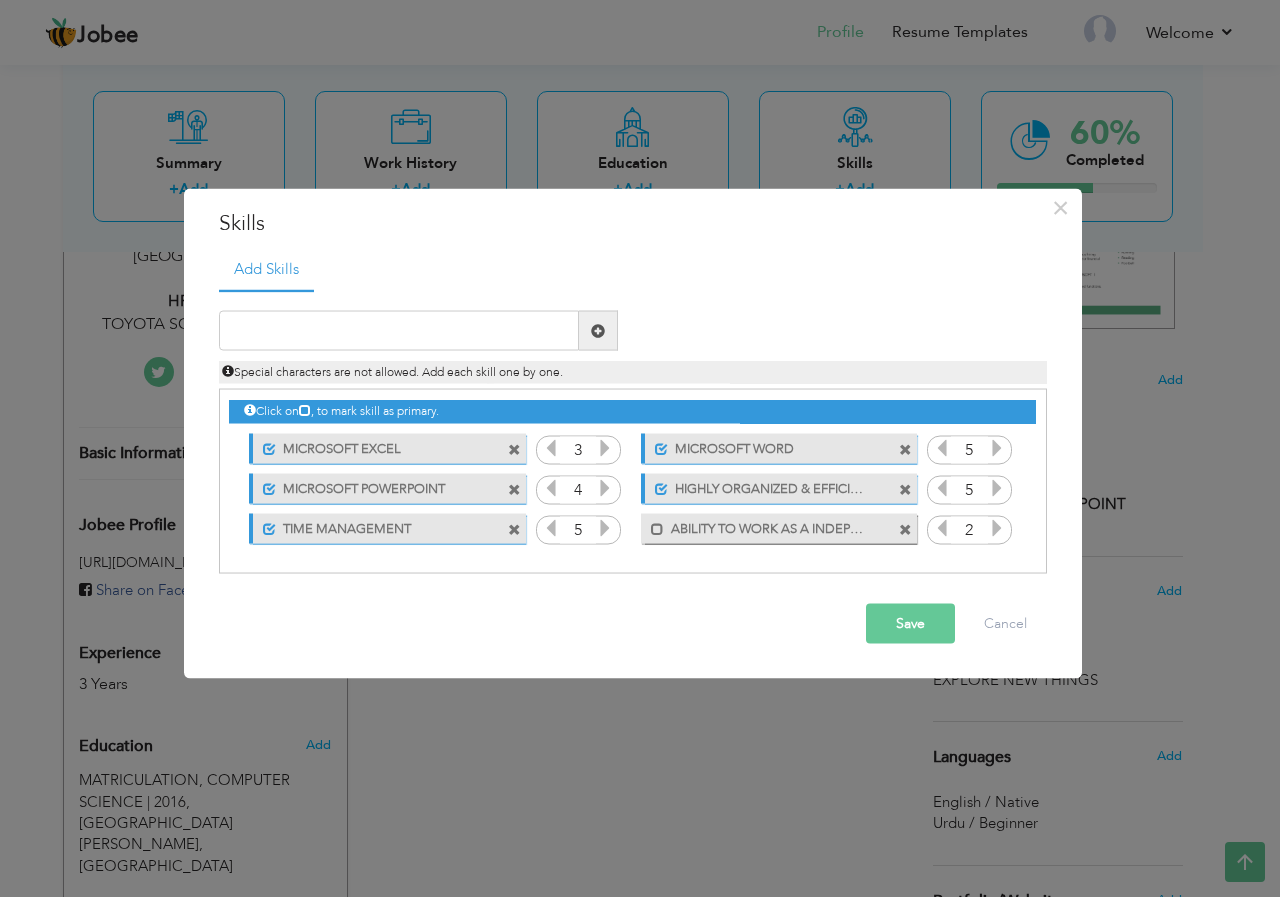click at bounding box center (997, 528) 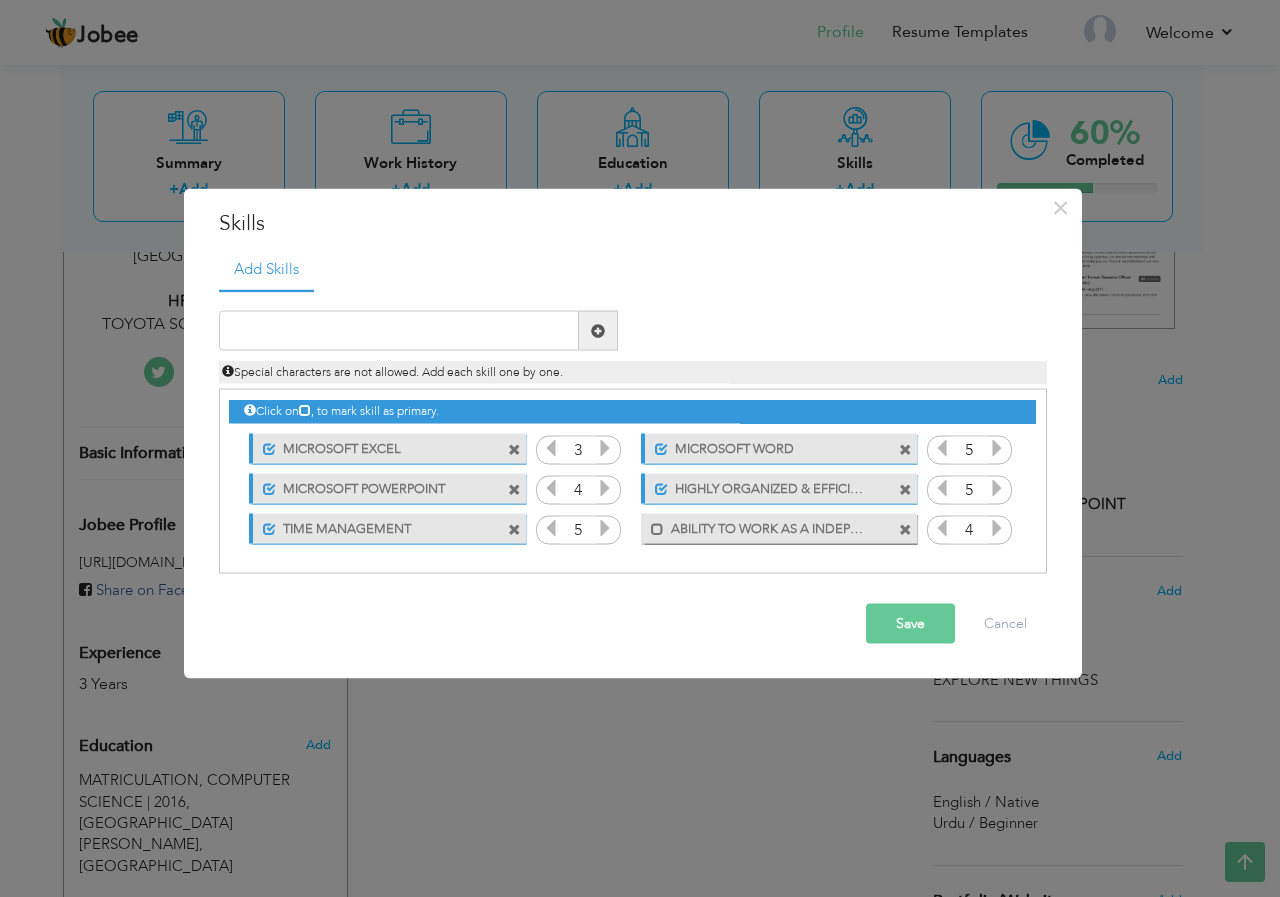click at bounding box center (997, 528) 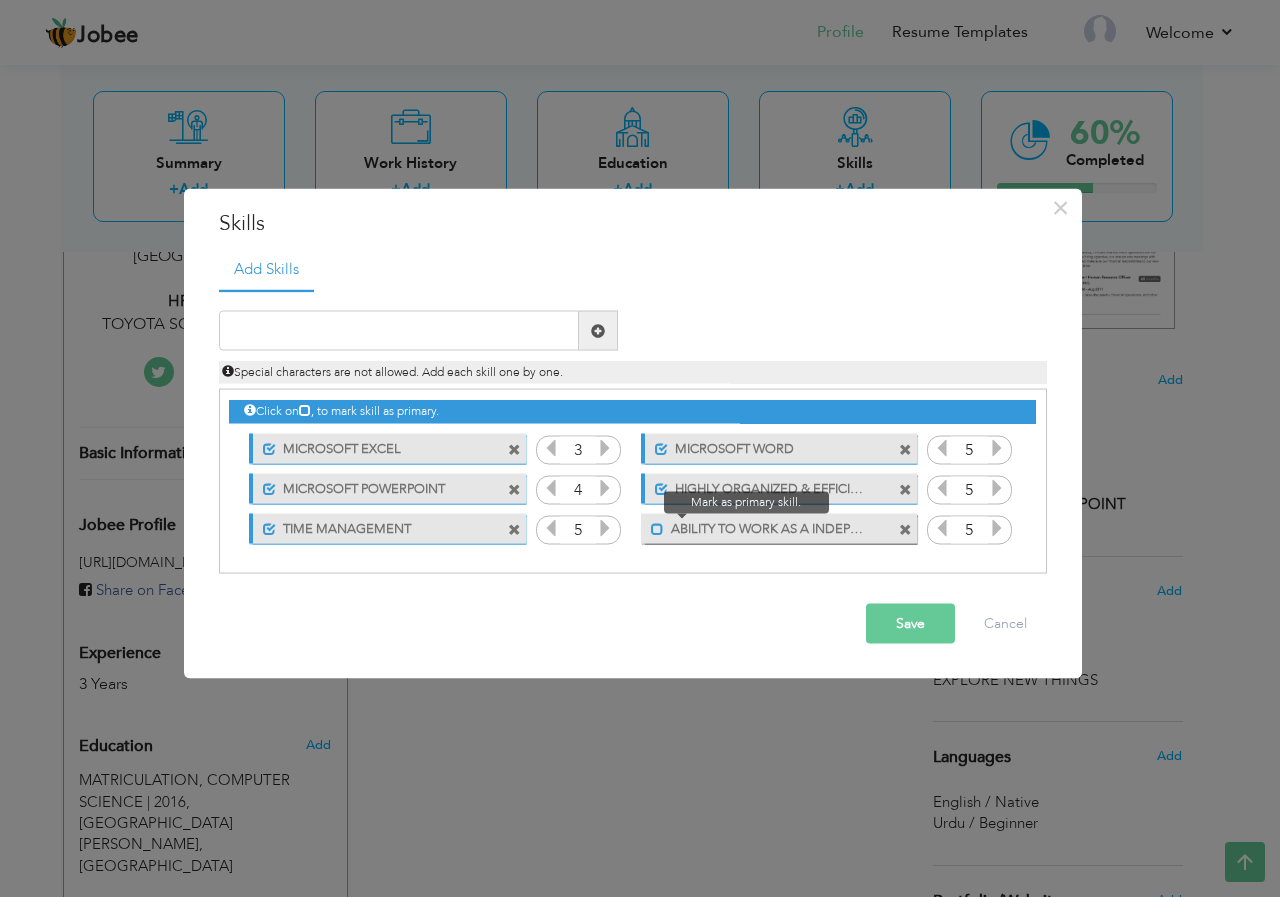 click at bounding box center (657, 528) 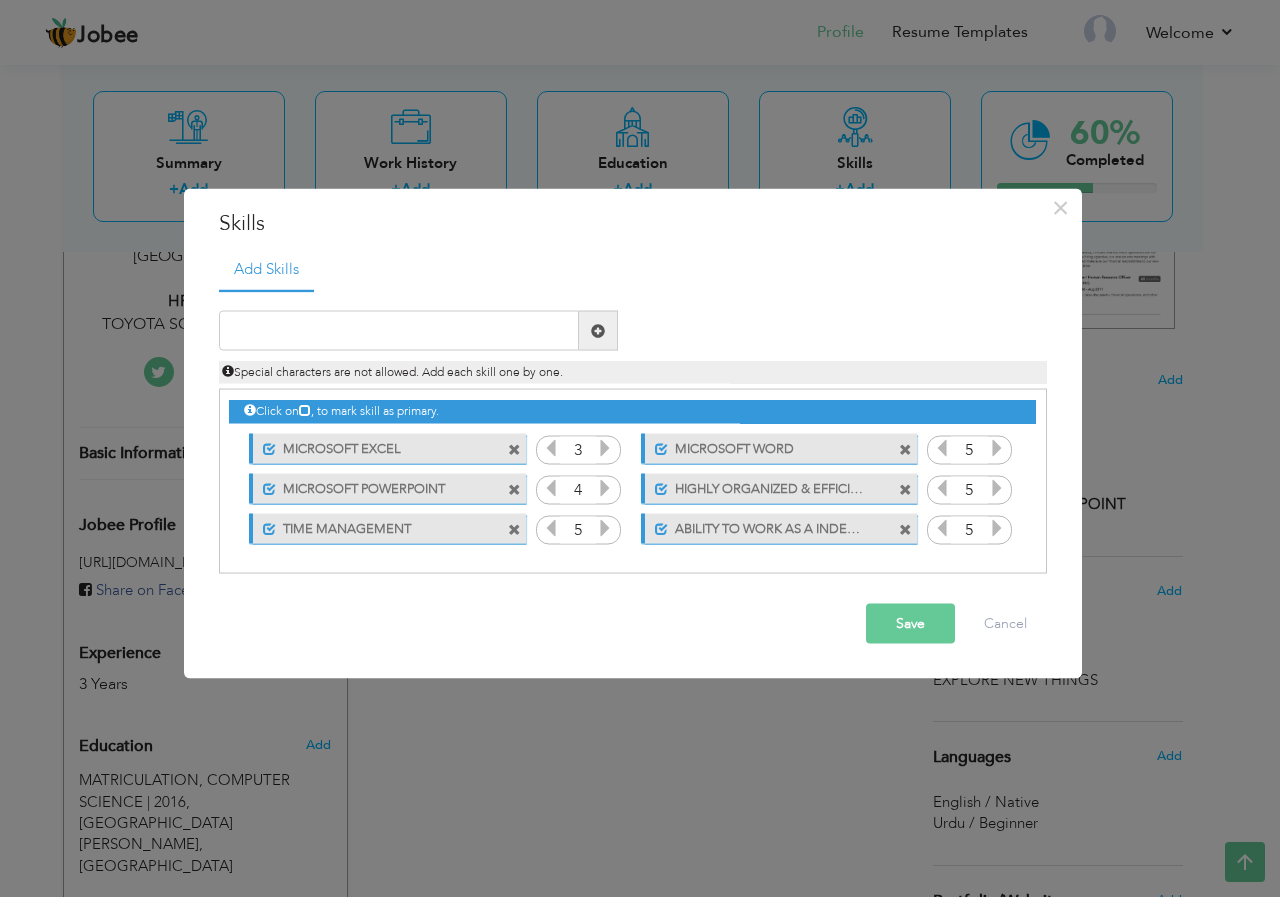 click on "Save" at bounding box center (910, 624) 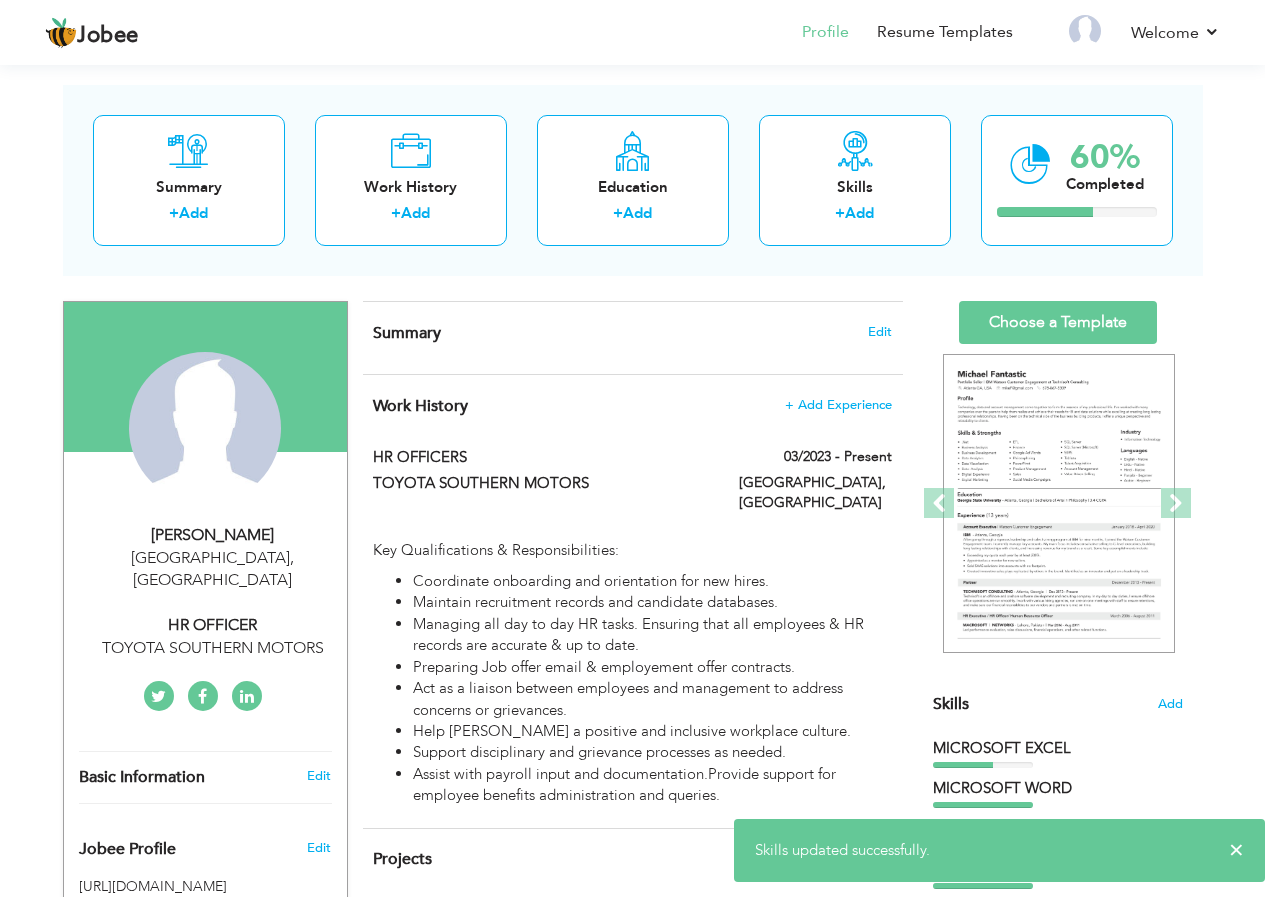 scroll, scrollTop: 0, scrollLeft: 0, axis: both 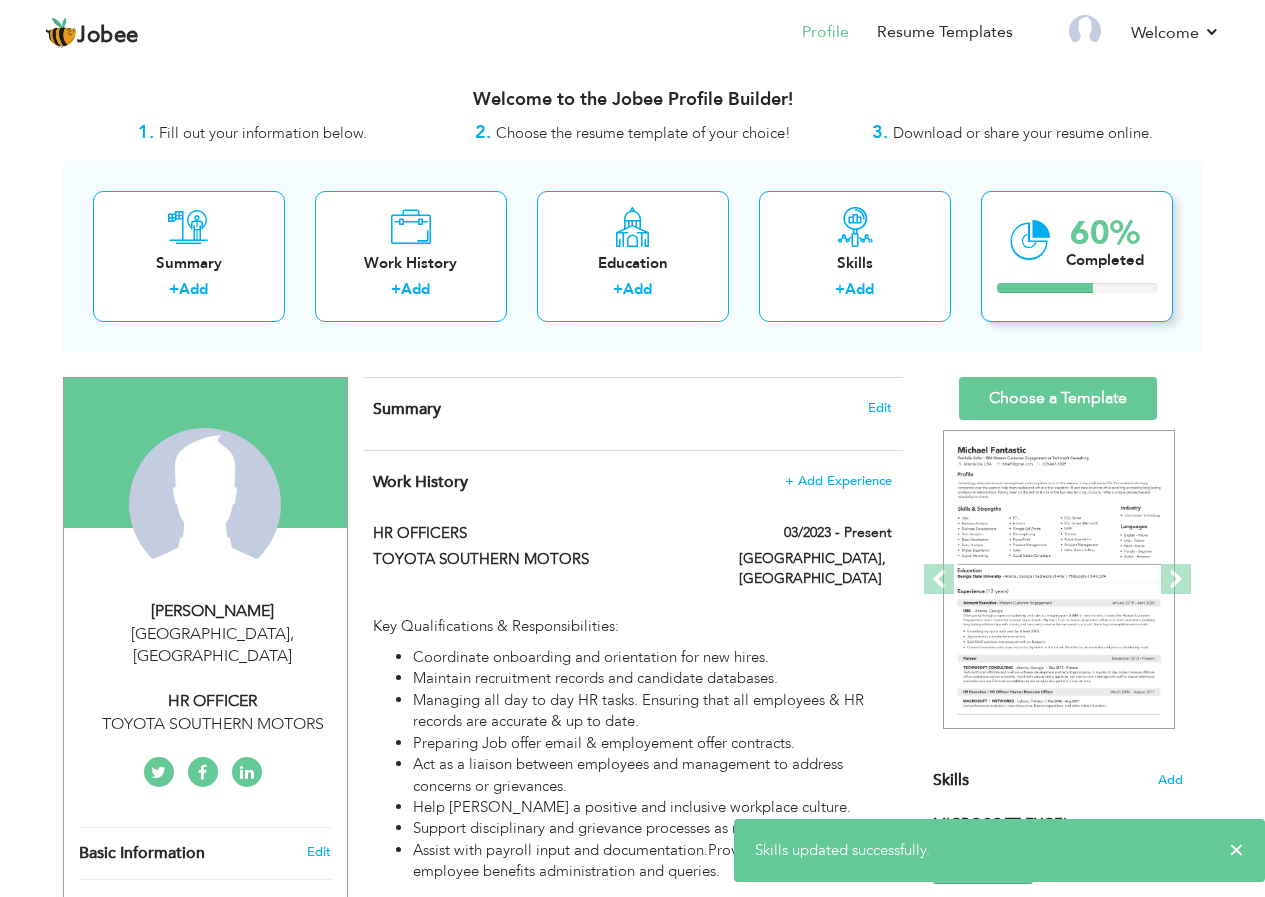 click on "Completed" at bounding box center (1105, 260) 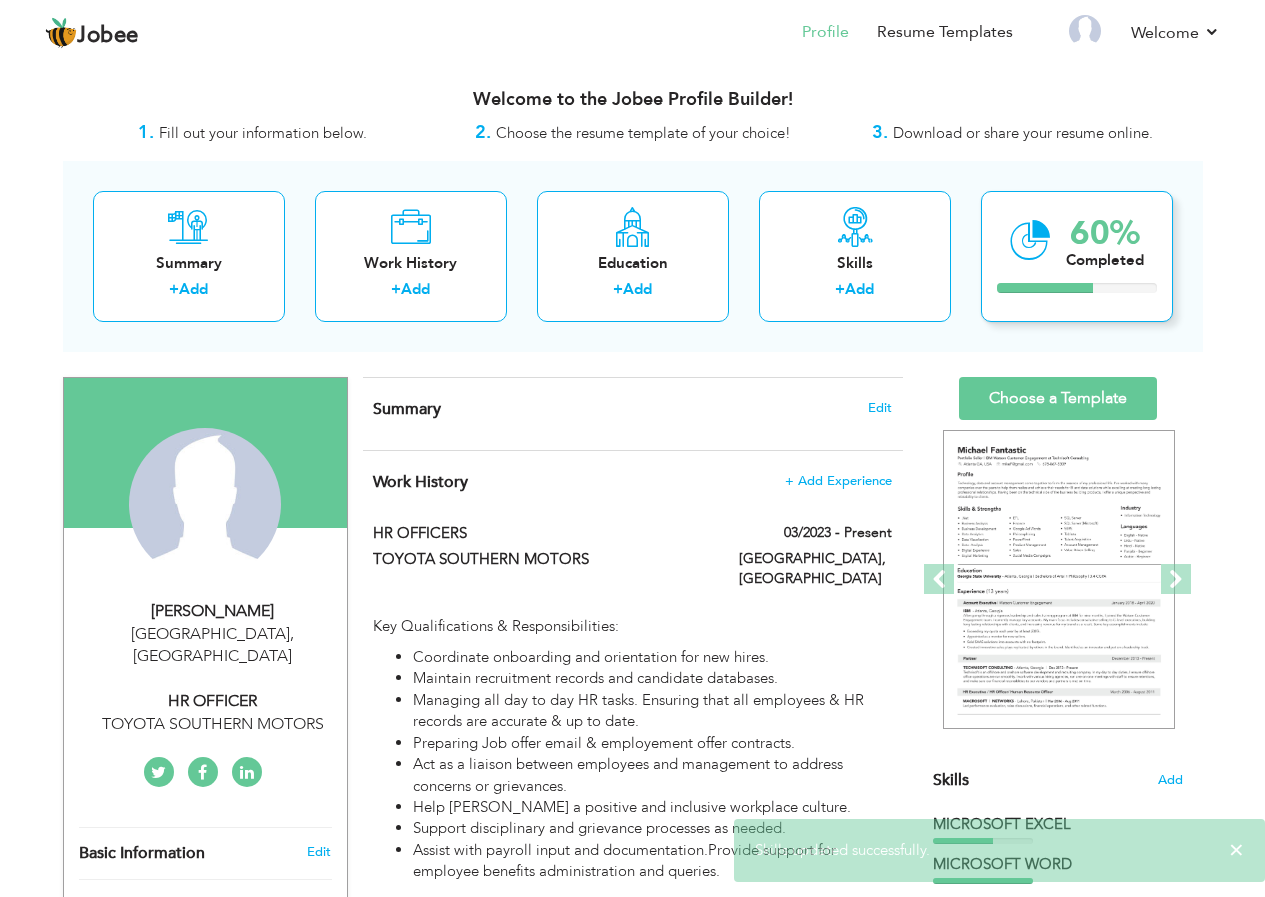 click on "60%
Completed" at bounding box center [1077, 256] 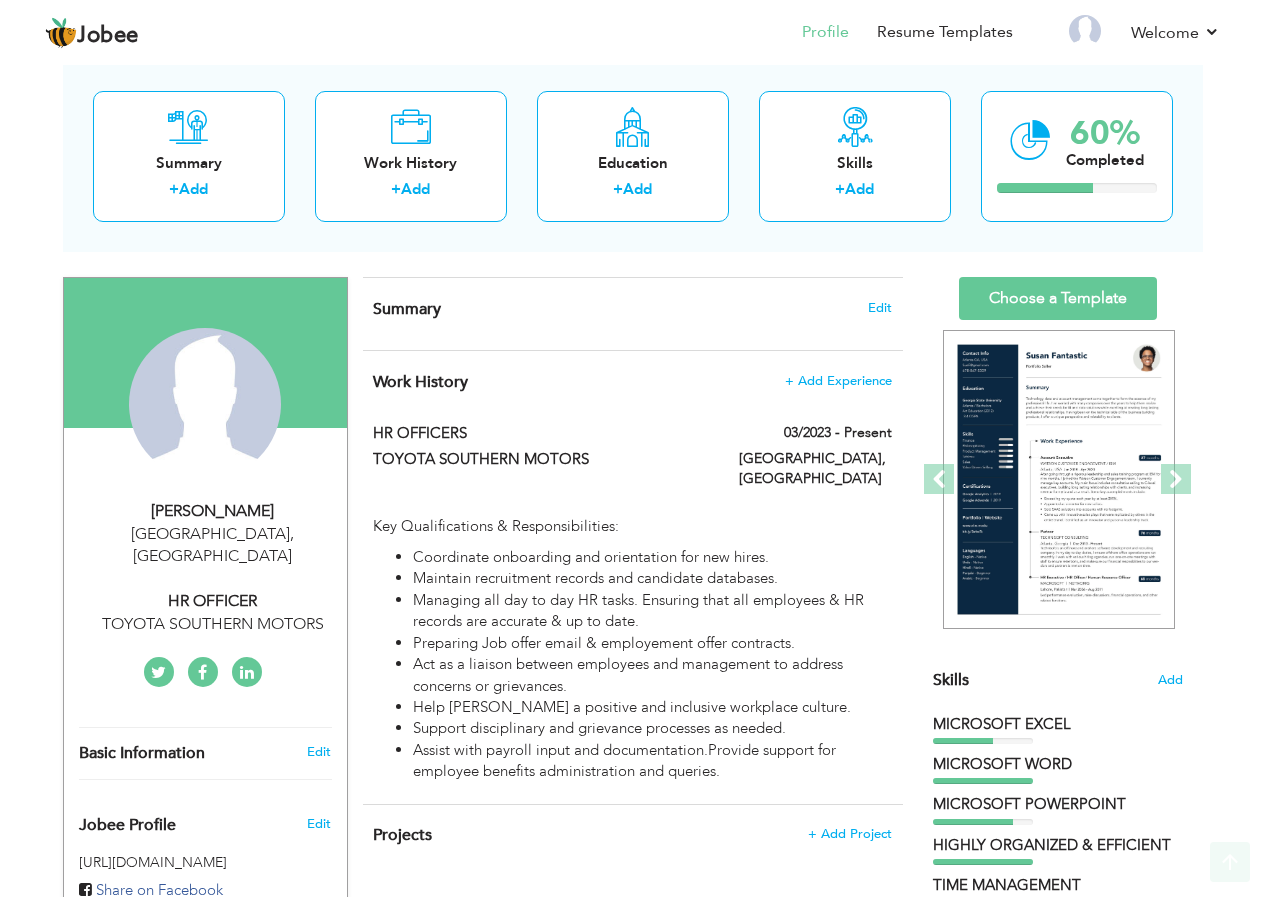 scroll, scrollTop: 0, scrollLeft: 0, axis: both 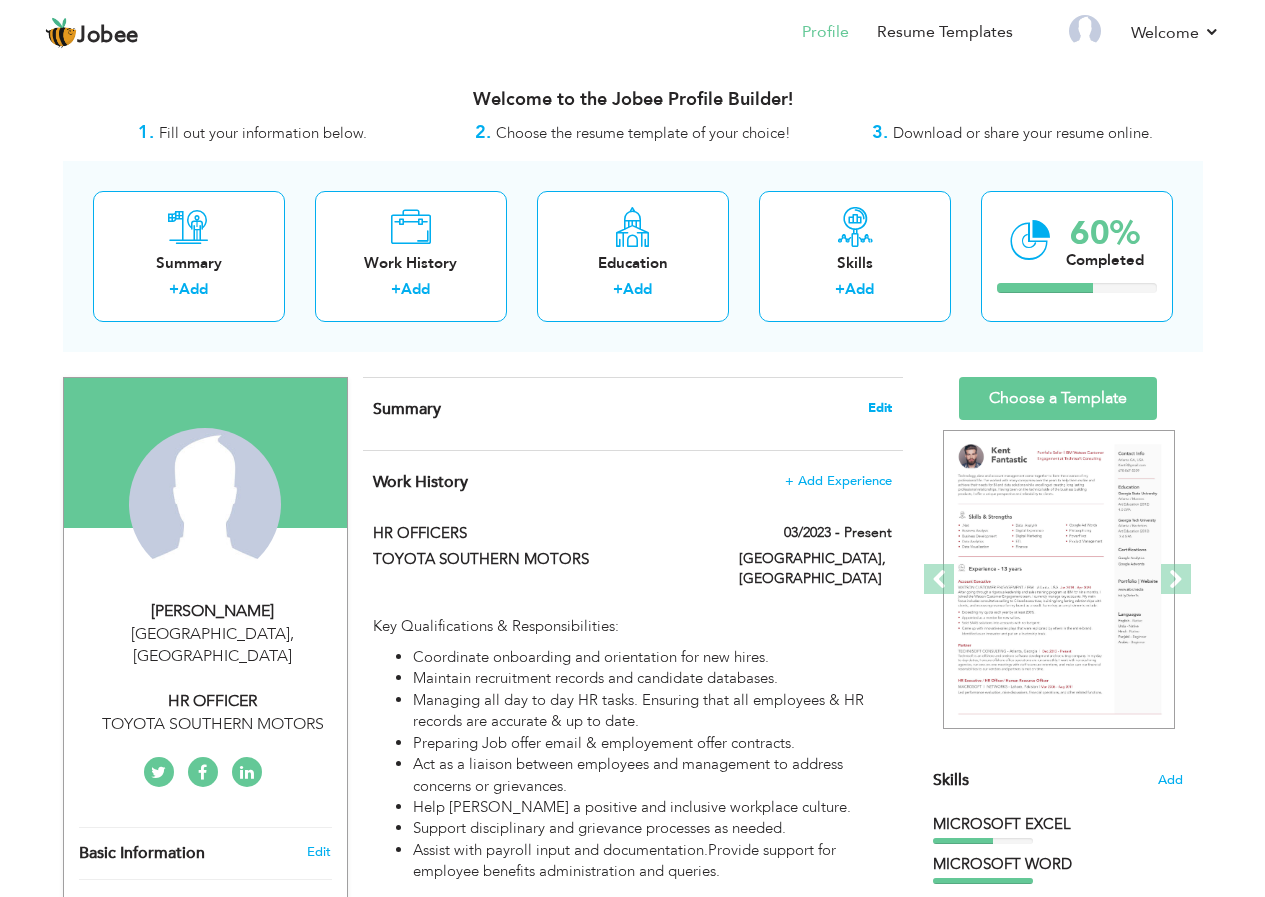 click on "Edit" at bounding box center (880, 408) 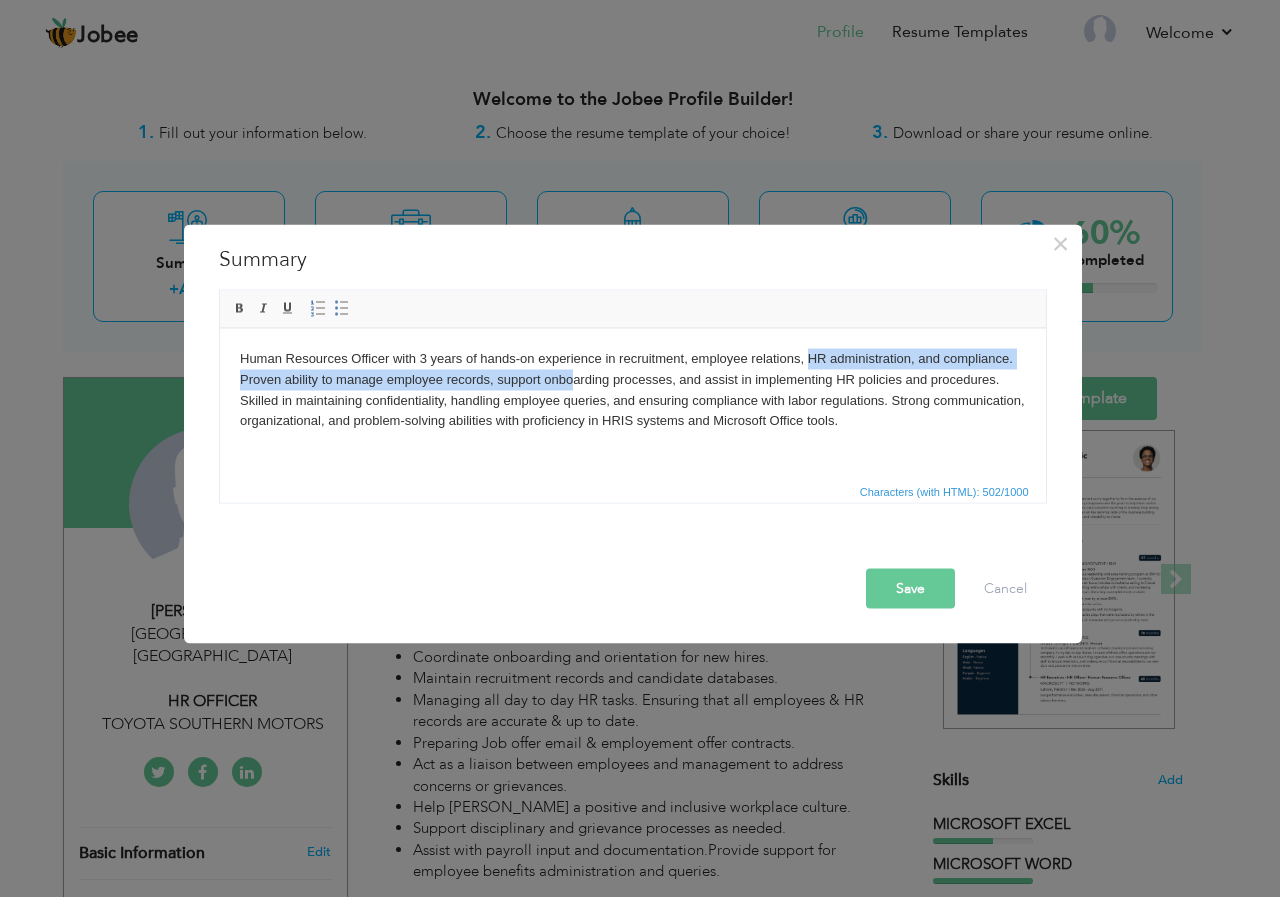 drag, startPoint x: 809, startPoint y: 359, endPoint x: 569, endPoint y: 372, distance: 240.35182 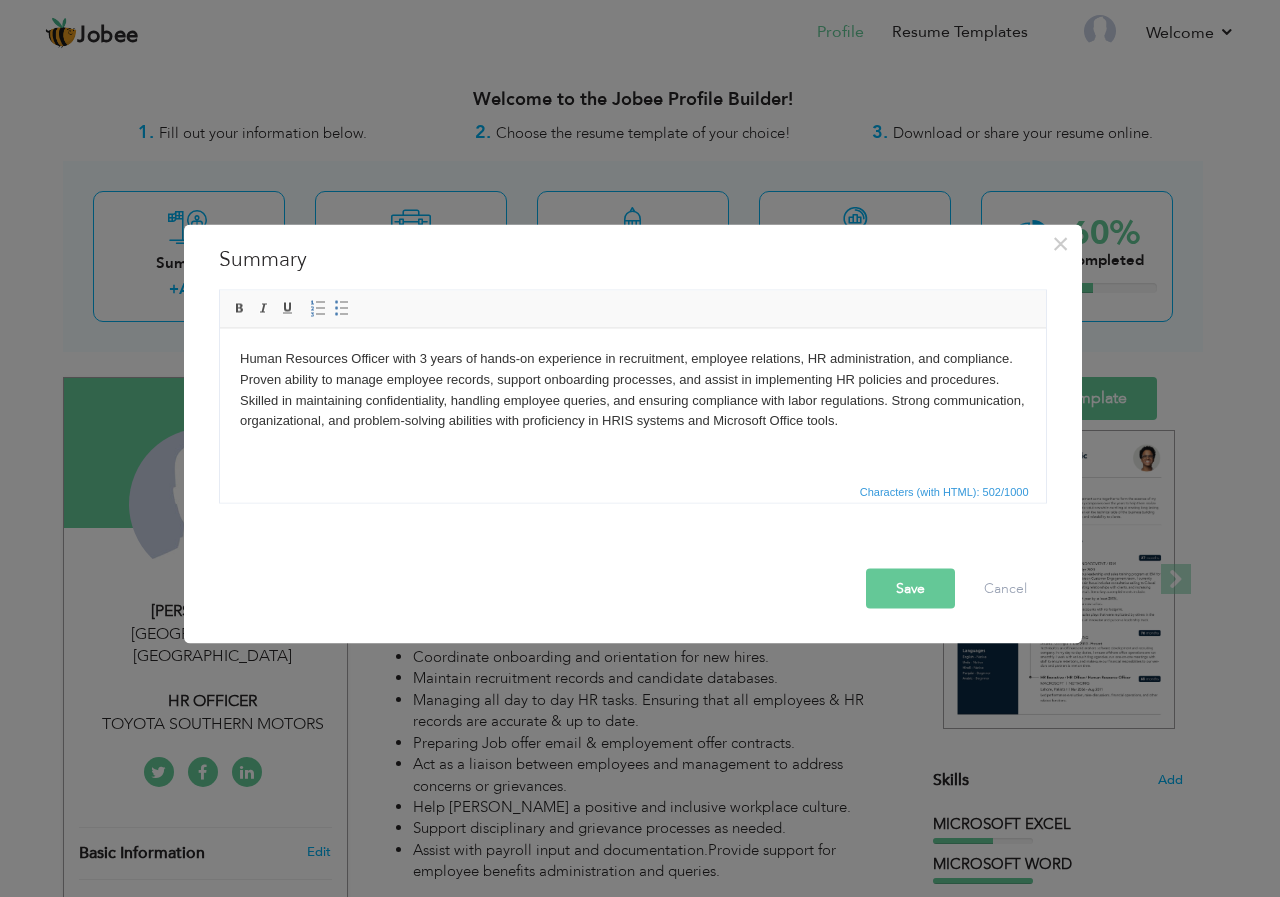 click on "Human Resources Officer with 3 years of hands-on experience in recruitment, employee relations, HR administration, and compliance. Proven ability to manage employee records, support onboarding processes, and assist in implementing HR policies and procedures. Skilled in maintaining confidentiality, handling employee queries, and ensuring compliance with labor regulations. Strong communication, organizational, and problem-solving abilities with proficiency in HRIS systems and Microsoft Office tools." at bounding box center [632, 389] 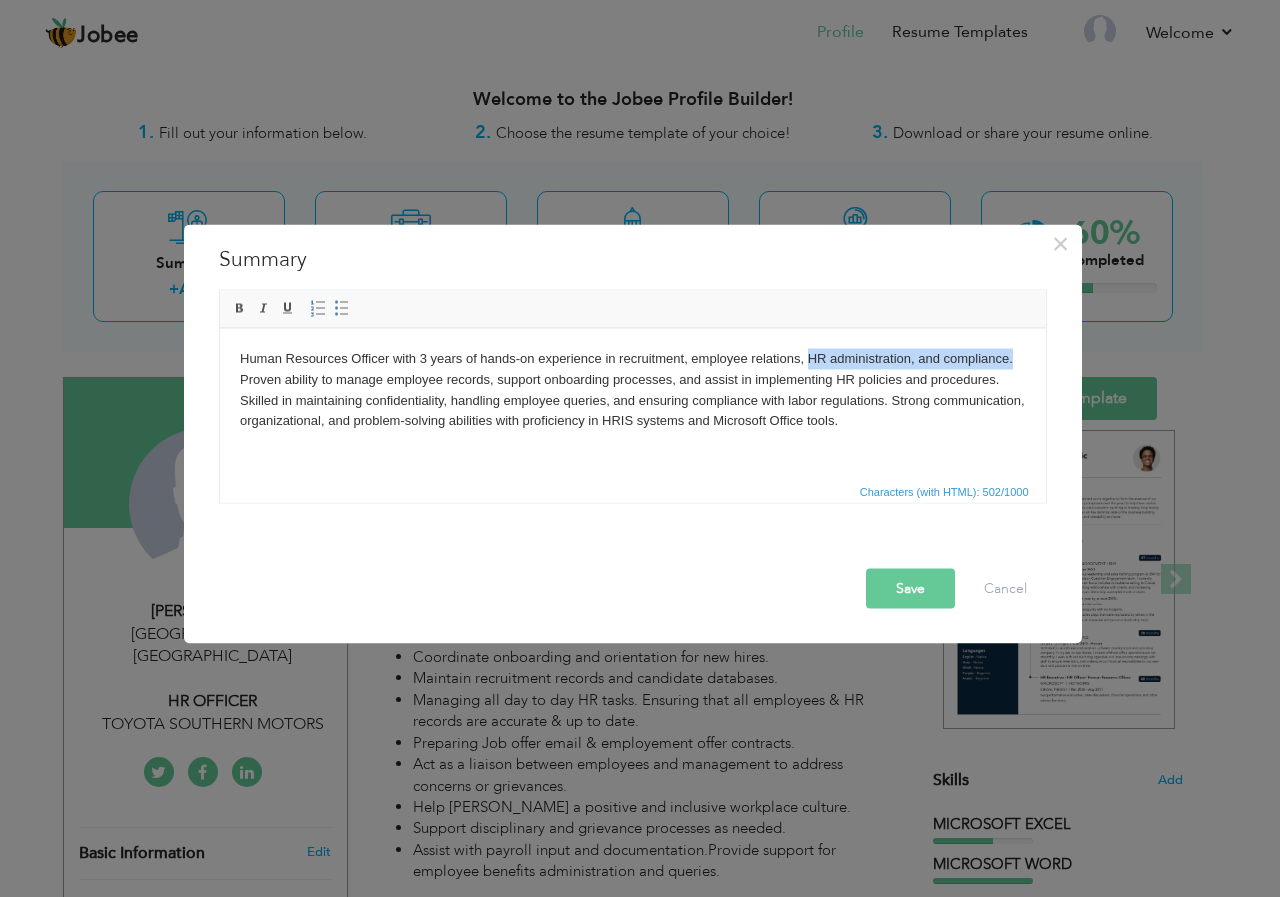 drag, startPoint x: 806, startPoint y: 358, endPoint x: 1012, endPoint y: 354, distance: 206.03883 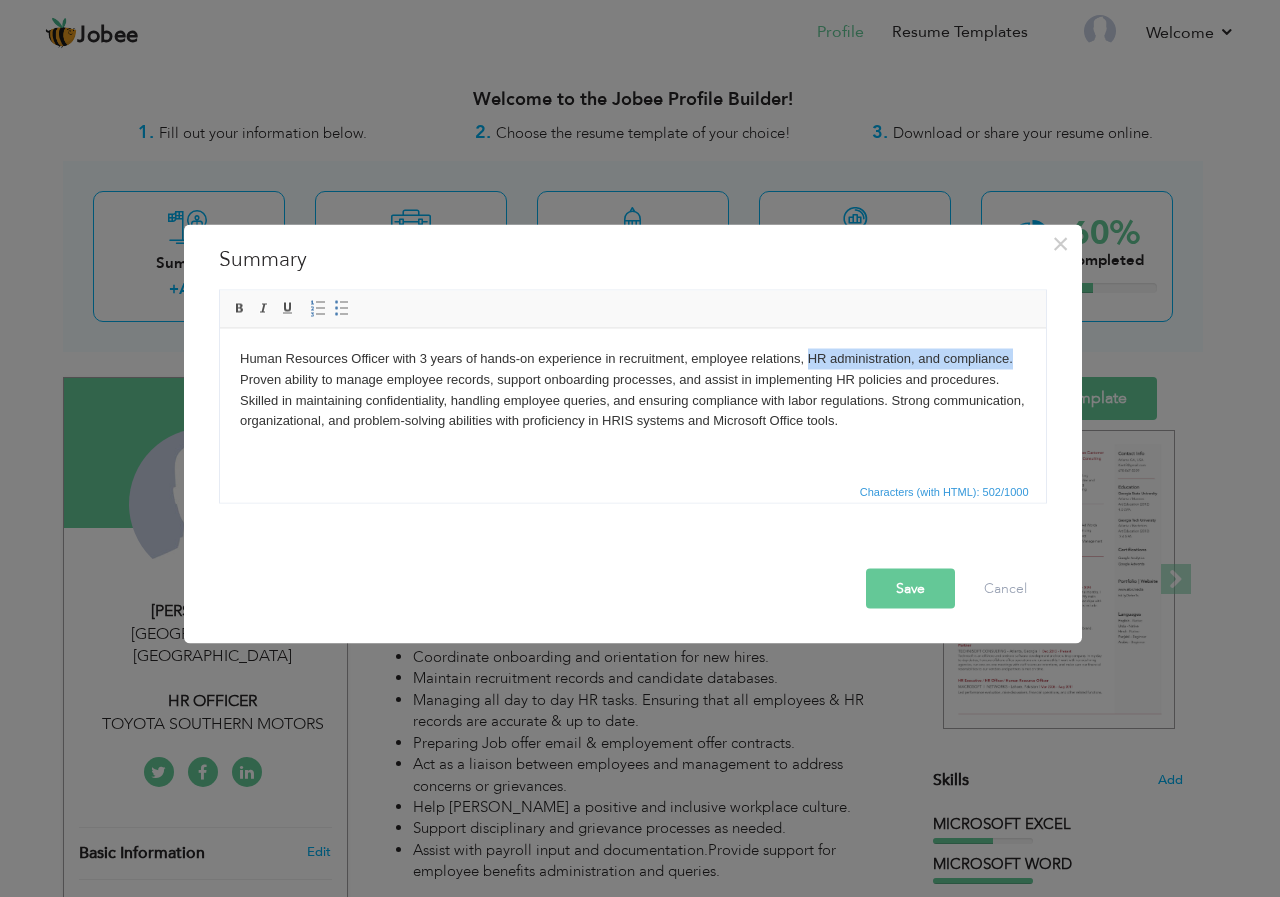 type 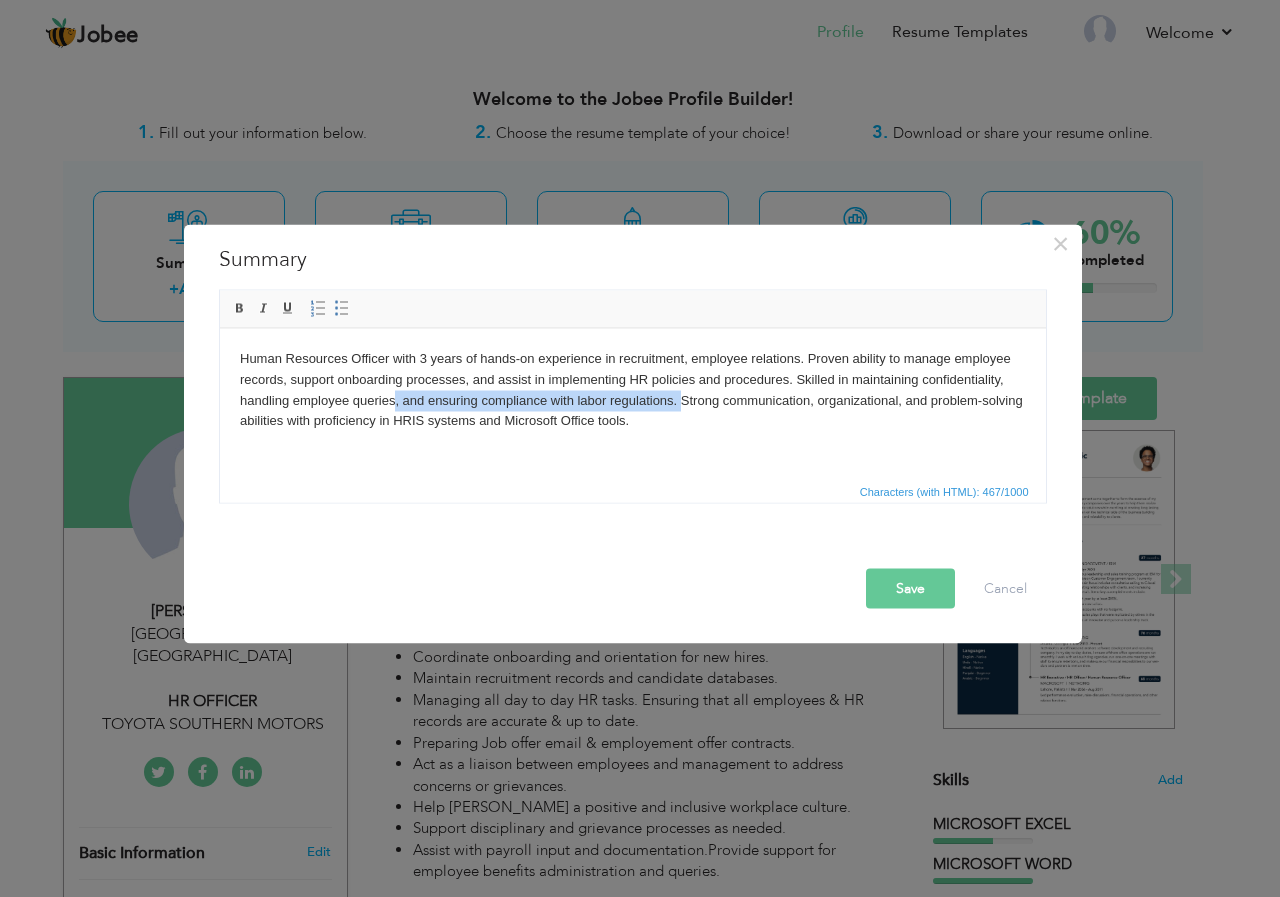 drag, startPoint x: 669, startPoint y: 402, endPoint x: 394, endPoint y: 408, distance: 275.06546 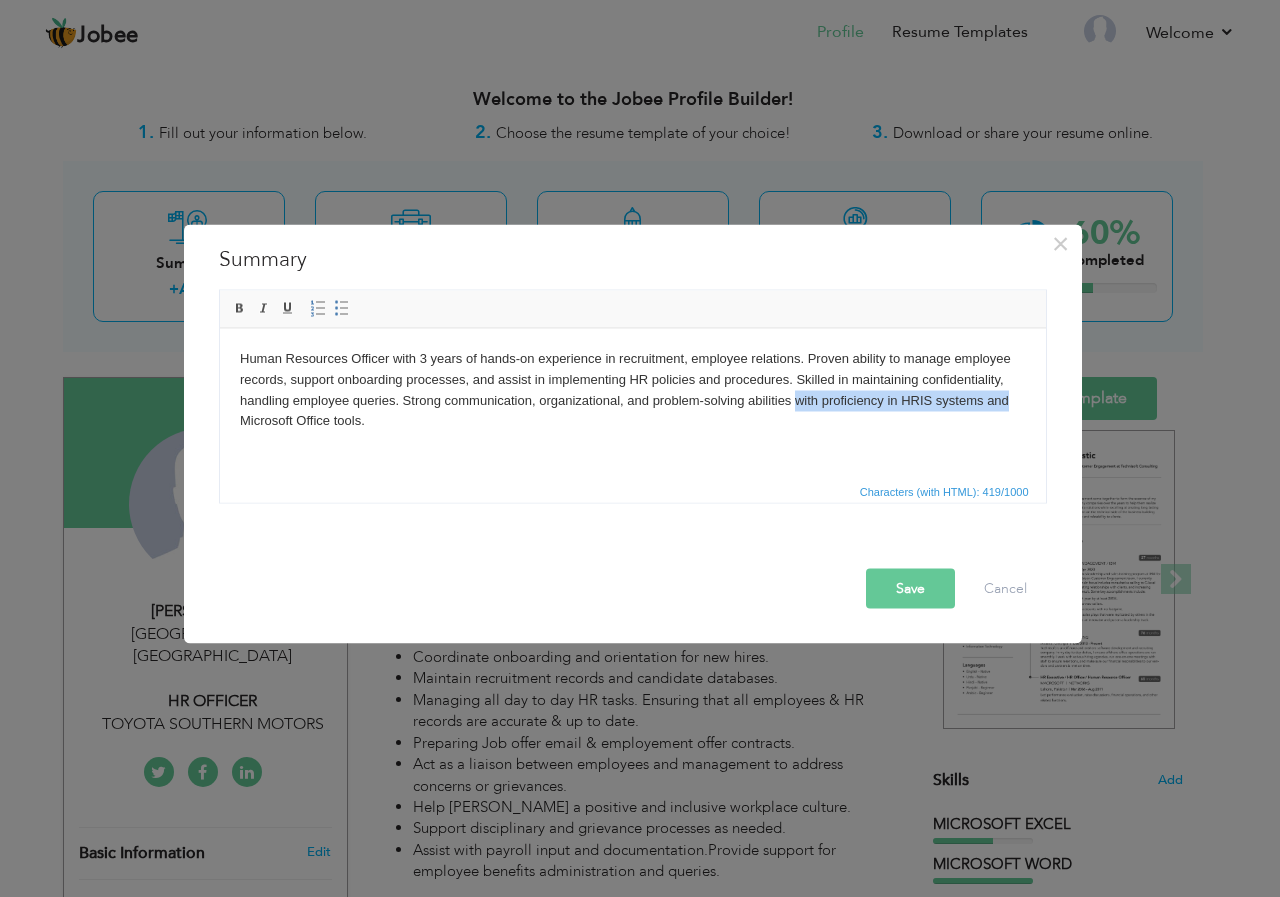 drag, startPoint x: 798, startPoint y: 399, endPoint x: 1010, endPoint y: 403, distance: 212.03773 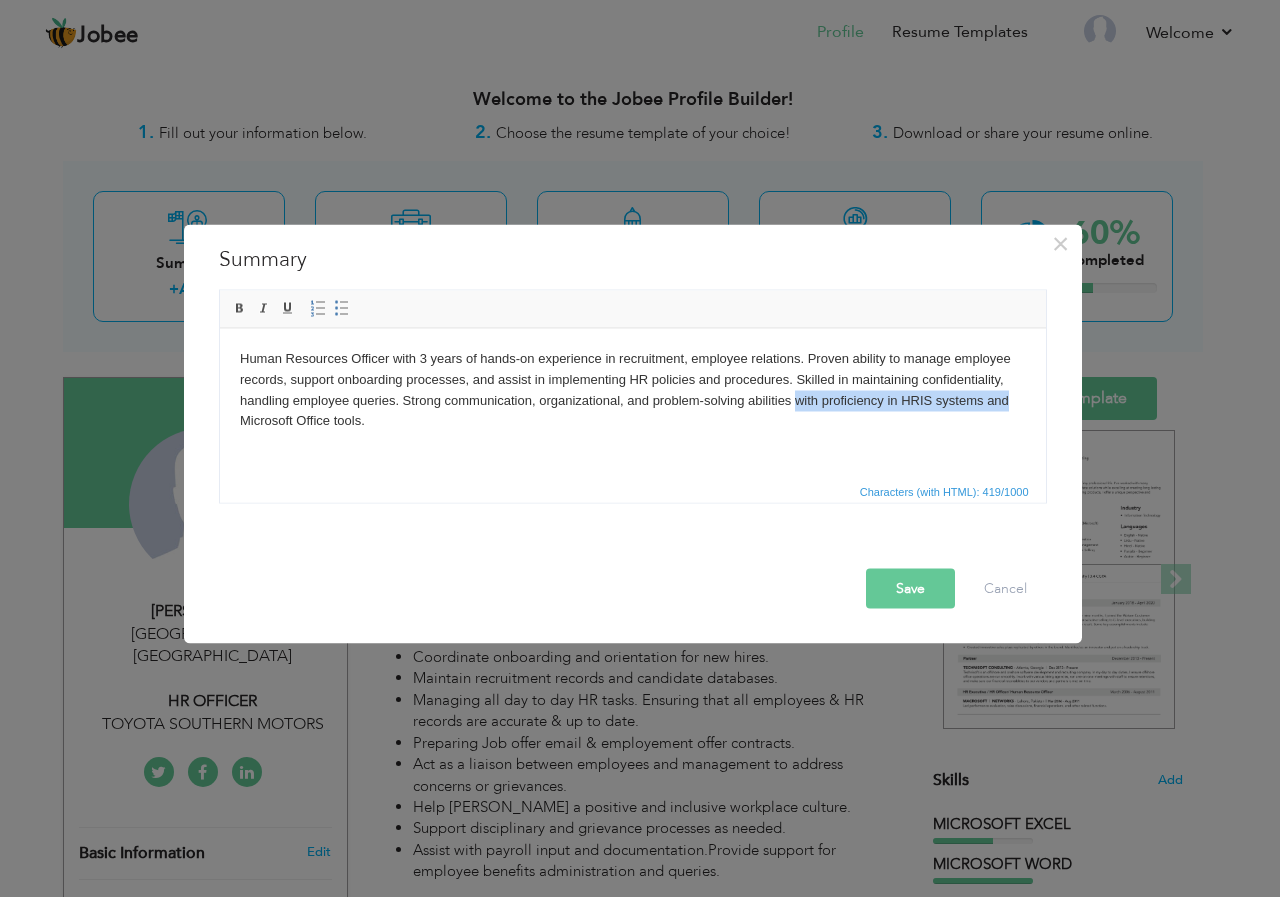 click on "Human Resources Officer with 3 years of hands-on experience in recruitment, employee relations. Proven ability to manage employee records, support onboarding processes, and assist in implementing HR policies and procedures. Skilled in maintaining confidentiality, handling employee queries. Strong communication, organizational, and problem-solving abilities with proficiency in HRIS systems and Microsoft Office tools." at bounding box center (632, 389) 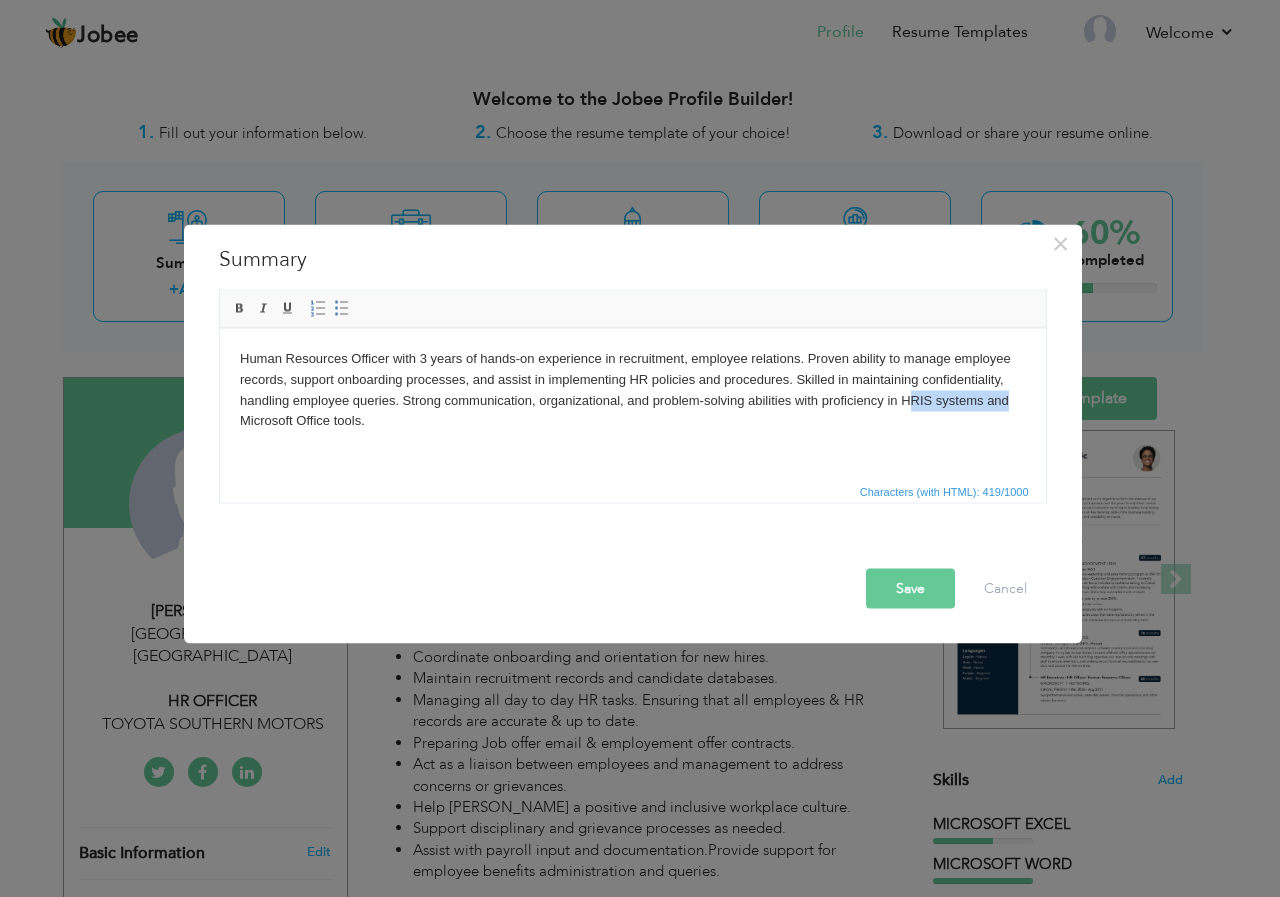drag, startPoint x: 904, startPoint y: 402, endPoint x: 1014, endPoint y: 400, distance: 110.01818 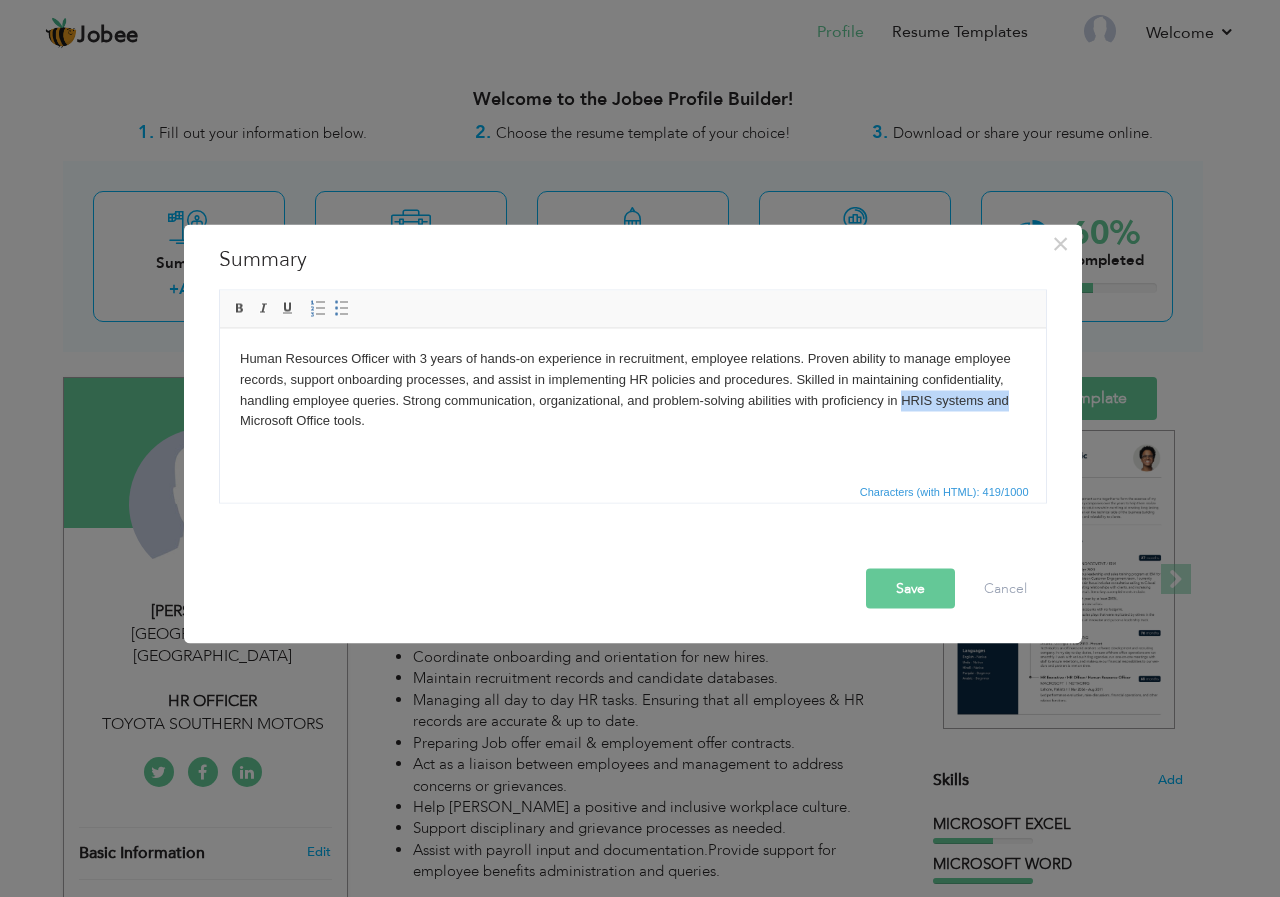 drag, startPoint x: 901, startPoint y: 399, endPoint x: 1009, endPoint y: 401, distance: 108.01852 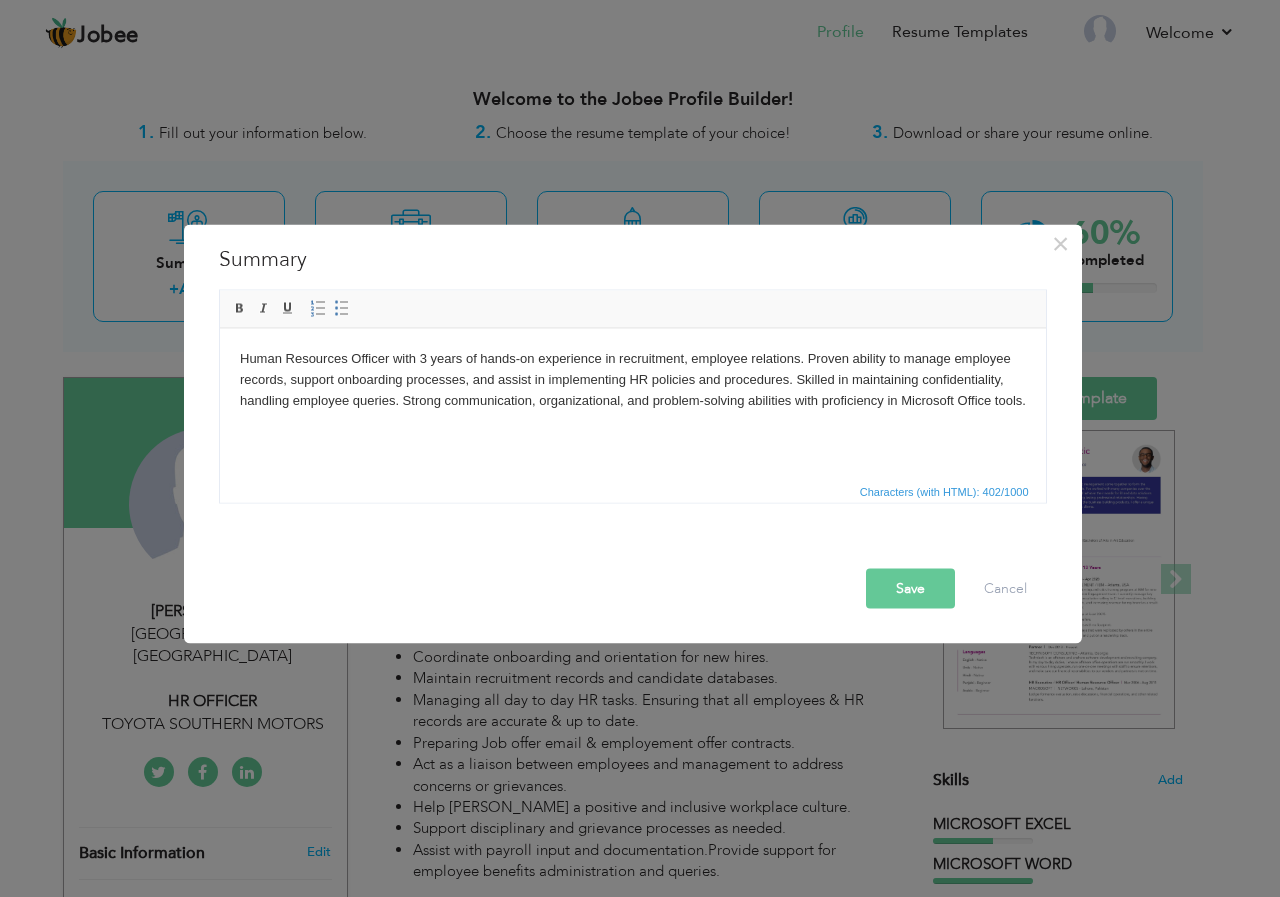 click on "Save" at bounding box center (910, 588) 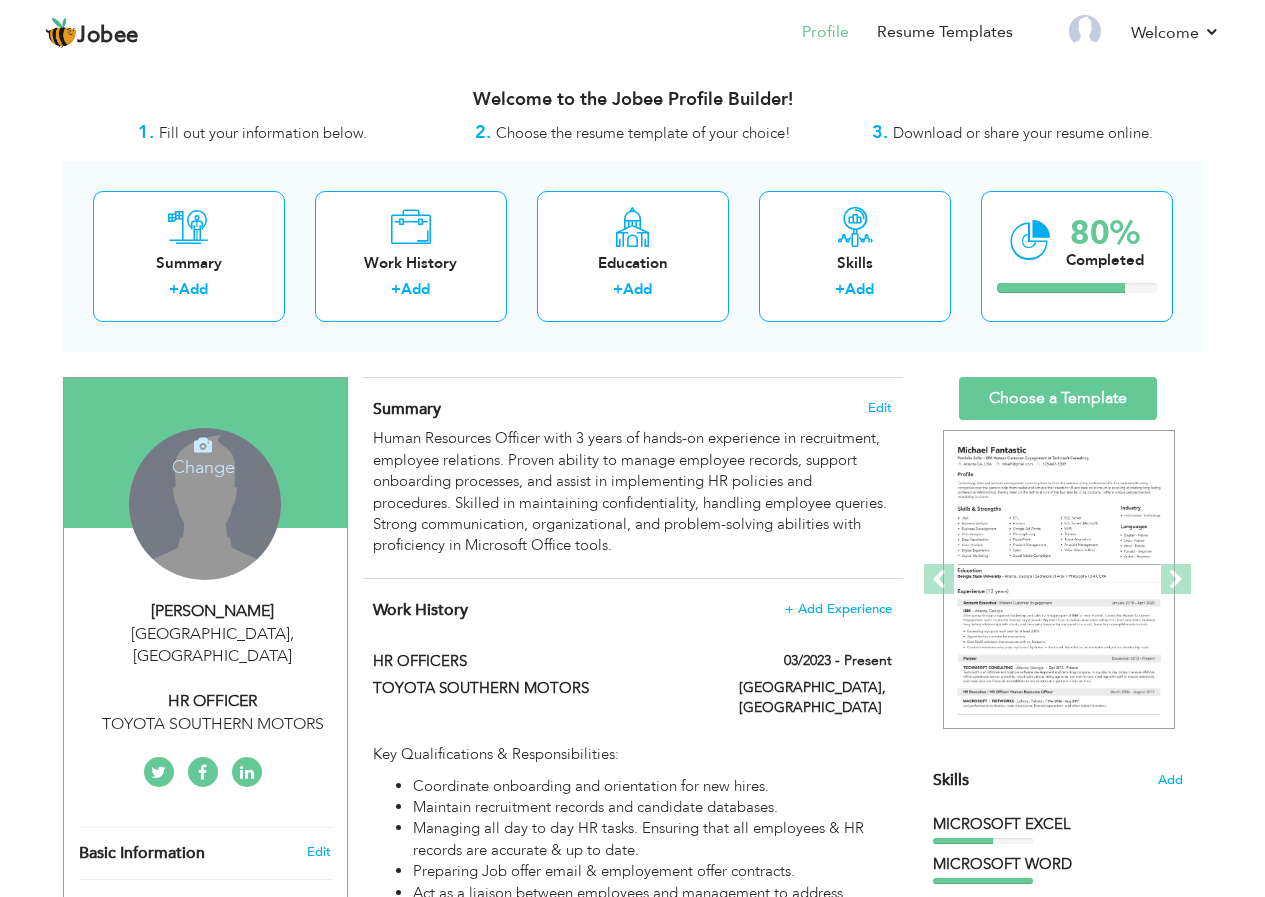 click on "Change
Remove" at bounding box center (205, 504) 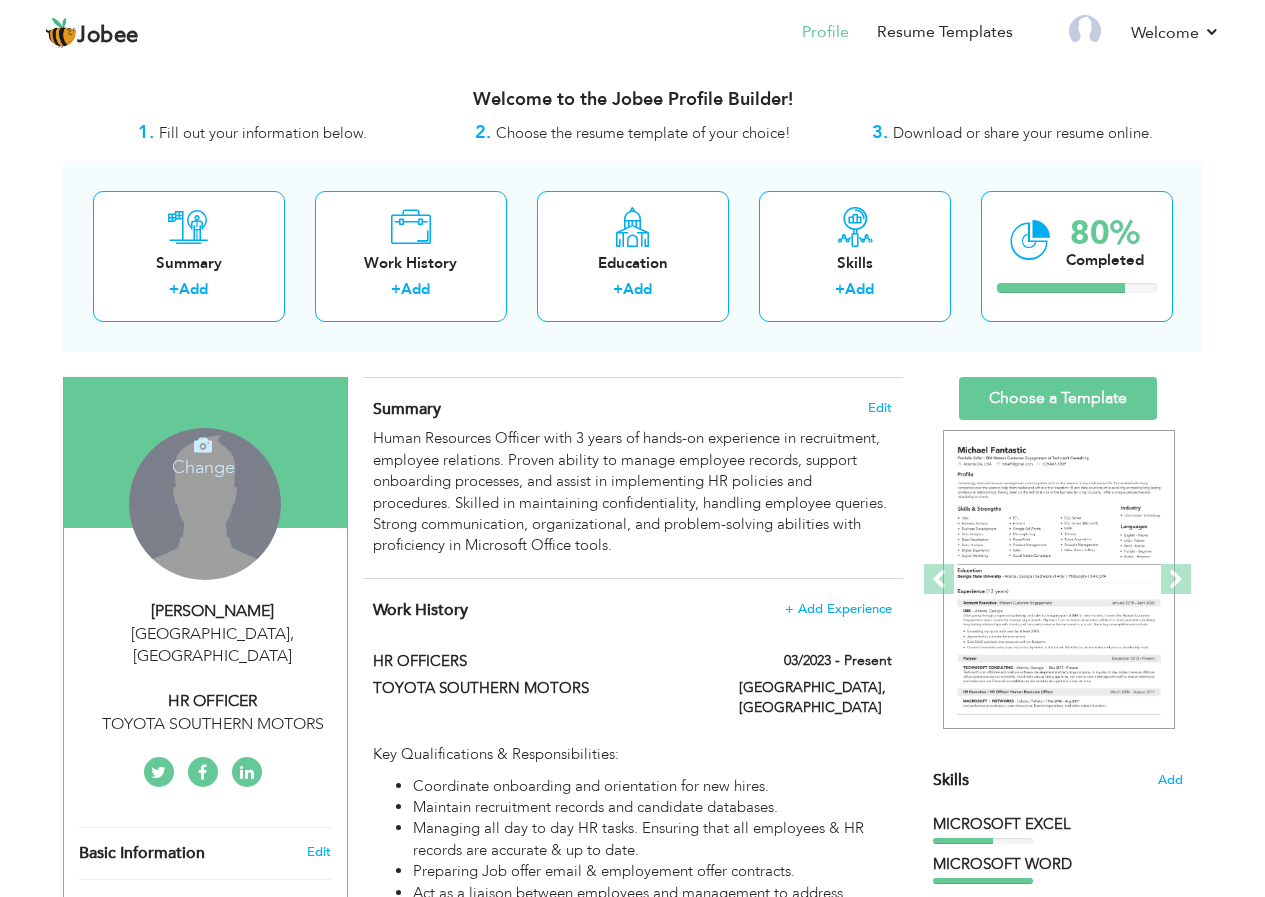 click on "Change
Remove" at bounding box center [205, 504] 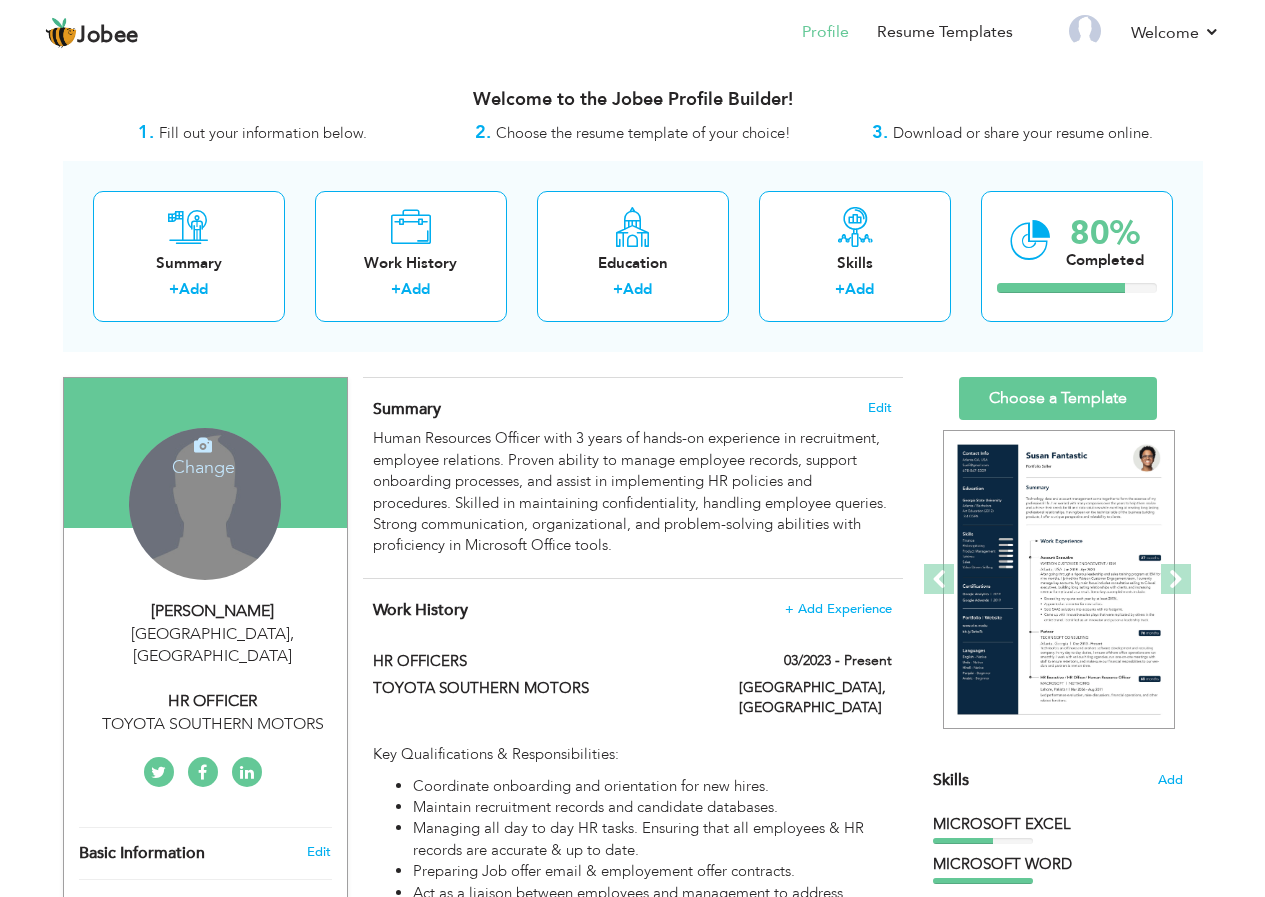 click at bounding box center (203, 445) 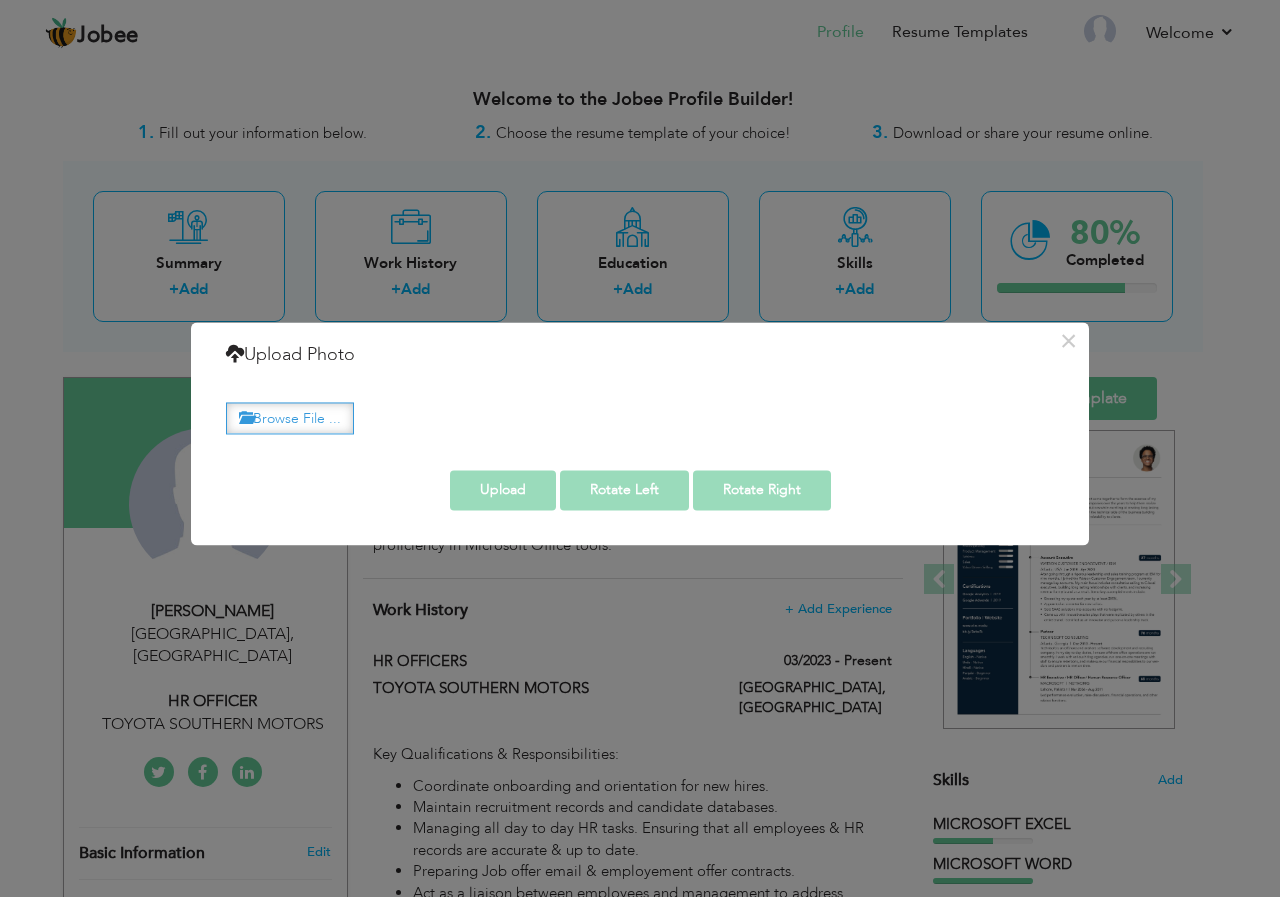 click on "Browse File ..." at bounding box center [290, 418] 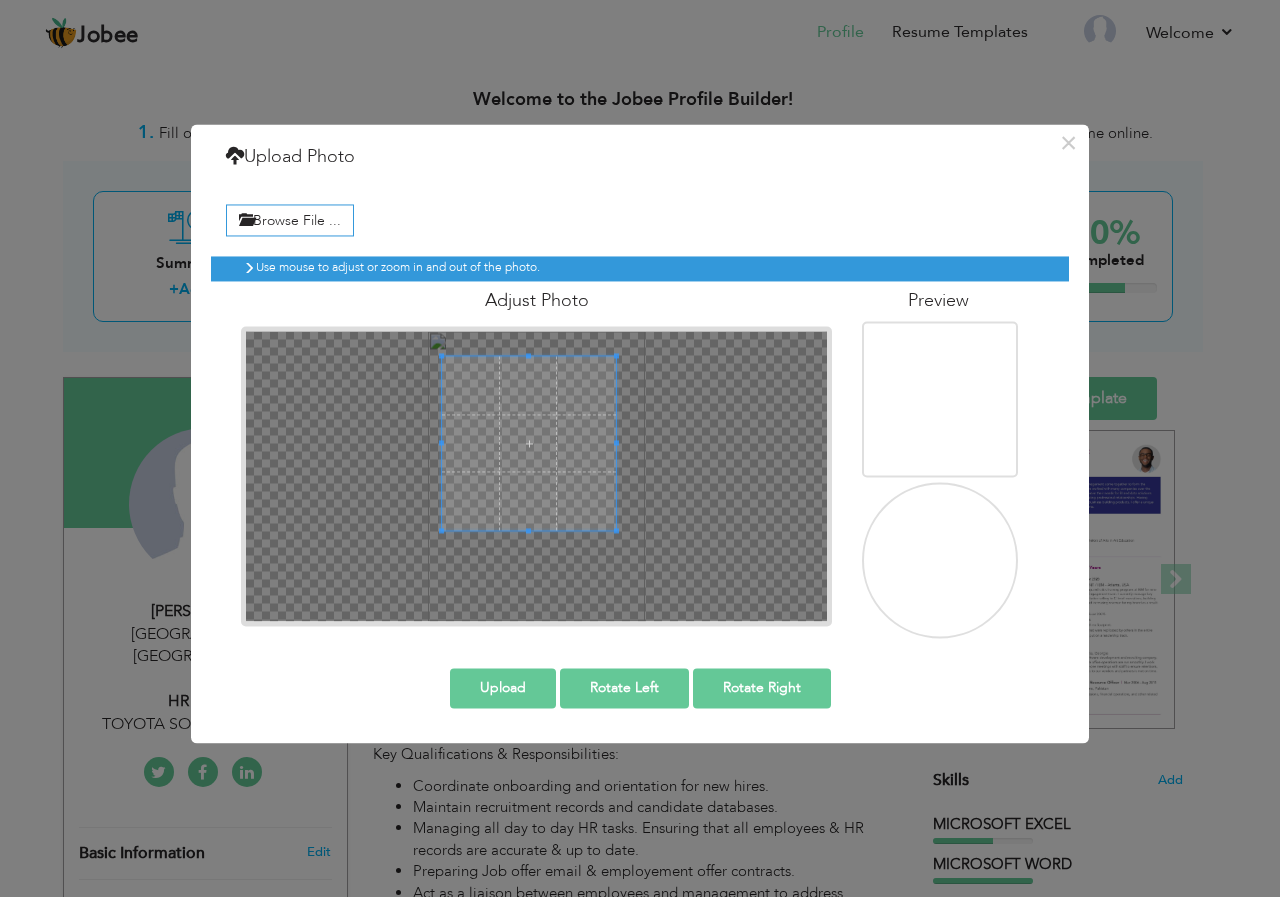 click at bounding box center [529, 443] 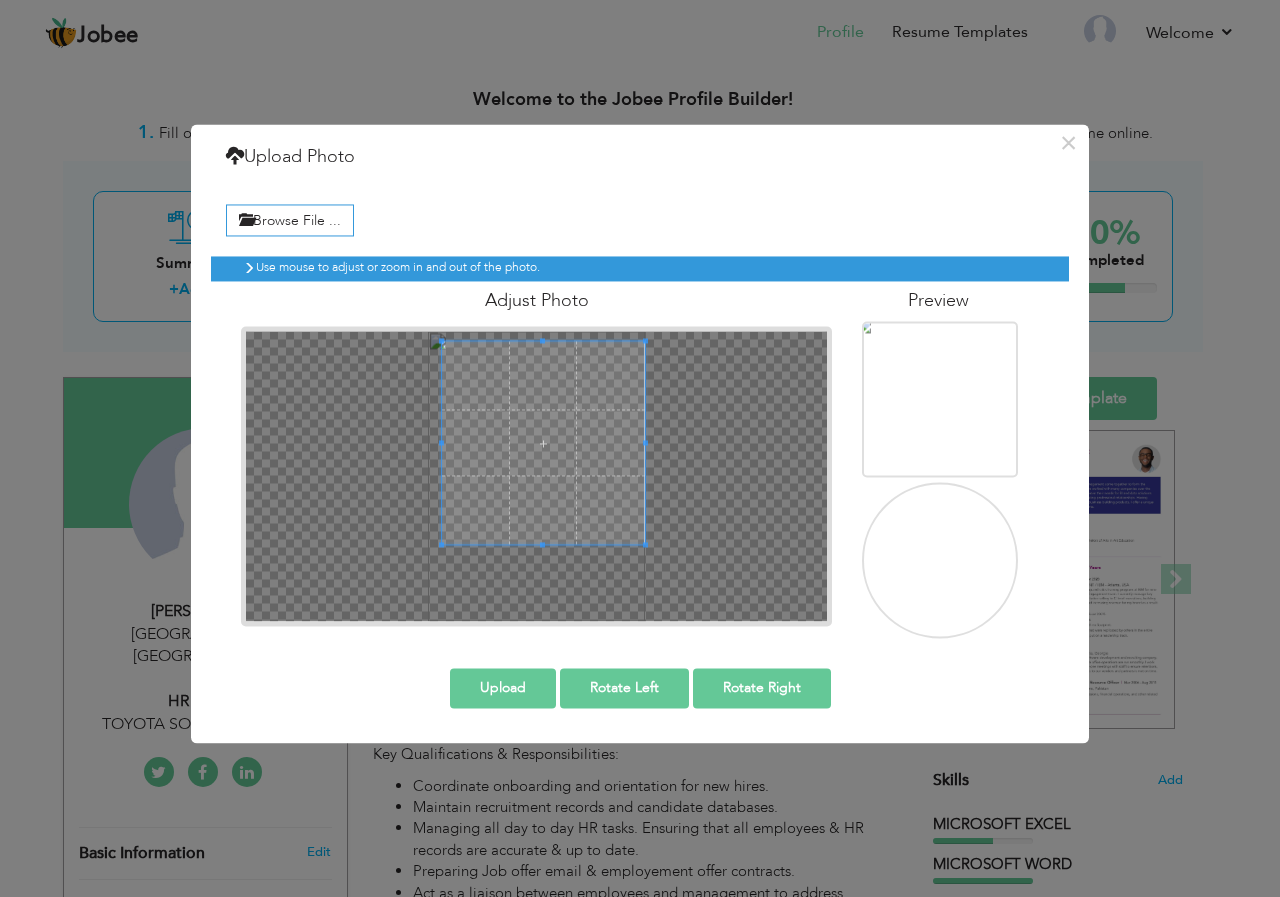 click at bounding box center [645, 442] 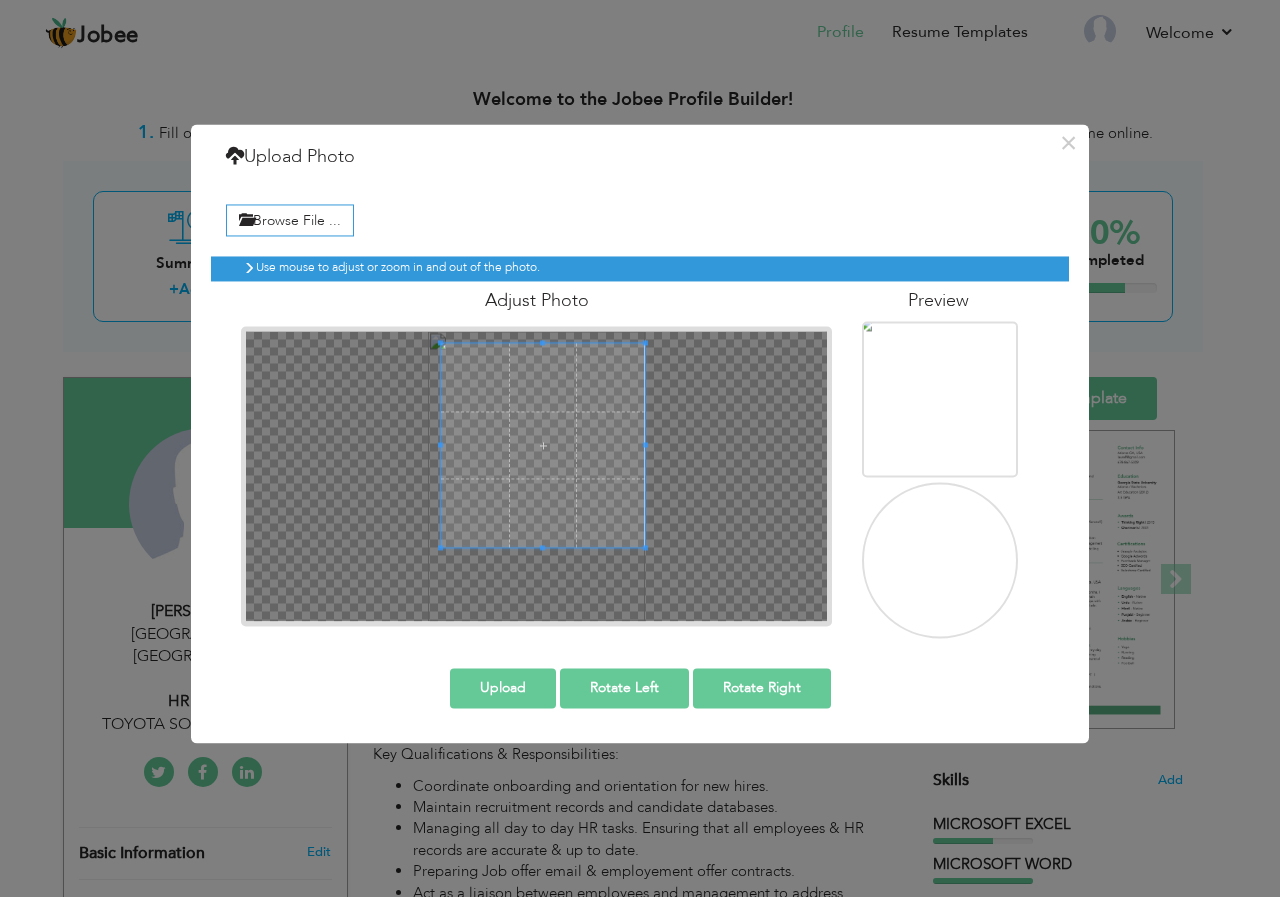 click at bounding box center (543, 445) 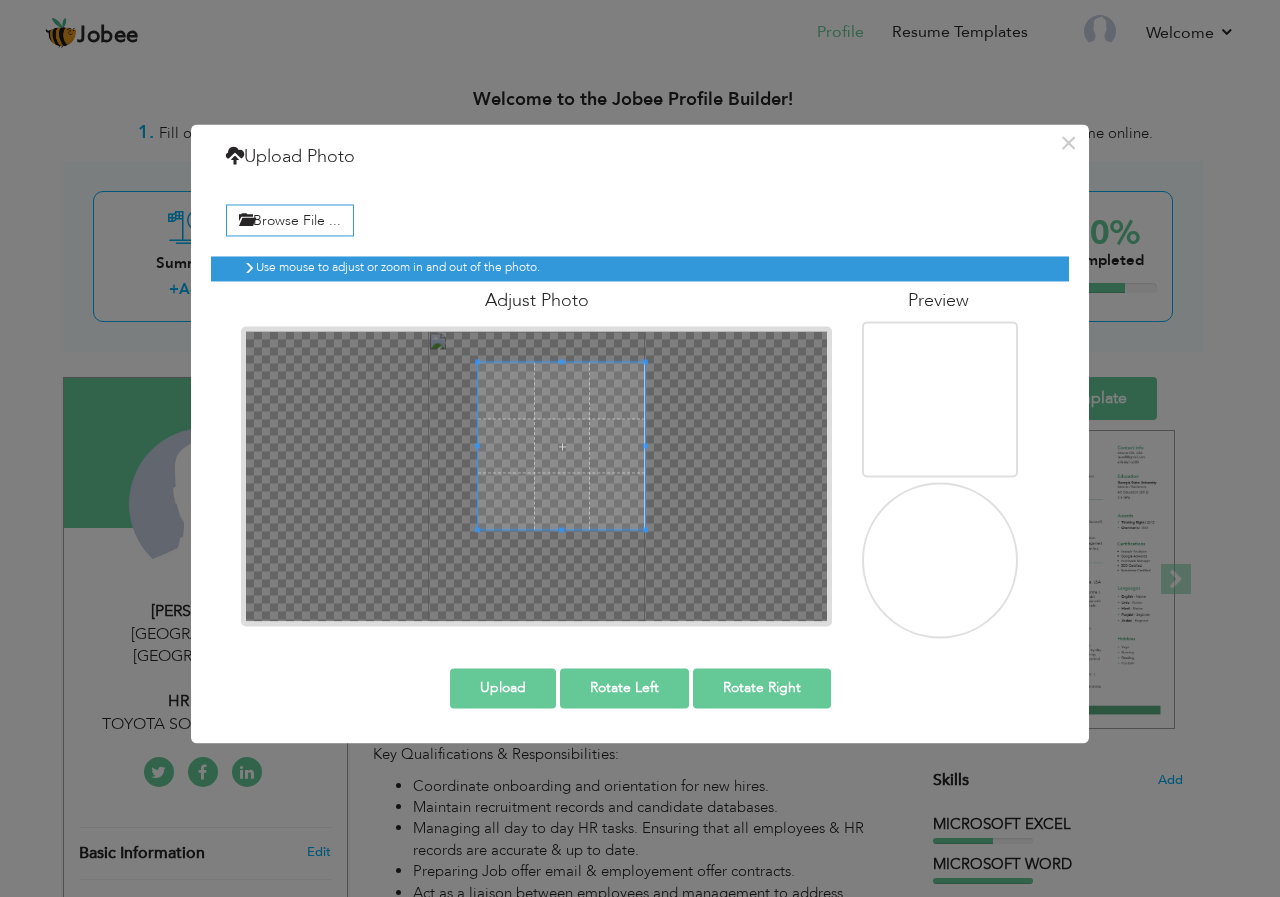 click at bounding box center (477, 445) 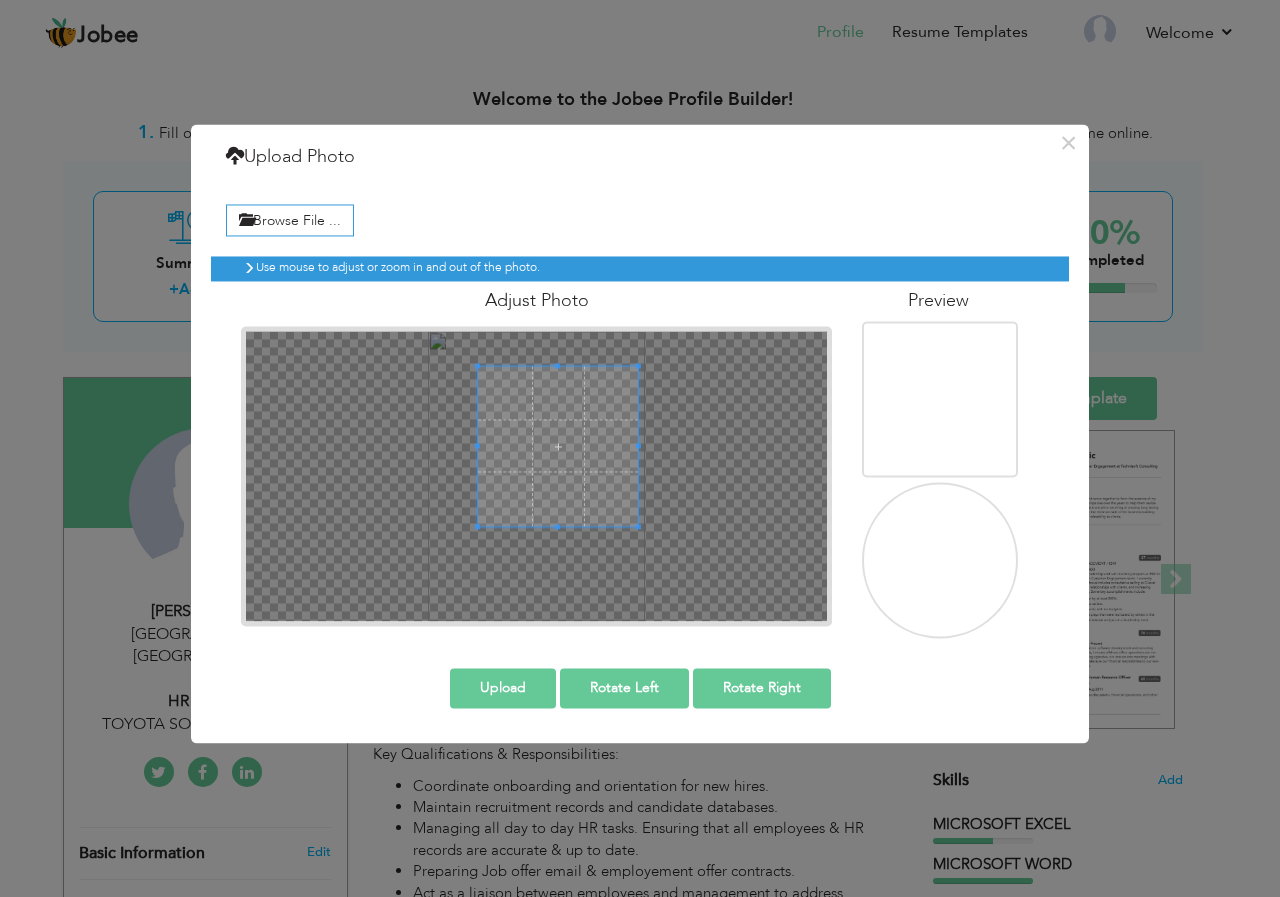 click at bounding box center (558, 446) 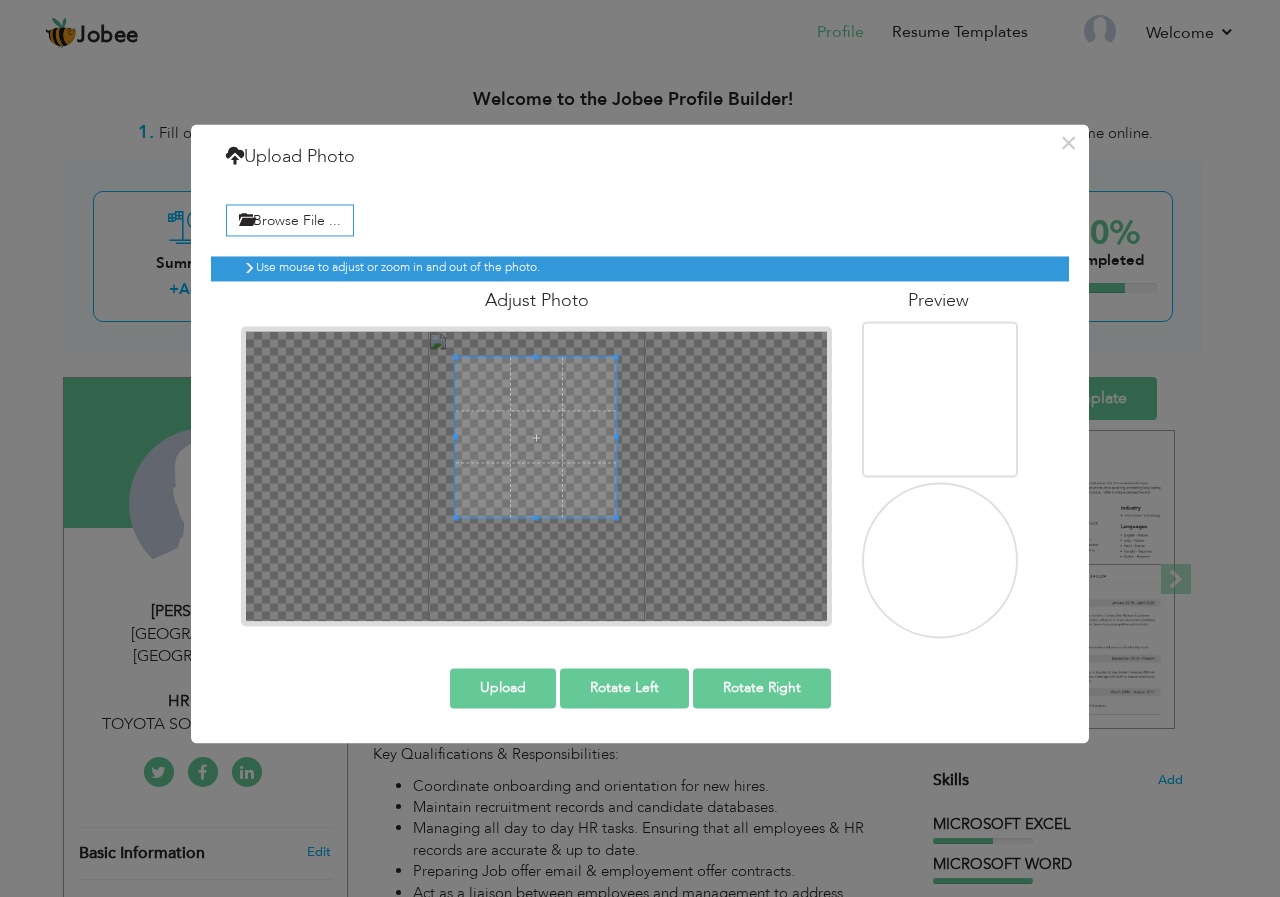 click at bounding box center [536, 437] 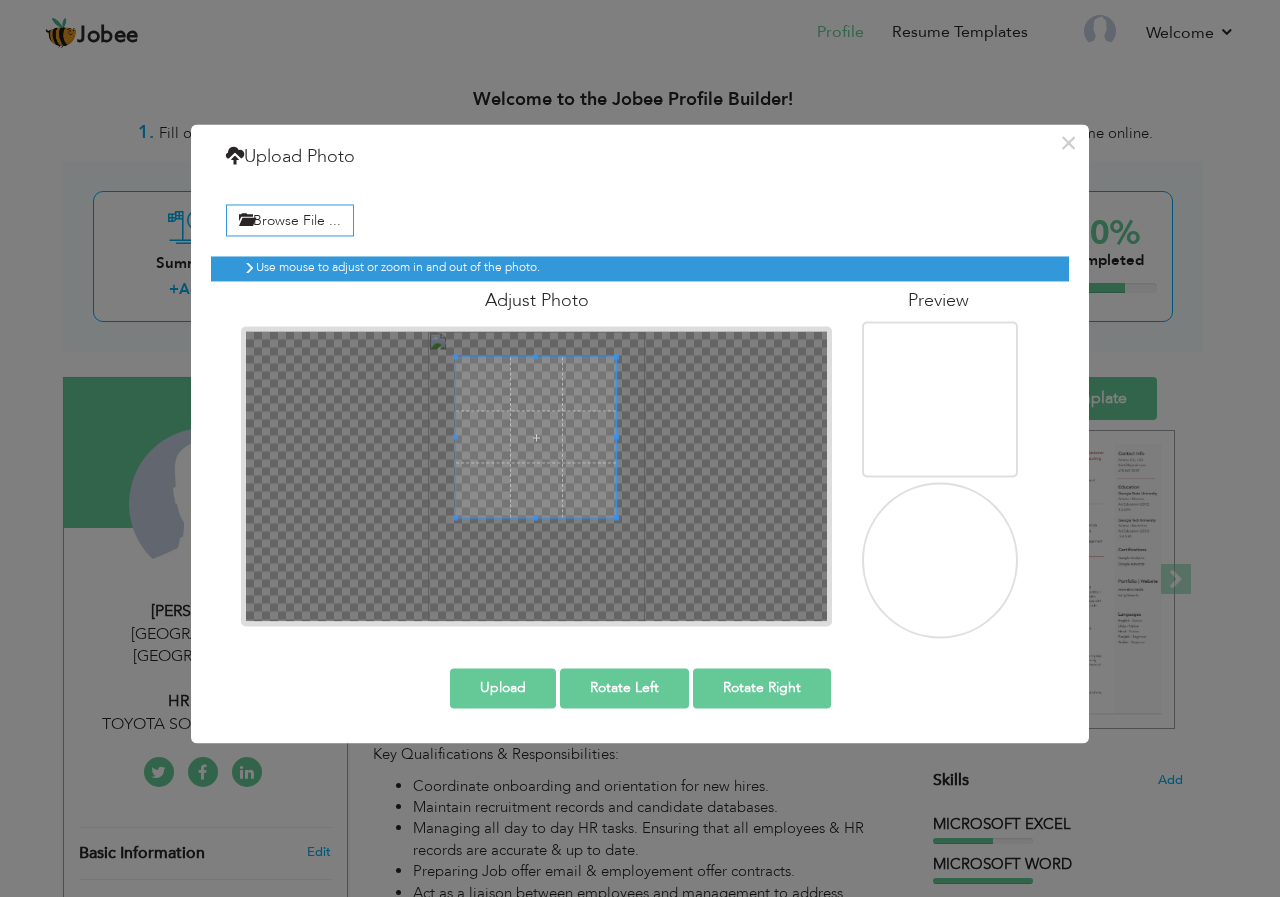 click at bounding box center (536, 437) 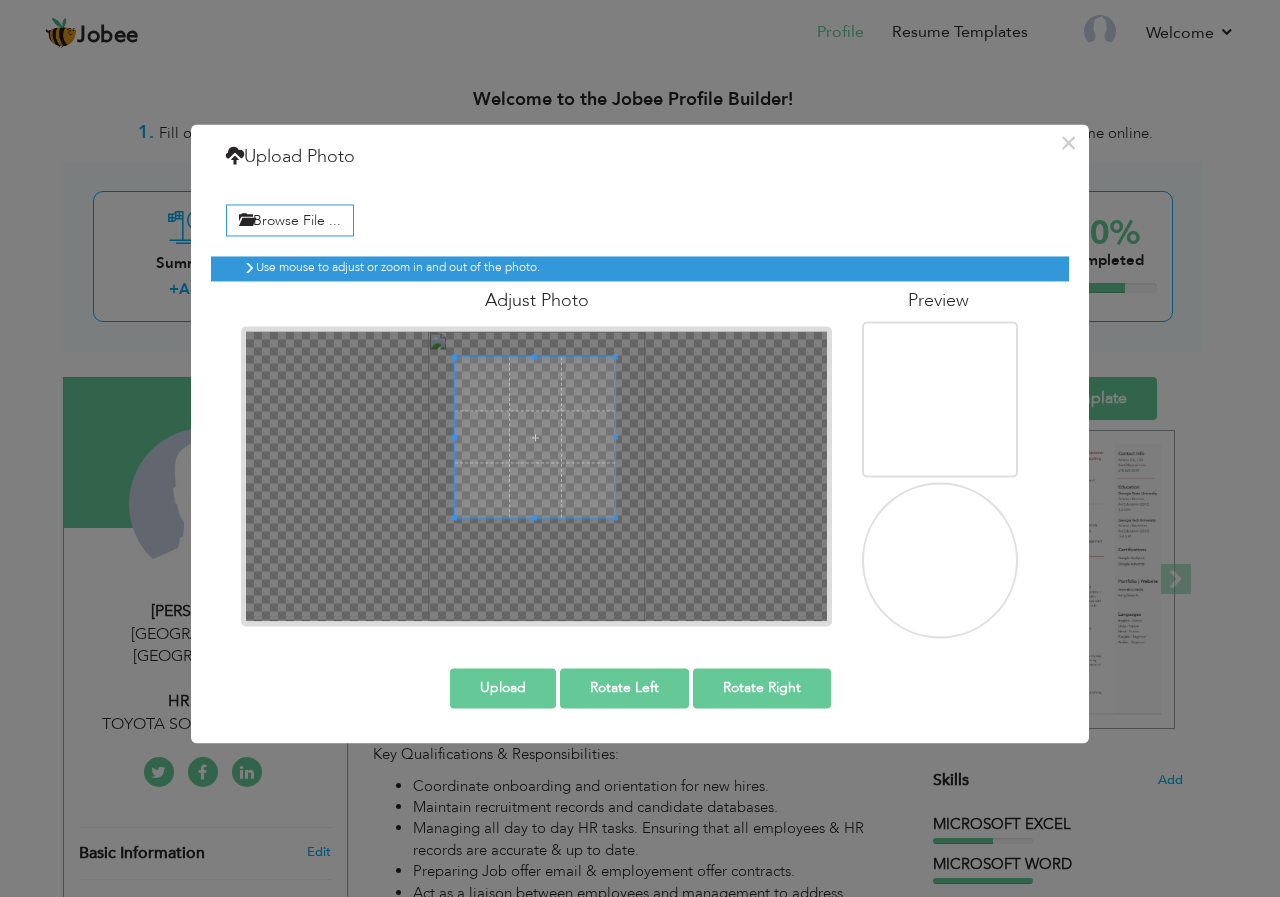 click at bounding box center [535, 437] 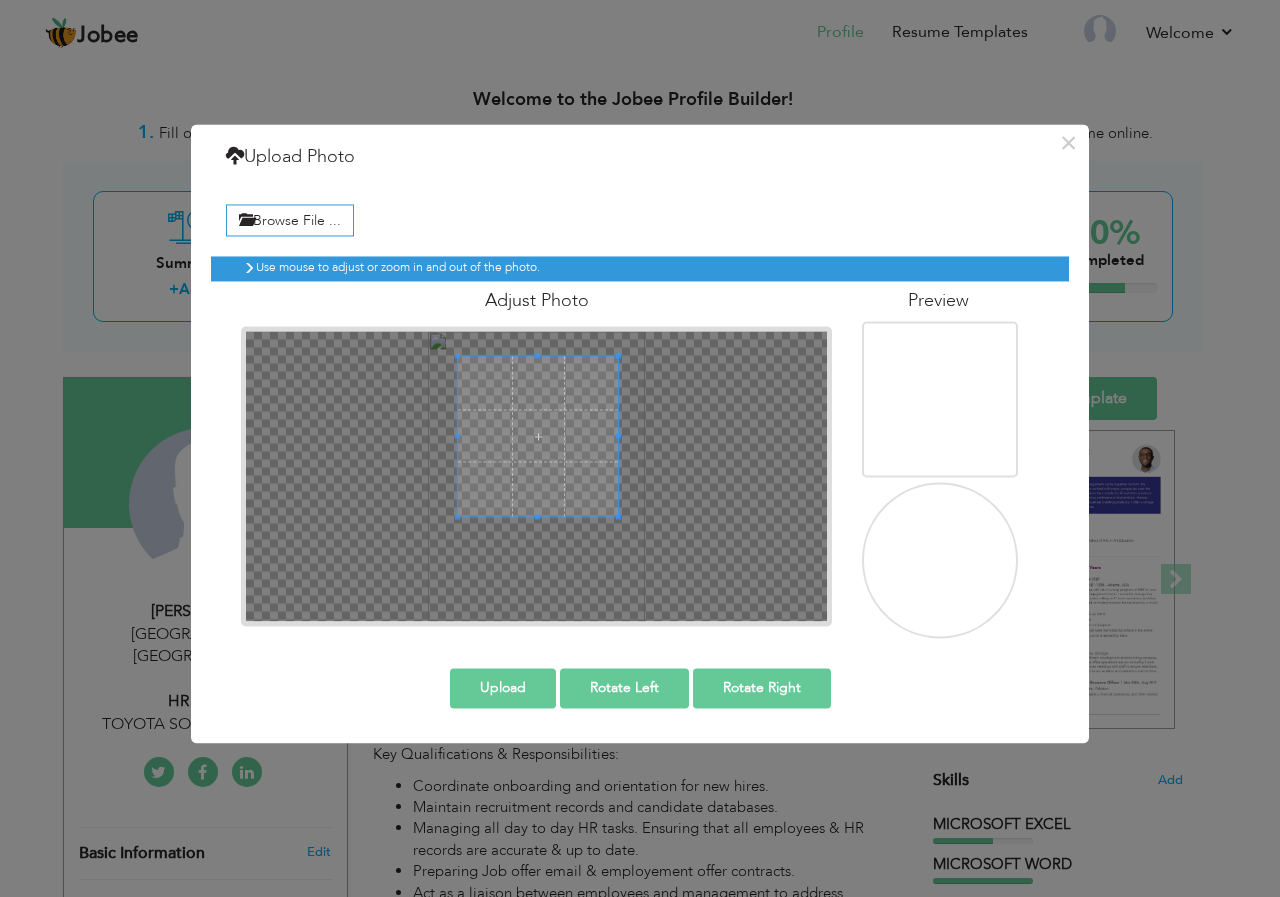 click at bounding box center [538, 436] 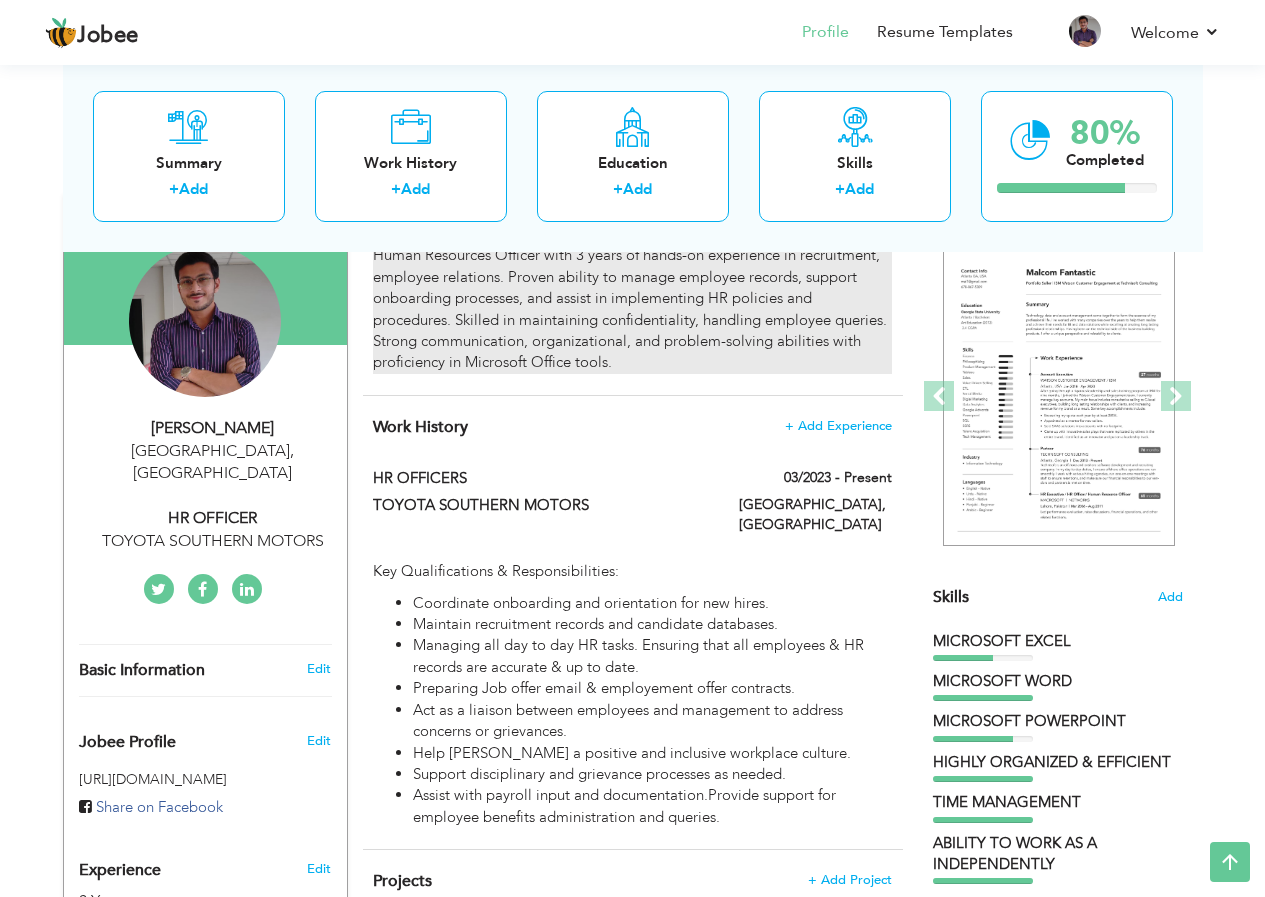 scroll, scrollTop: 0, scrollLeft: 0, axis: both 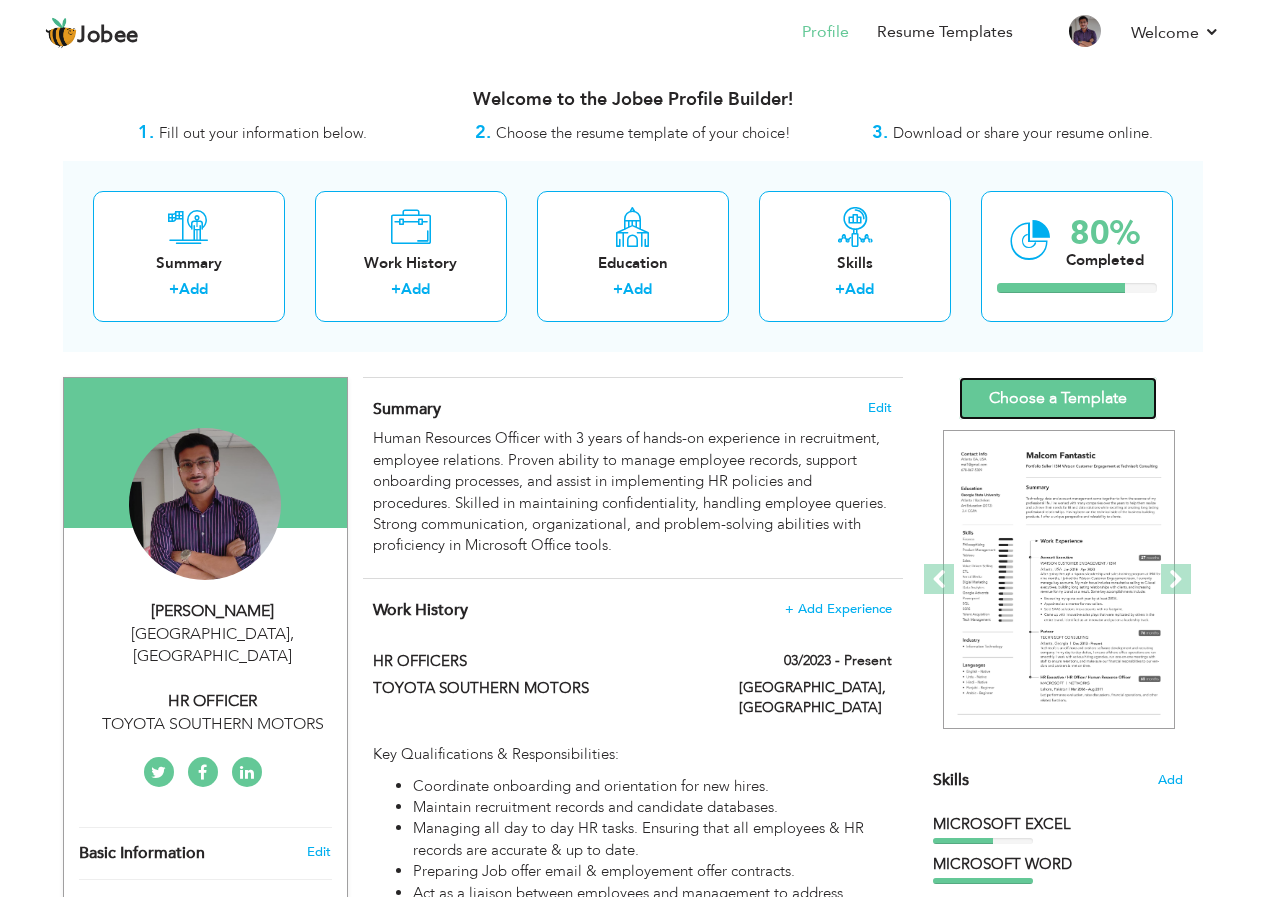 click on "Choose a Template" at bounding box center [1058, 398] 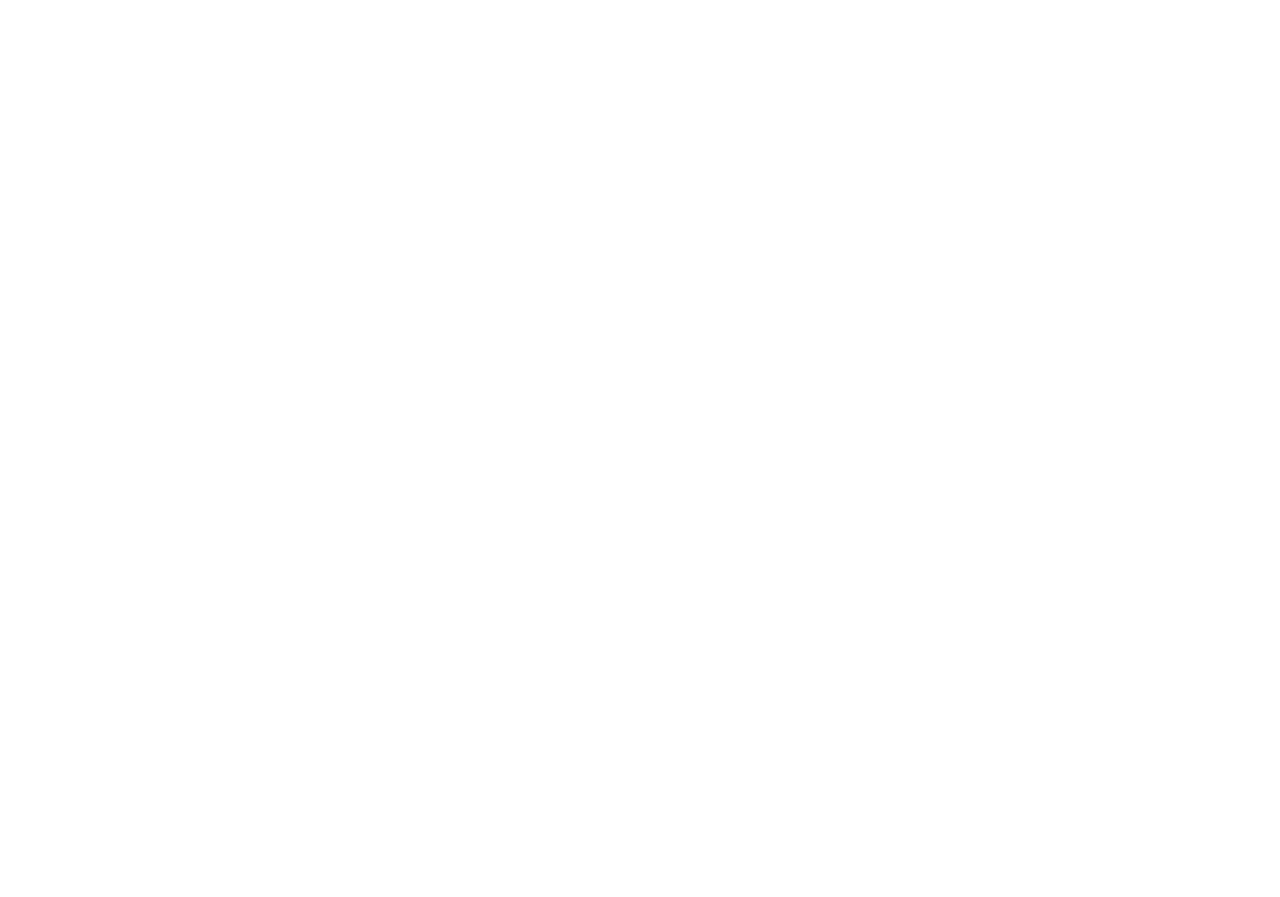scroll, scrollTop: 0, scrollLeft: 0, axis: both 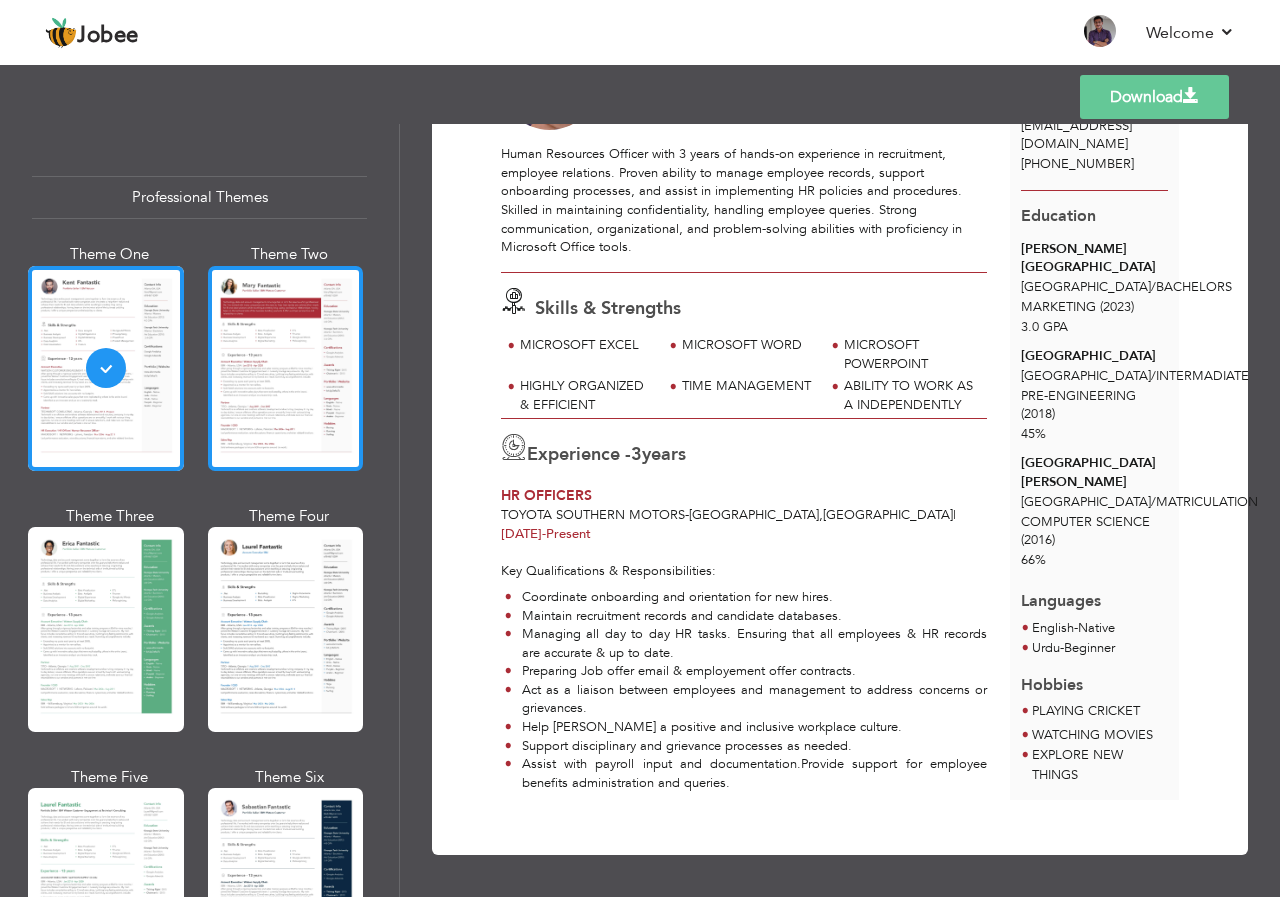 click at bounding box center (286, 368) 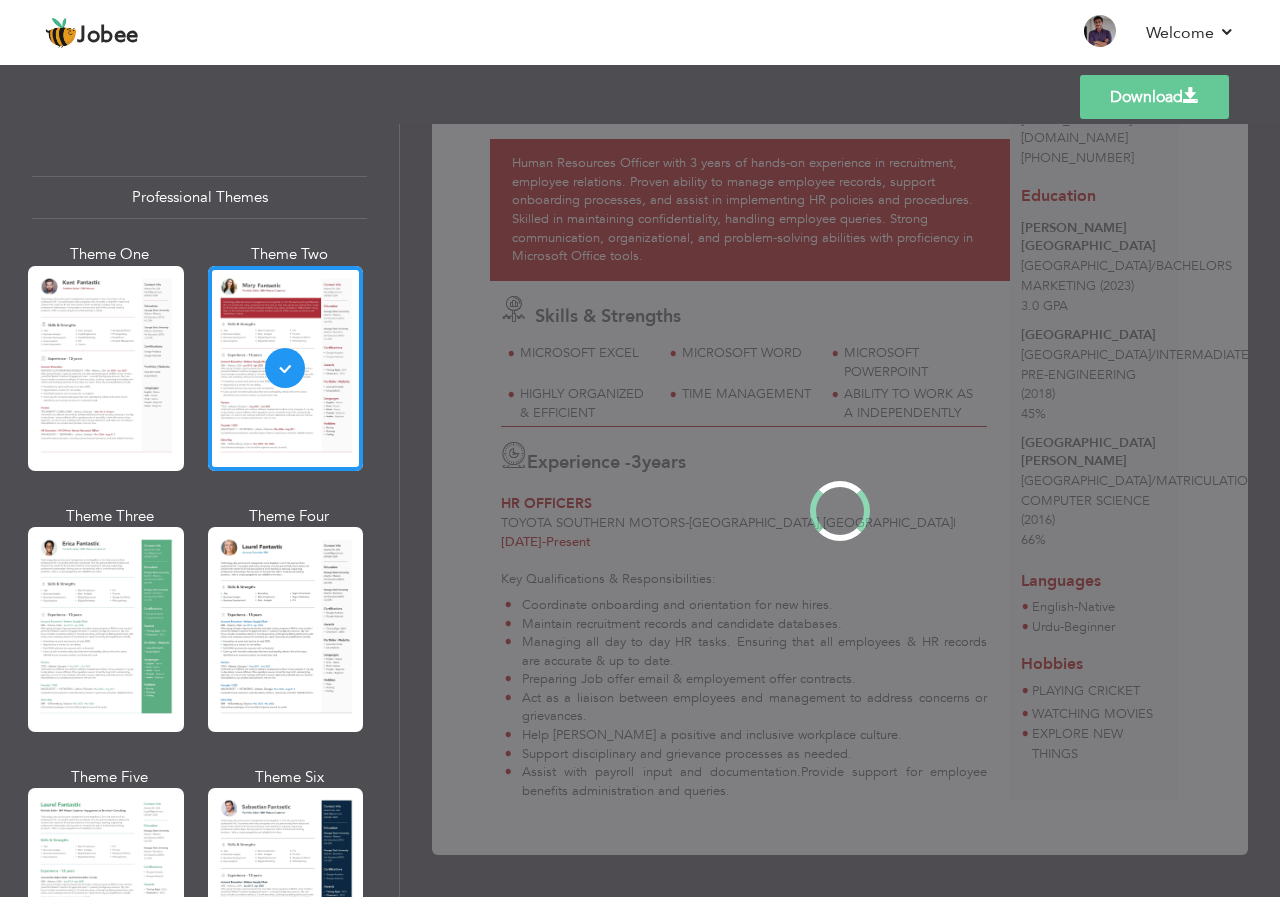 scroll, scrollTop: 0, scrollLeft: 0, axis: both 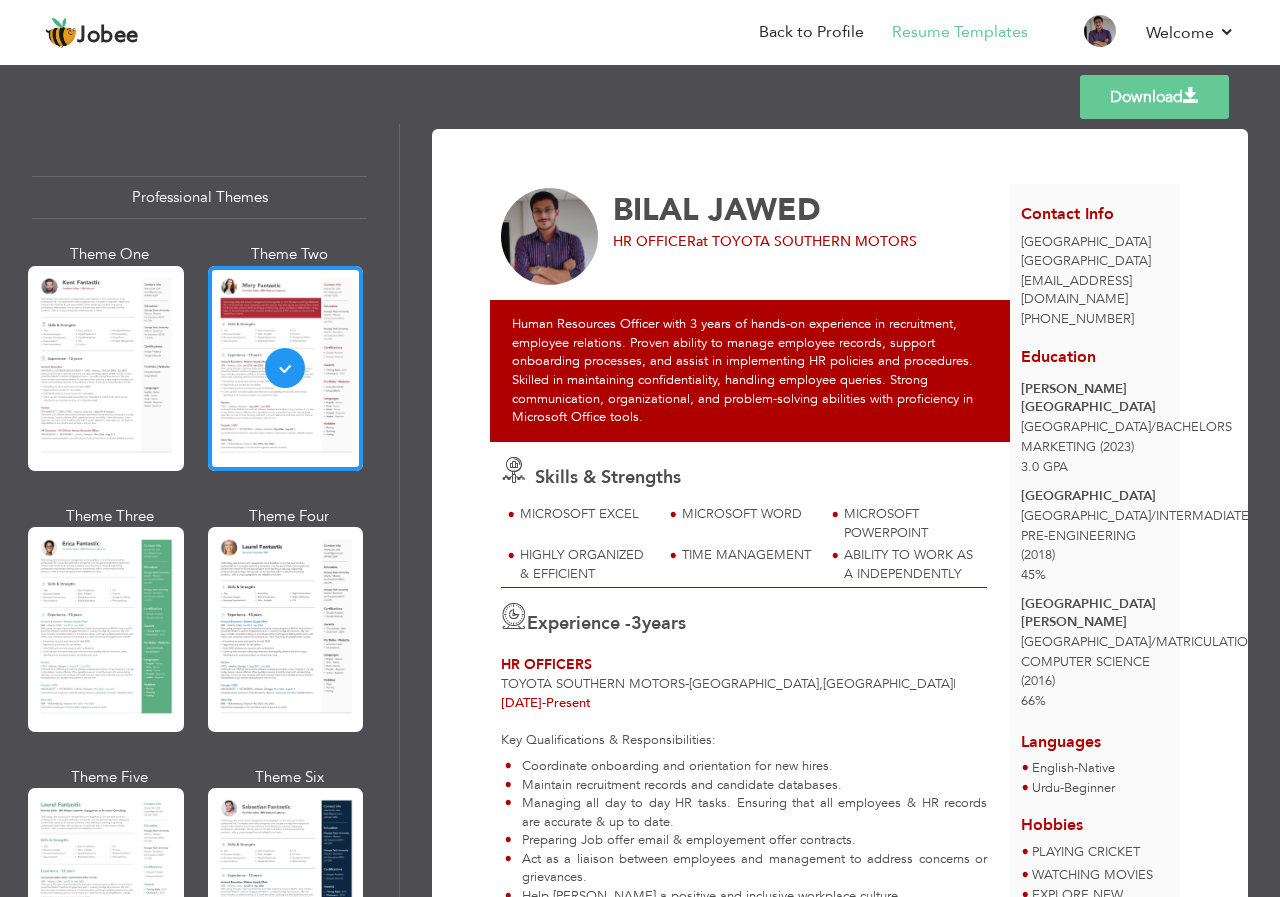 click at bounding box center (106, 629) 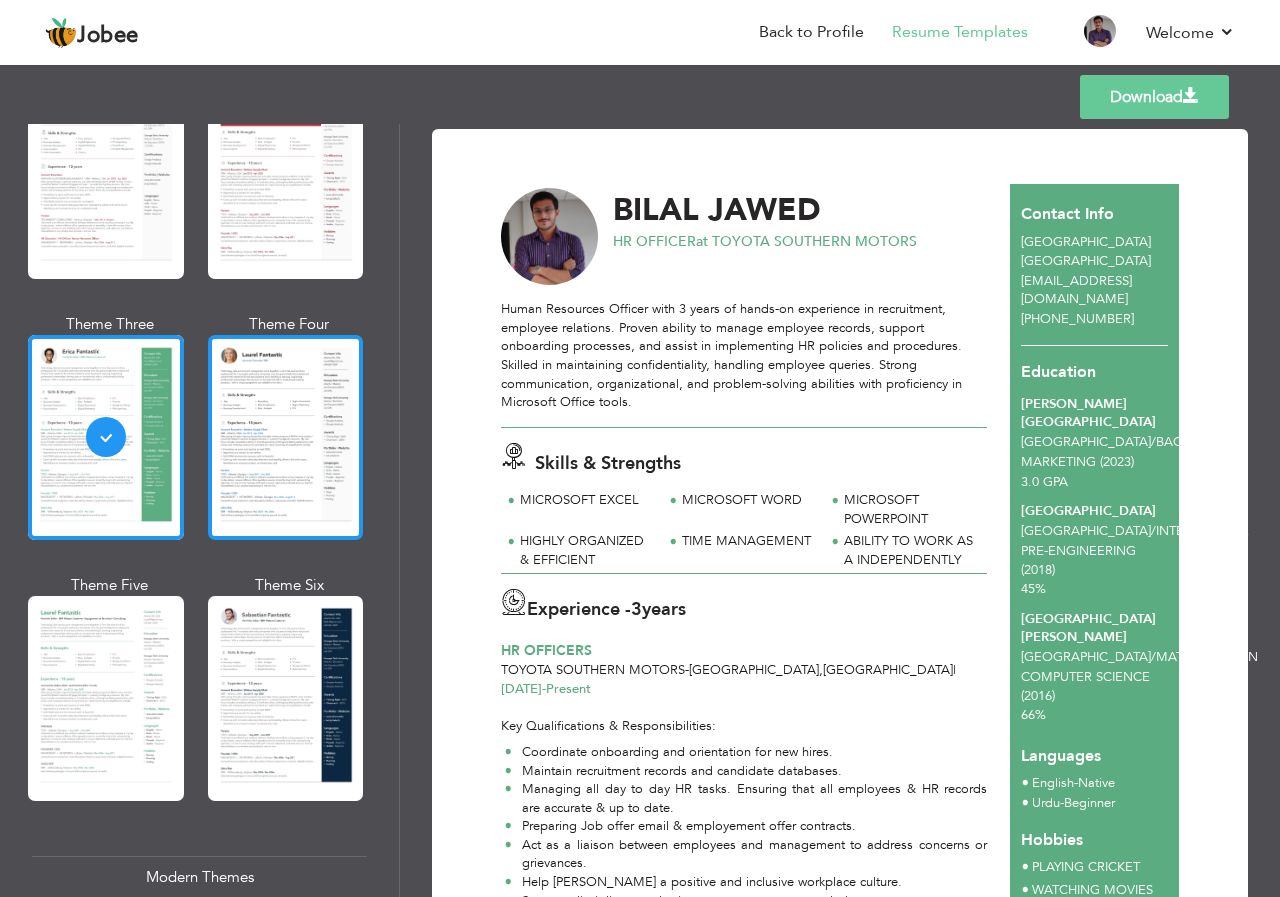 scroll, scrollTop: 200, scrollLeft: 0, axis: vertical 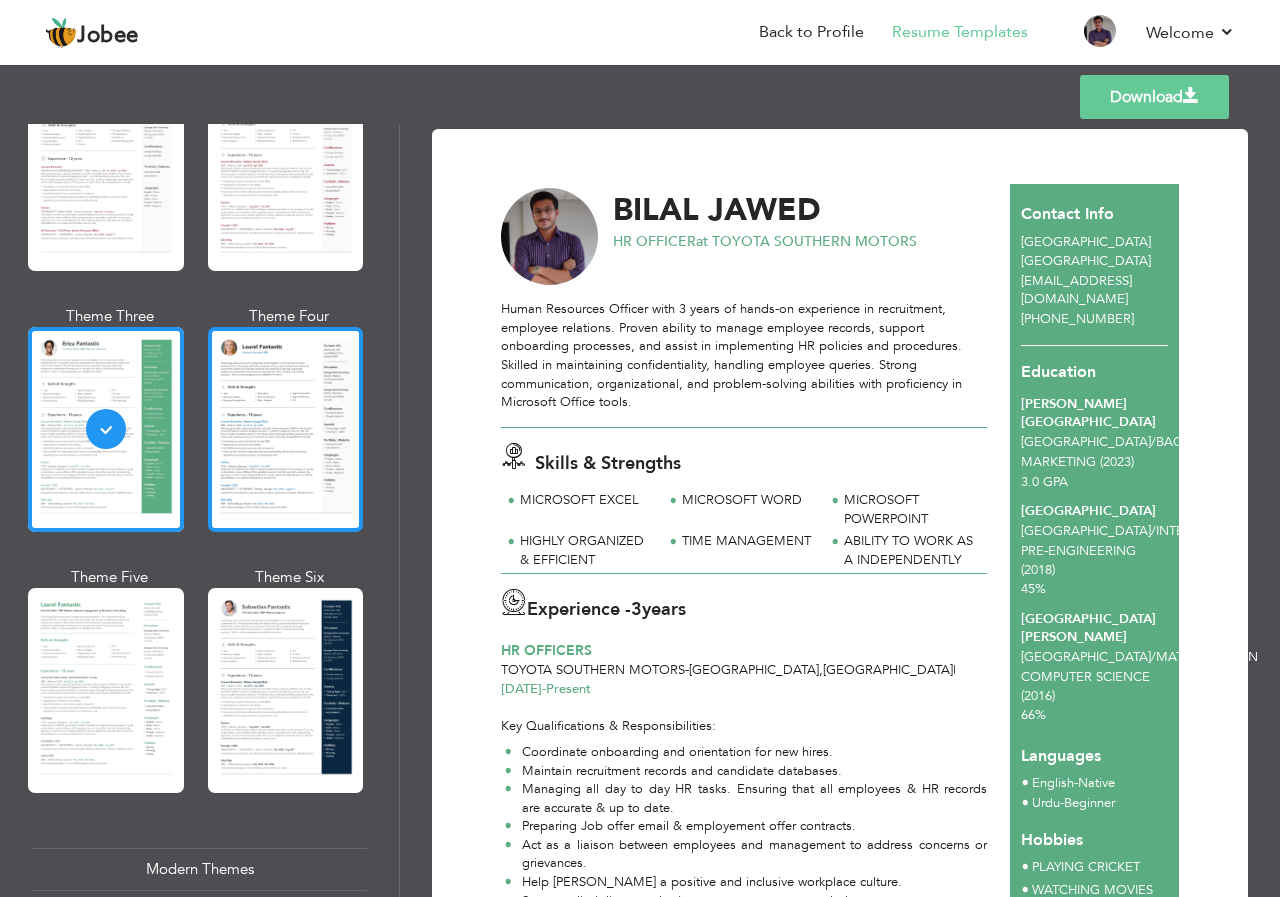 click at bounding box center [286, 429] 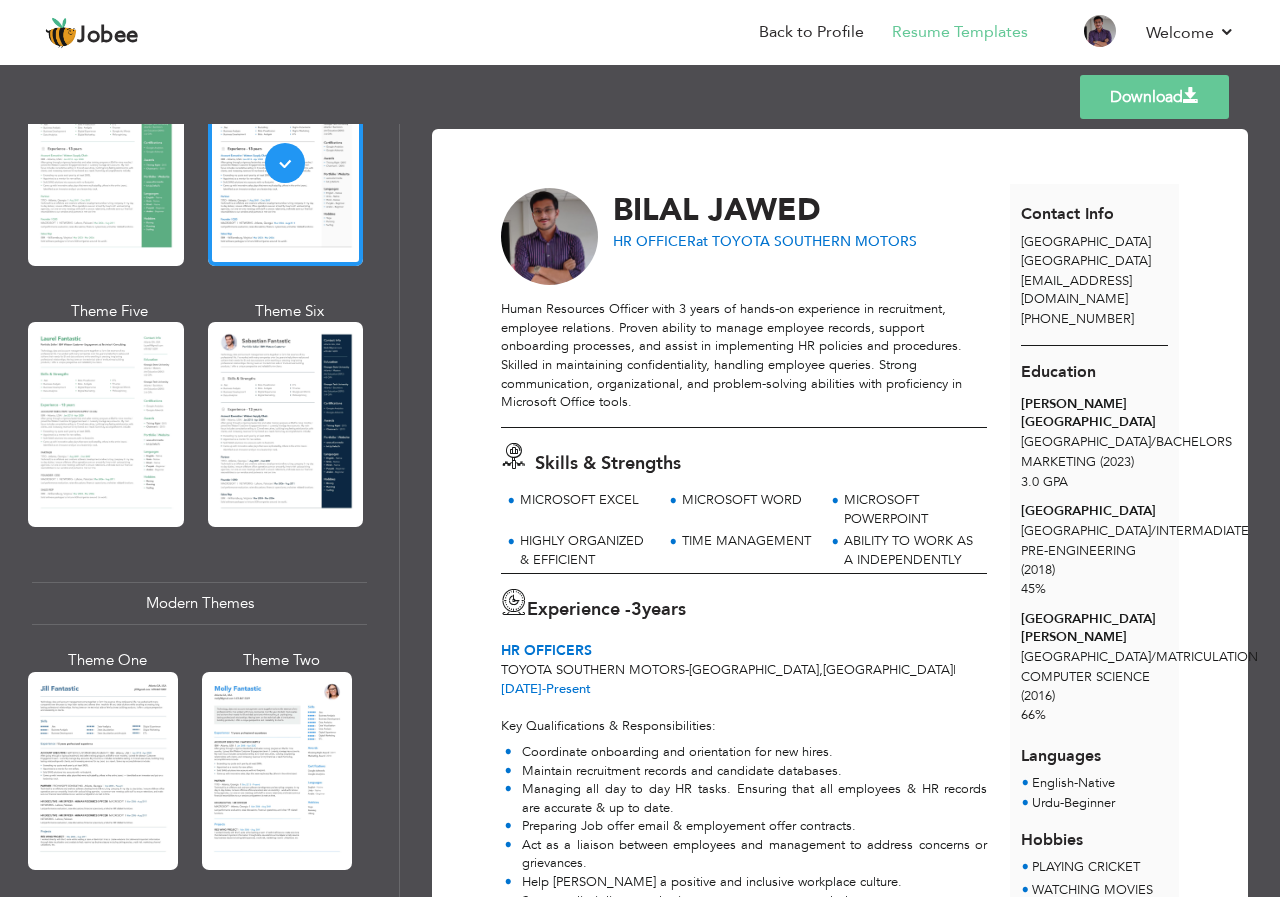 scroll, scrollTop: 500, scrollLeft: 0, axis: vertical 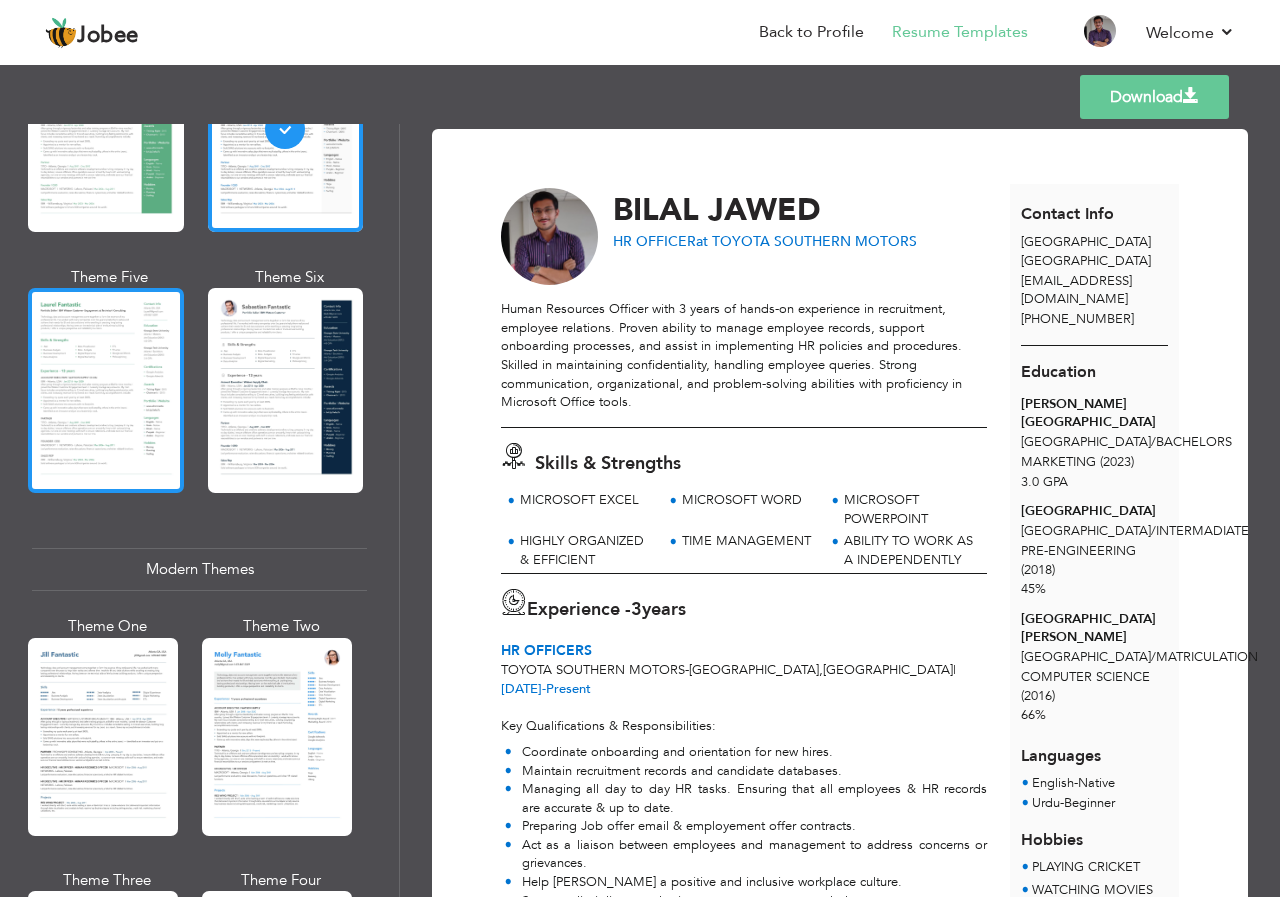 click at bounding box center (106, 390) 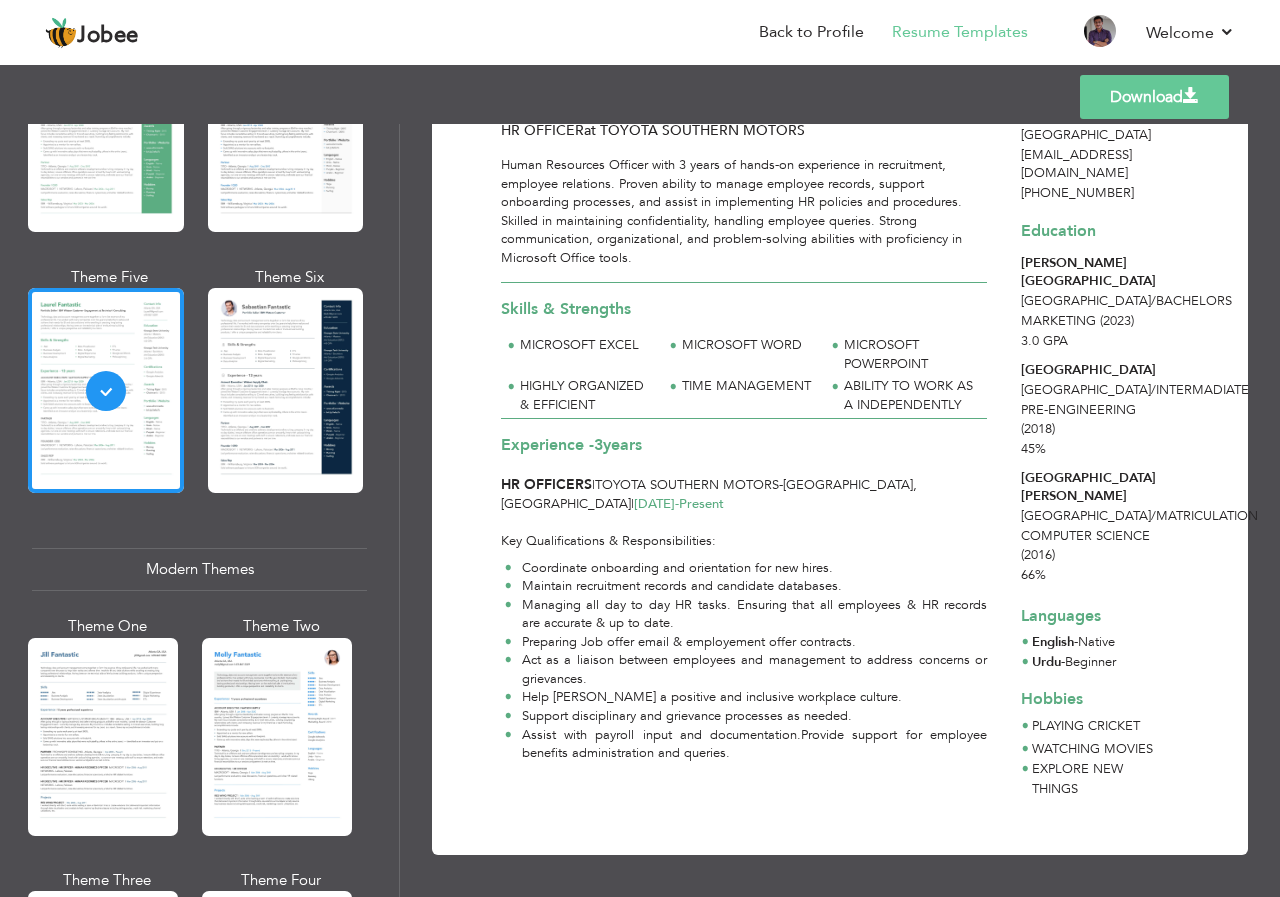 scroll, scrollTop: 148, scrollLeft: 0, axis: vertical 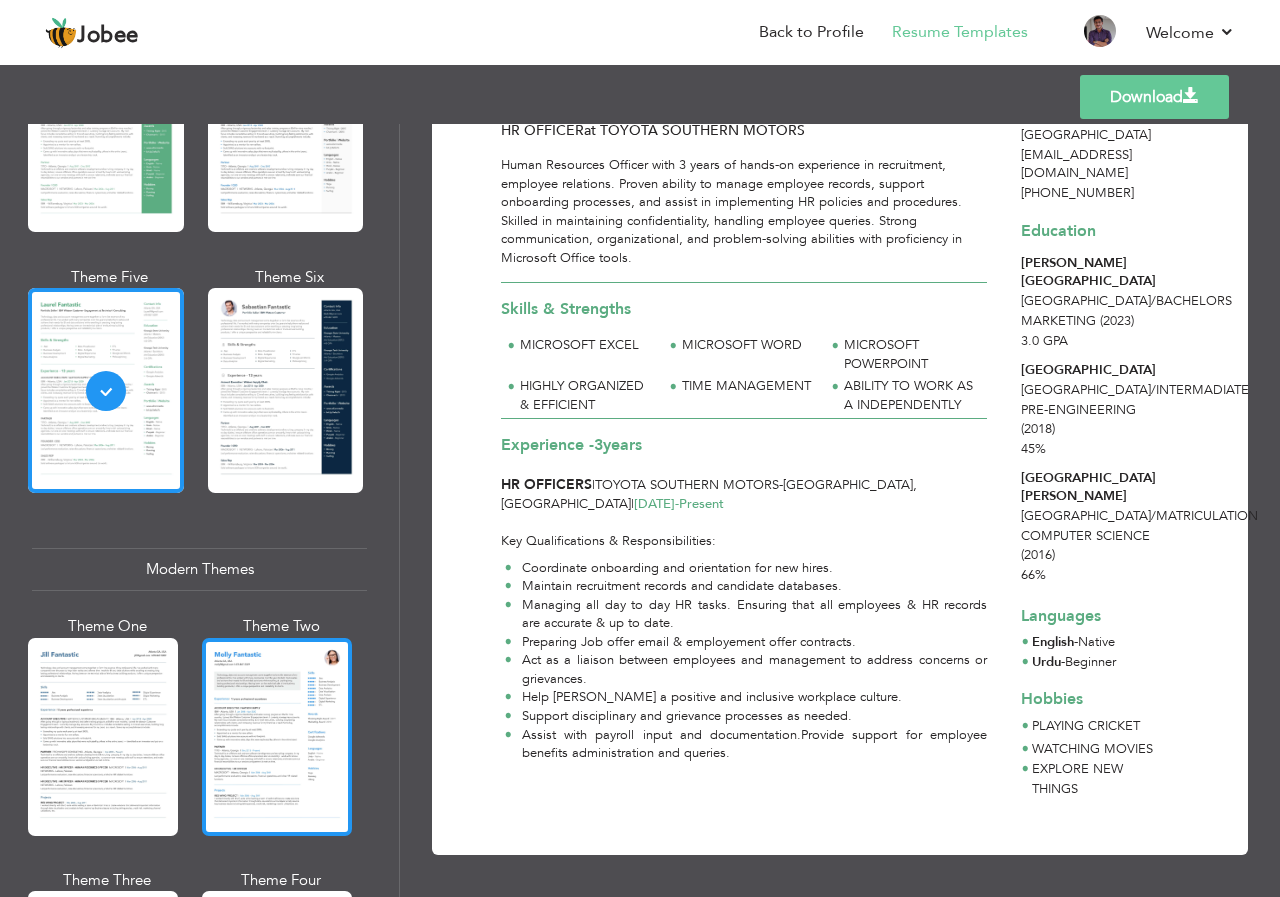 click at bounding box center (277, 737) 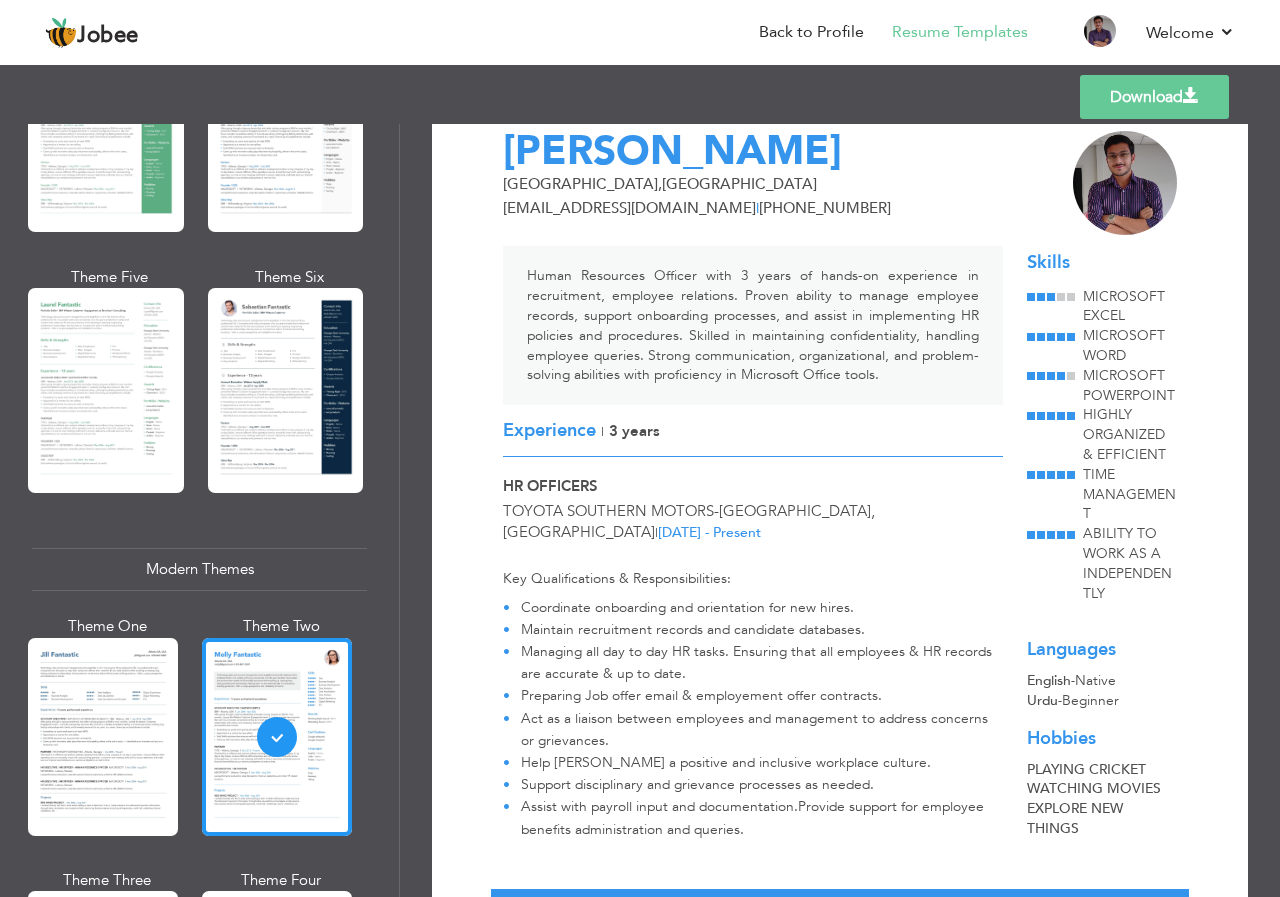 scroll, scrollTop: 100, scrollLeft: 0, axis: vertical 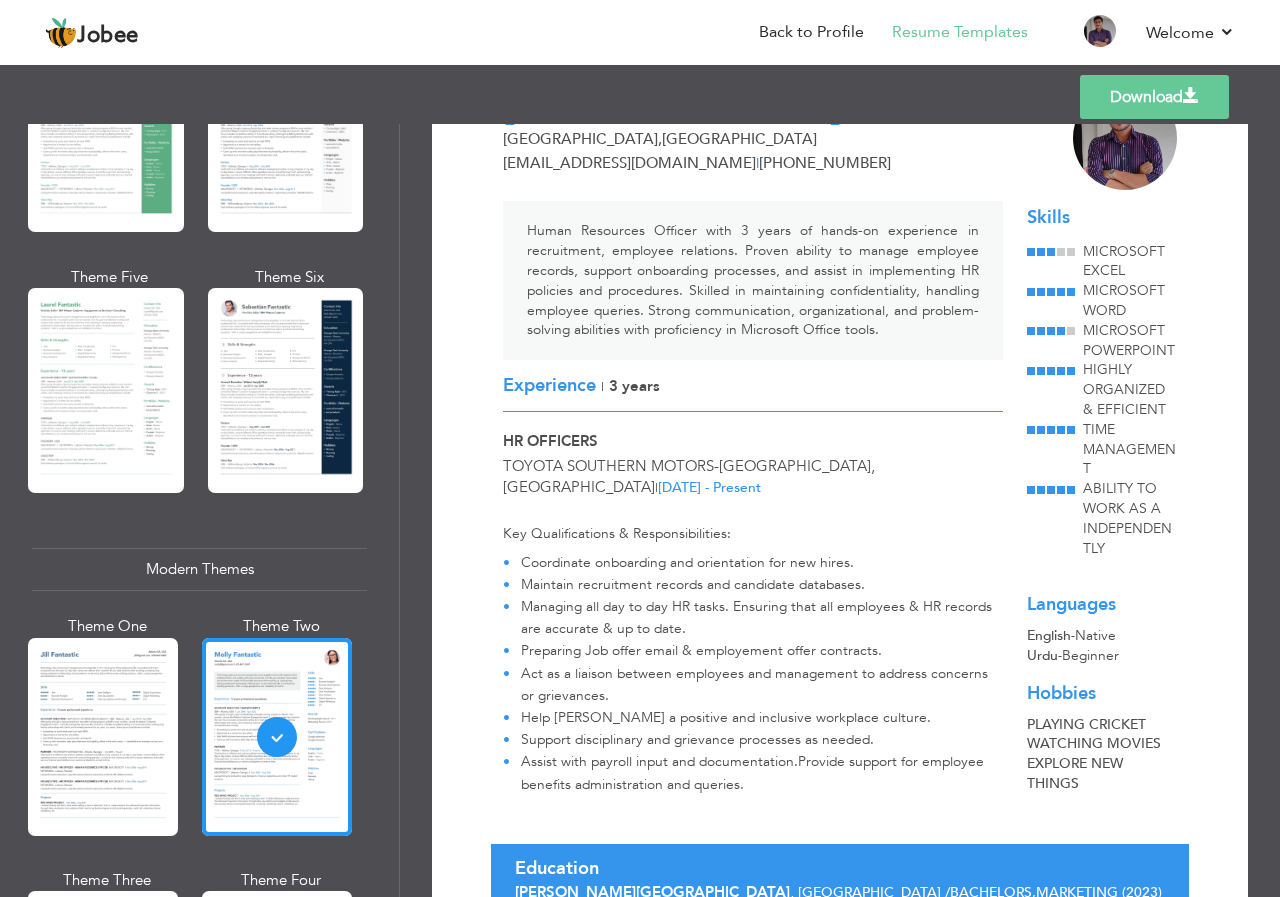 click at bounding box center (103, 737) 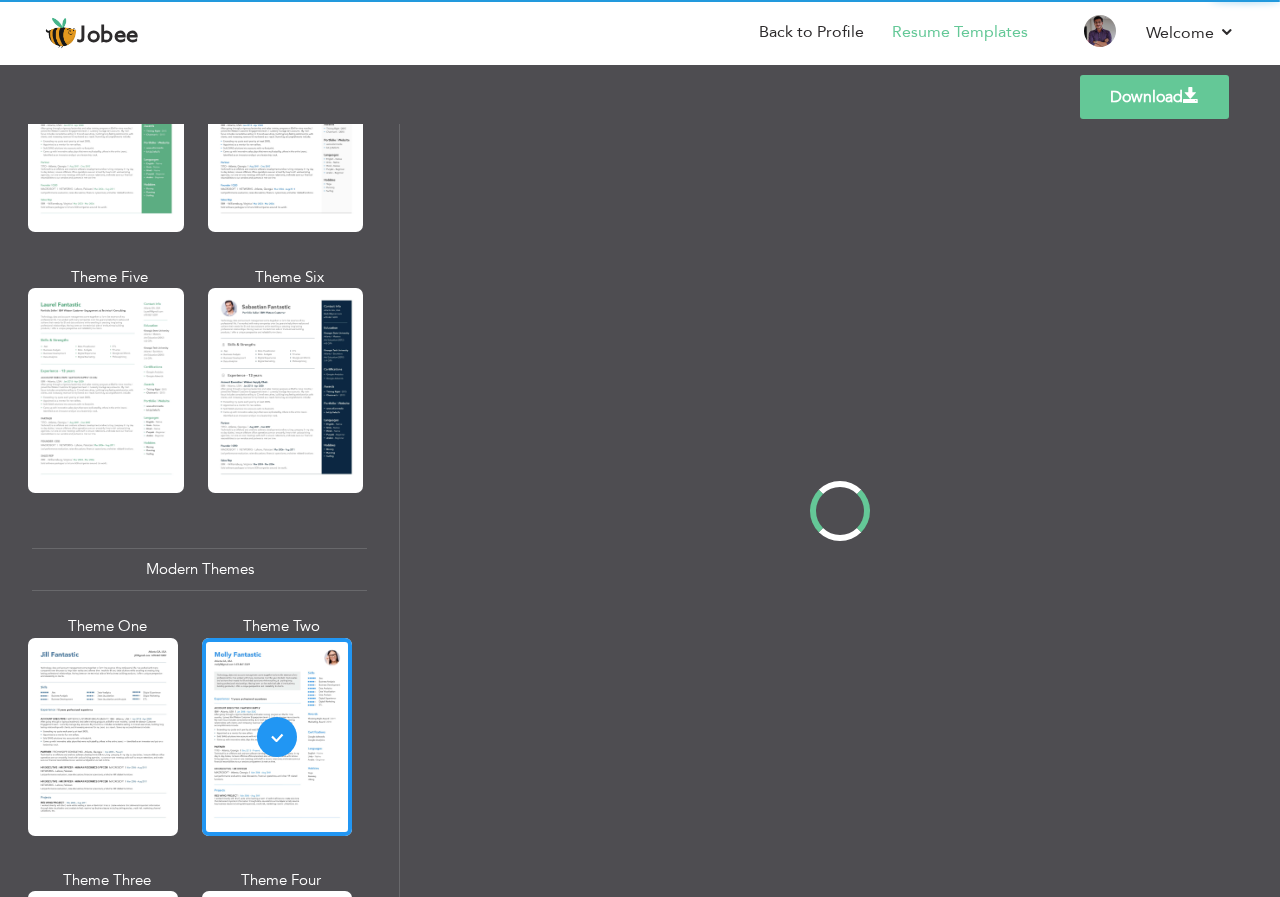 scroll, scrollTop: 0, scrollLeft: 0, axis: both 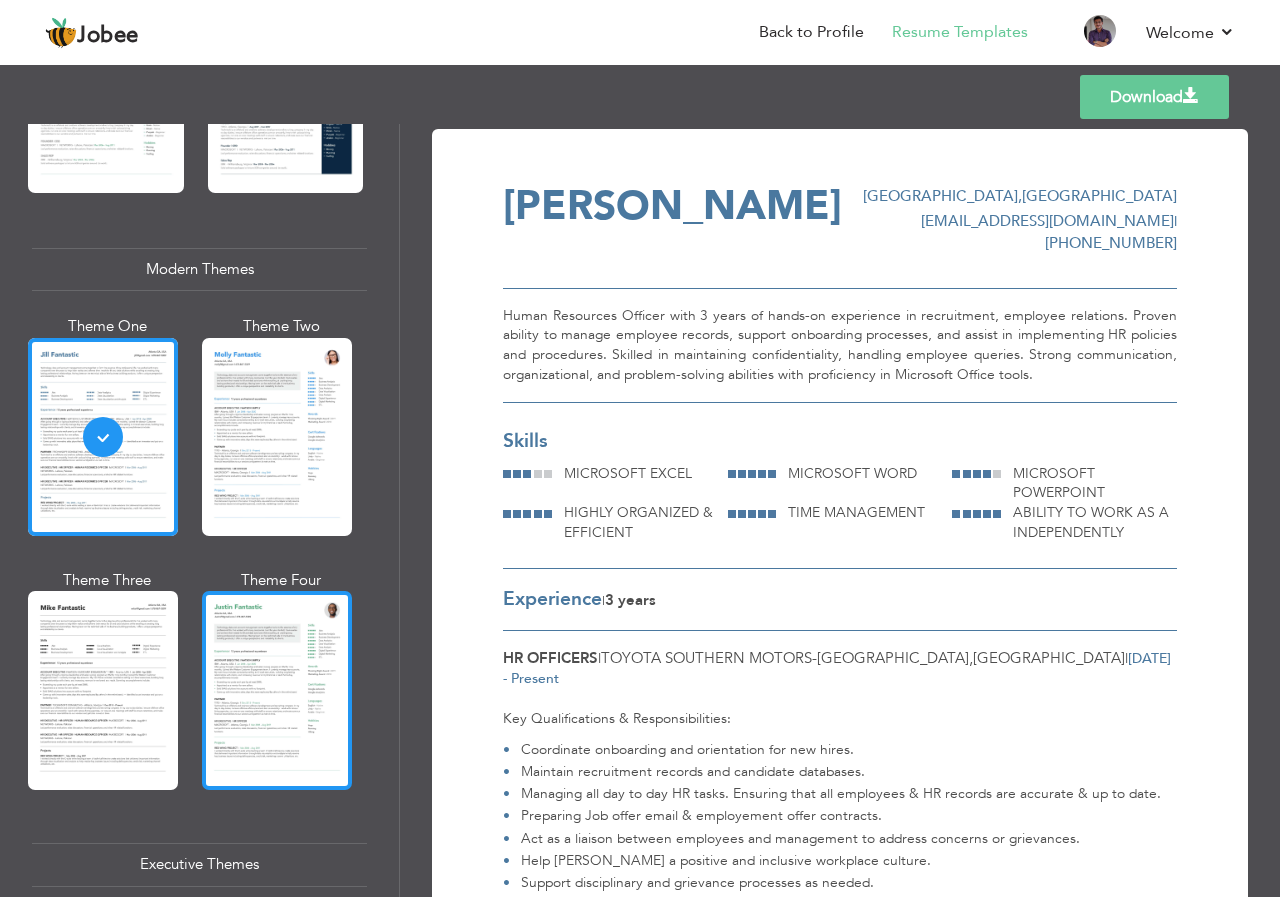 click at bounding box center [277, 690] 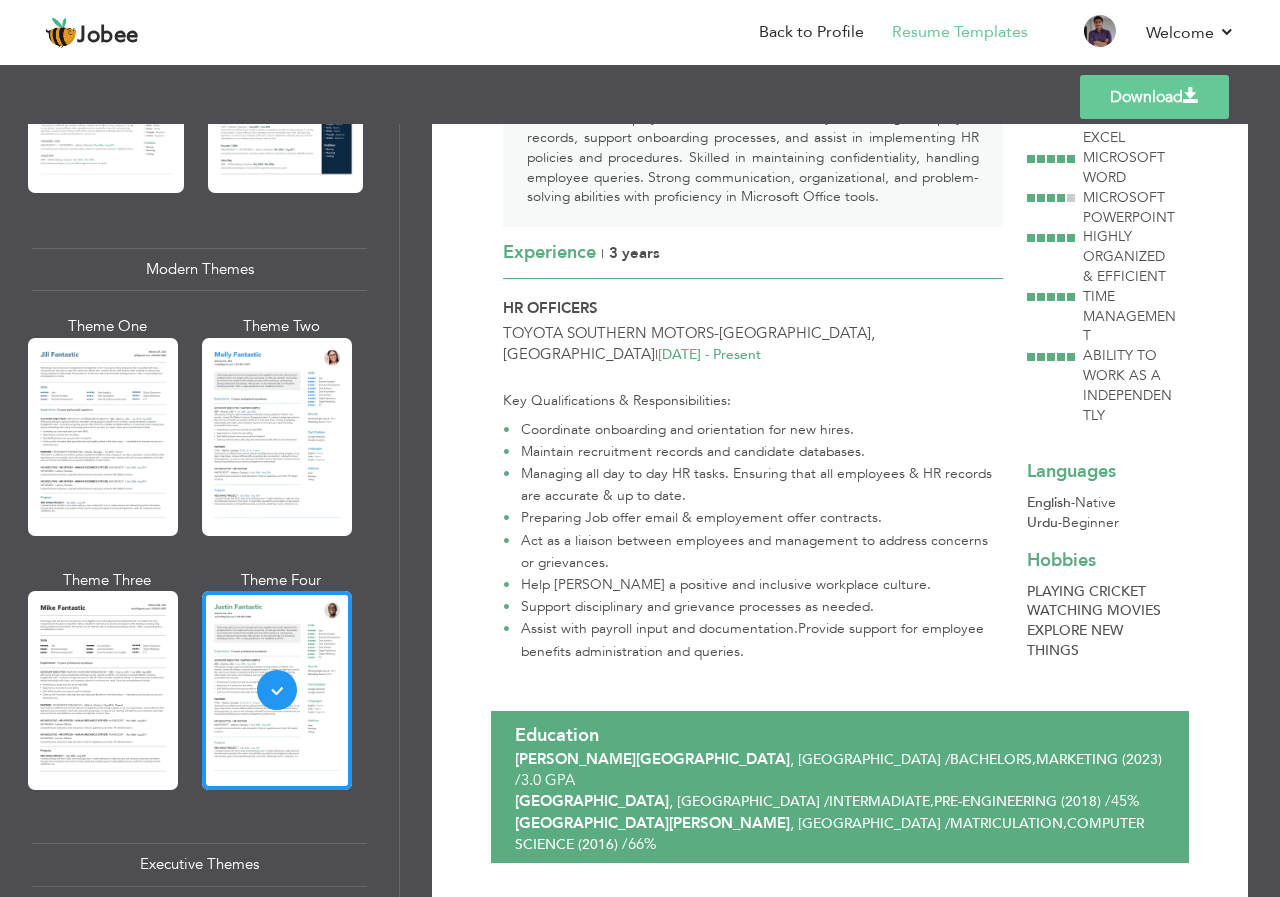 scroll, scrollTop: 295, scrollLeft: 0, axis: vertical 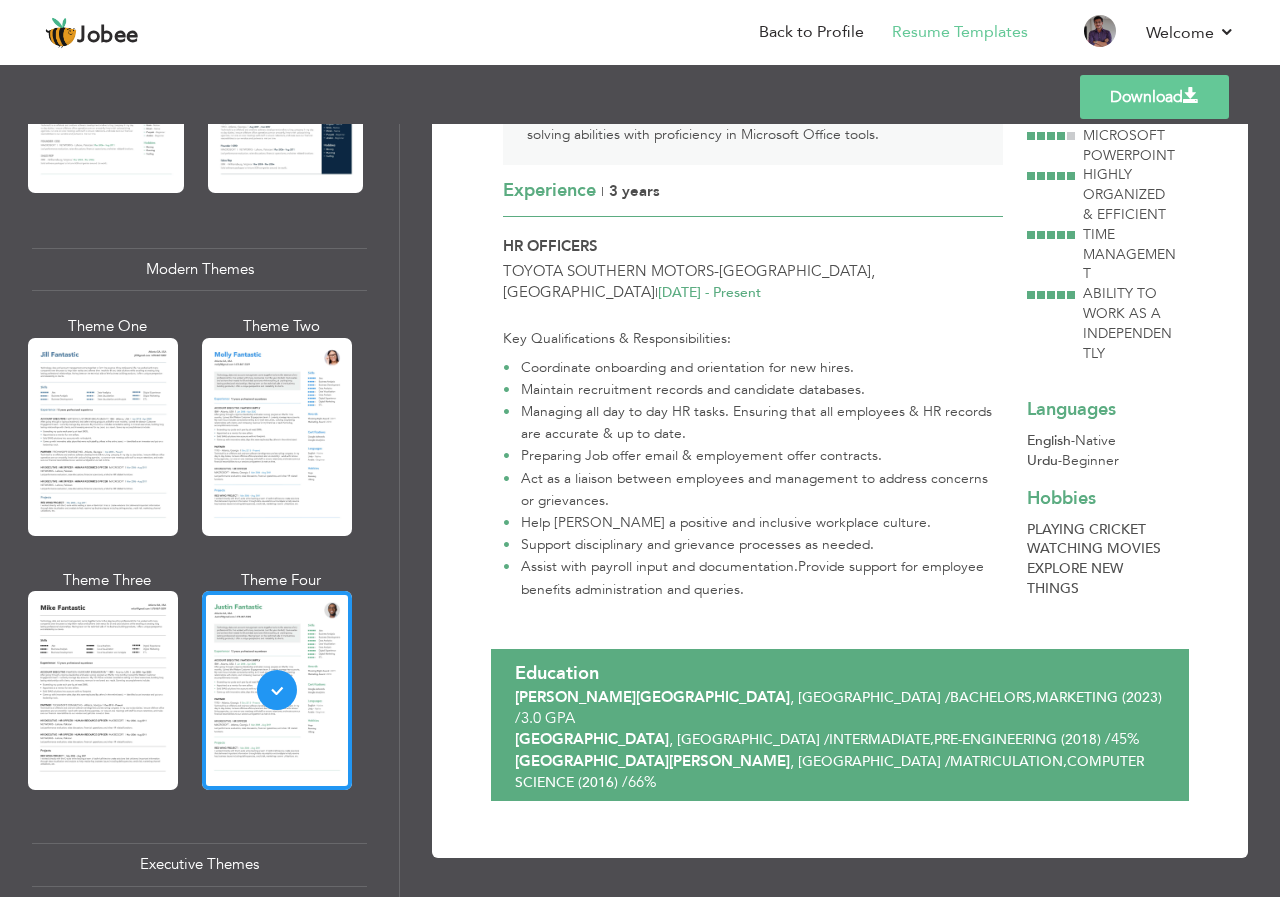 click at bounding box center (103, 690) 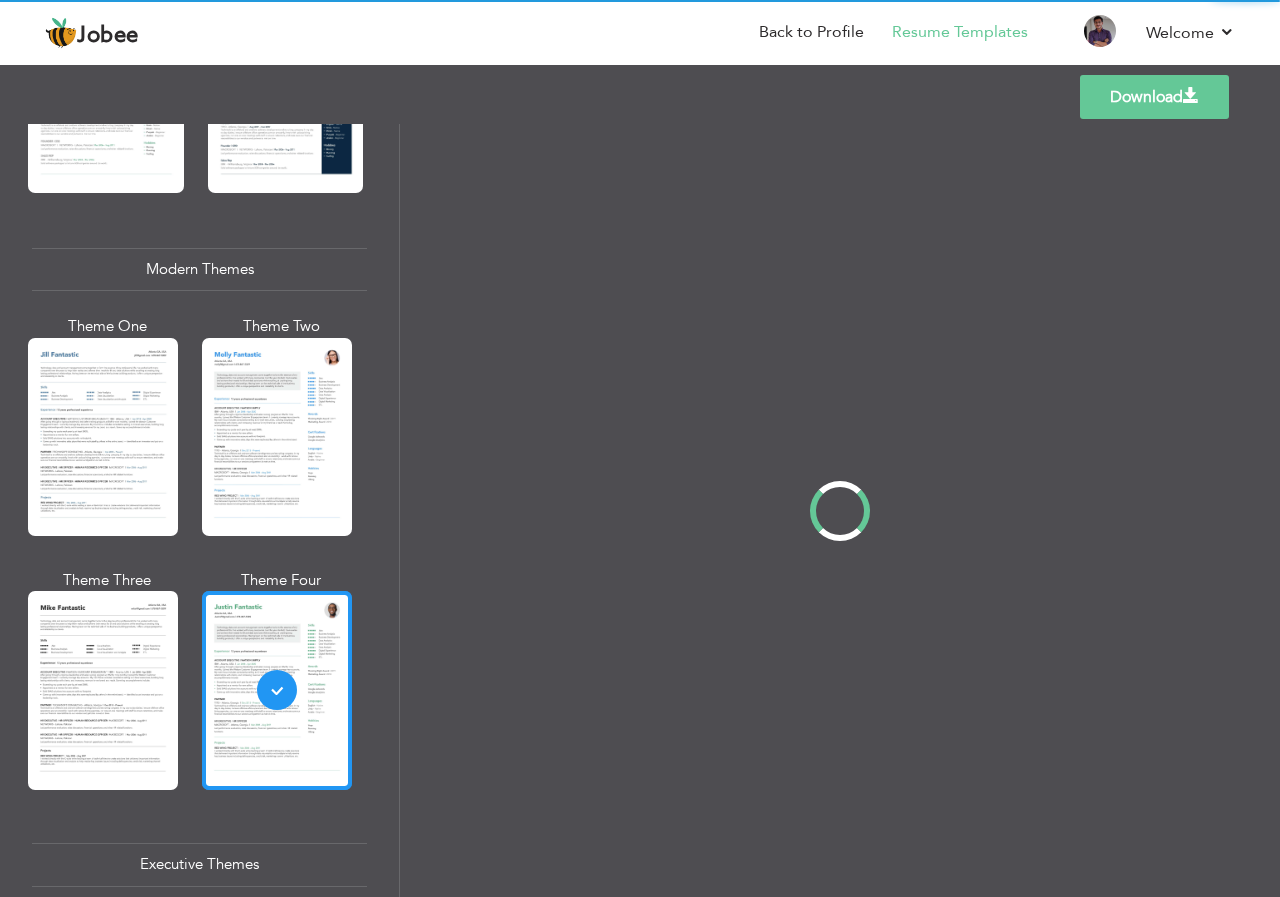 scroll, scrollTop: 0, scrollLeft: 0, axis: both 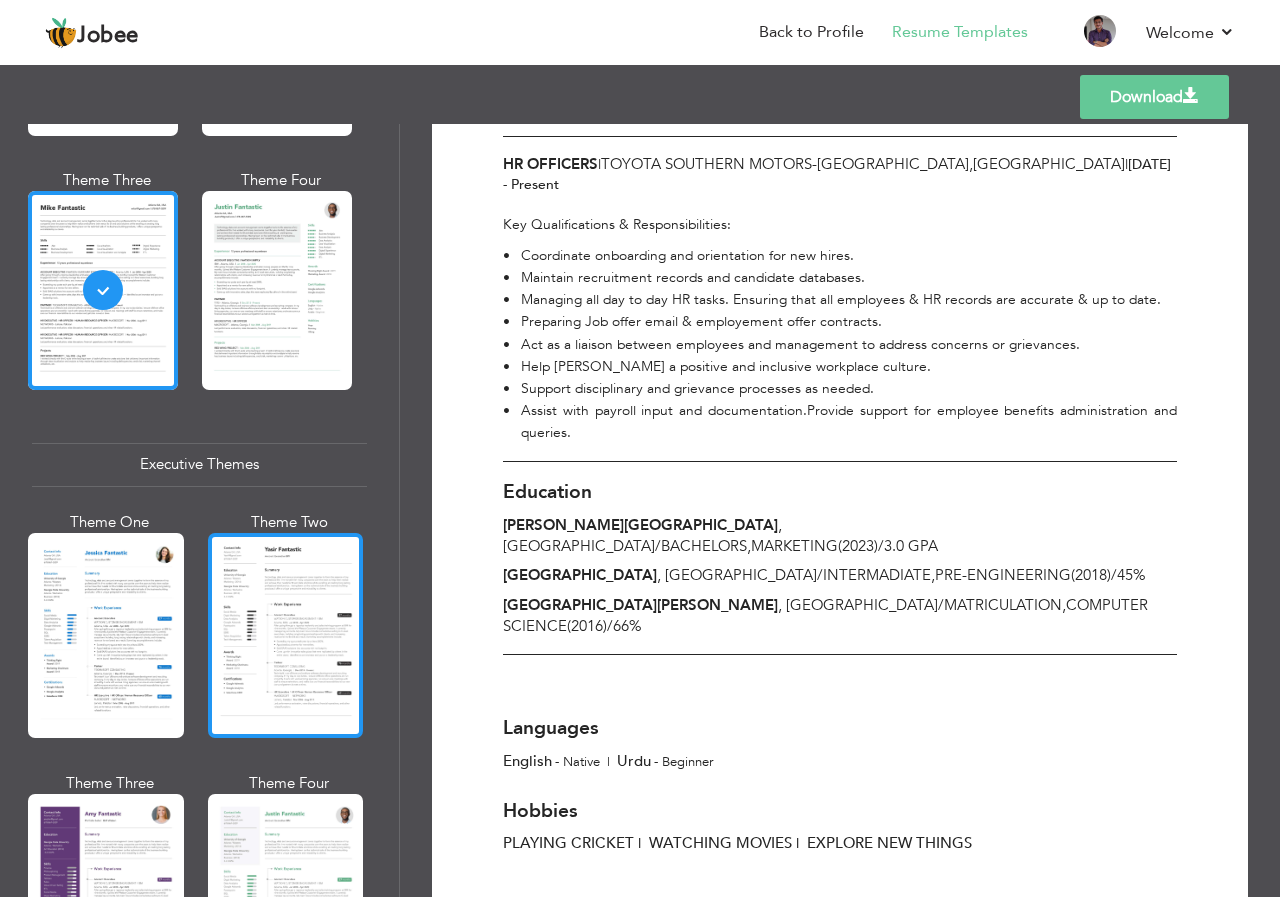 click at bounding box center (286, 635) 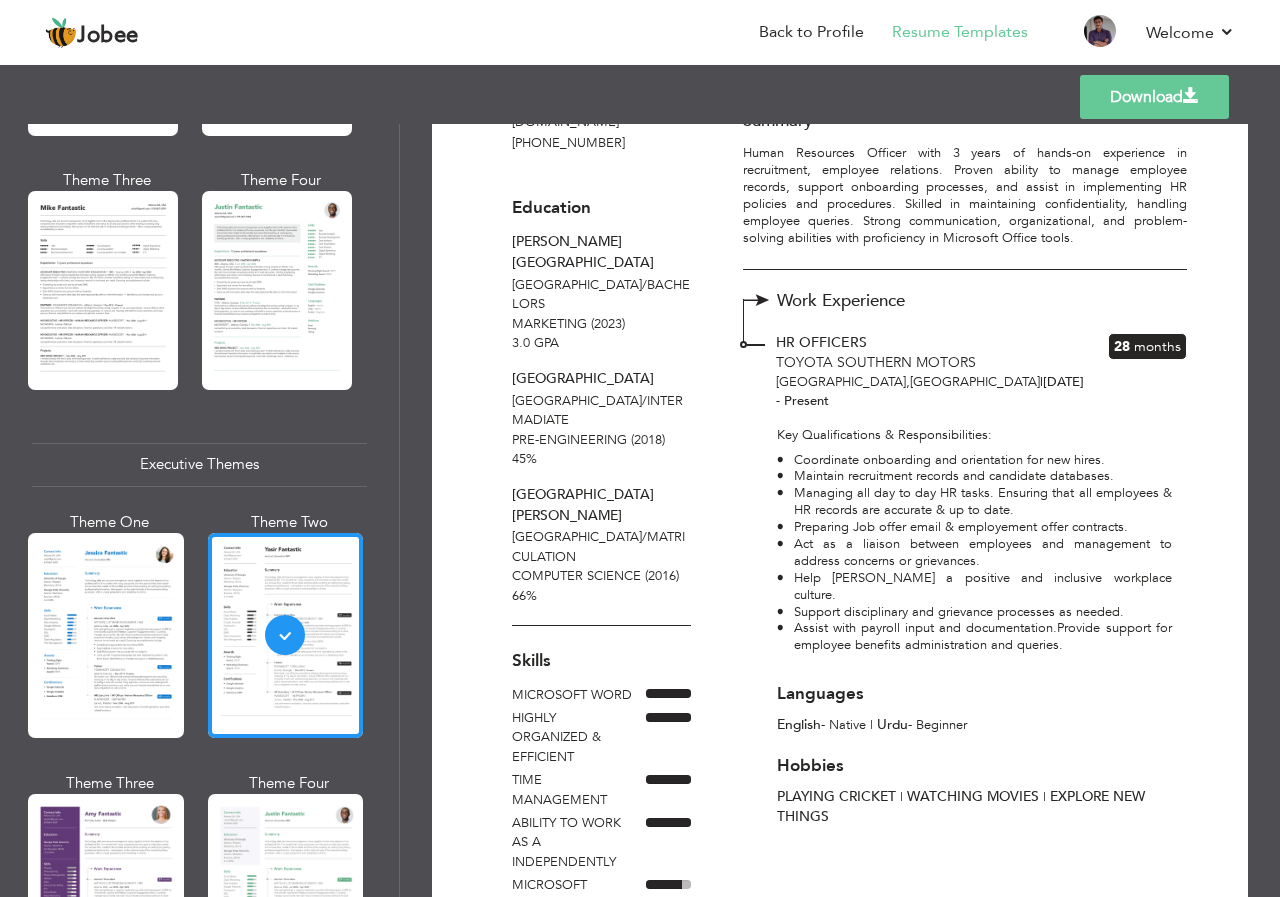 scroll, scrollTop: 200, scrollLeft: 0, axis: vertical 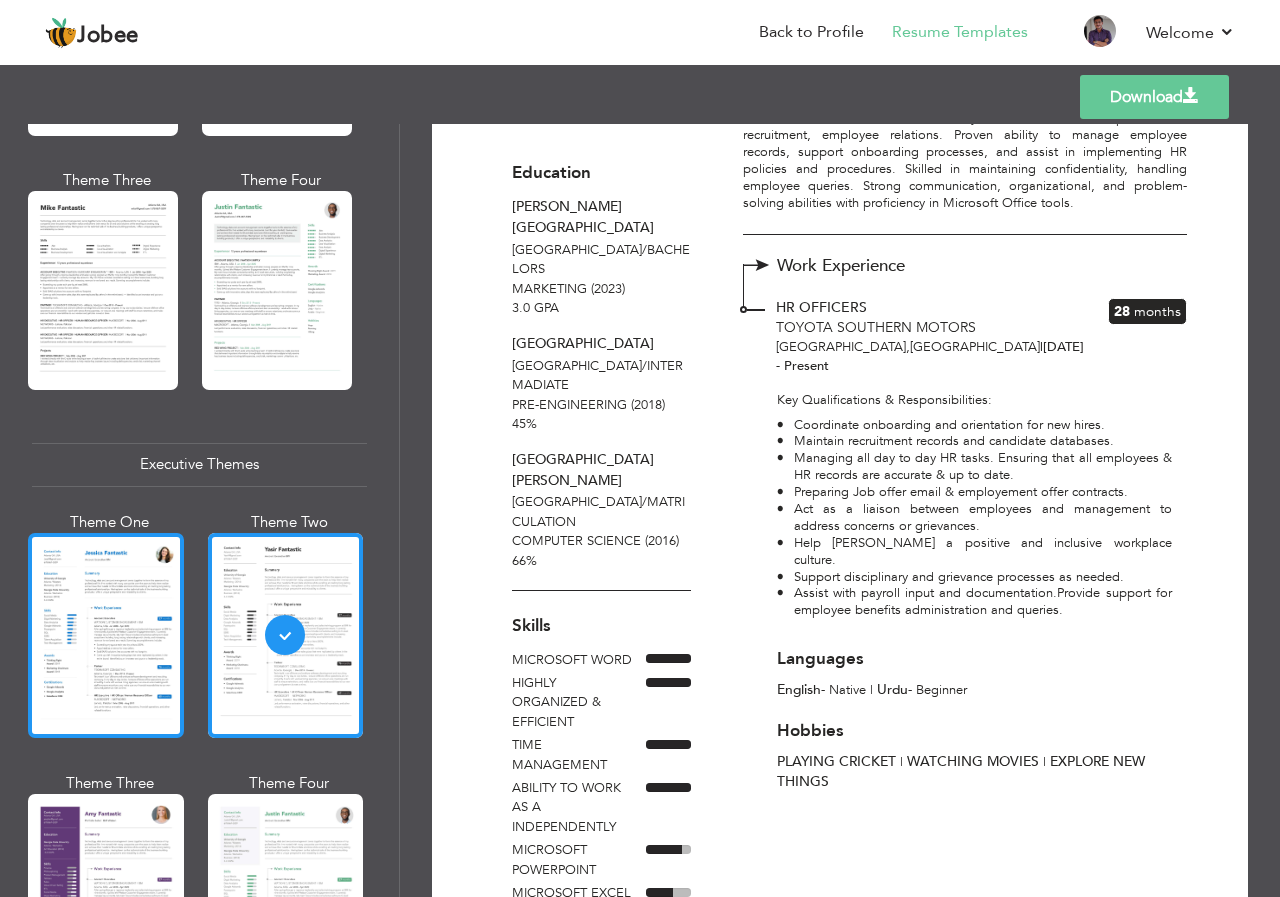 click at bounding box center (106, 635) 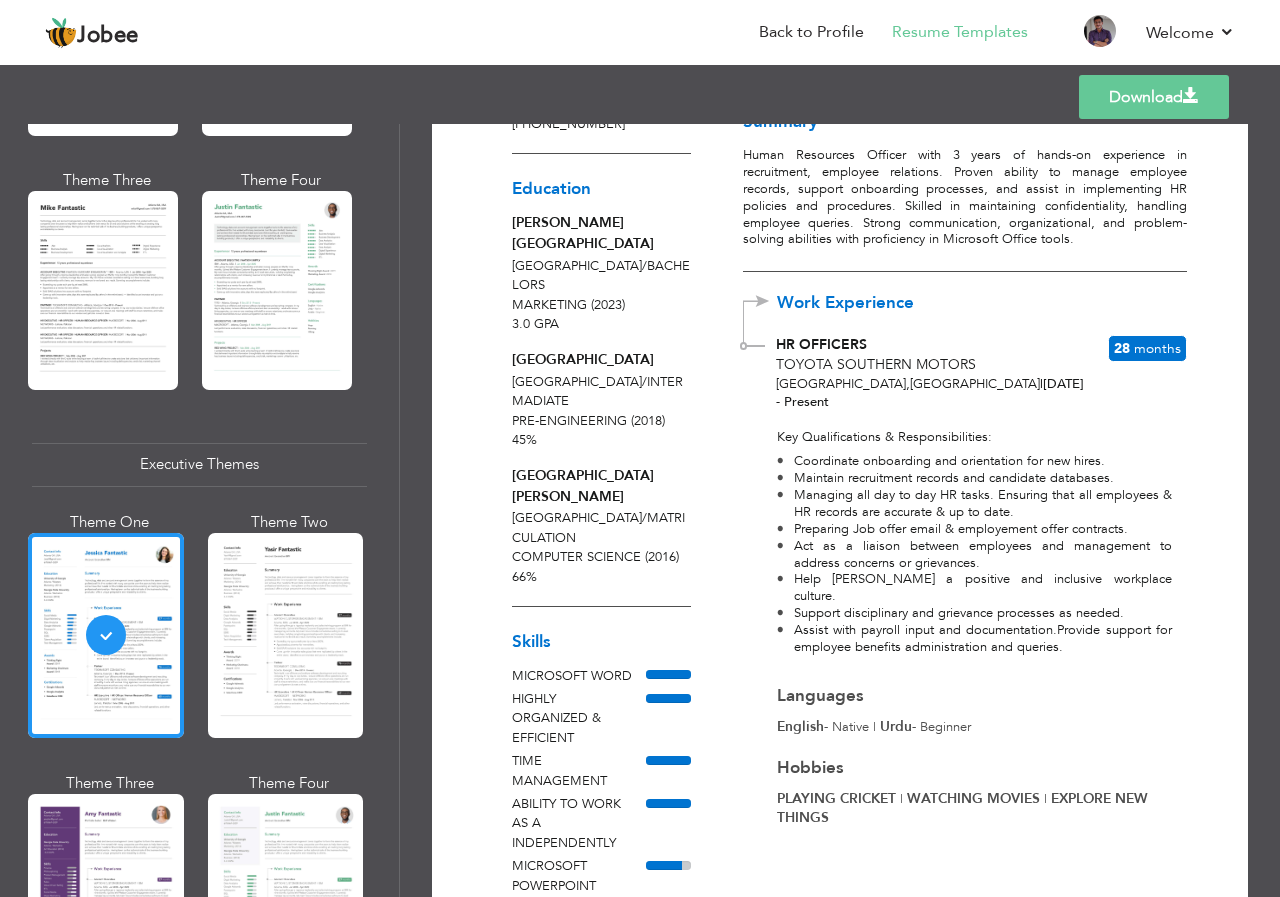 scroll, scrollTop: 264, scrollLeft: 0, axis: vertical 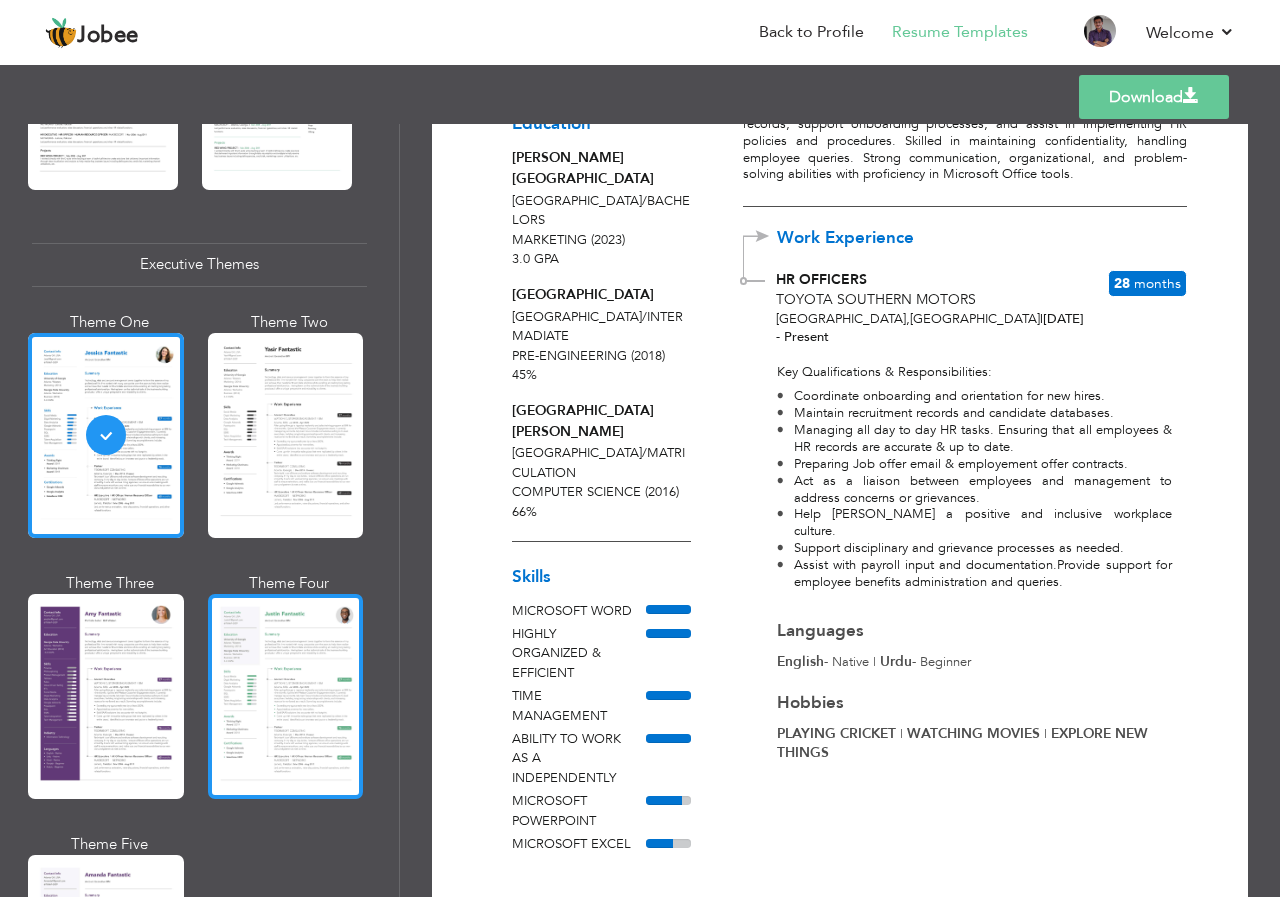 click at bounding box center (286, 696) 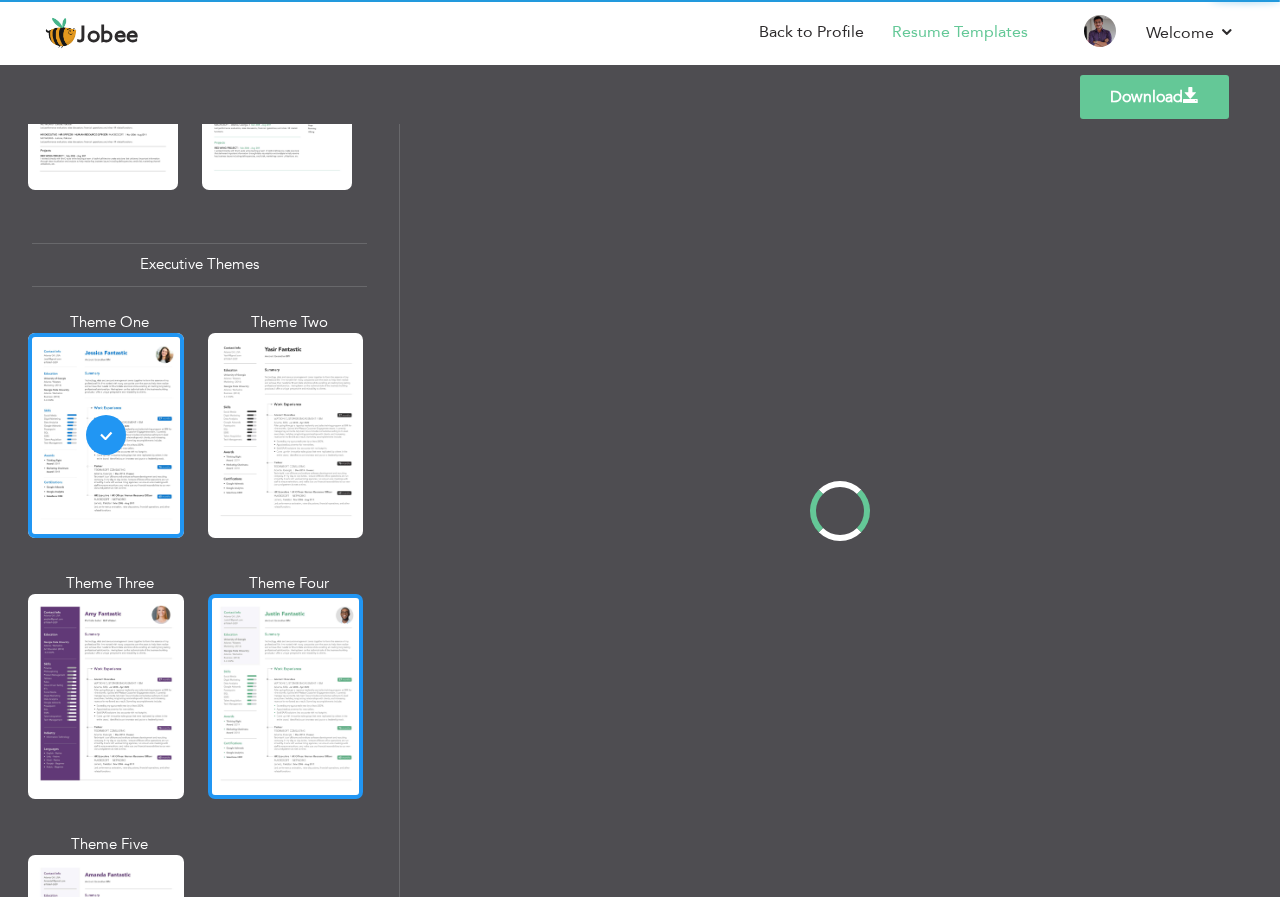 scroll, scrollTop: 1401, scrollLeft: 0, axis: vertical 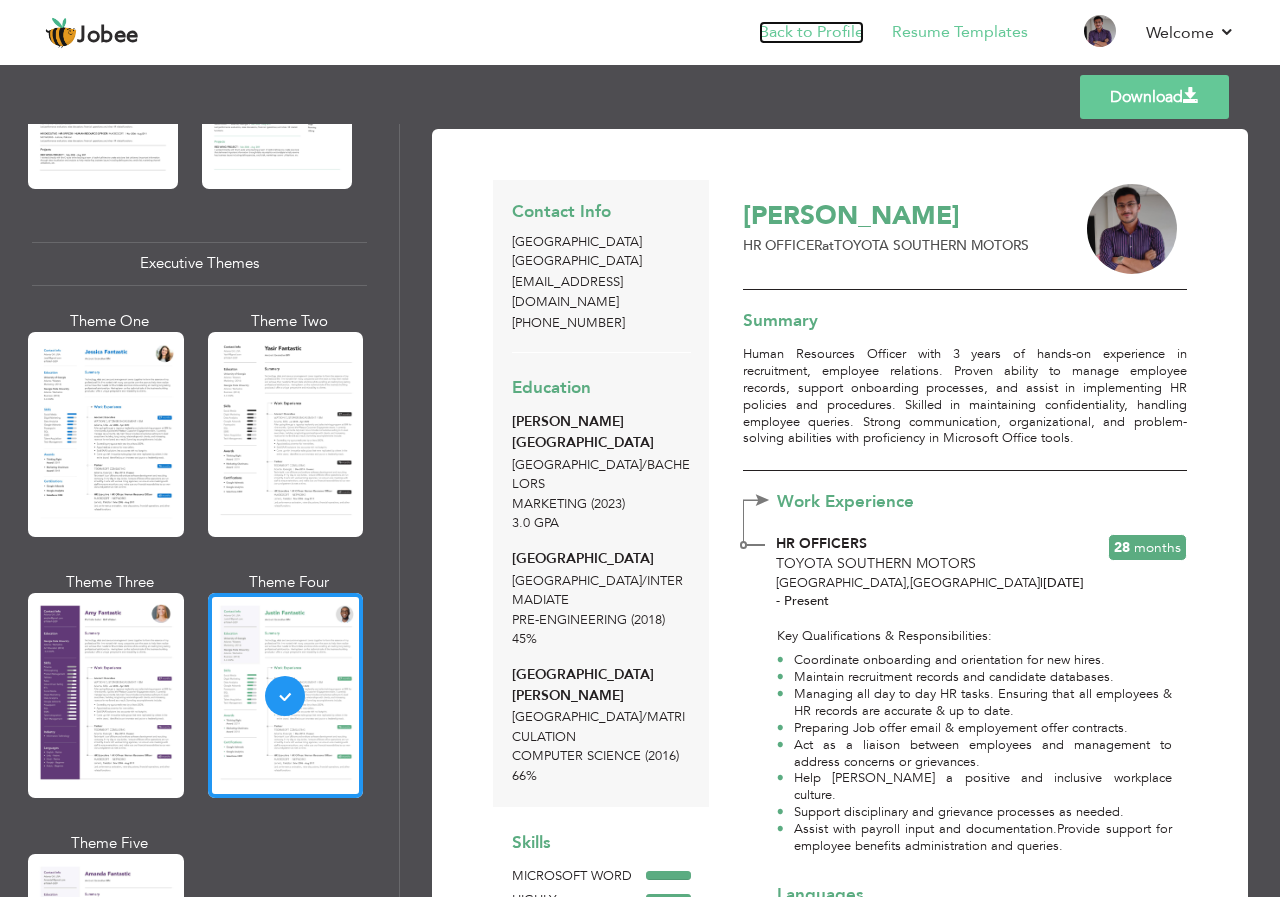 click on "Back to Profile" at bounding box center [811, 32] 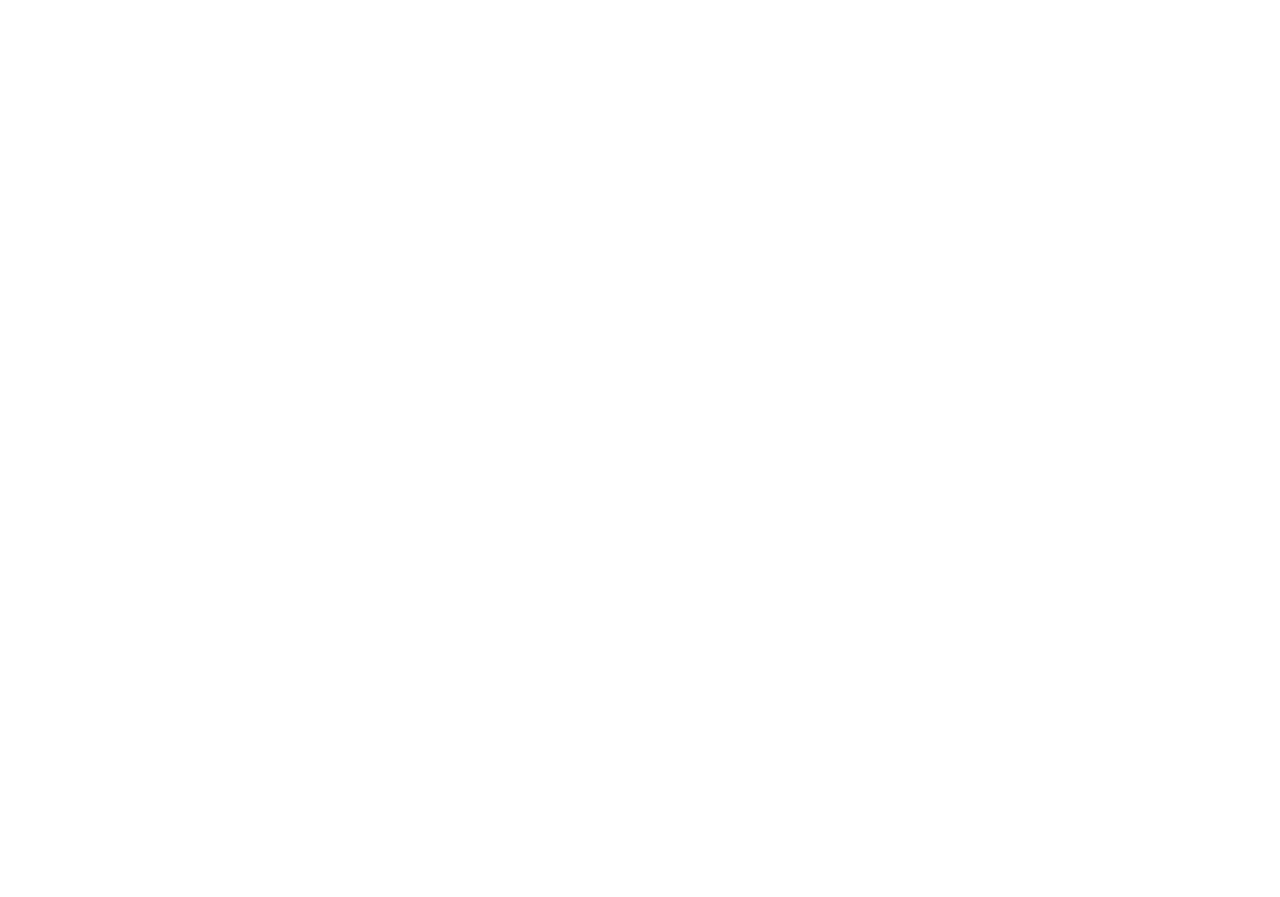 scroll, scrollTop: 0, scrollLeft: 0, axis: both 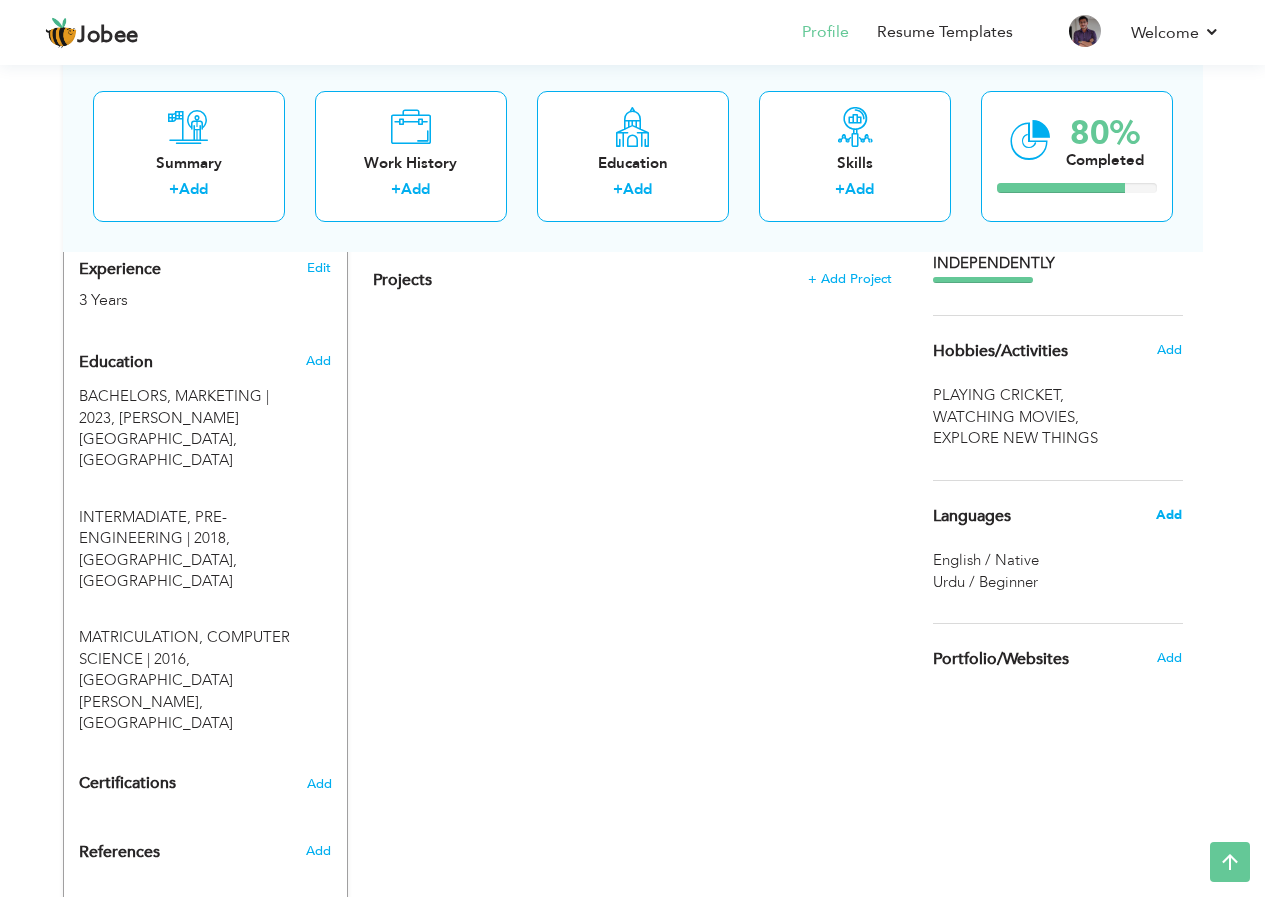 click on "Add" at bounding box center [1169, 515] 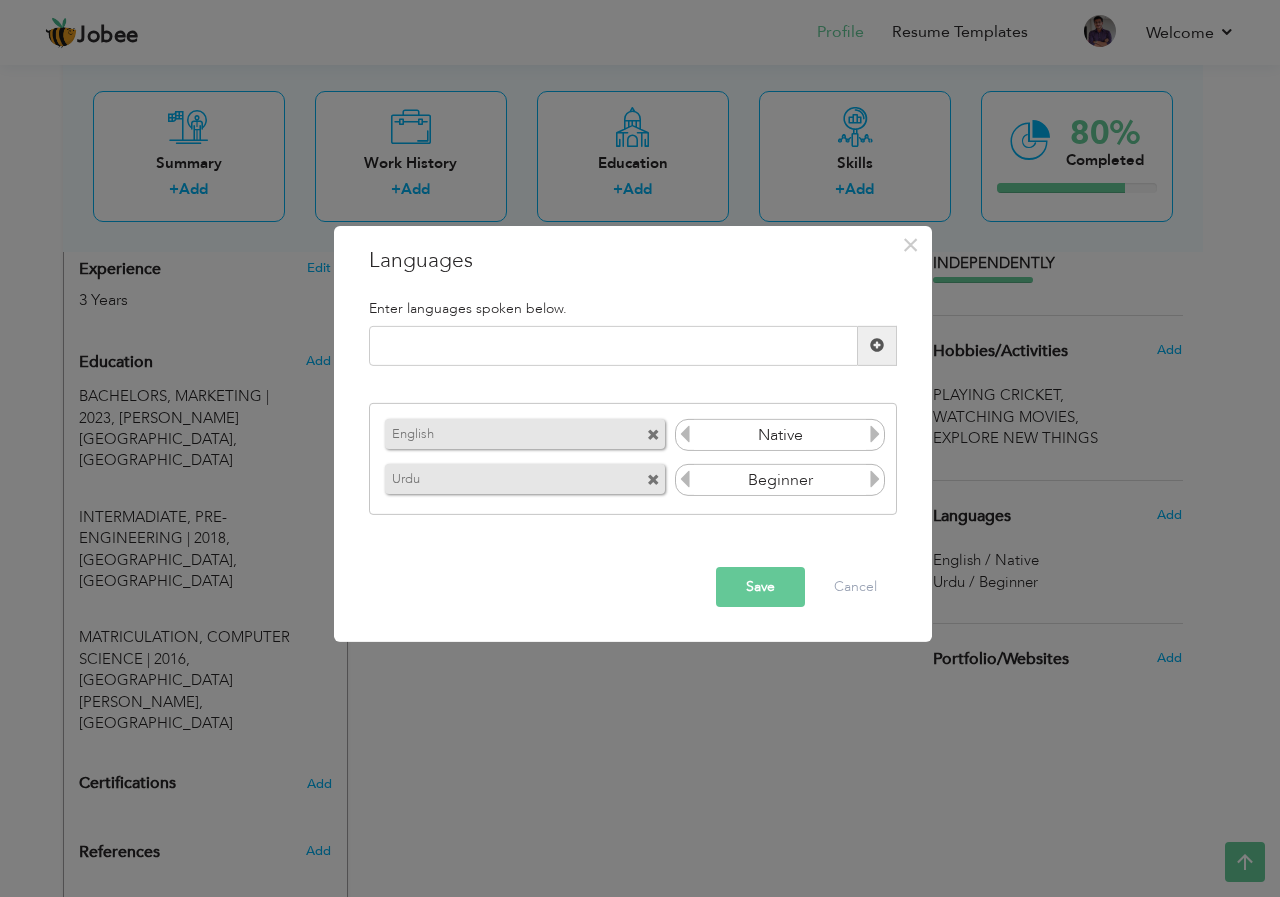 click at bounding box center (875, 479) 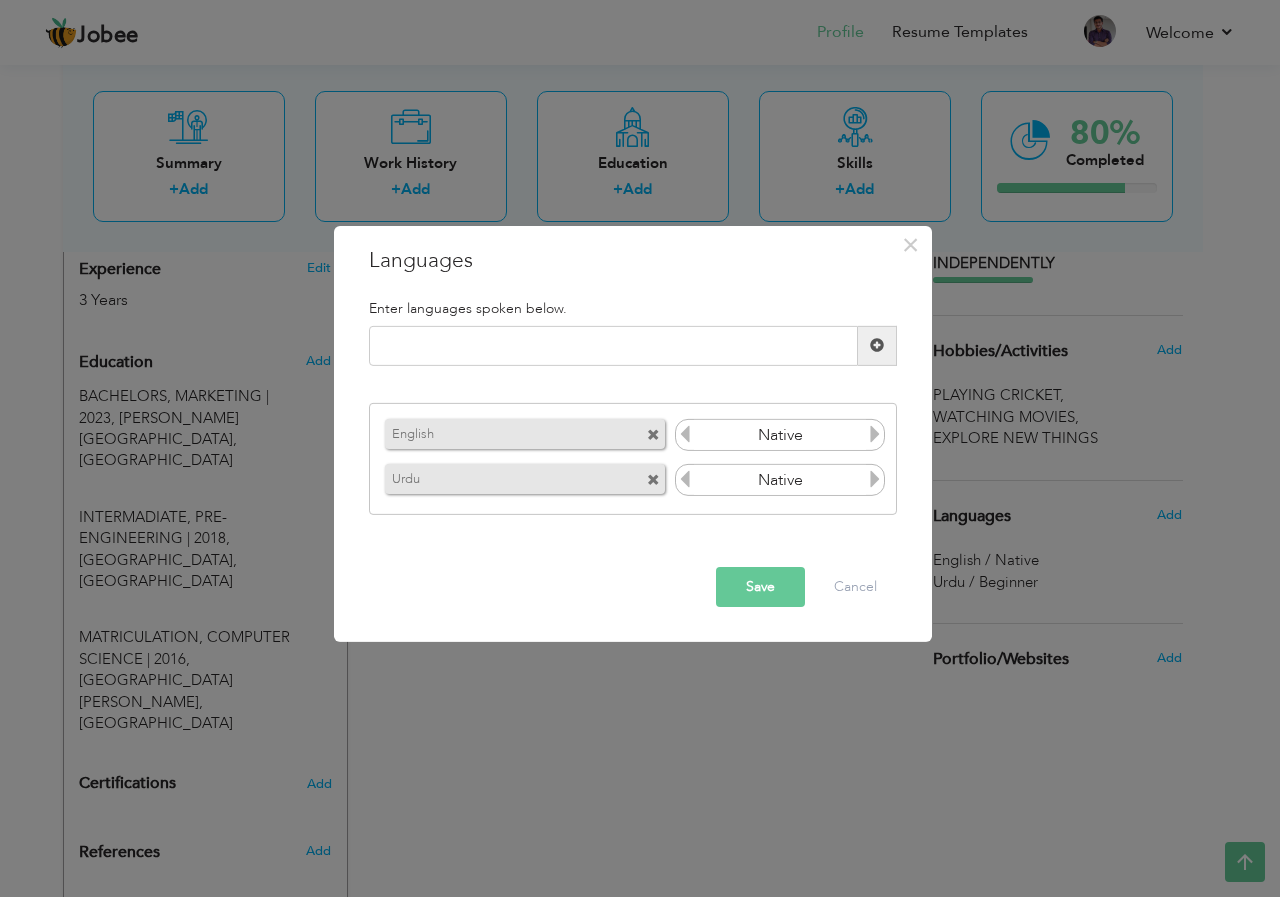 click at bounding box center [685, 434] 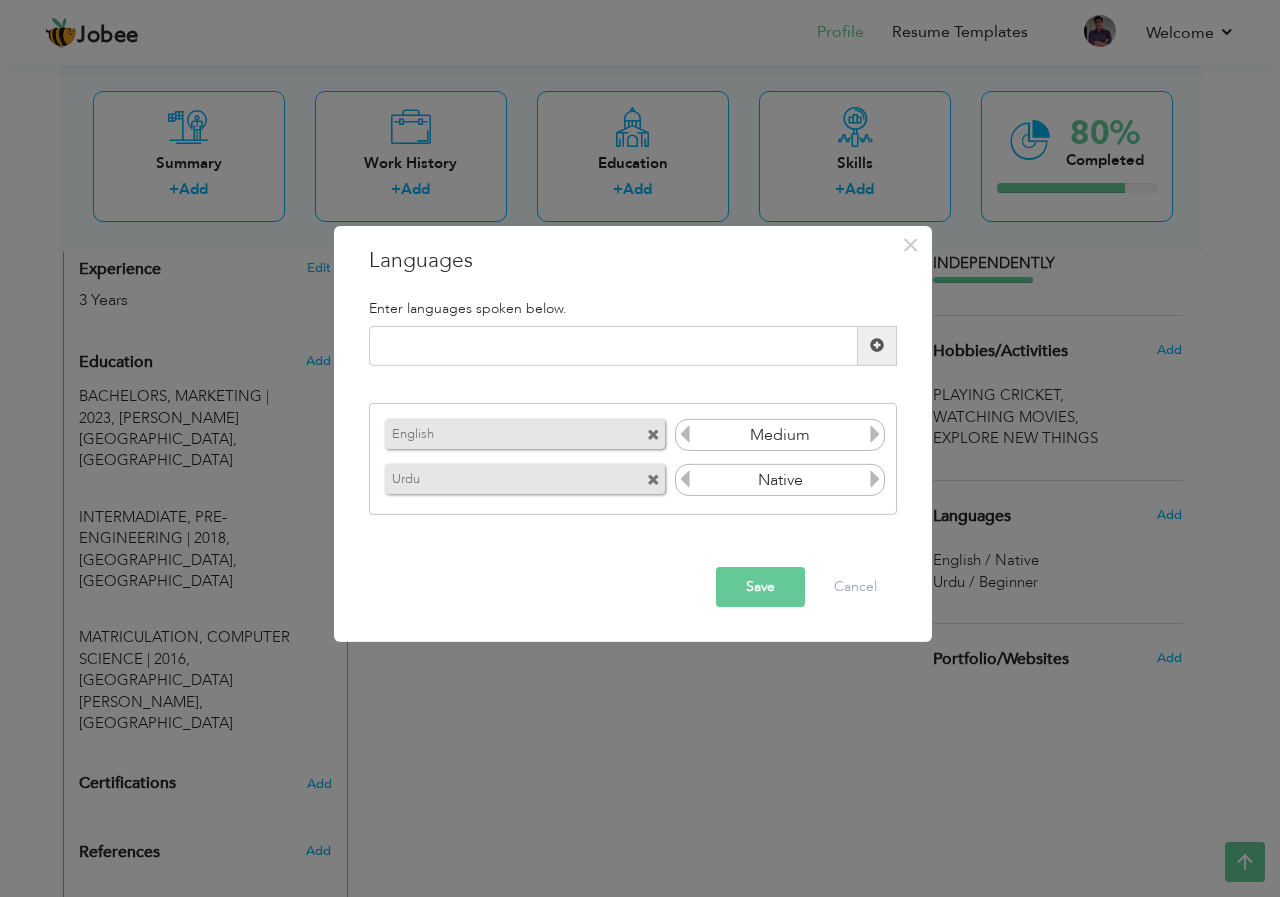 click on "Save" at bounding box center [760, 587] 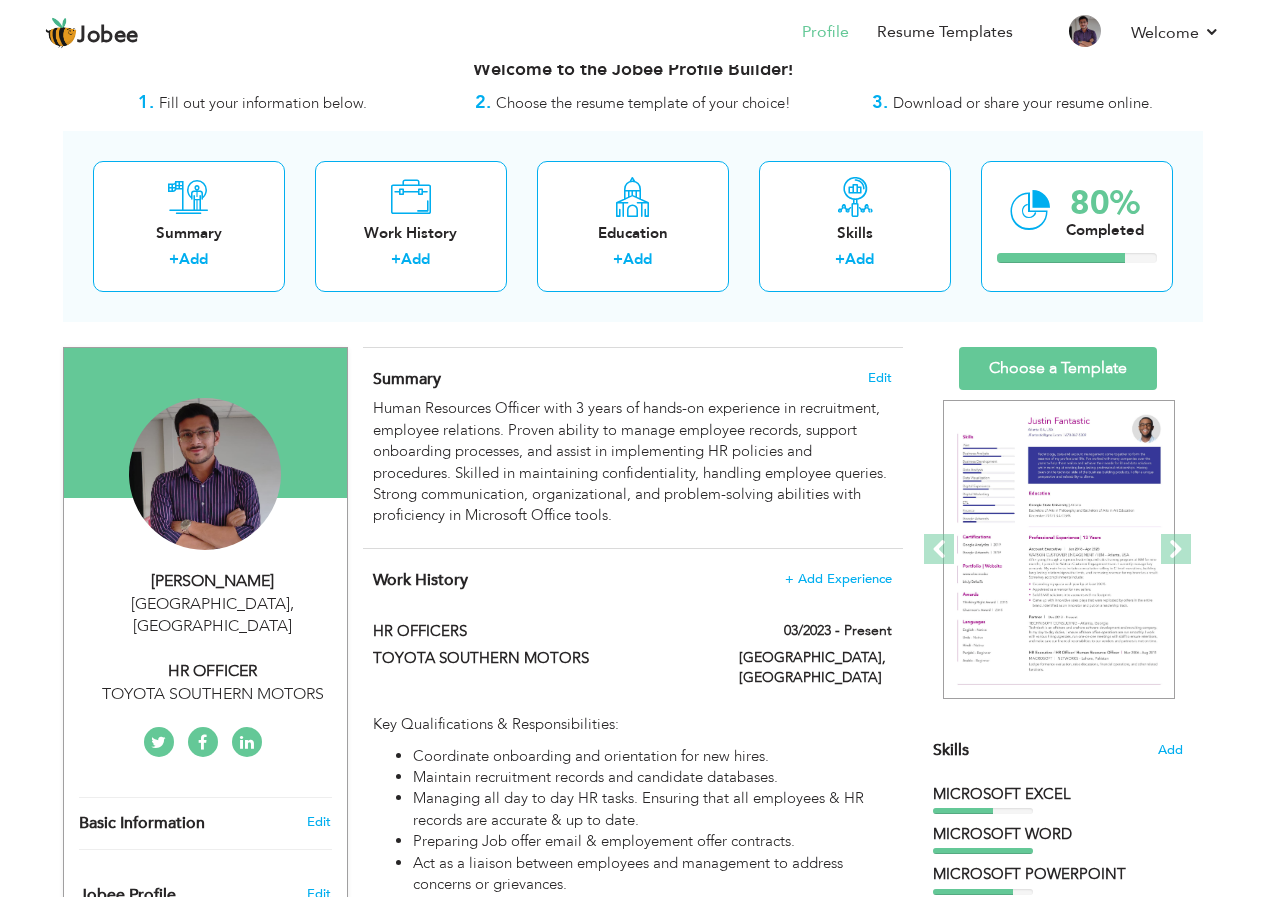 scroll, scrollTop: 0, scrollLeft: 0, axis: both 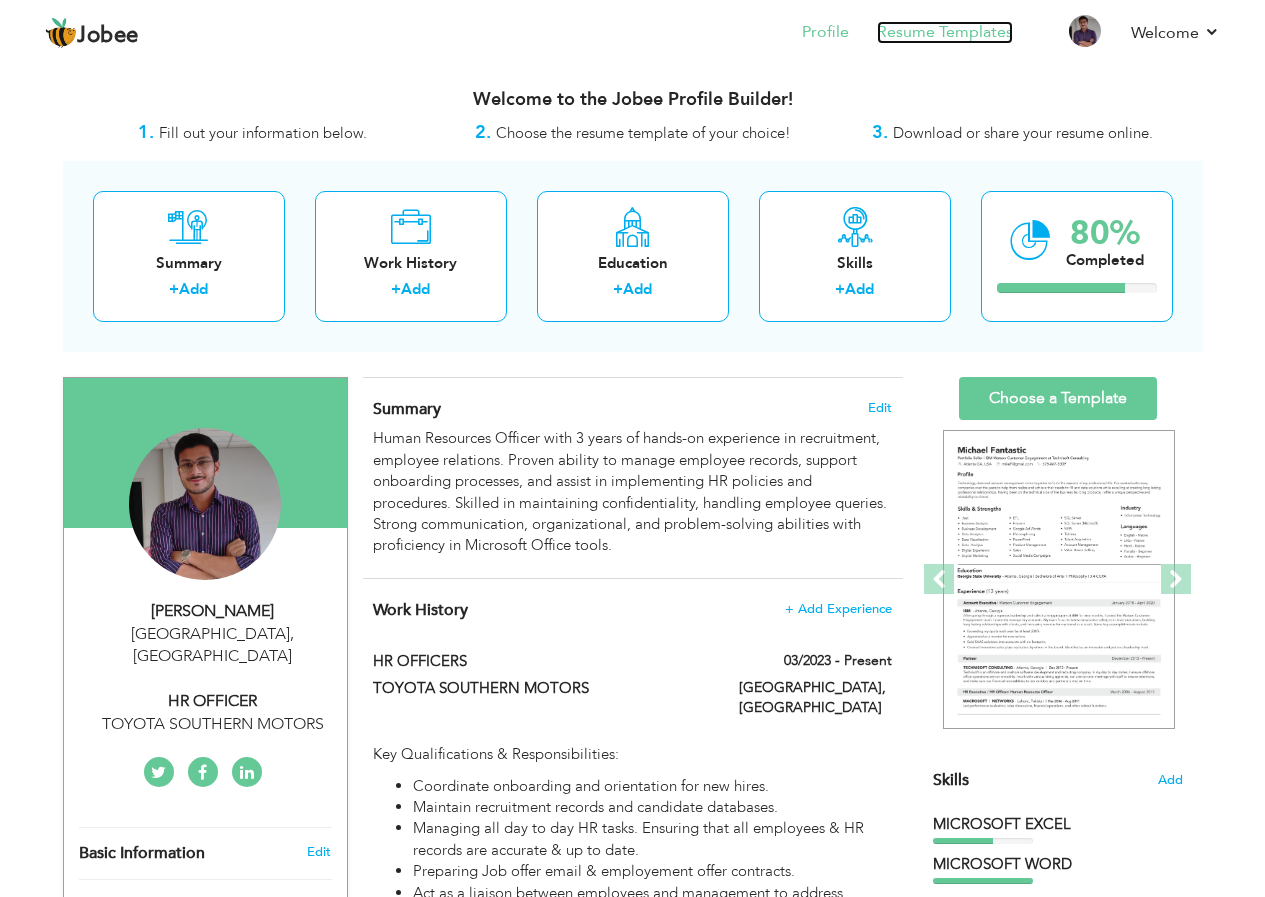 click on "Resume Templates" at bounding box center (945, 32) 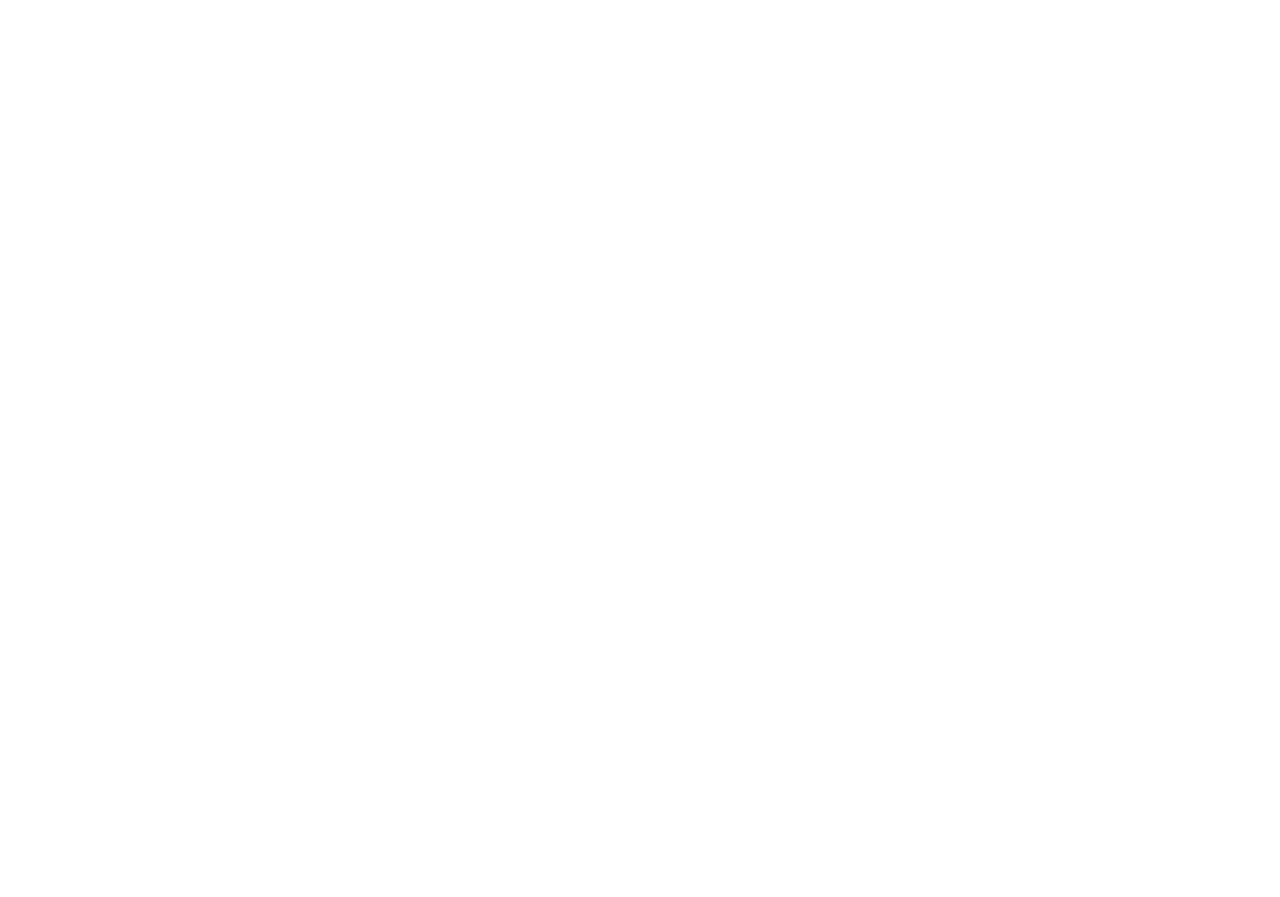 scroll, scrollTop: 0, scrollLeft: 0, axis: both 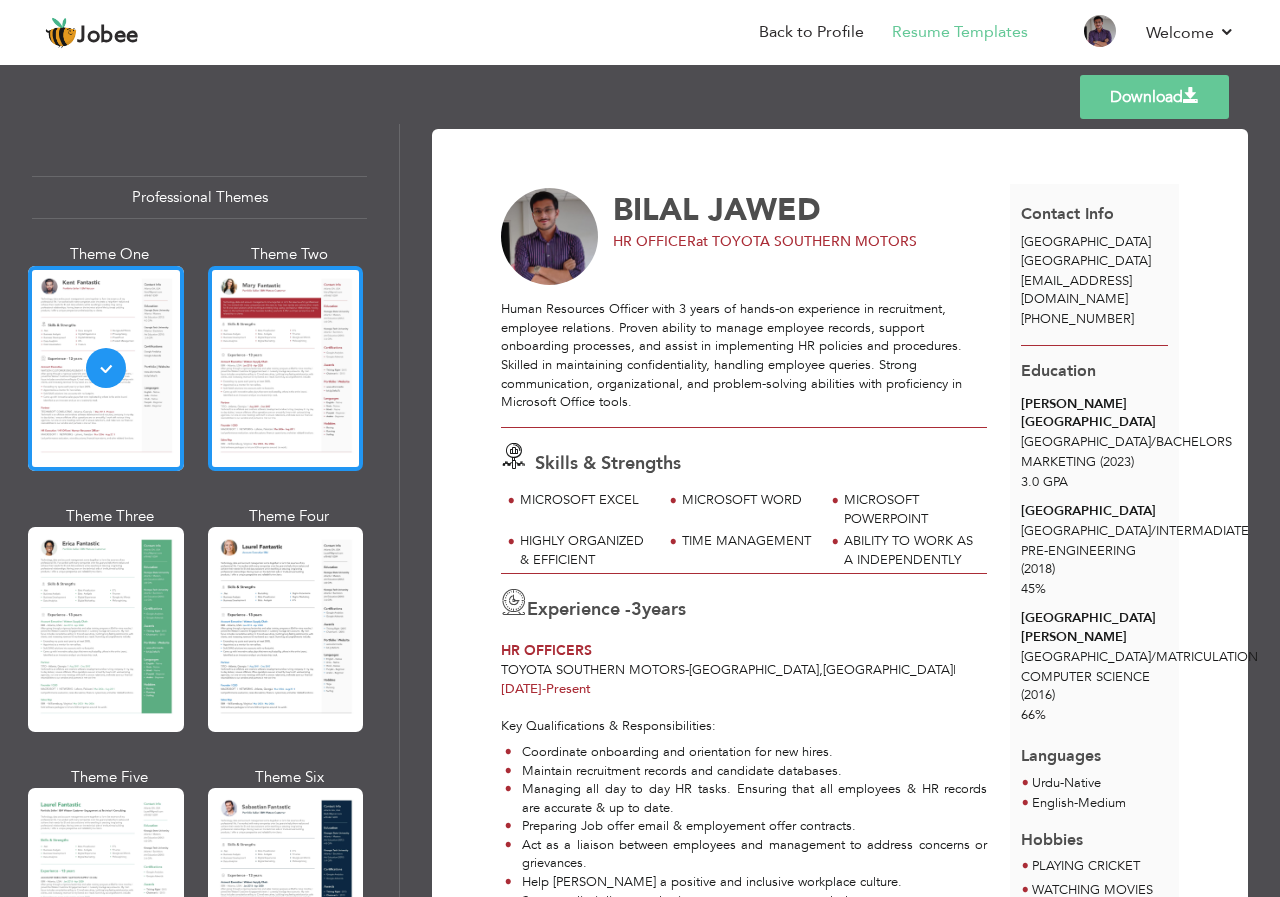 click at bounding box center [286, 368] 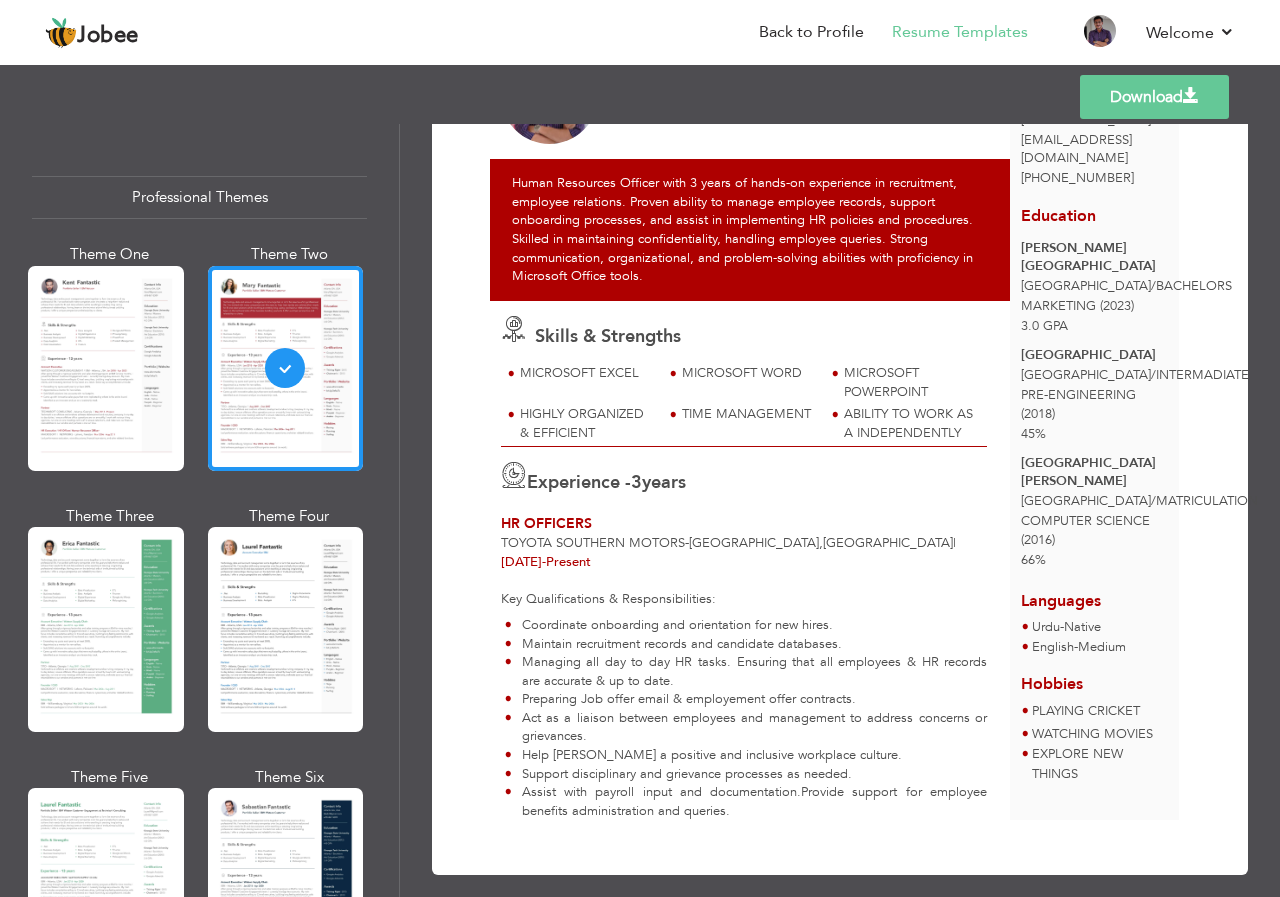 scroll, scrollTop: 163, scrollLeft: 0, axis: vertical 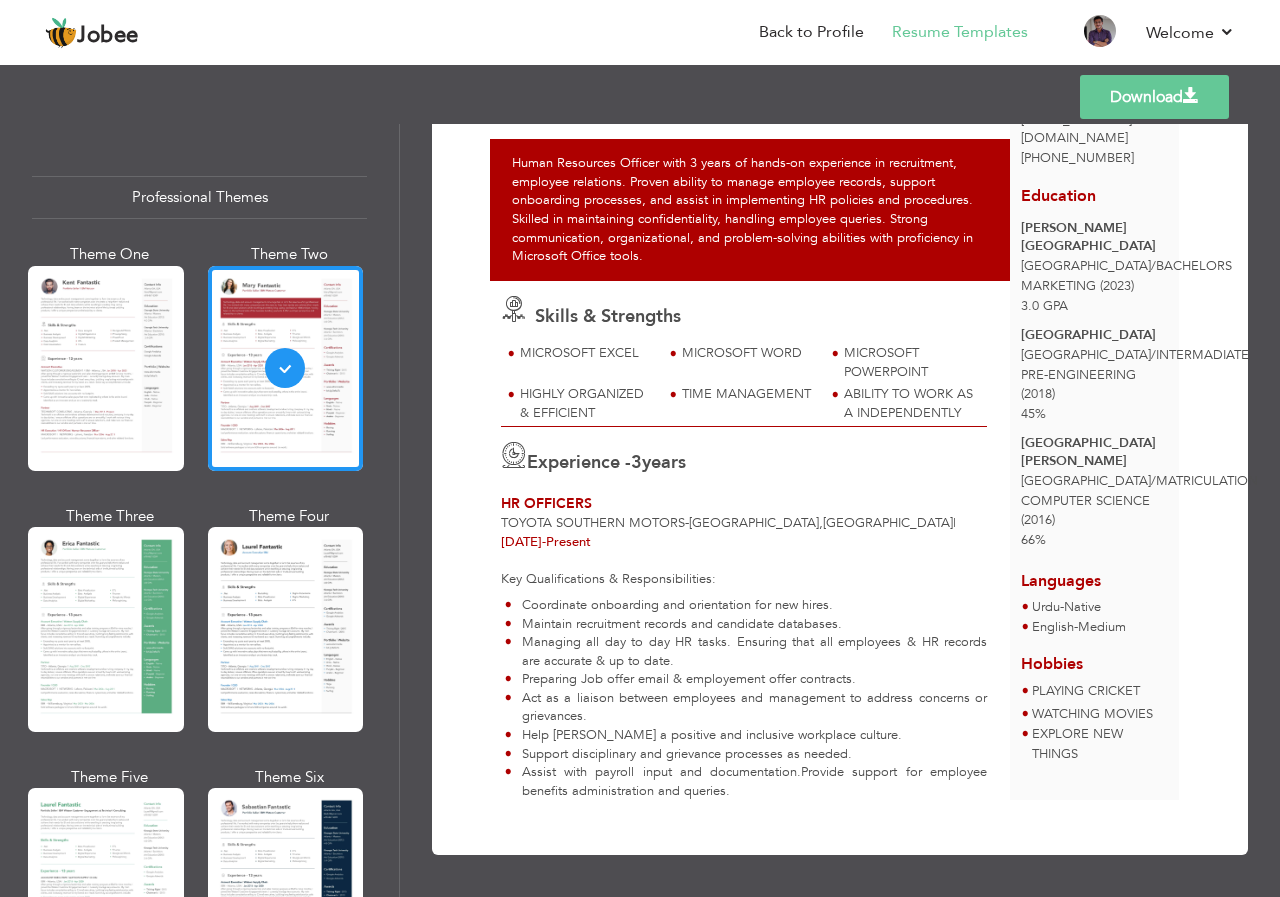click at bounding box center [286, 629] 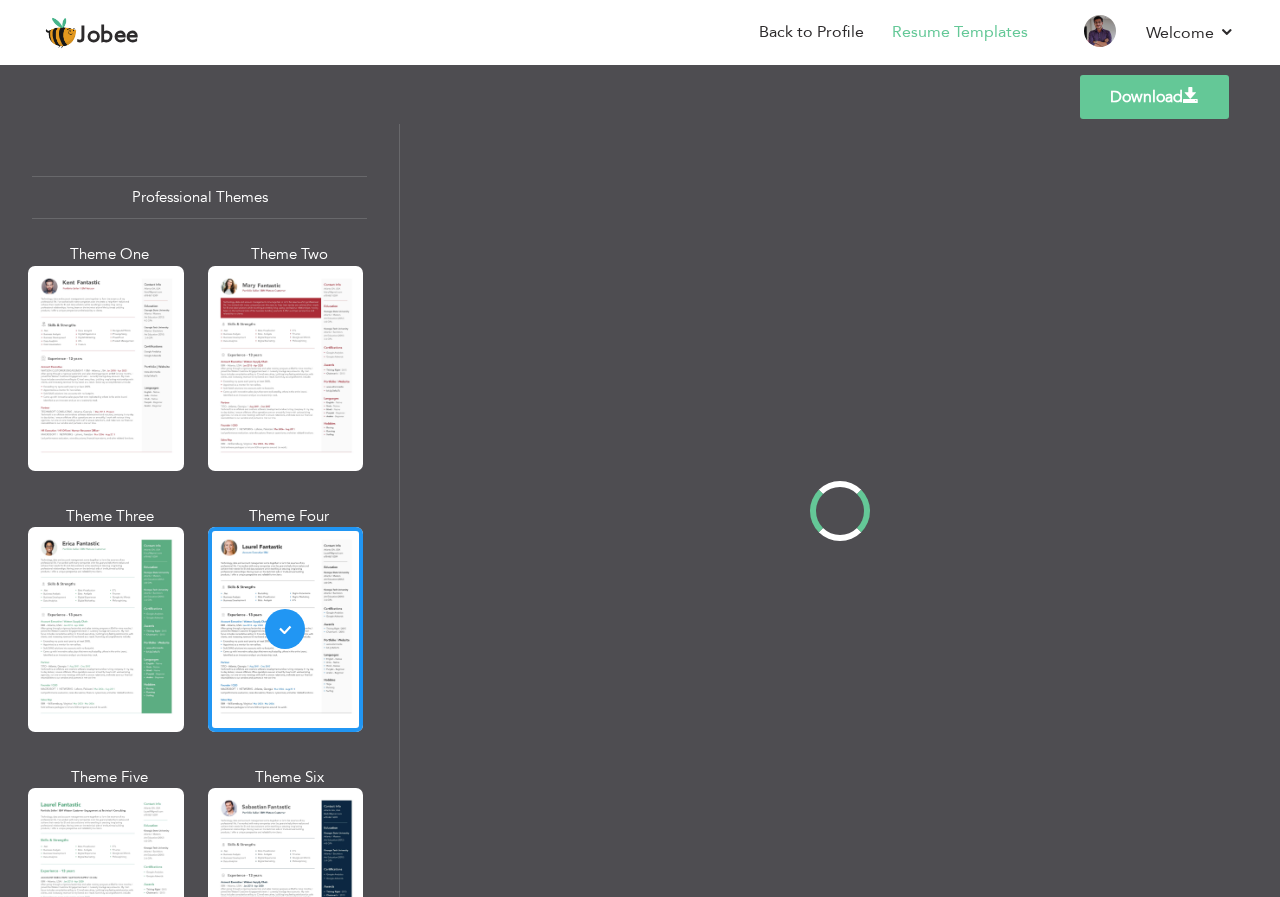 scroll, scrollTop: 0, scrollLeft: 0, axis: both 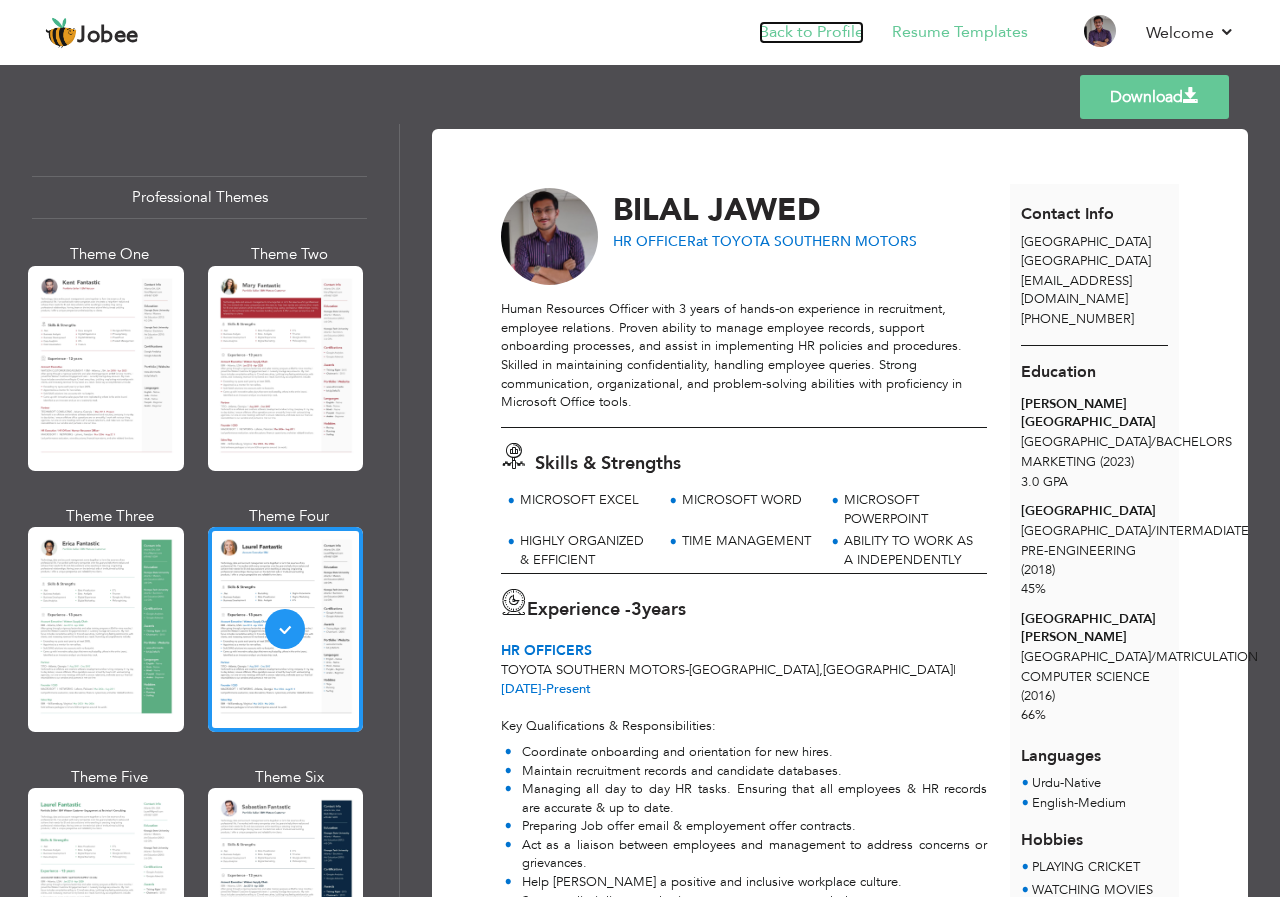 click on "Back to Profile" at bounding box center [811, 32] 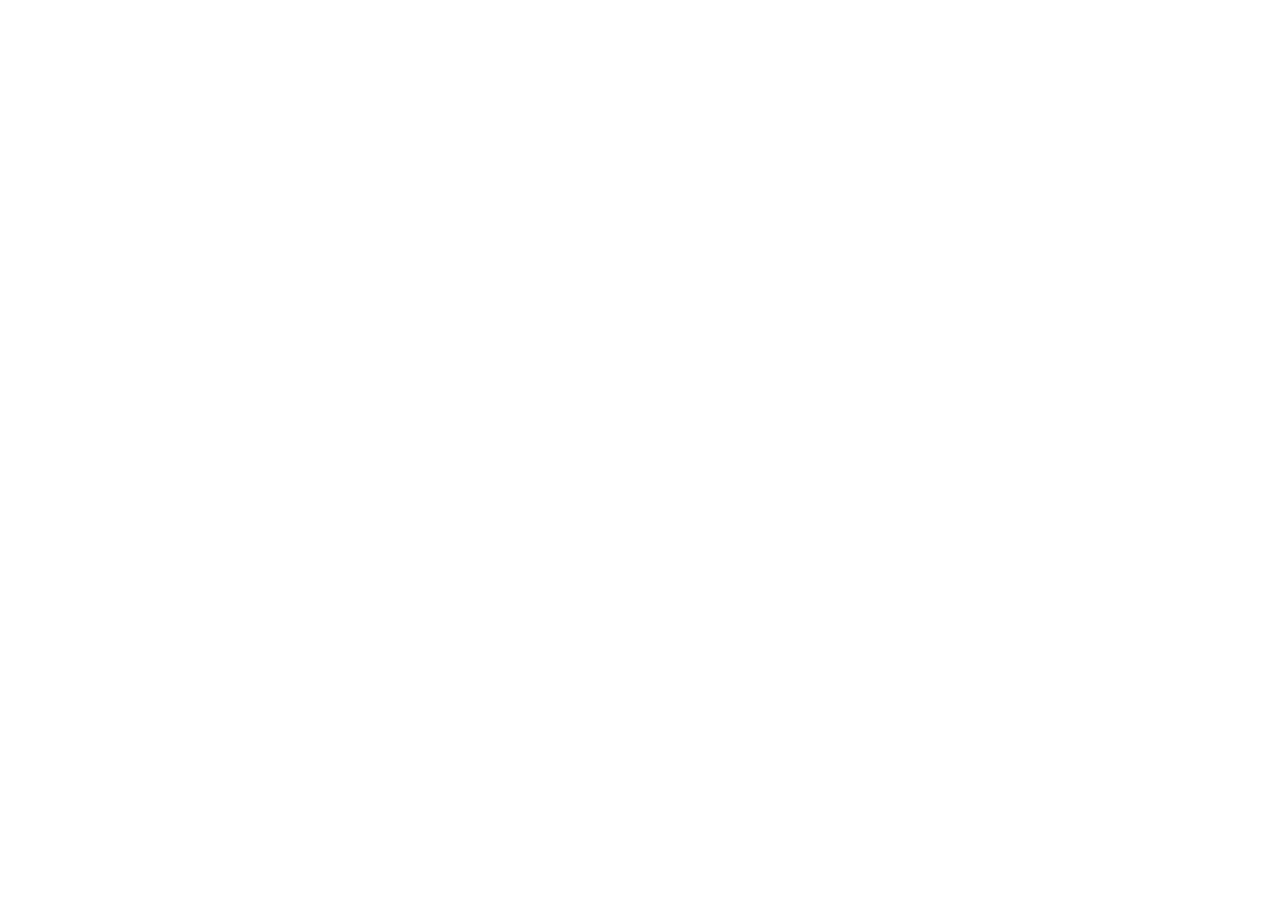scroll, scrollTop: 0, scrollLeft: 0, axis: both 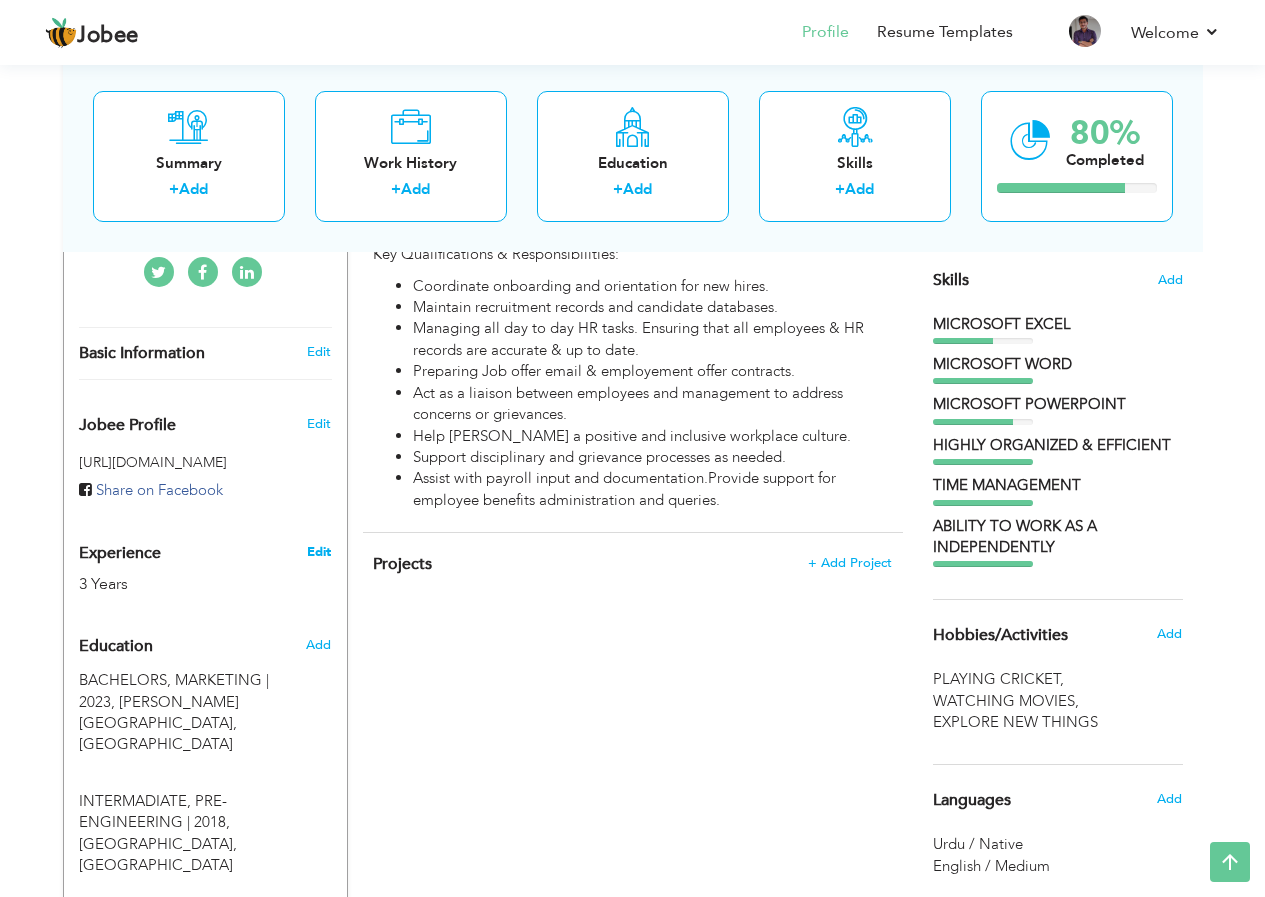 click on "Edit" at bounding box center (319, 552) 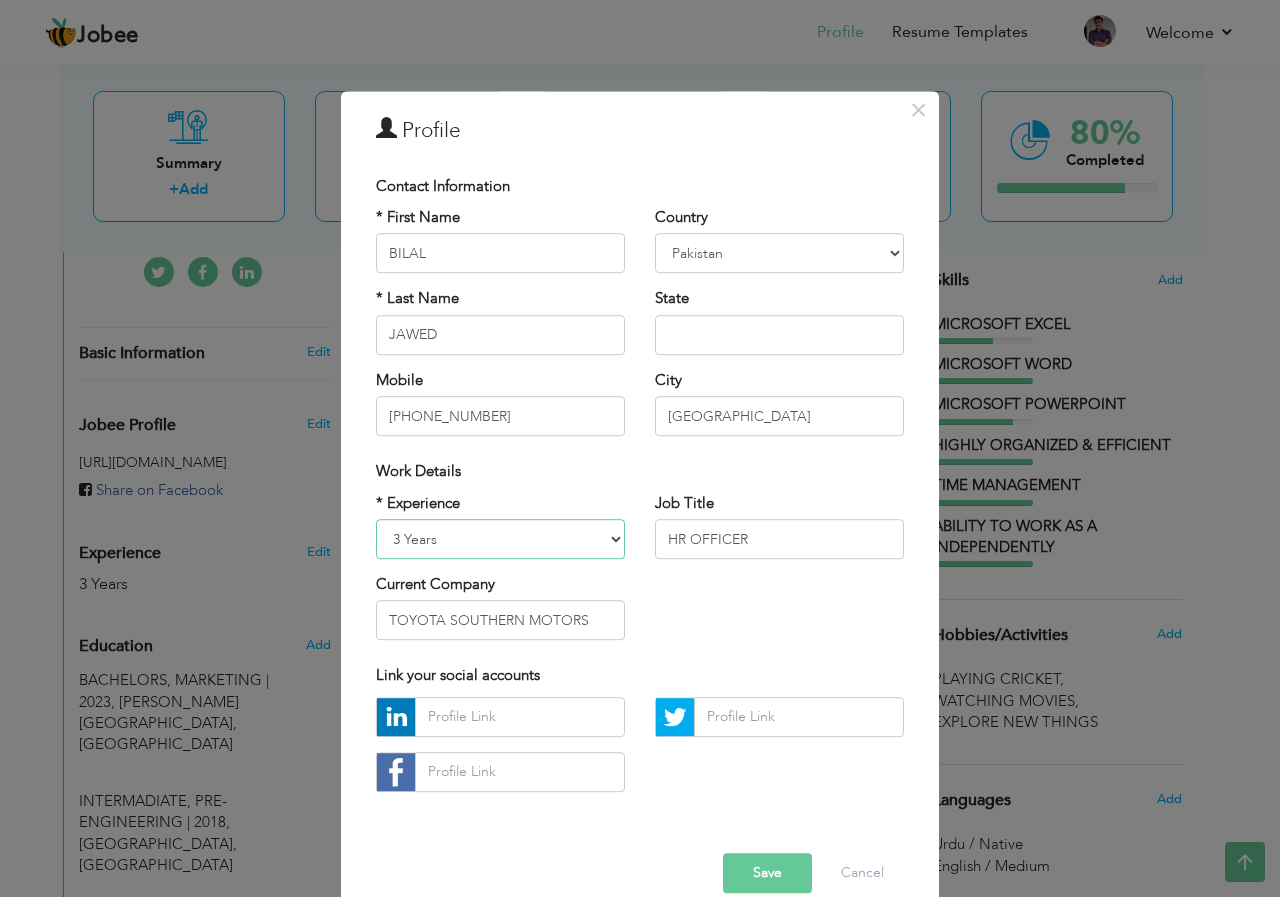 click on "Entry Level Less than 1 Year 1 Year 2 Years 3 Years 4 Years 5 Years 6 Years 7 Years 8 Years 9 Years 10 Years 11 Years 12 Years 13 Years 14 Years 15 Years 16 Years 17 Years 18 Years 19 Years 20 Years 21 Years 22 Years 23 Years 24 Years 25 Years 26 Years 27 Years 28 Years 29 Years 30 Years 31 Years 32 Years 33 Years 34 Years 35 Years More than 35 Years" at bounding box center [500, 539] 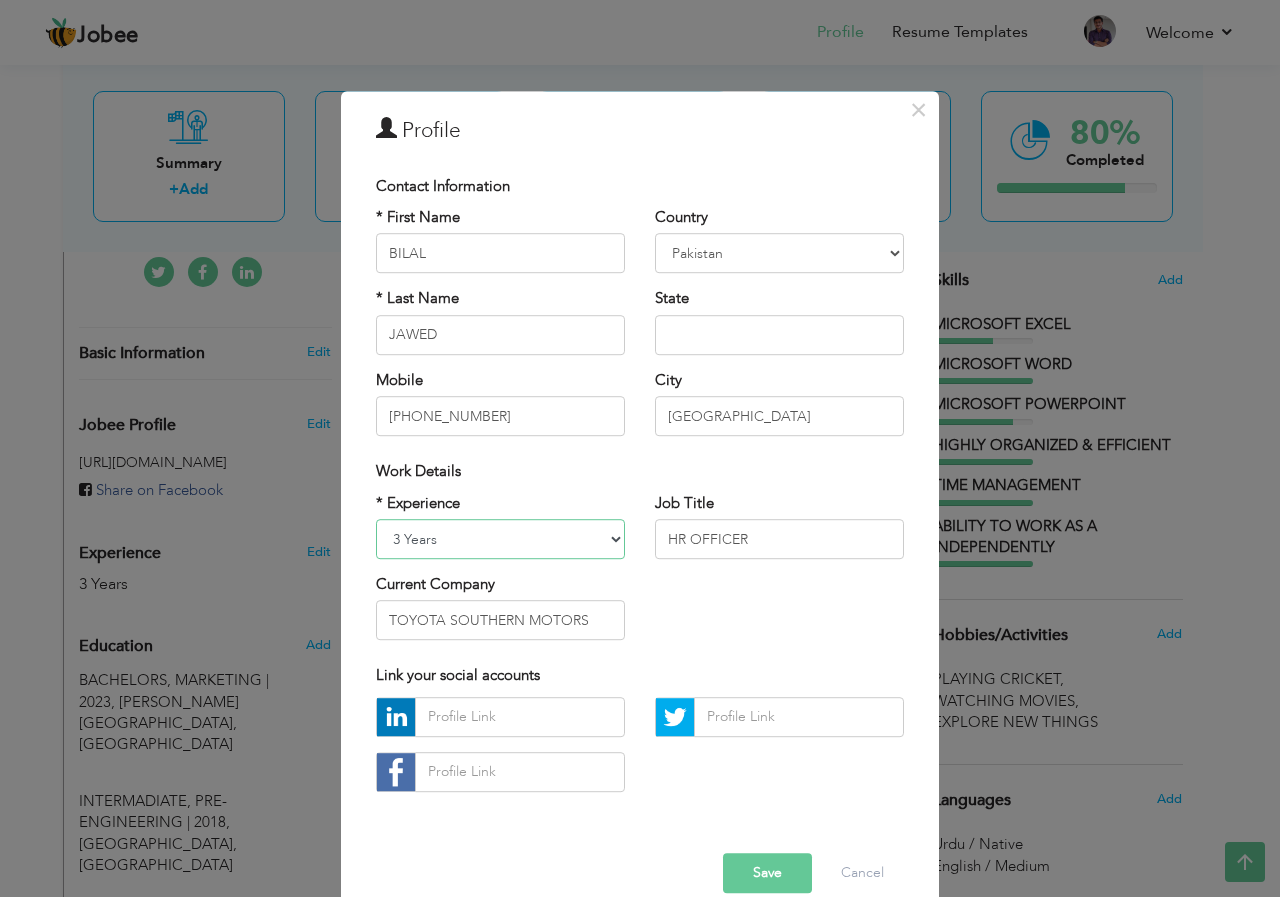 select on "number:4" 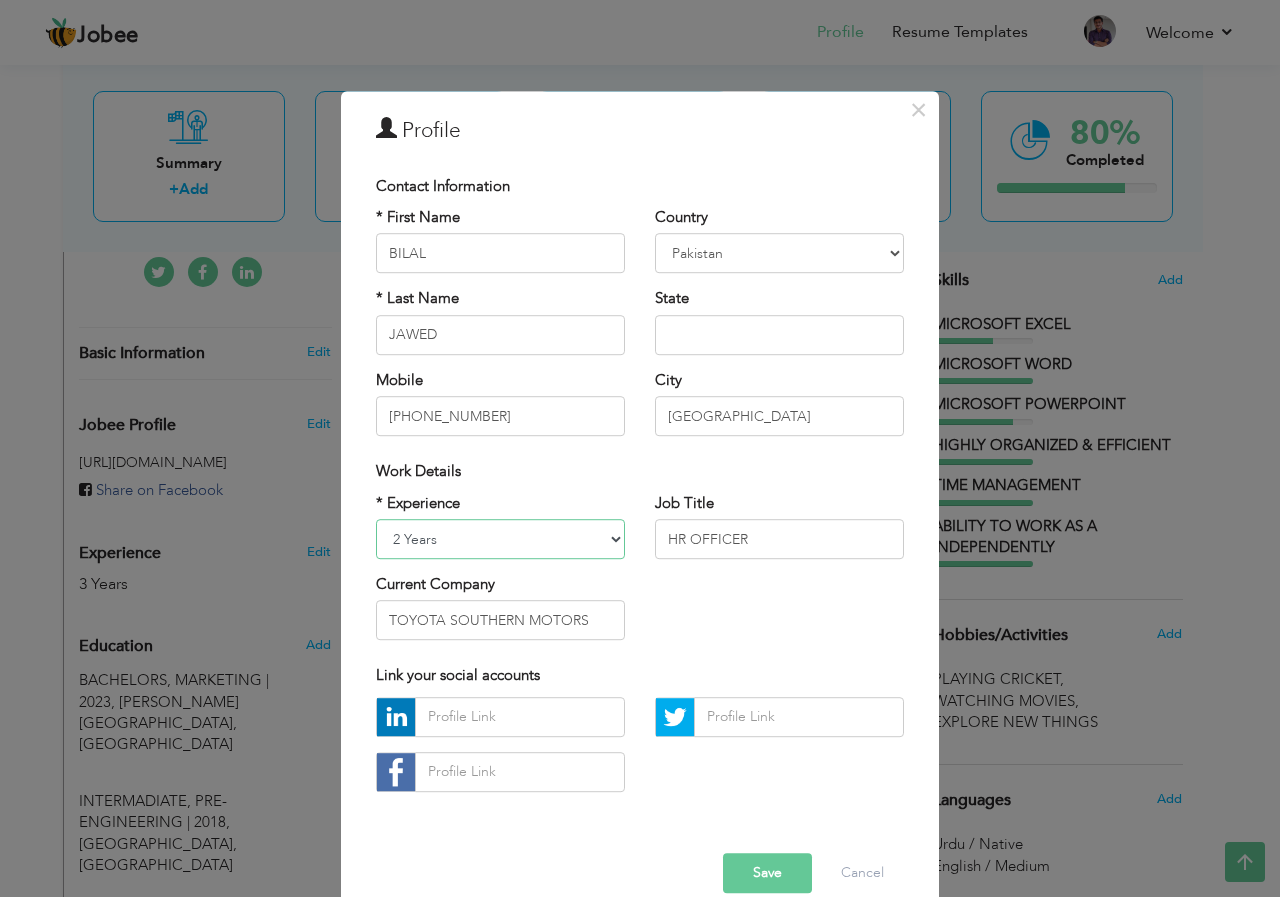 click on "Entry Level Less than 1 Year 1 Year 2 Years 3 Years 4 Years 5 Years 6 Years 7 Years 8 Years 9 Years 10 Years 11 Years 12 Years 13 Years 14 Years 15 Years 16 Years 17 Years 18 Years 19 Years 20 Years 21 Years 22 Years 23 Years 24 Years 25 Years 26 Years 27 Years 28 Years 29 Years 30 Years 31 Years 32 Years 33 Years 34 Years 35 Years More than 35 Years" at bounding box center [500, 539] 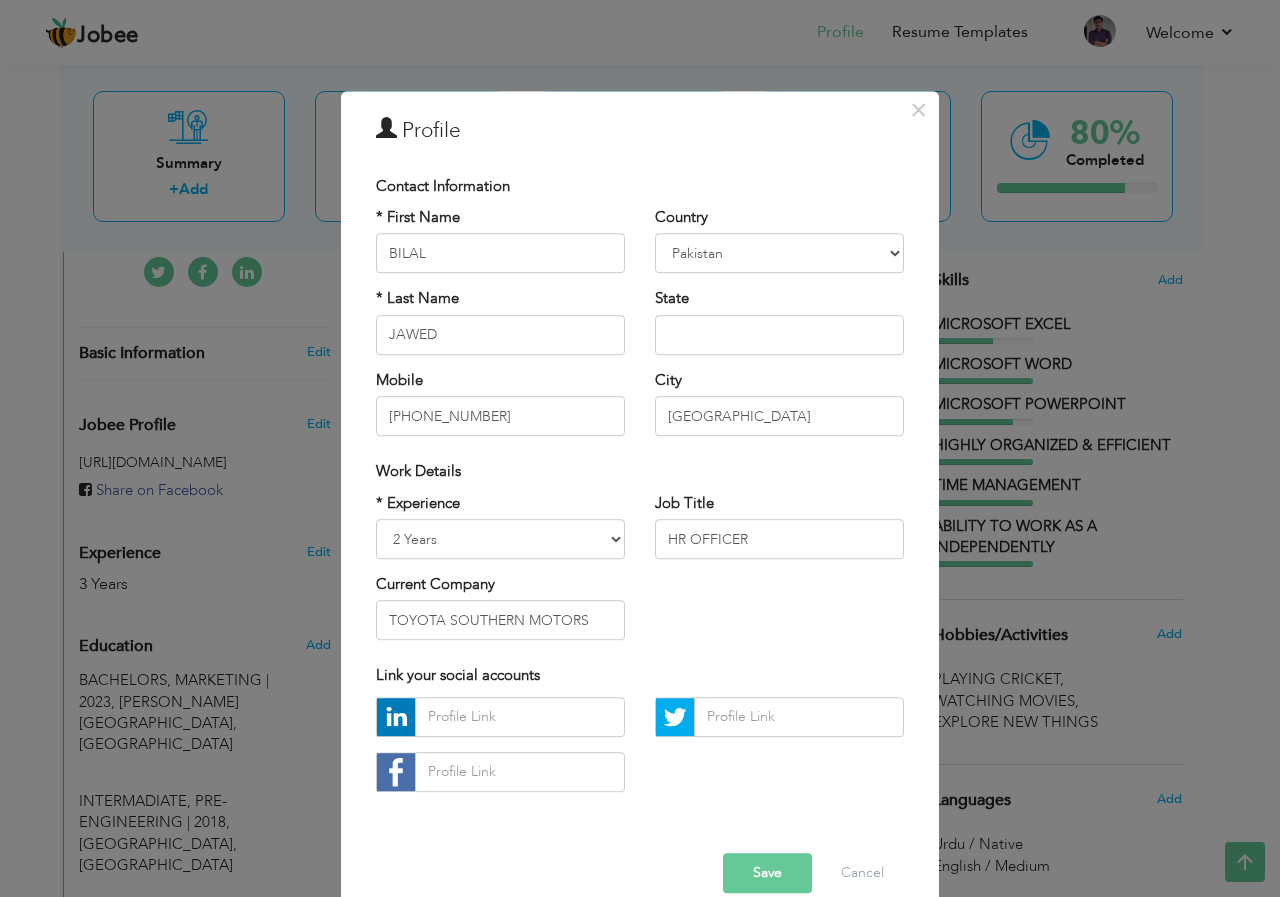 click on "Save" at bounding box center [767, 873] 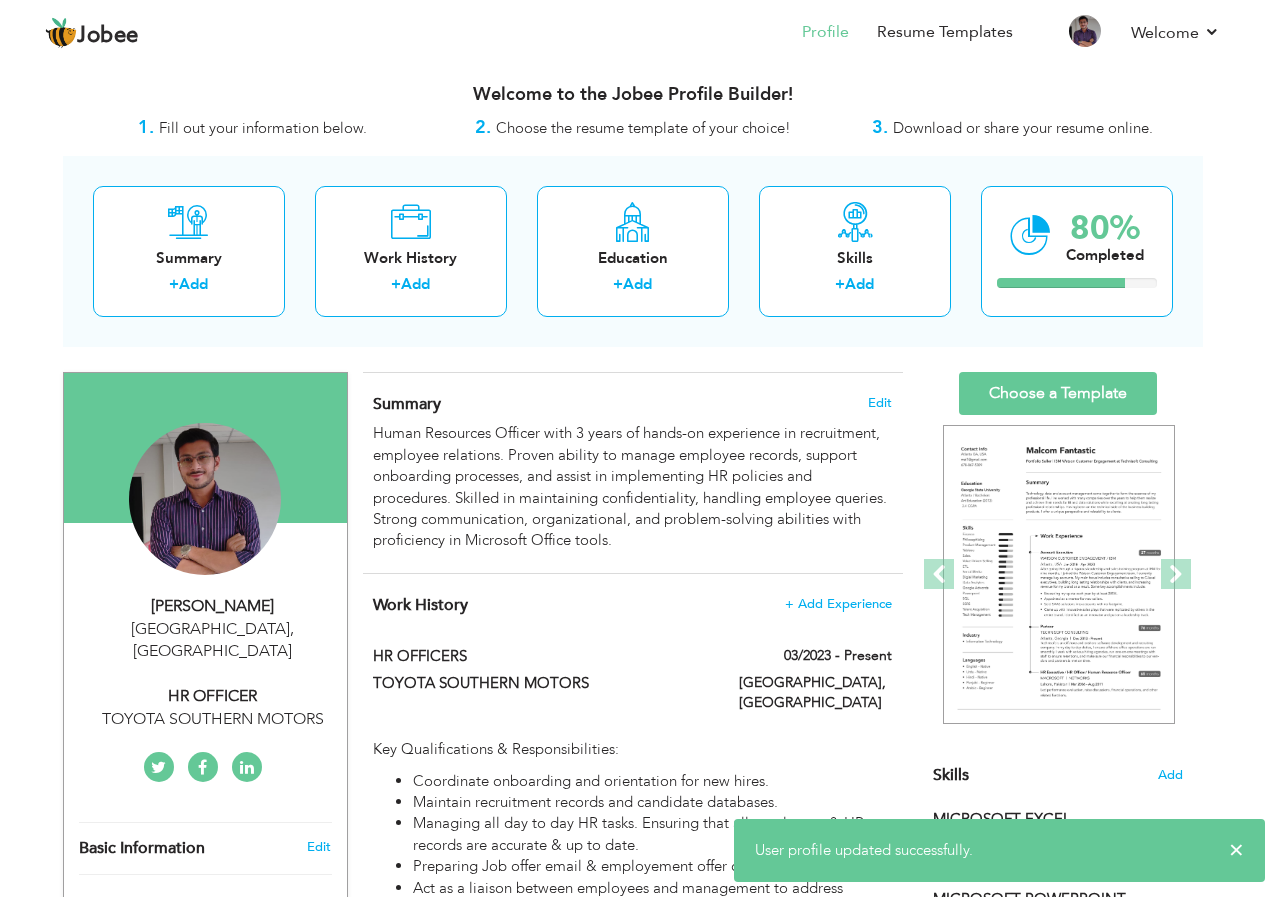 scroll, scrollTop: 0, scrollLeft: 0, axis: both 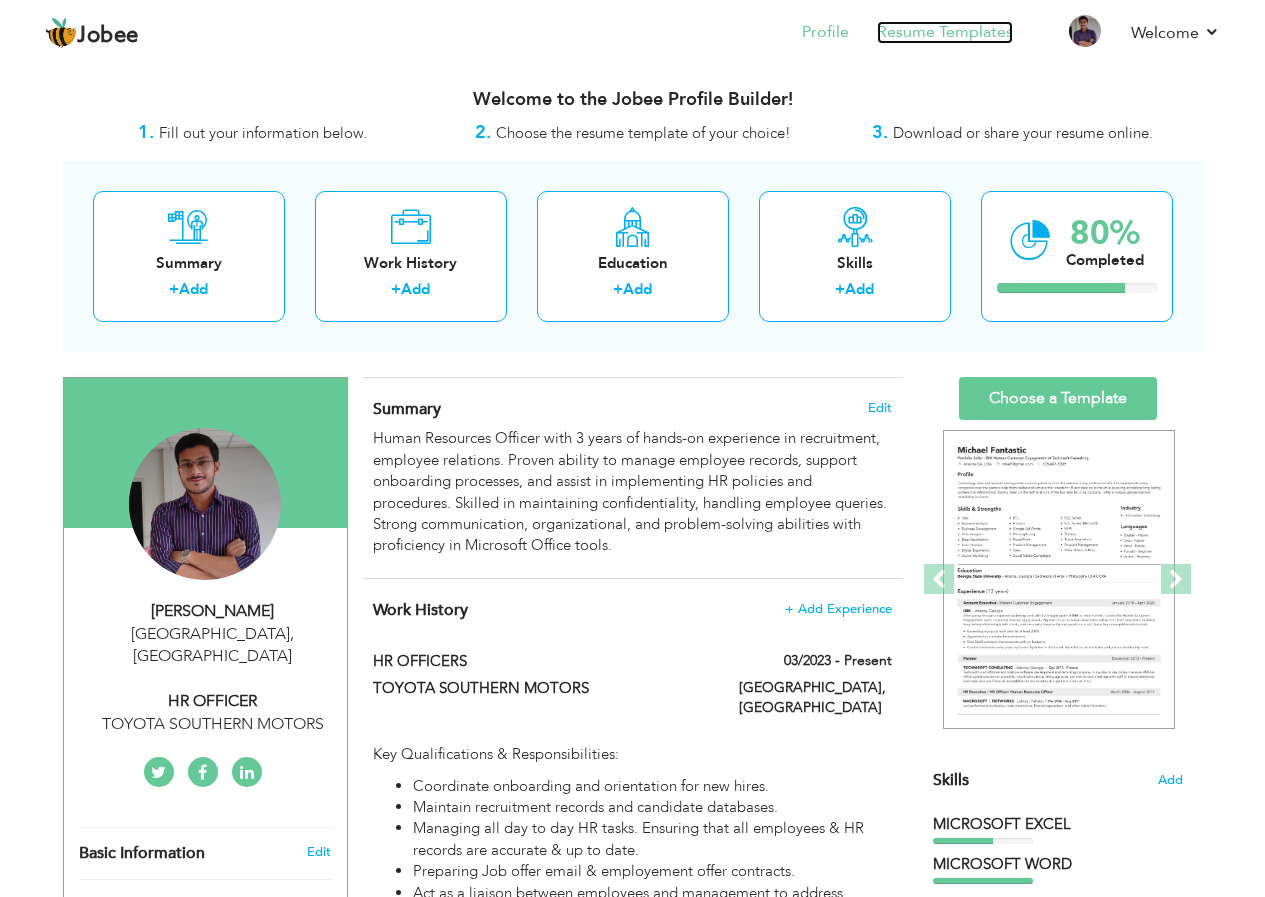 click on "Resume Templates" at bounding box center [945, 32] 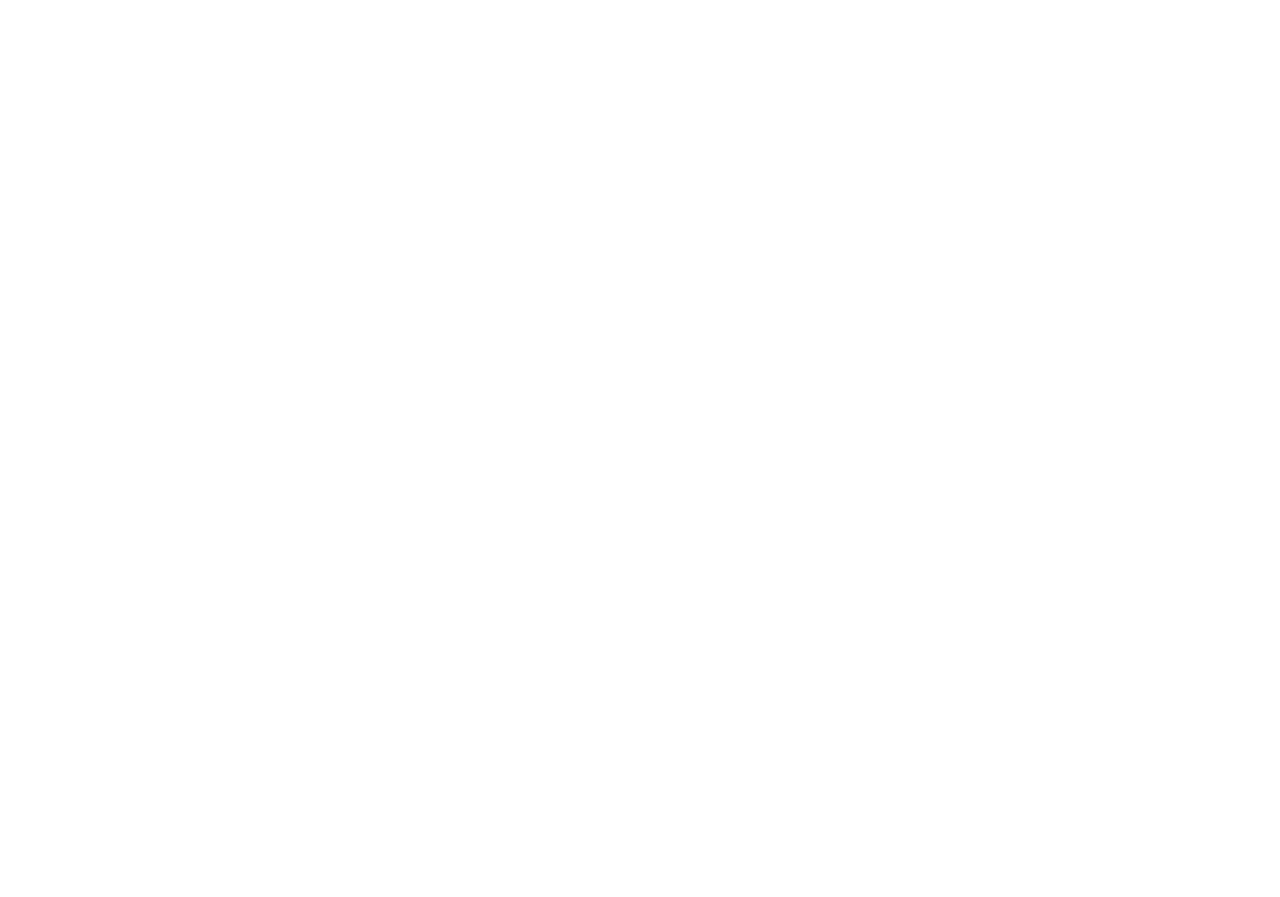 scroll, scrollTop: 0, scrollLeft: 0, axis: both 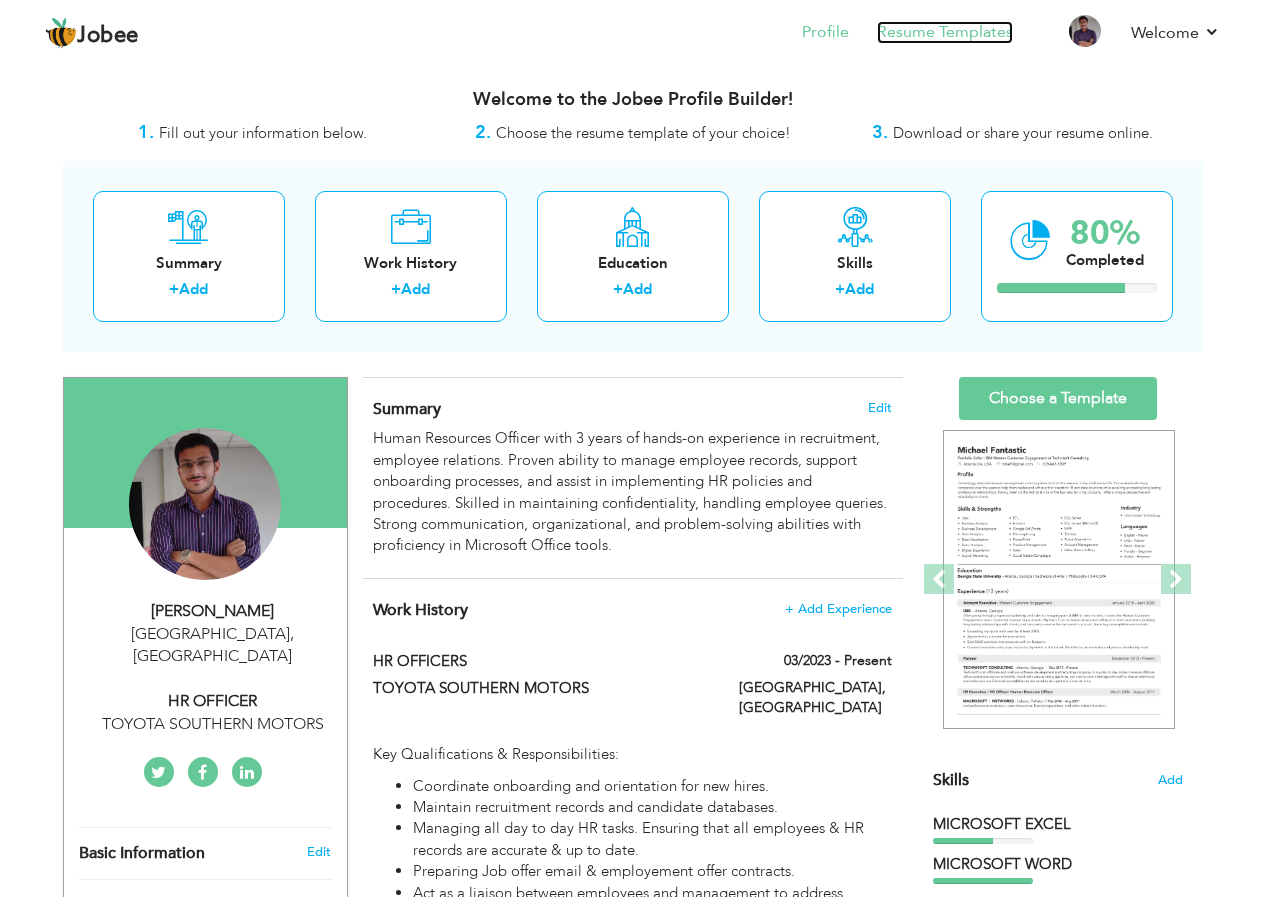 click on "Resume Templates" at bounding box center (945, 32) 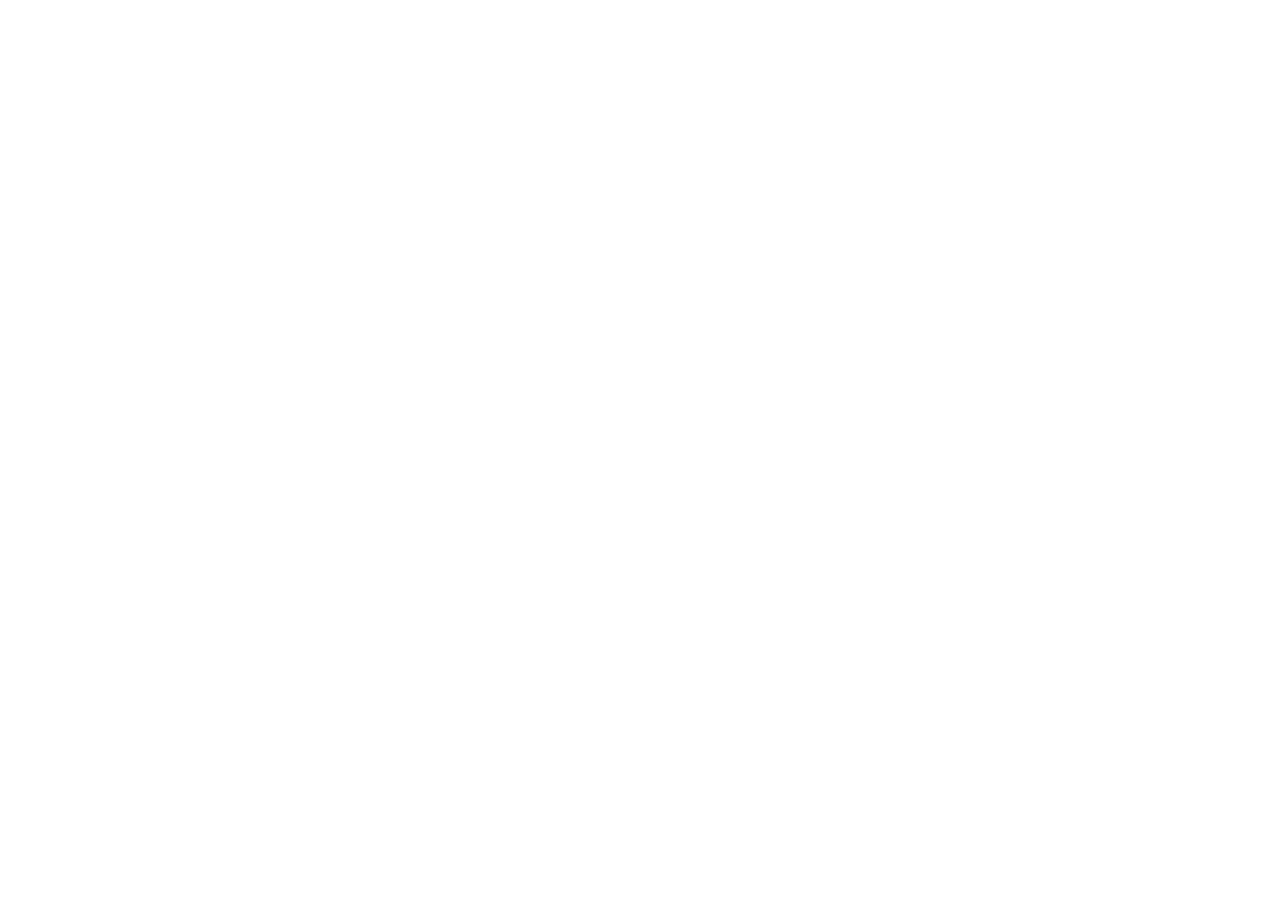 scroll, scrollTop: 0, scrollLeft: 0, axis: both 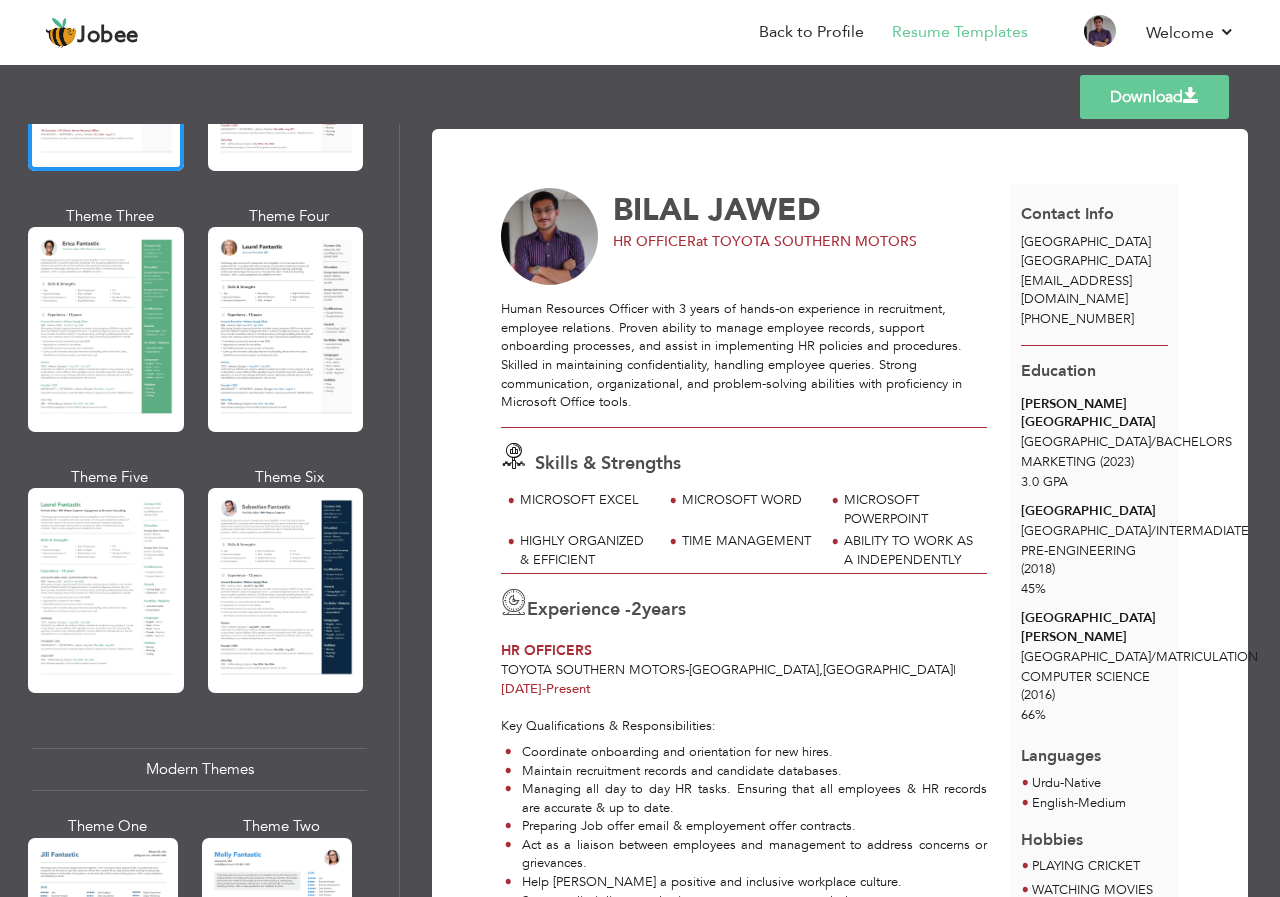 click at bounding box center [106, 590] 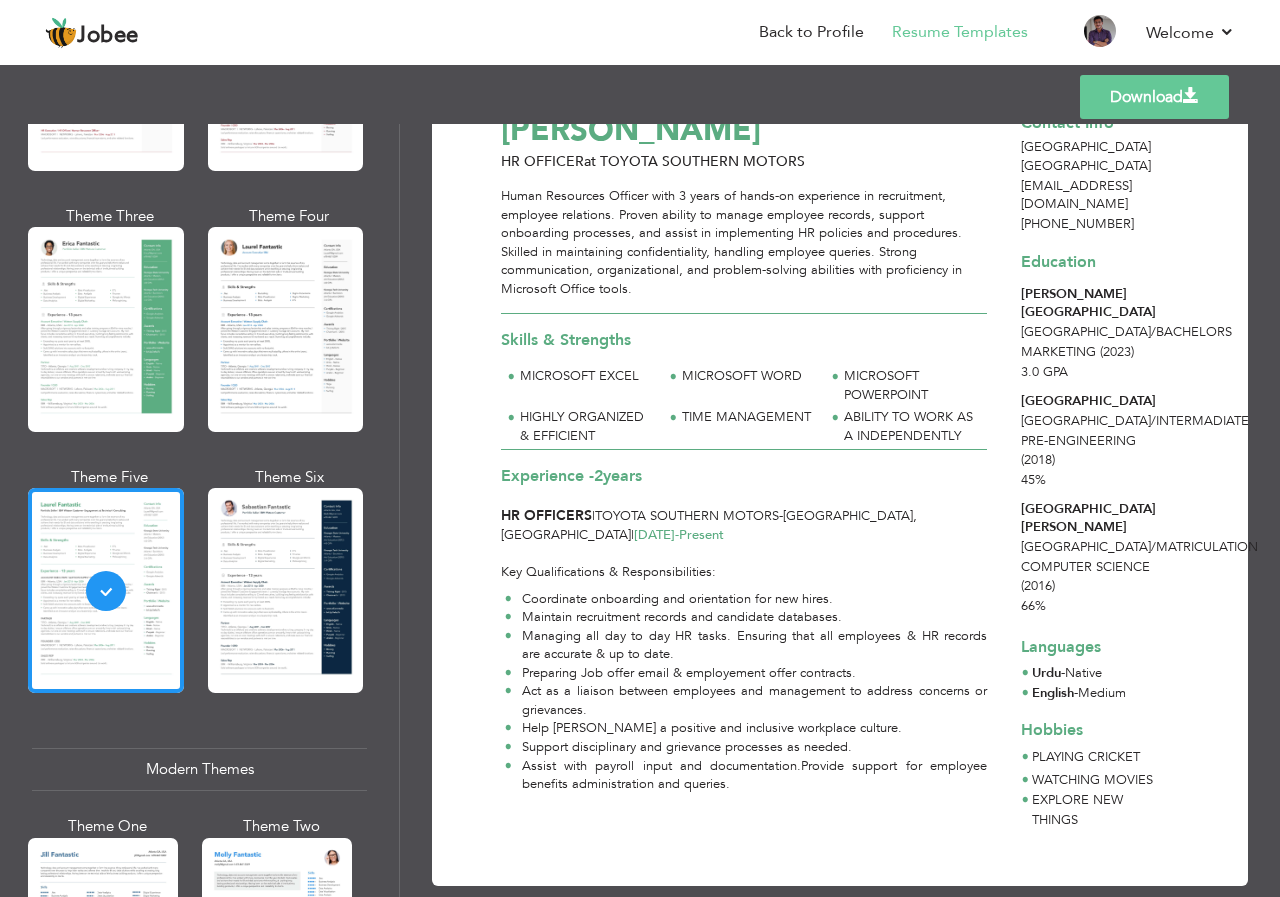 scroll, scrollTop: 148, scrollLeft: 0, axis: vertical 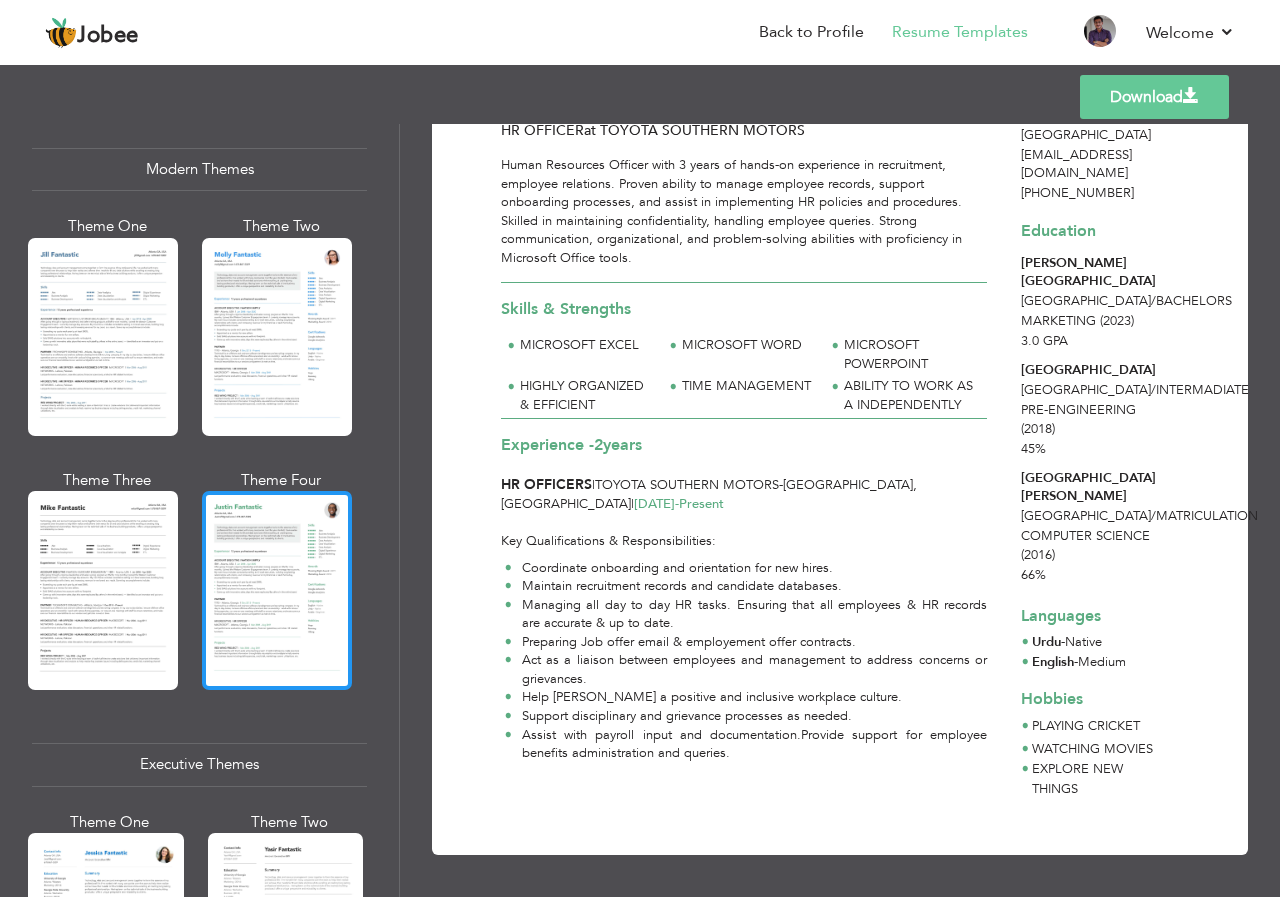 click at bounding box center (277, 590) 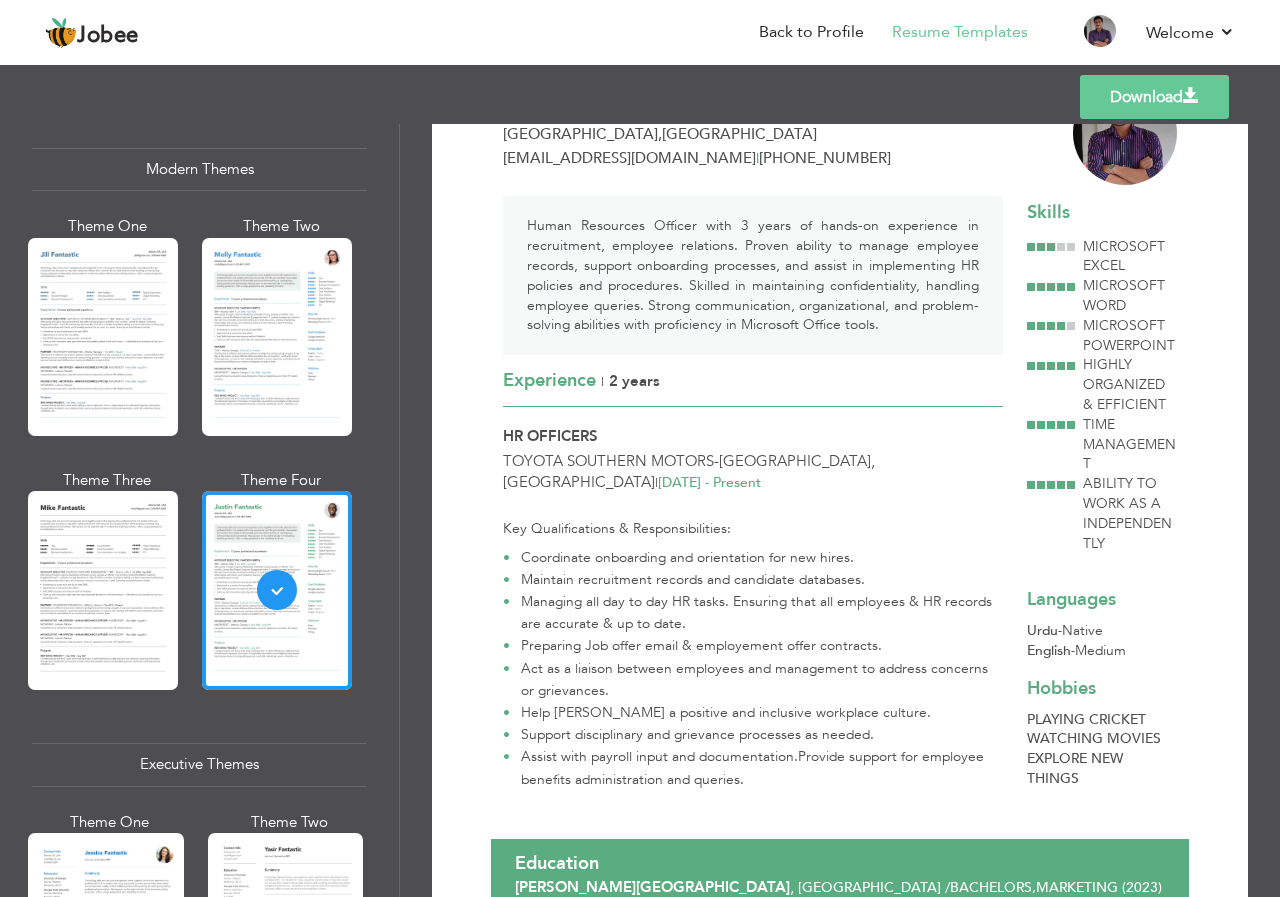 scroll, scrollTop: 295, scrollLeft: 0, axis: vertical 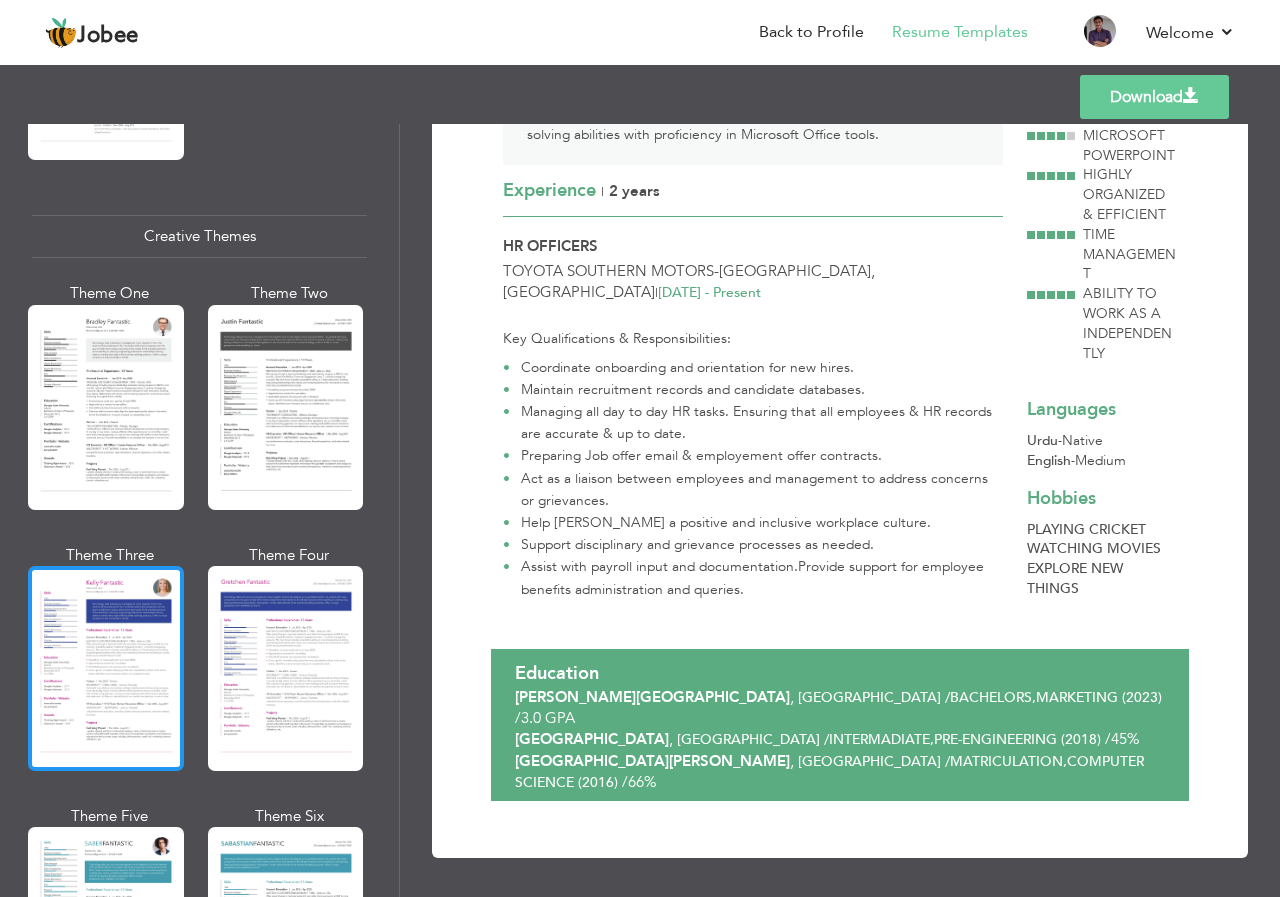 click at bounding box center [106, 668] 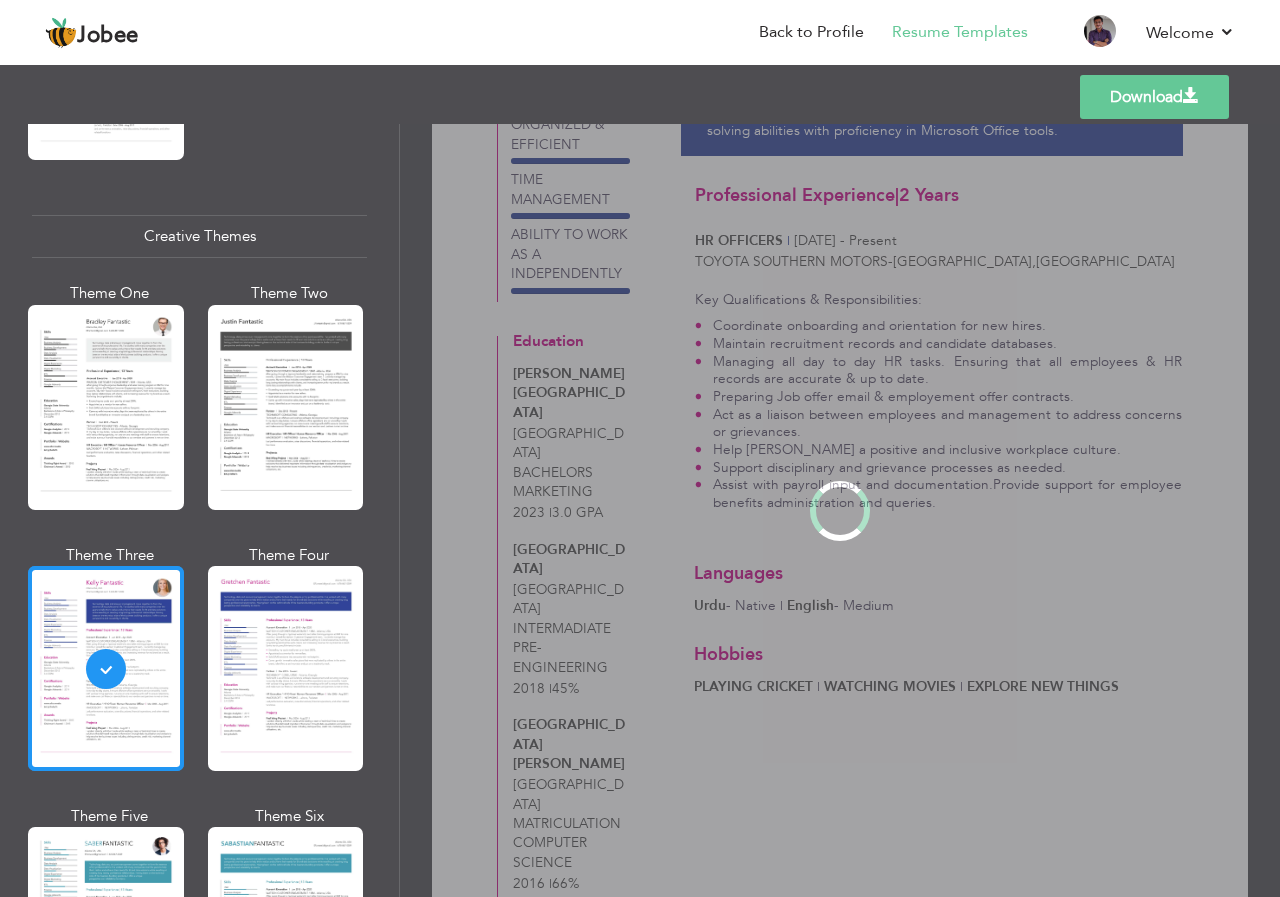 scroll, scrollTop: 0, scrollLeft: 0, axis: both 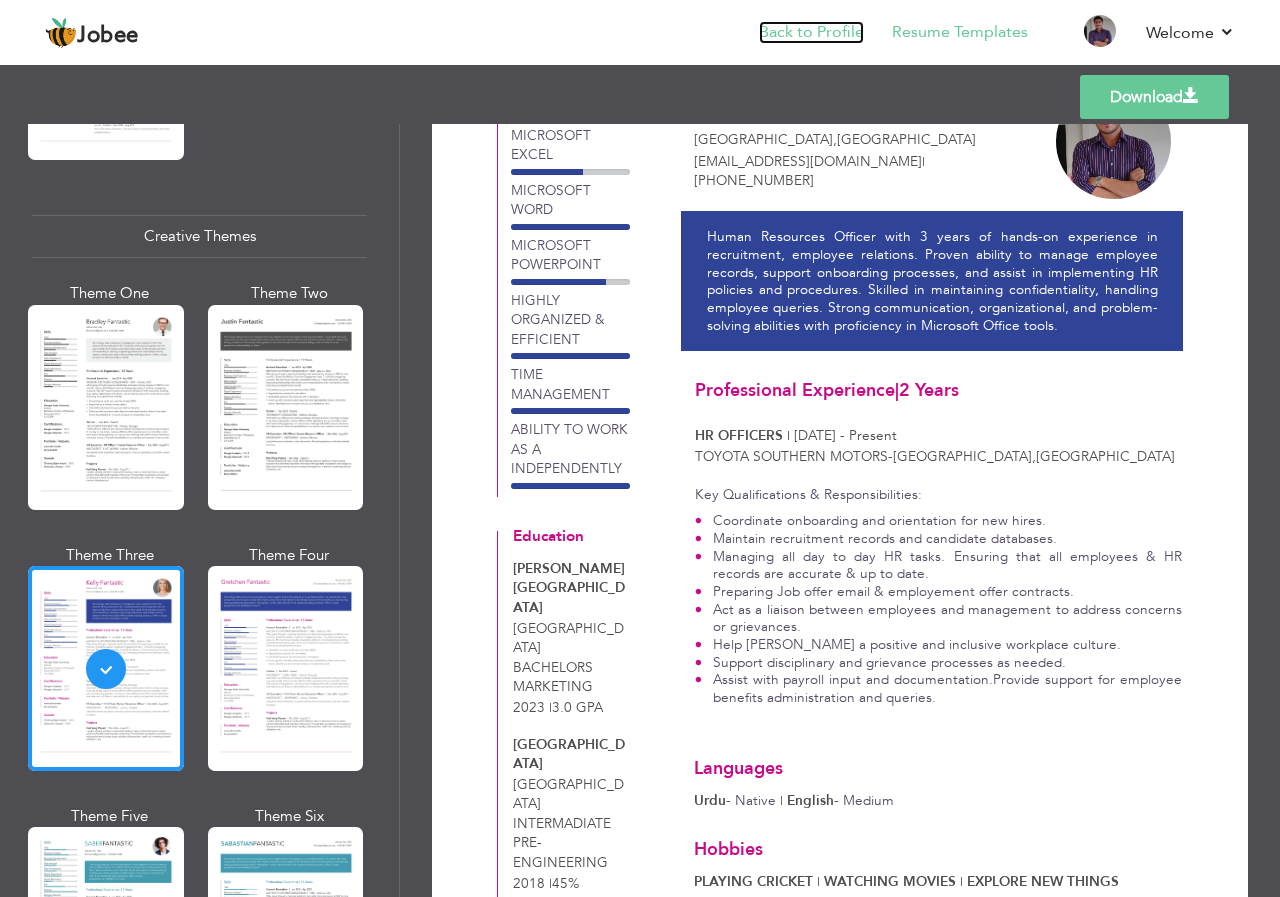 click on "Back to Profile" at bounding box center (811, 32) 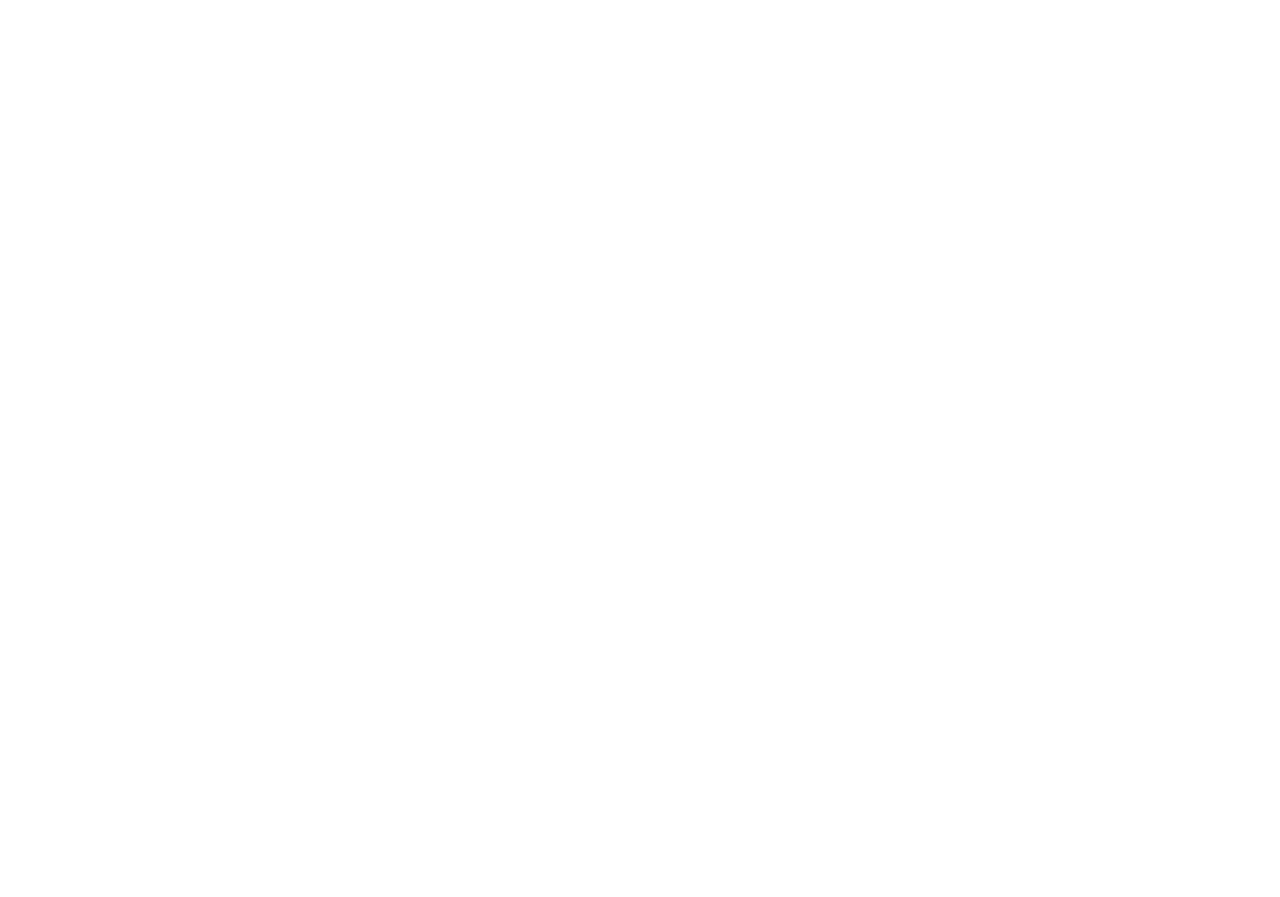 scroll, scrollTop: 0, scrollLeft: 0, axis: both 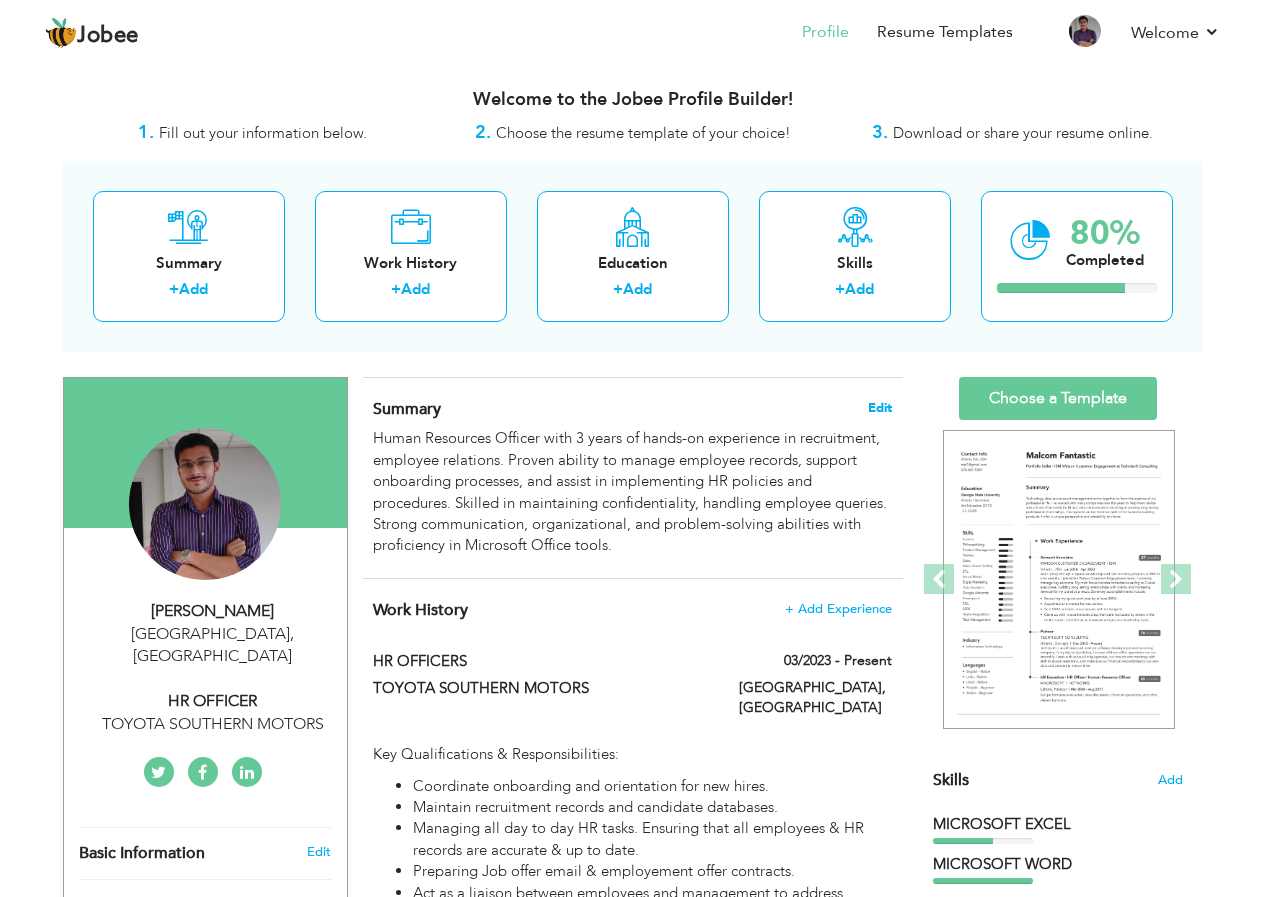 click on "Edit" at bounding box center [880, 408] 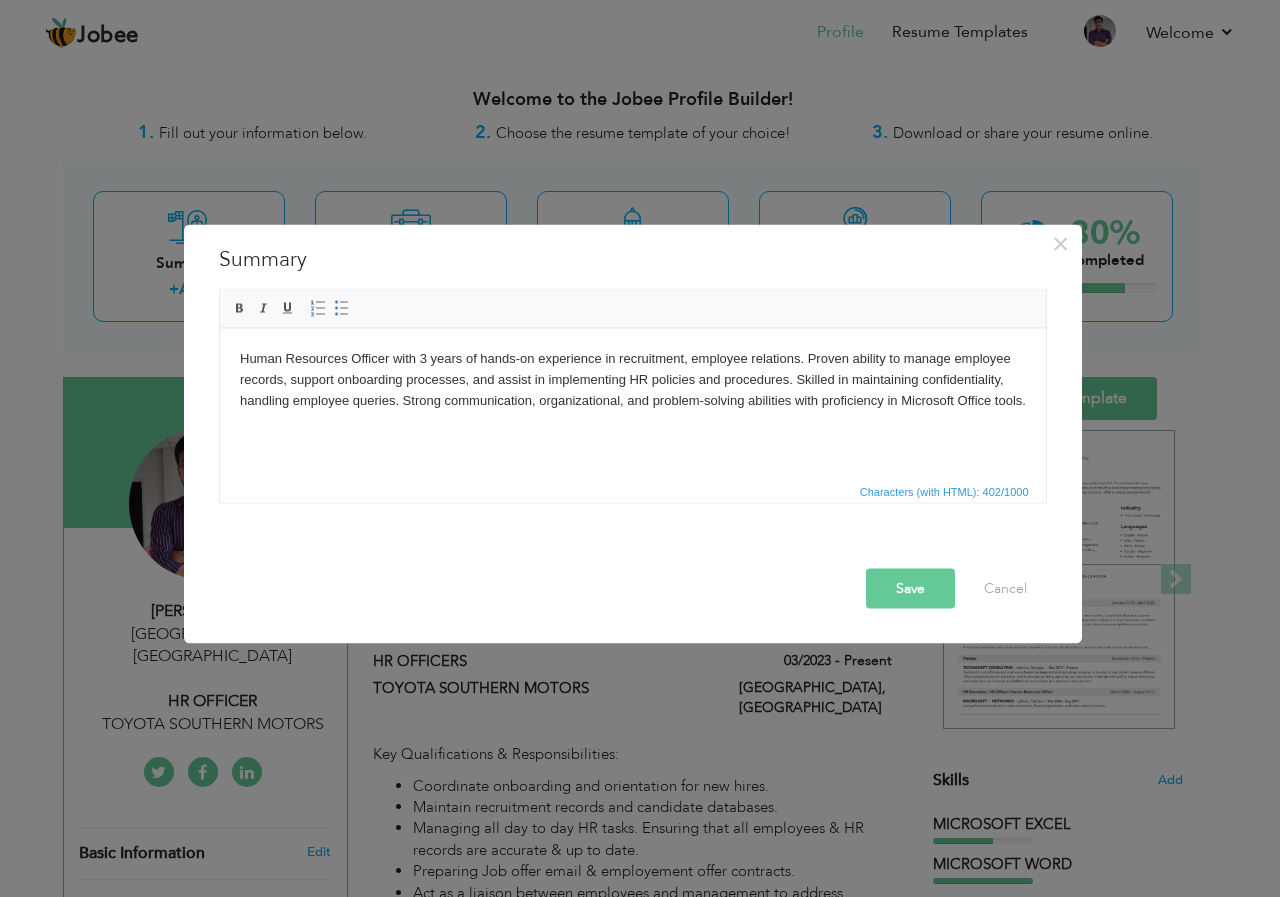 click on "Human Resources Officer with 3 years of hands-on experience in recruitment, employee relations. Proven ability to manage employee records, support onboarding processes, and assist in implementing HR policies and procedures. Skilled in maintaining confidentiality, handling employee queries. Strong communication, organizational, and problem-solving abilities with proficiency in Microsoft Office tools." at bounding box center [632, 379] 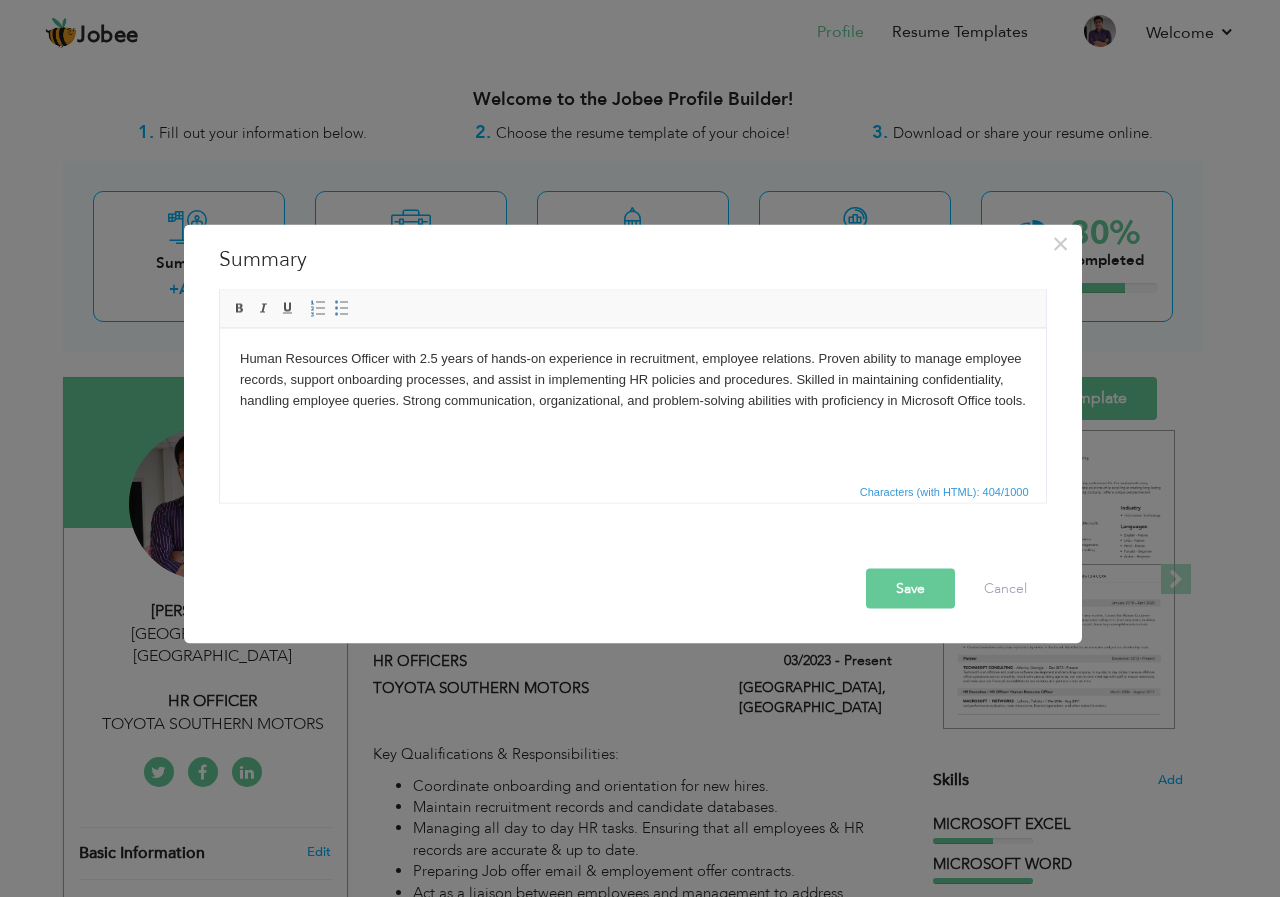 click on "Save" at bounding box center (910, 588) 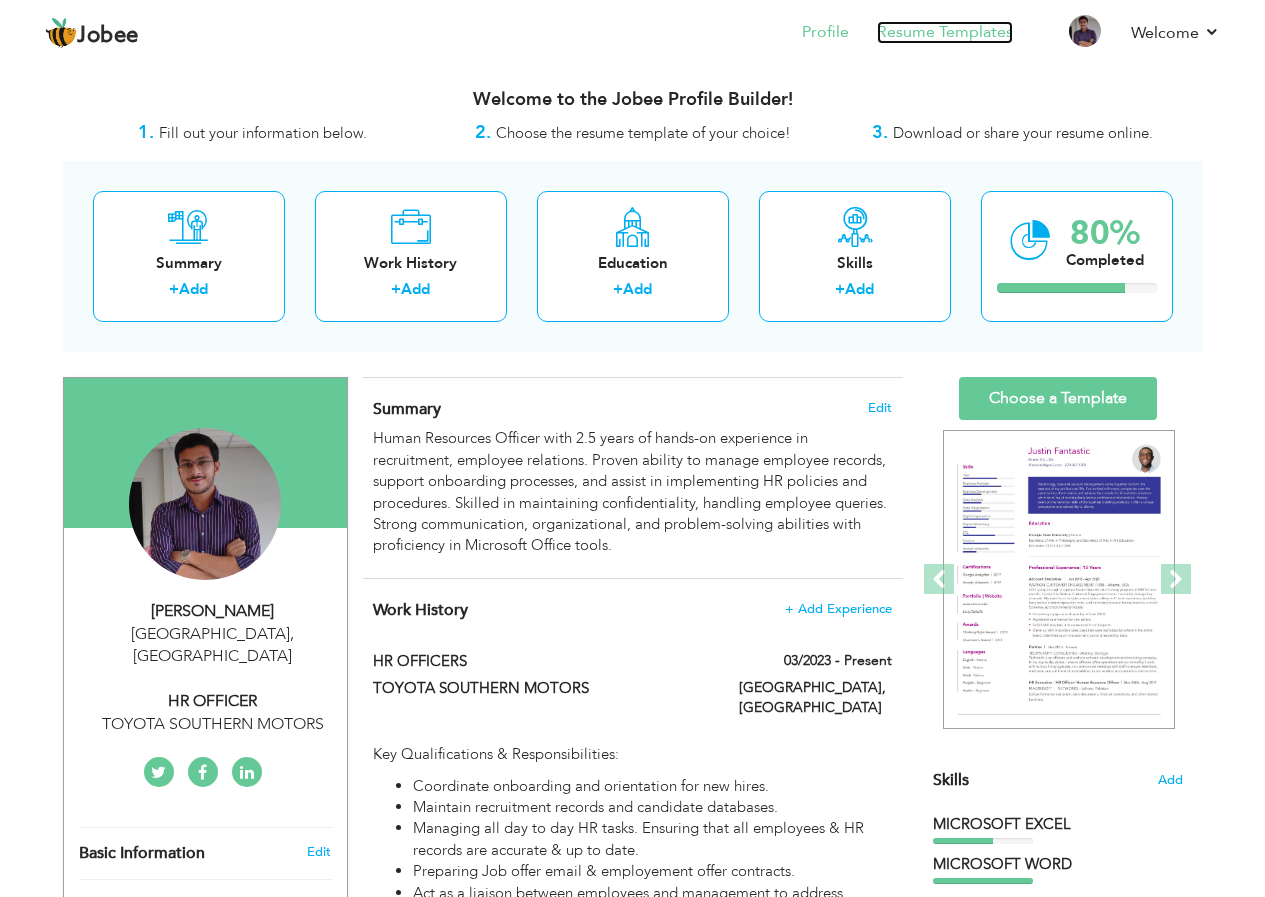 click on "Resume Templates" at bounding box center (945, 32) 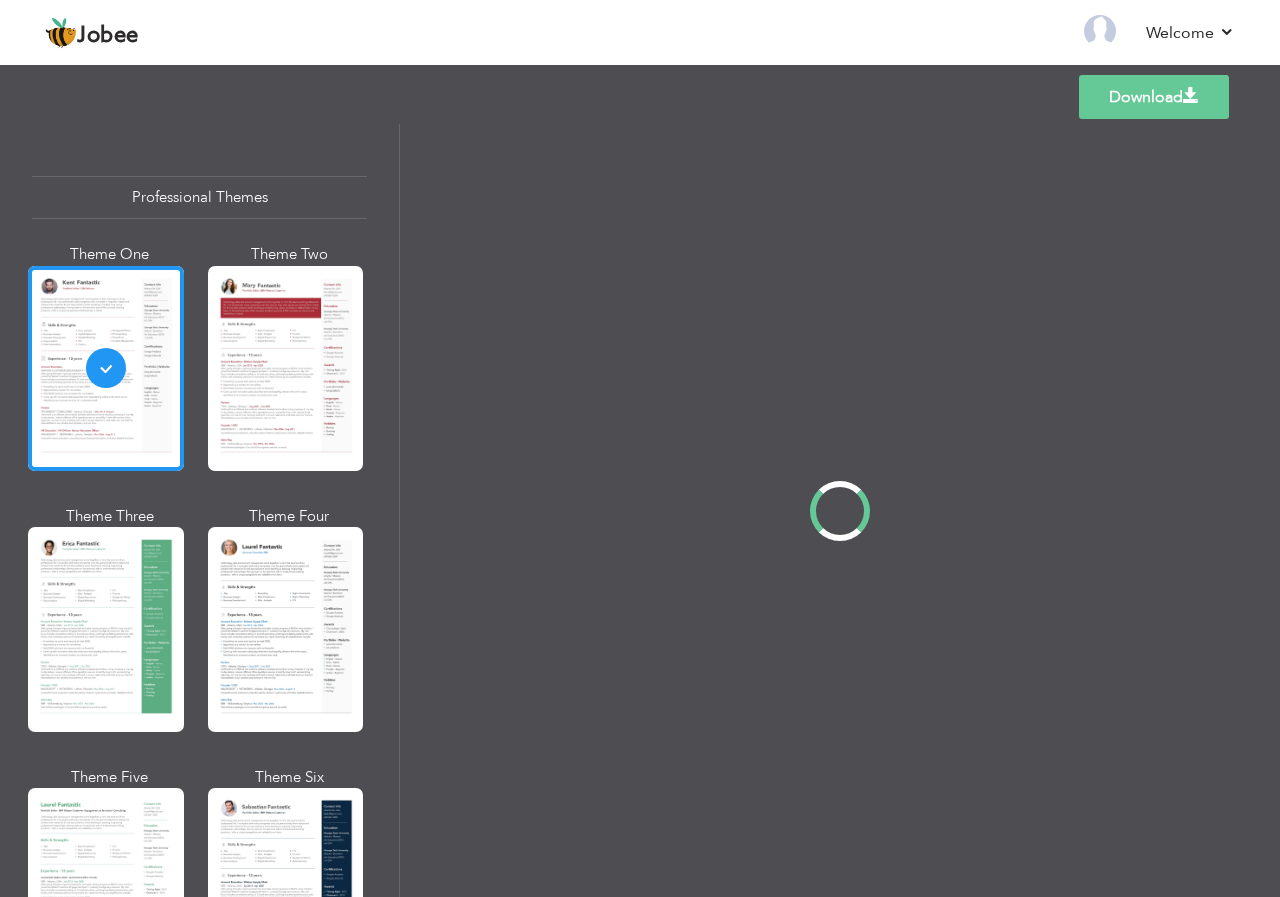 scroll, scrollTop: 0, scrollLeft: 0, axis: both 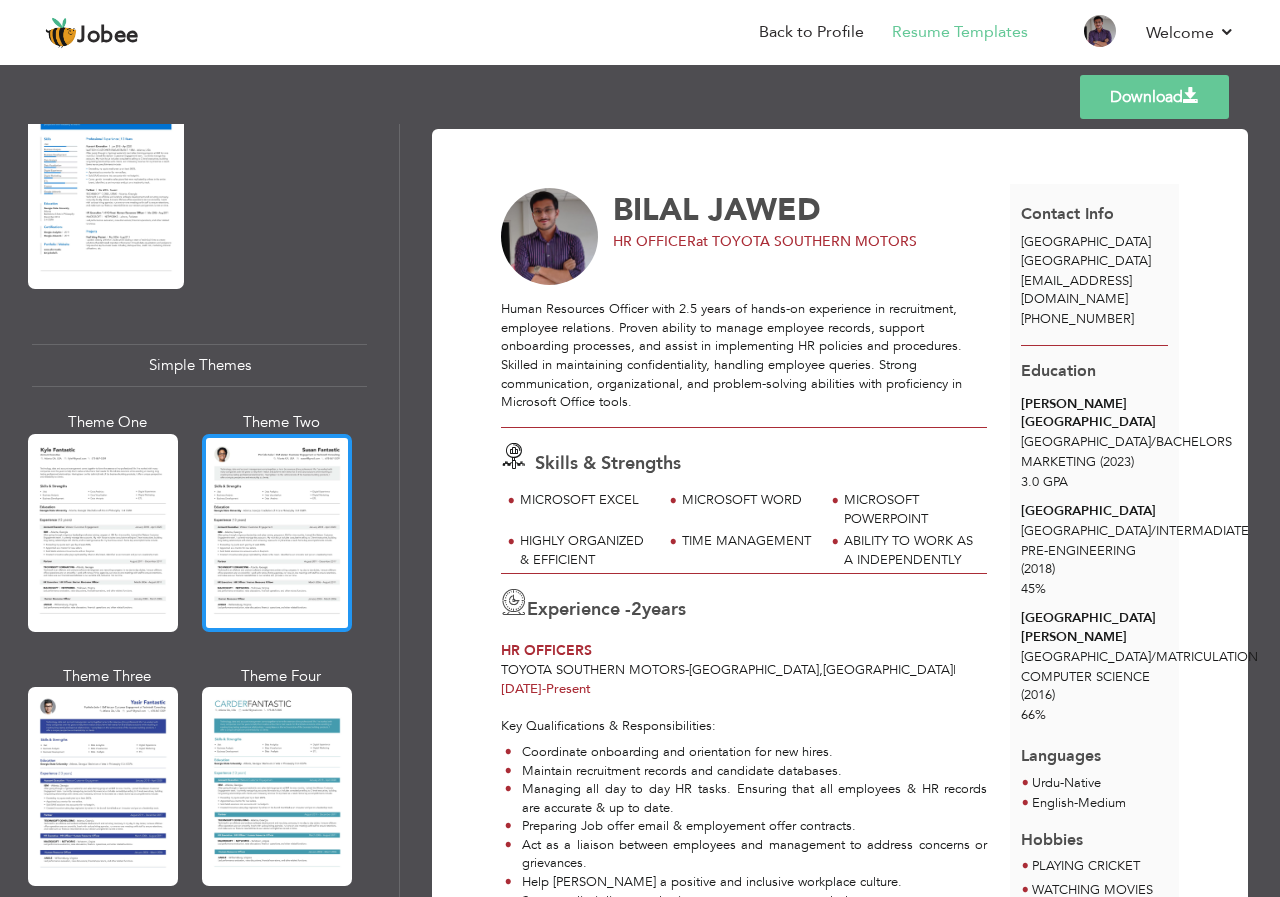 click at bounding box center (277, 533) 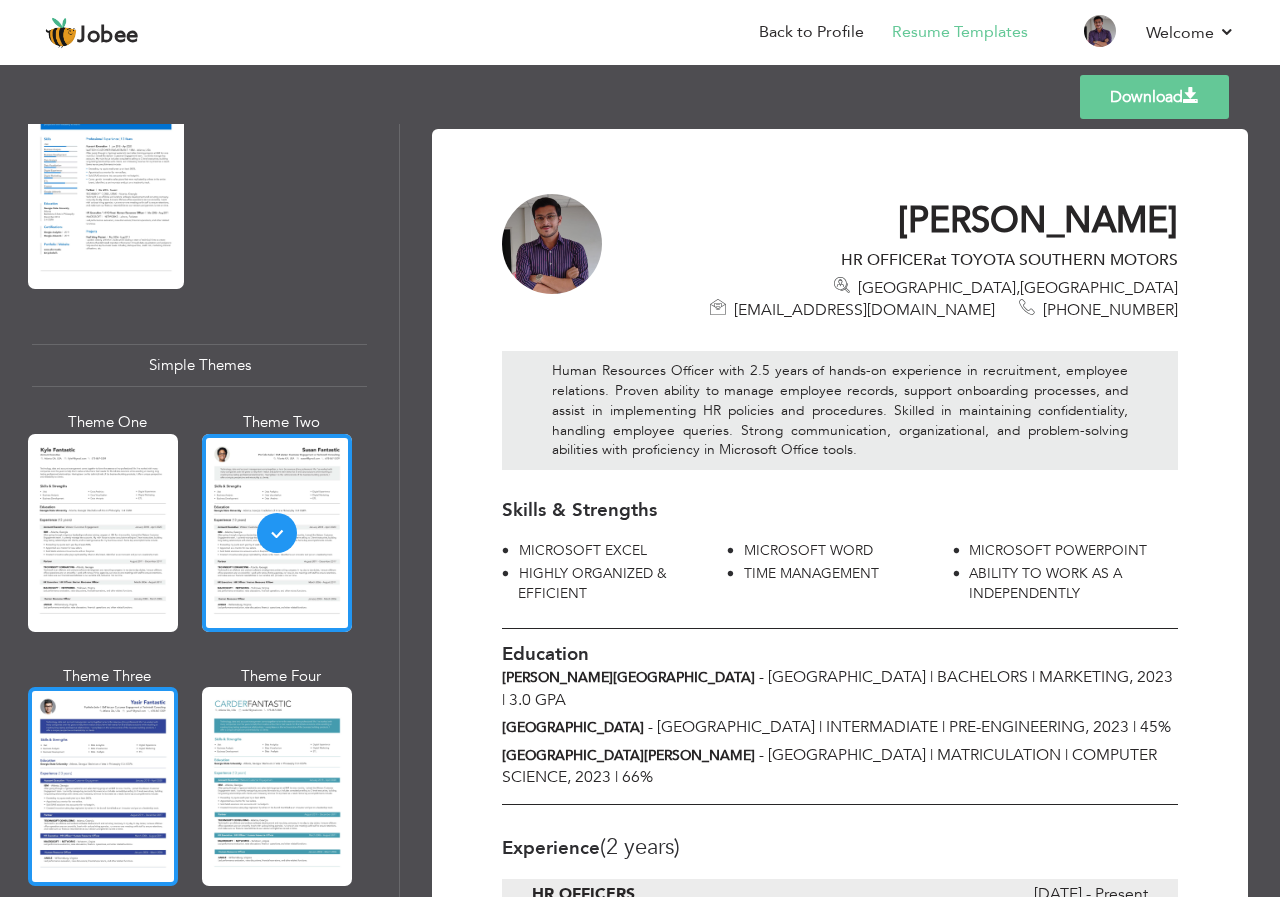 click at bounding box center [103, 786] 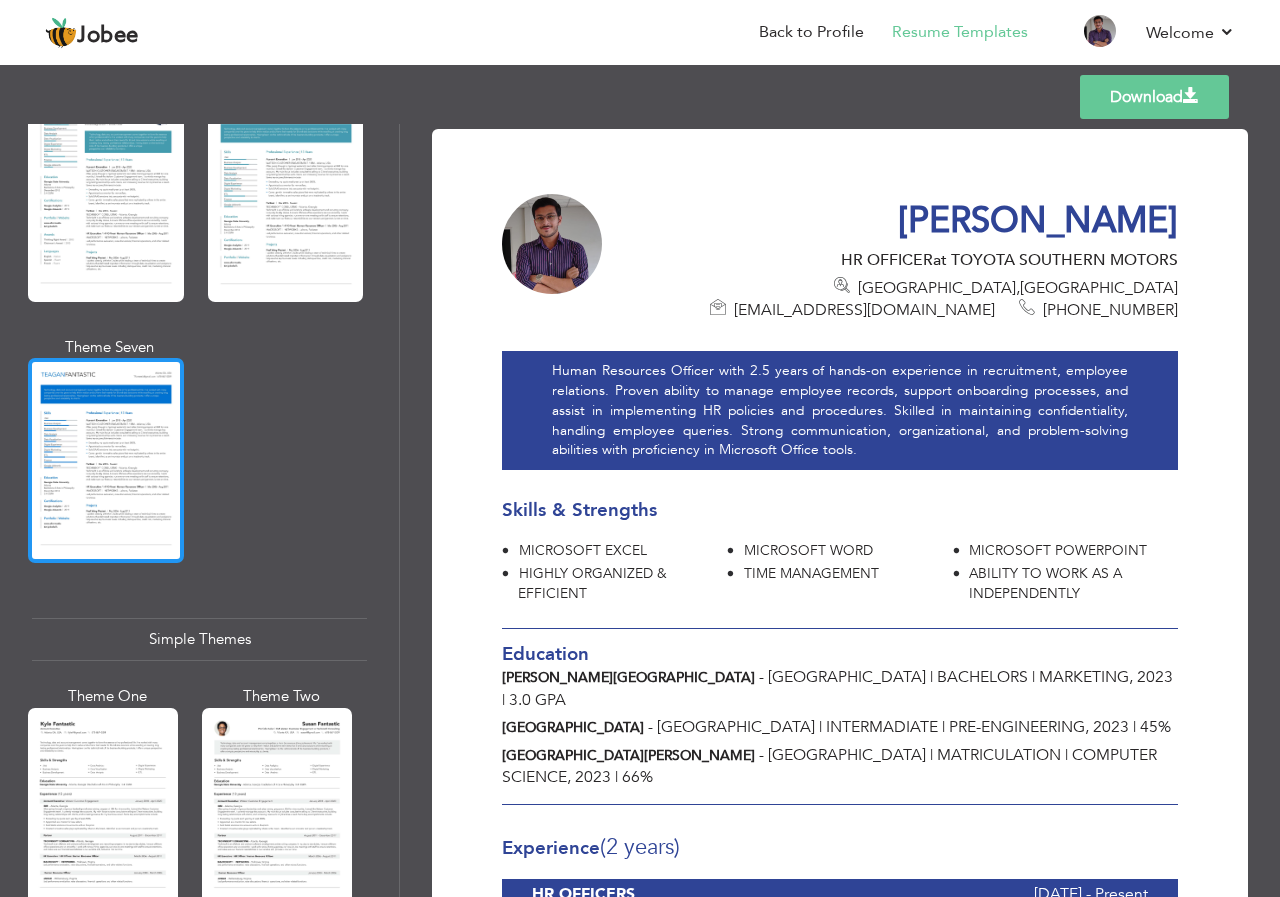 scroll, scrollTop: 3004, scrollLeft: 0, axis: vertical 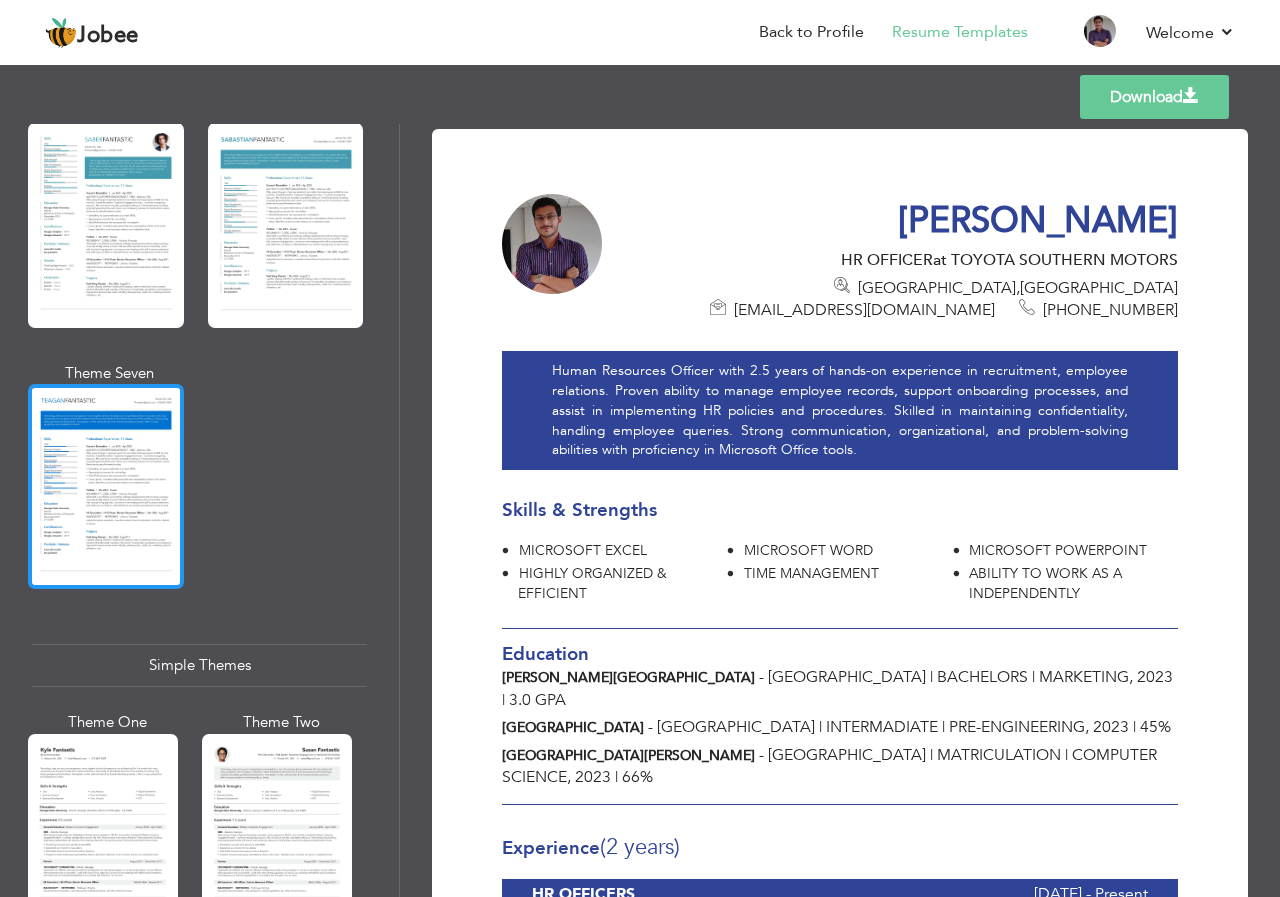 click at bounding box center (106, 486) 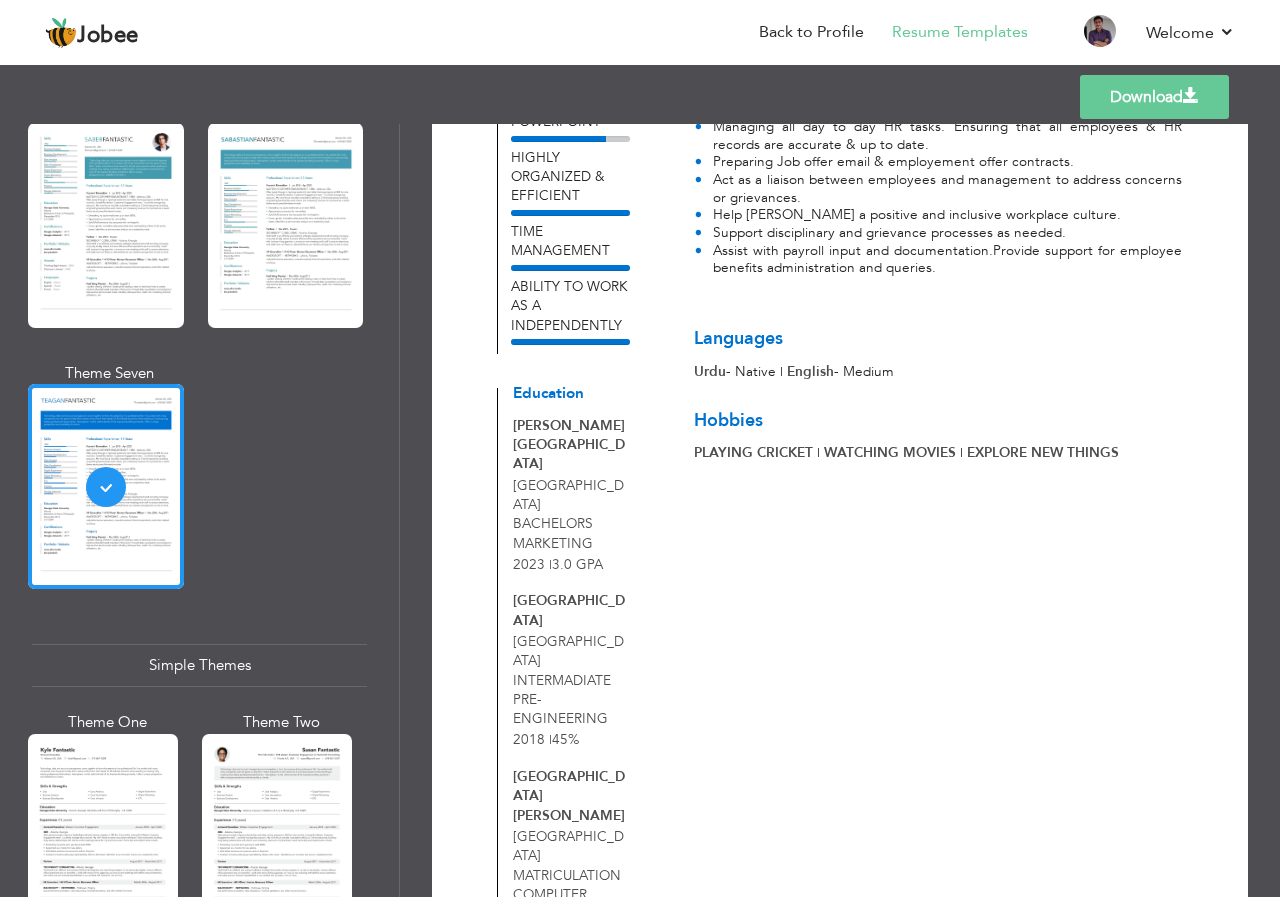scroll, scrollTop: 0, scrollLeft: 0, axis: both 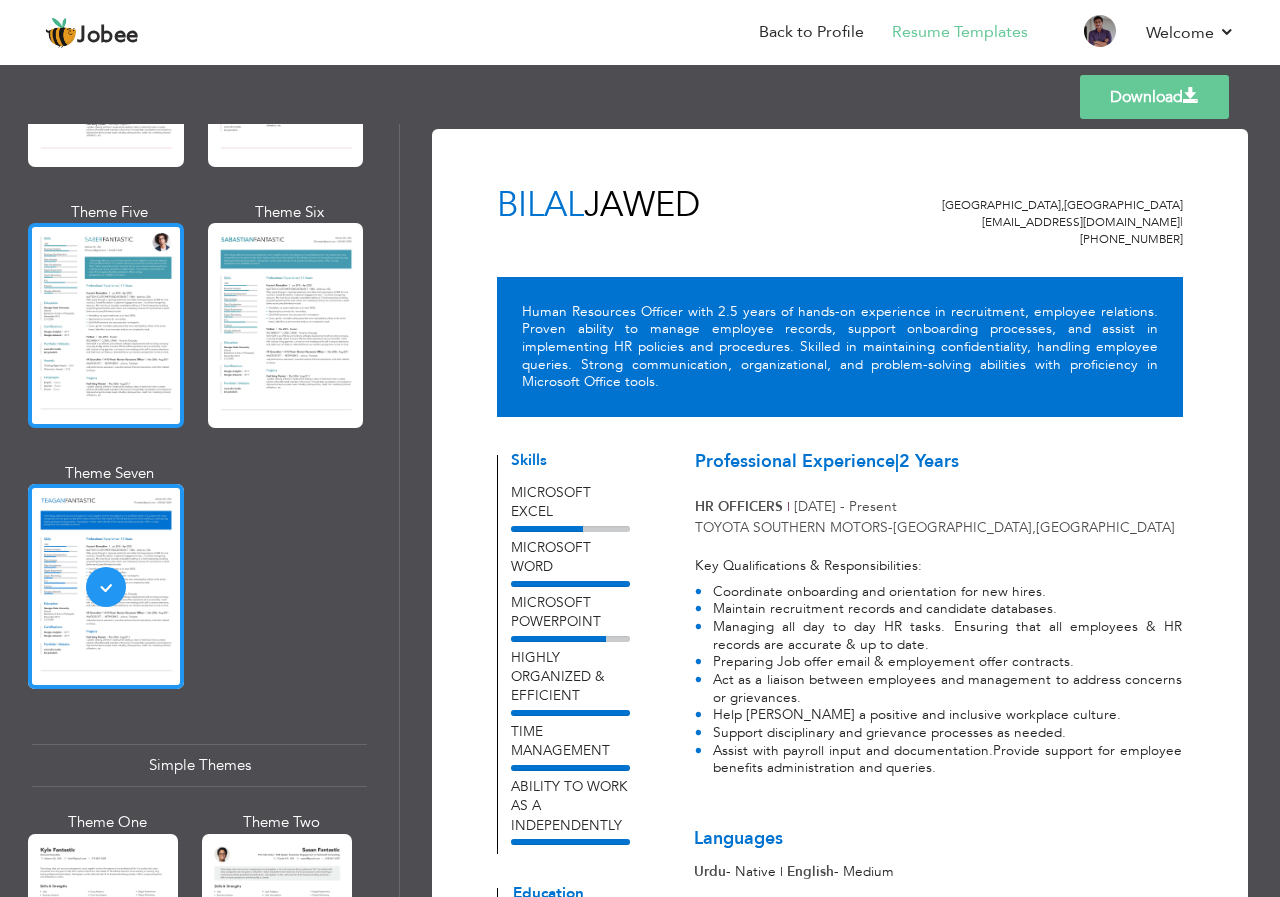 click at bounding box center [106, 325] 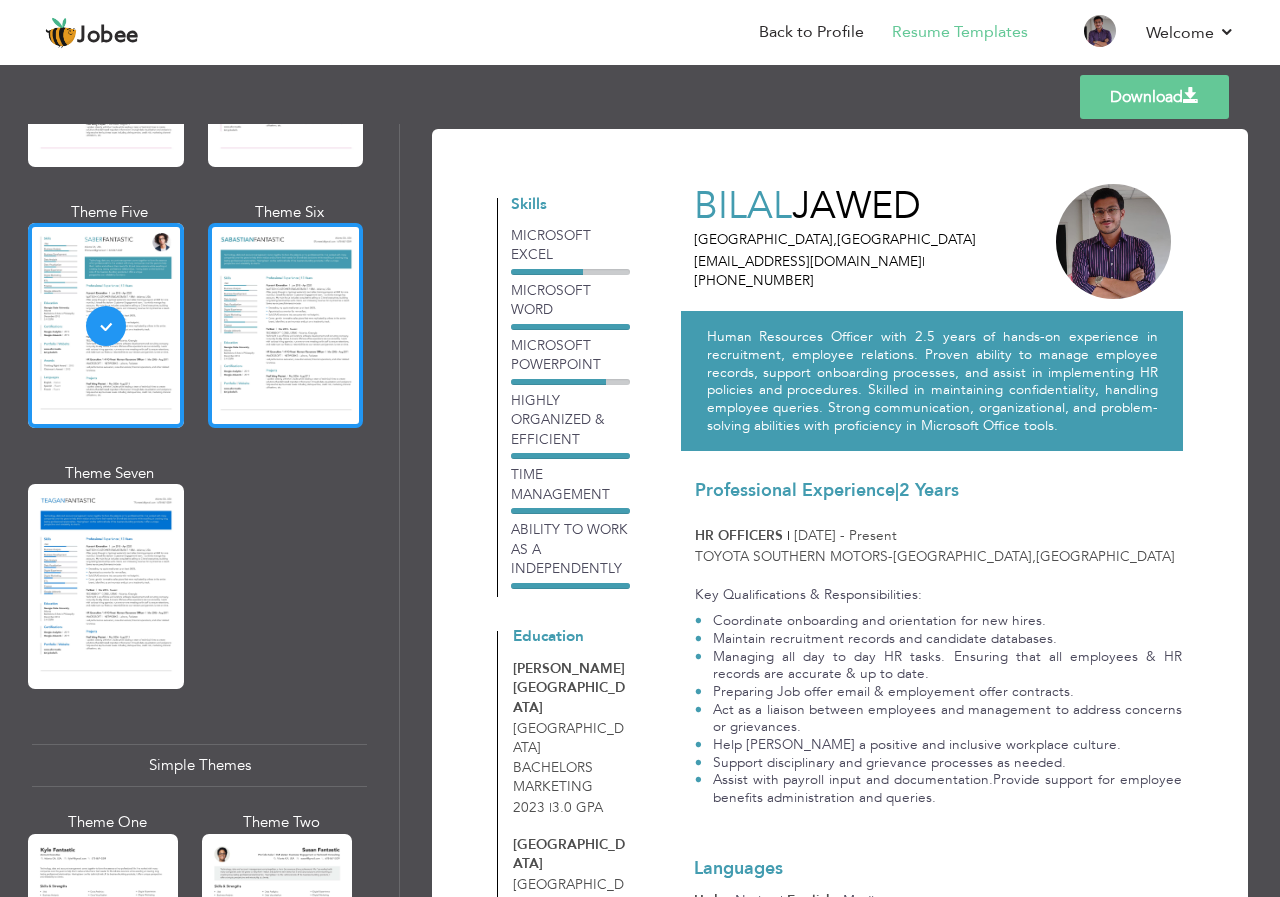 click at bounding box center (286, 325) 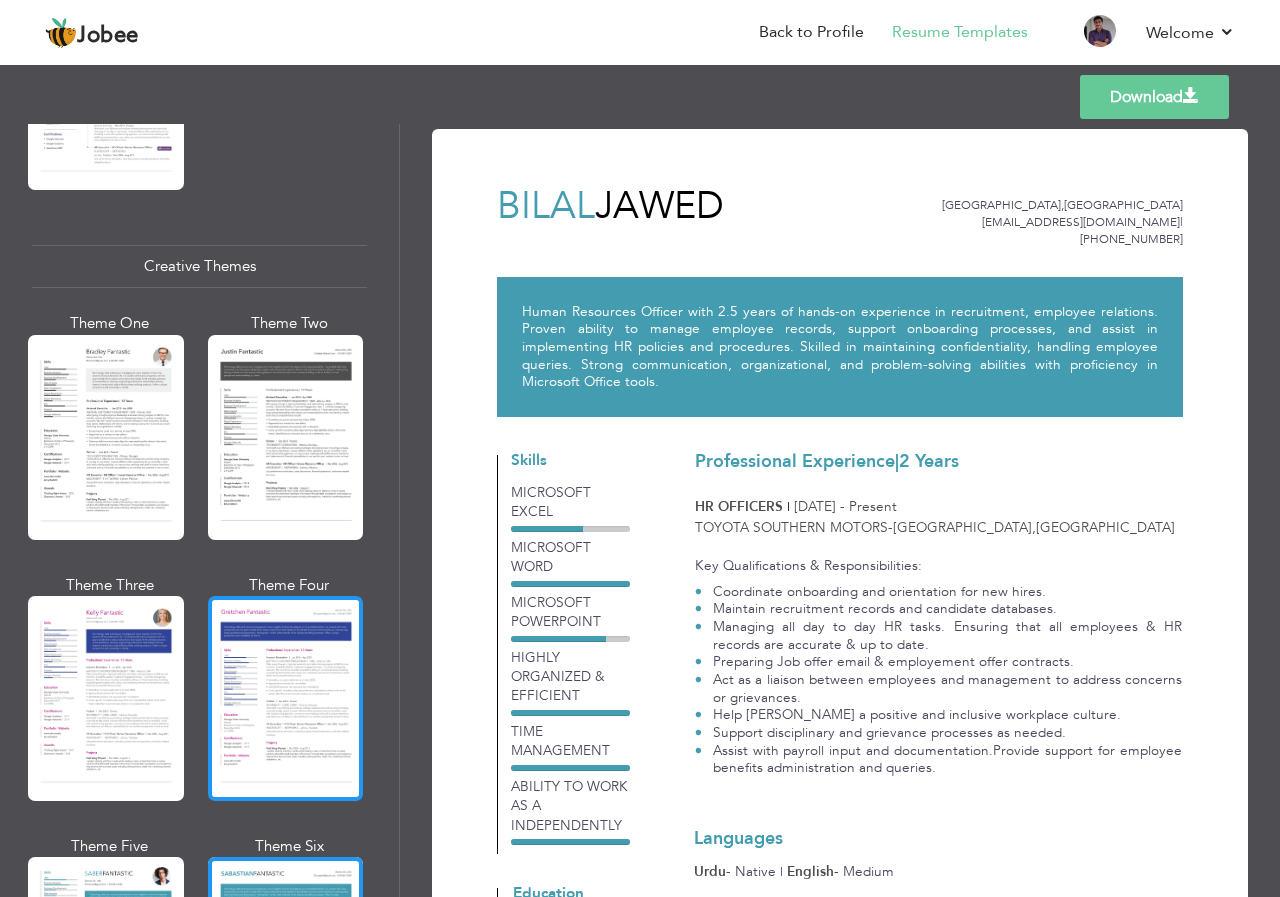 scroll, scrollTop: 2304, scrollLeft: 0, axis: vertical 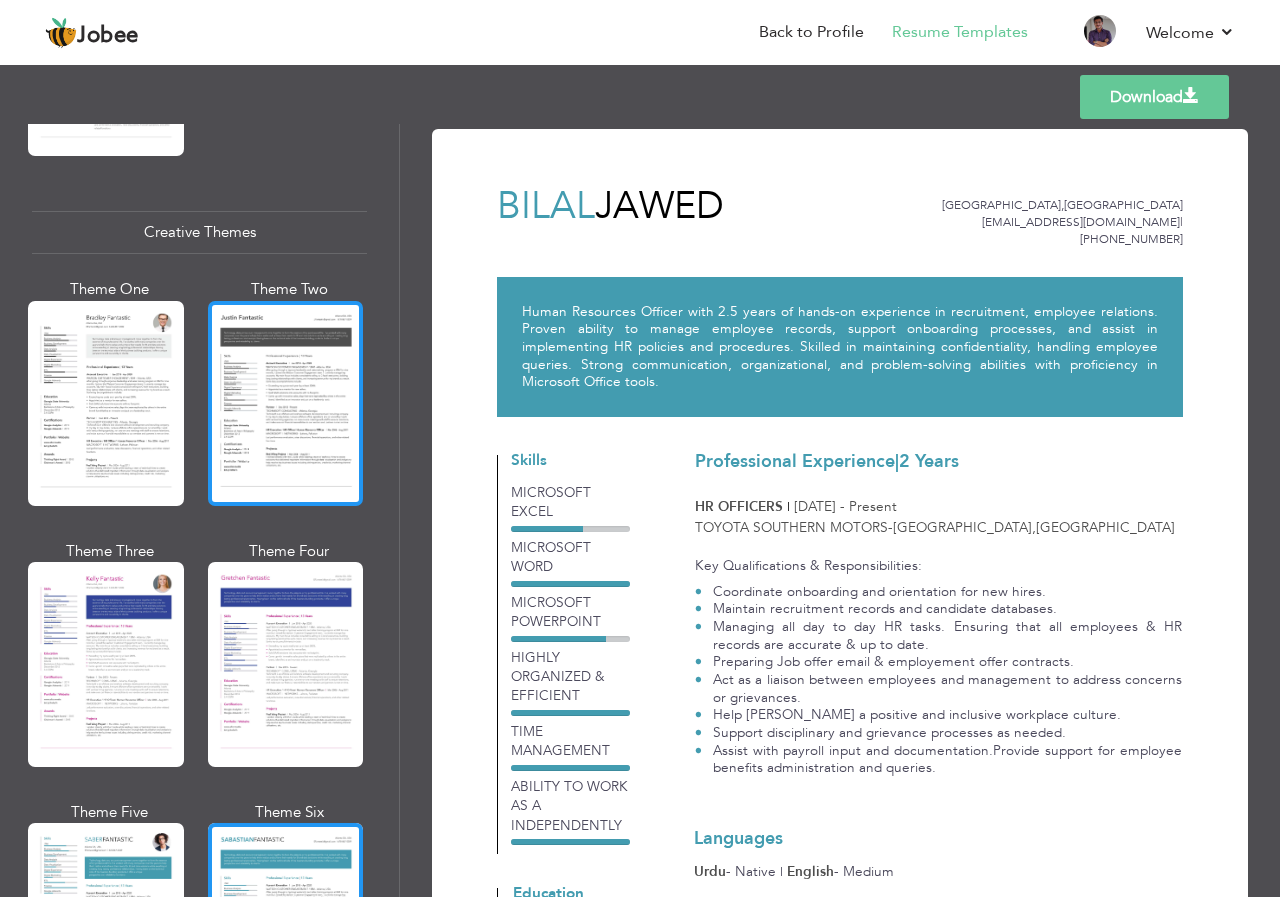 click at bounding box center (286, 403) 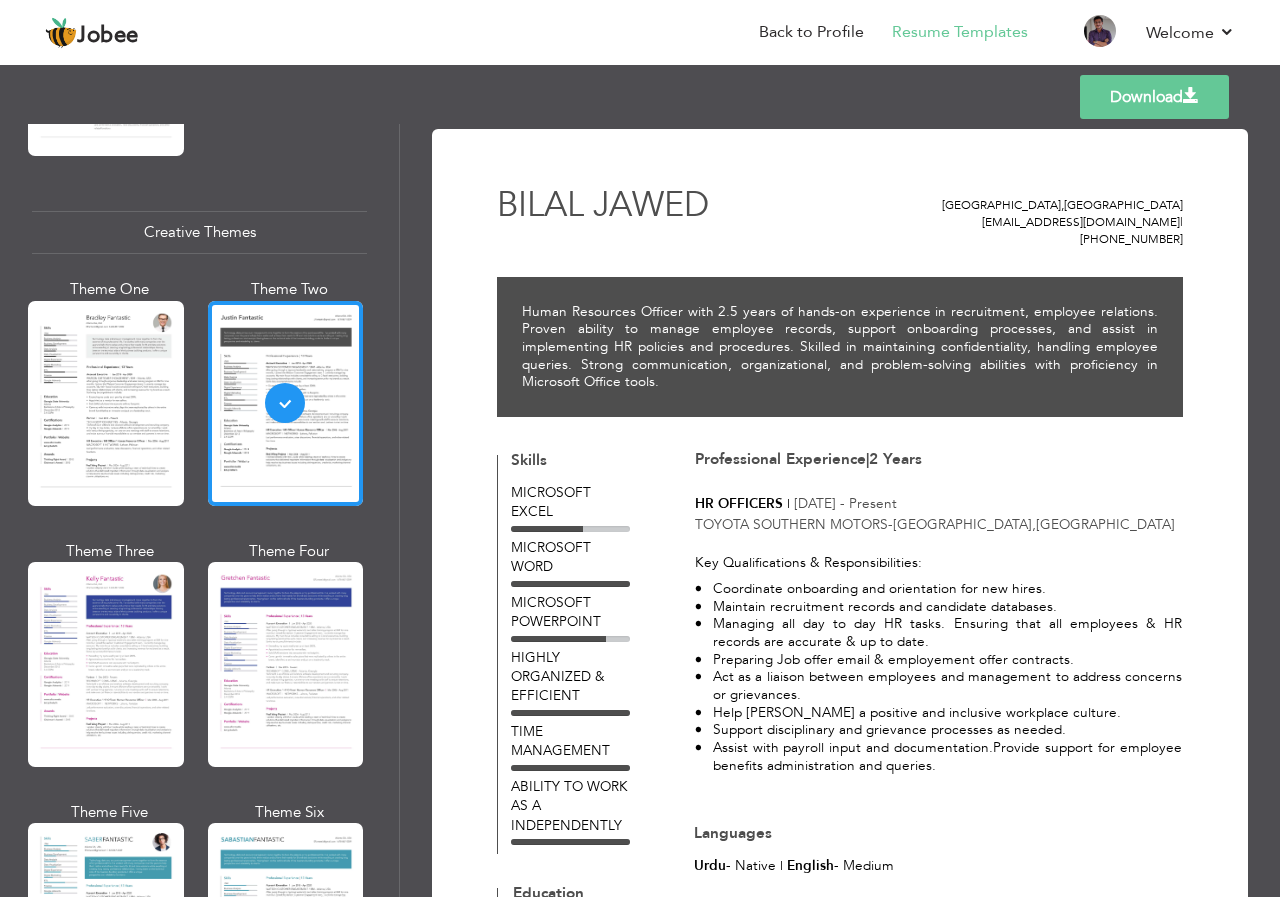 click at bounding box center [106, 403] 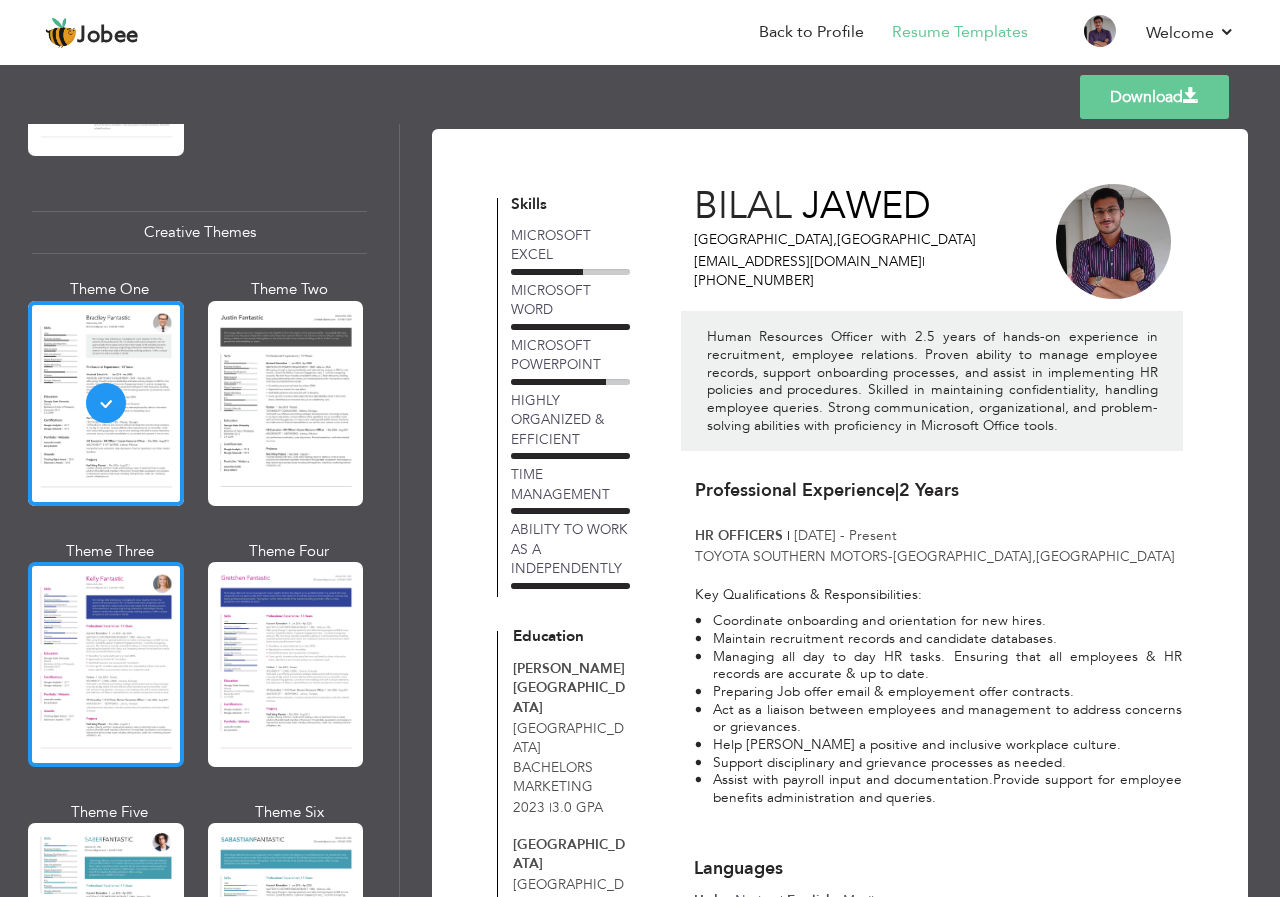 click at bounding box center (106, 664) 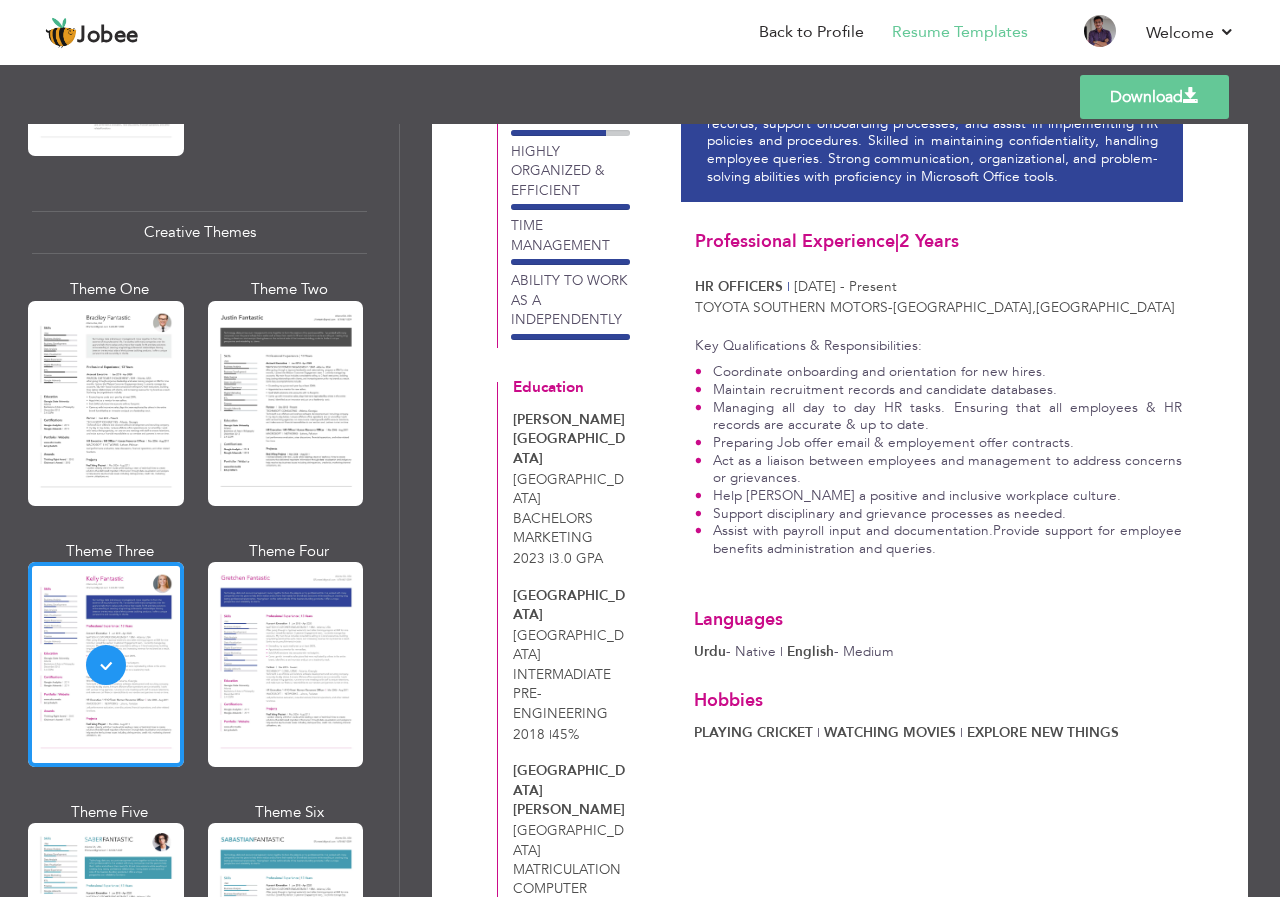 scroll, scrollTop: 338, scrollLeft: 0, axis: vertical 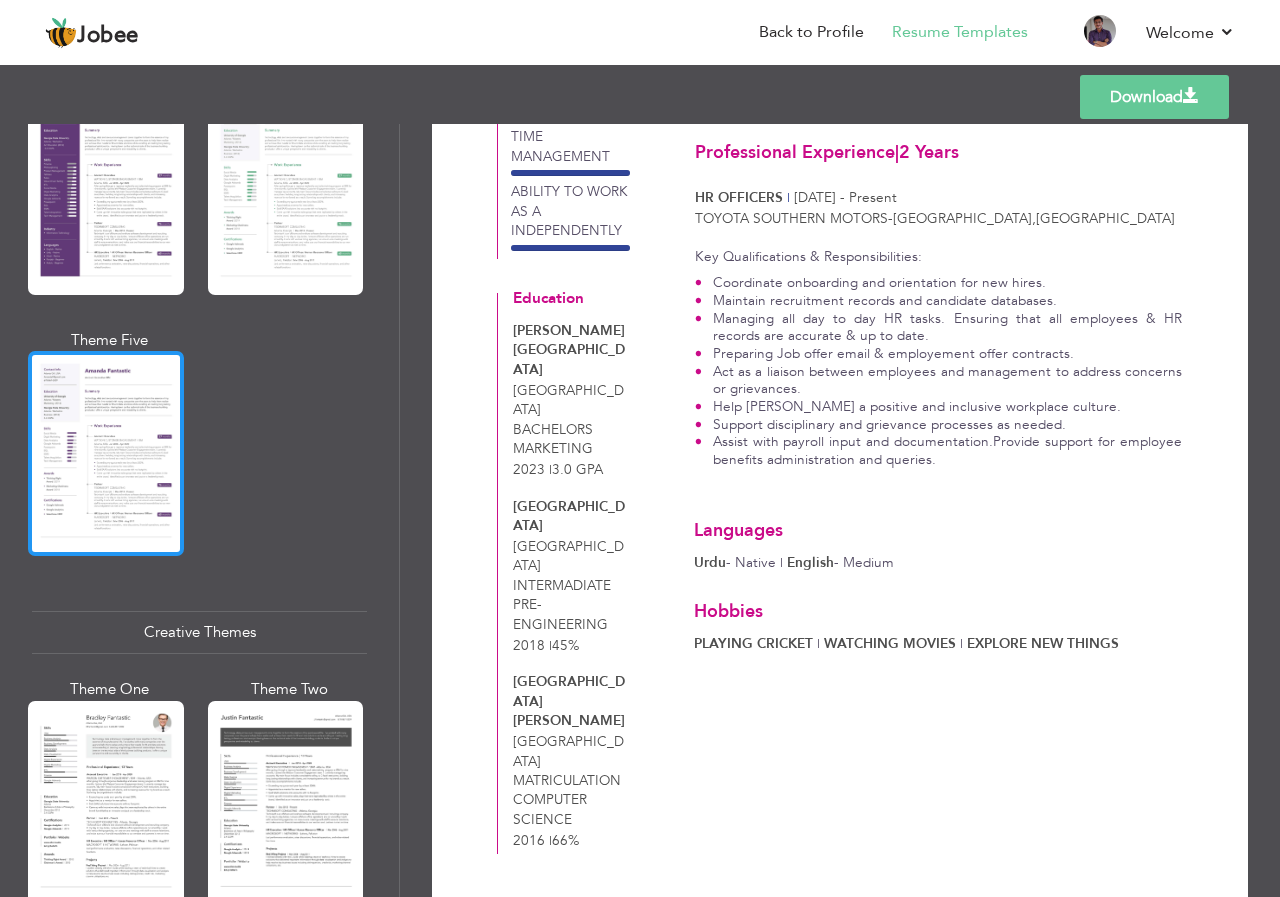click at bounding box center [106, 453] 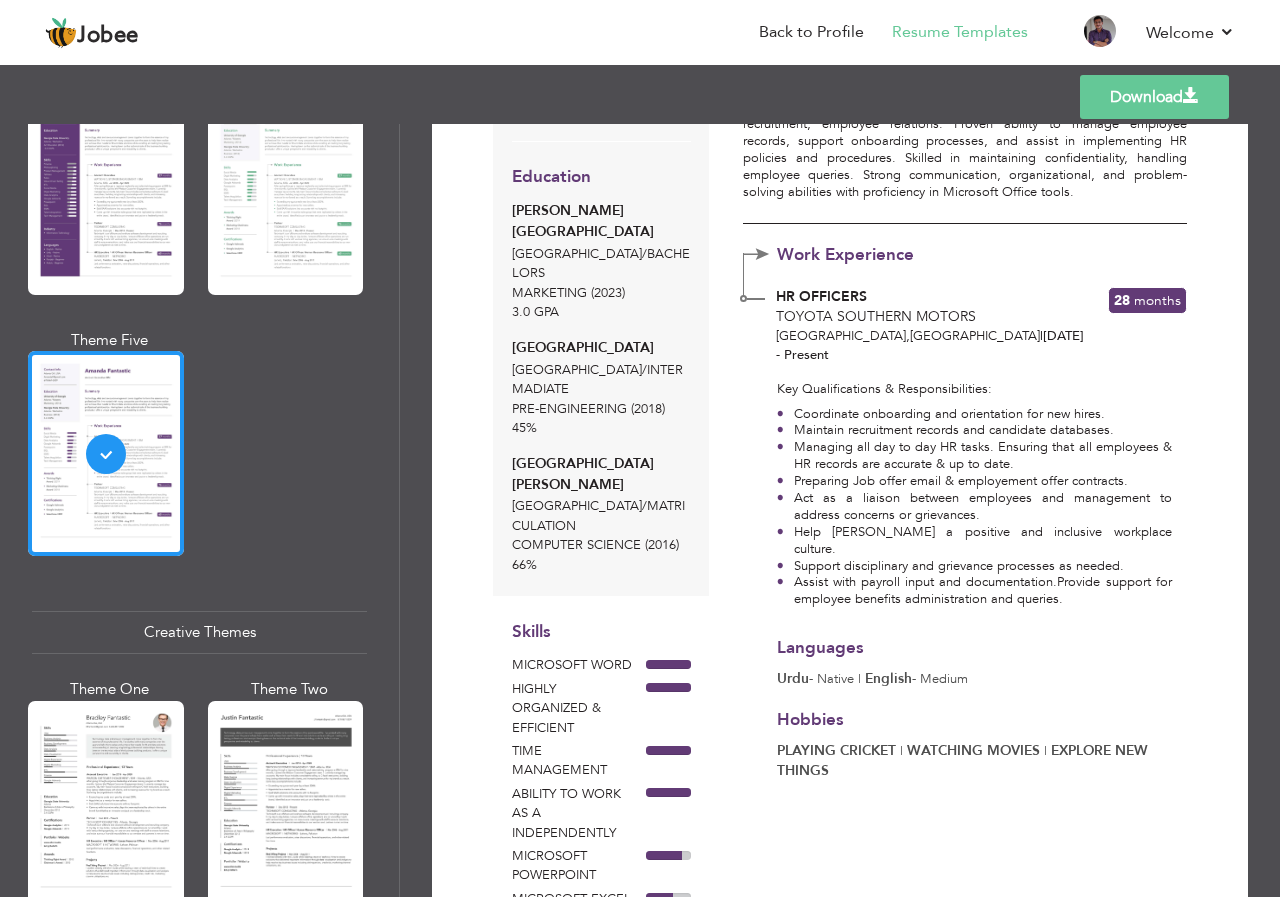 scroll, scrollTop: 165, scrollLeft: 0, axis: vertical 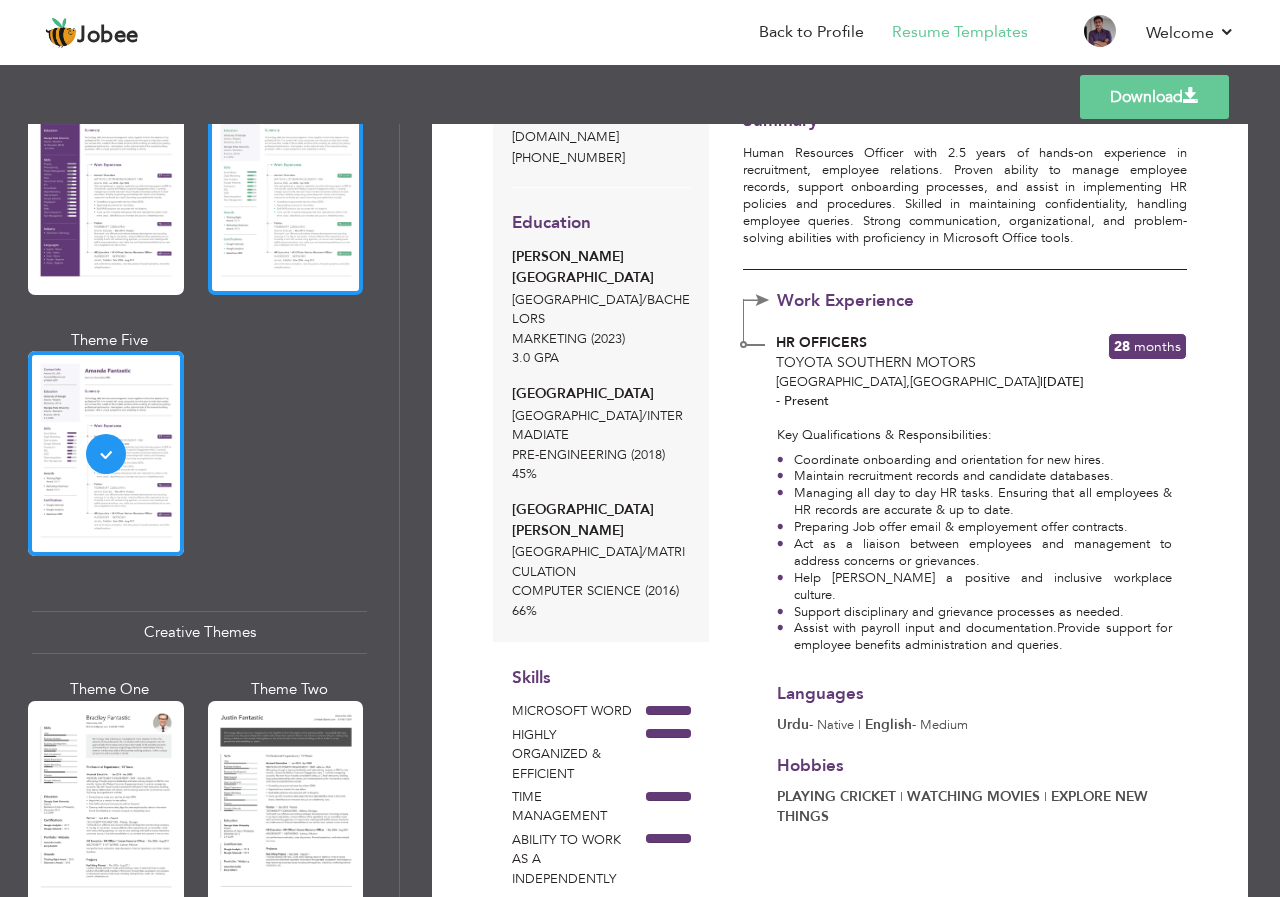 click at bounding box center [286, 192] 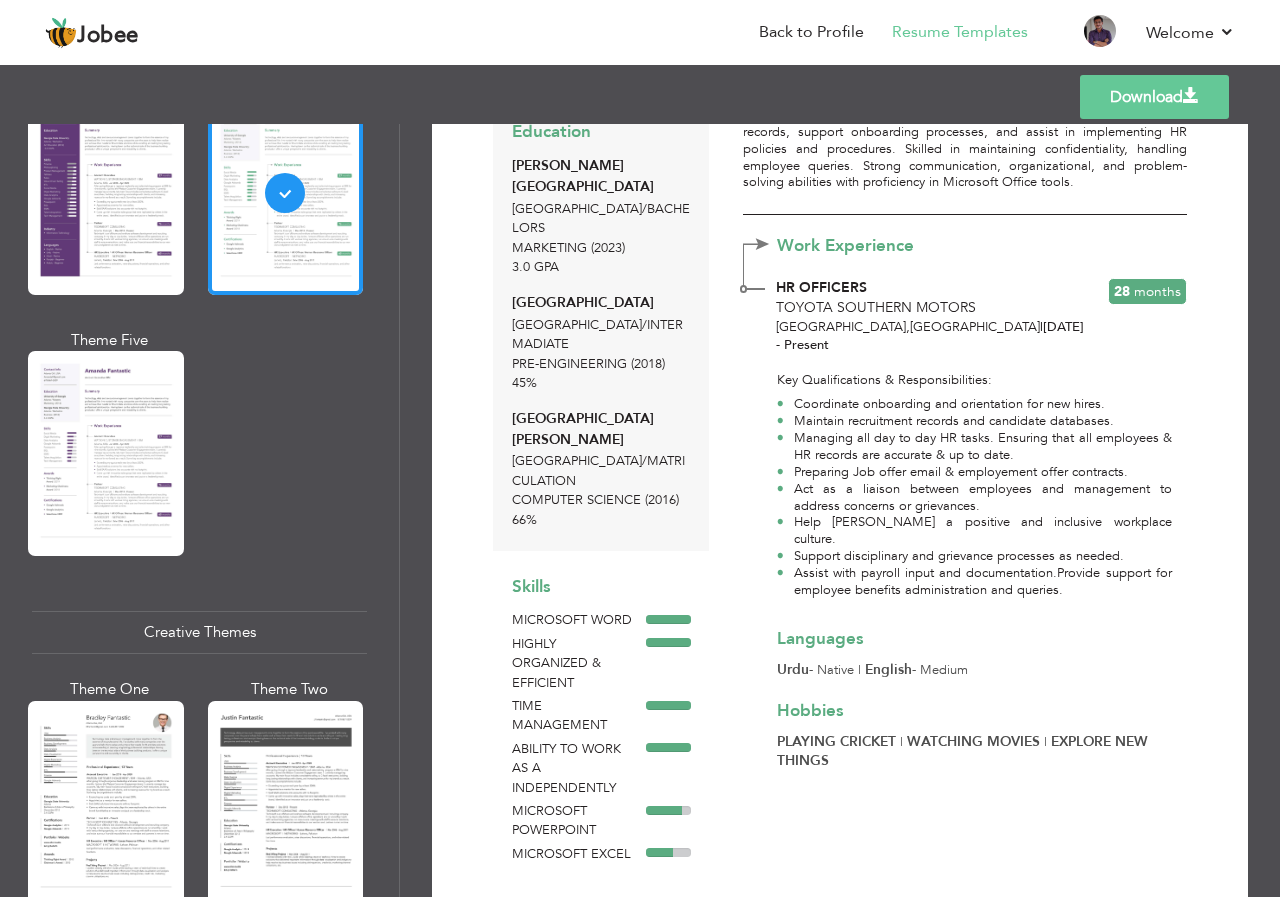 scroll, scrollTop: 265, scrollLeft: 0, axis: vertical 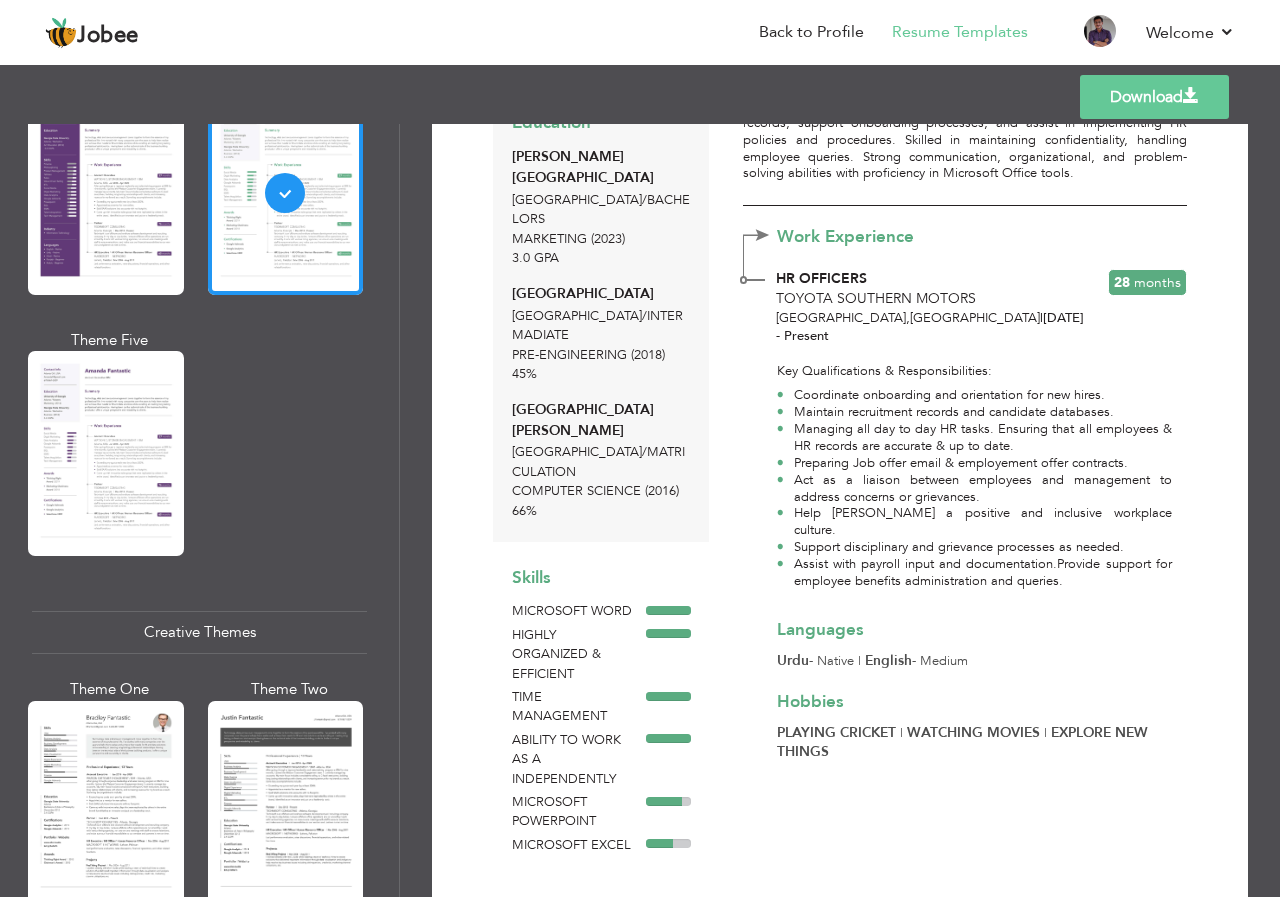 click at bounding box center (106, 192) 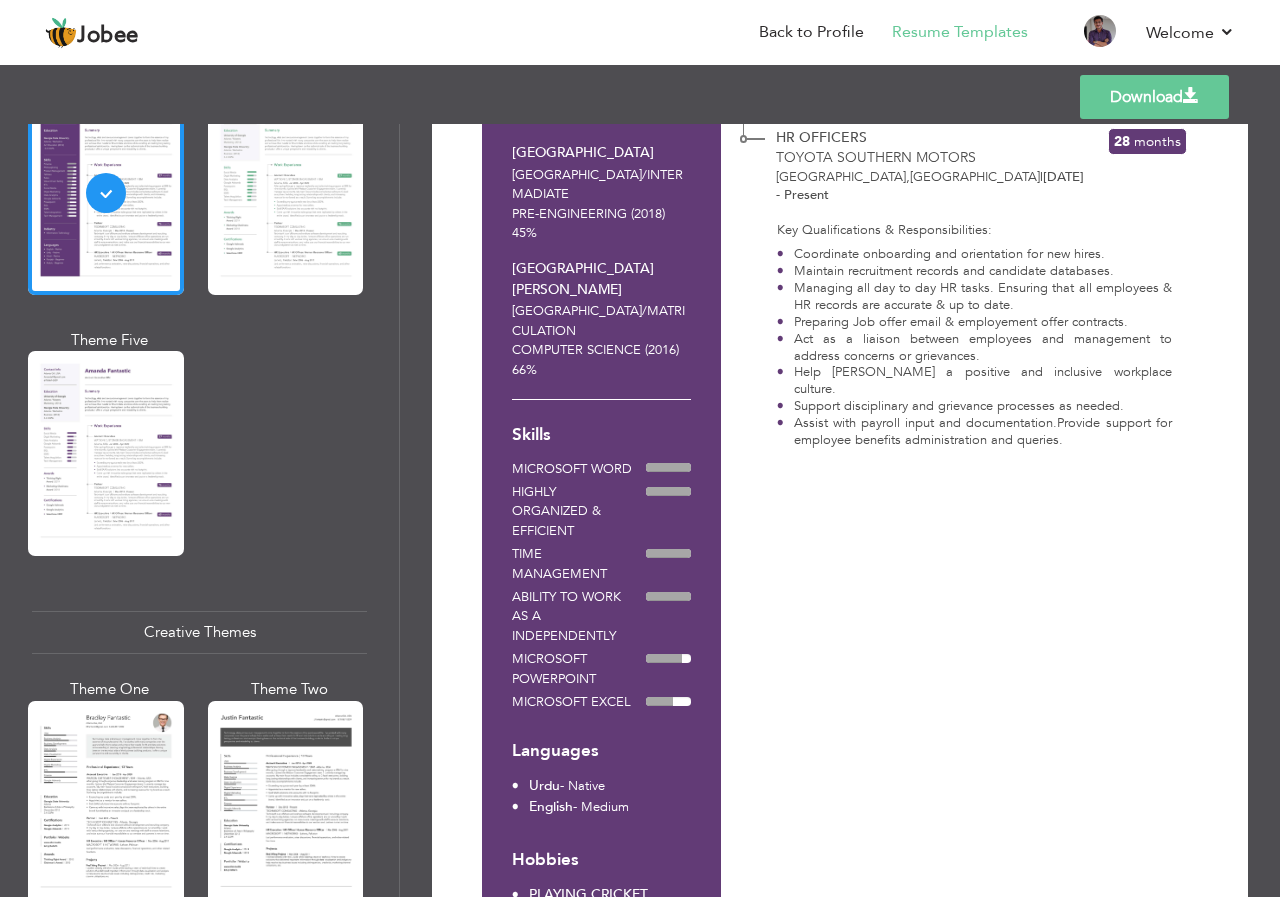 scroll, scrollTop: 0, scrollLeft: 0, axis: both 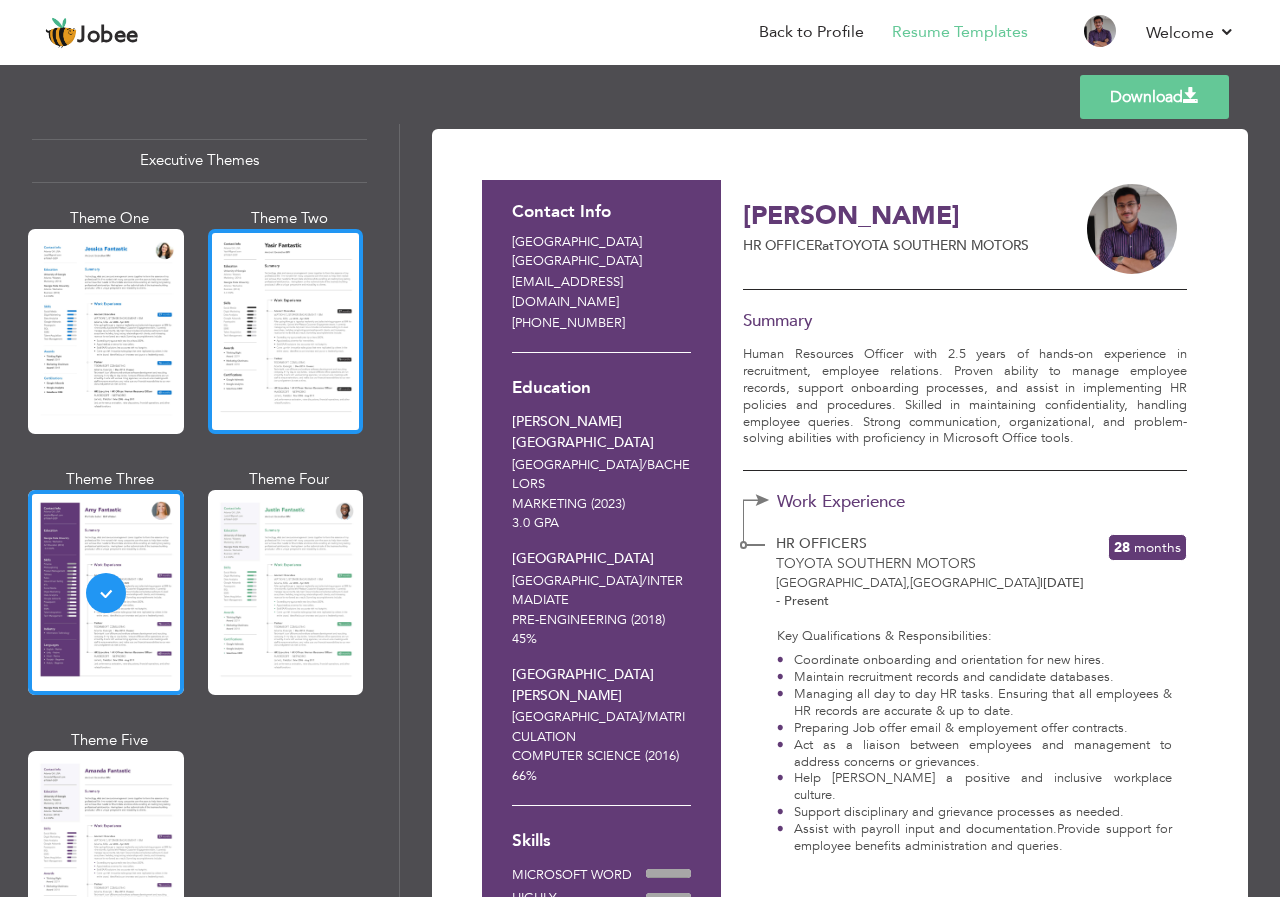 click at bounding box center (286, 331) 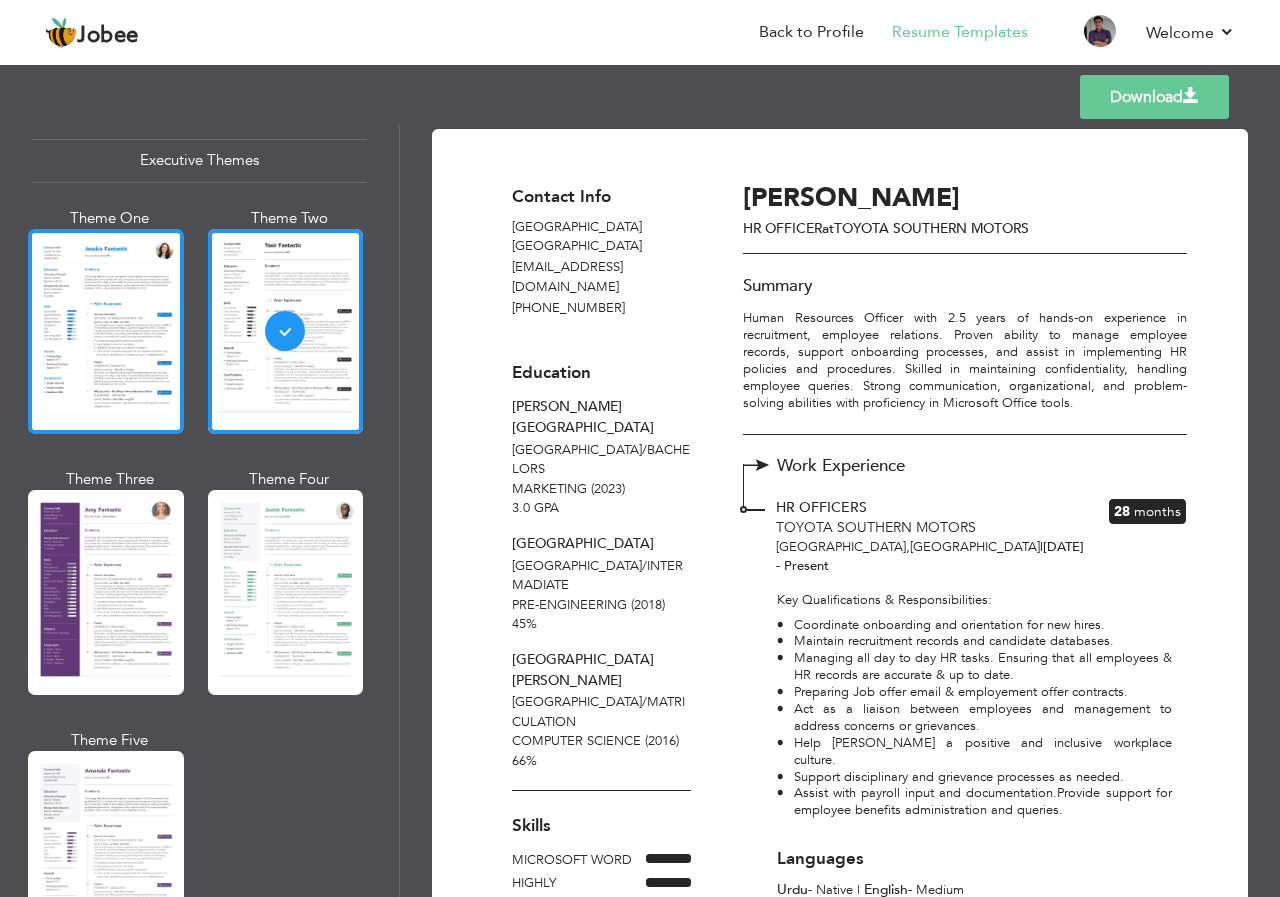 click at bounding box center [106, 331] 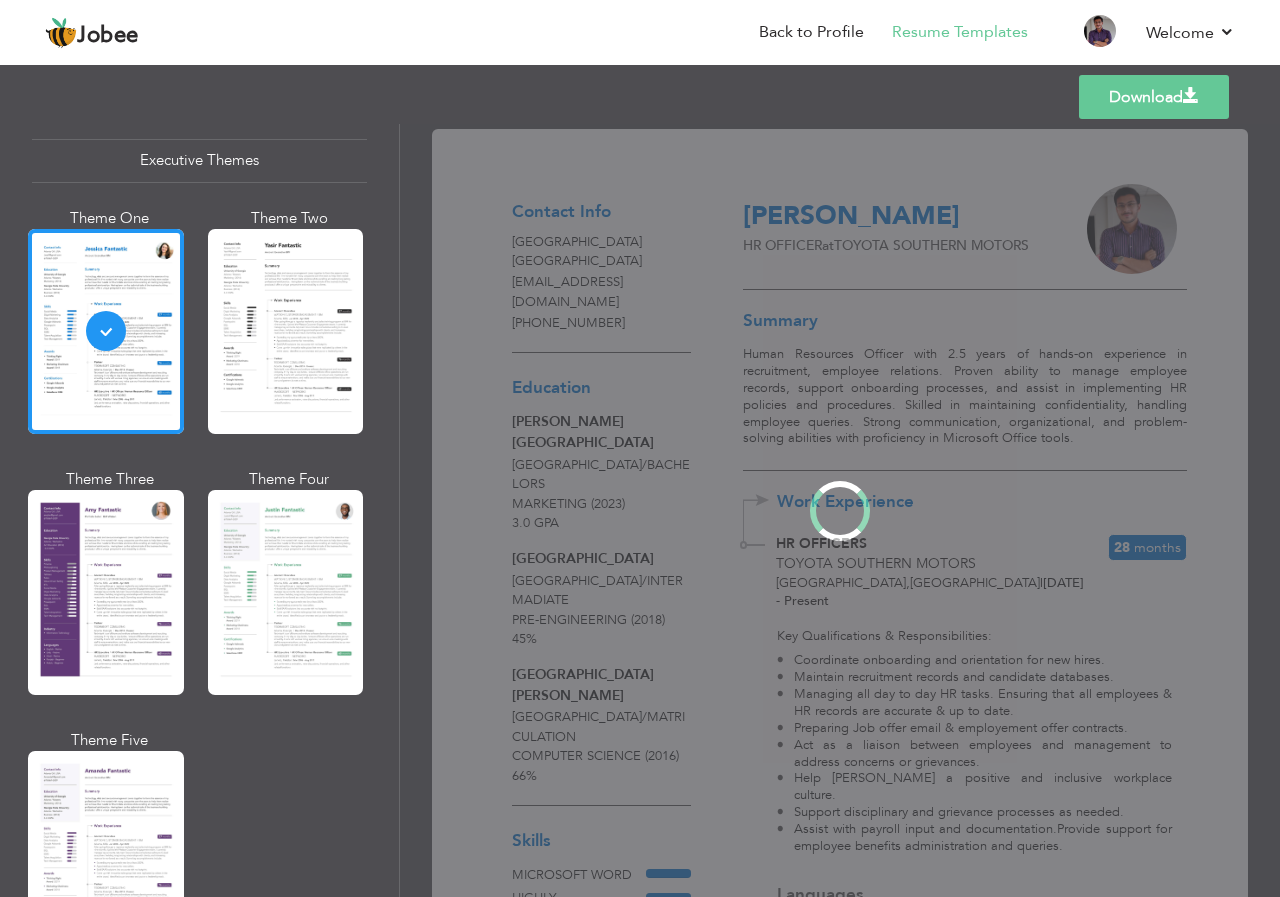 scroll, scrollTop: 1502, scrollLeft: 0, axis: vertical 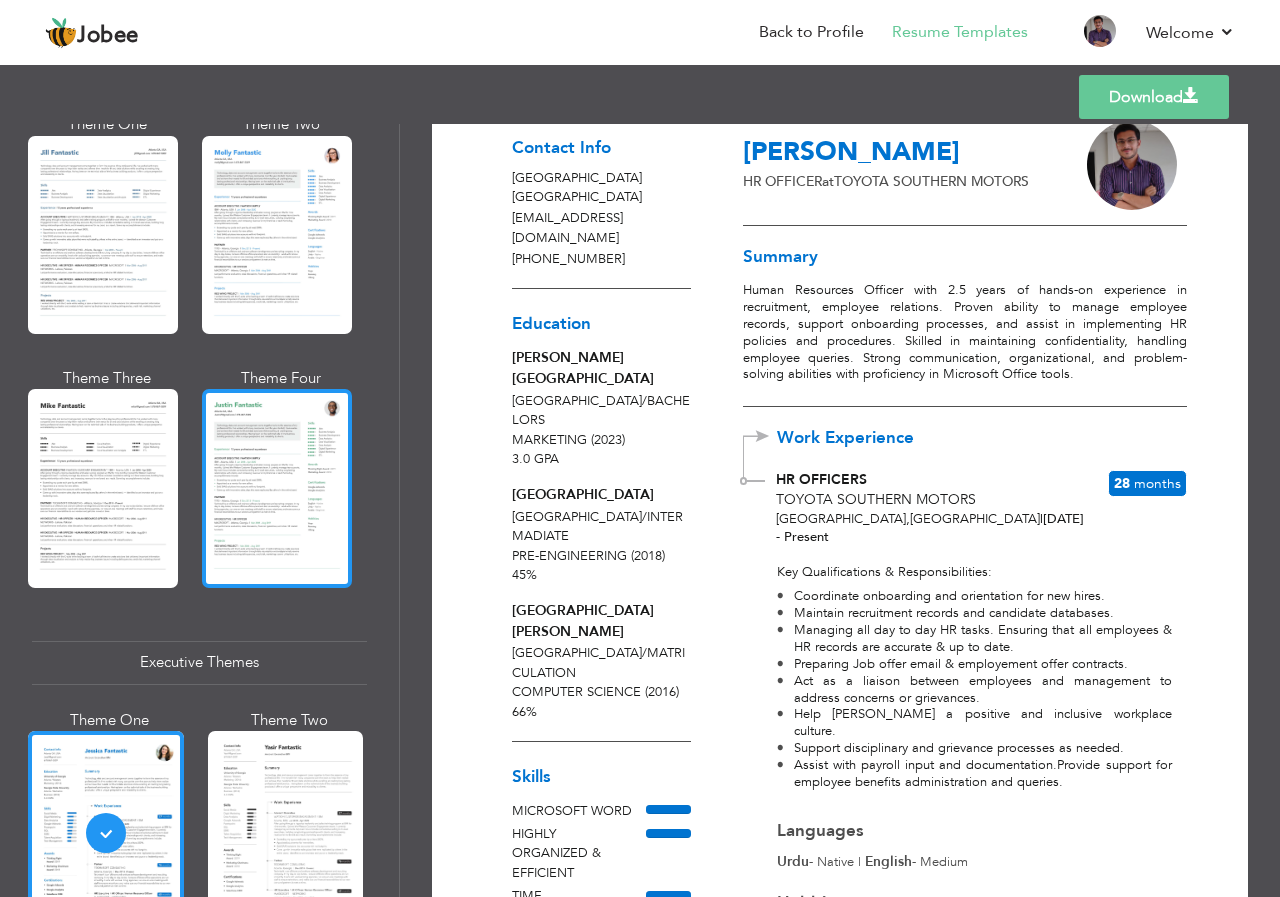 click at bounding box center (277, 488) 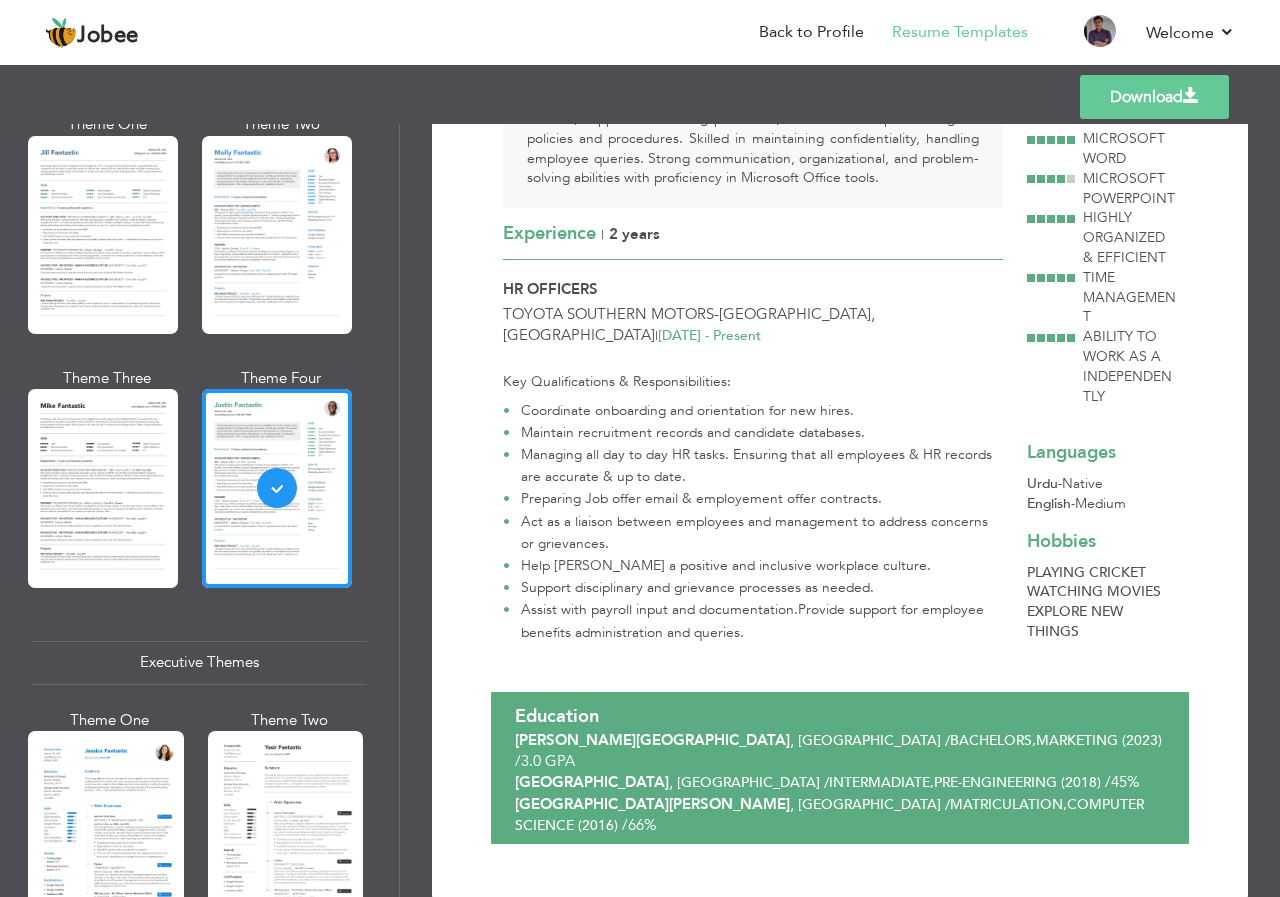 scroll, scrollTop: 295, scrollLeft: 0, axis: vertical 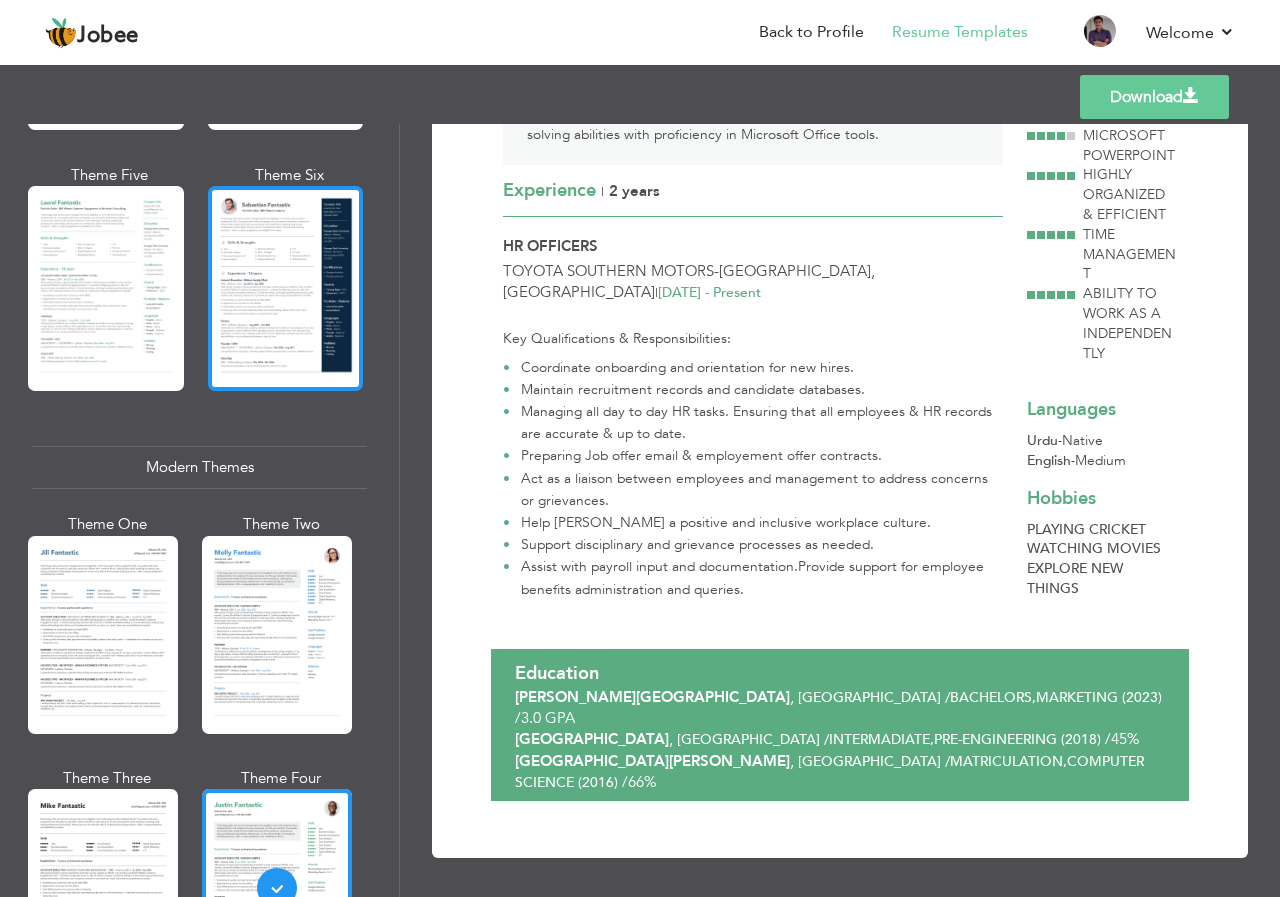 click at bounding box center [286, 288] 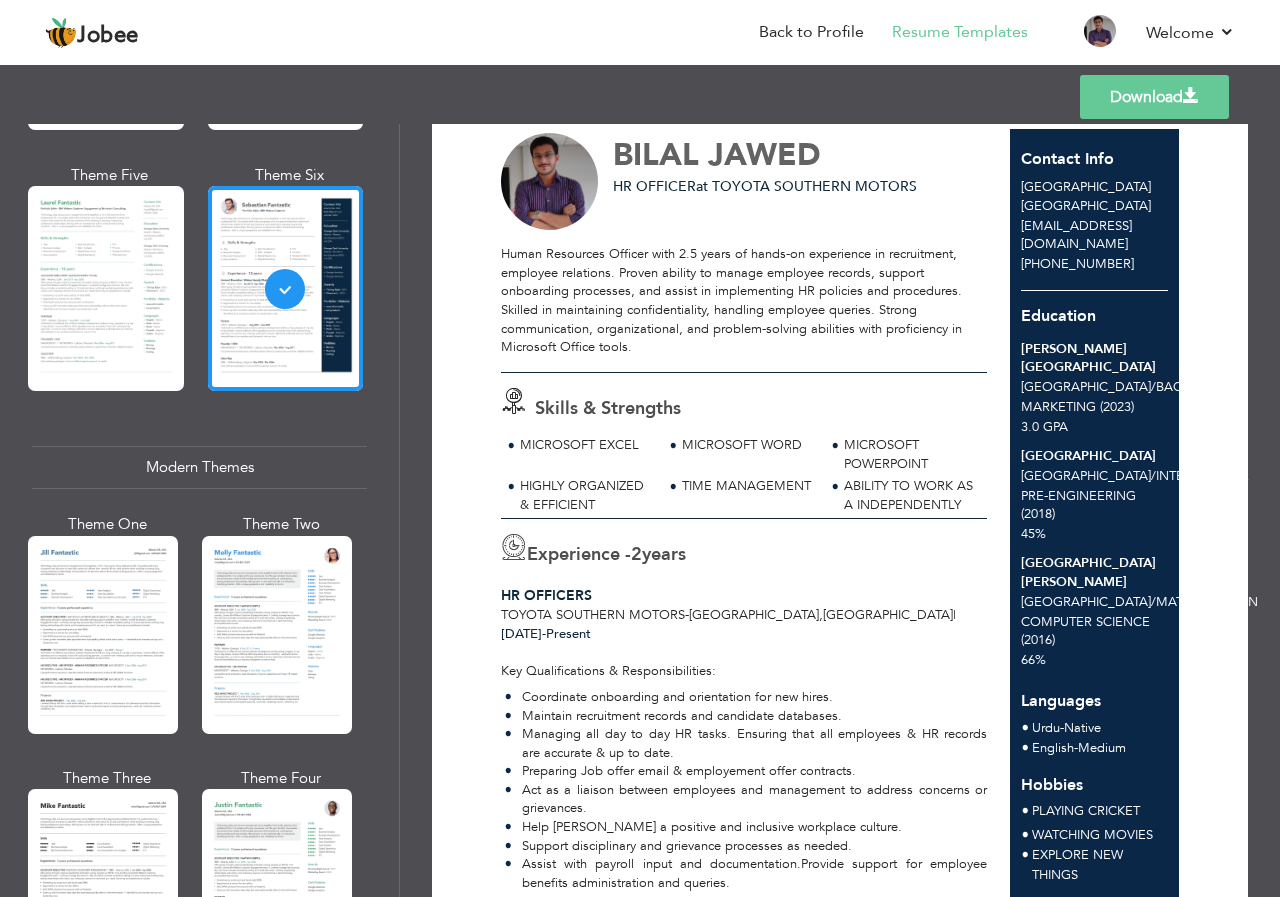 scroll, scrollTop: 0, scrollLeft: 0, axis: both 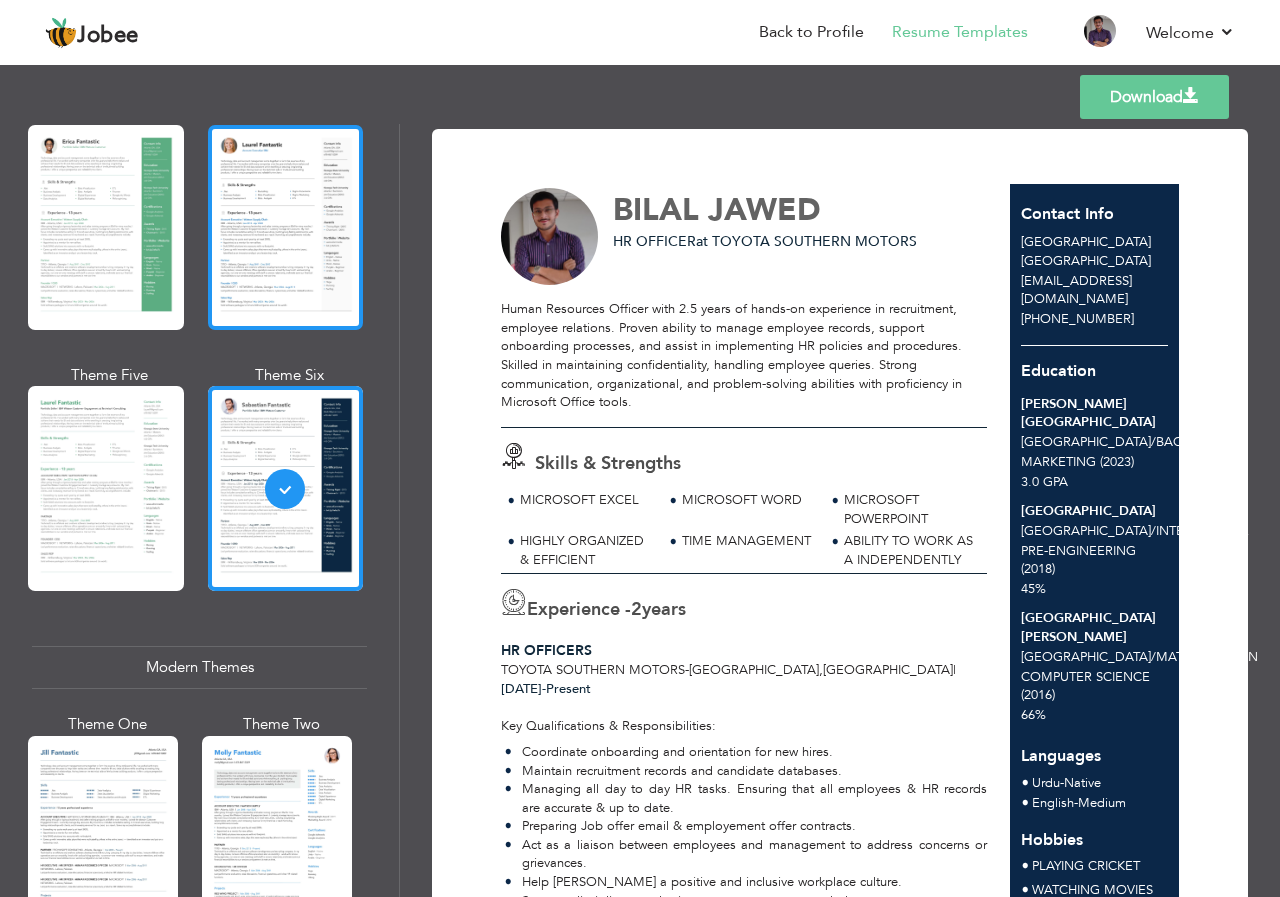 click at bounding box center [286, 227] 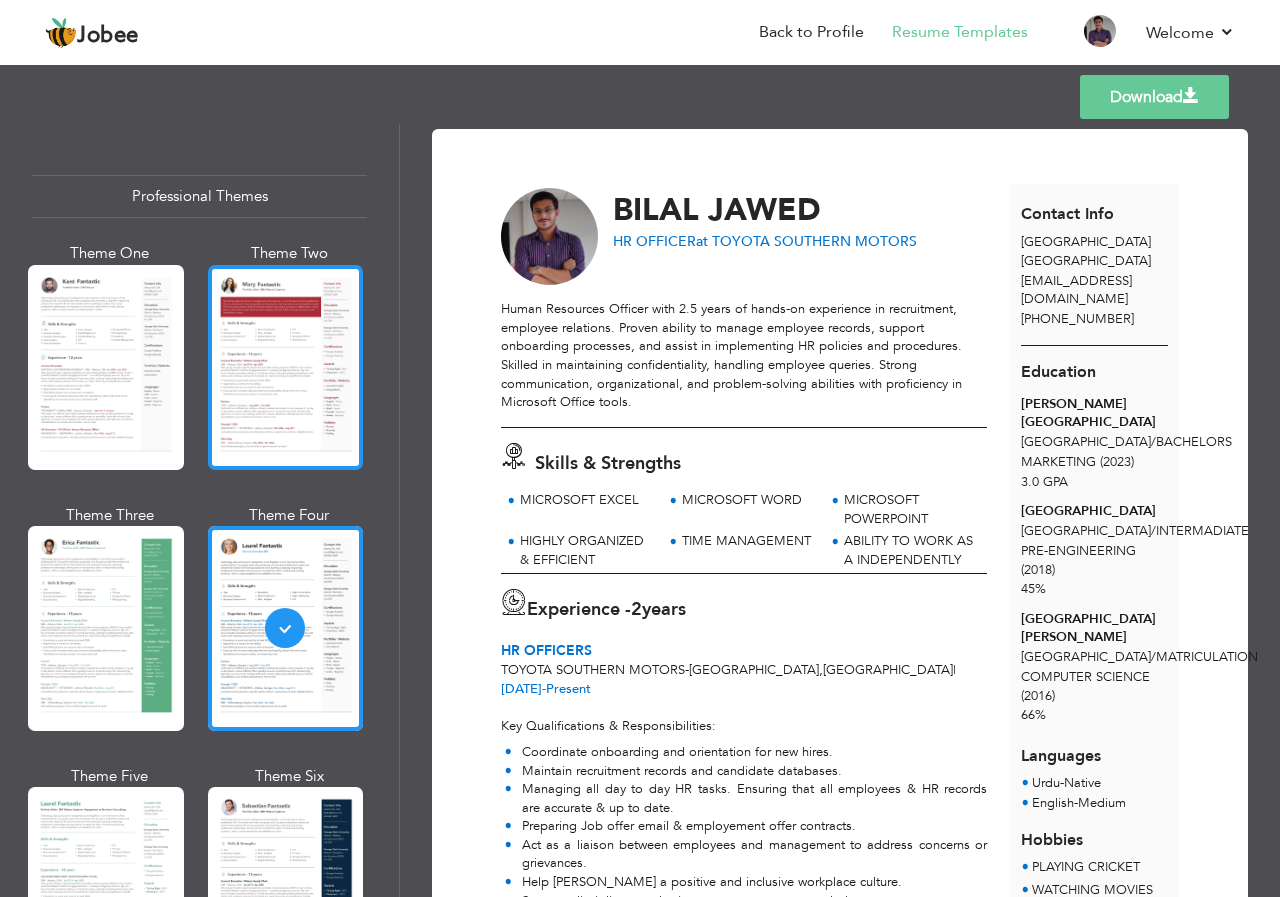 scroll, scrollTop: 0, scrollLeft: 0, axis: both 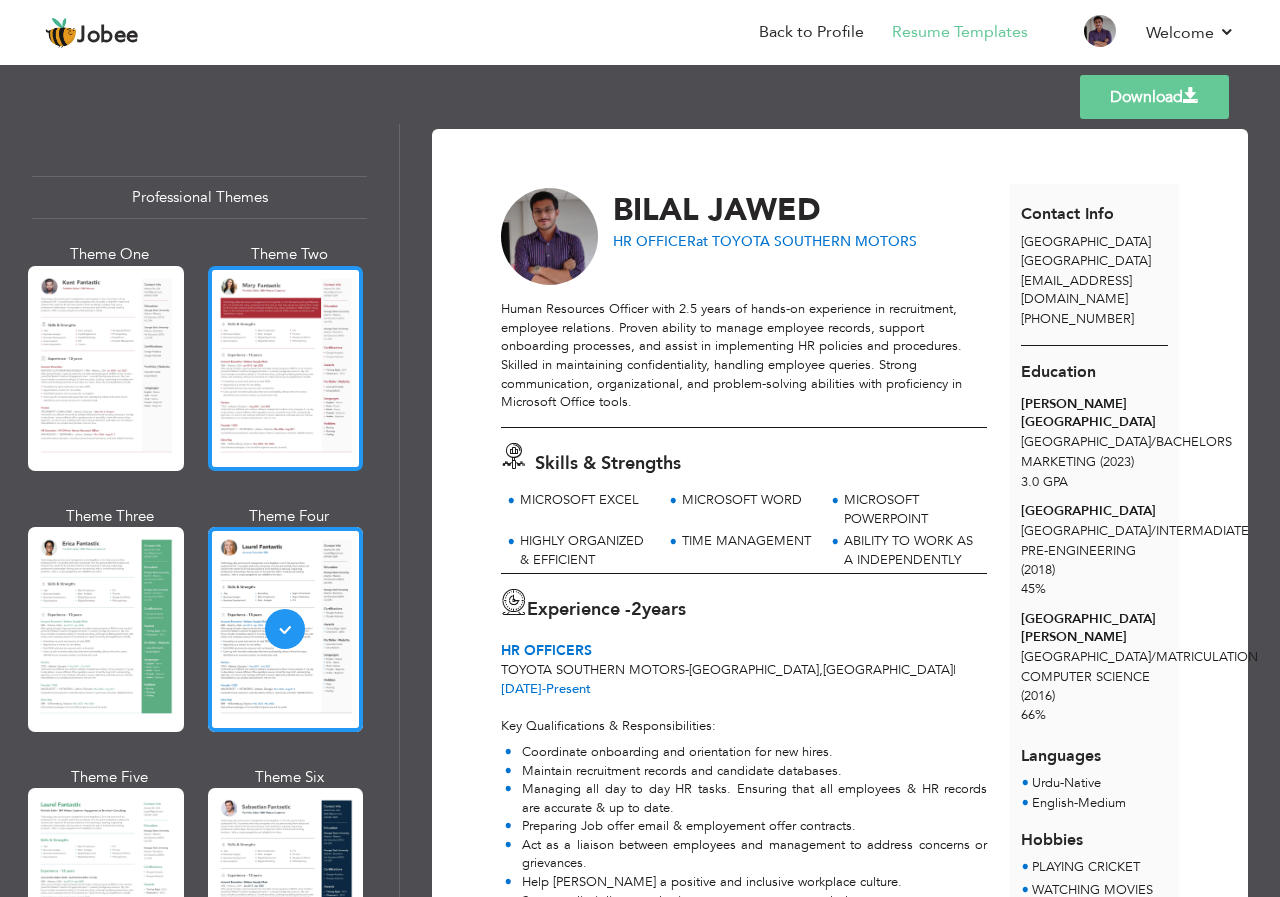 click at bounding box center [286, 368] 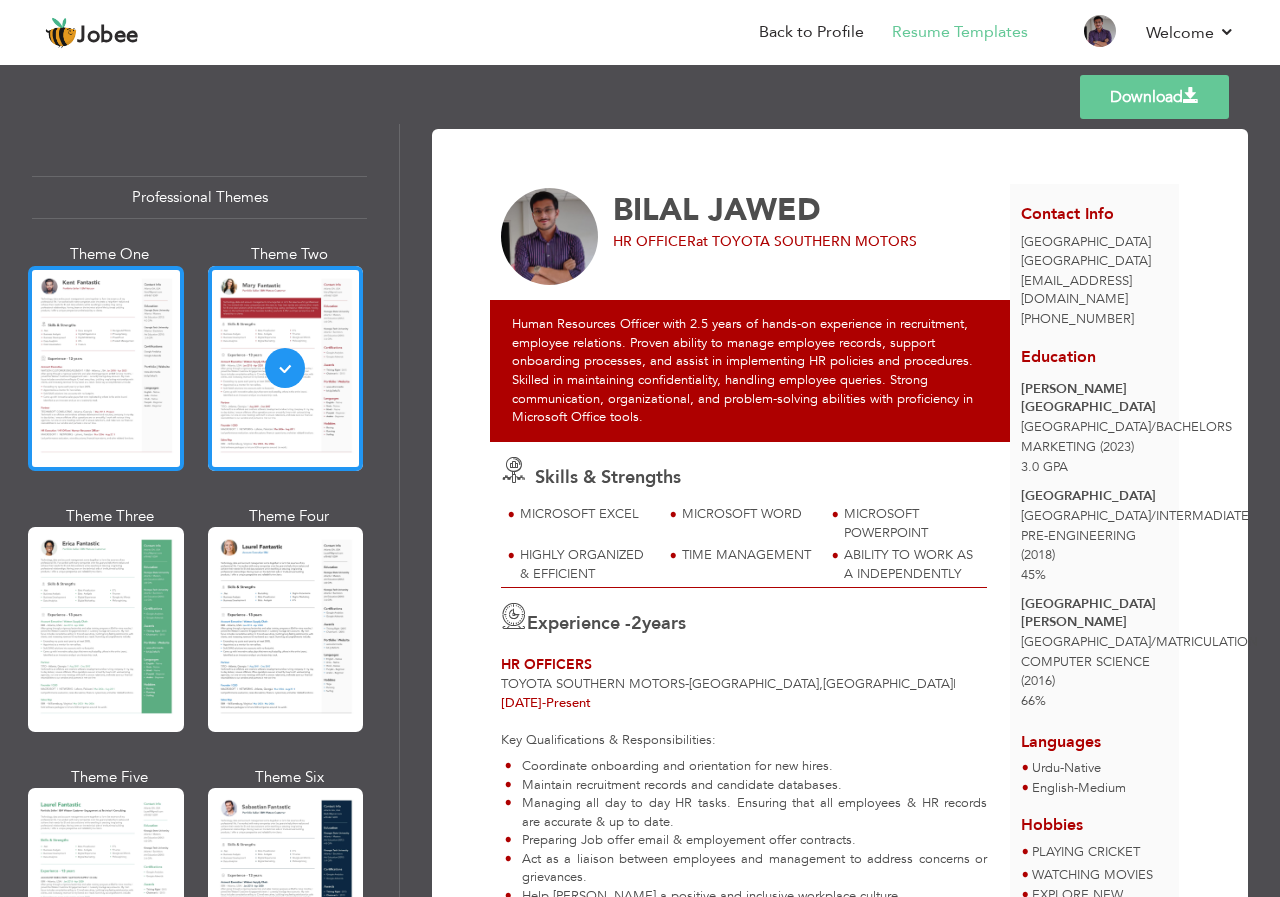 click at bounding box center (106, 368) 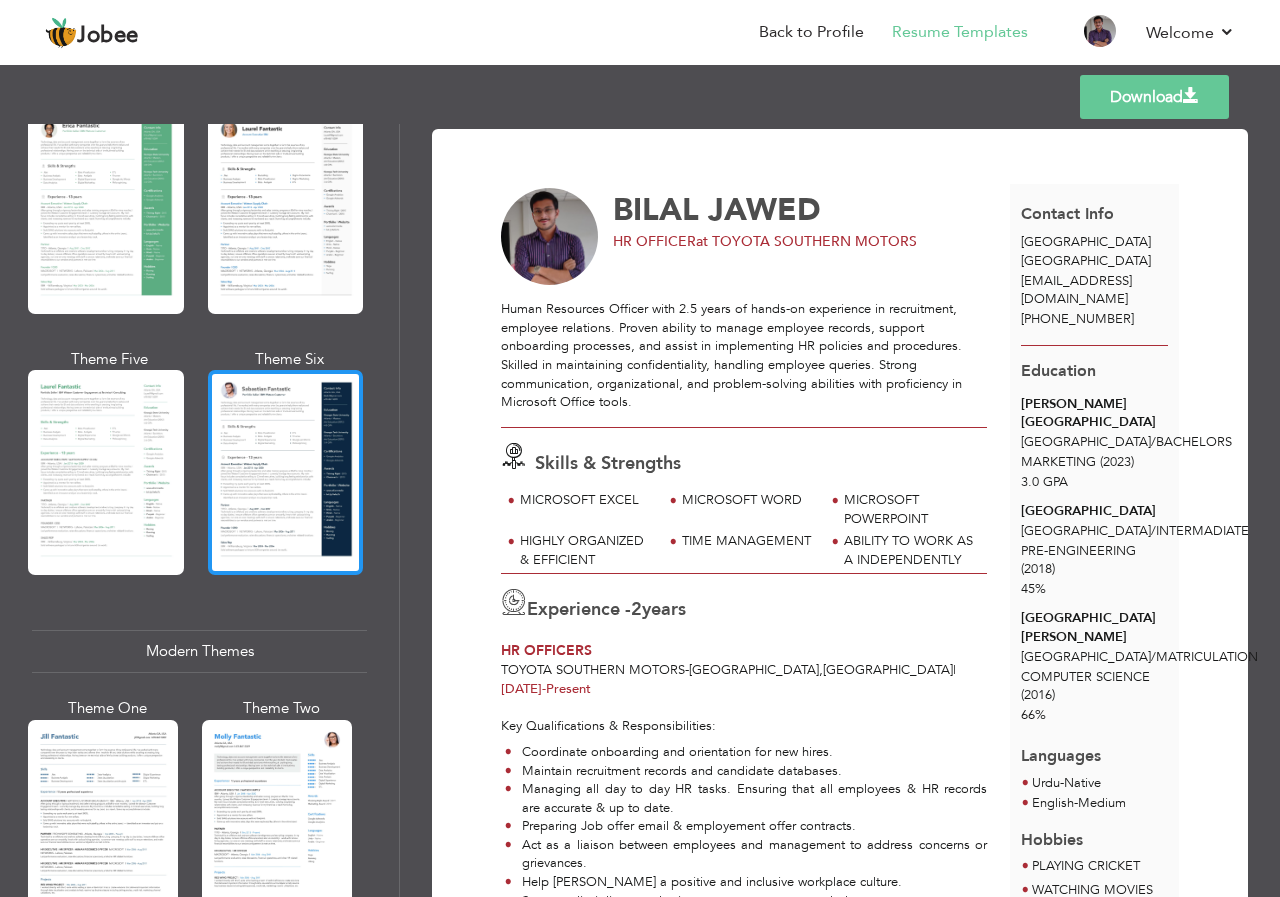 scroll, scrollTop: 700, scrollLeft: 0, axis: vertical 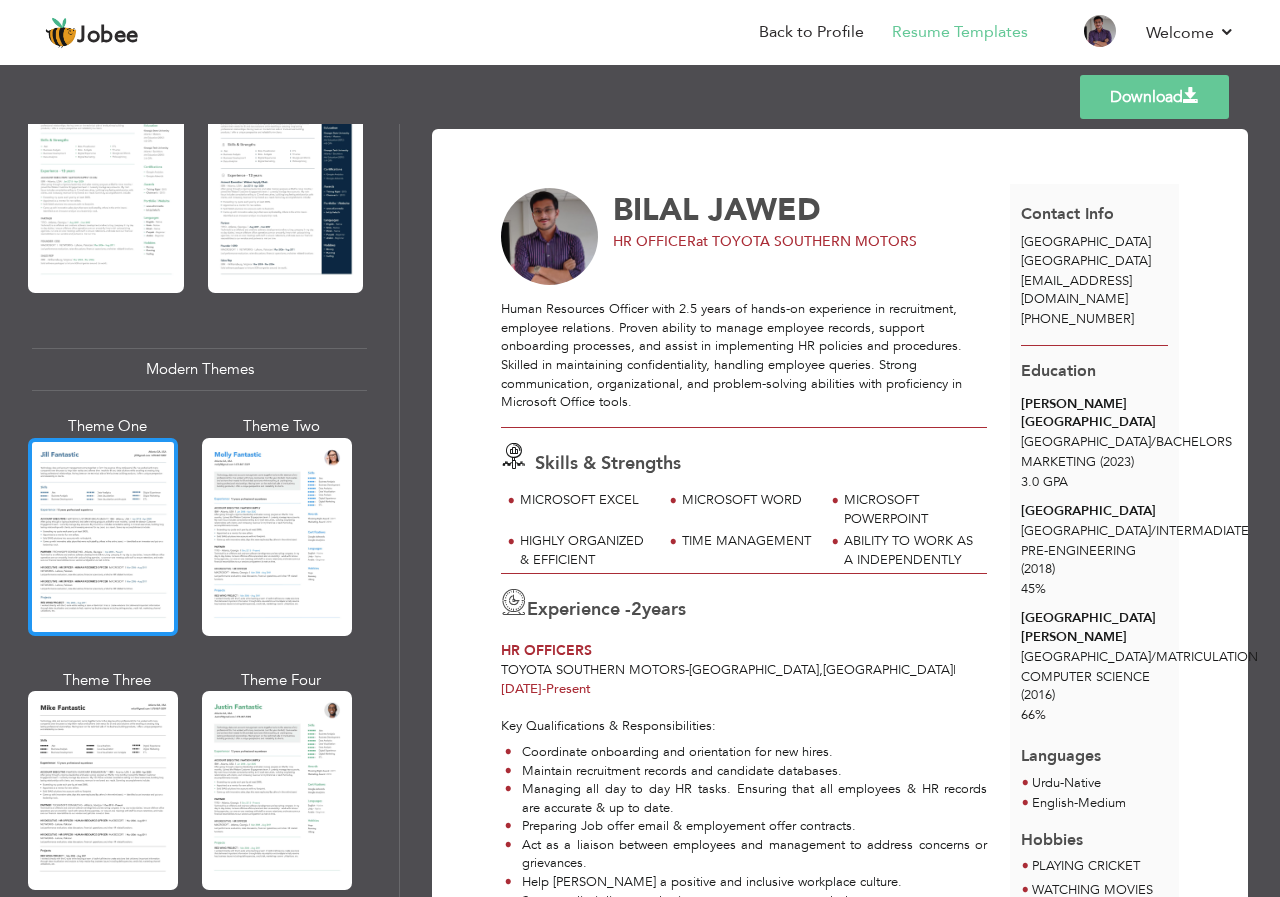 click at bounding box center [103, 537] 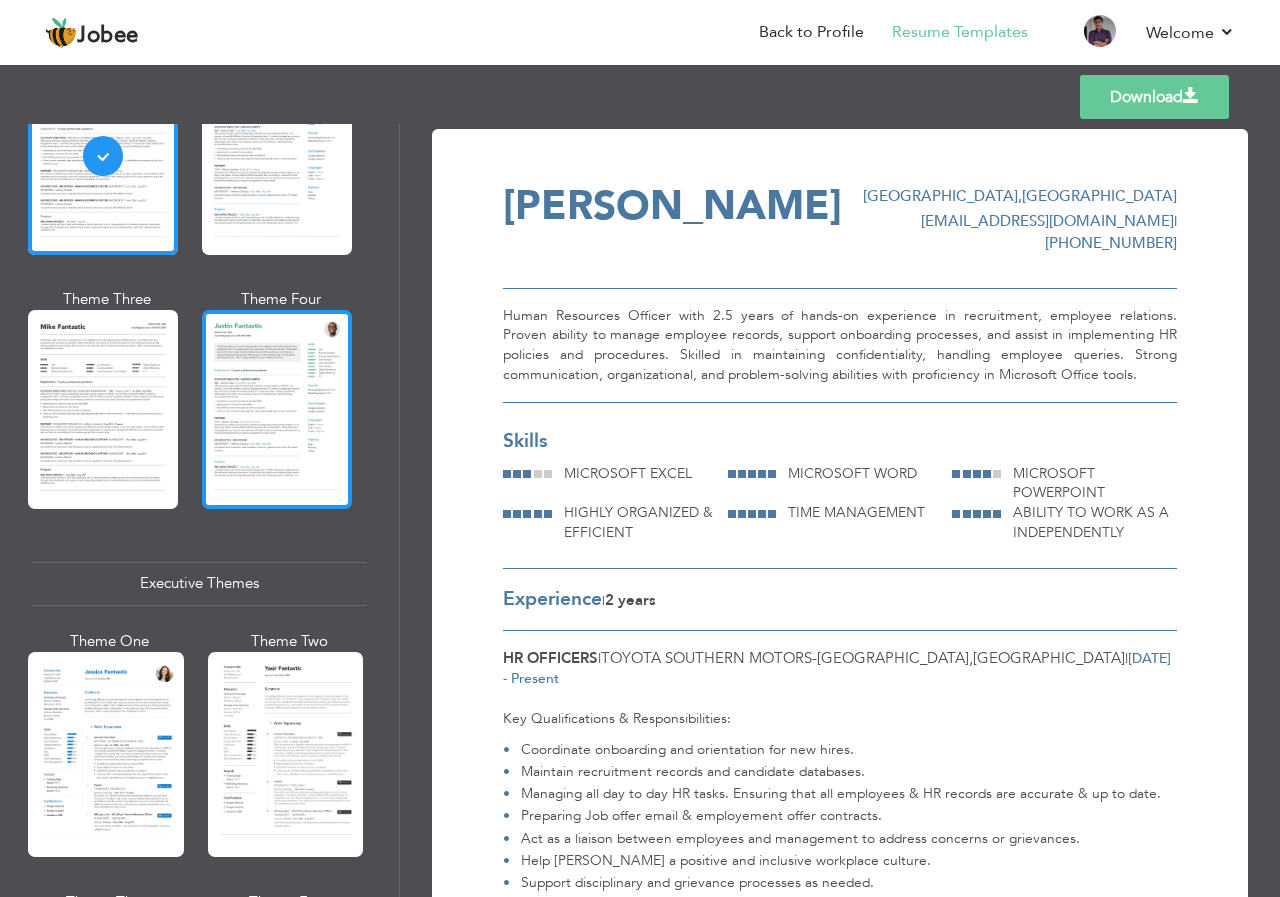 scroll, scrollTop: 1100, scrollLeft: 0, axis: vertical 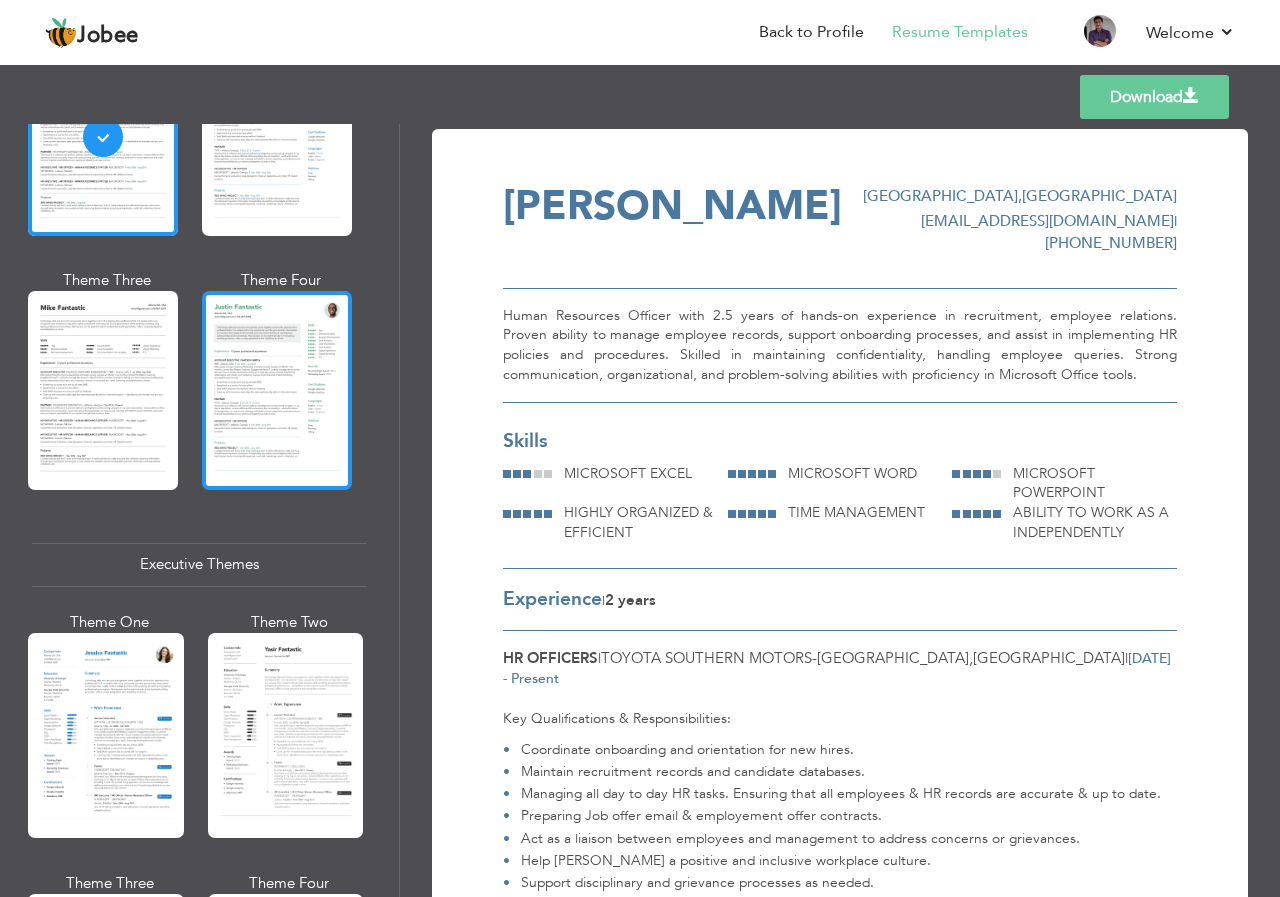 click at bounding box center [277, 390] 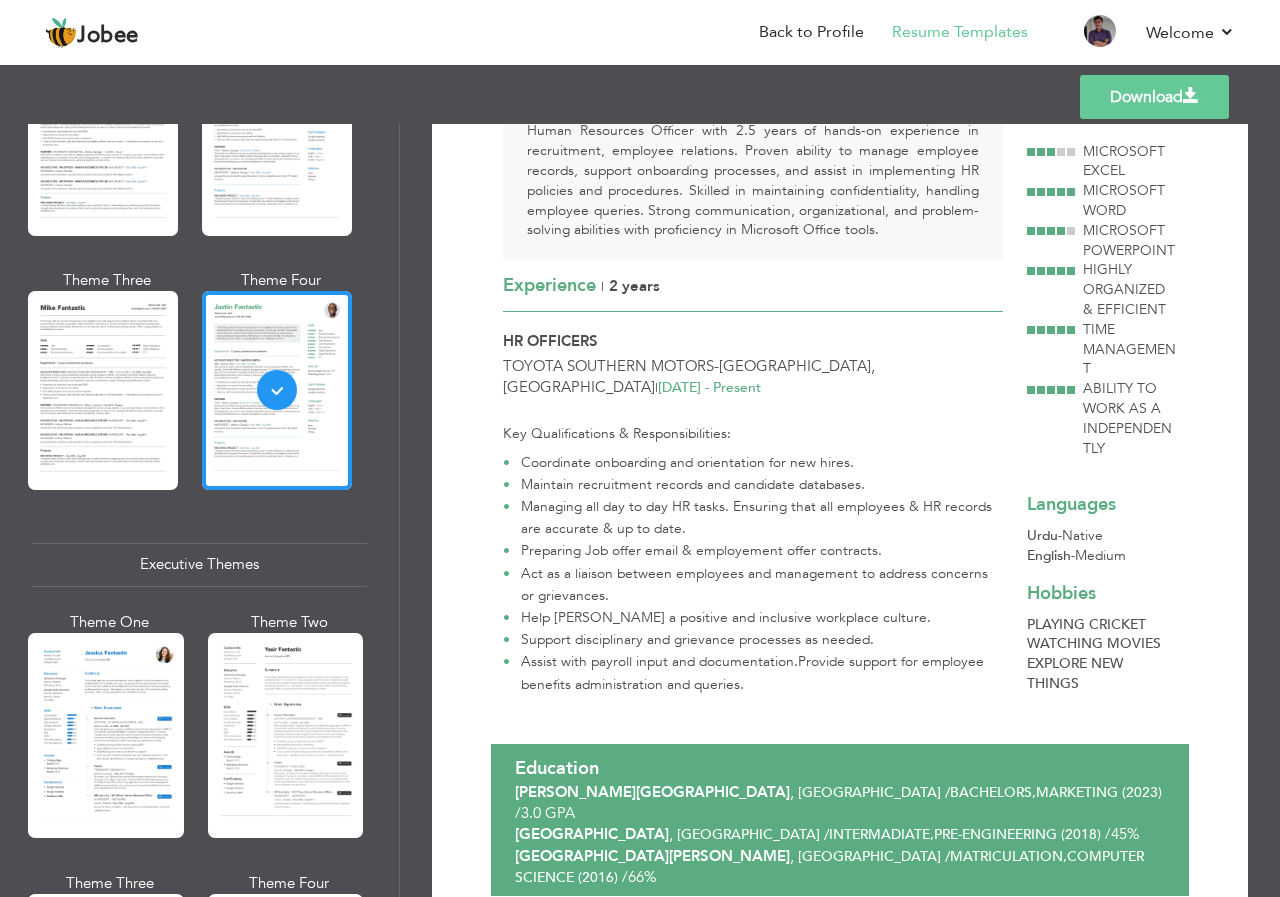 scroll, scrollTop: 295, scrollLeft: 0, axis: vertical 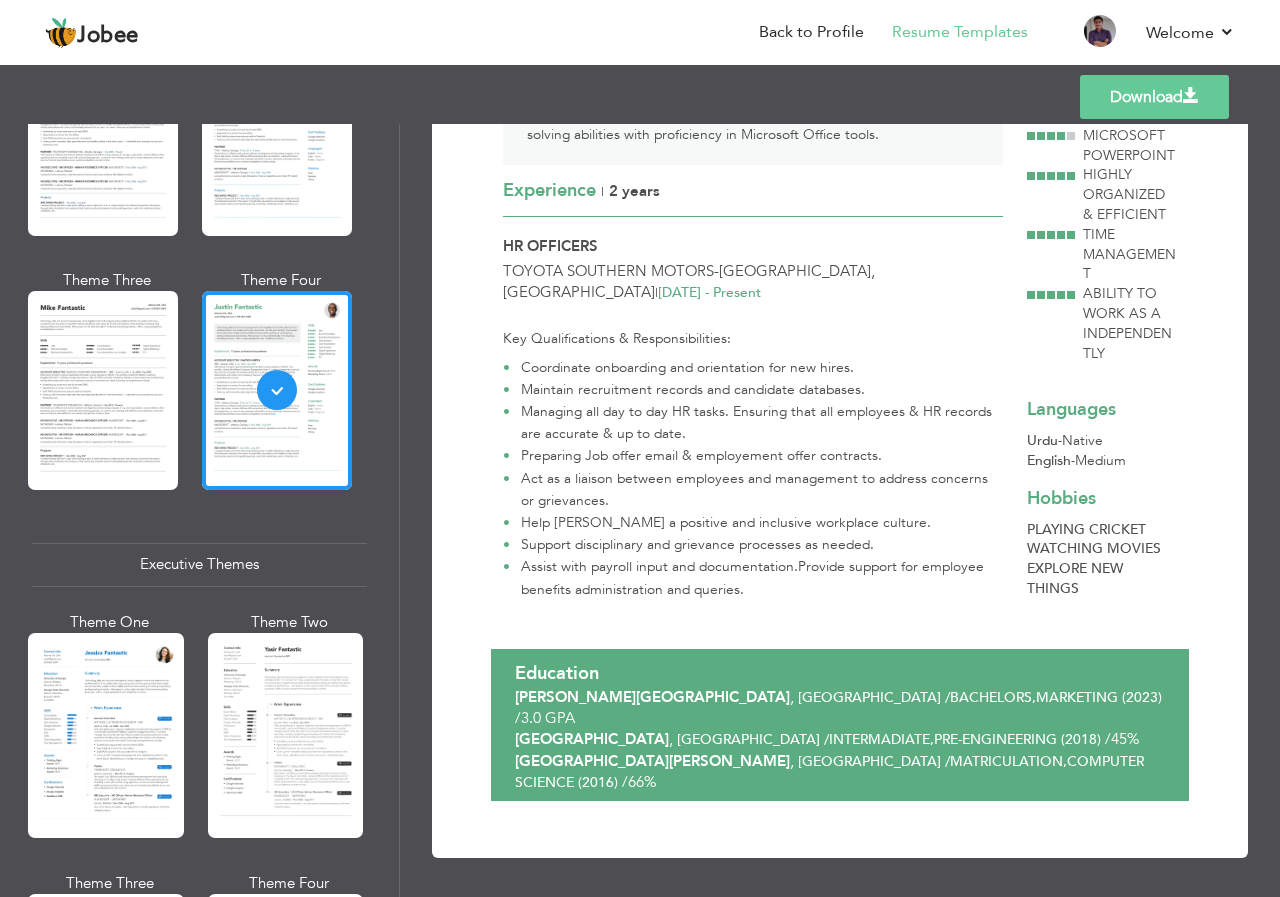 drag, startPoint x: 110, startPoint y: 668, endPoint x: 125, endPoint y: 671, distance: 15.297058 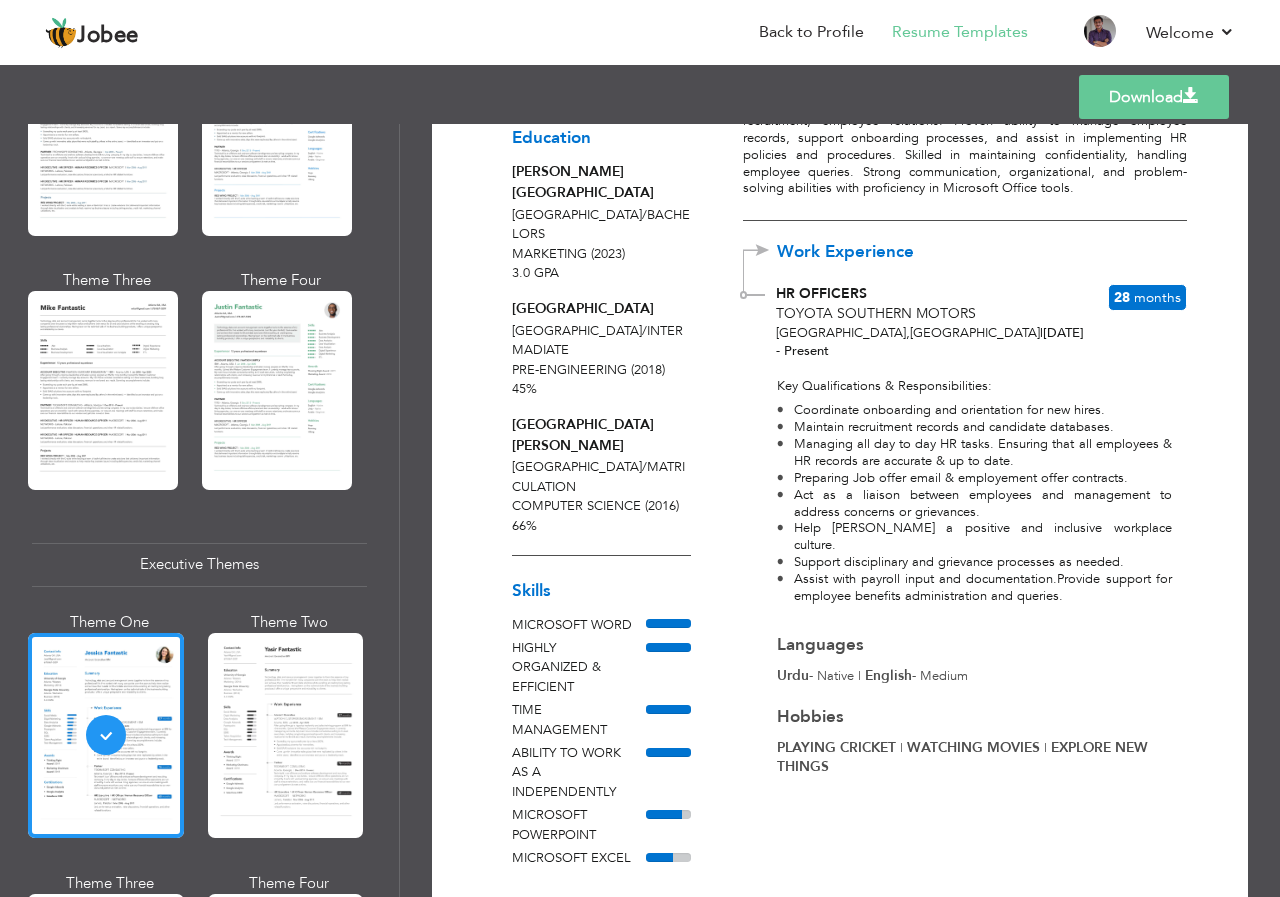 scroll, scrollTop: 264, scrollLeft: 0, axis: vertical 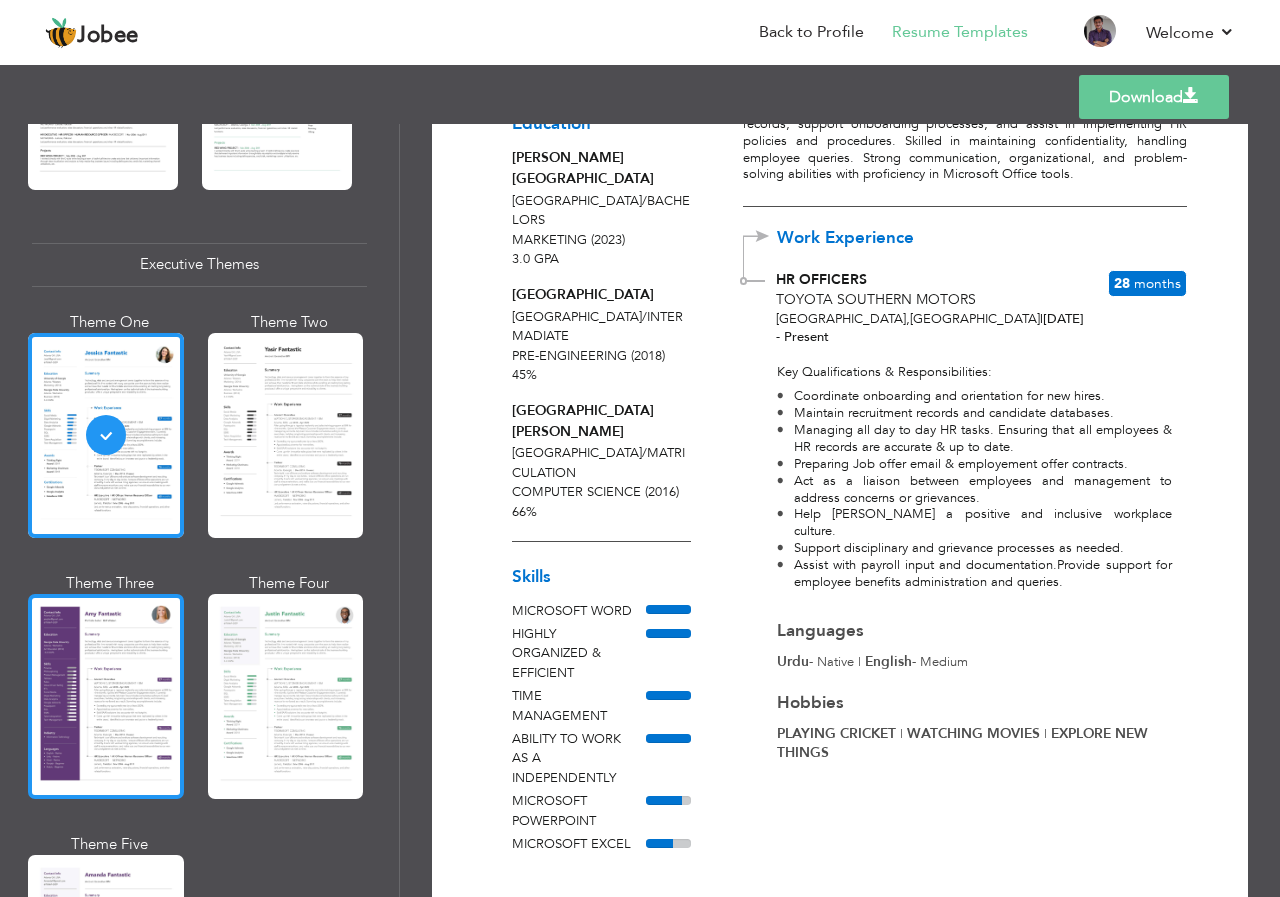 click at bounding box center (106, 696) 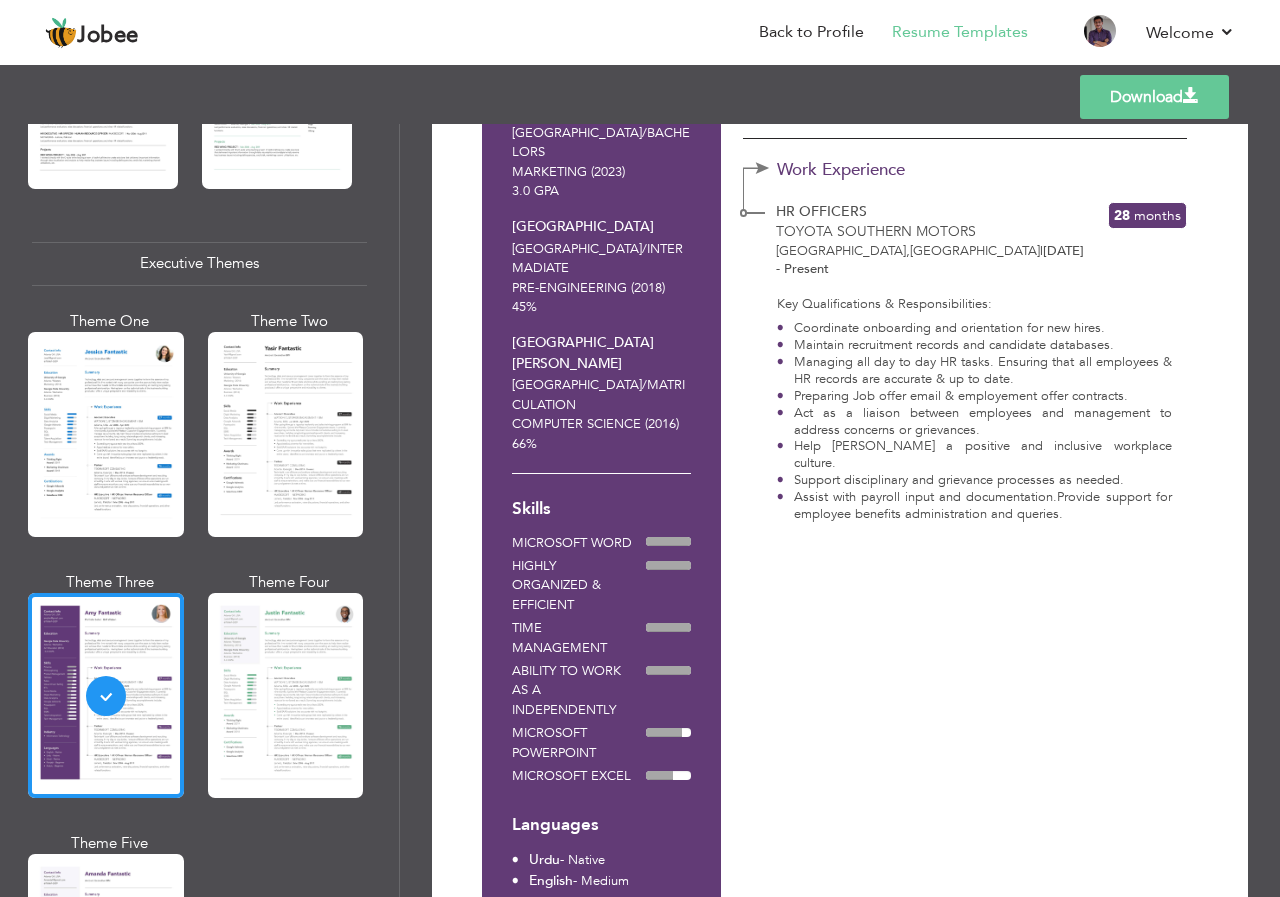 scroll, scrollTop: 0, scrollLeft: 0, axis: both 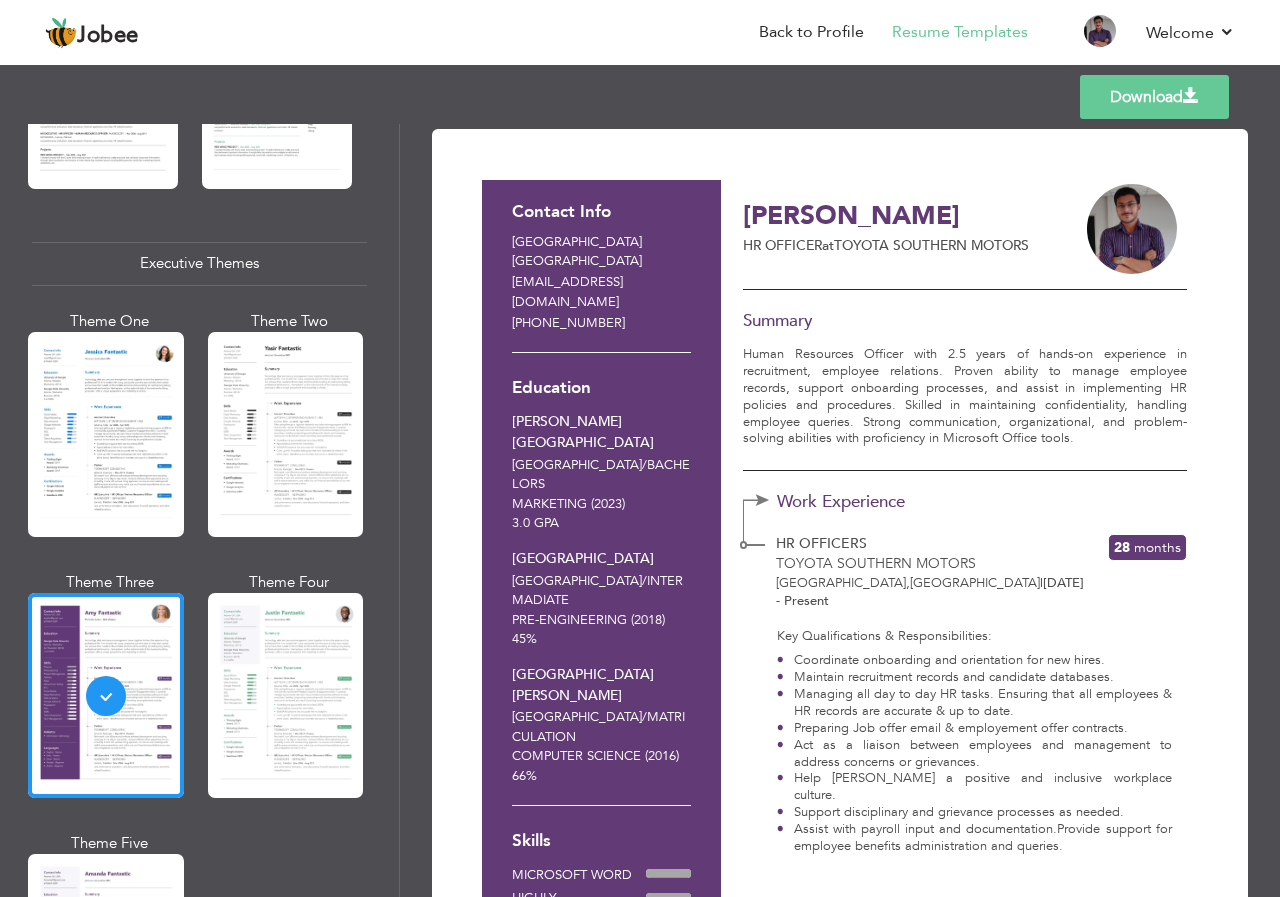 click at bounding box center [286, 695] 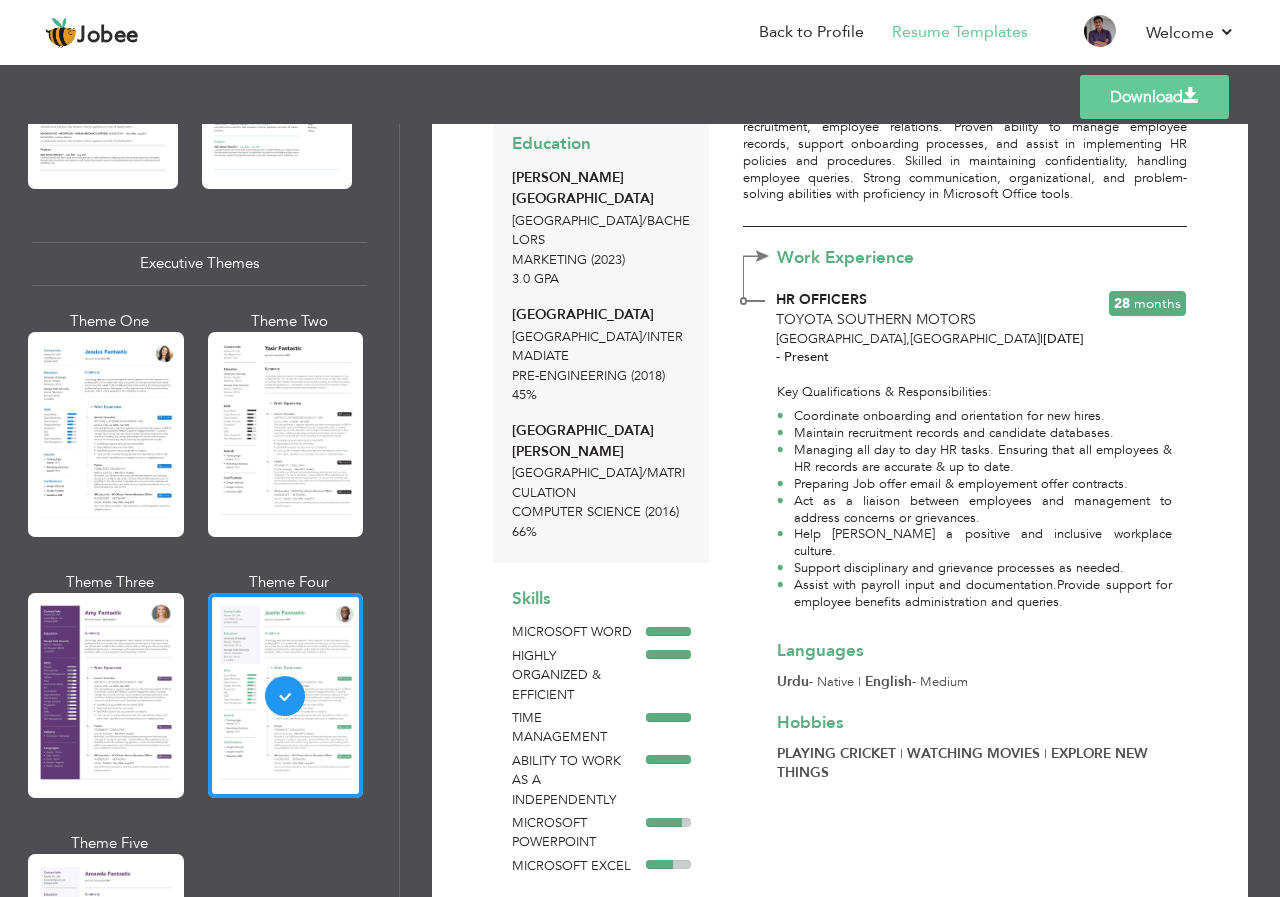 scroll, scrollTop: 265, scrollLeft: 0, axis: vertical 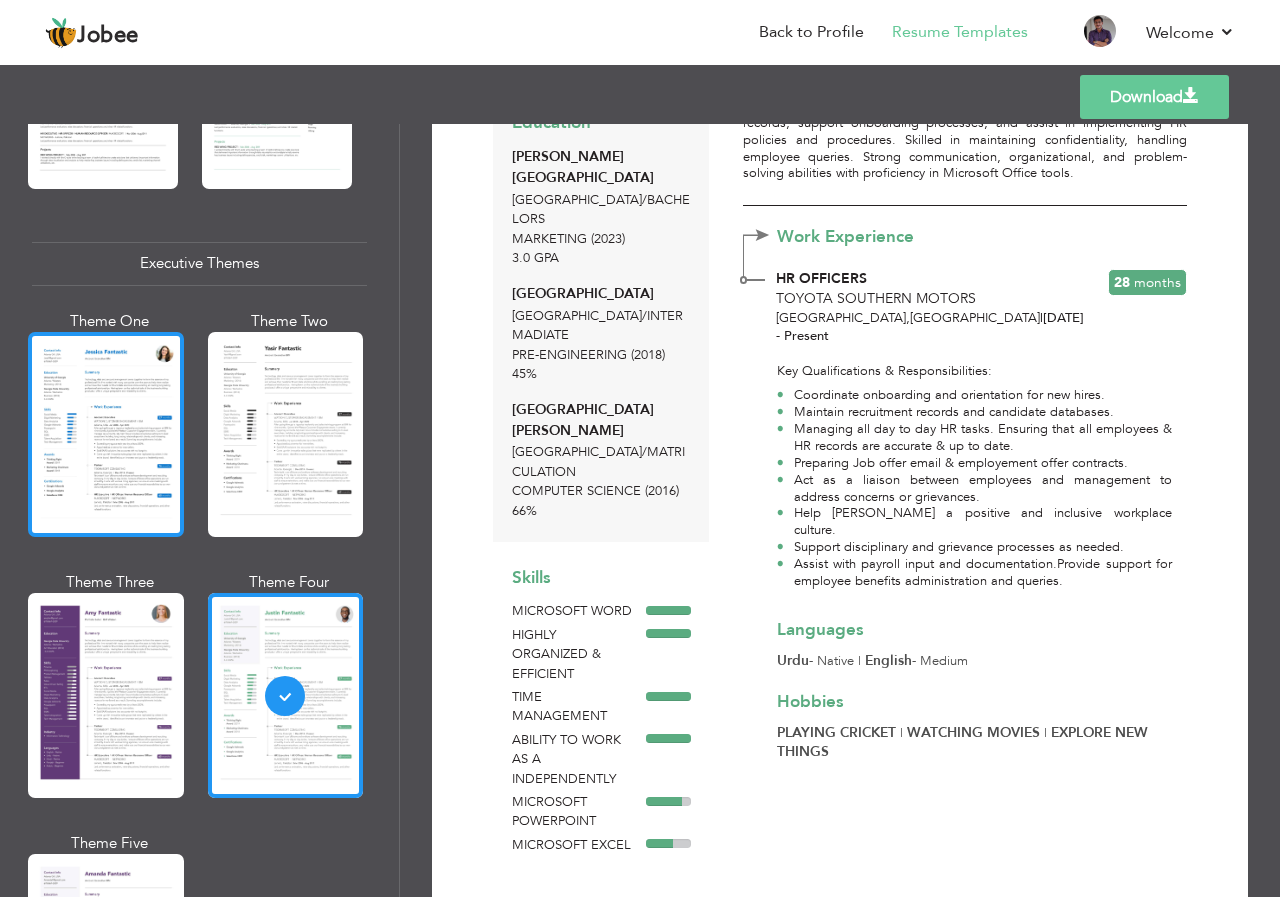 click at bounding box center (106, 434) 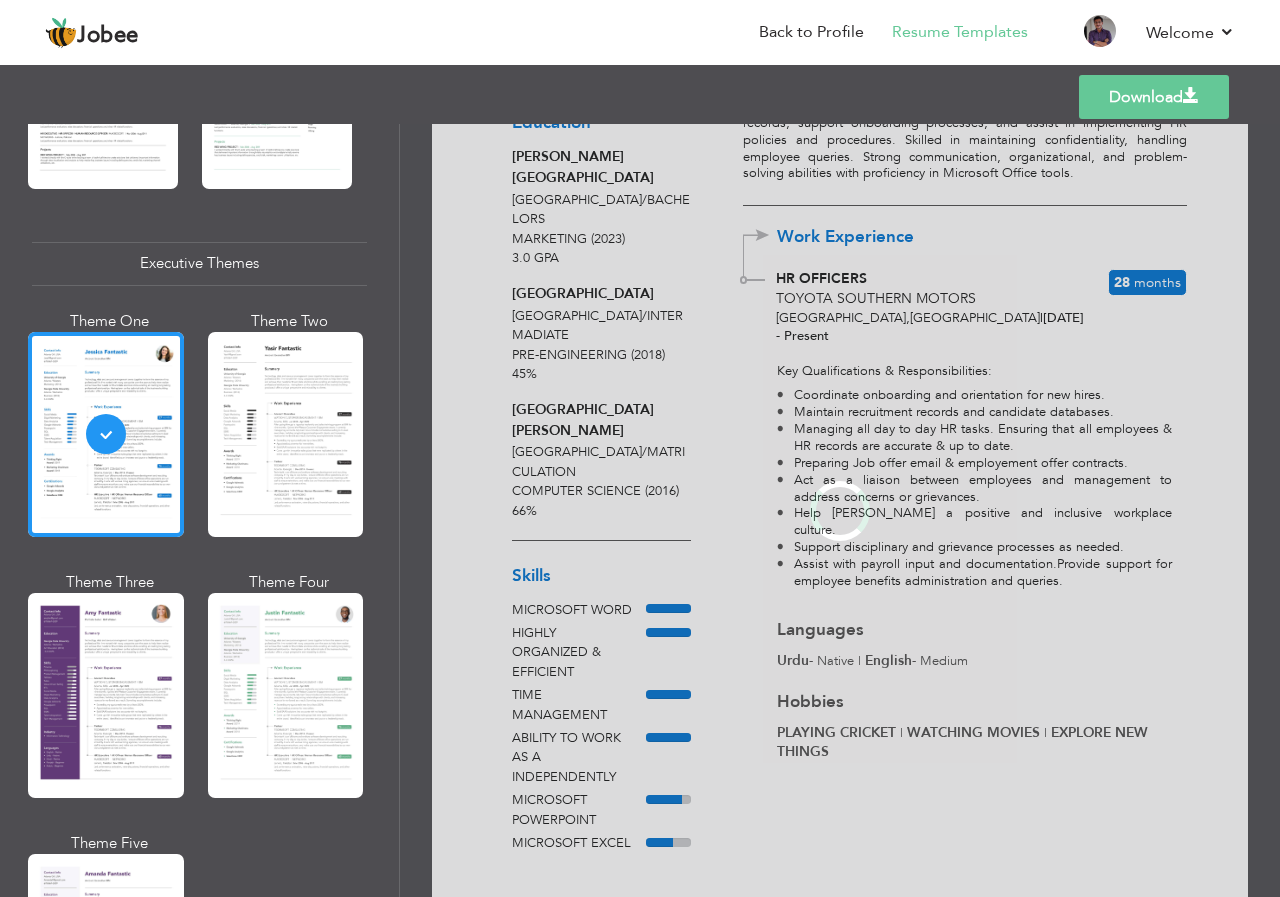 scroll, scrollTop: 0, scrollLeft: 0, axis: both 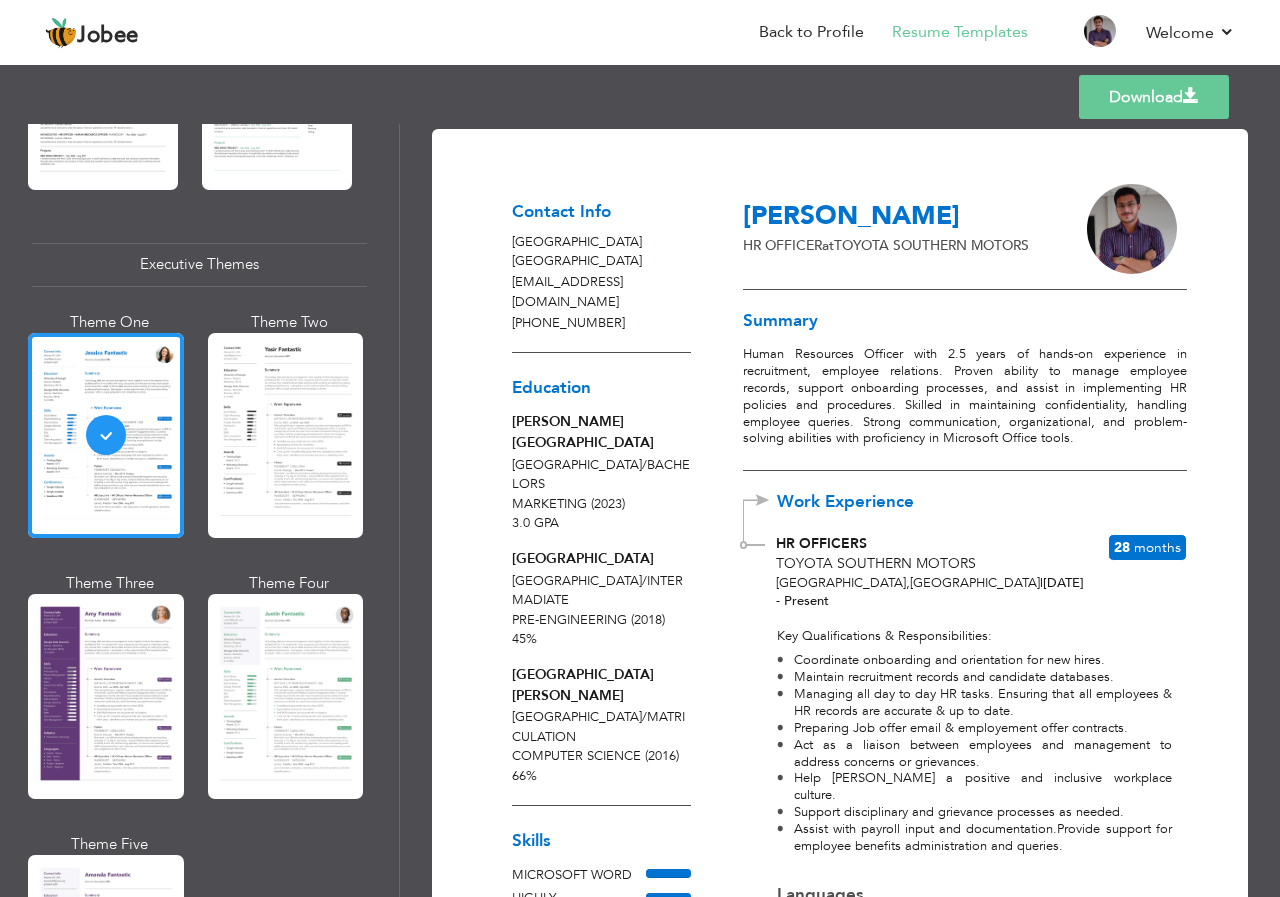 click on "Download" at bounding box center [1154, 97] 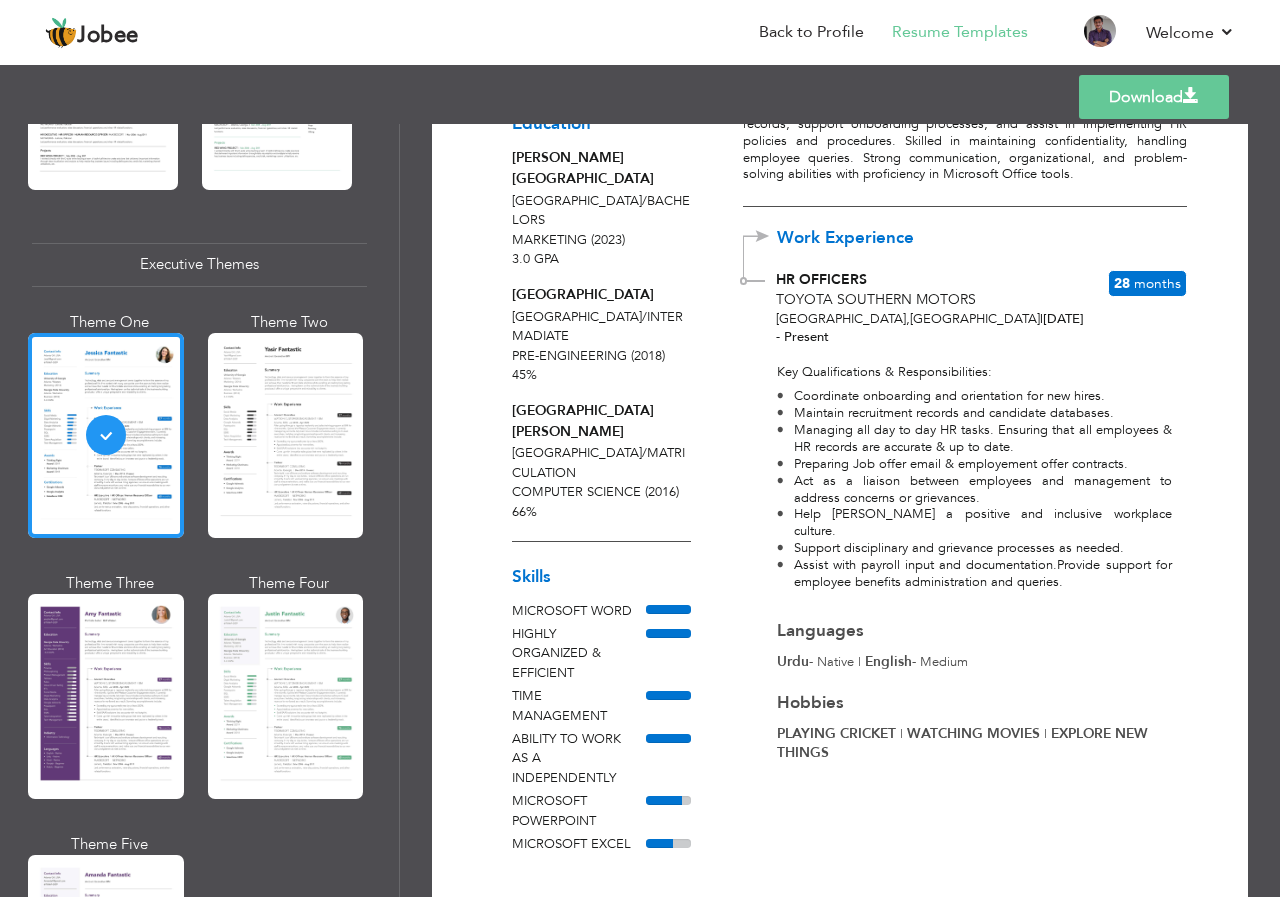 scroll, scrollTop: 164, scrollLeft: 0, axis: vertical 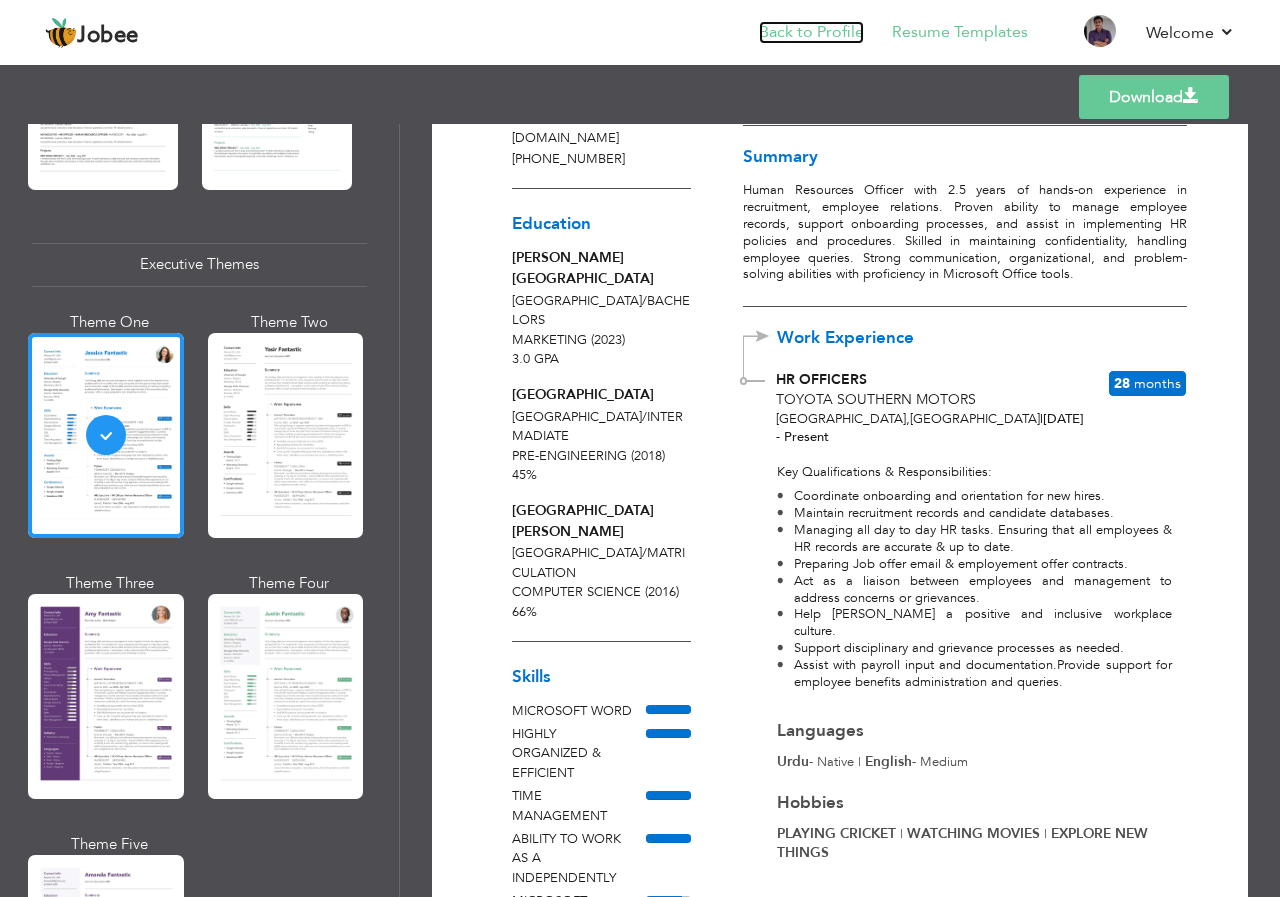 click on "Back to Profile" at bounding box center (811, 32) 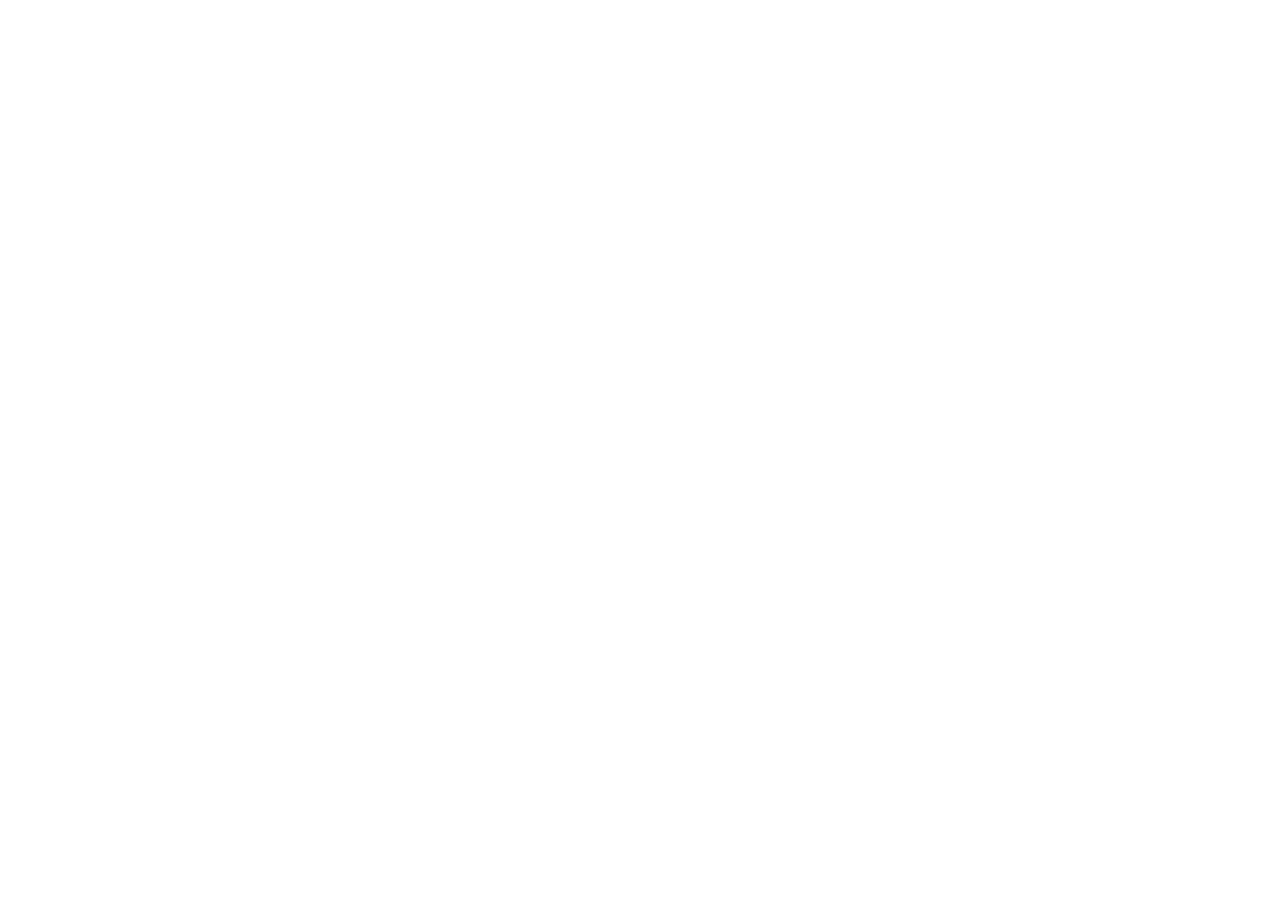 scroll, scrollTop: 0, scrollLeft: 0, axis: both 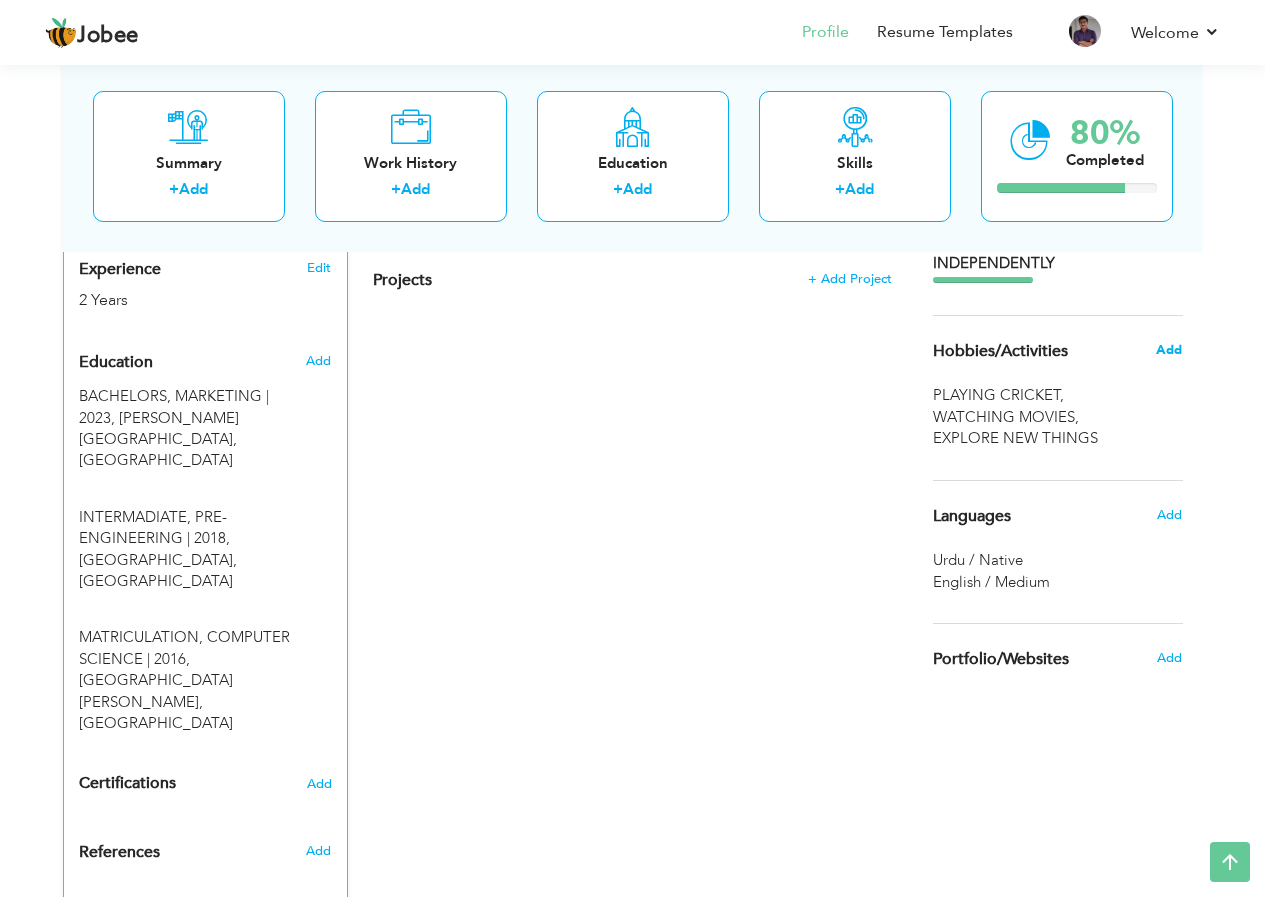 click on "Add" at bounding box center (1169, 350) 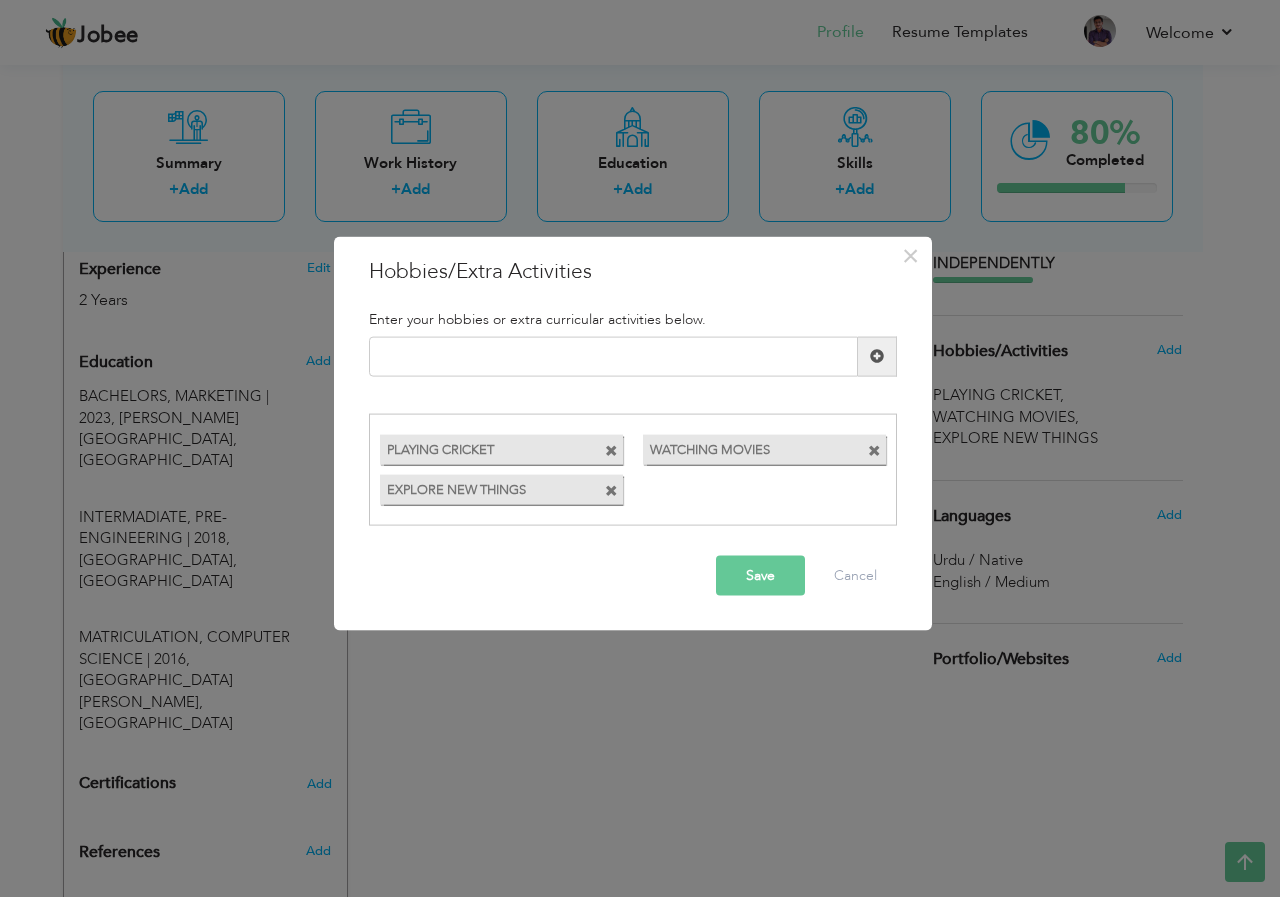 click on "EXPLORE NEW THINGS" at bounding box center [483, 487] 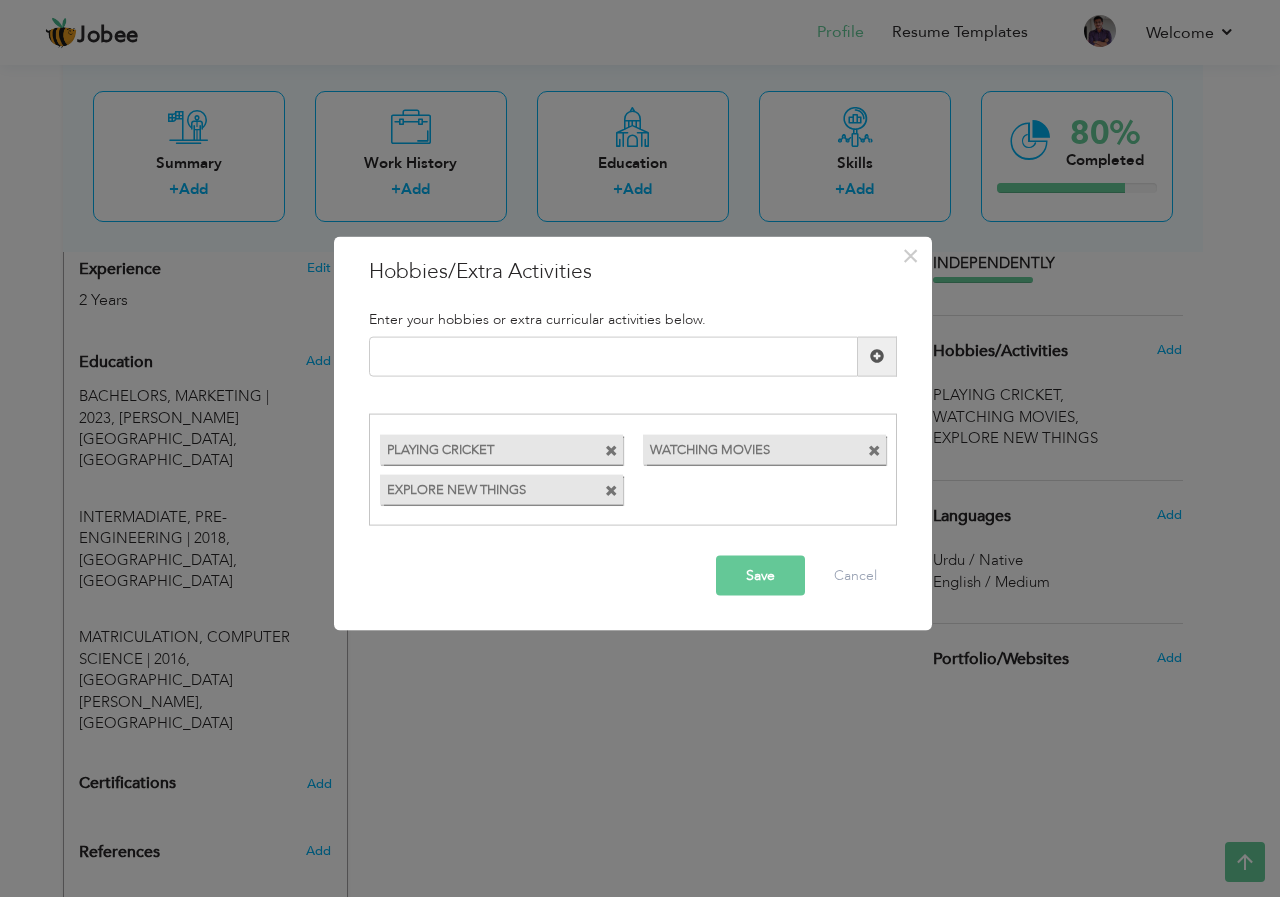 click at bounding box center [611, 491] 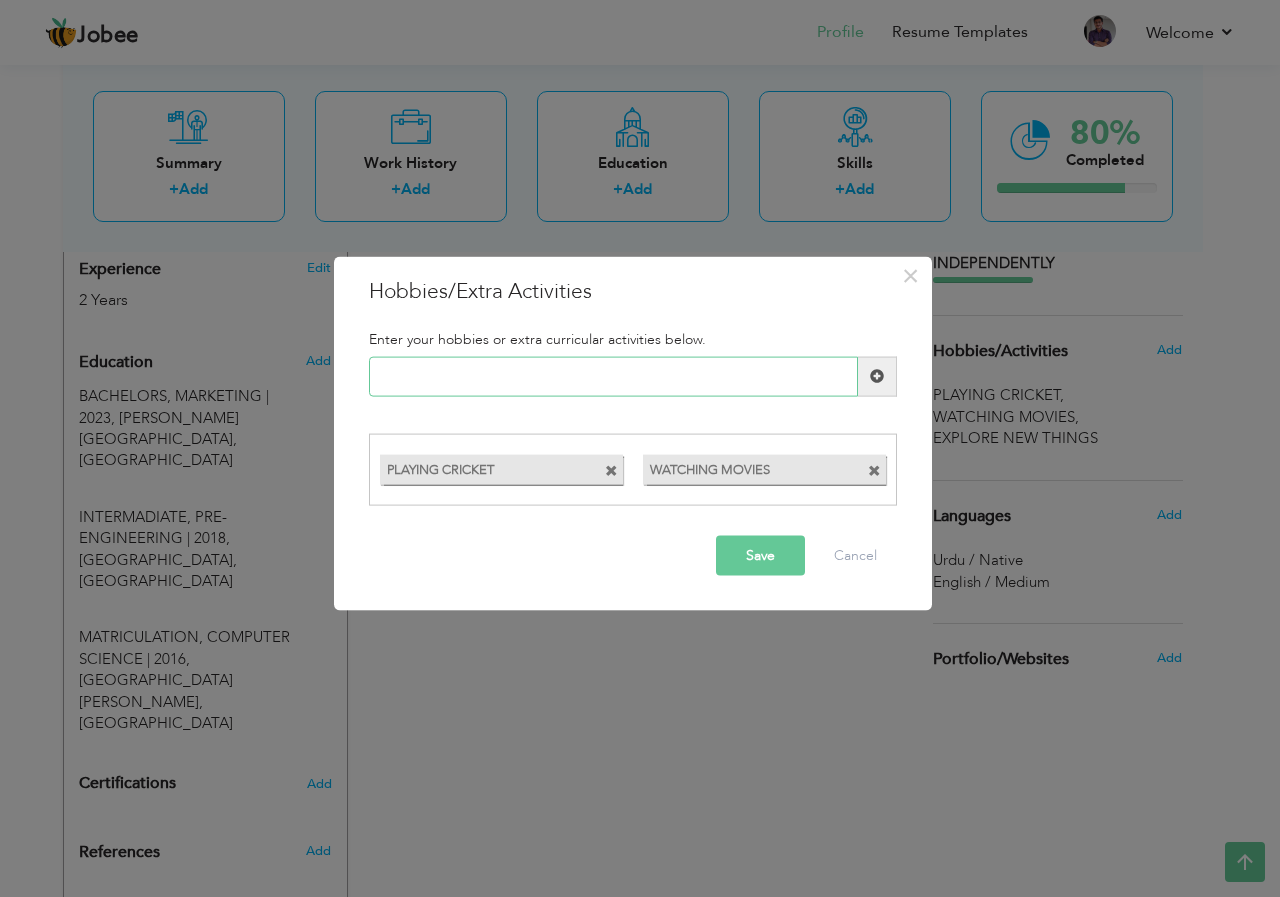 click at bounding box center (613, 376) 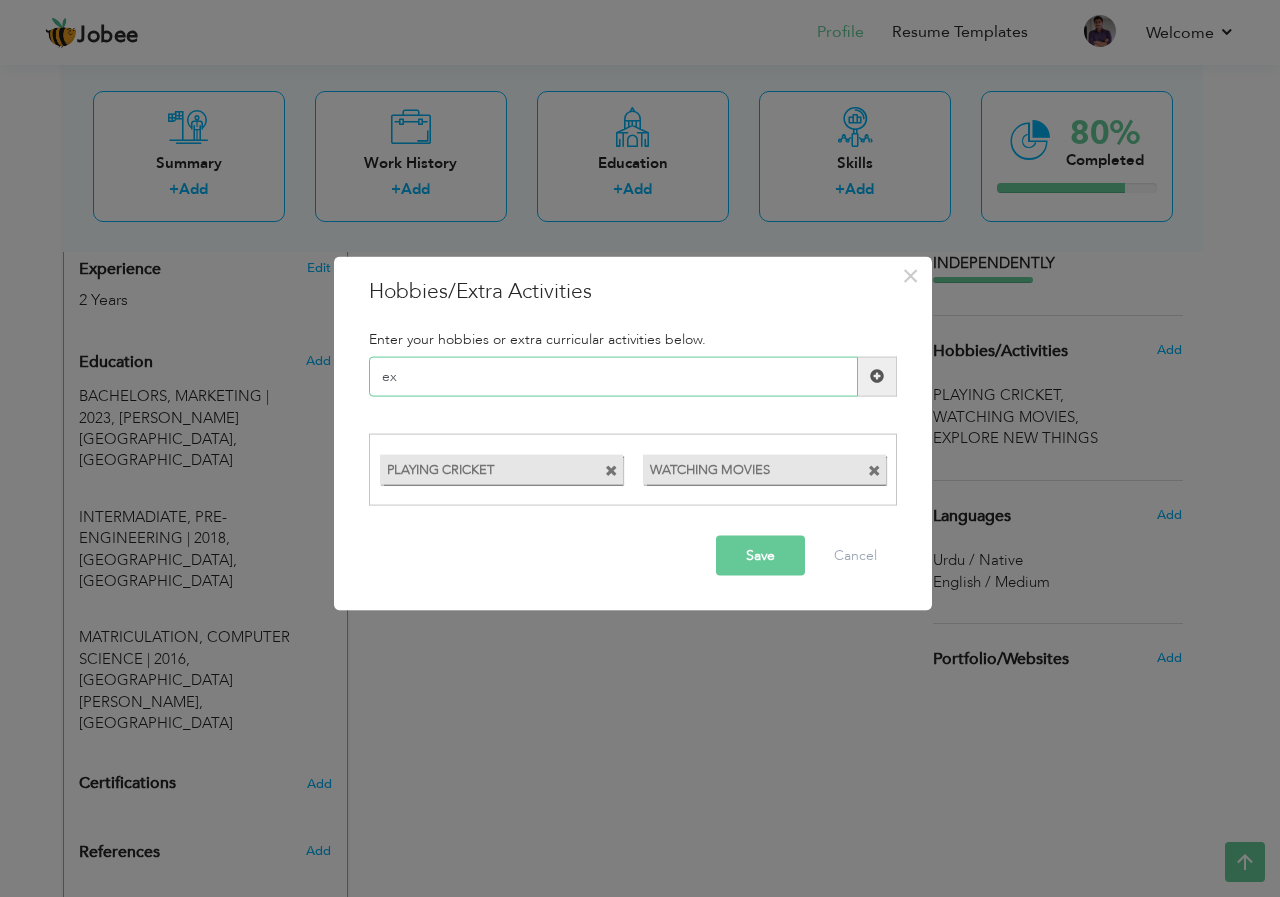 type on "e" 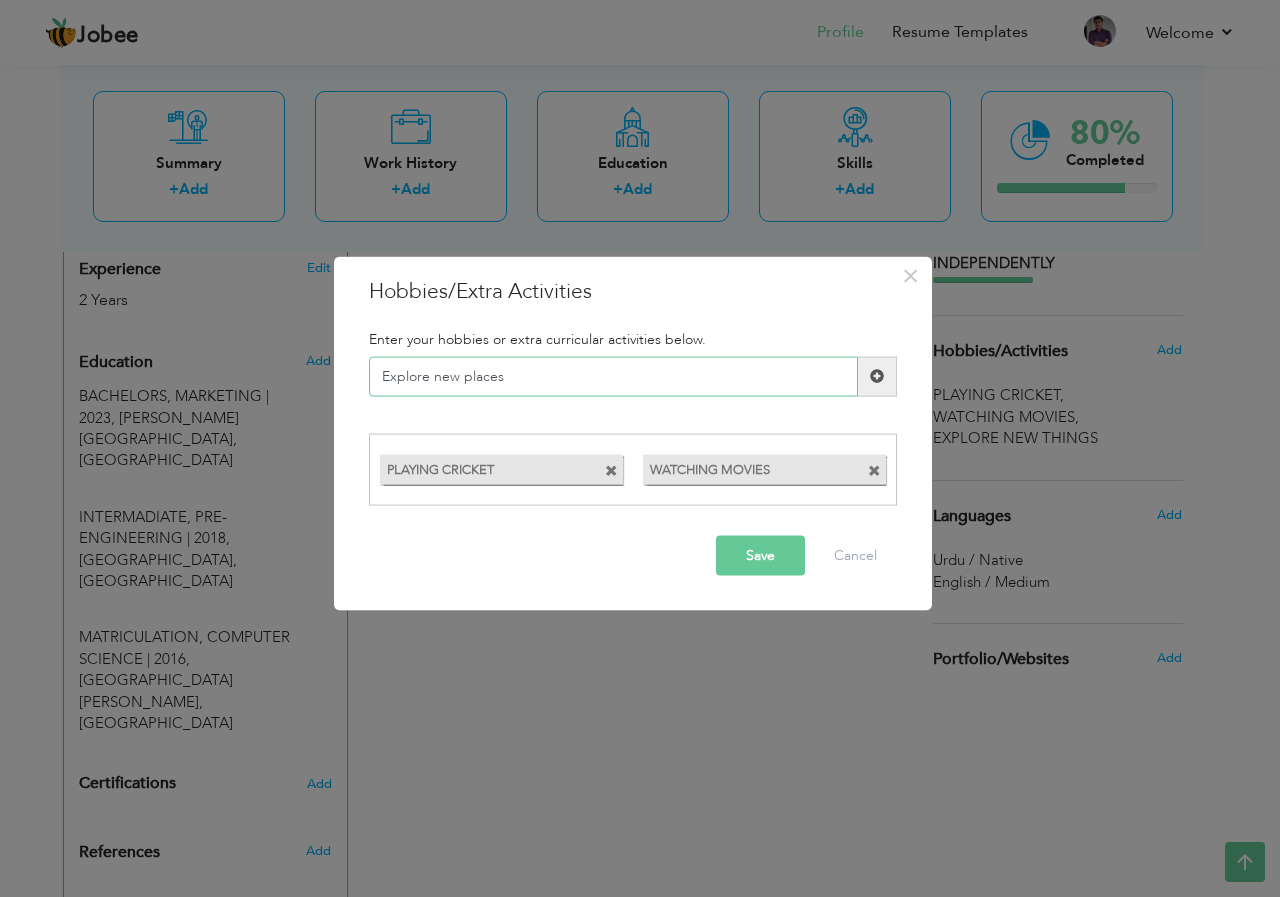 type on "Explore new places" 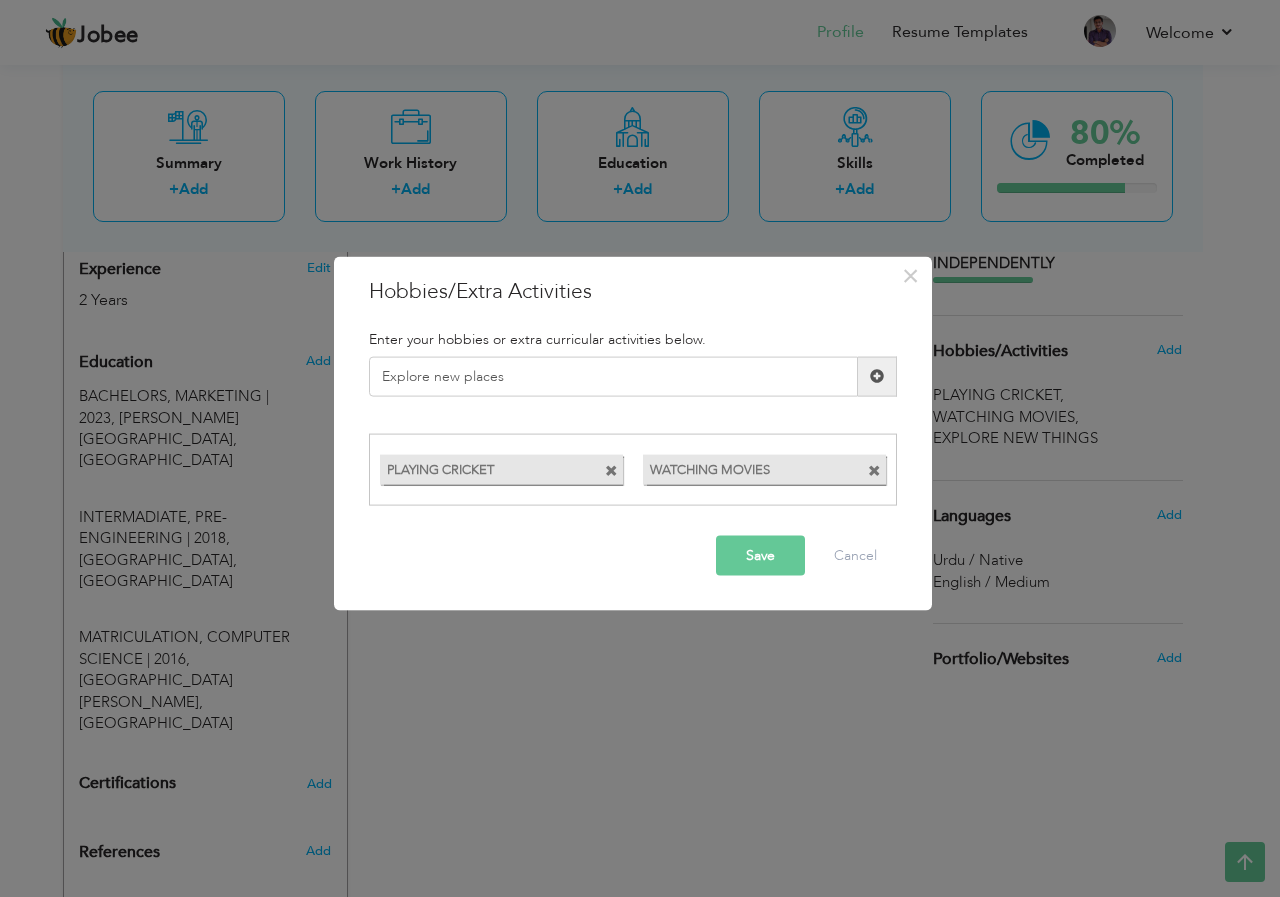 click at bounding box center [877, 376] 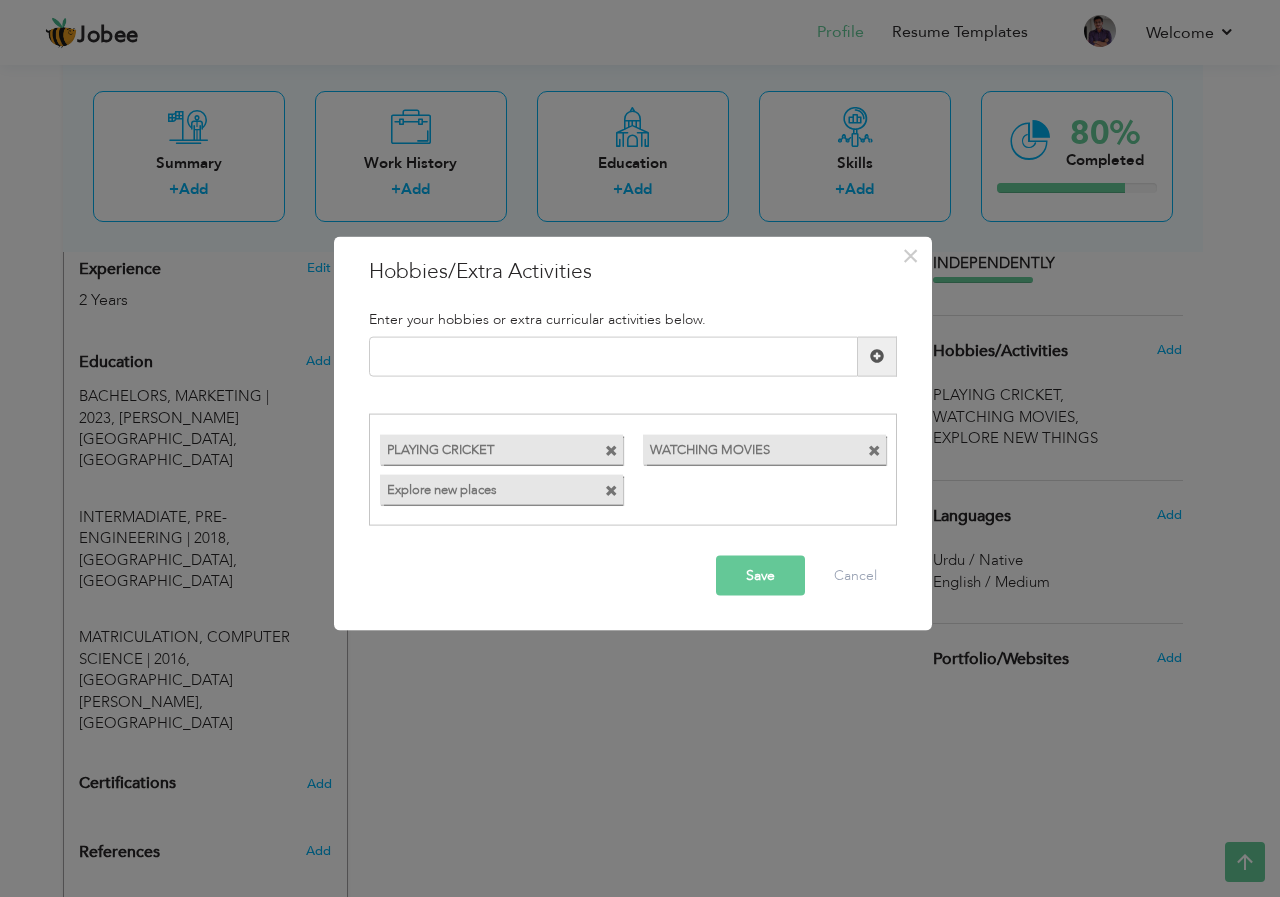 click at bounding box center [614, 445] 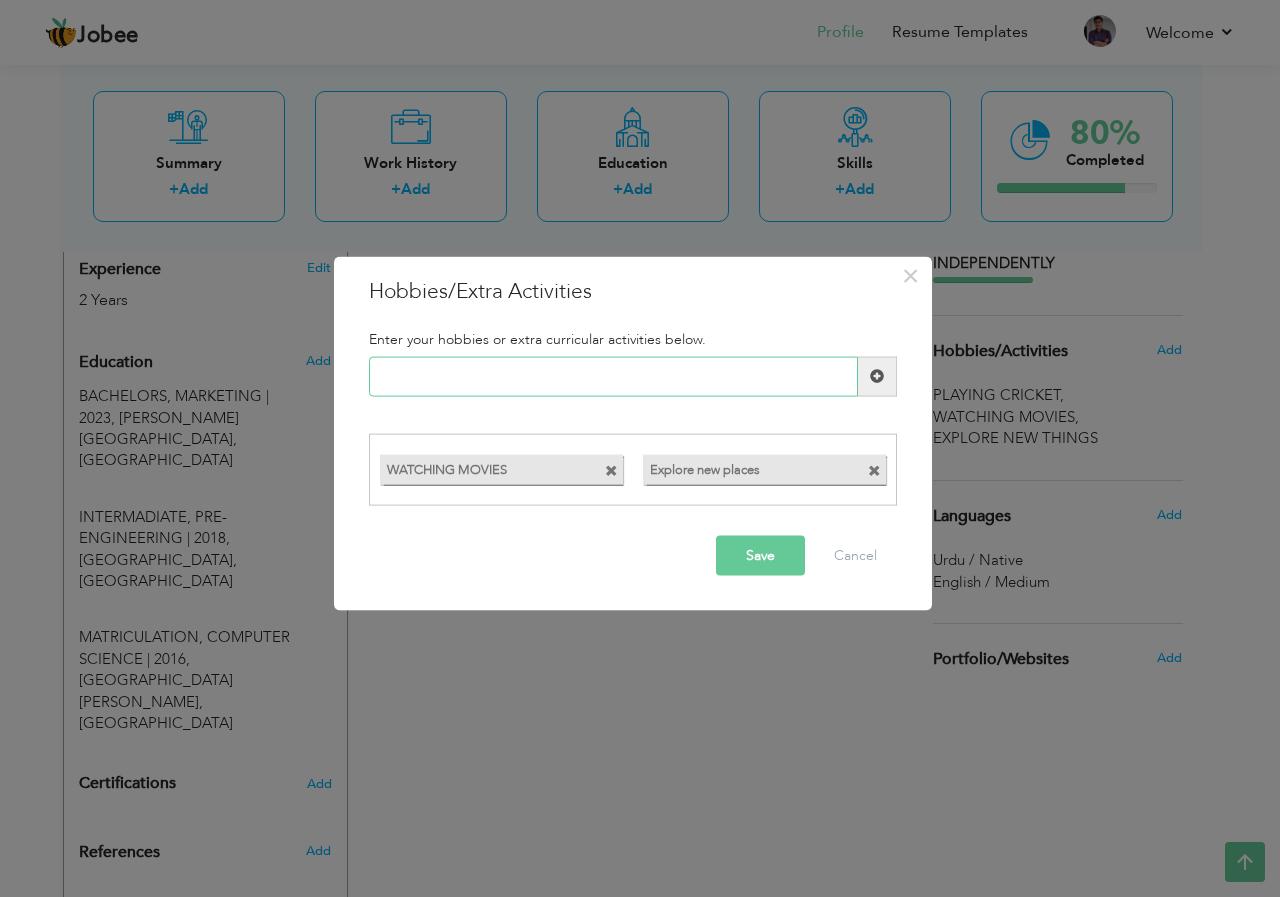 click at bounding box center (613, 376) 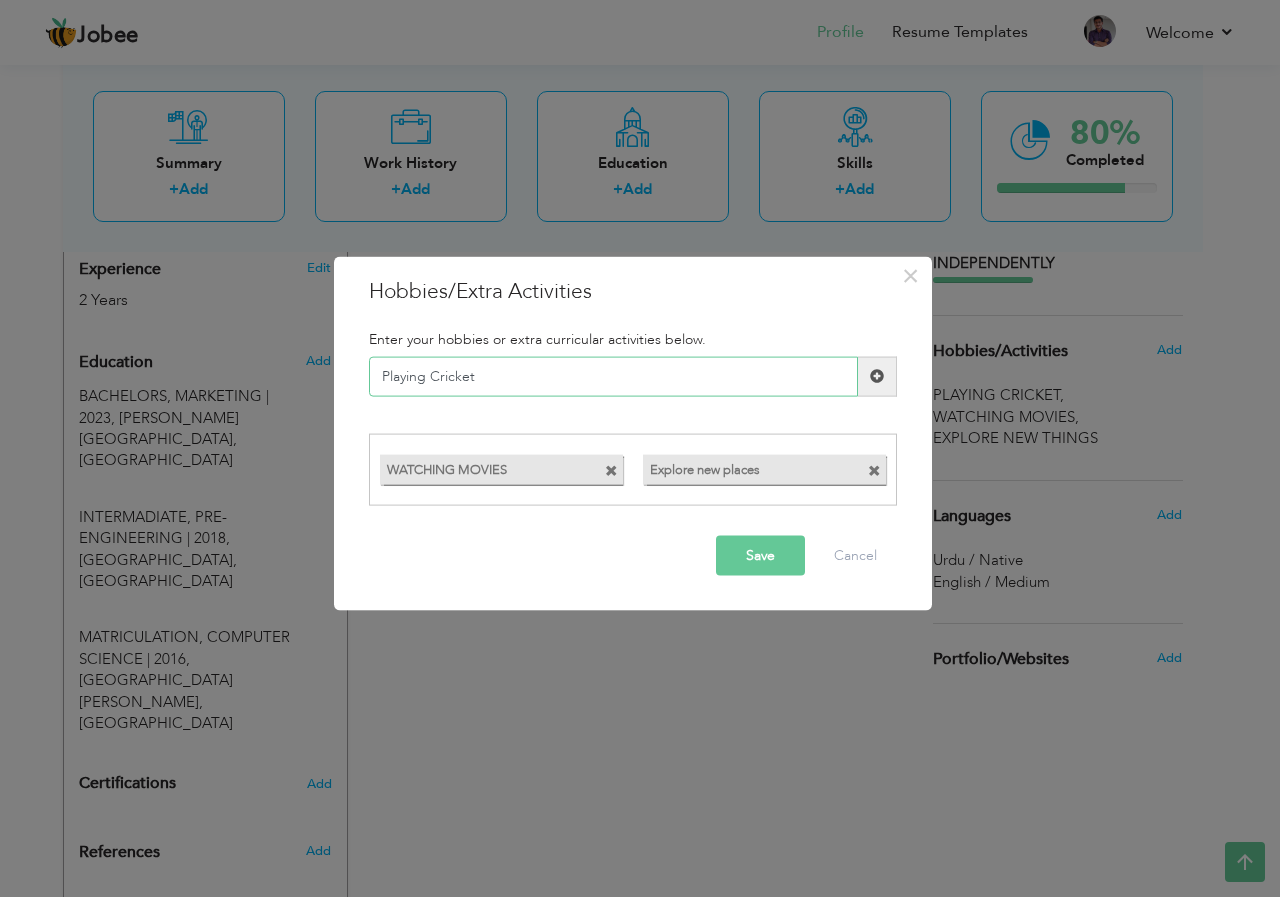 type on "Playing Cricket" 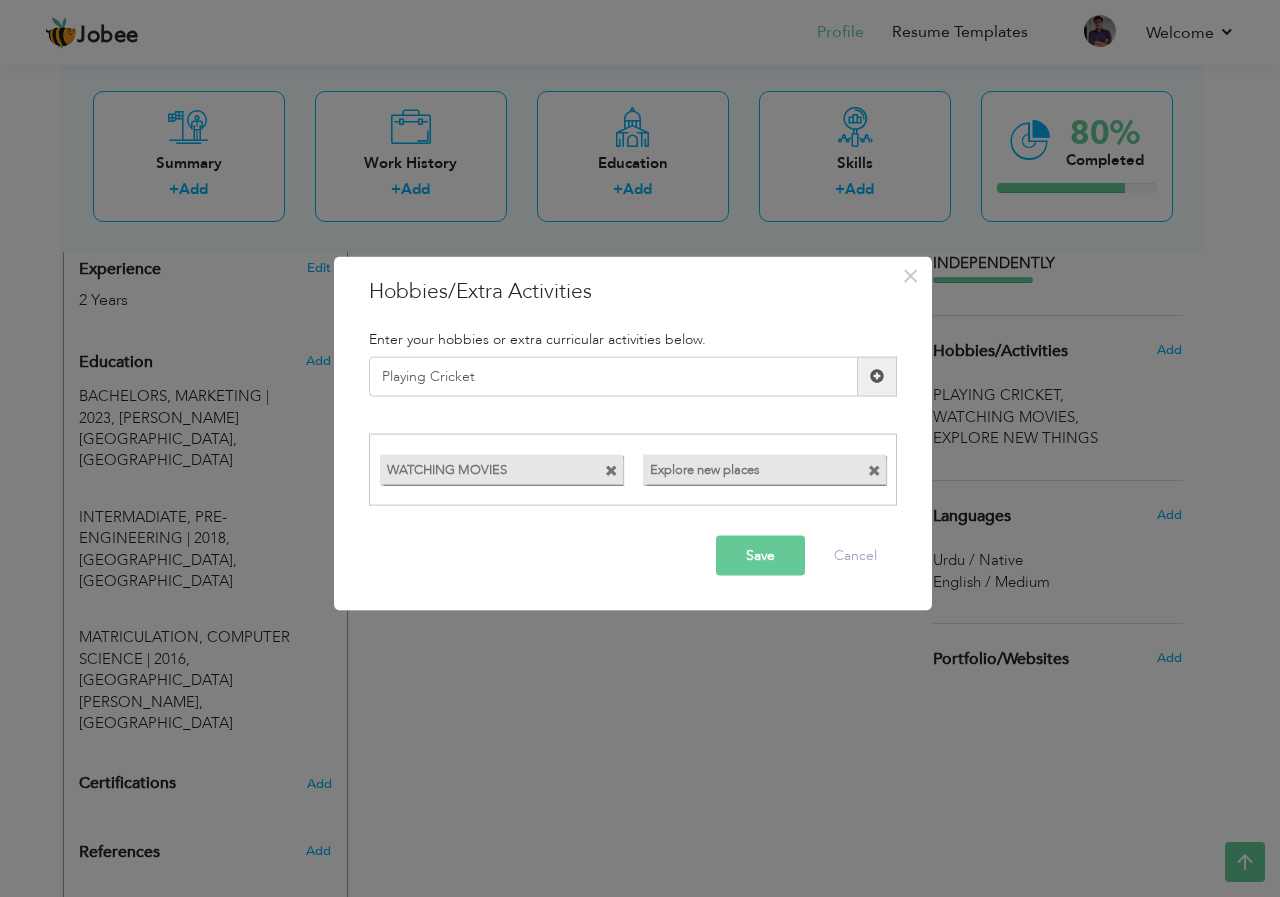 click at bounding box center (877, 376) 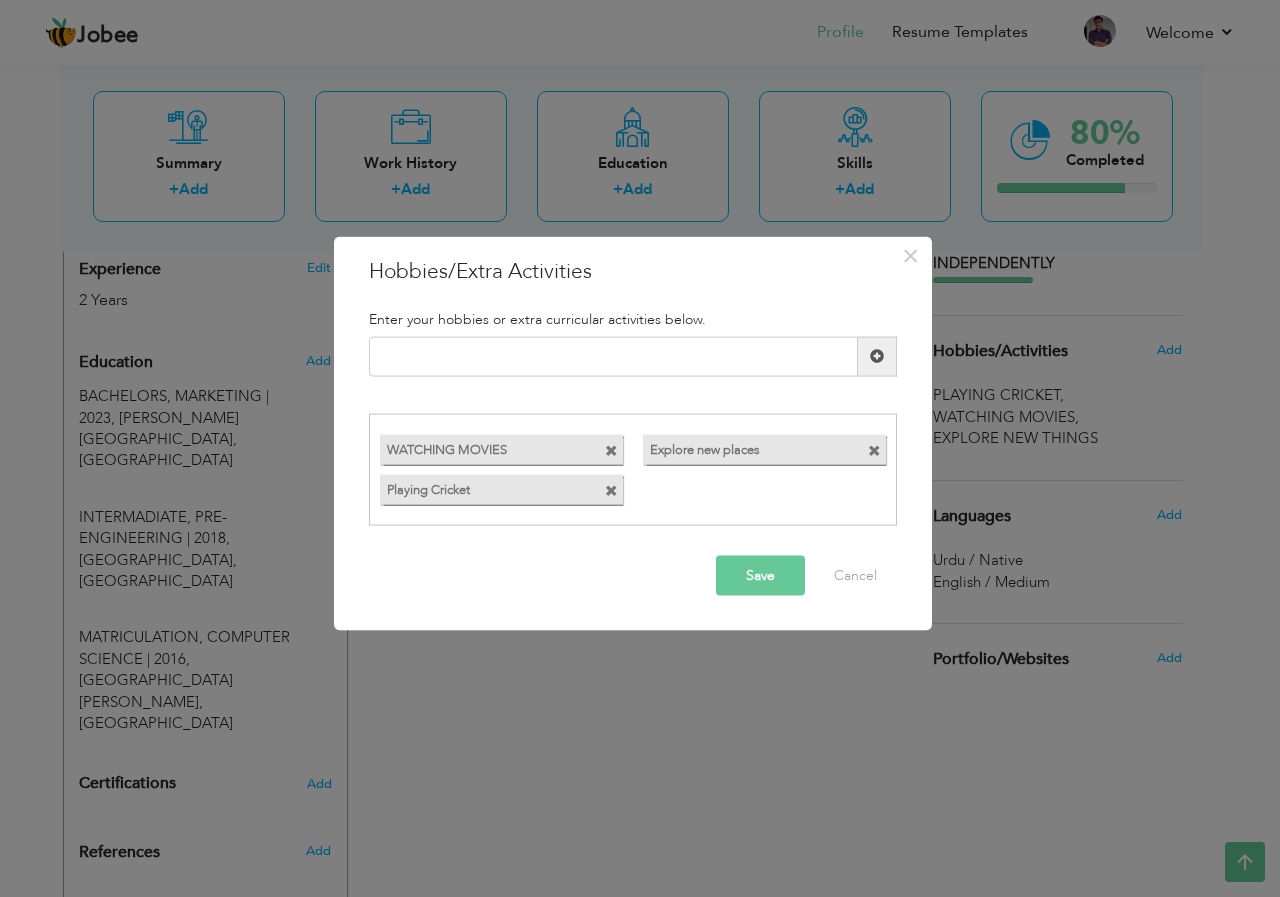 click on "WATCHING MOVIES" at bounding box center [501, 450] 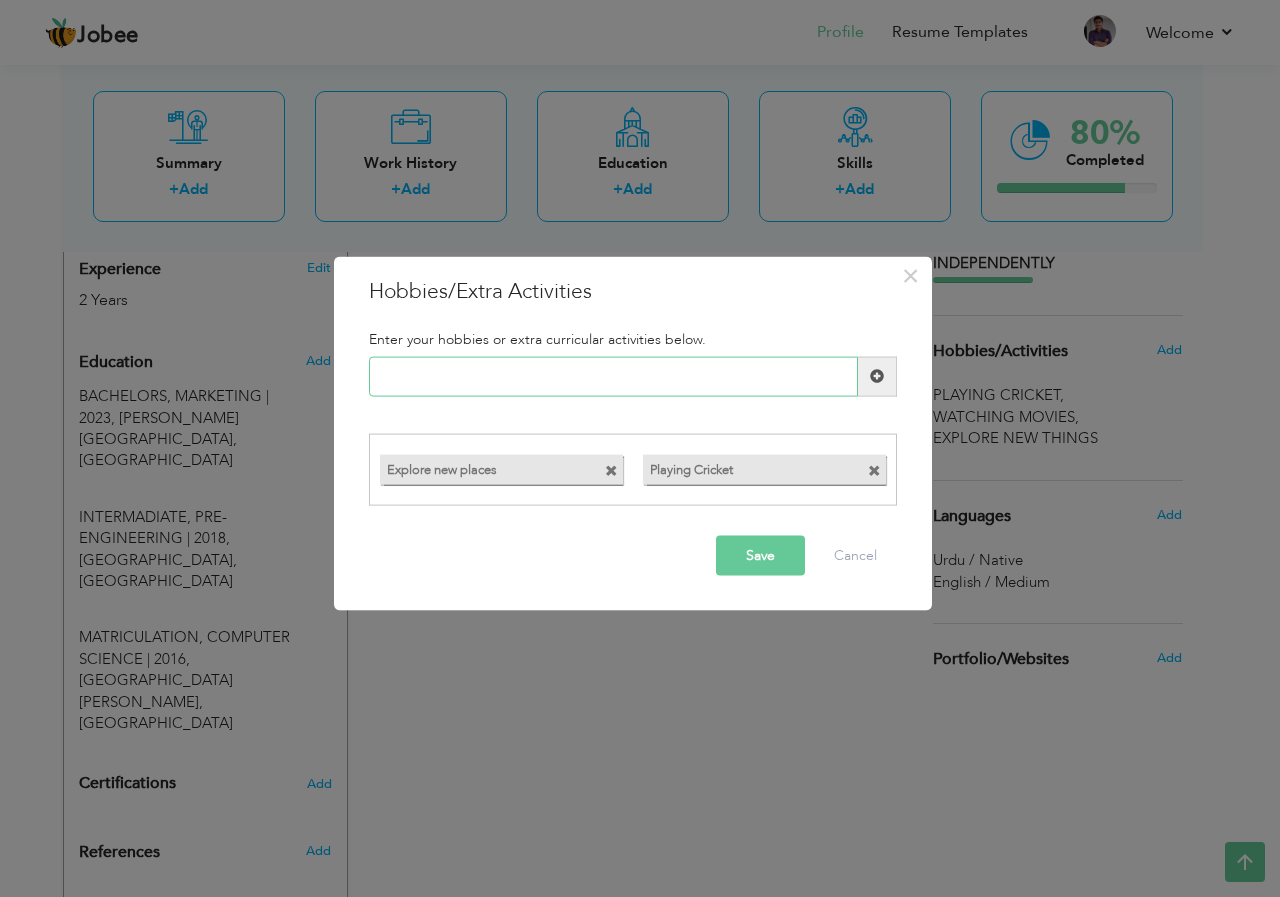 click at bounding box center [613, 376] 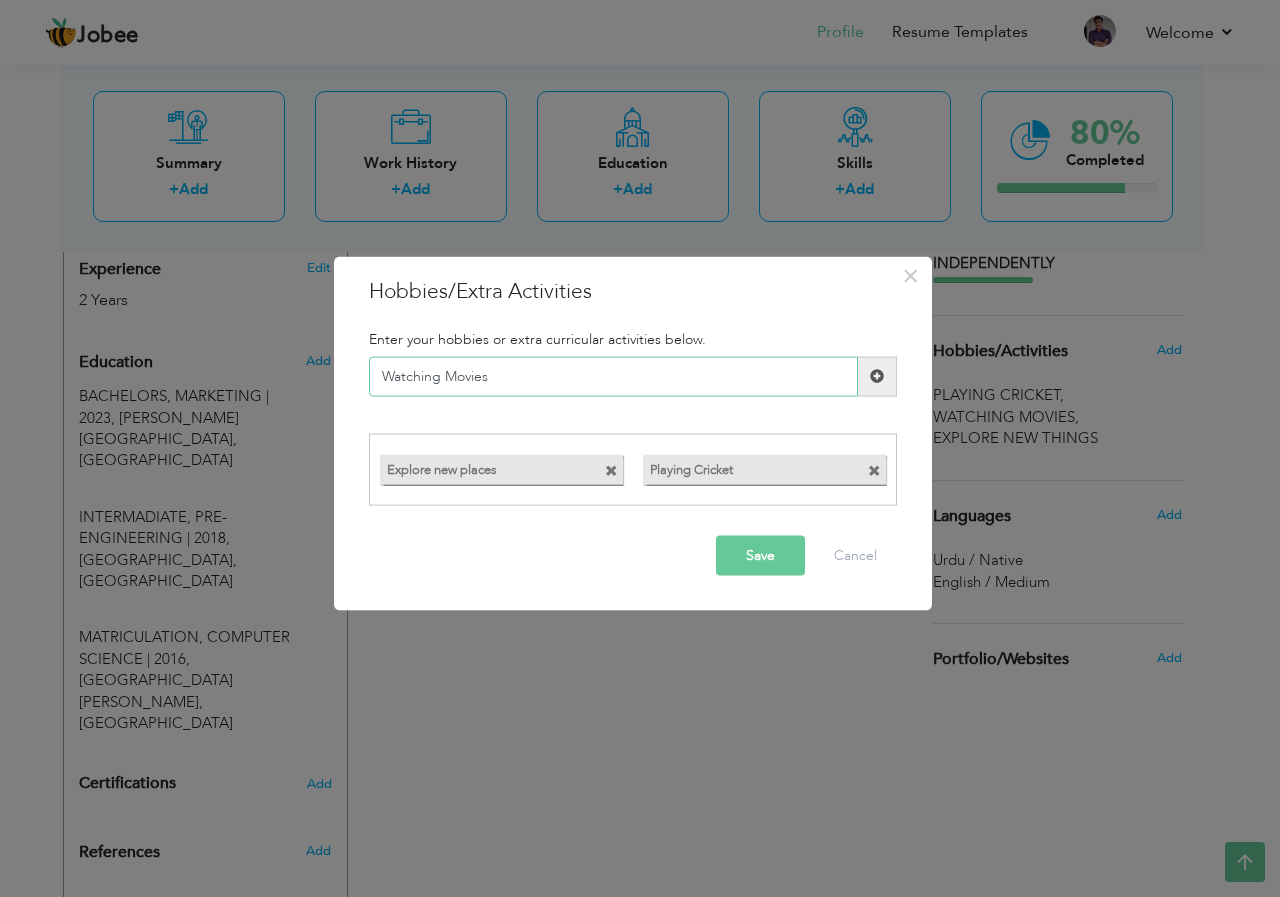 type on "Watching Movies" 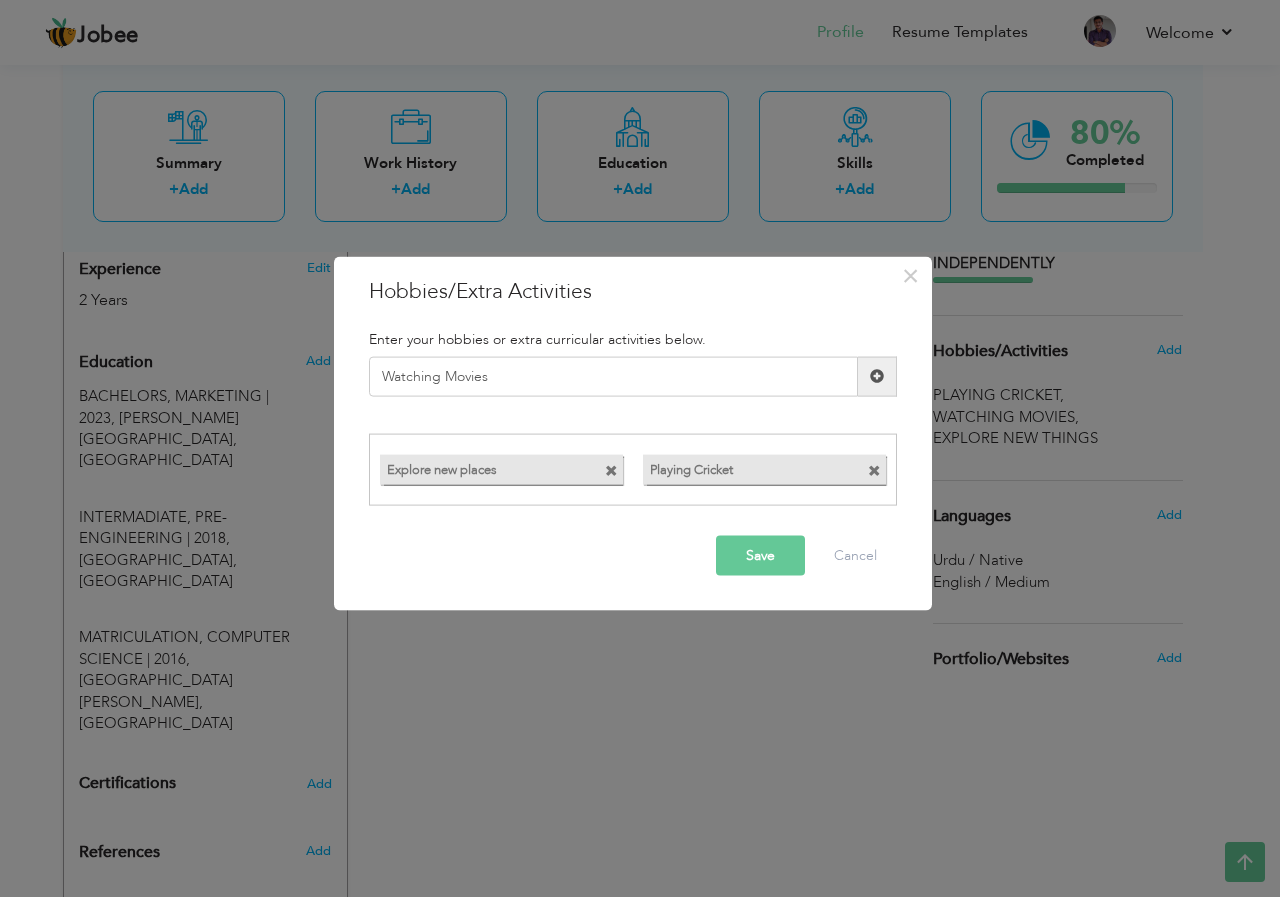 click at bounding box center [877, 376] 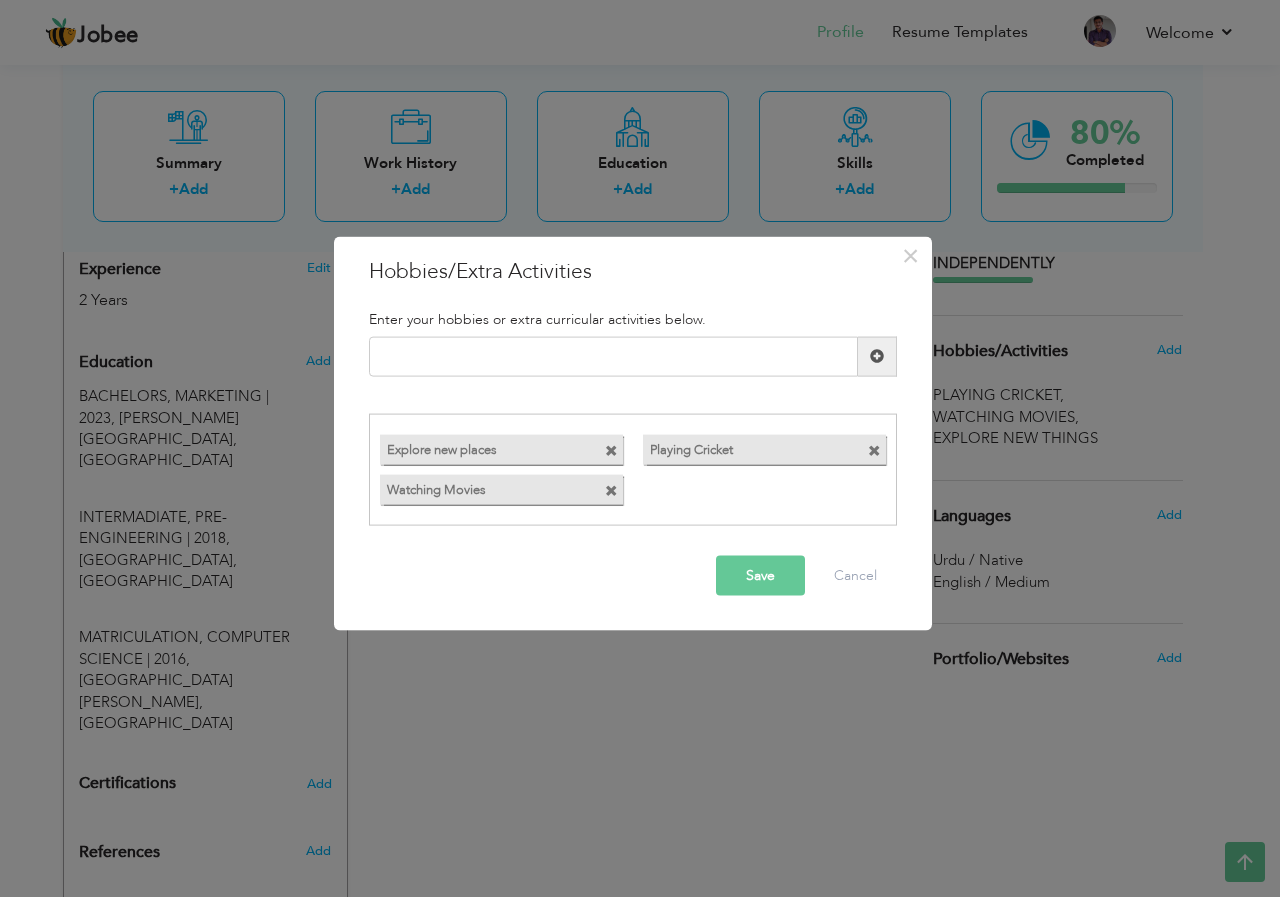 click on "Save" at bounding box center (760, 576) 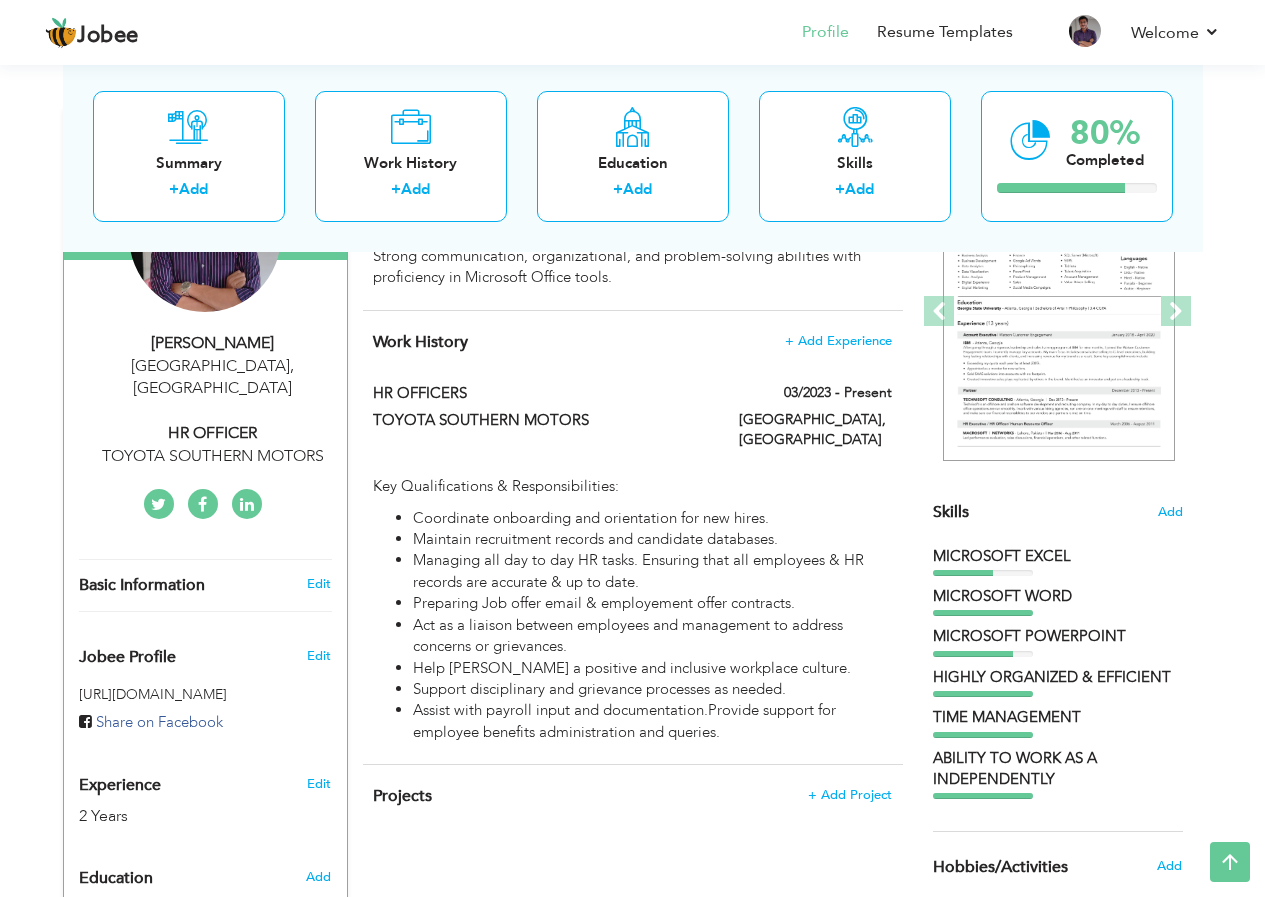 scroll, scrollTop: 300, scrollLeft: 0, axis: vertical 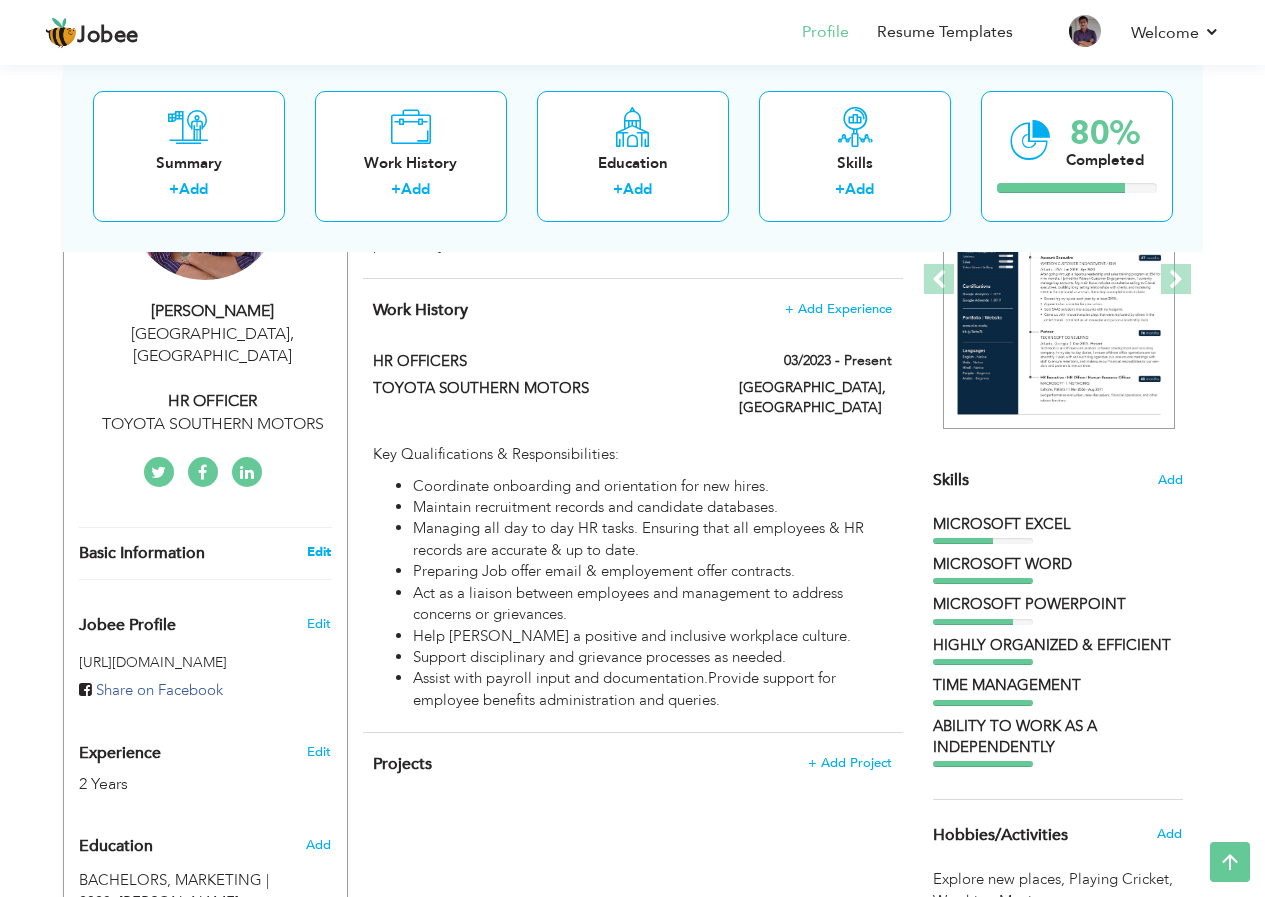 click on "Edit" at bounding box center [319, 552] 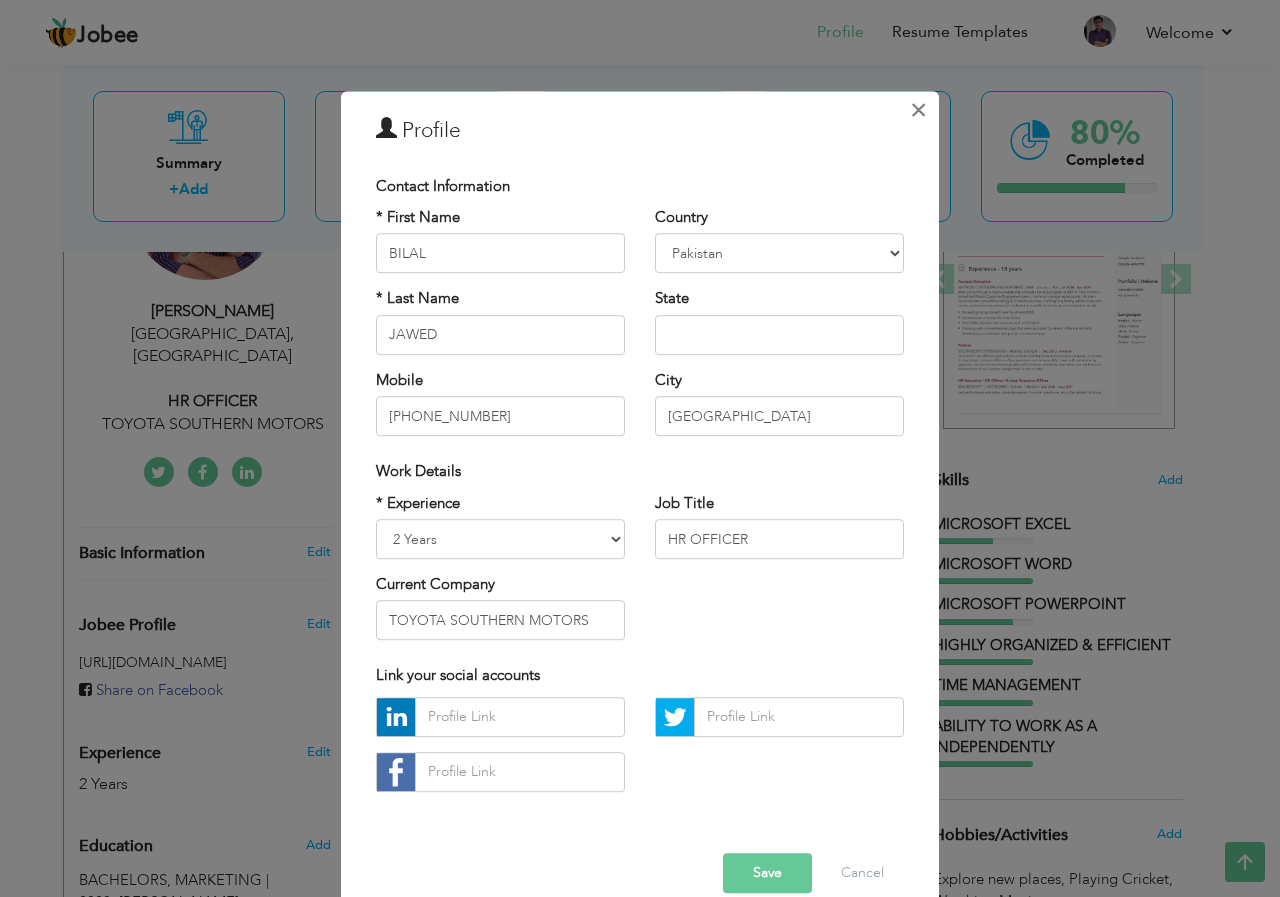 click on "×" at bounding box center (918, 110) 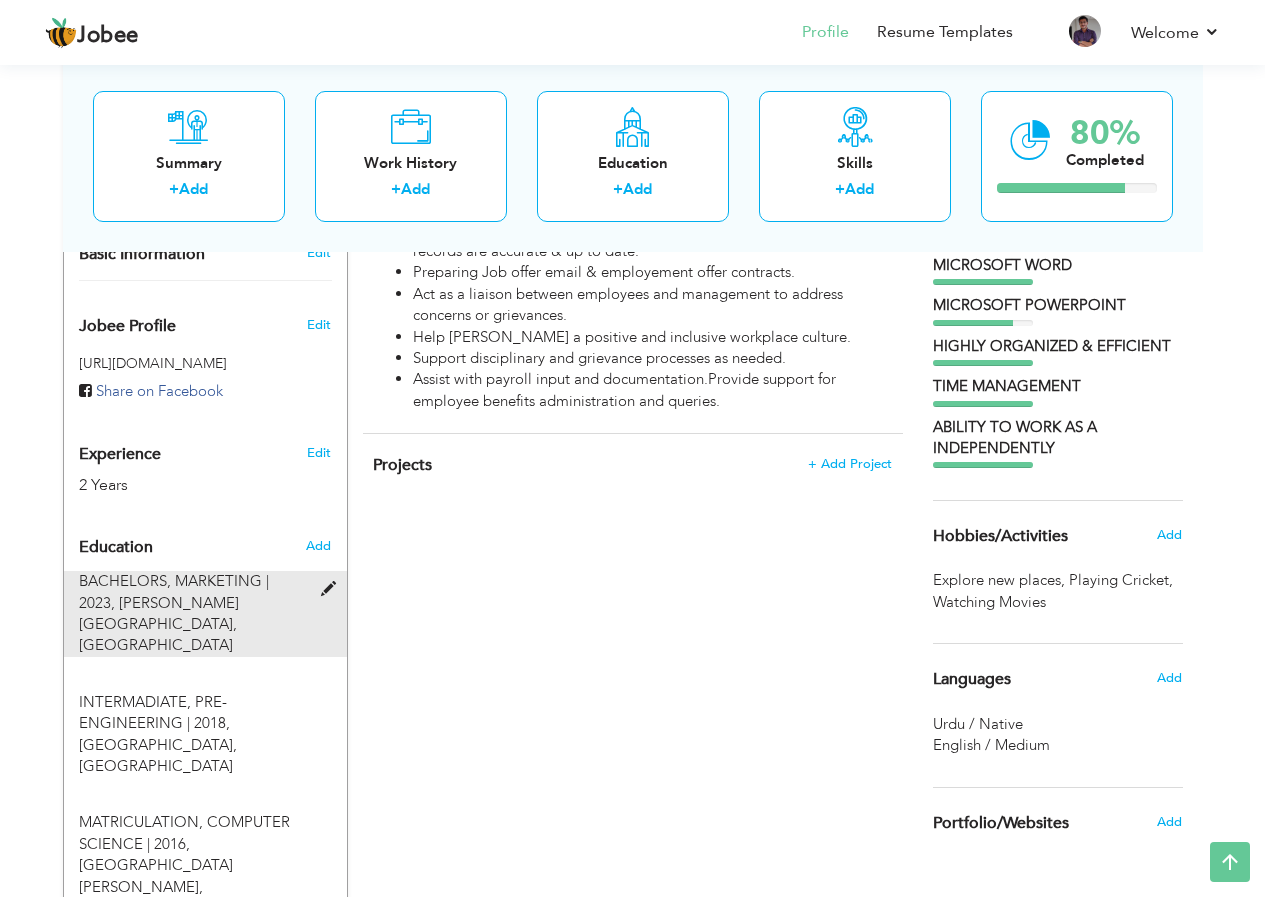 scroll, scrollTop: 600, scrollLeft: 0, axis: vertical 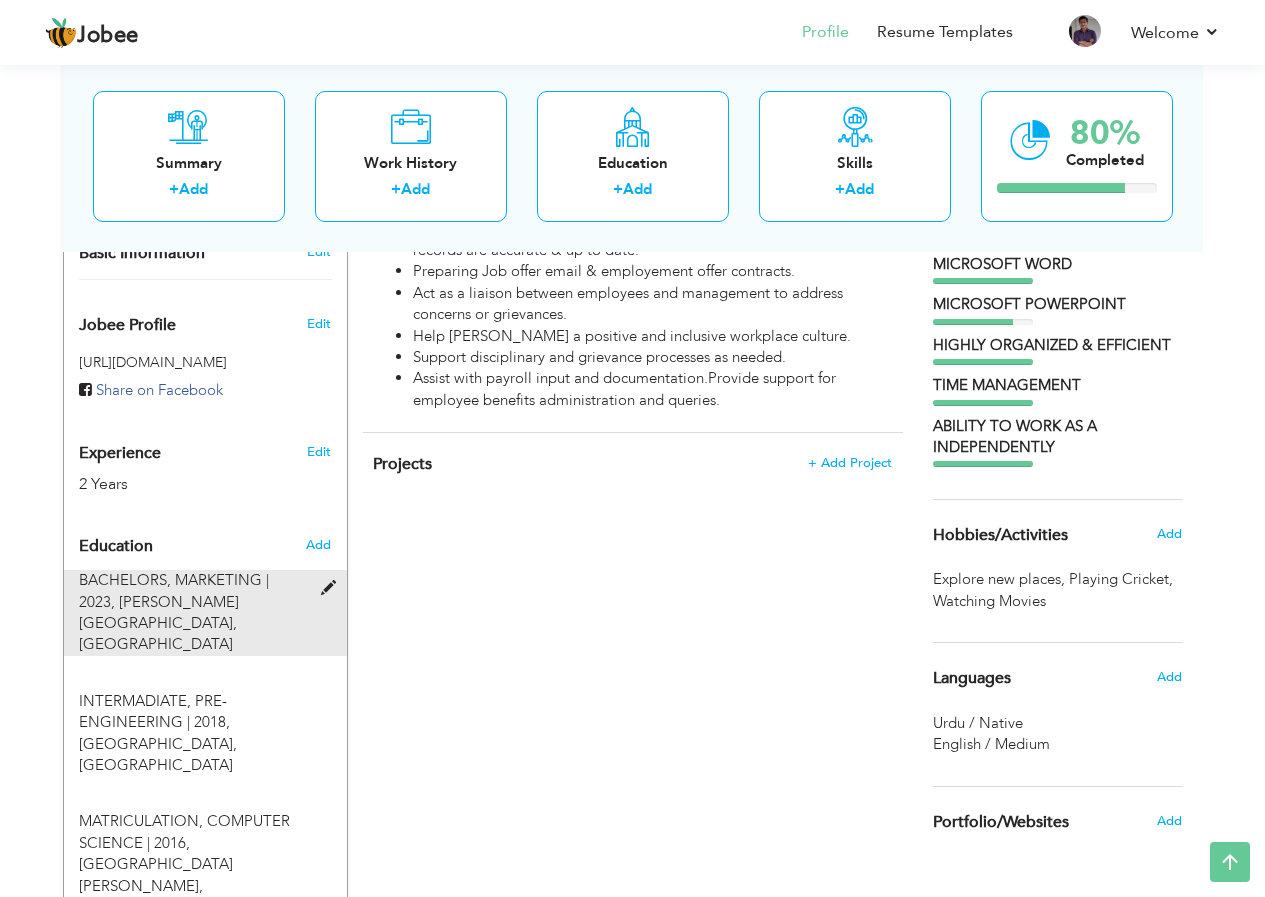 click at bounding box center [333, 588] 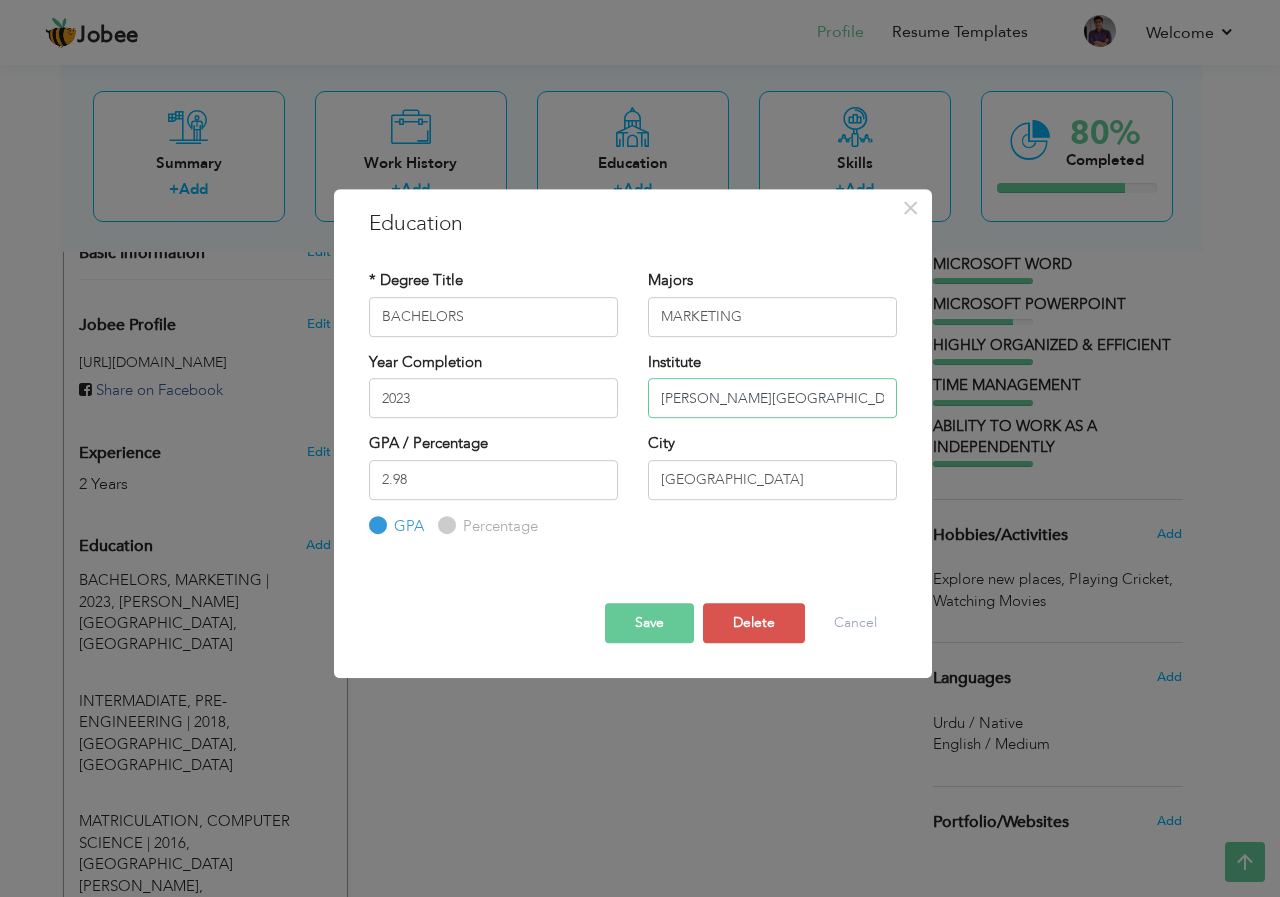 click on "MUHAMMAD ALI JINNAH UNIVERSITY" at bounding box center [772, 398] 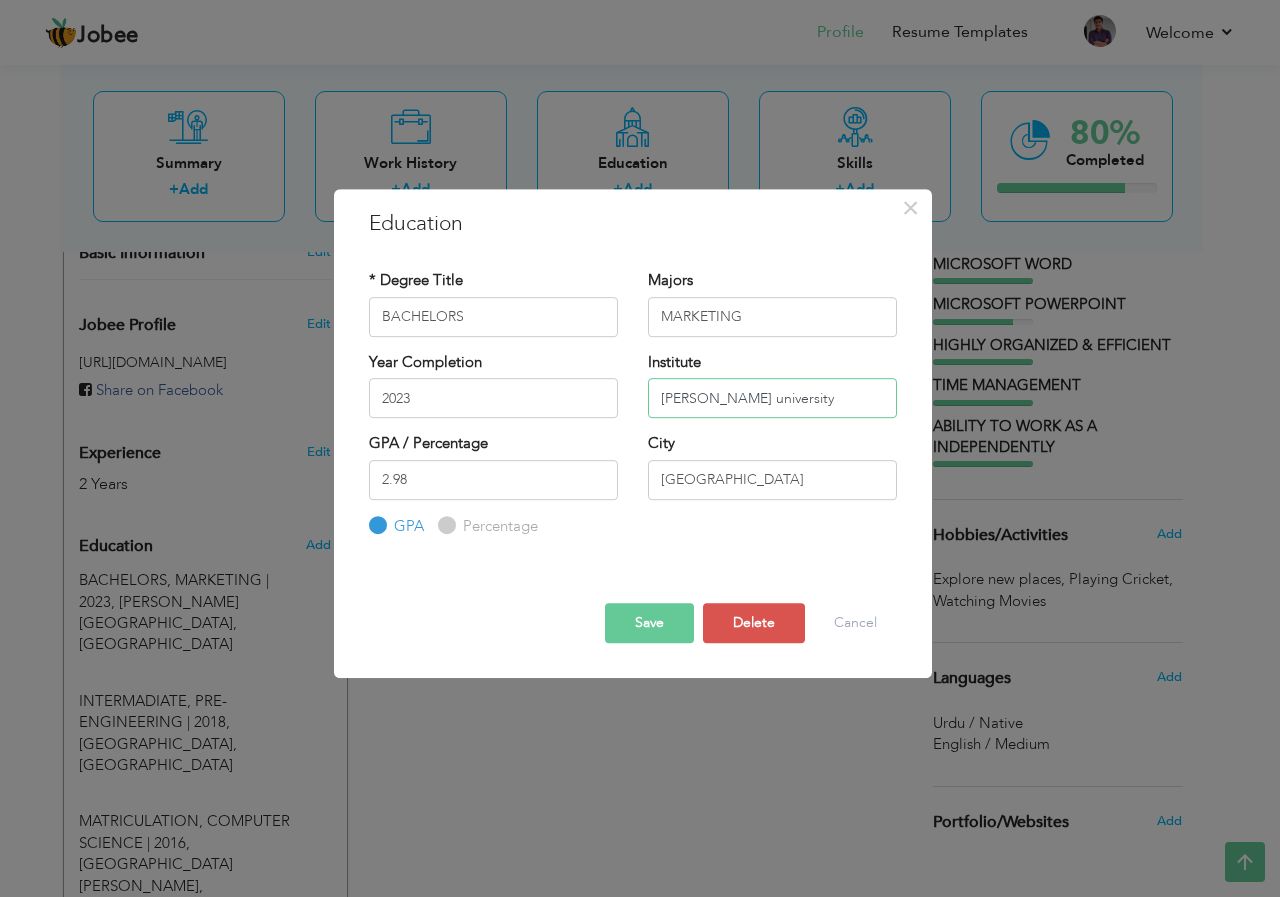 type on "Muhammad Ali Jinnah university" 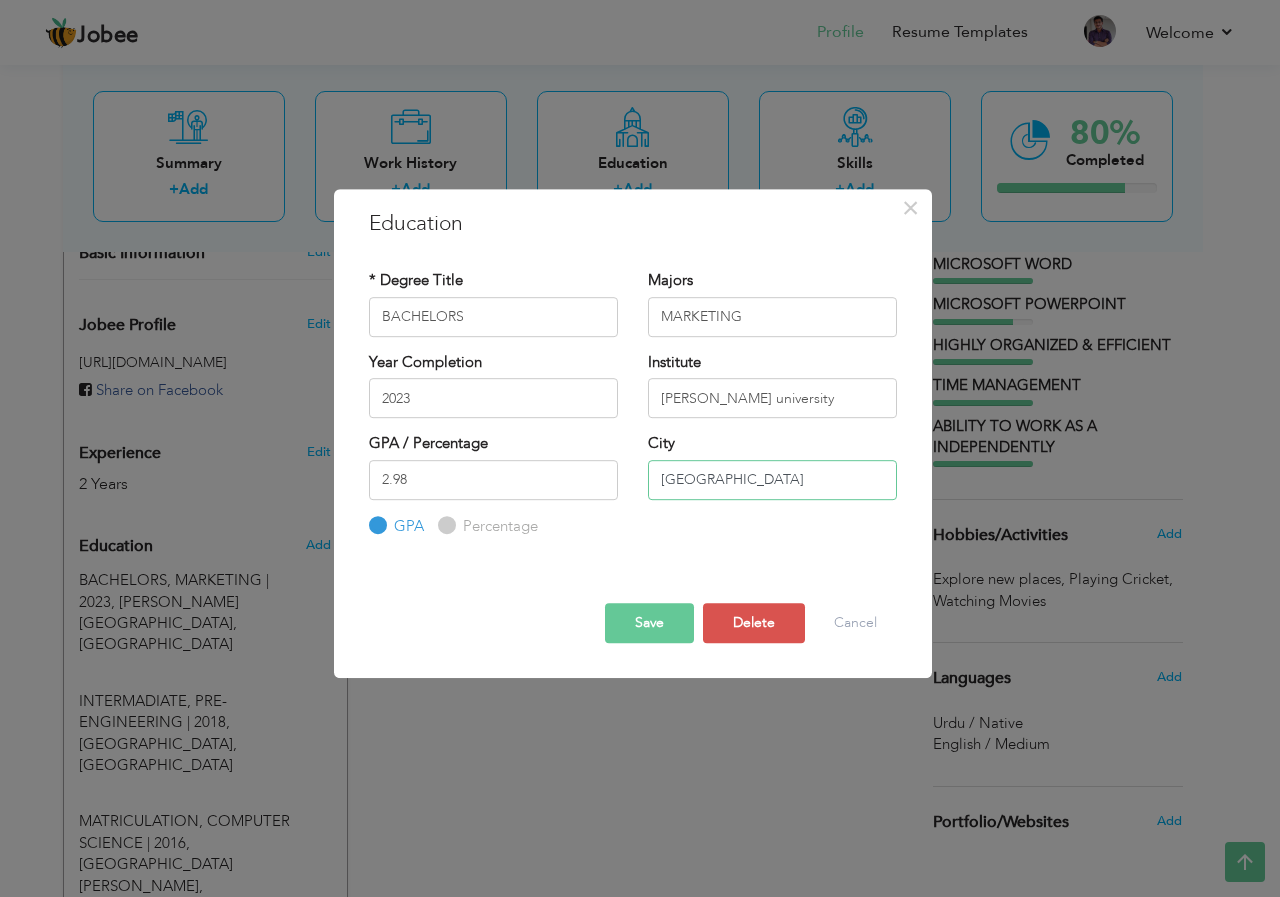 click on "KARACHI" at bounding box center [772, 480] 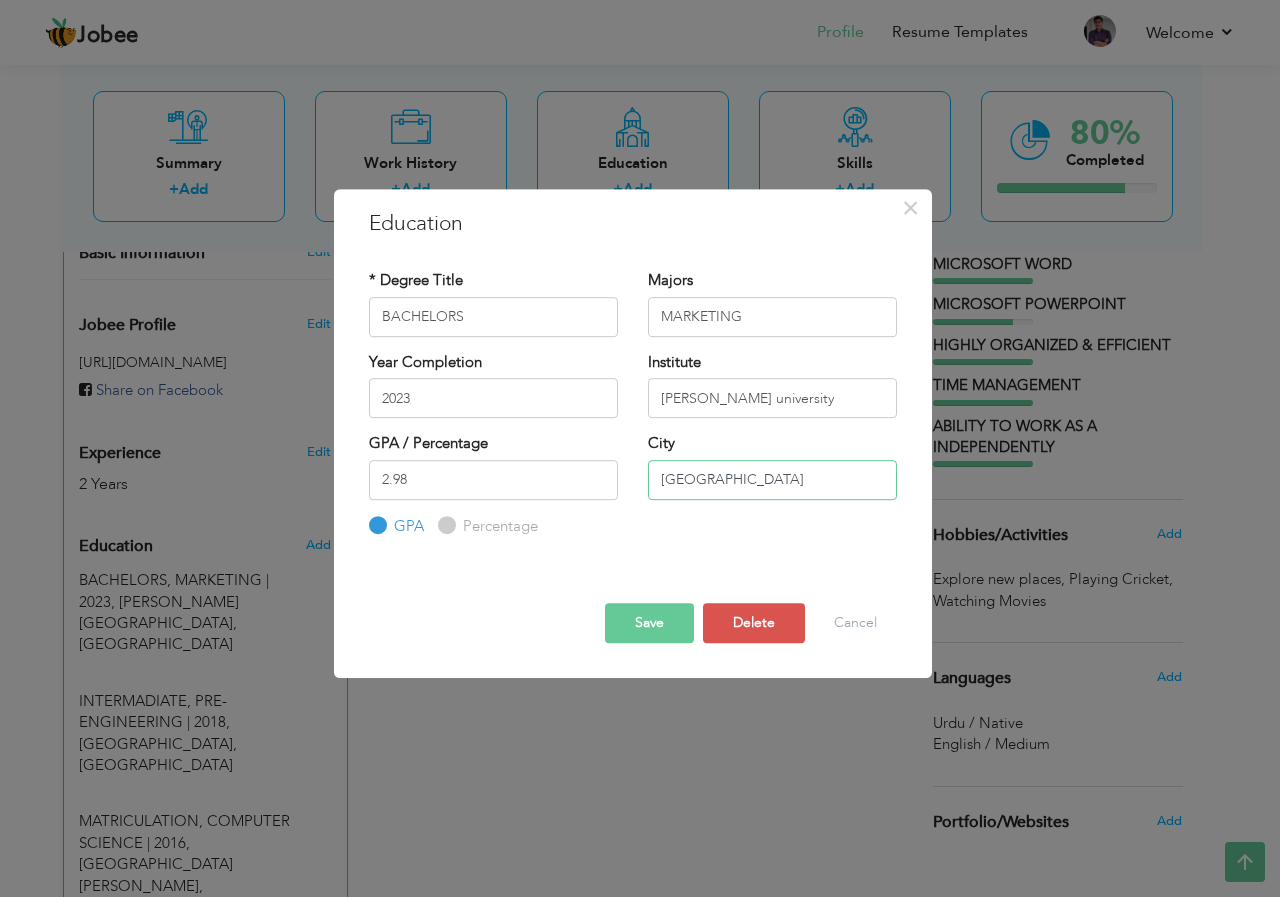 type on "Karachi" 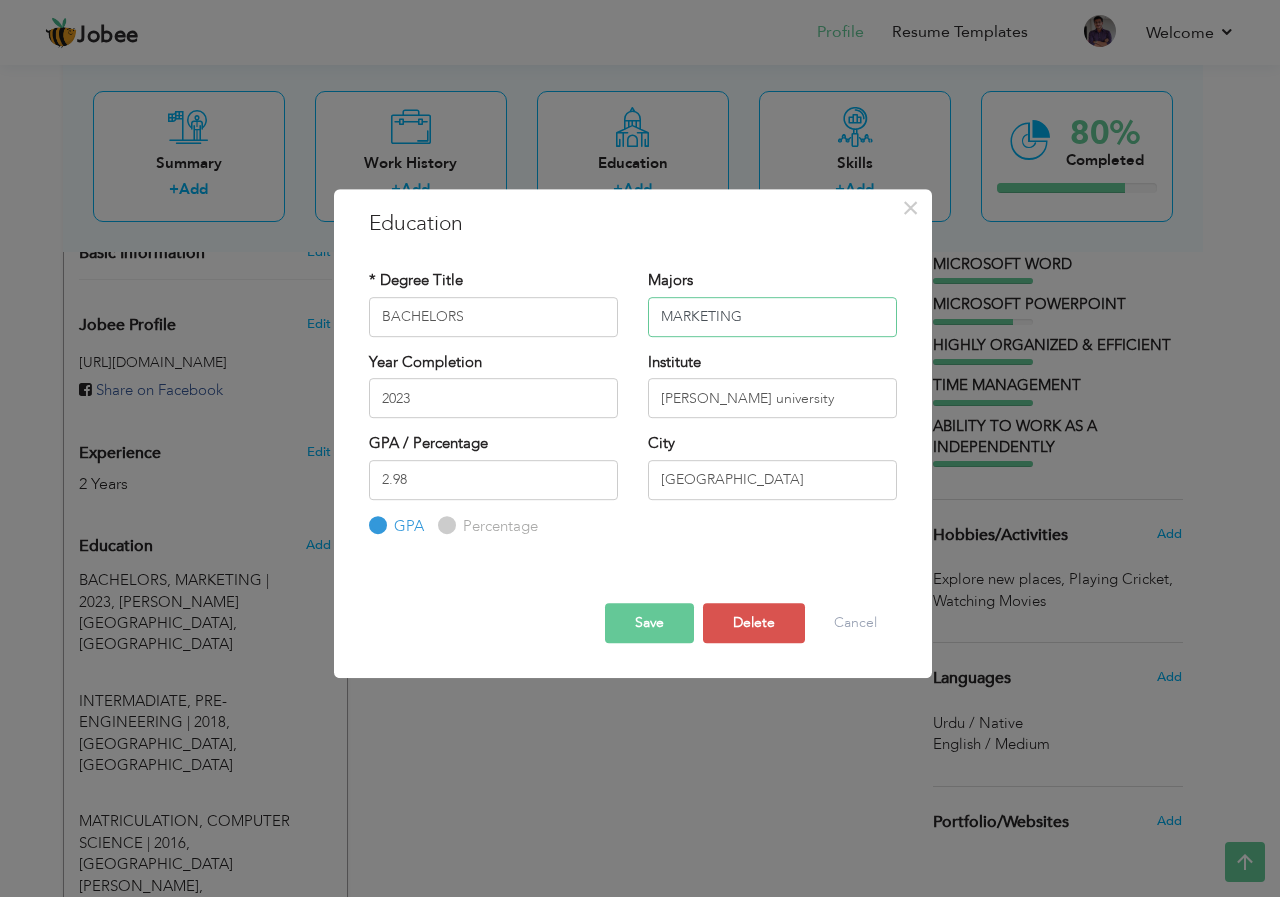 drag, startPoint x: 761, startPoint y: 315, endPoint x: 673, endPoint y: 316, distance: 88.005684 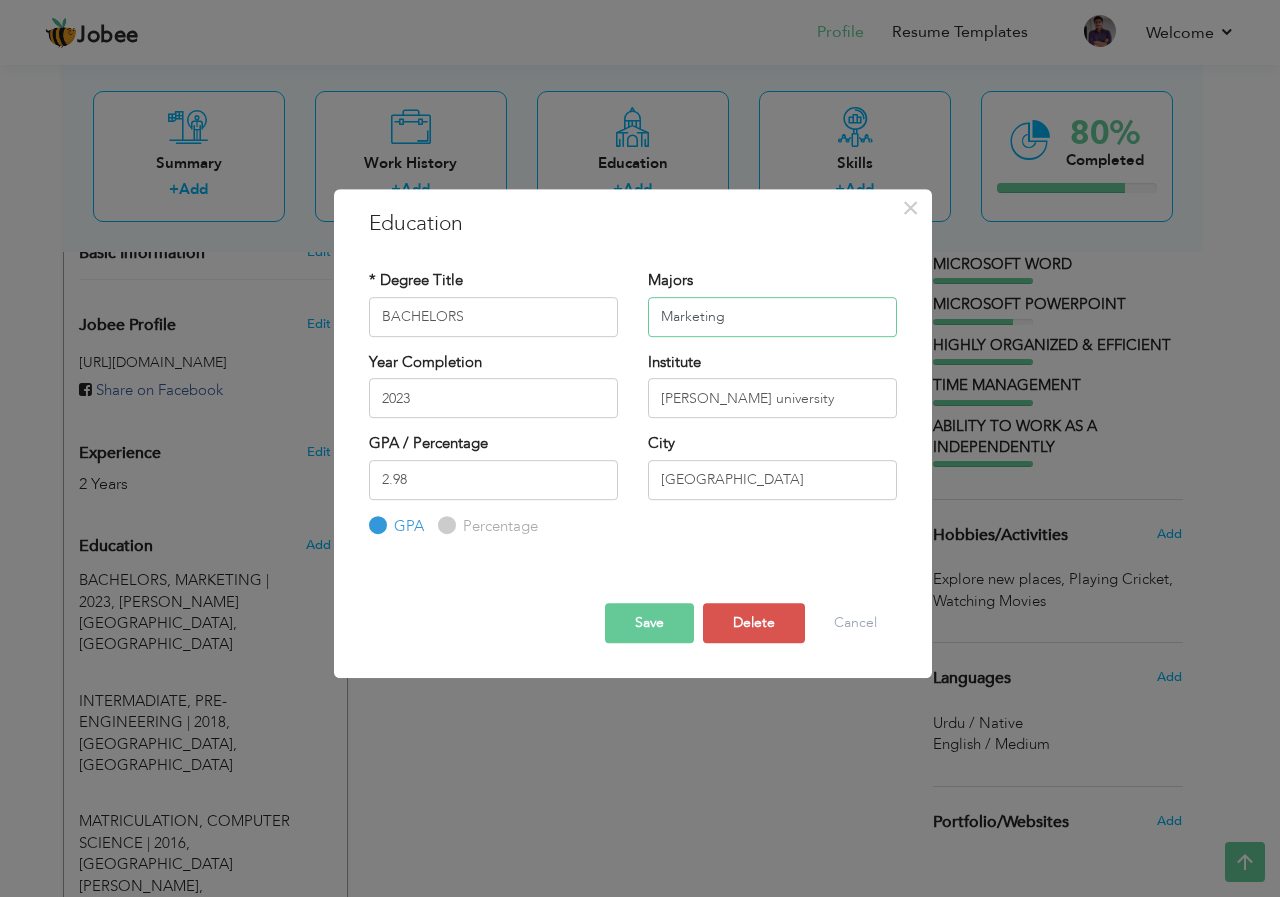 type on "Marketing" 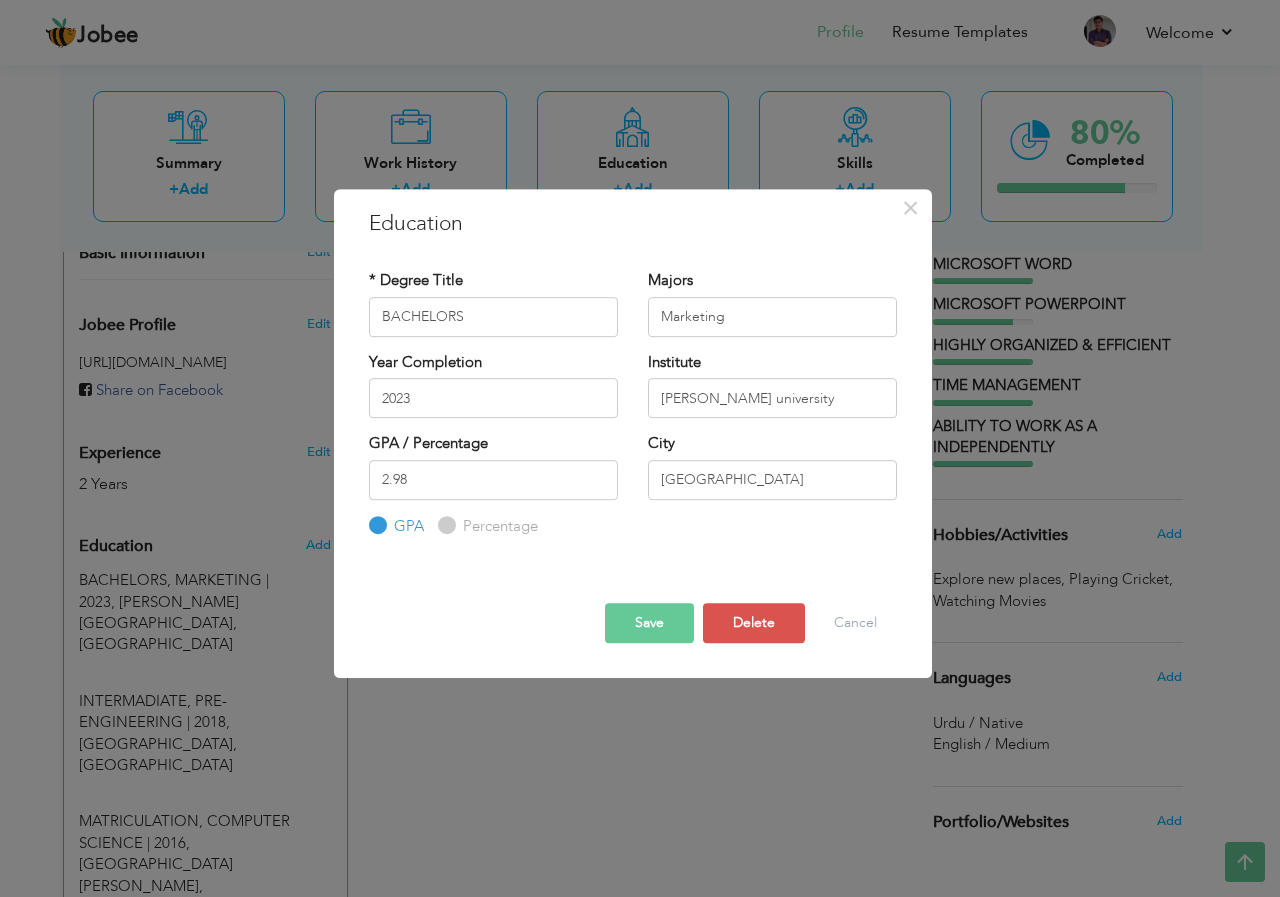 click on "Save" at bounding box center [649, 623] 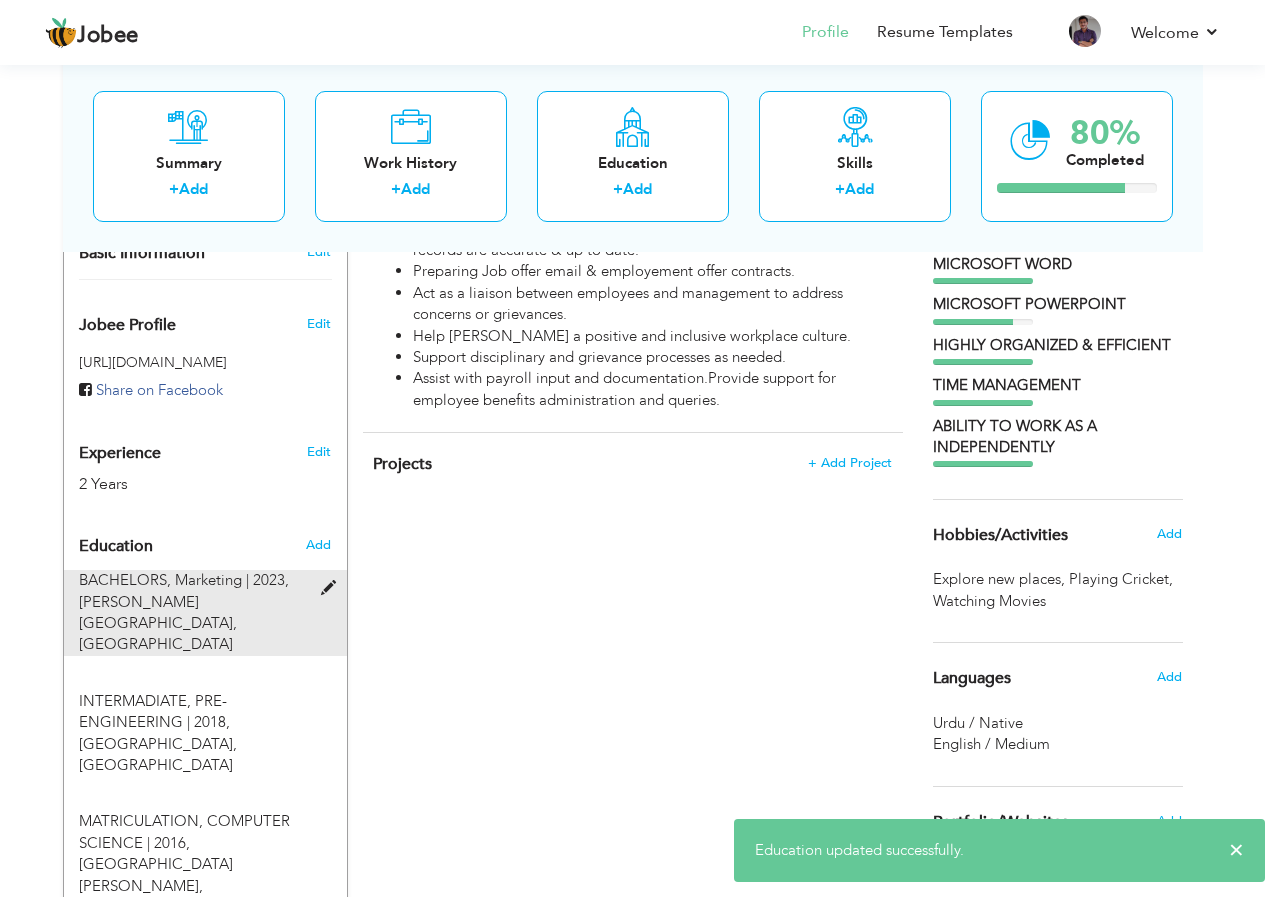 click at bounding box center [333, 588] 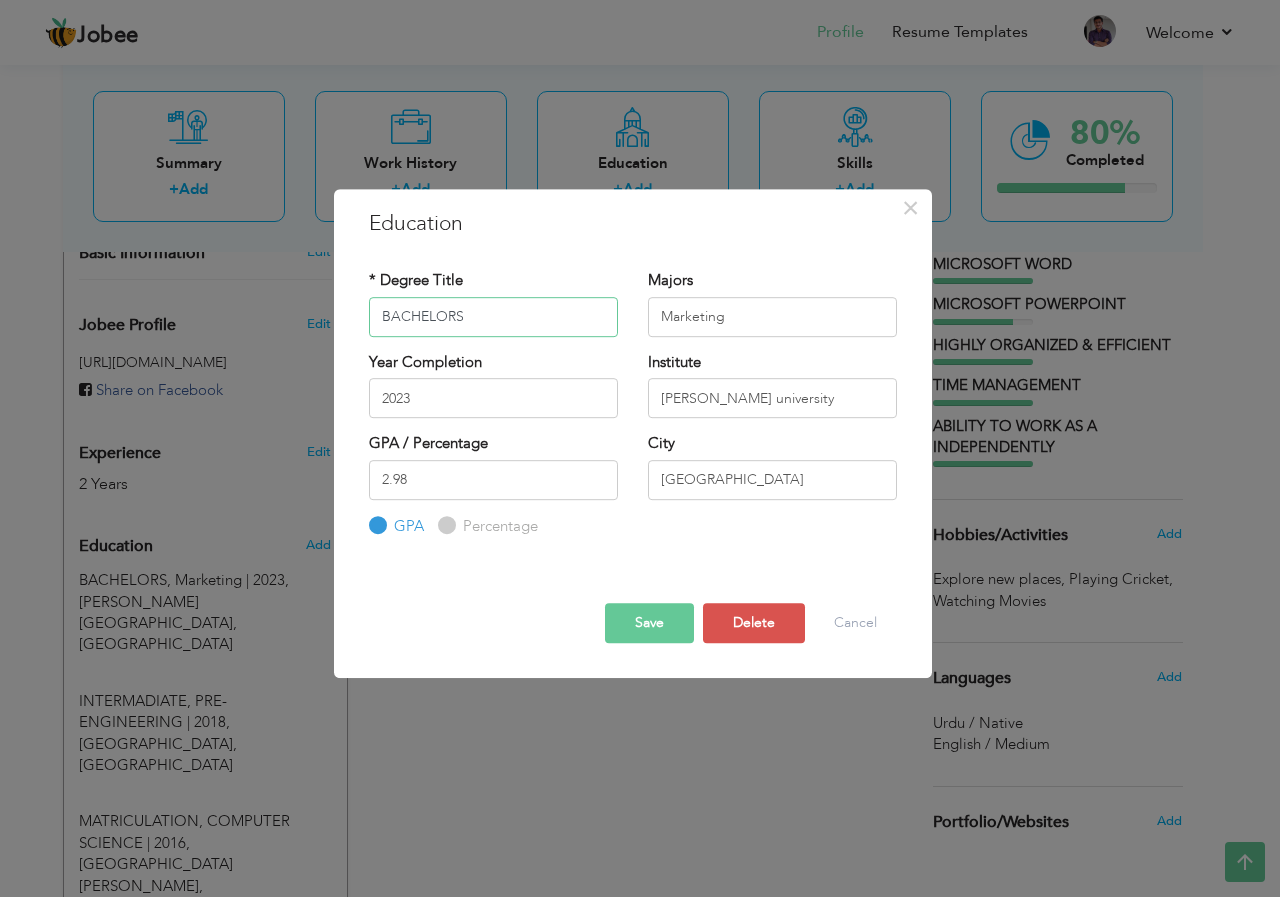 drag, startPoint x: 463, startPoint y: 317, endPoint x: 389, endPoint y: 318, distance: 74.00676 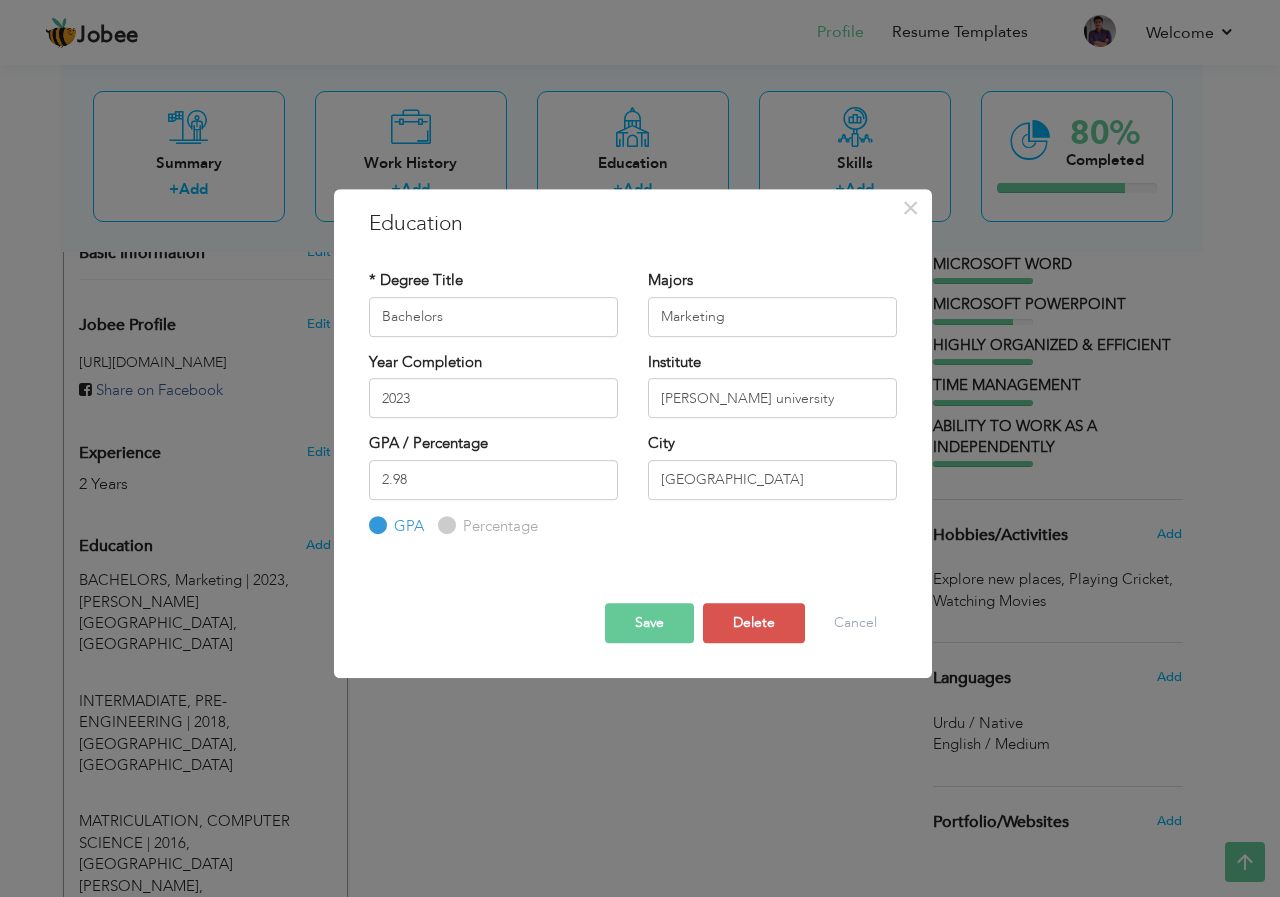 click on "Save" at bounding box center [649, 623] 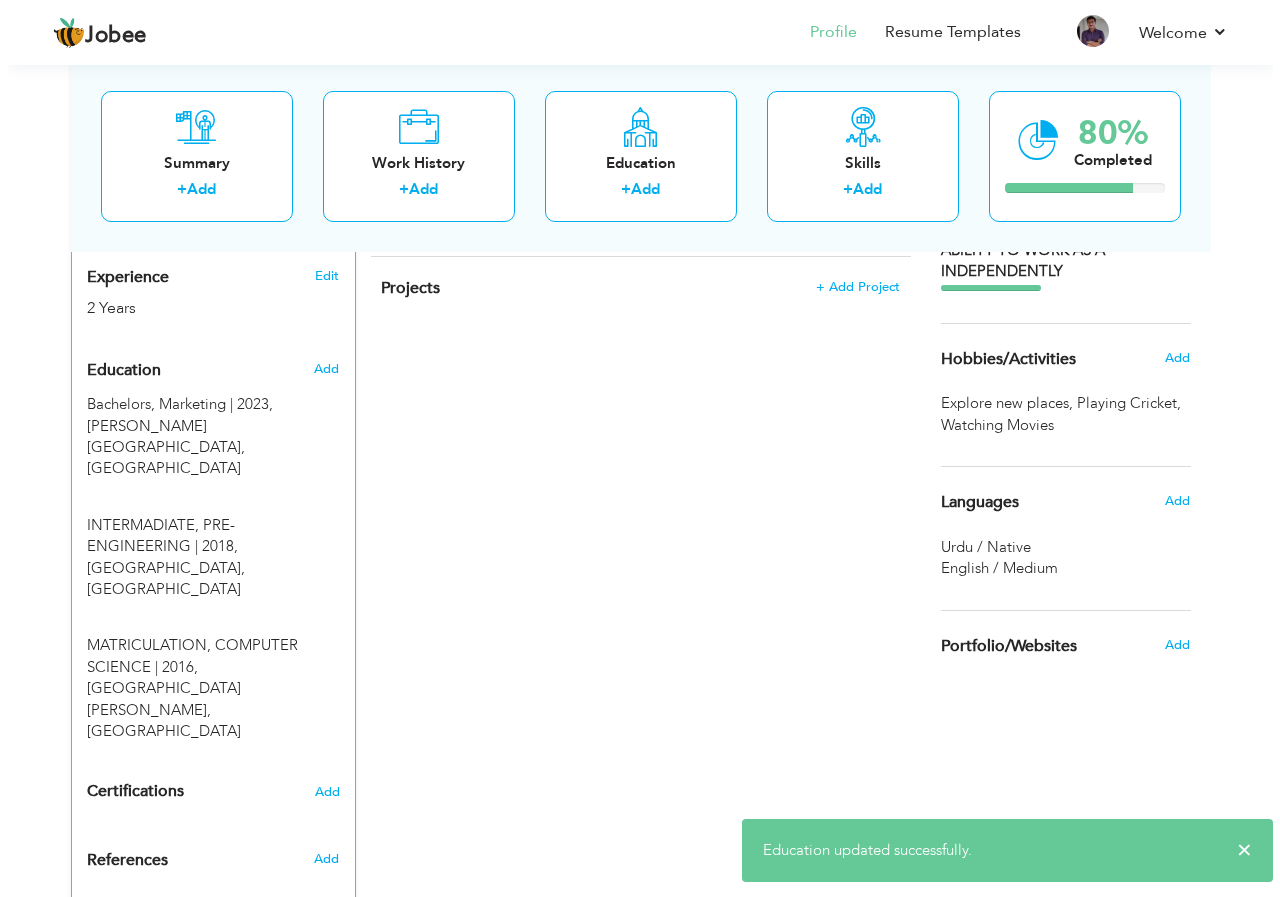 scroll, scrollTop: 784, scrollLeft: 0, axis: vertical 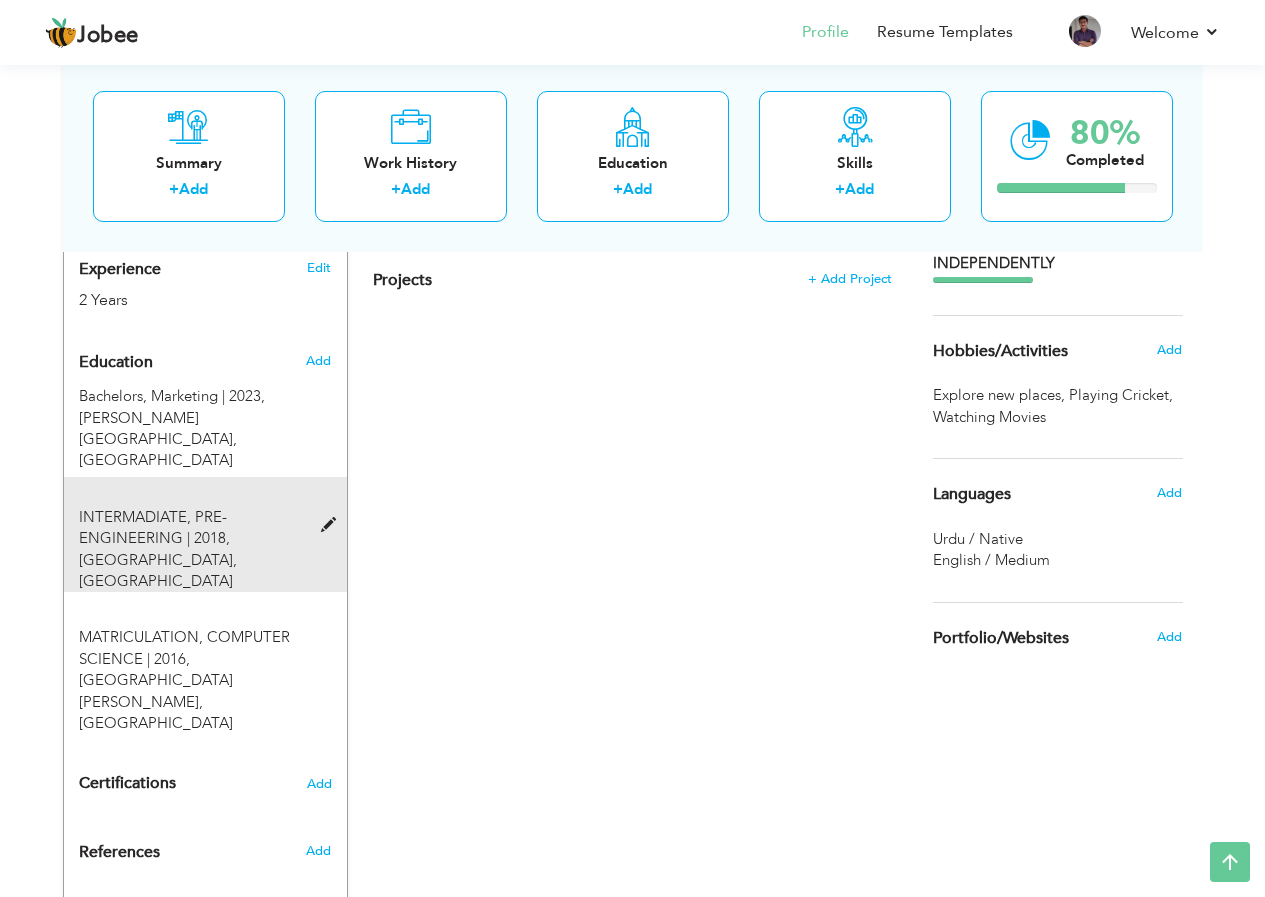 click at bounding box center [333, 525] 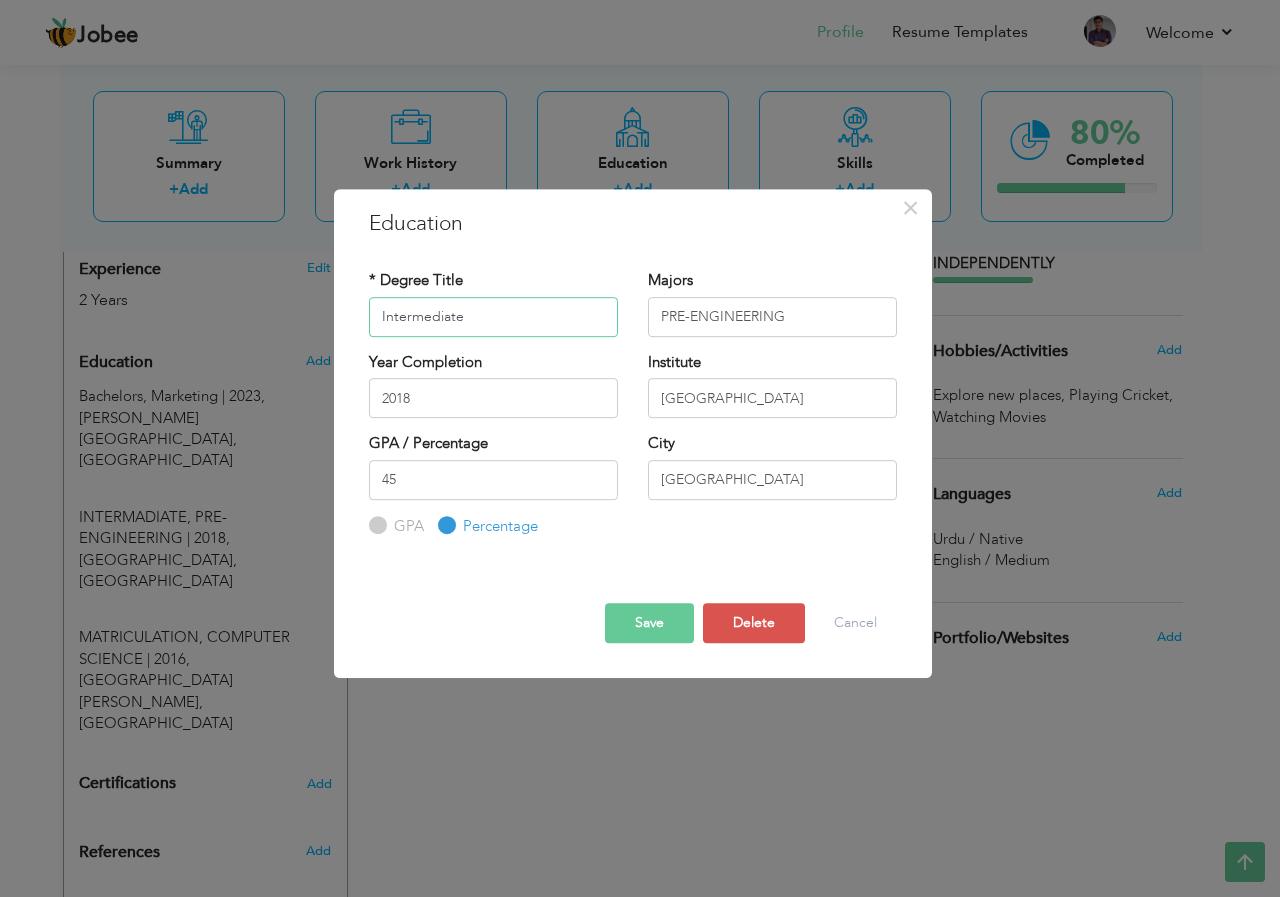 type on "Intermediate" 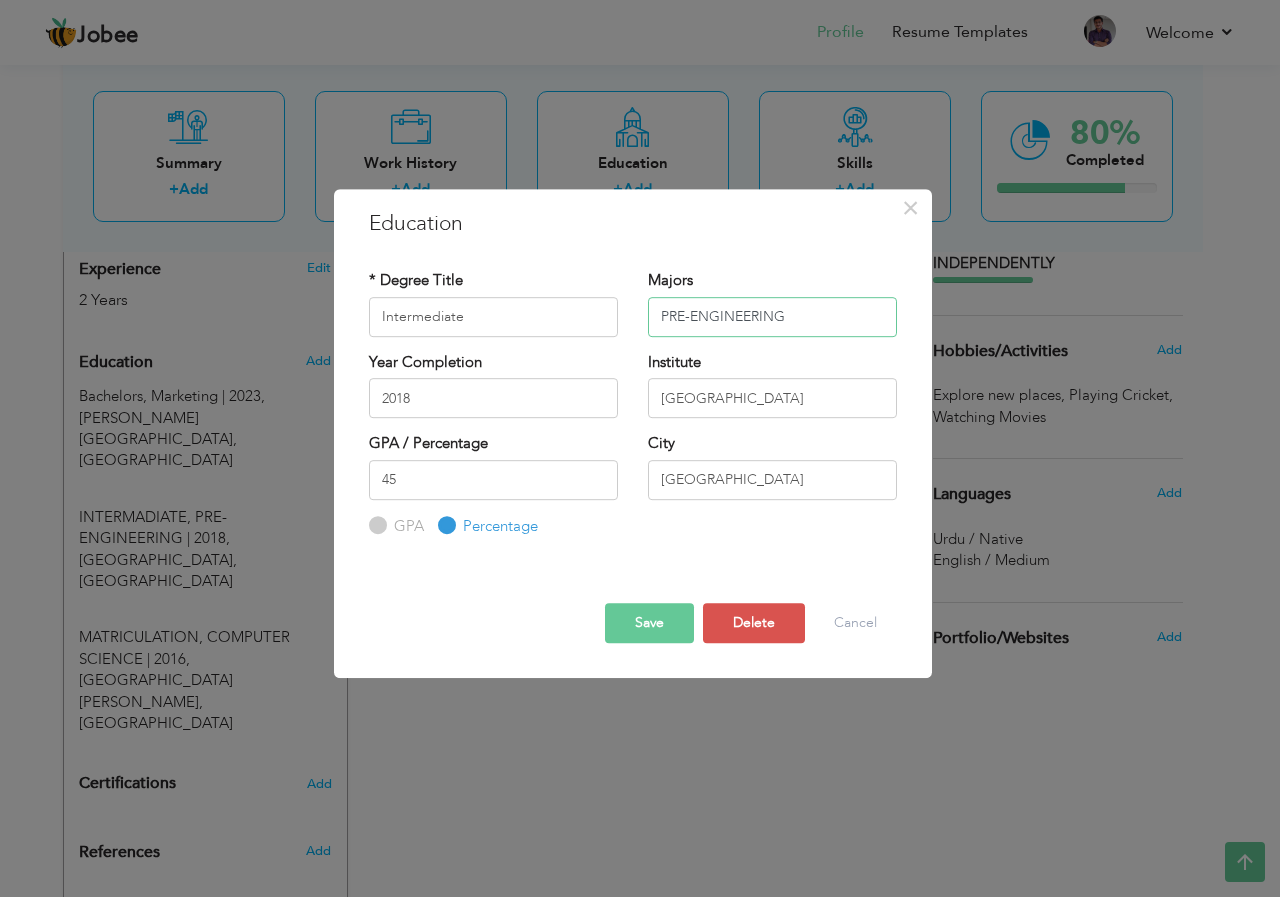 drag, startPoint x: 806, startPoint y: 318, endPoint x: 669, endPoint y: 329, distance: 137.4409 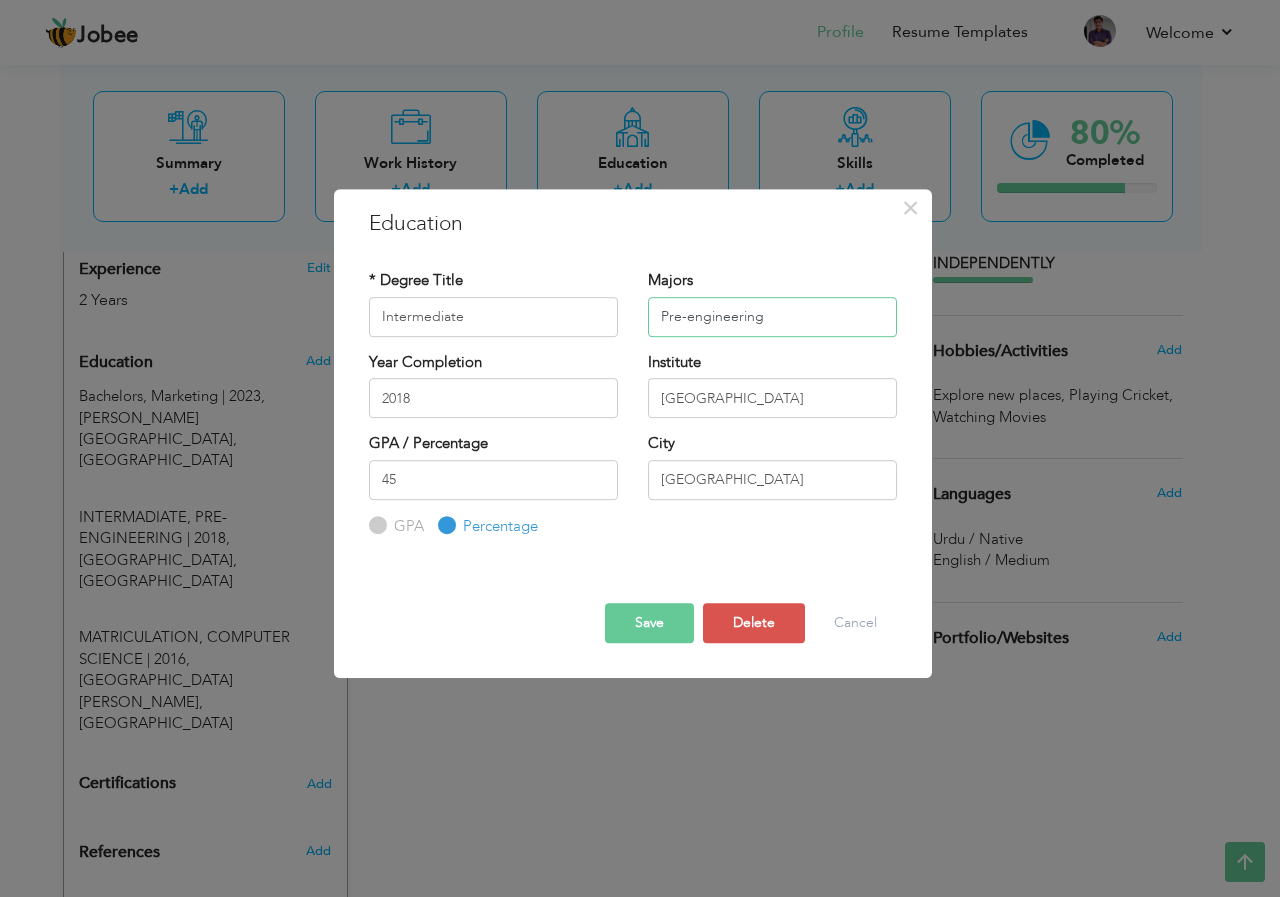 type on "Pre-engineering" 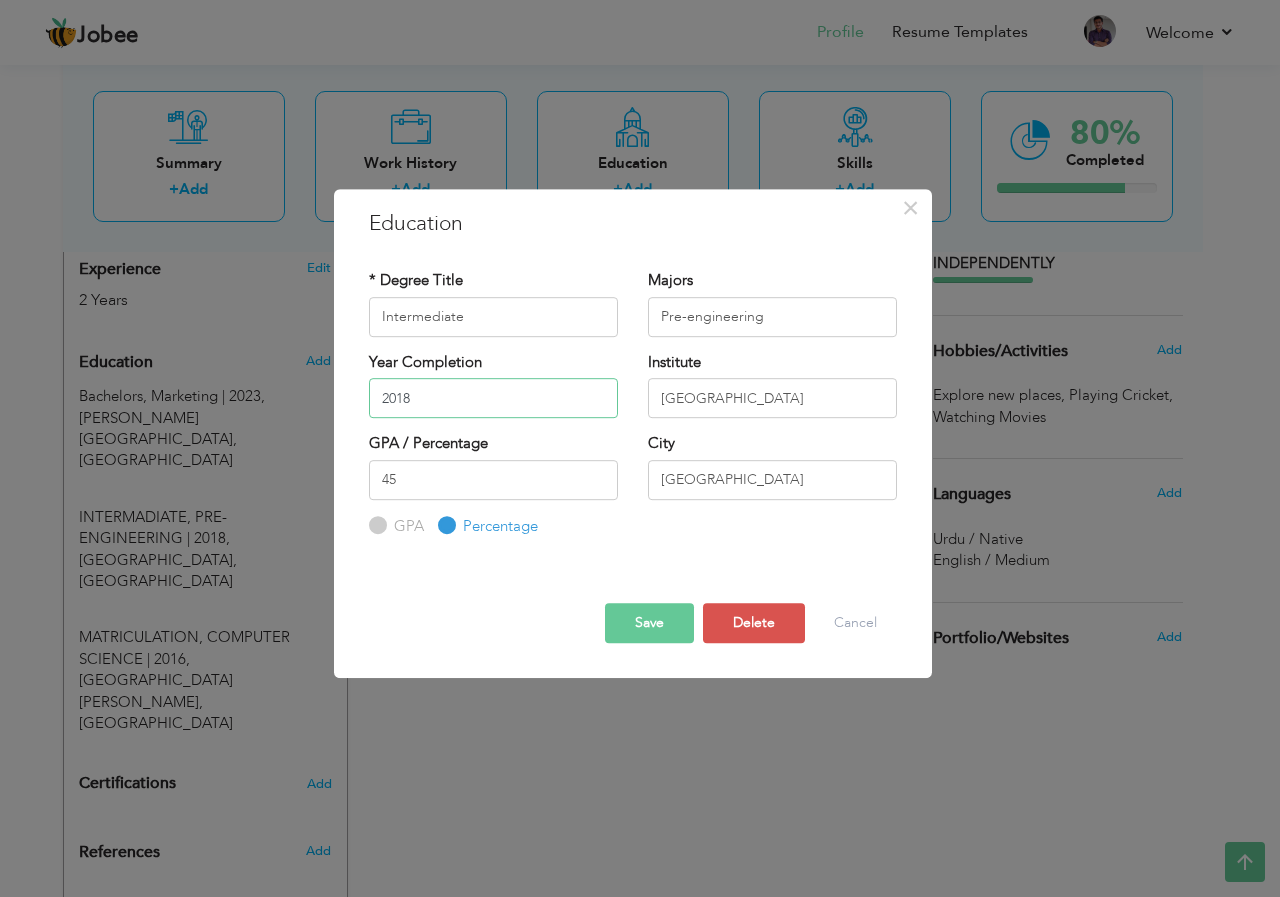 click on "2018" at bounding box center [493, 398] 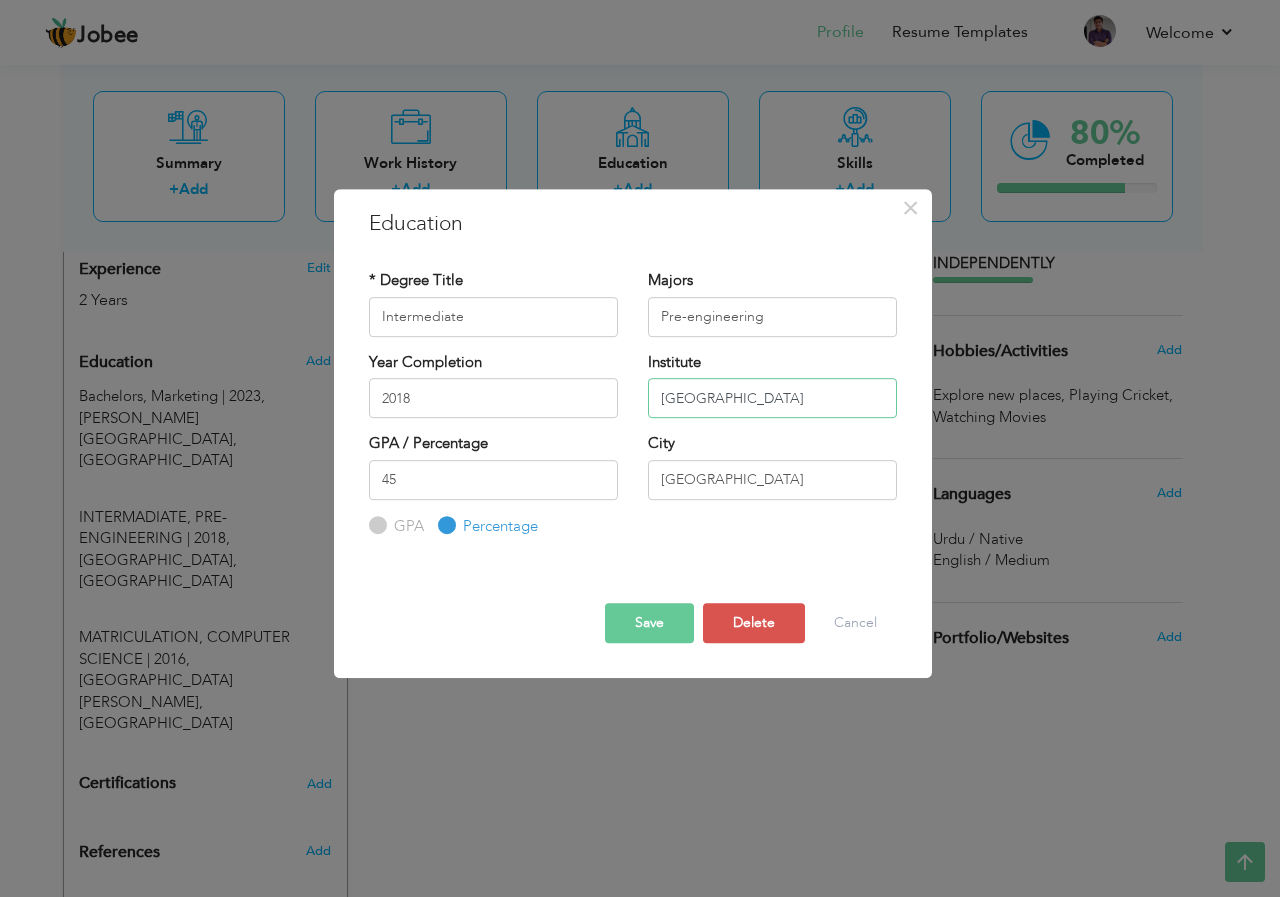 click on "NATIONAL COLLEGE" at bounding box center [772, 398] 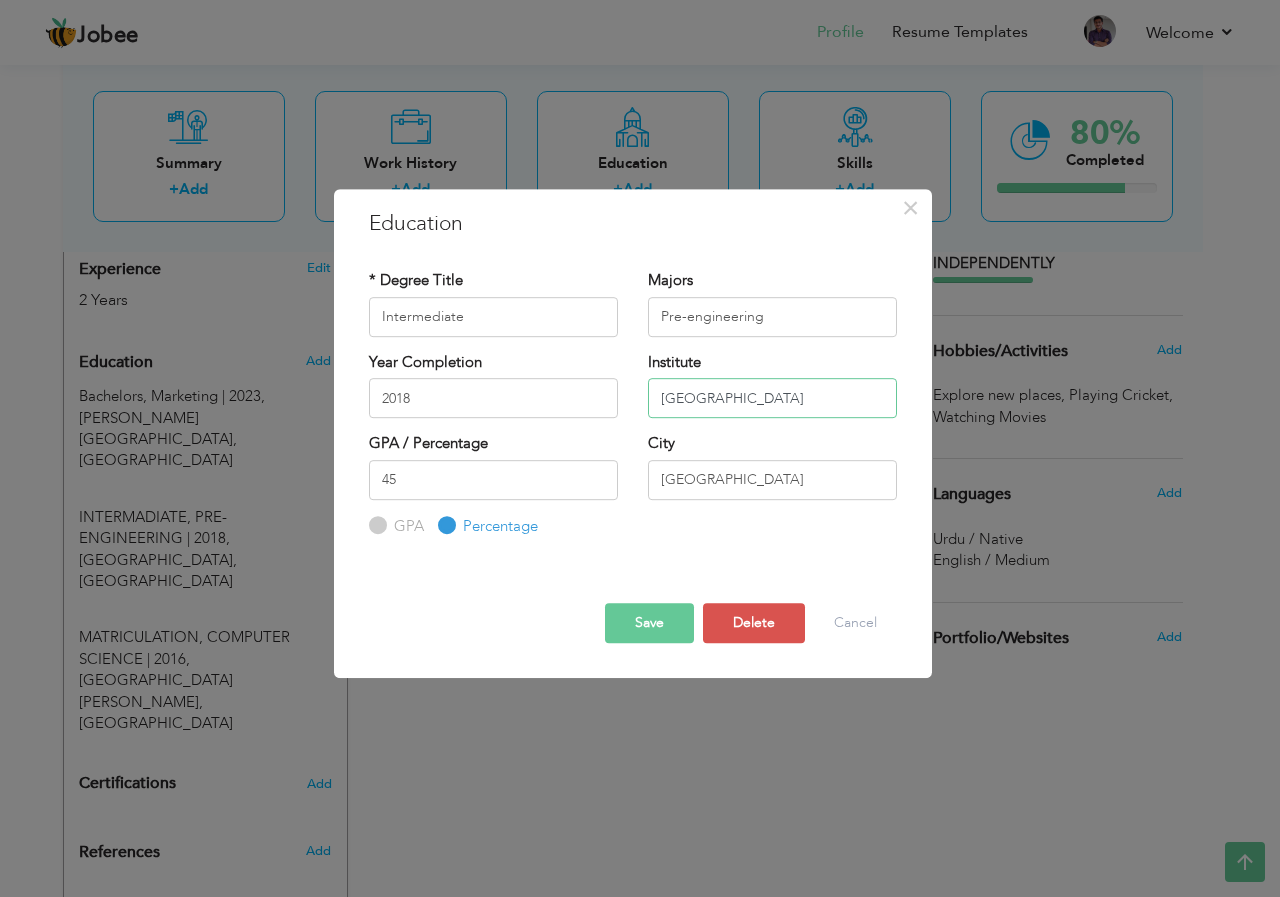 drag, startPoint x: 810, startPoint y: 392, endPoint x: 667, endPoint y: 396, distance: 143.05594 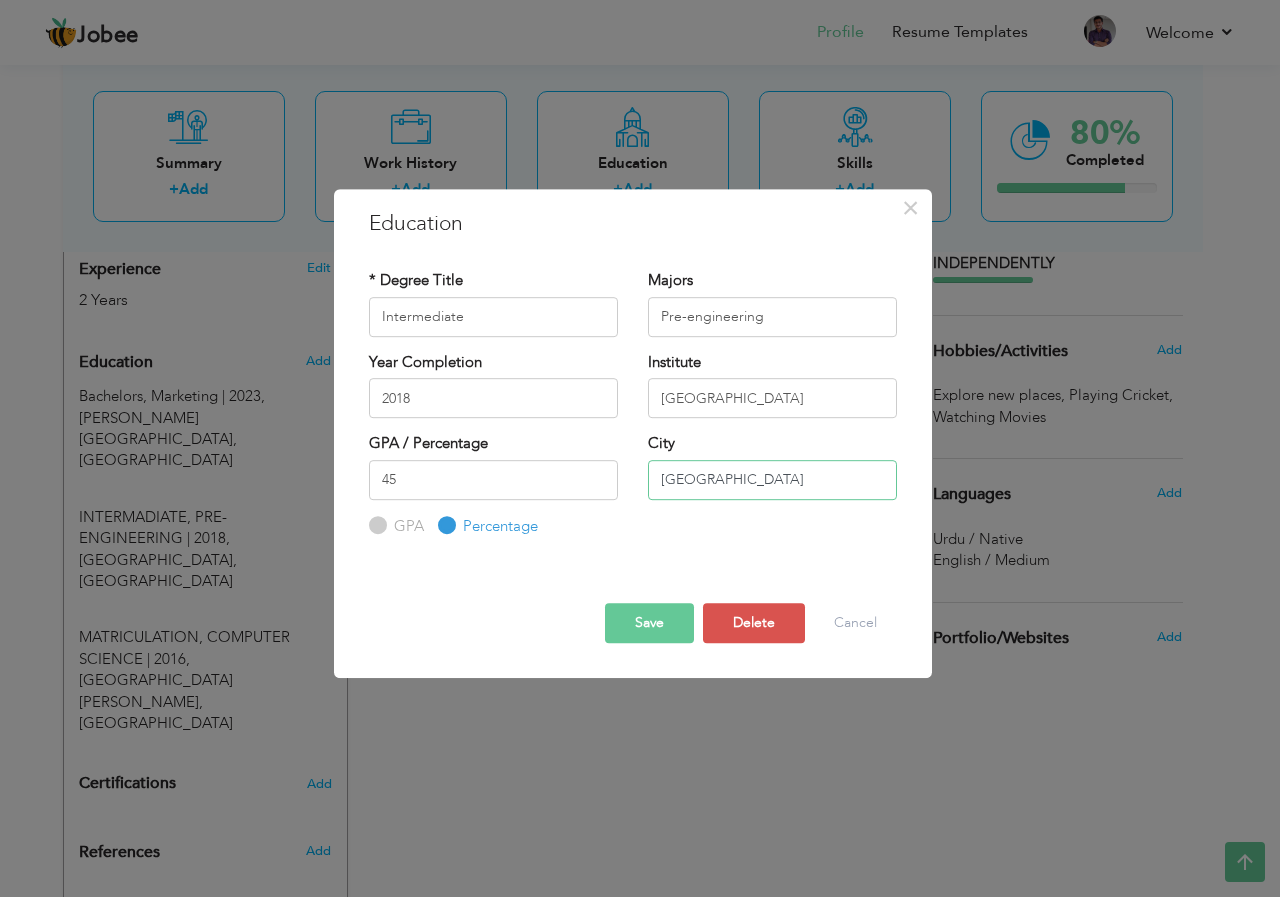 click on "KARACHI" at bounding box center (772, 480) 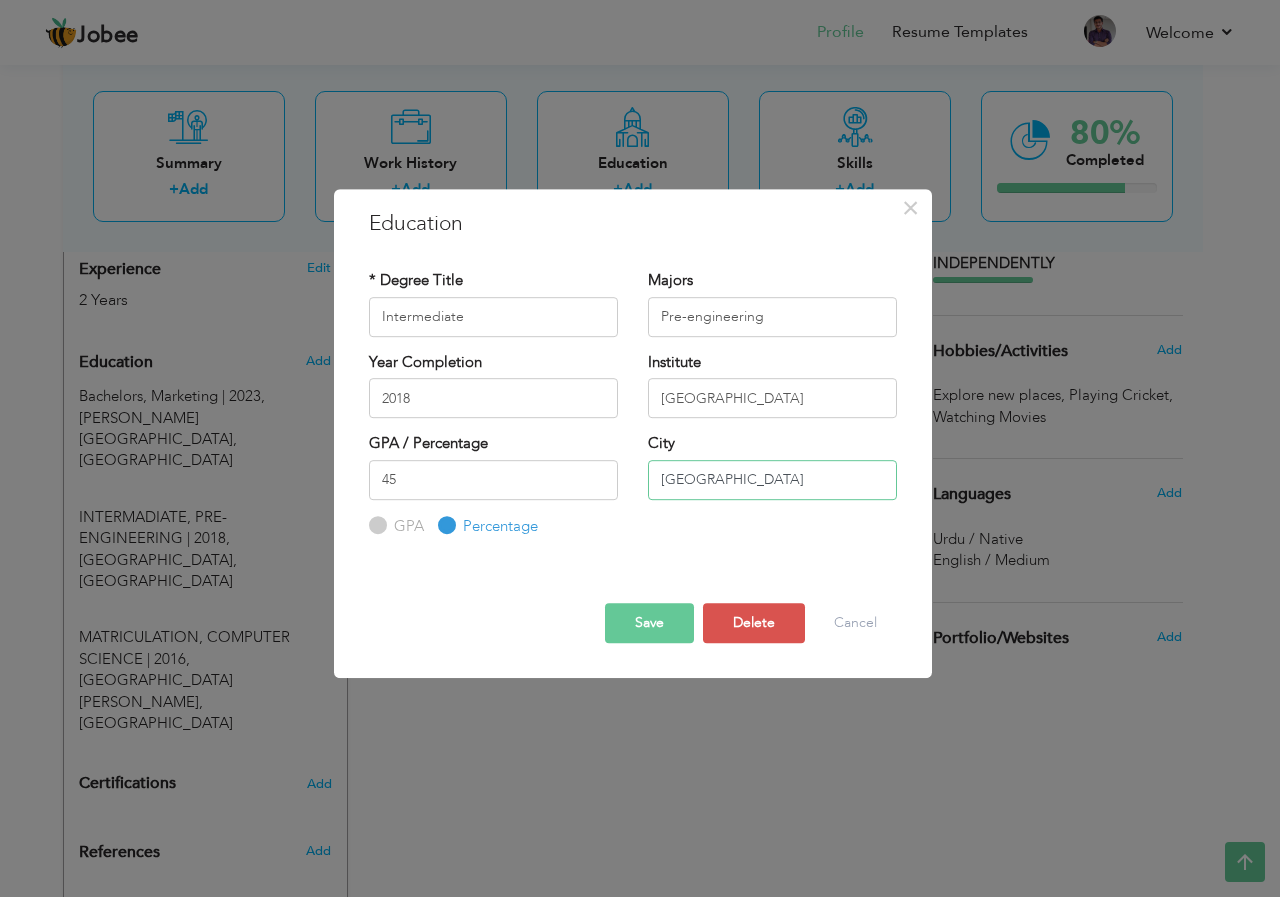 type on "Karachi" 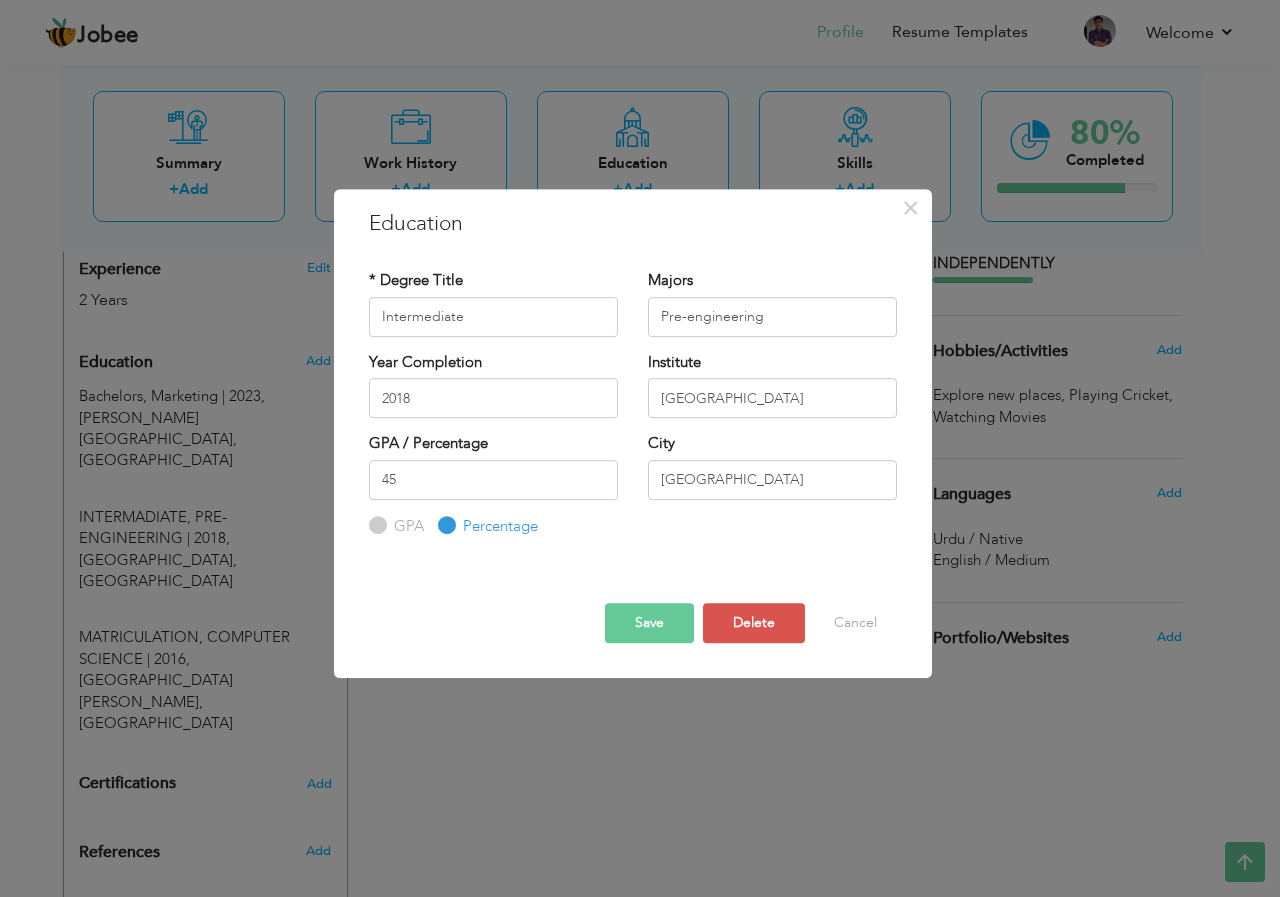 click on "Save" at bounding box center [649, 623] 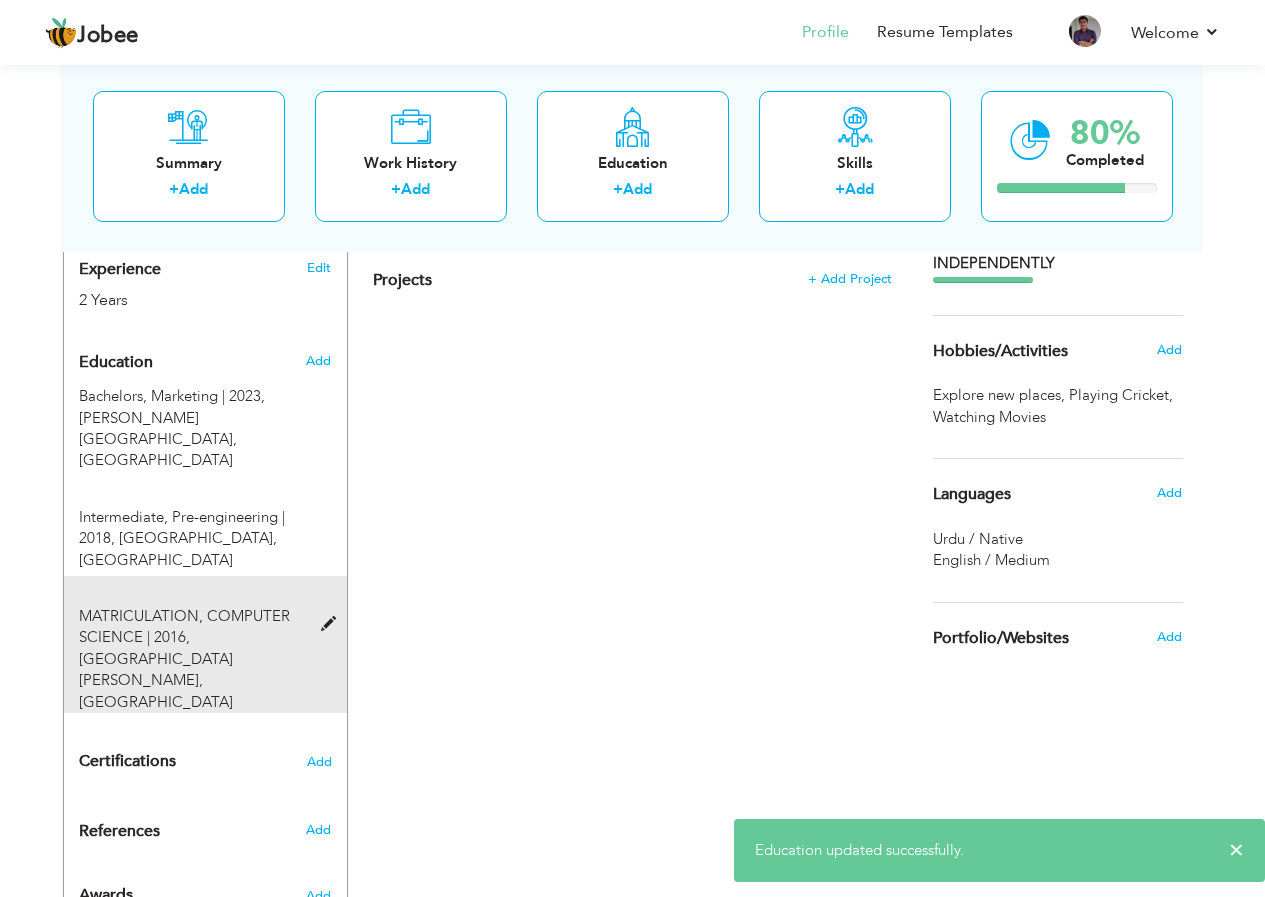 click at bounding box center (333, 624) 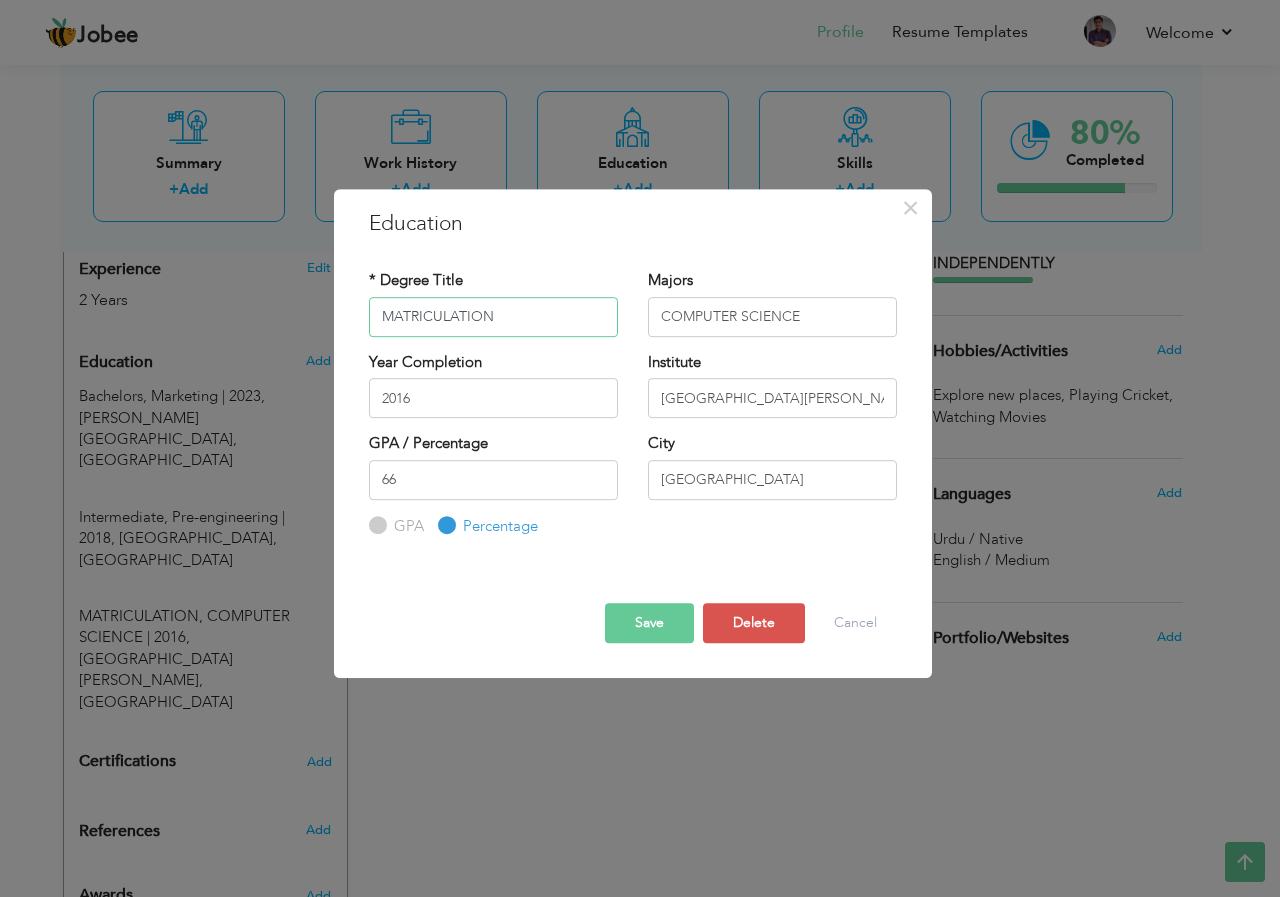 drag, startPoint x: 510, startPoint y: 316, endPoint x: 388, endPoint y: 319, distance: 122.03688 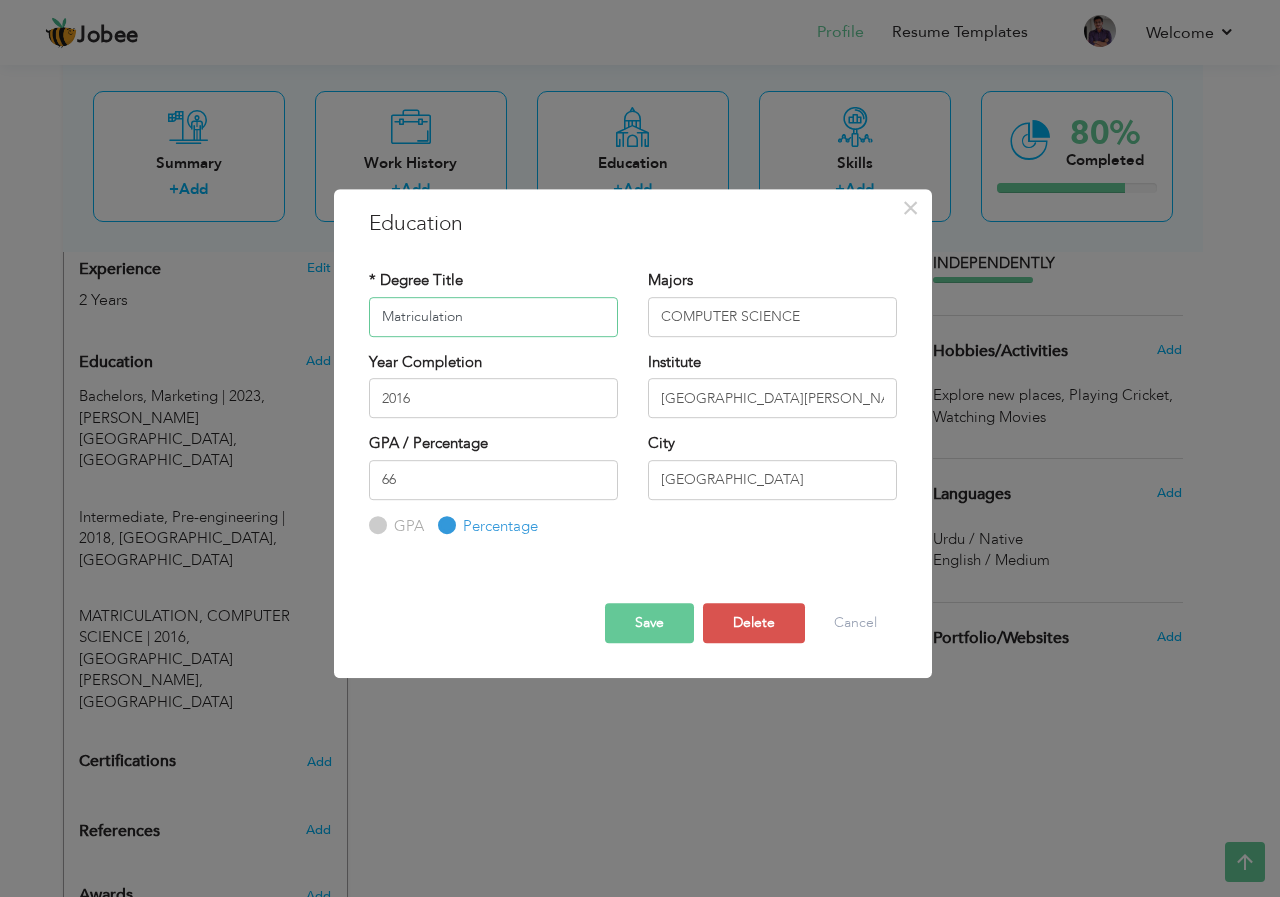 type on "Matriculation" 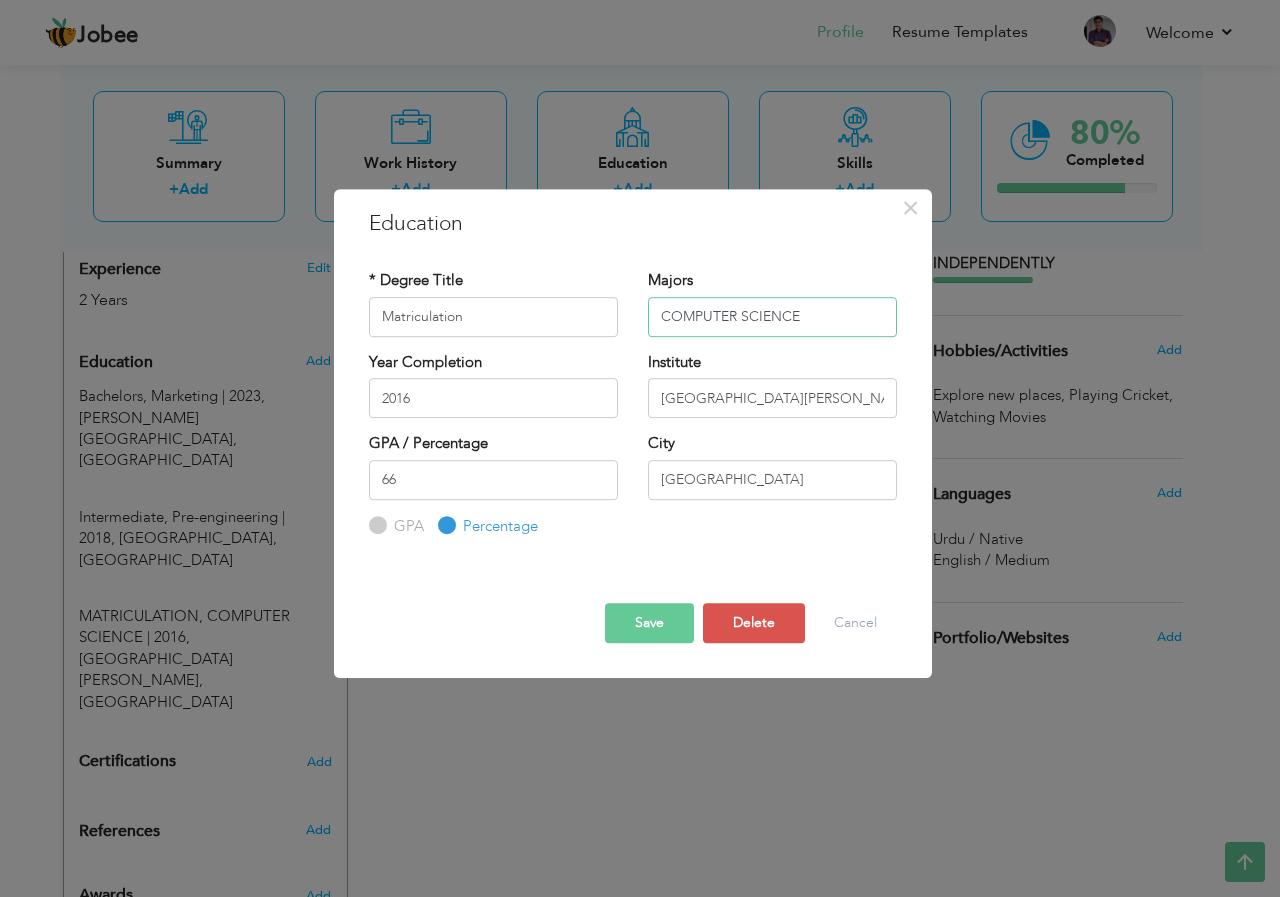 drag, startPoint x: 807, startPoint y: 319, endPoint x: 668, endPoint y: 326, distance: 139.17615 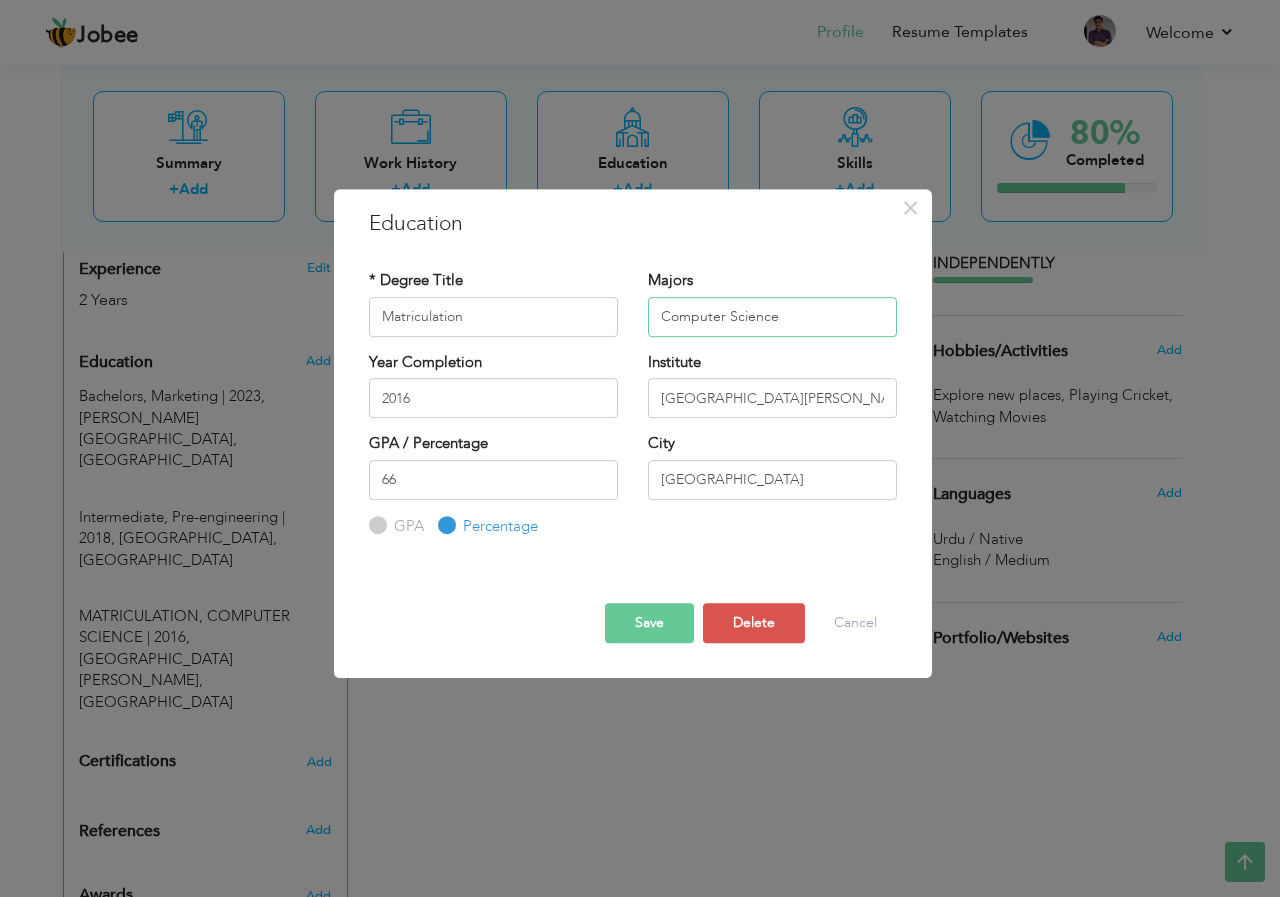 type on "Computer Science" 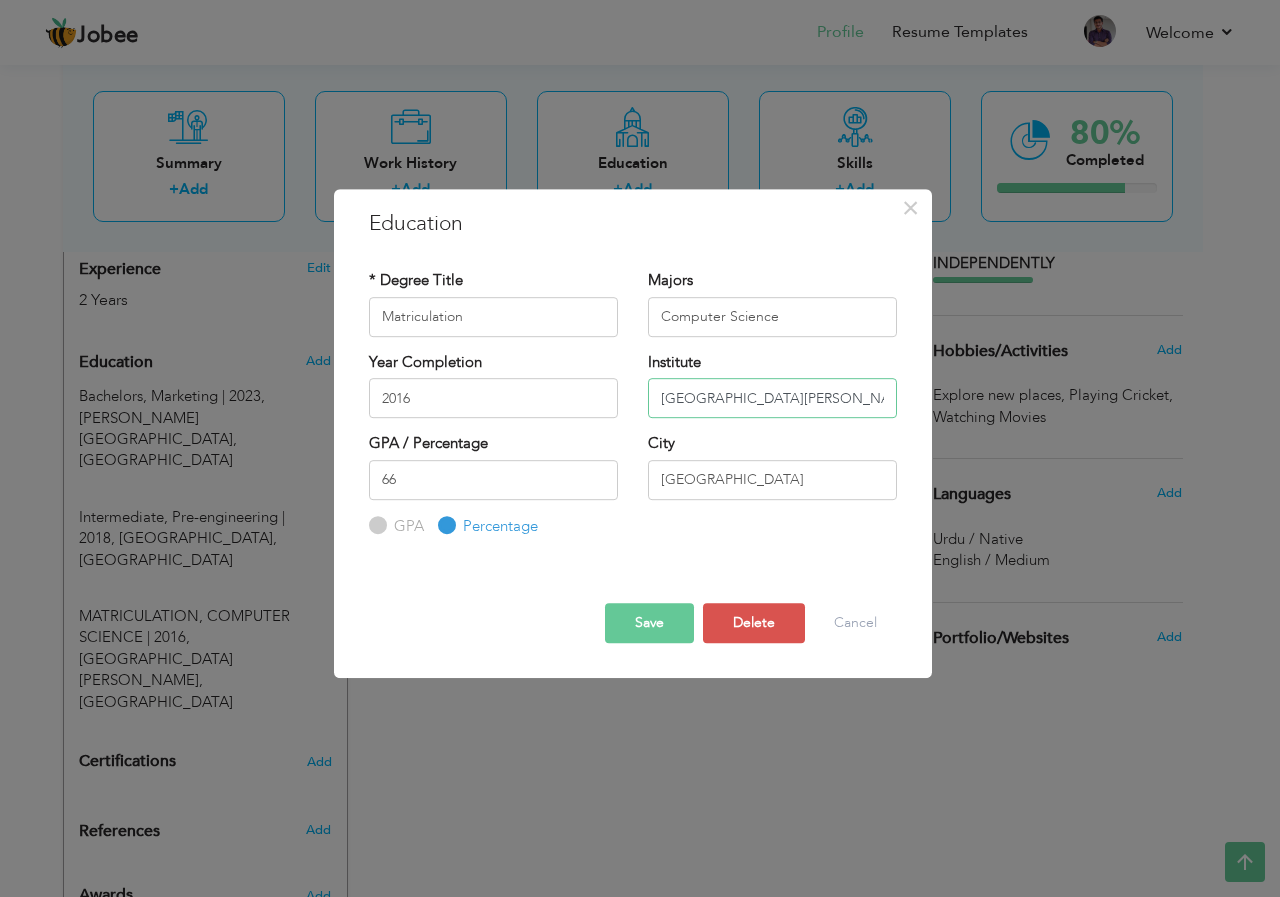 click on "NEW MONTINA ENGLISH SCHOOL" at bounding box center (772, 398) 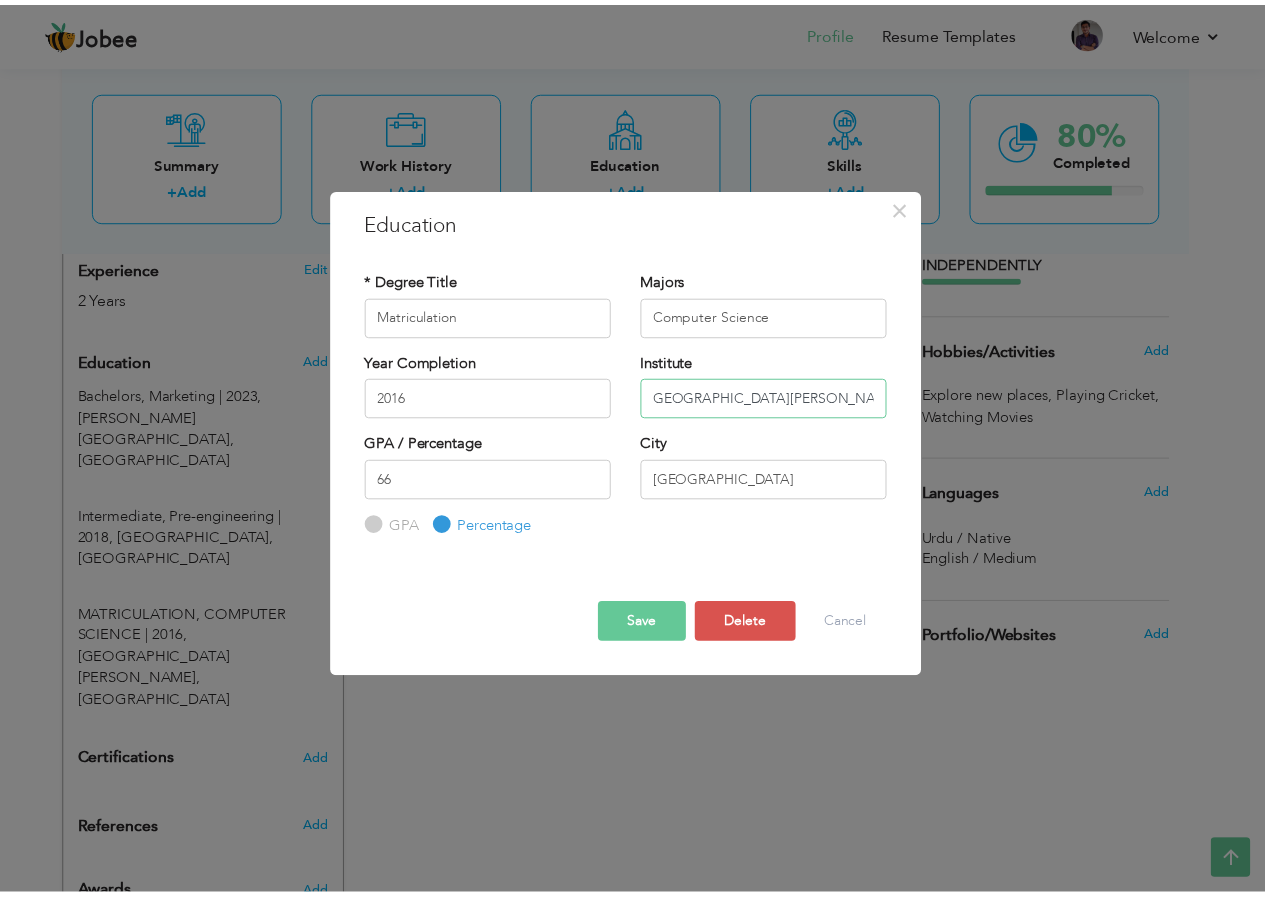 scroll, scrollTop: 0, scrollLeft: 0, axis: both 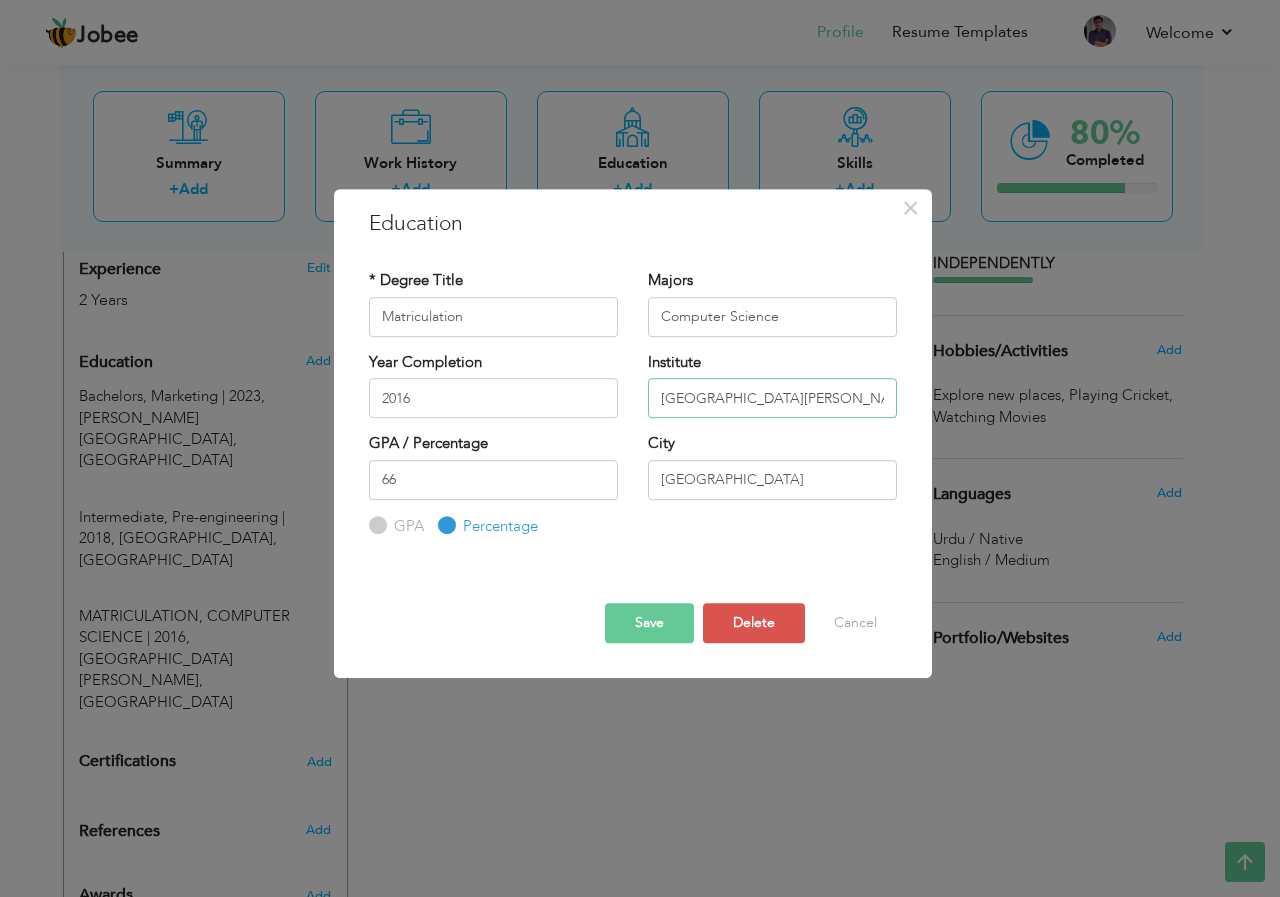 drag, startPoint x: 889, startPoint y: 397, endPoint x: 672, endPoint y: 397, distance: 217 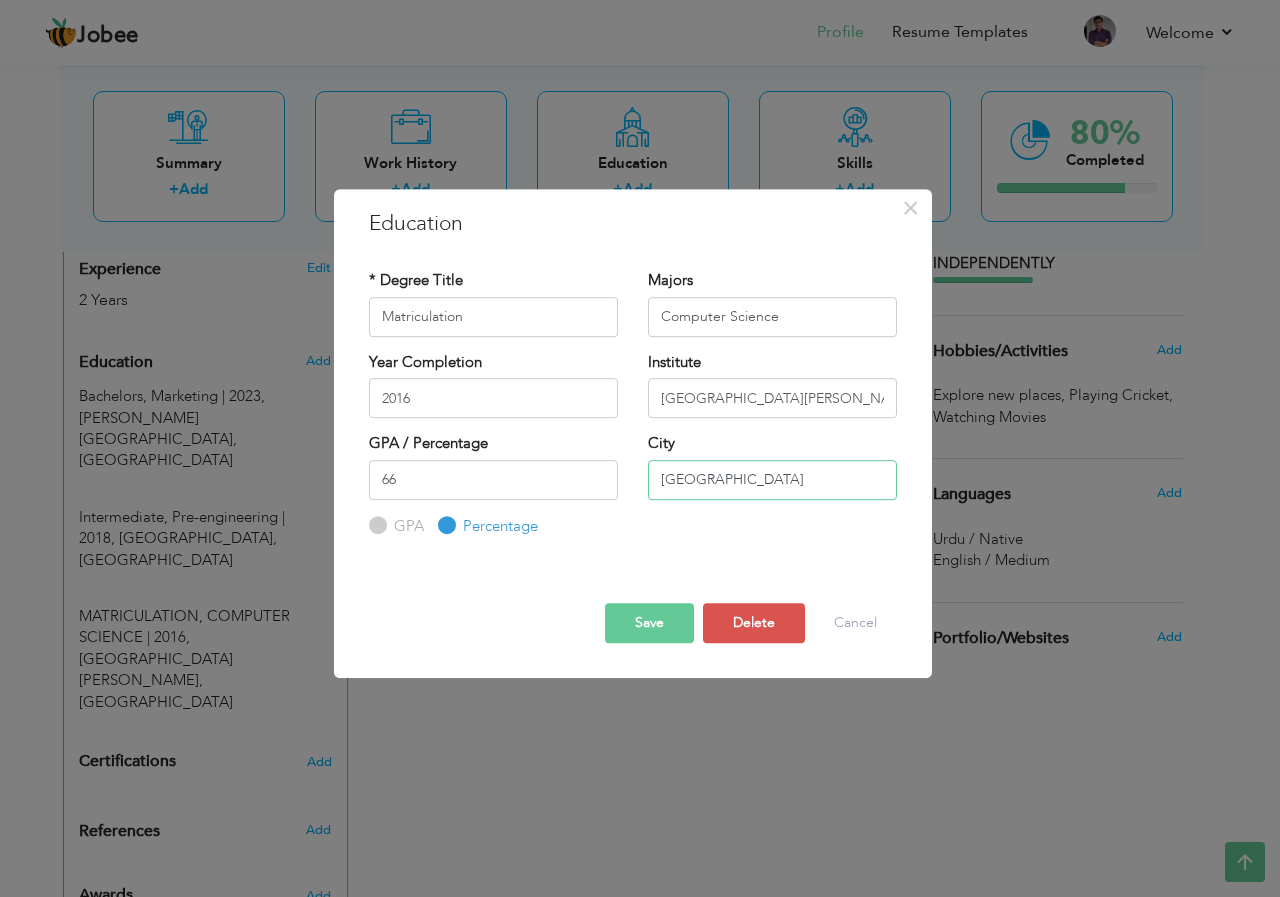 click on "KARACHI" at bounding box center (772, 480) 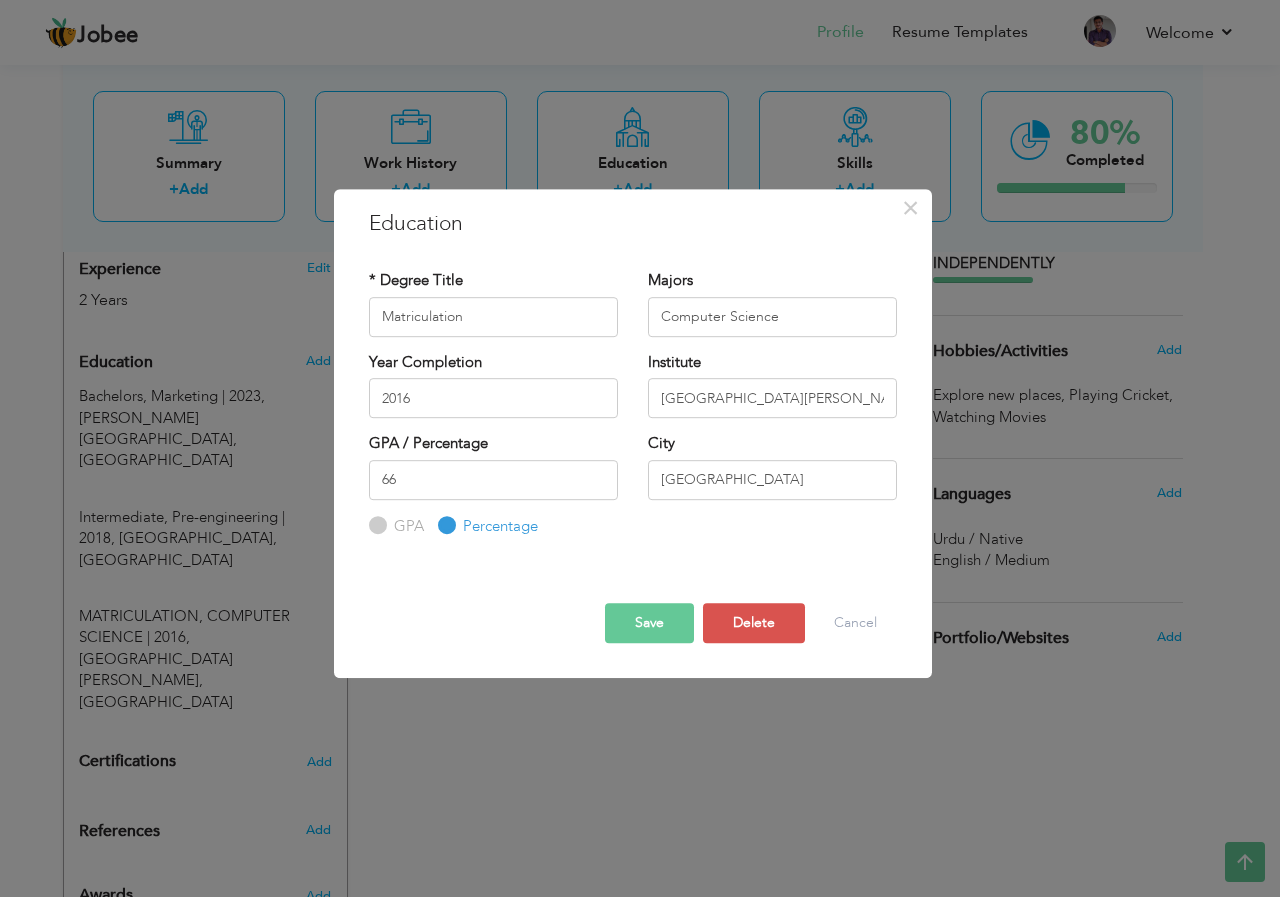click on "Save" at bounding box center (649, 623) 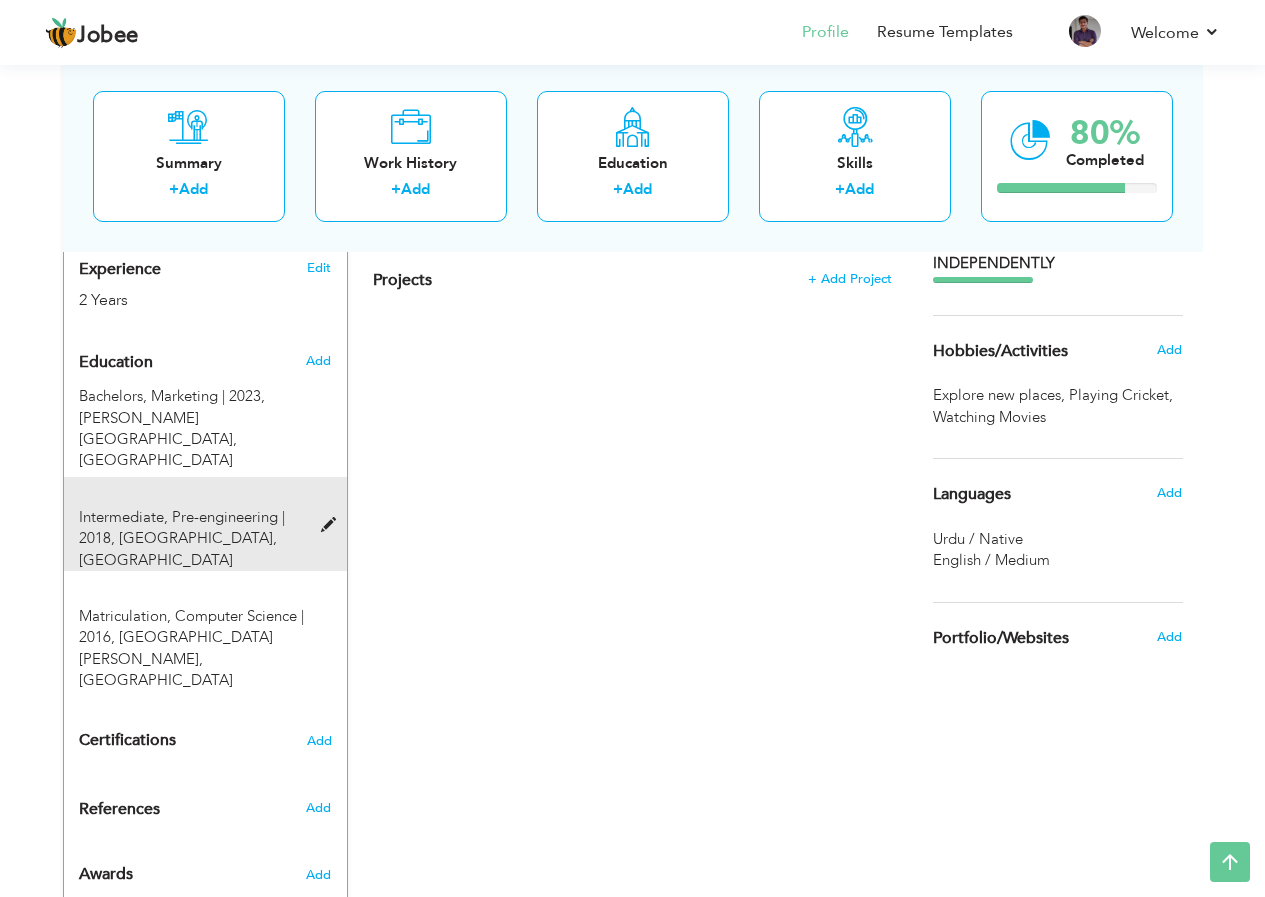 click at bounding box center [333, 525] 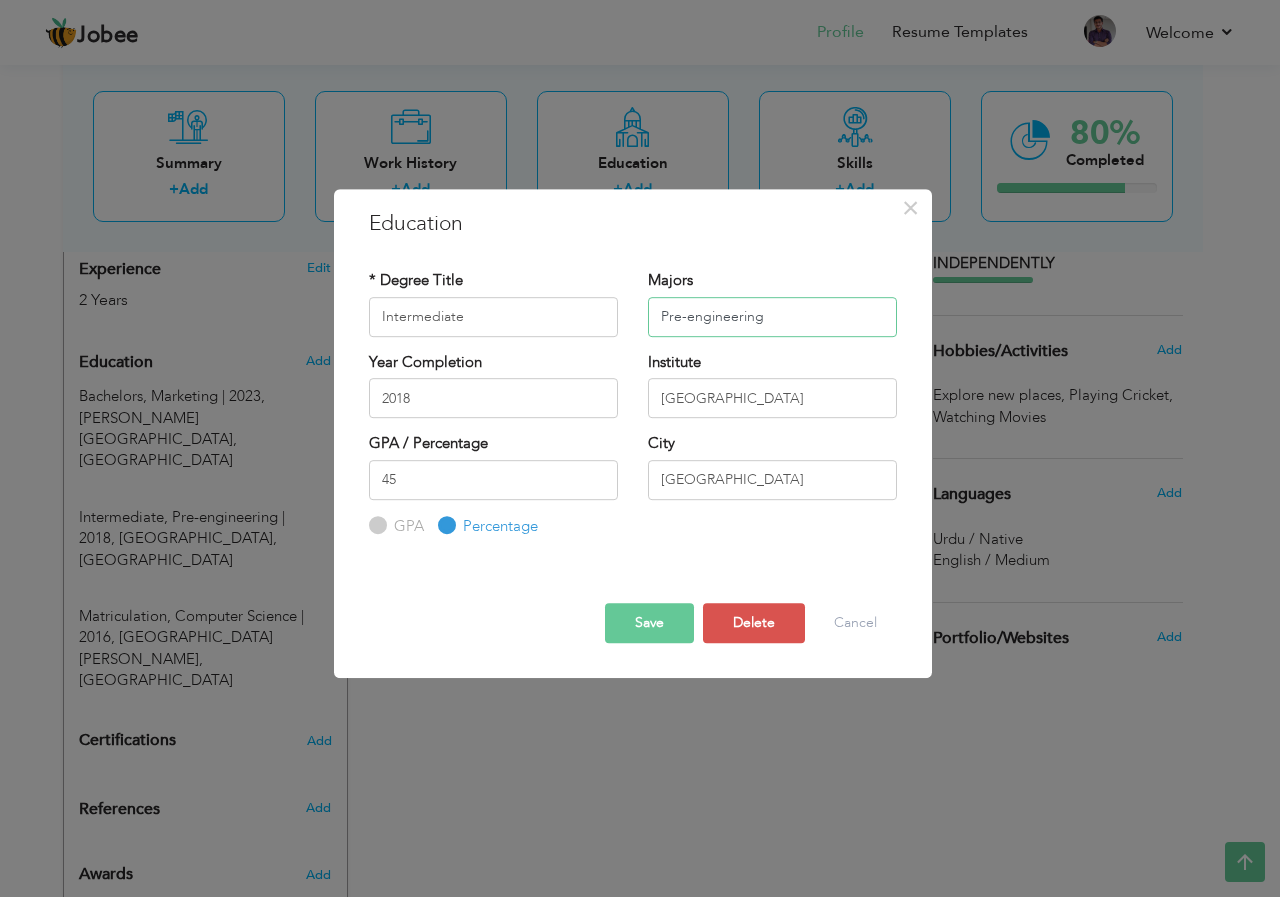 drag, startPoint x: 694, startPoint y: 314, endPoint x: 721, endPoint y: 321, distance: 27.89265 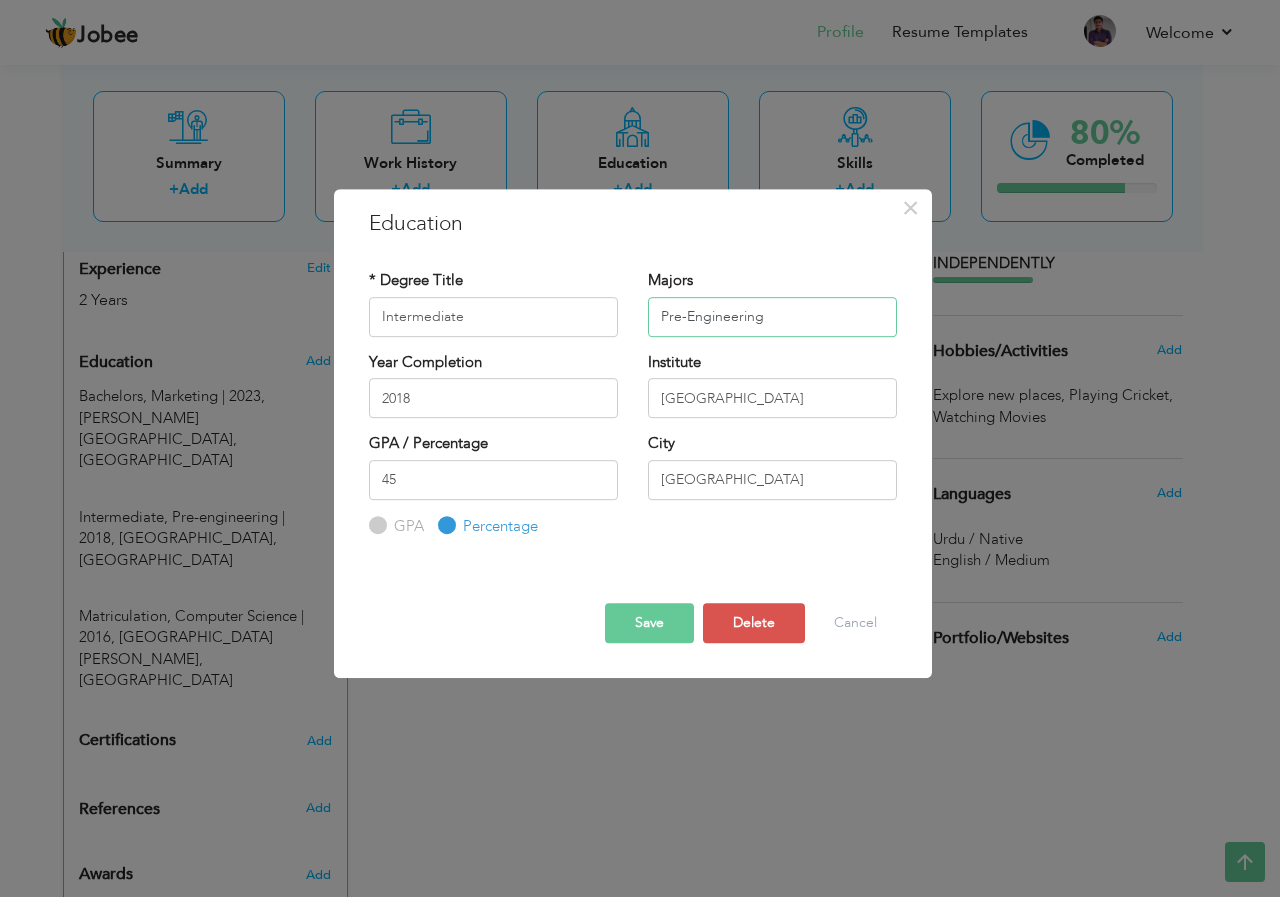 type on "Pre-Engineering" 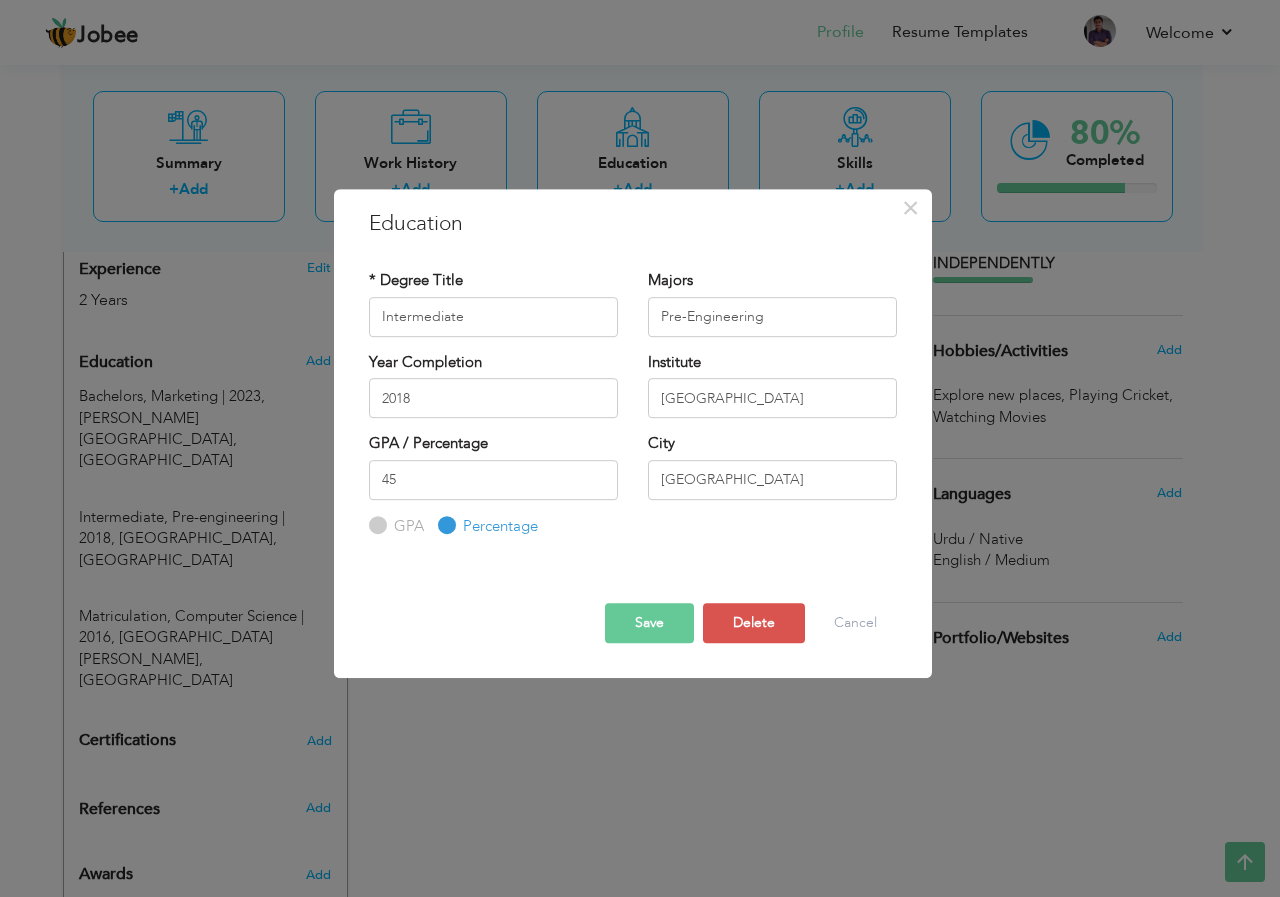 click on "Save" at bounding box center (649, 623) 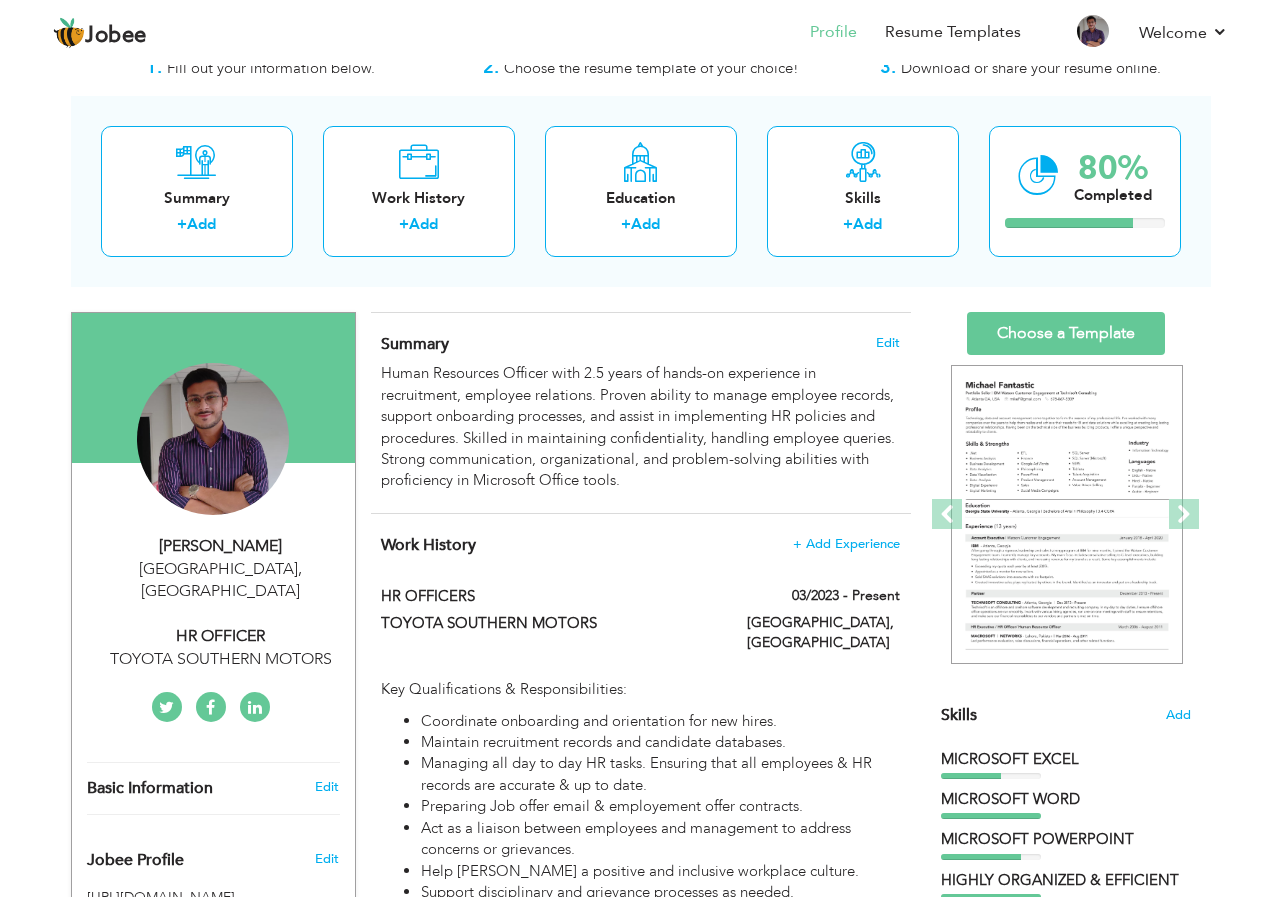 scroll, scrollTop: 100, scrollLeft: 0, axis: vertical 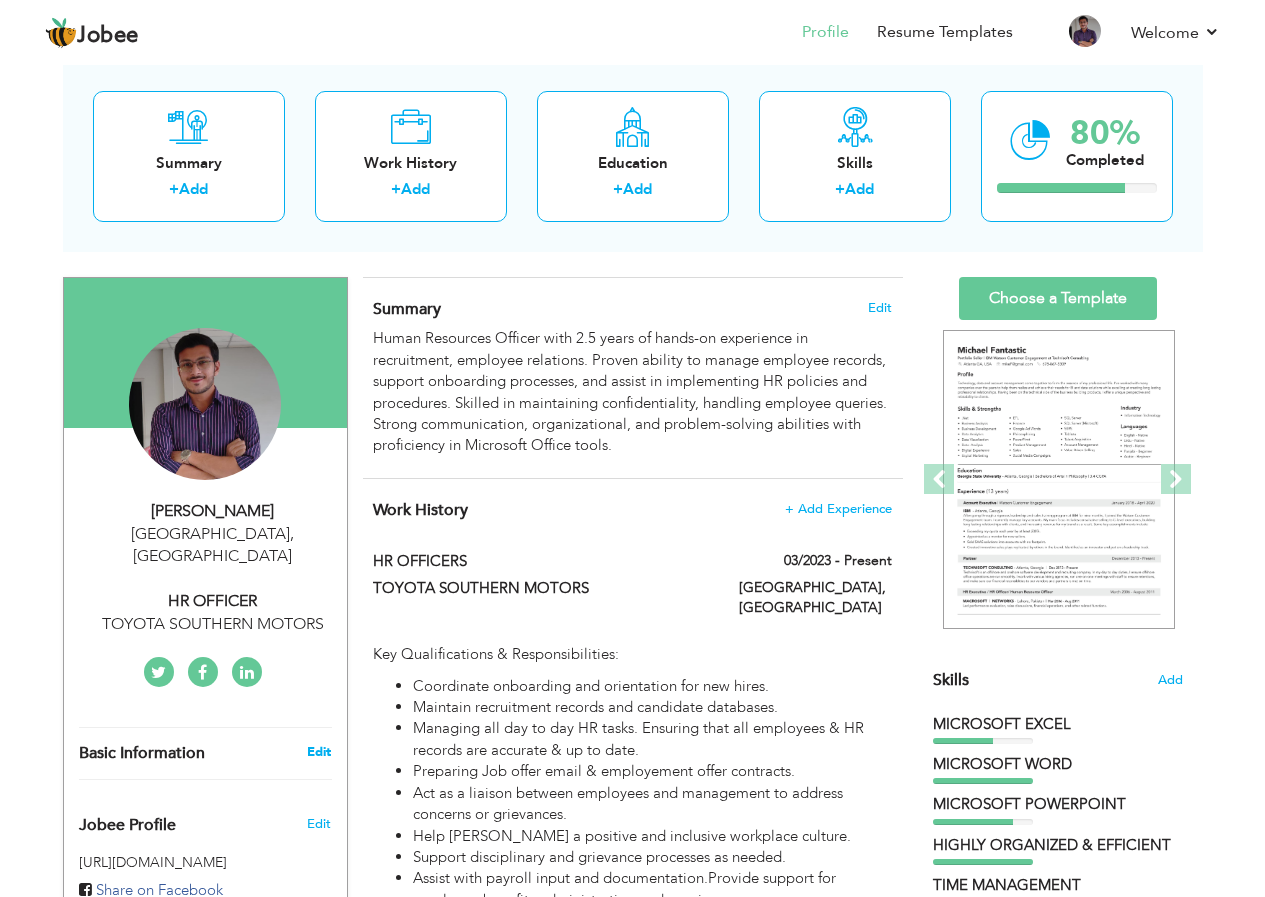 click on "Edit" at bounding box center (319, 752) 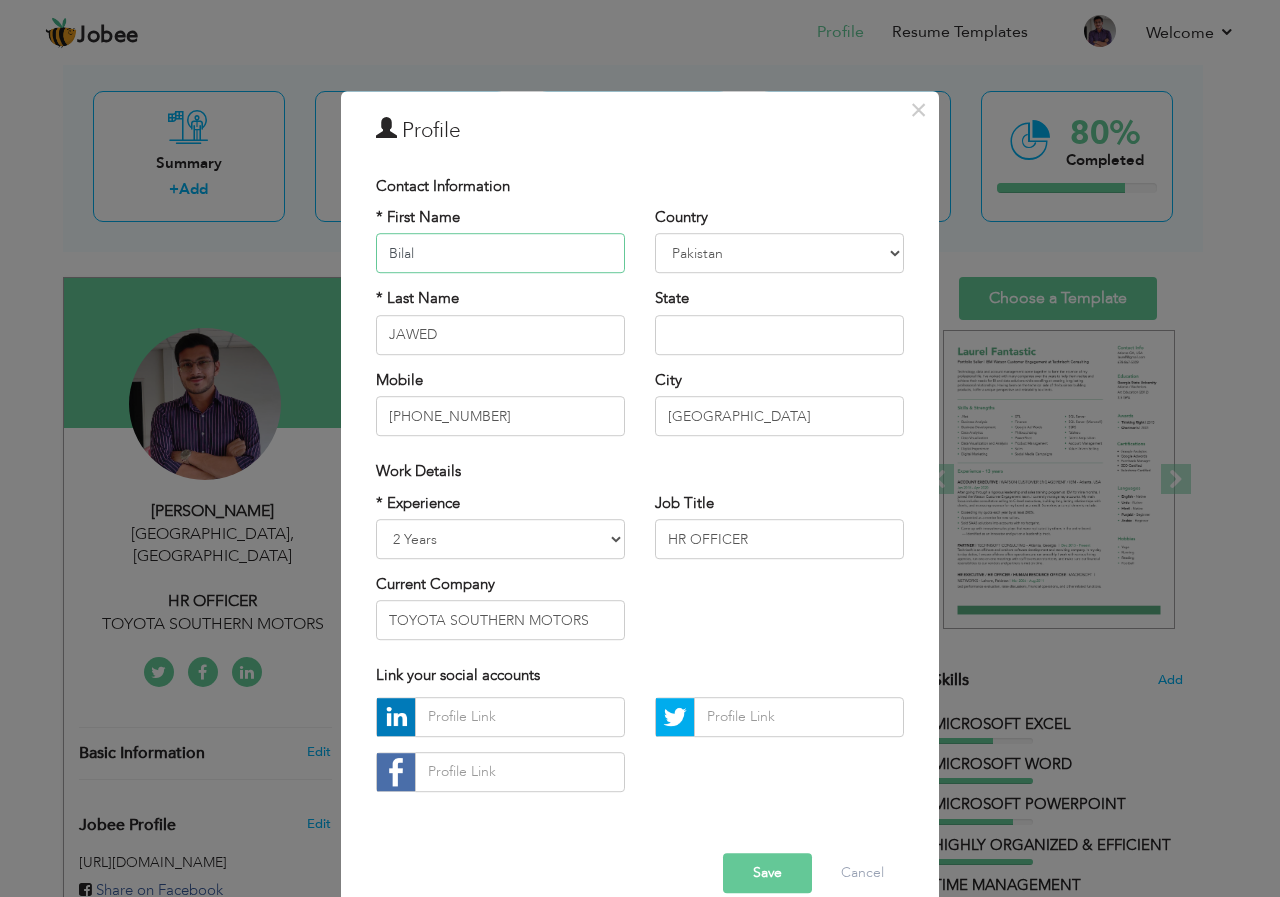 type on "Bilal" 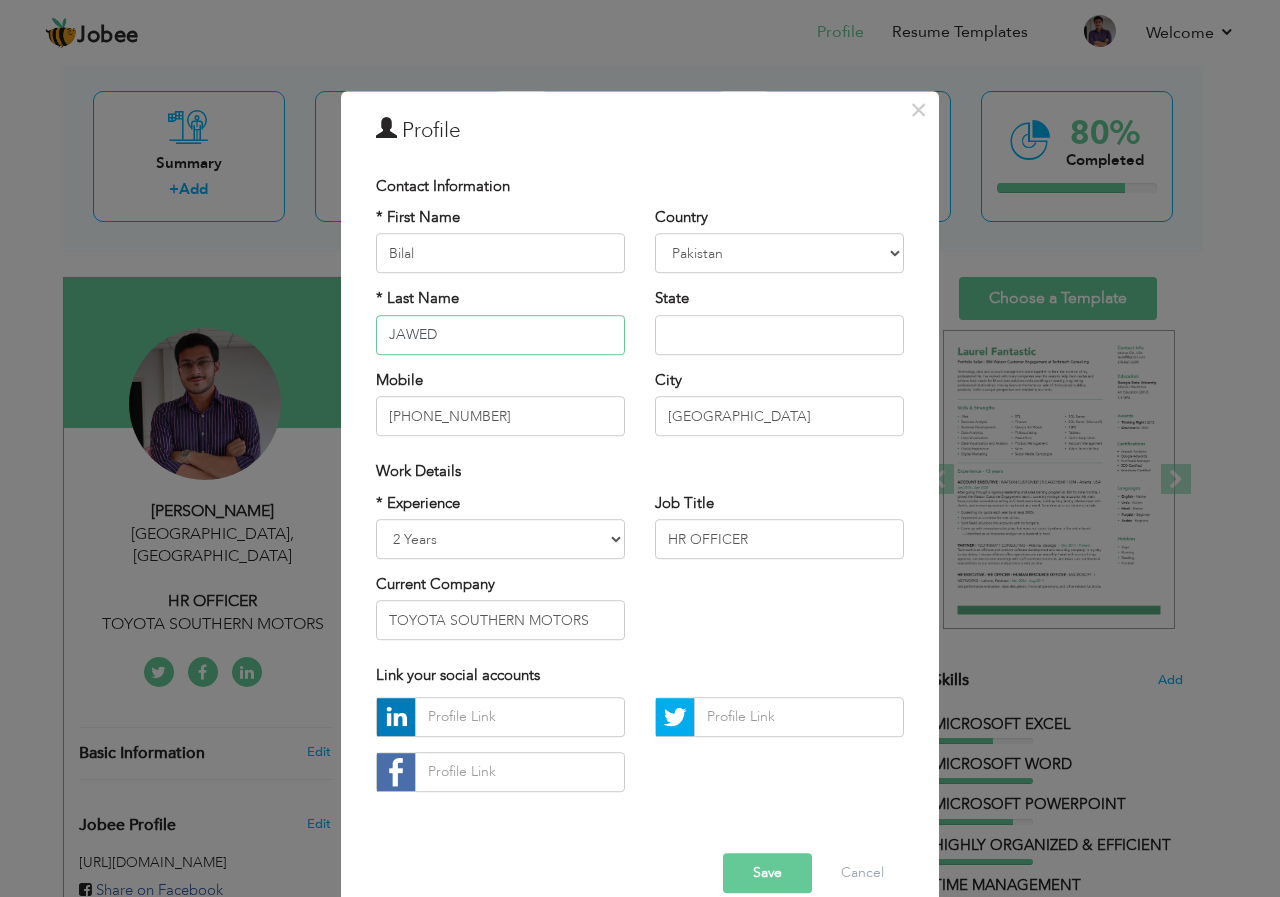 click on "JAWED" at bounding box center (500, 335) 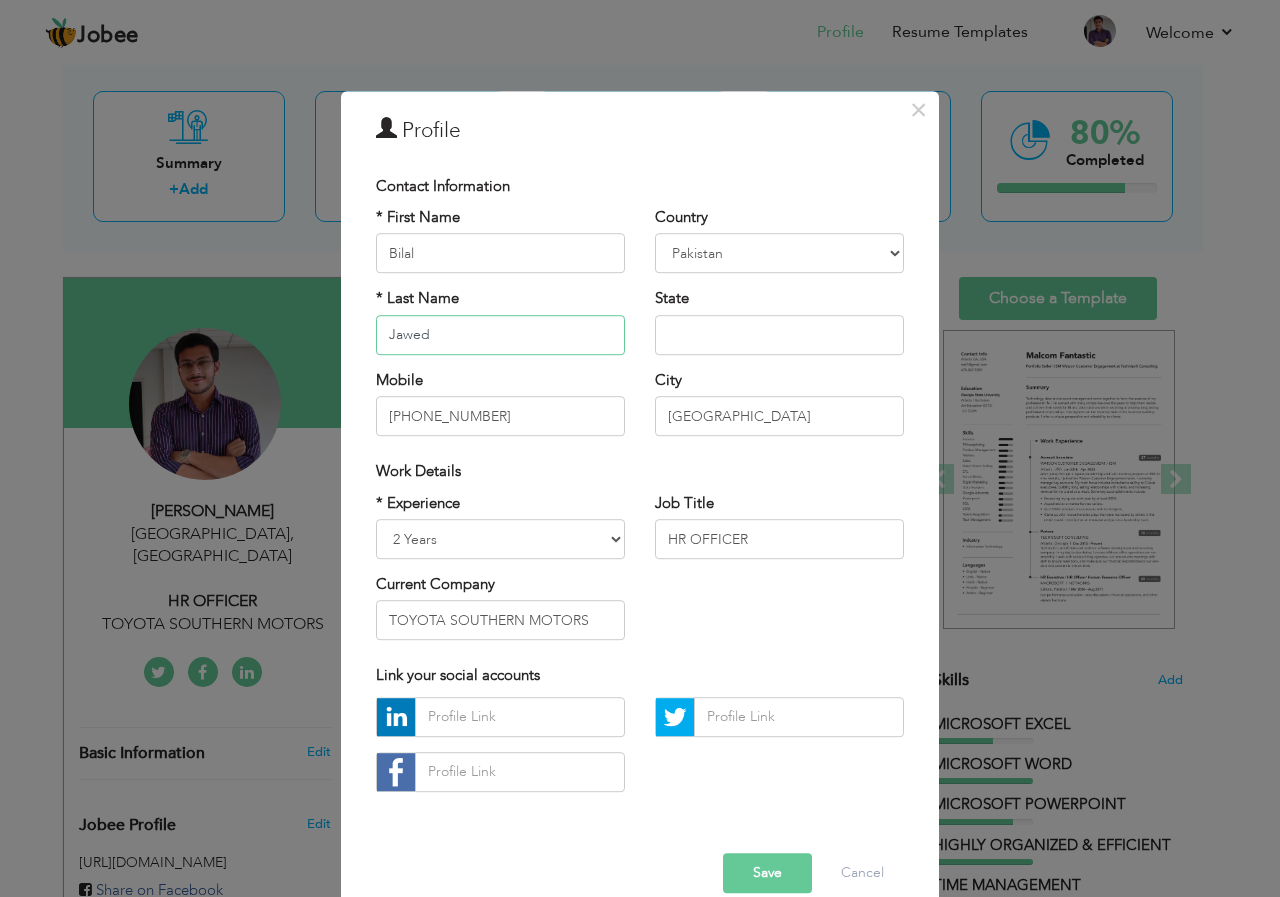 type on "Jawed" 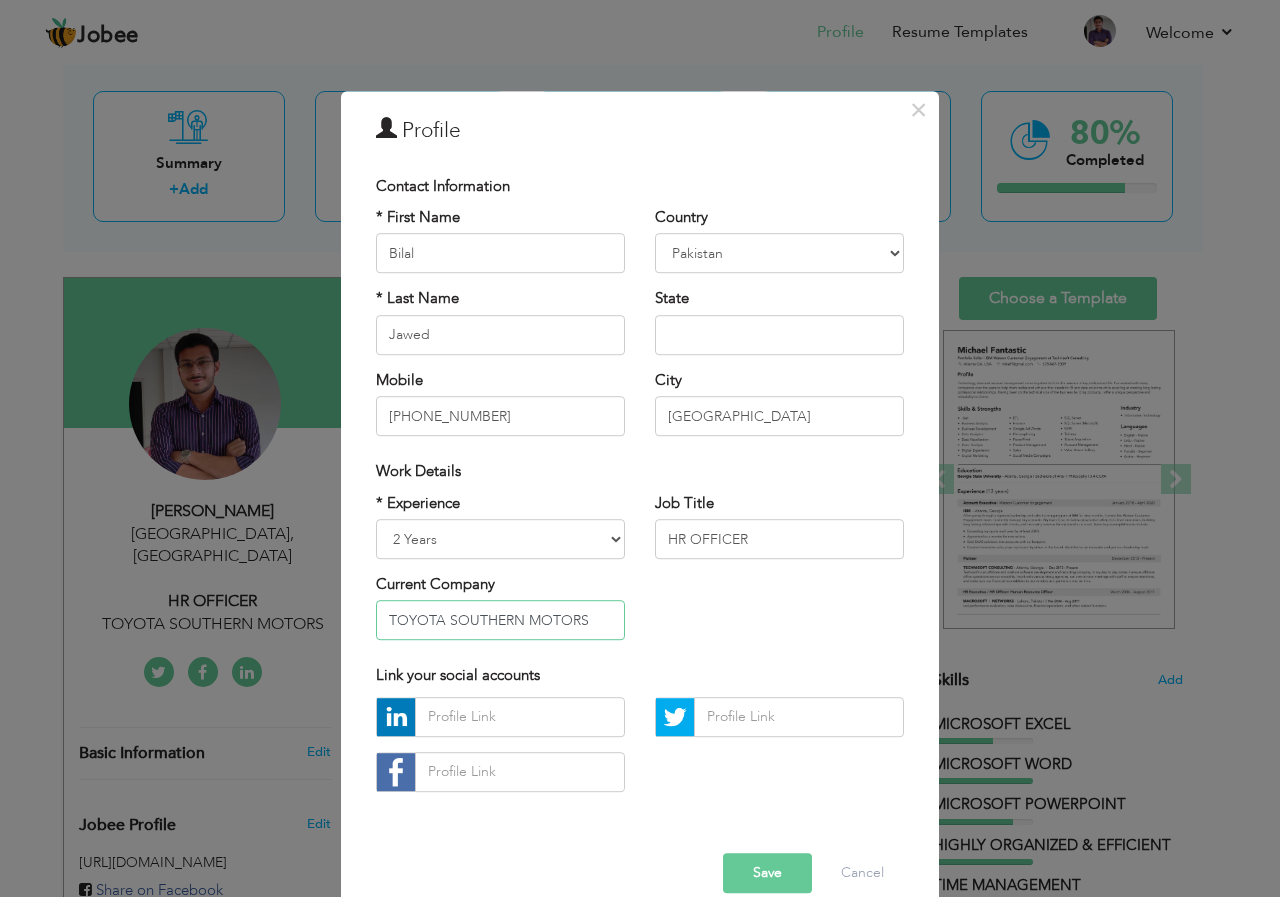 drag, startPoint x: 594, startPoint y: 619, endPoint x: 393, endPoint y: 614, distance: 201.06218 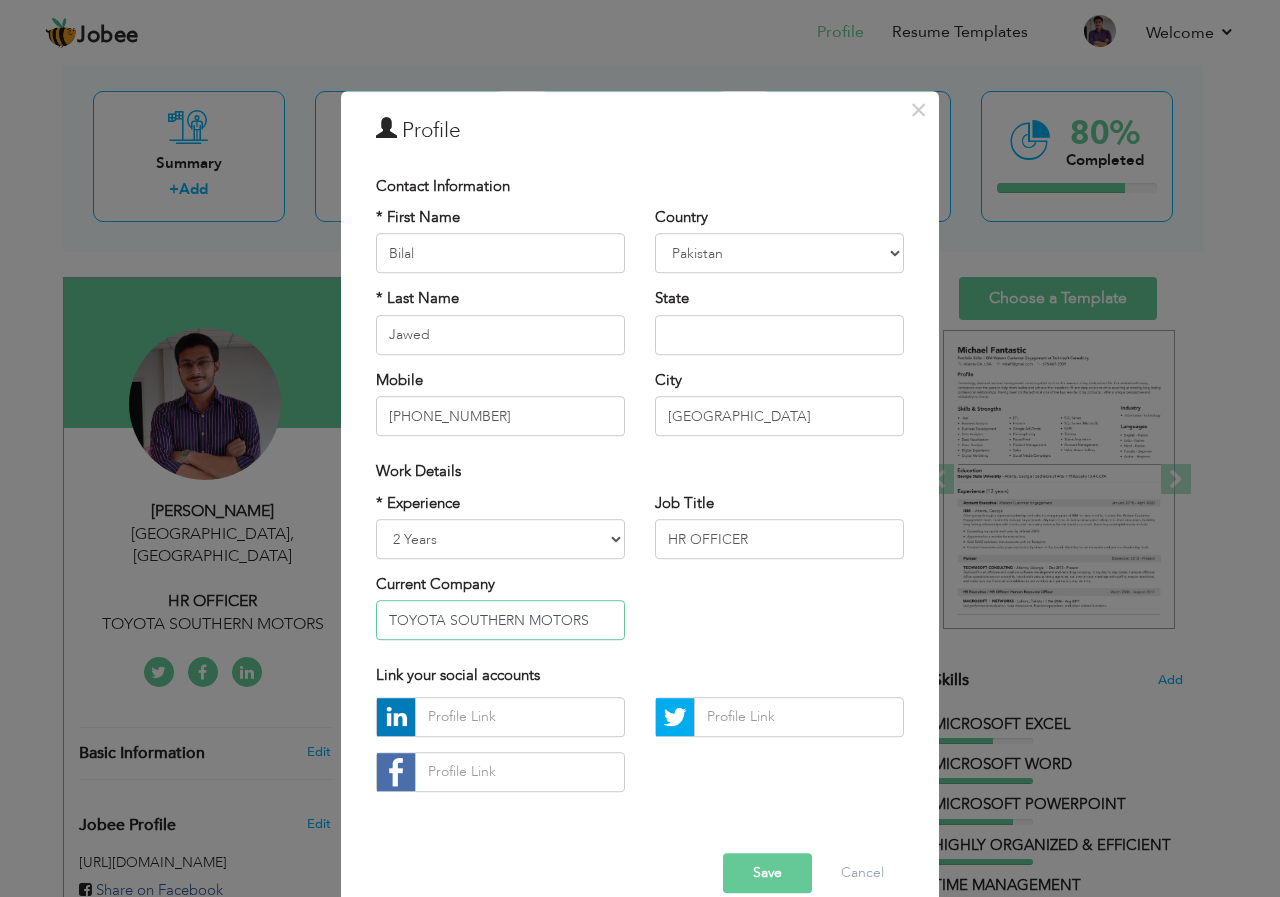 click on "TOYOTA SOUTHERN MOTORS" at bounding box center (500, 621) 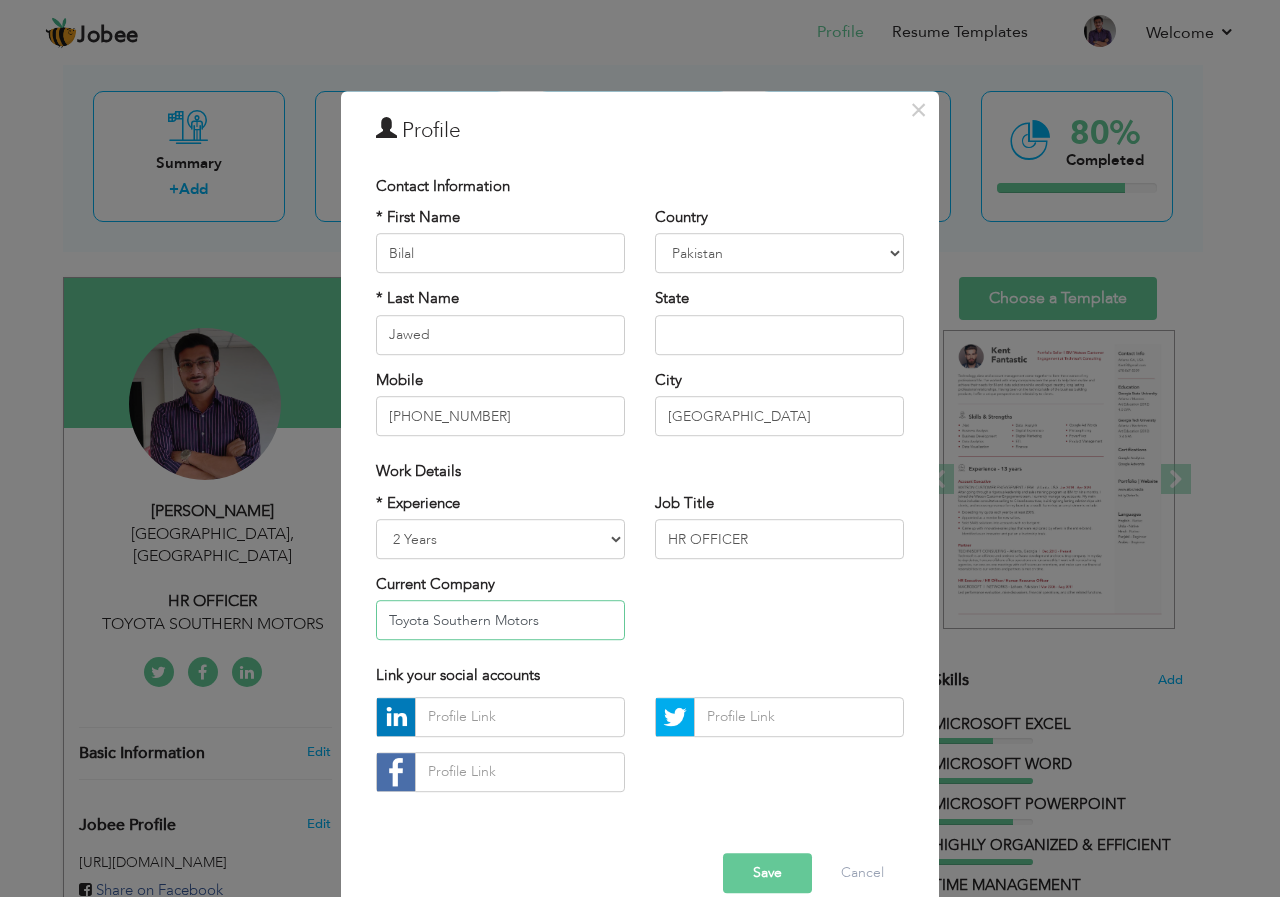 type on "Toyota Southern Motors" 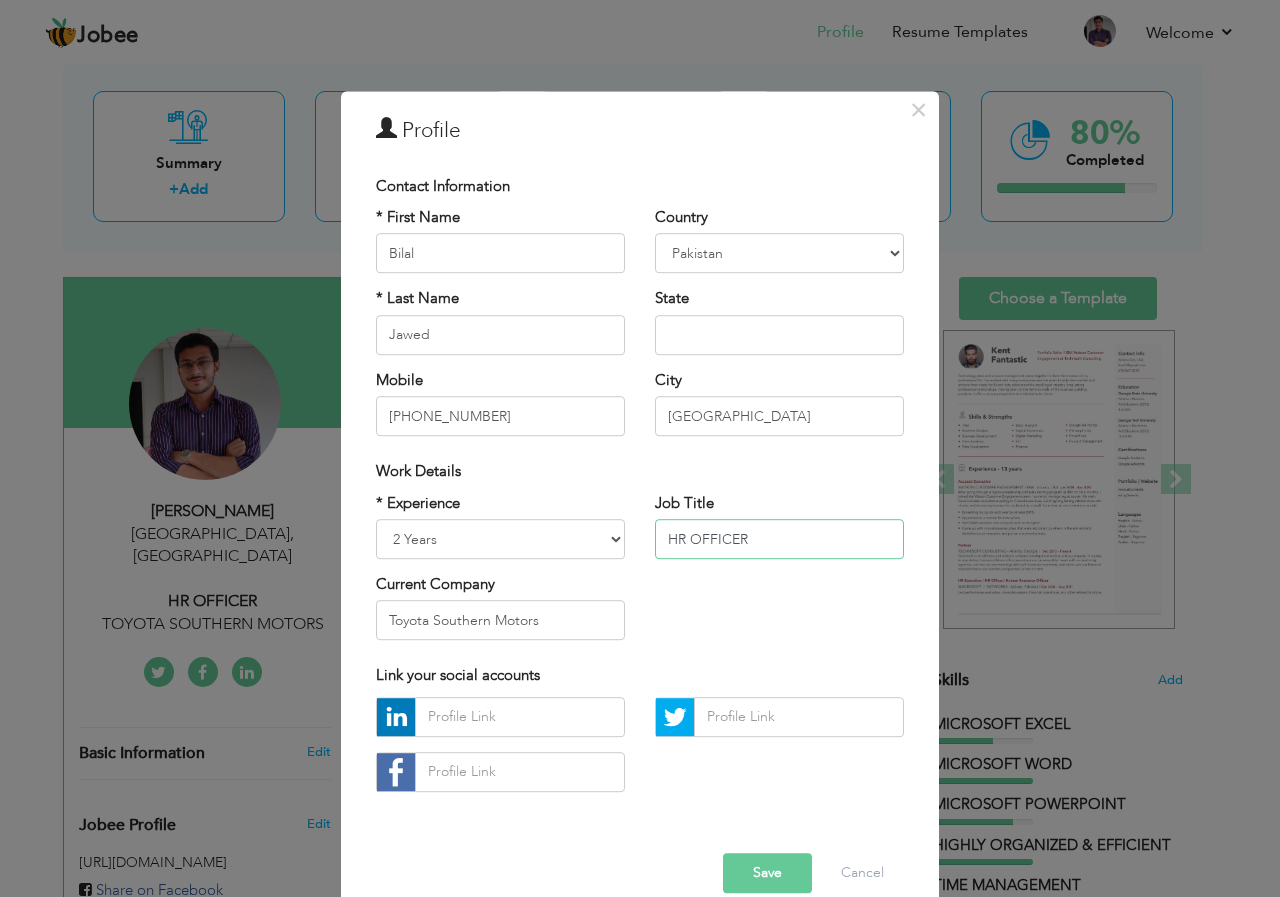 drag, startPoint x: 743, startPoint y: 546, endPoint x: 687, endPoint y: 549, distance: 56.0803 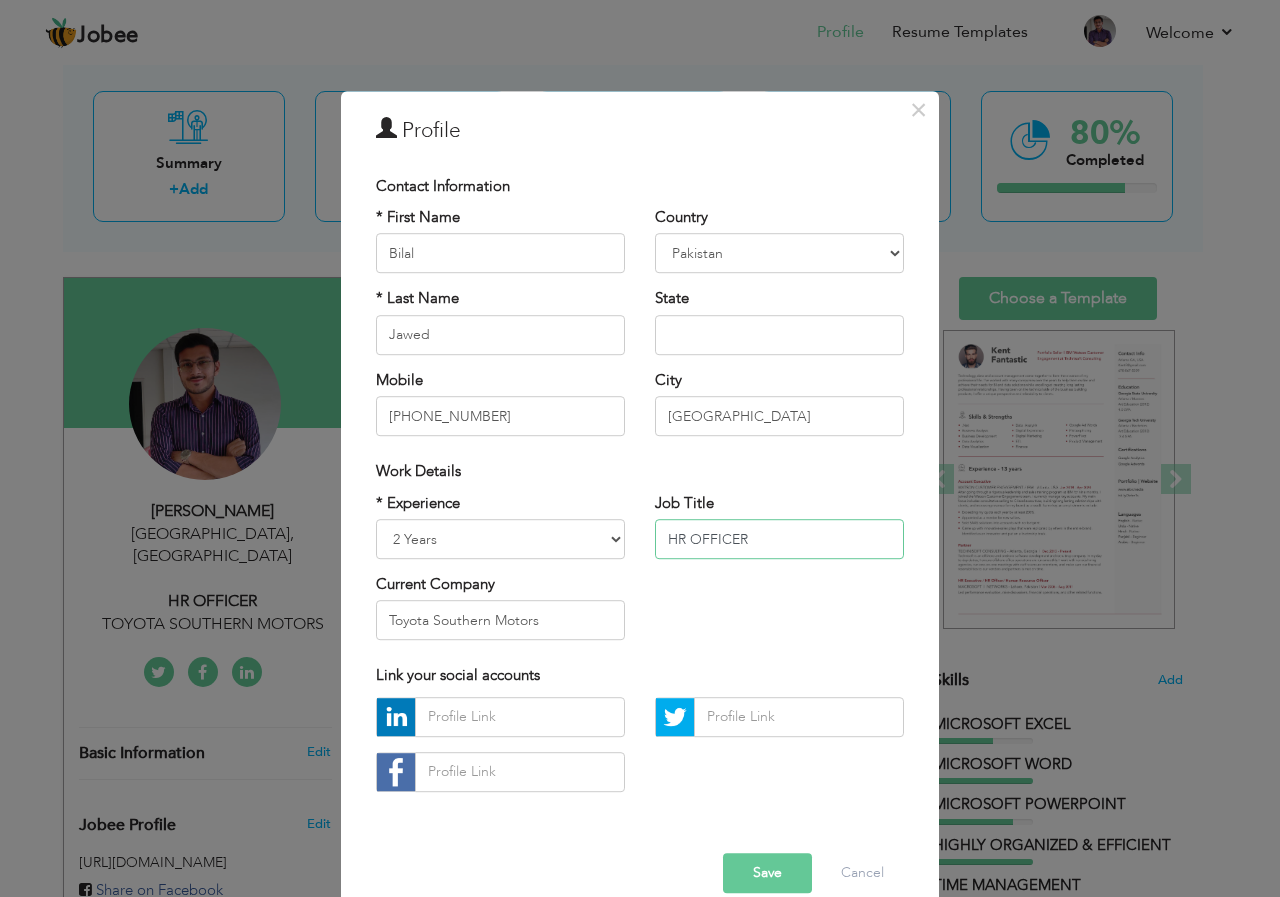 click on "HR OFFICER" at bounding box center [779, 539] 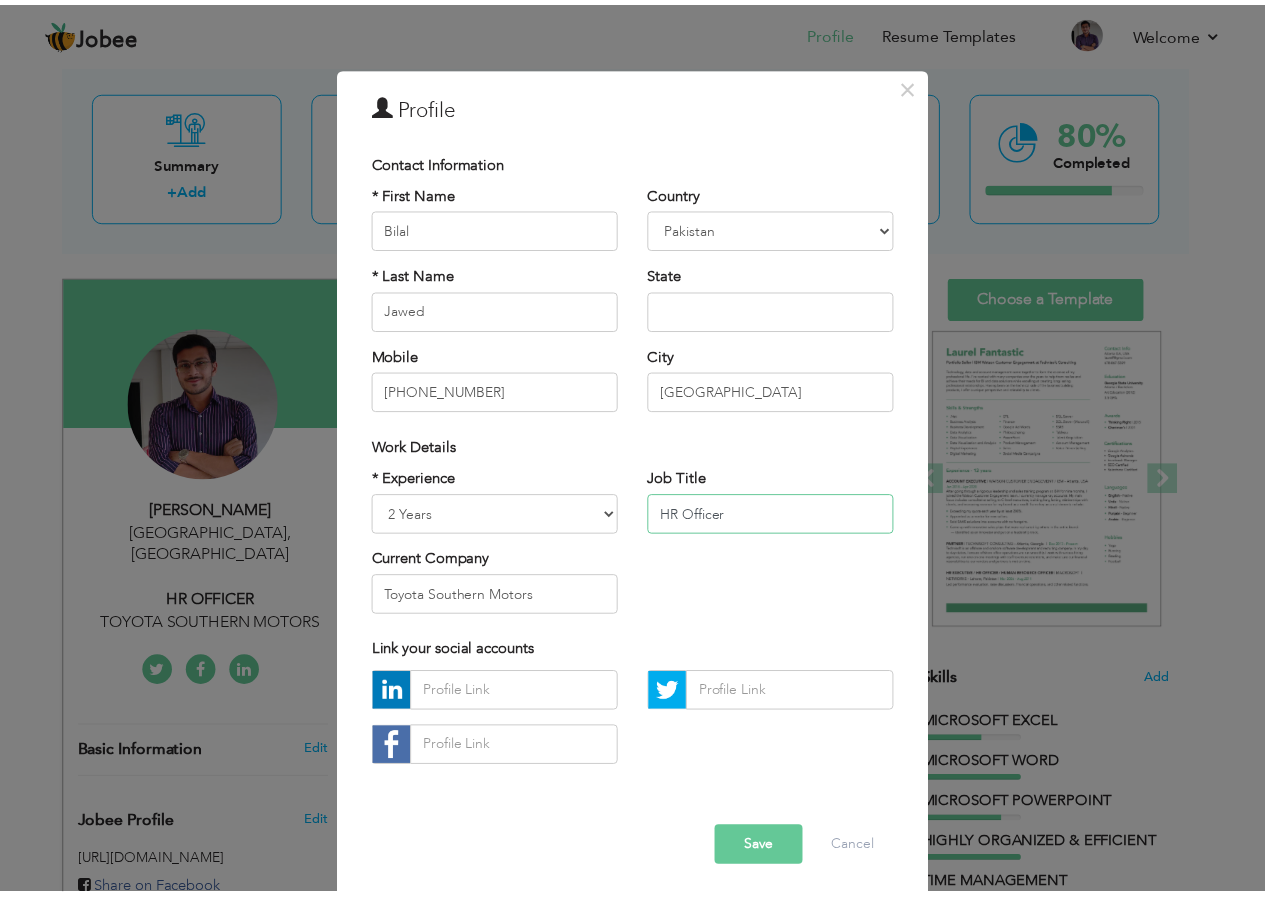 scroll, scrollTop: 31, scrollLeft: 0, axis: vertical 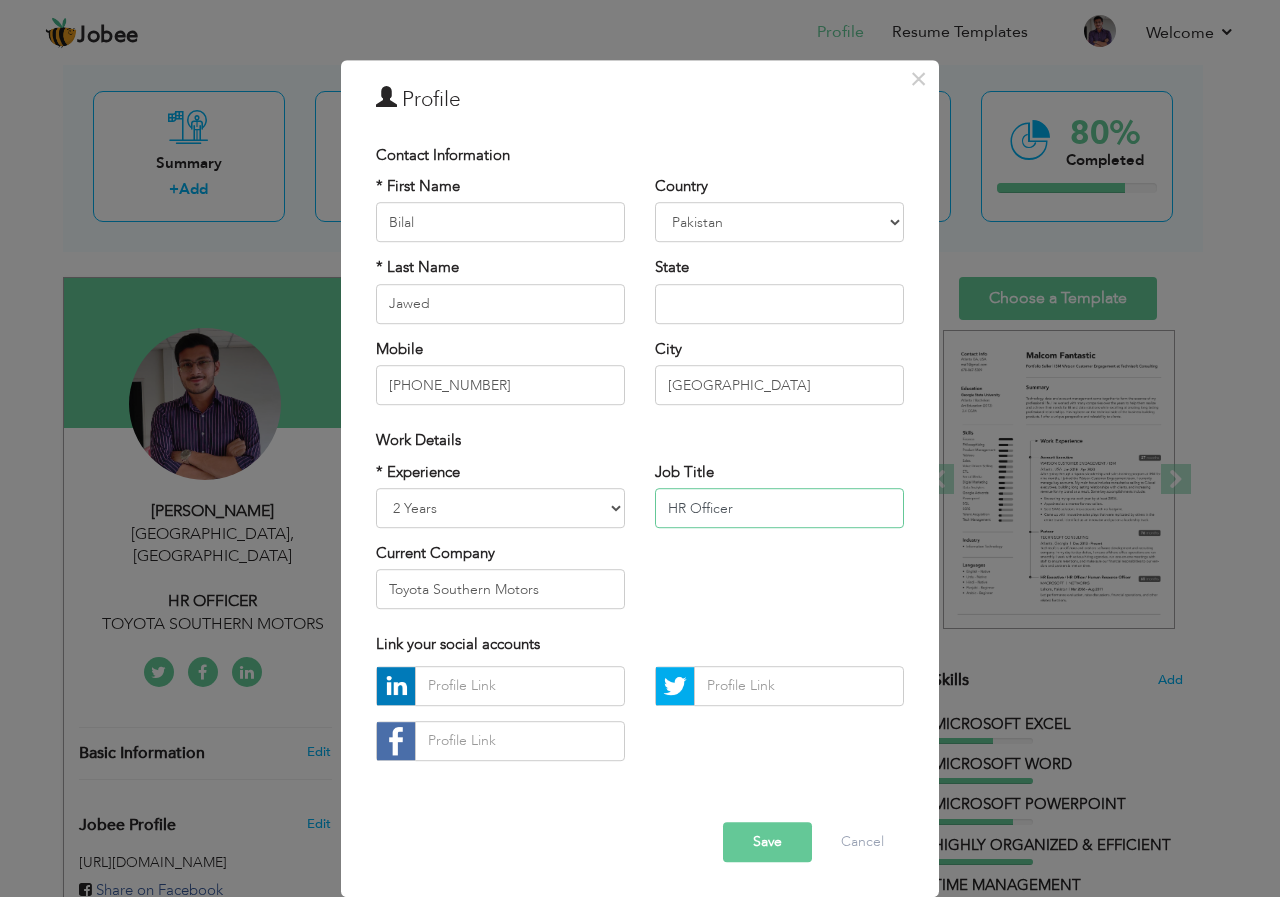 type on "HR Officer" 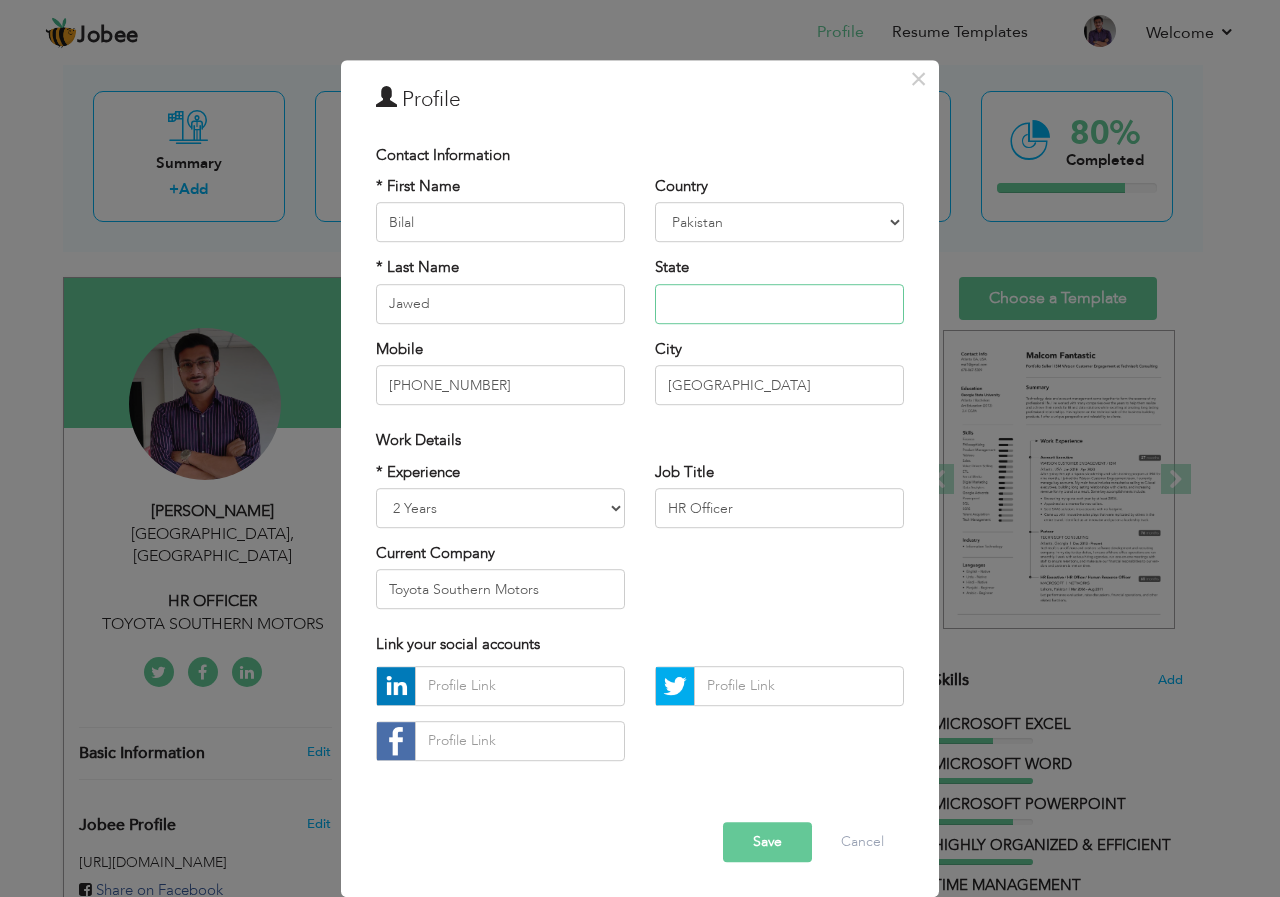 click at bounding box center (779, 304) 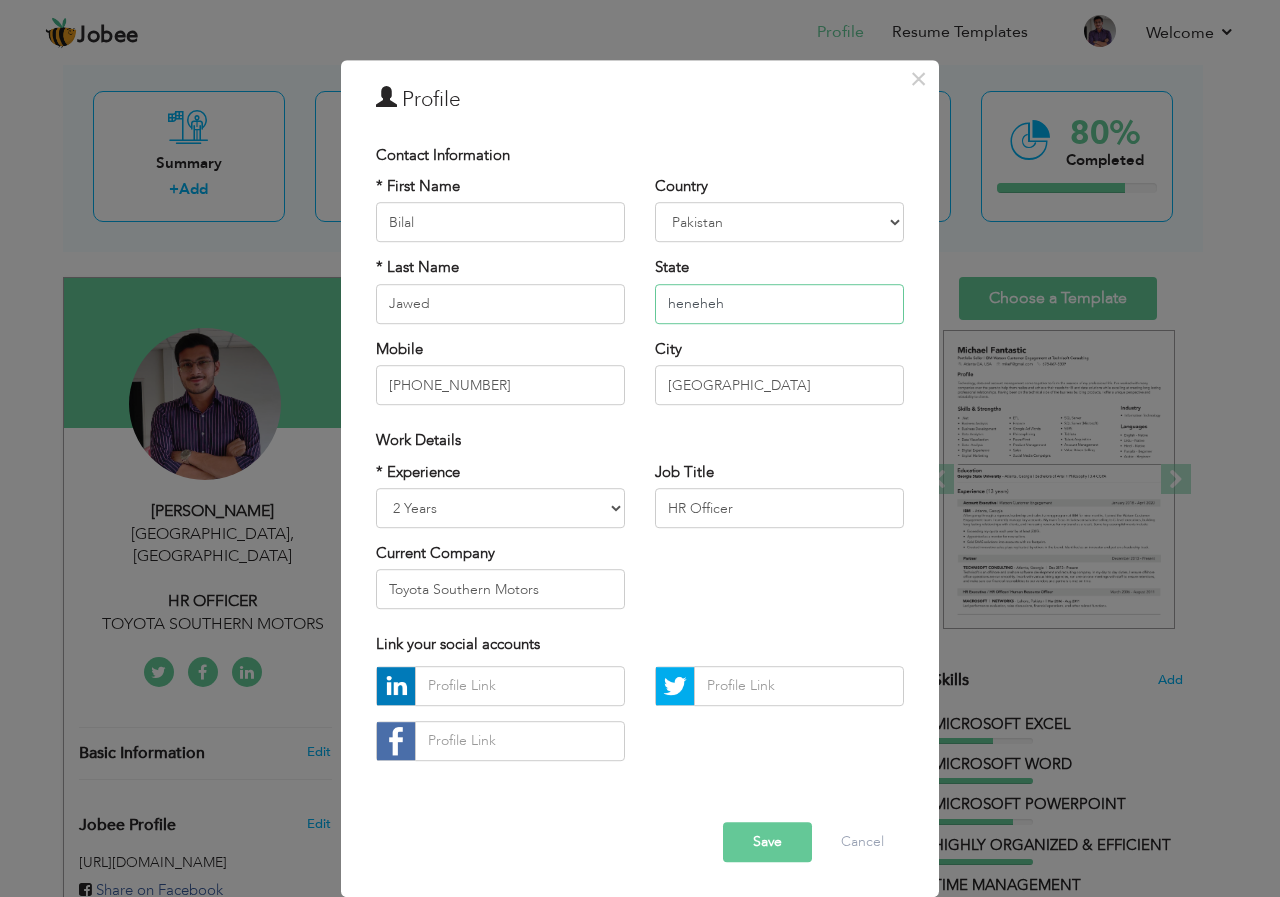type on "heneheh" 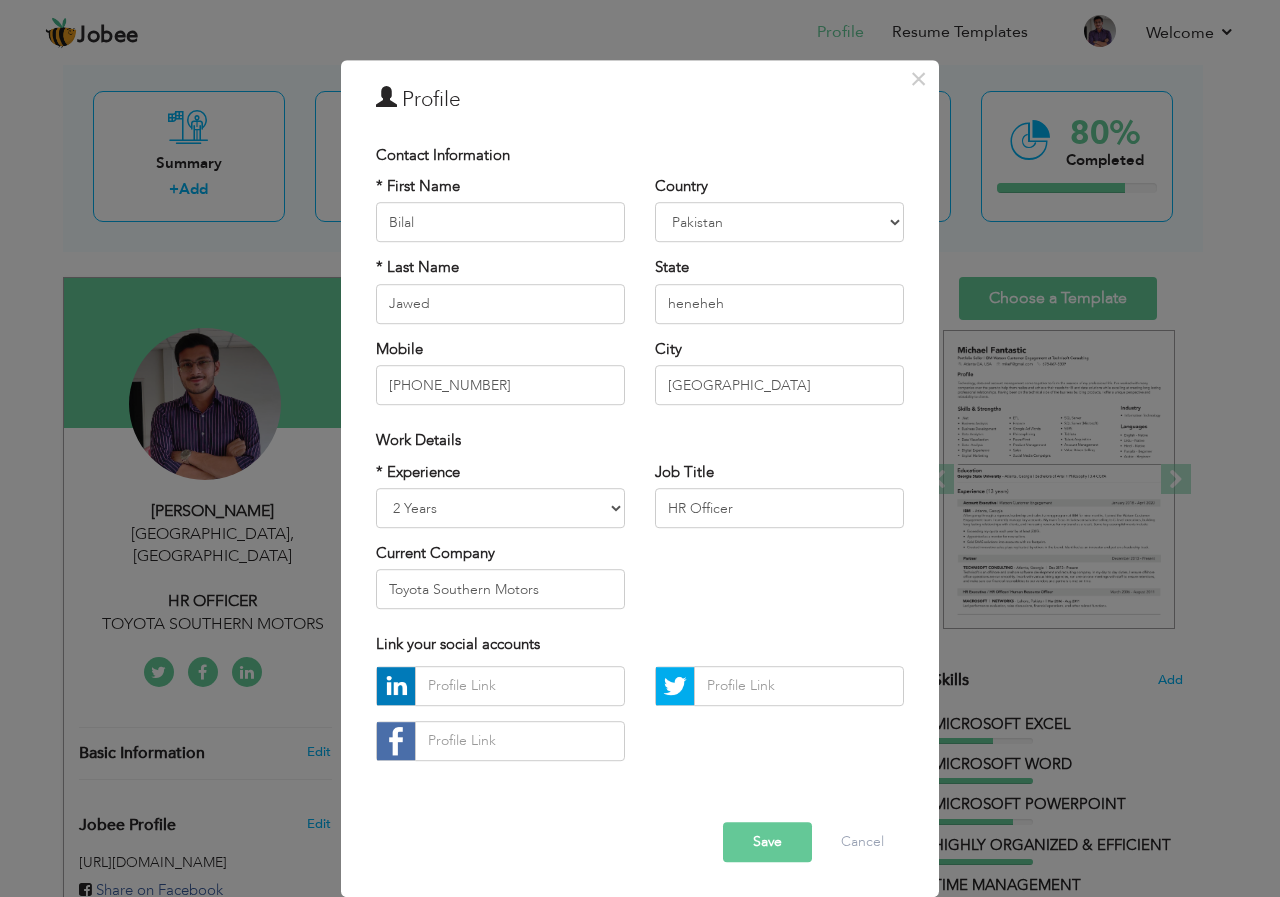 drag, startPoint x: 771, startPoint y: 854, endPoint x: 761, endPoint y: 850, distance: 10.770329 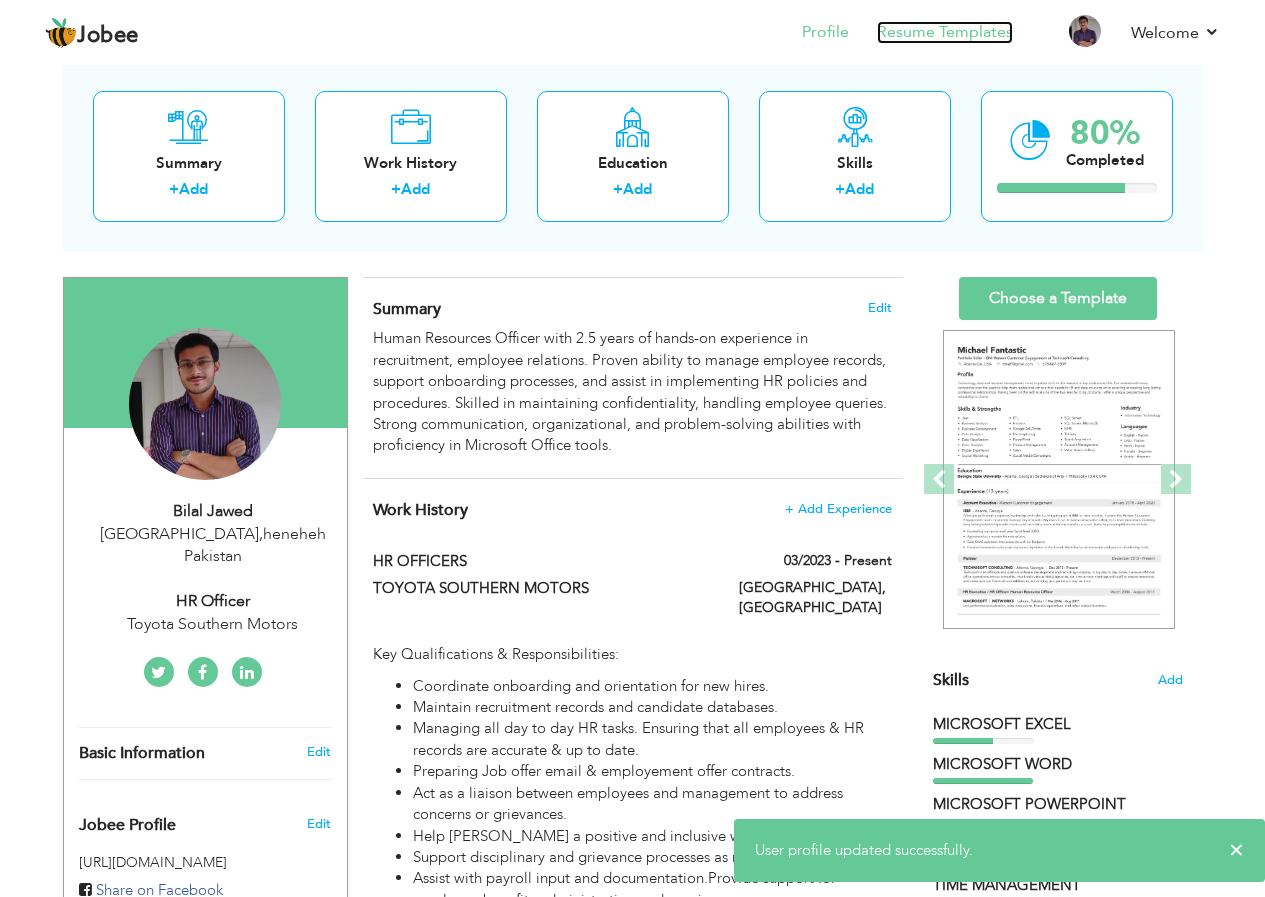 click on "Resume Templates" at bounding box center [945, 32] 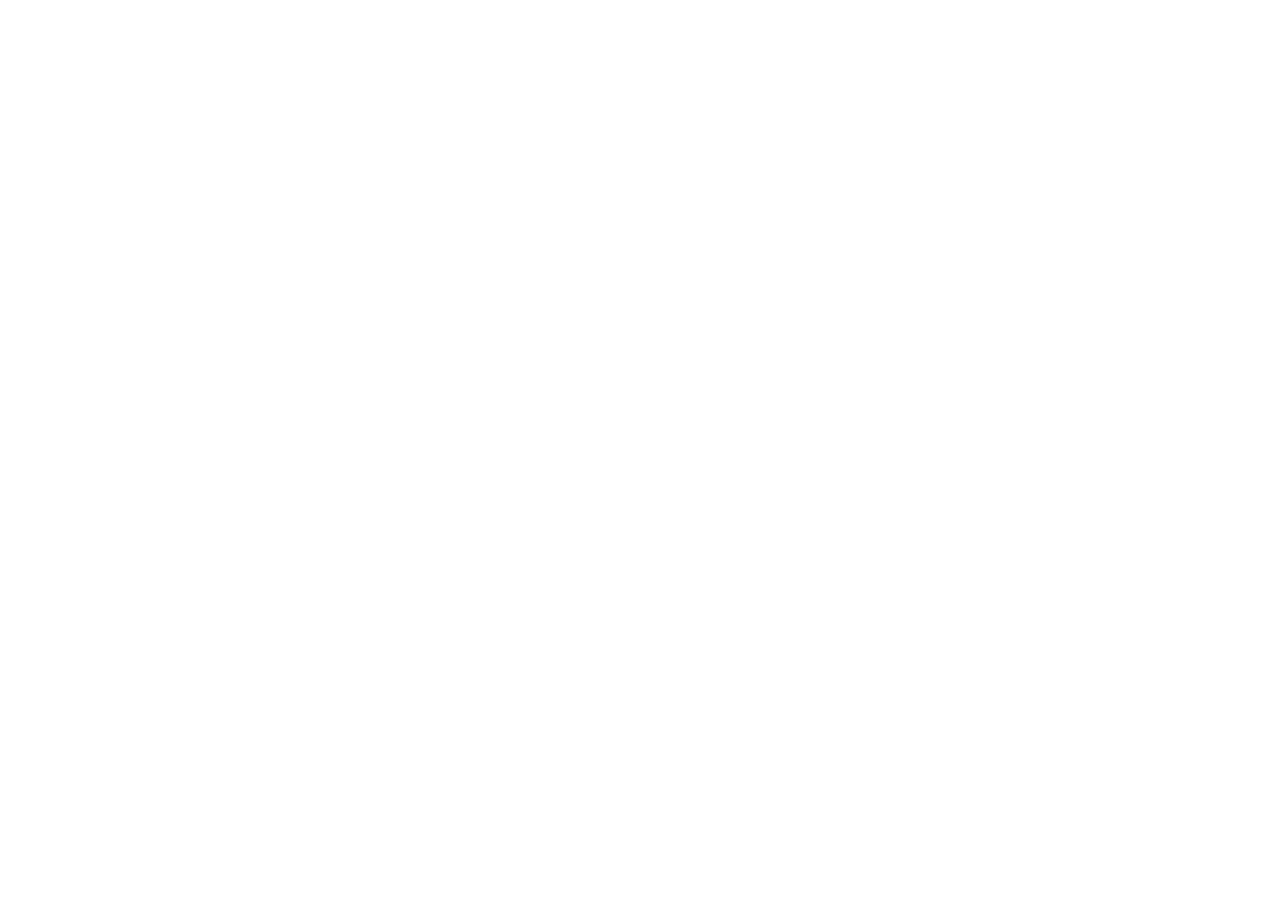 scroll, scrollTop: 0, scrollLeft: 0, axis: both 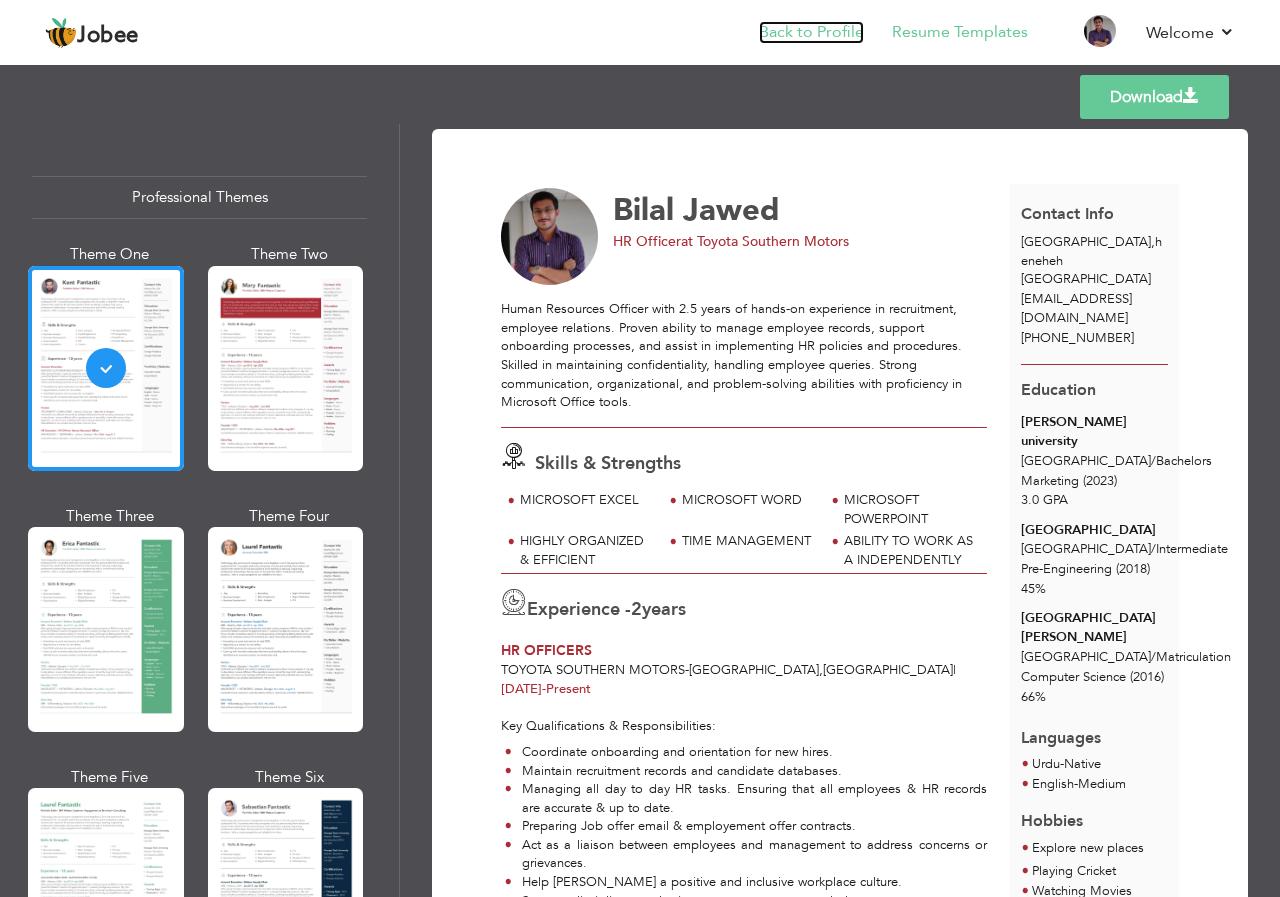 click on "Back to Profile" at bounding box center [811, 32] 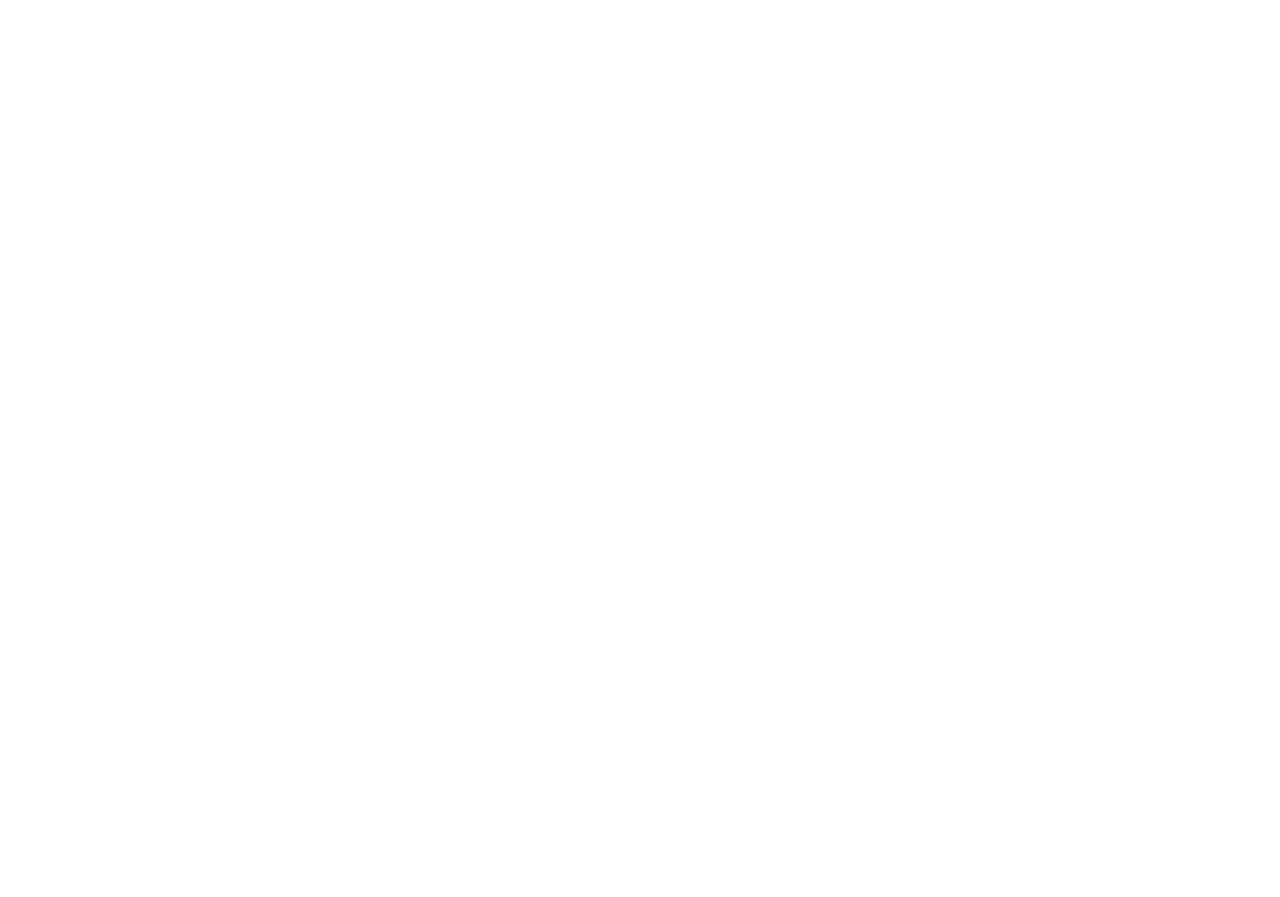 scroll, scrollTop: 0, scrollLeft: 0, axis: both 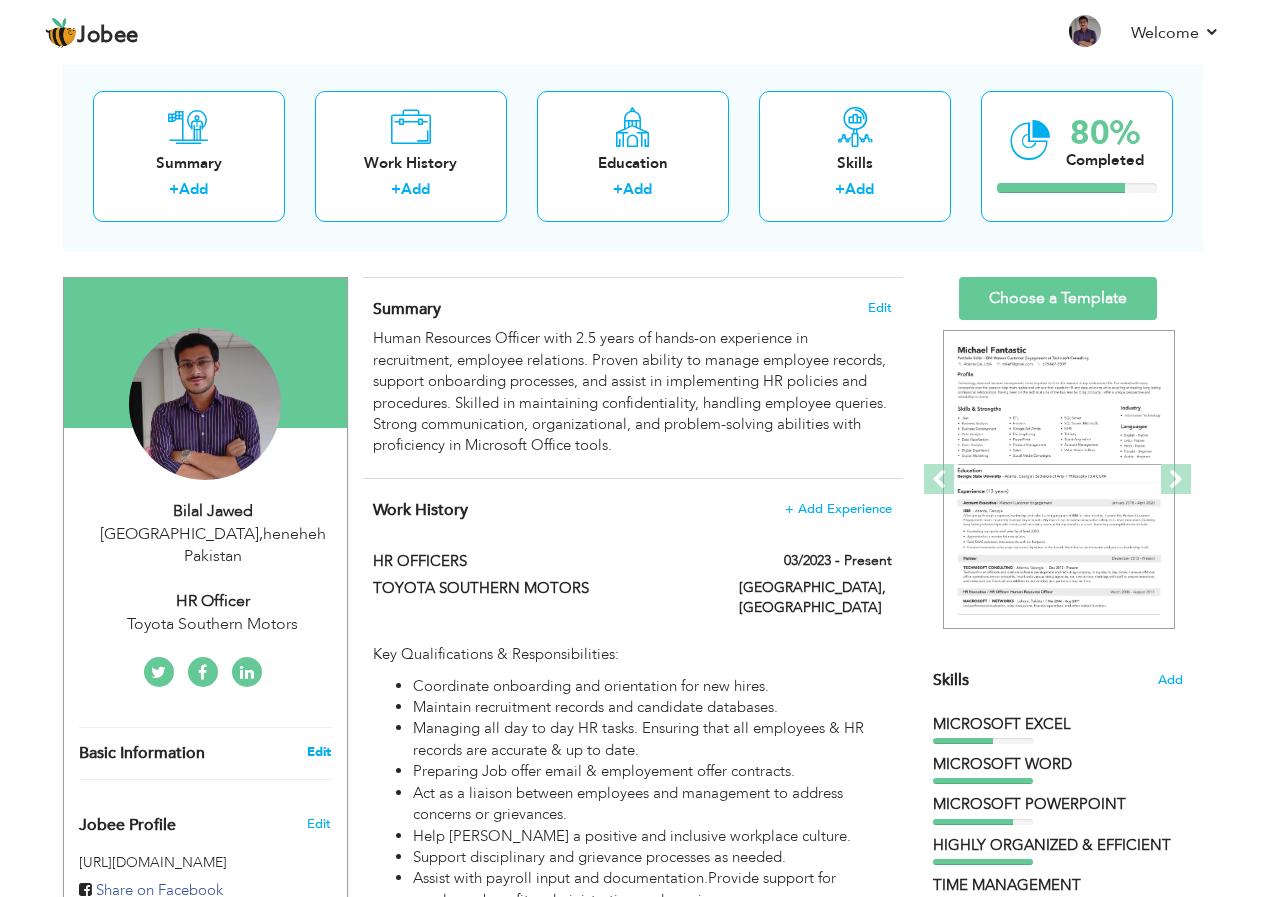 click on "Edit" at bounding box center (319, 752) 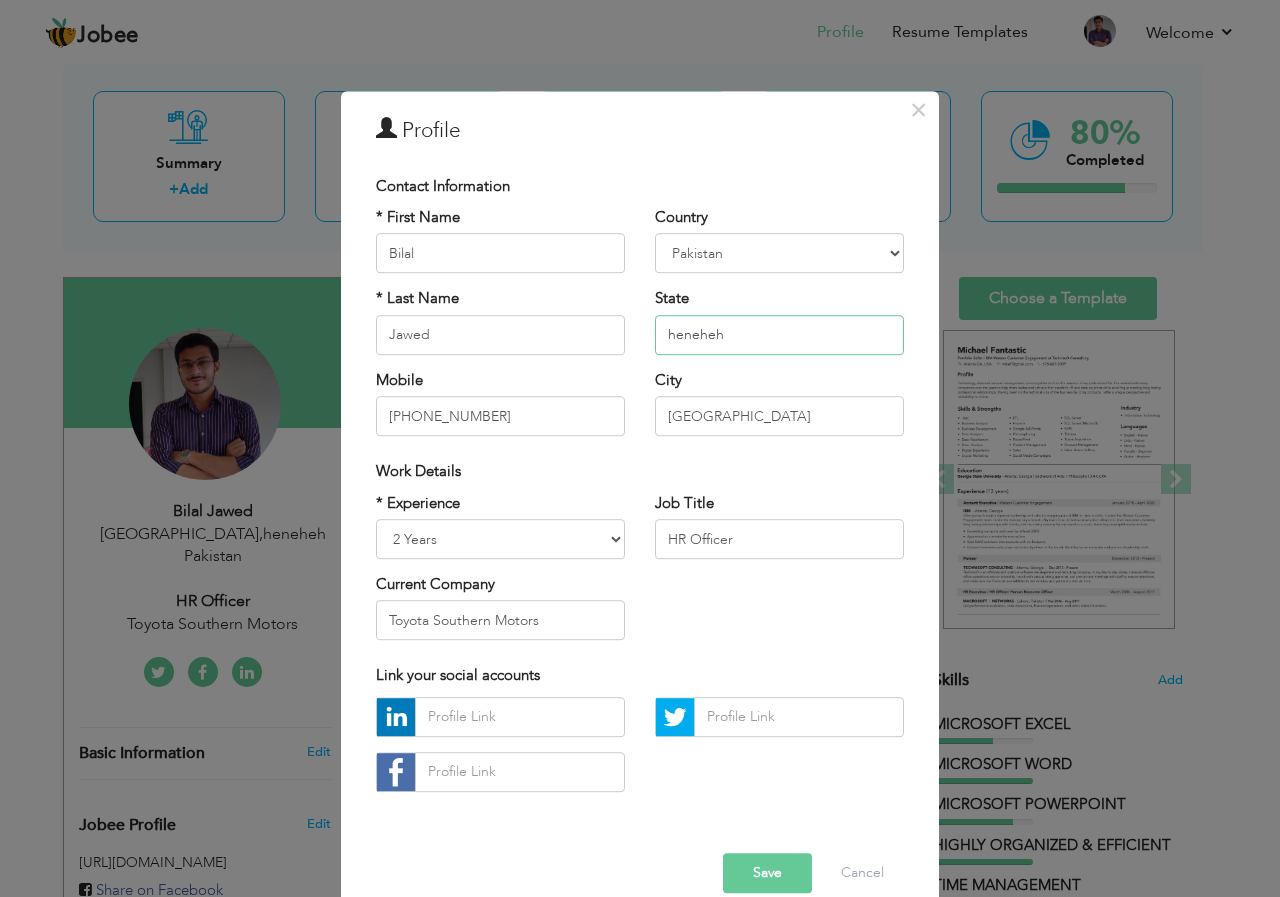 drag, startPoint x: 726, startPoint y: 332, endPoint x: 566, endPoint y: 338, distance: 160.11246 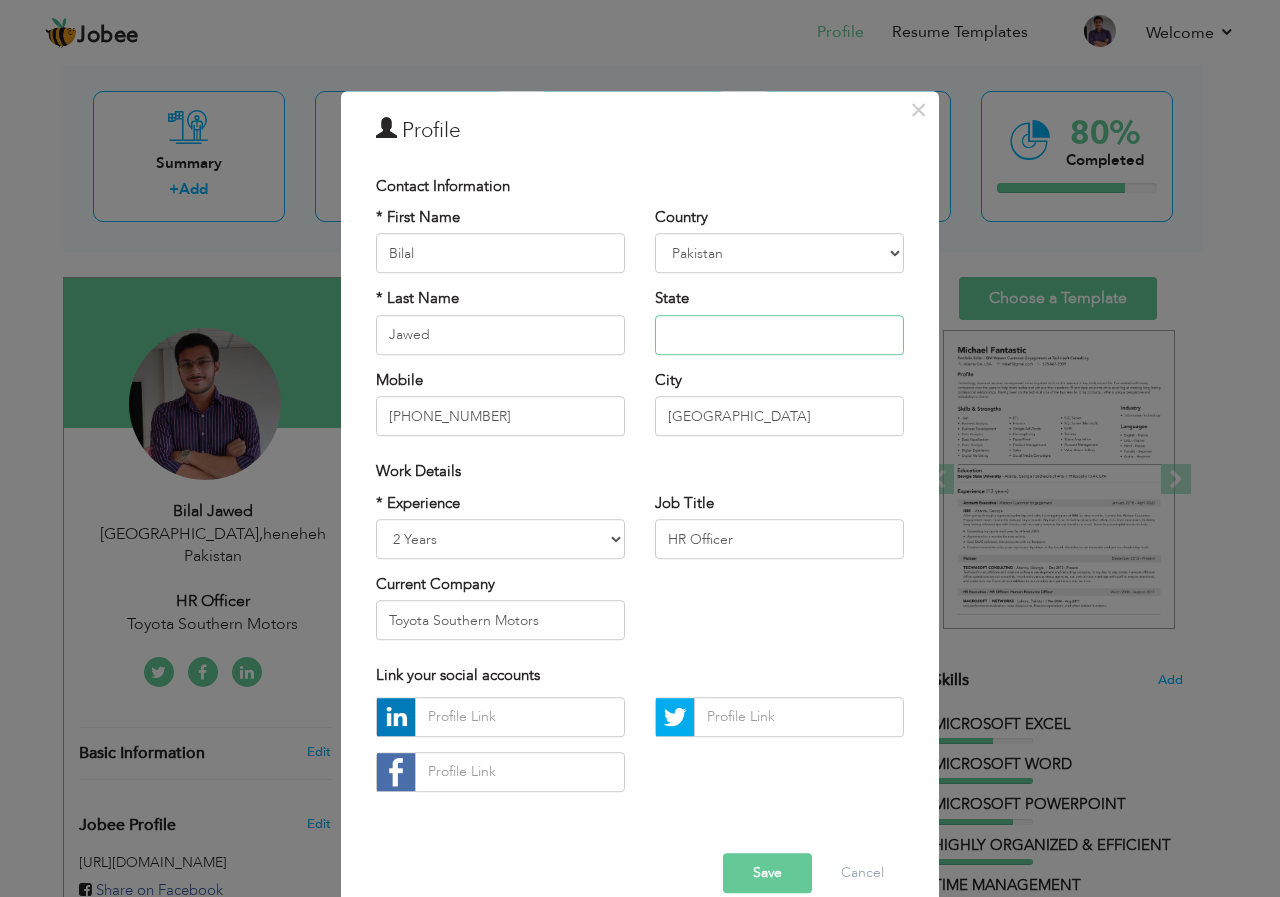 type 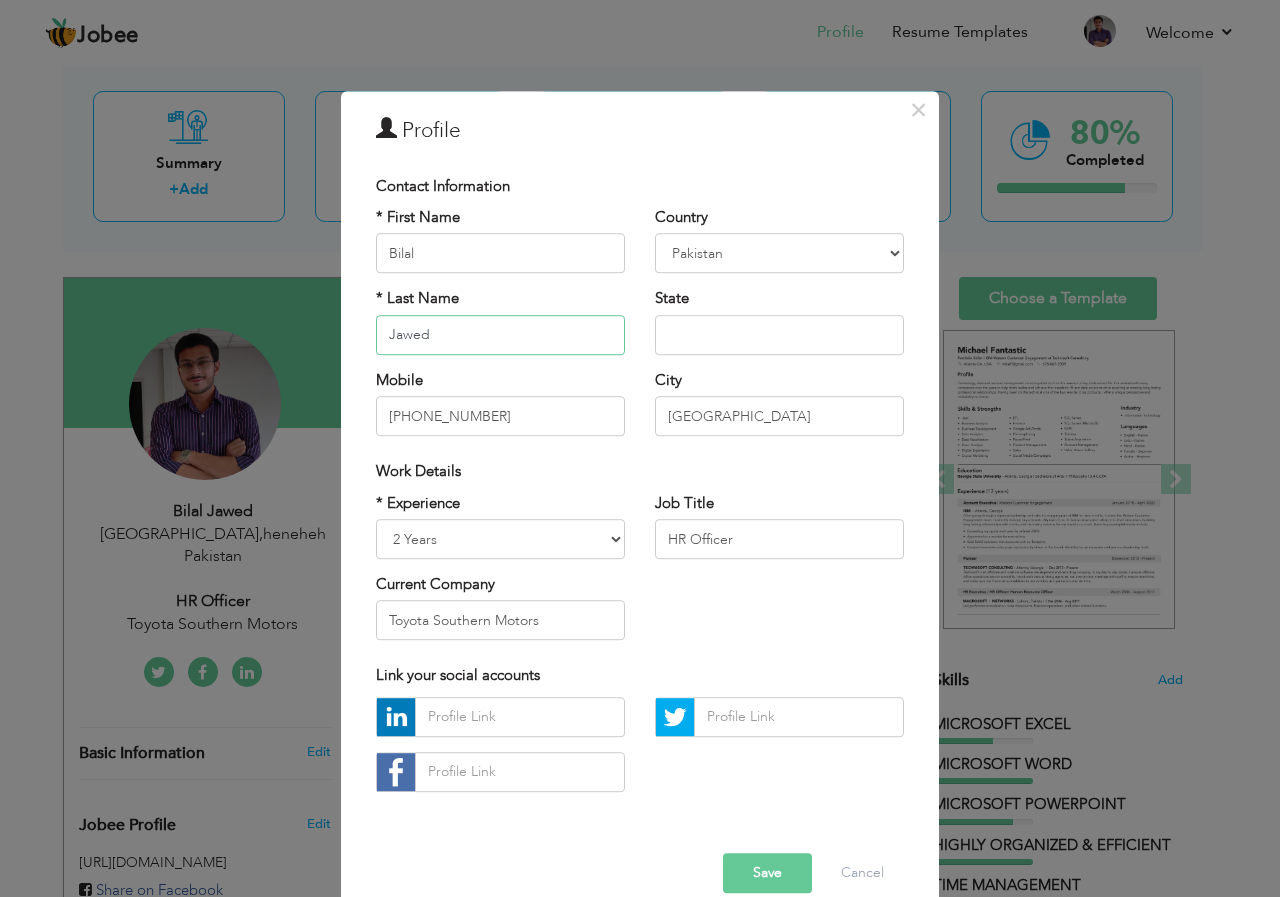 drag, startPoint x: 391, startPoint y: 346, endPoint x: 325, endPoint y: 341, distance: 66.189125 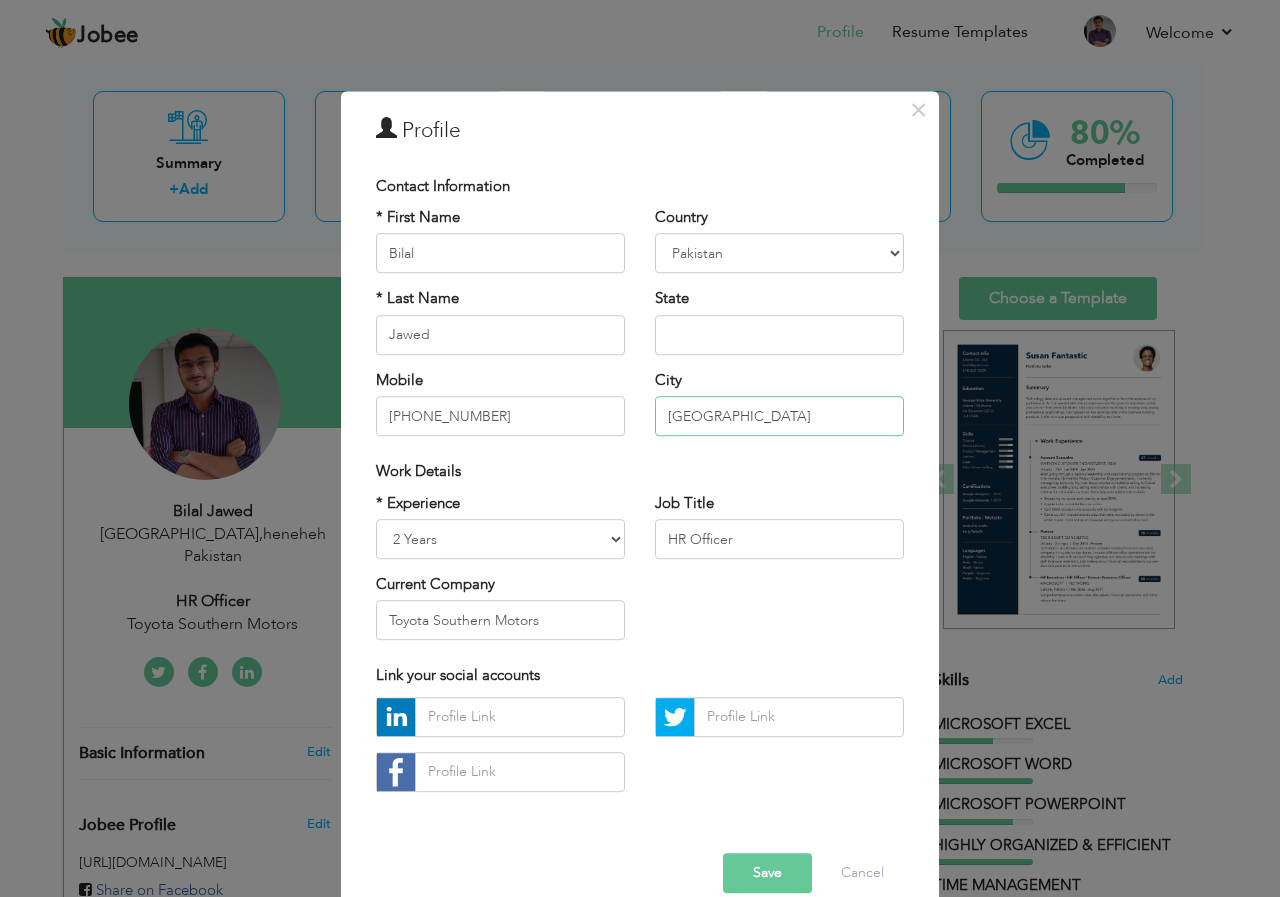 drag, startPoint x: 749, startPoint y: 414, endPoint x: 612, endPoint y: 421, distance: 137.17871 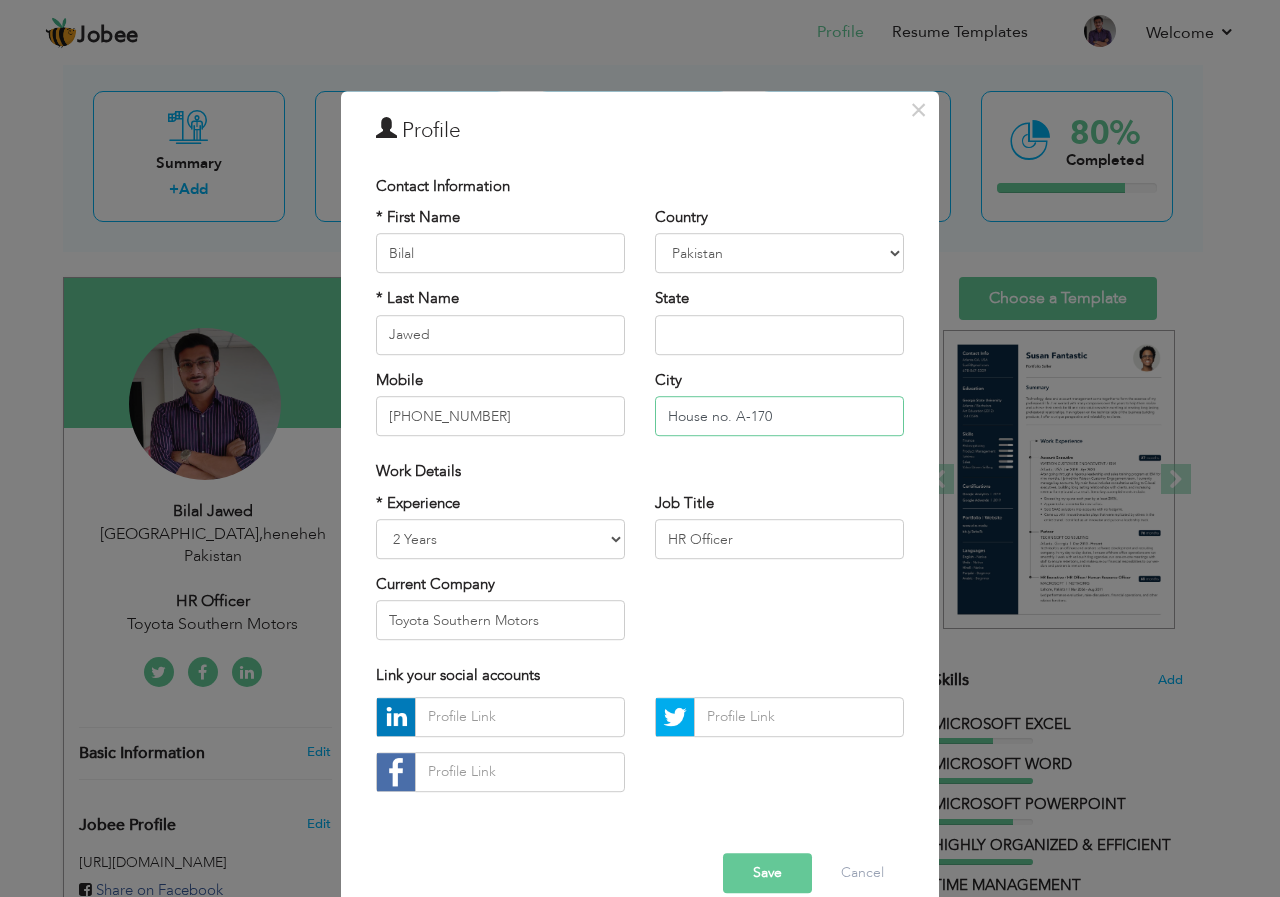 paste on "Pilibhit Society" 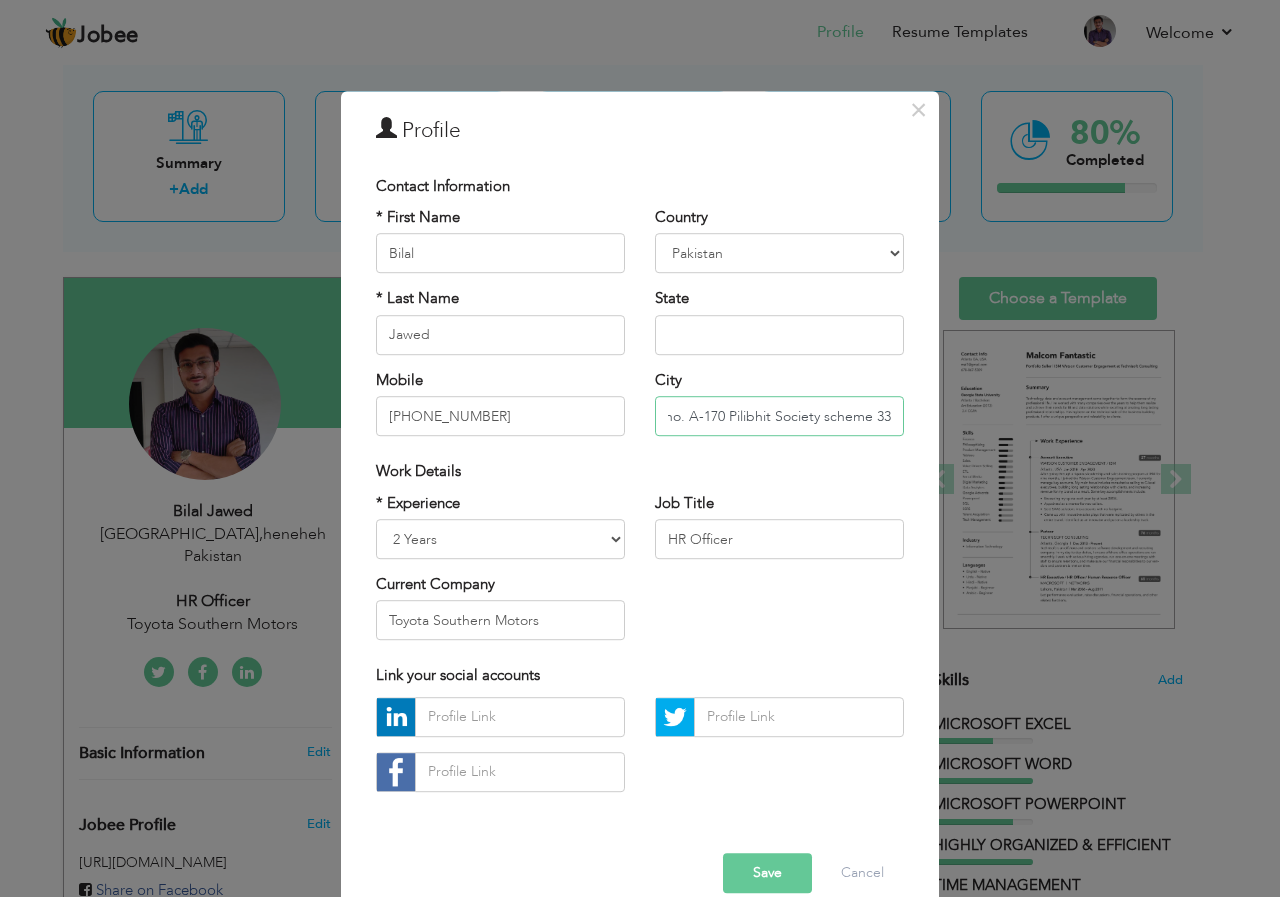 scroll, scrollTop: 0, scrollLeft: 45, axis: horizontal 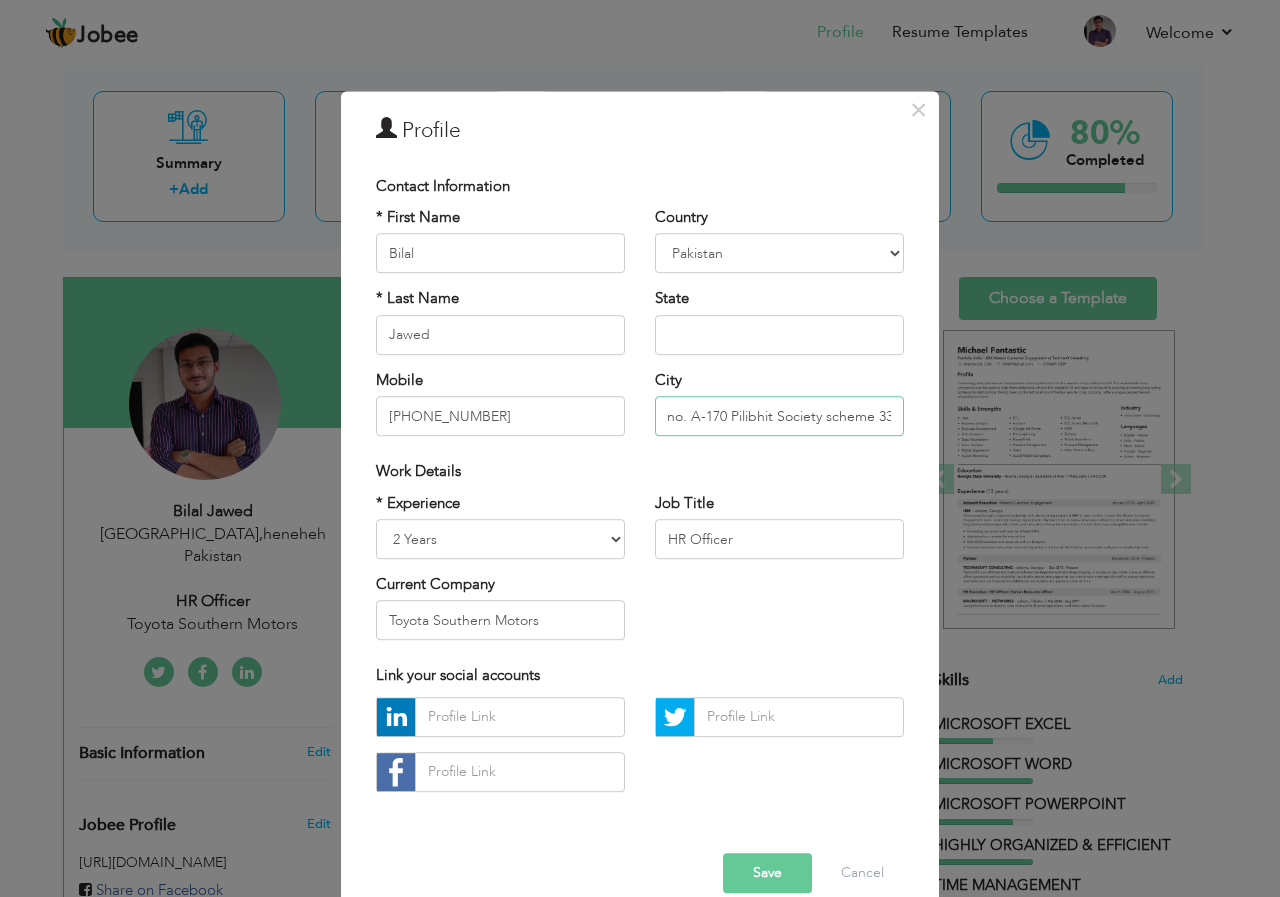 type on "House no. A-170 Pilibhit Society scheme 33" 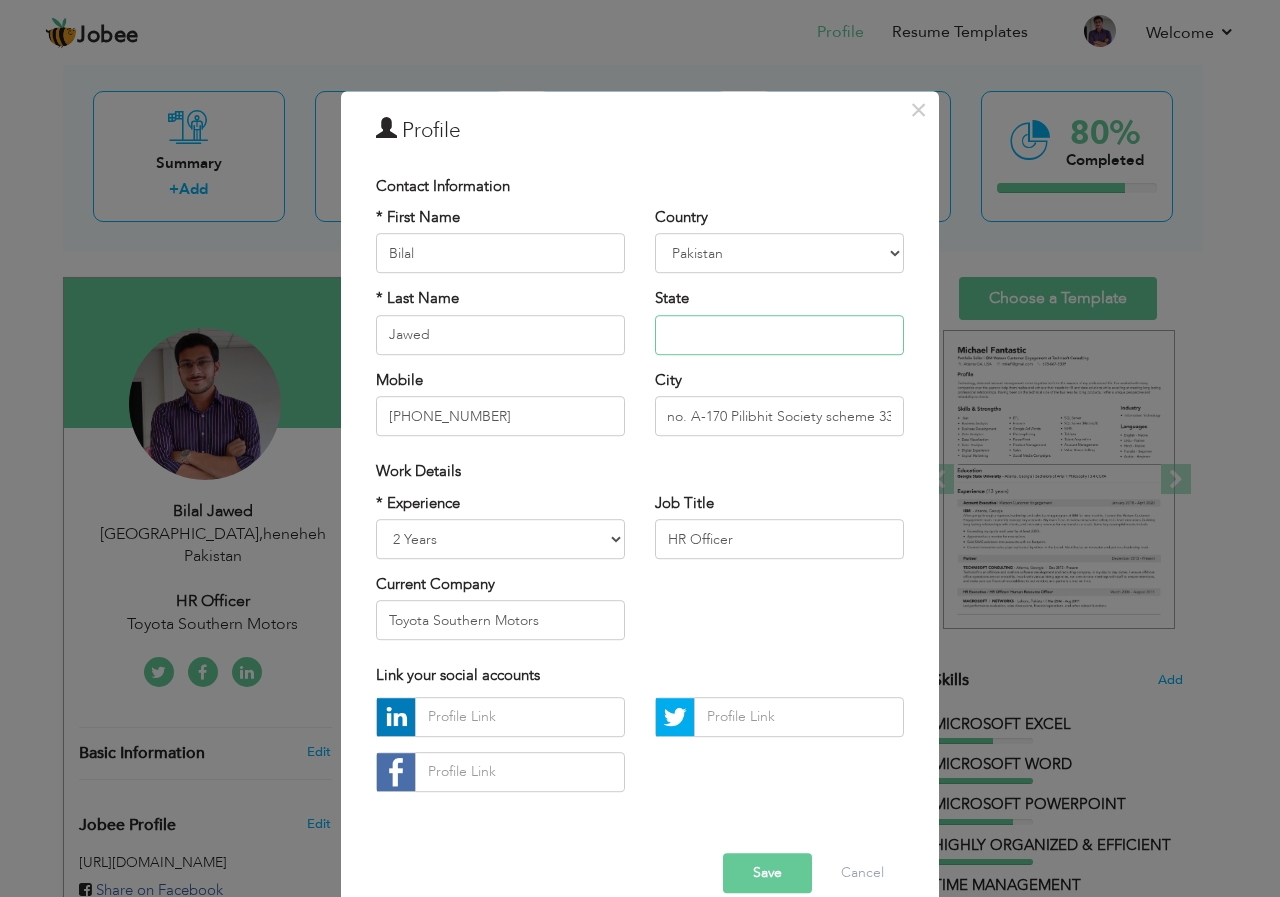click at bounding box center [779, 335] 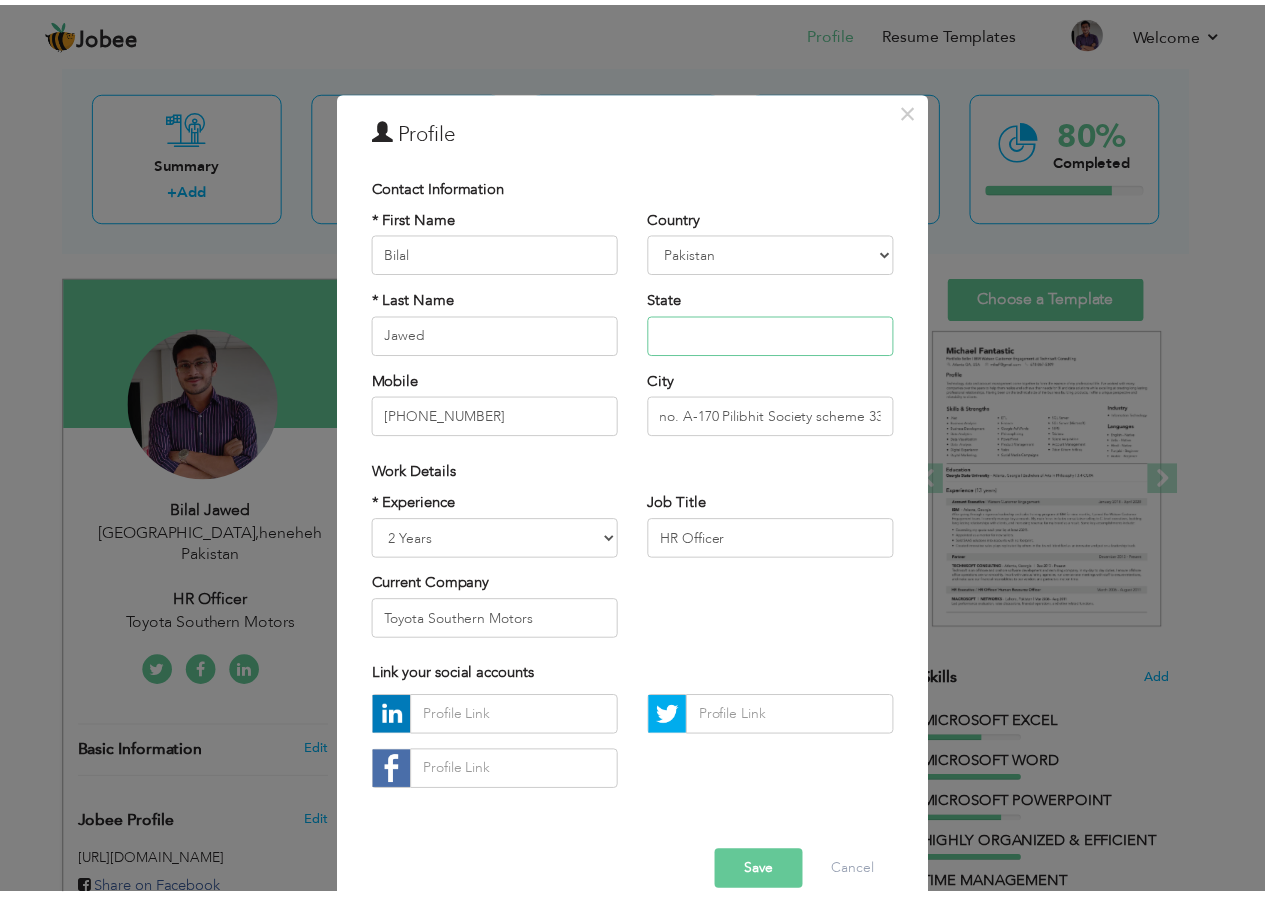 scroll, scrollTop: 0, scrollLeft: 0, axis: both 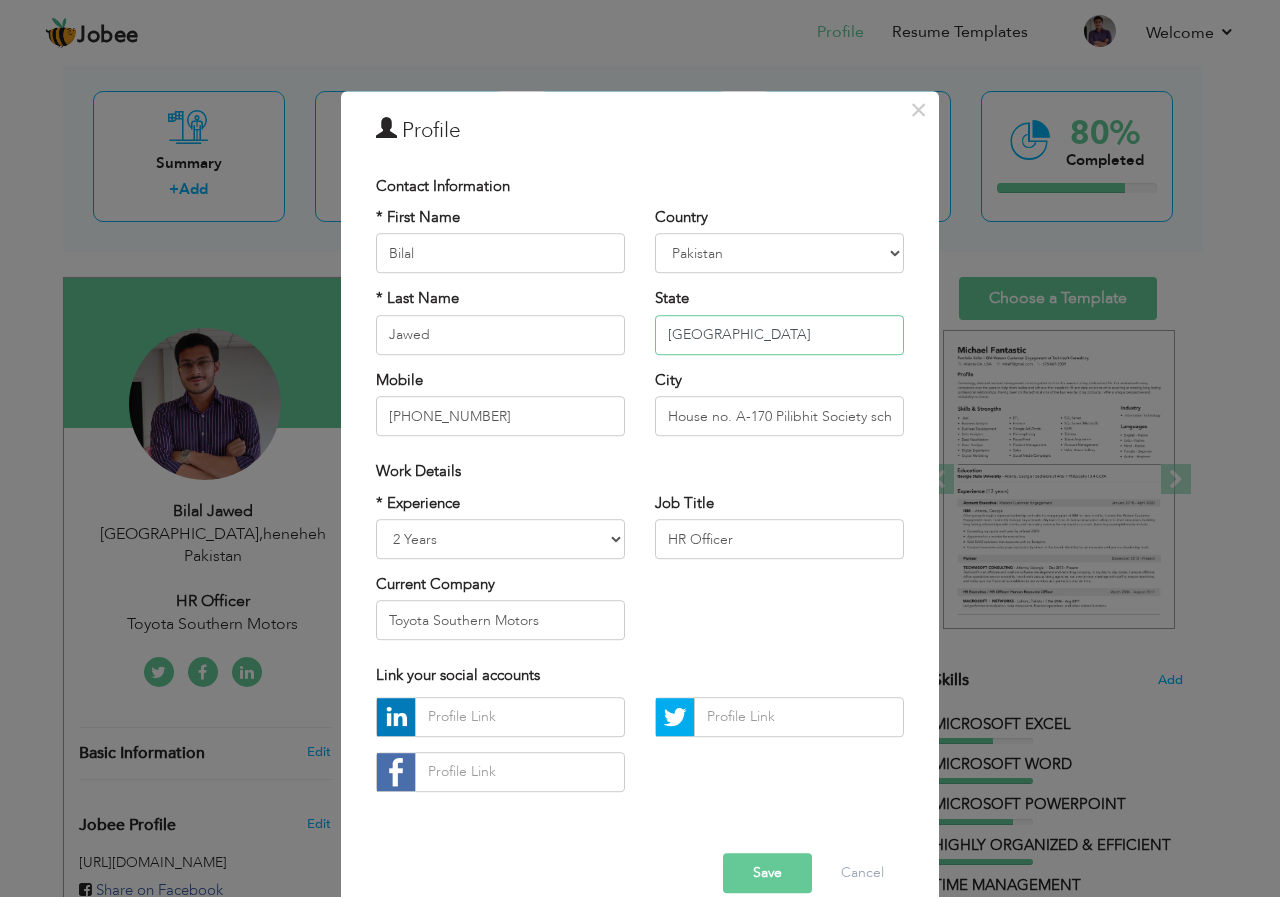 type on "[GEOGRAPHIC_DATA]" 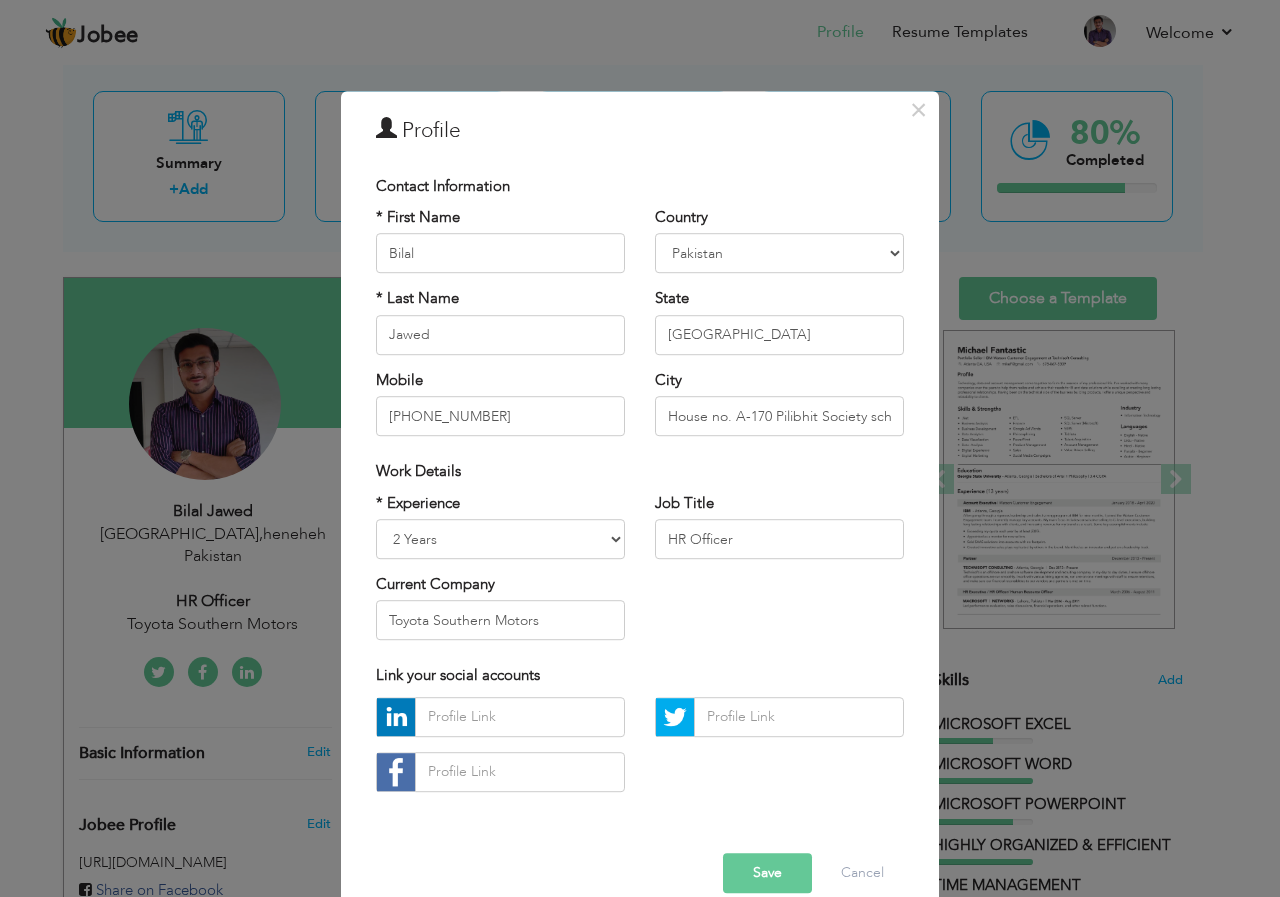 click on "Save" at bounding box center [767, 873] 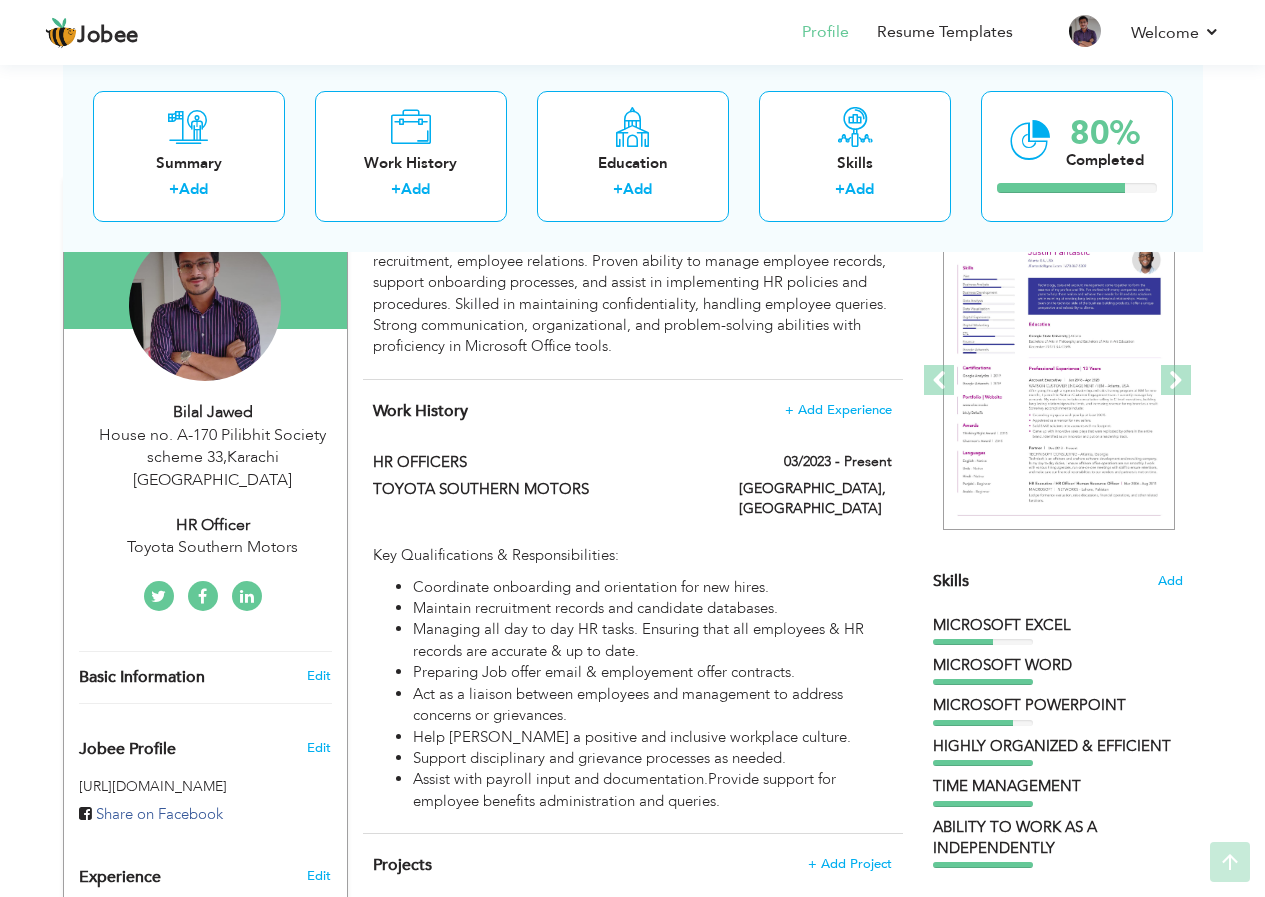 scroll, scrollTop: 200, scrollLeft: 0, axis: vertical 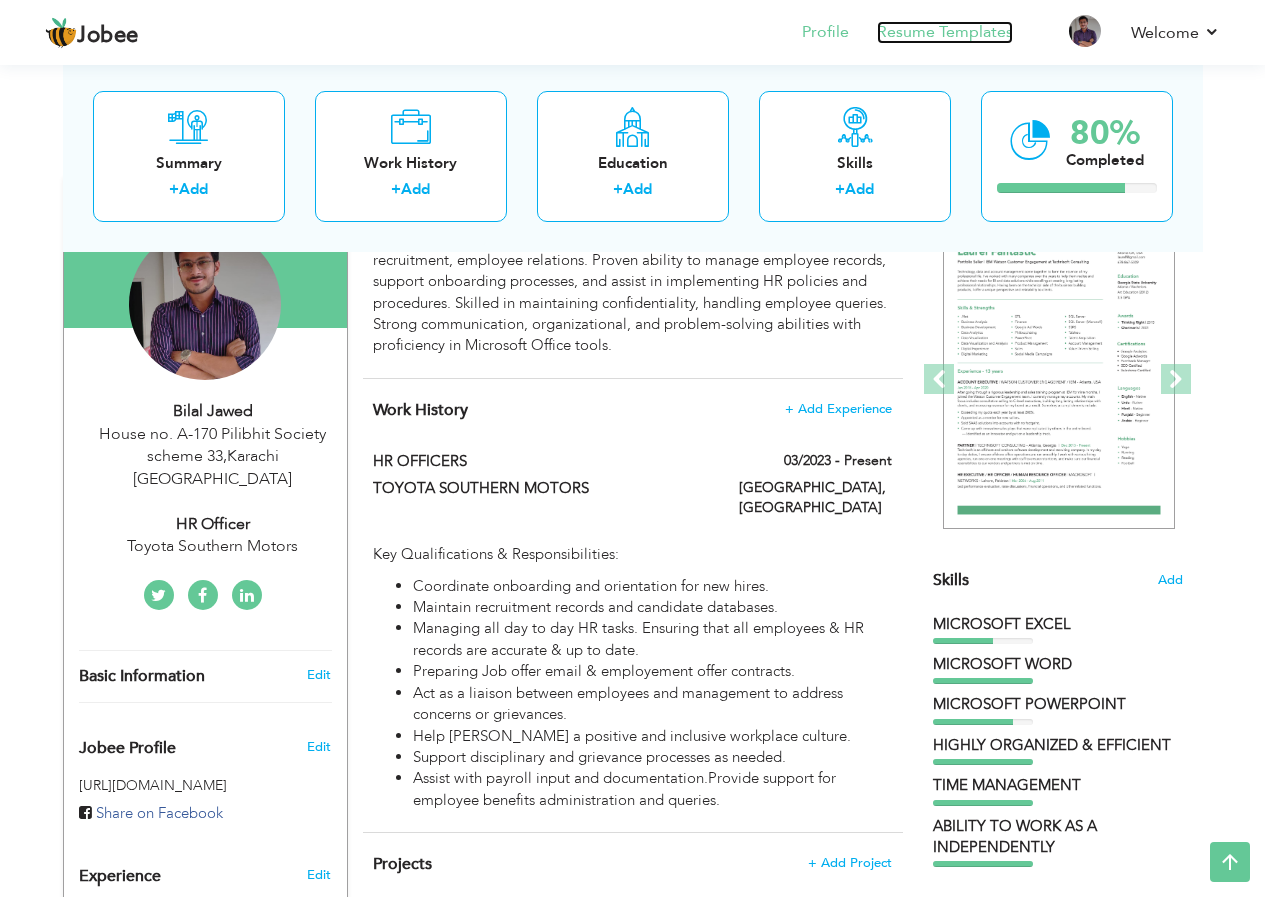 click on "Resume Templates" at bounding box center [945, 32] 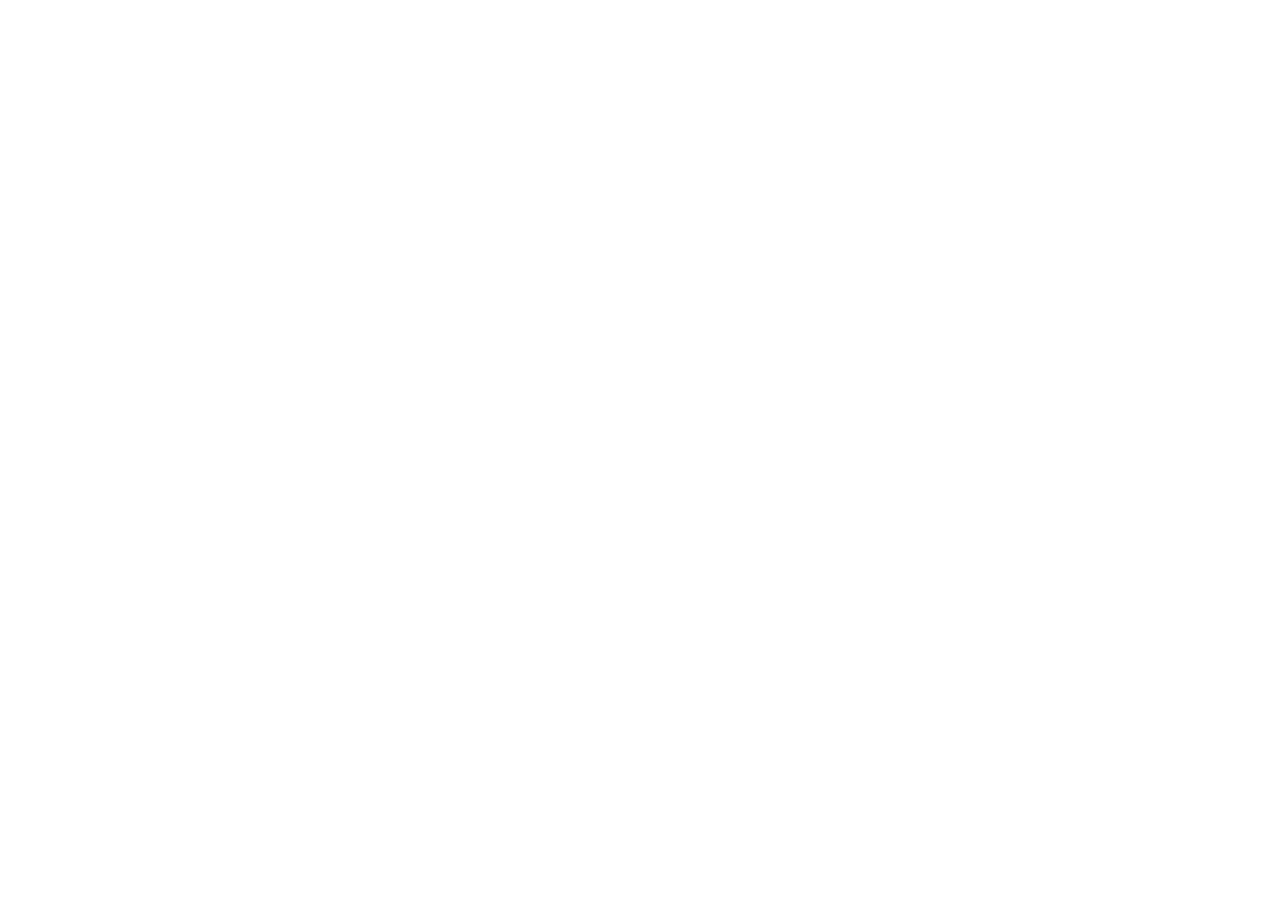 scroll, scrollTop: 0, scrollLeft: 0, axis: both 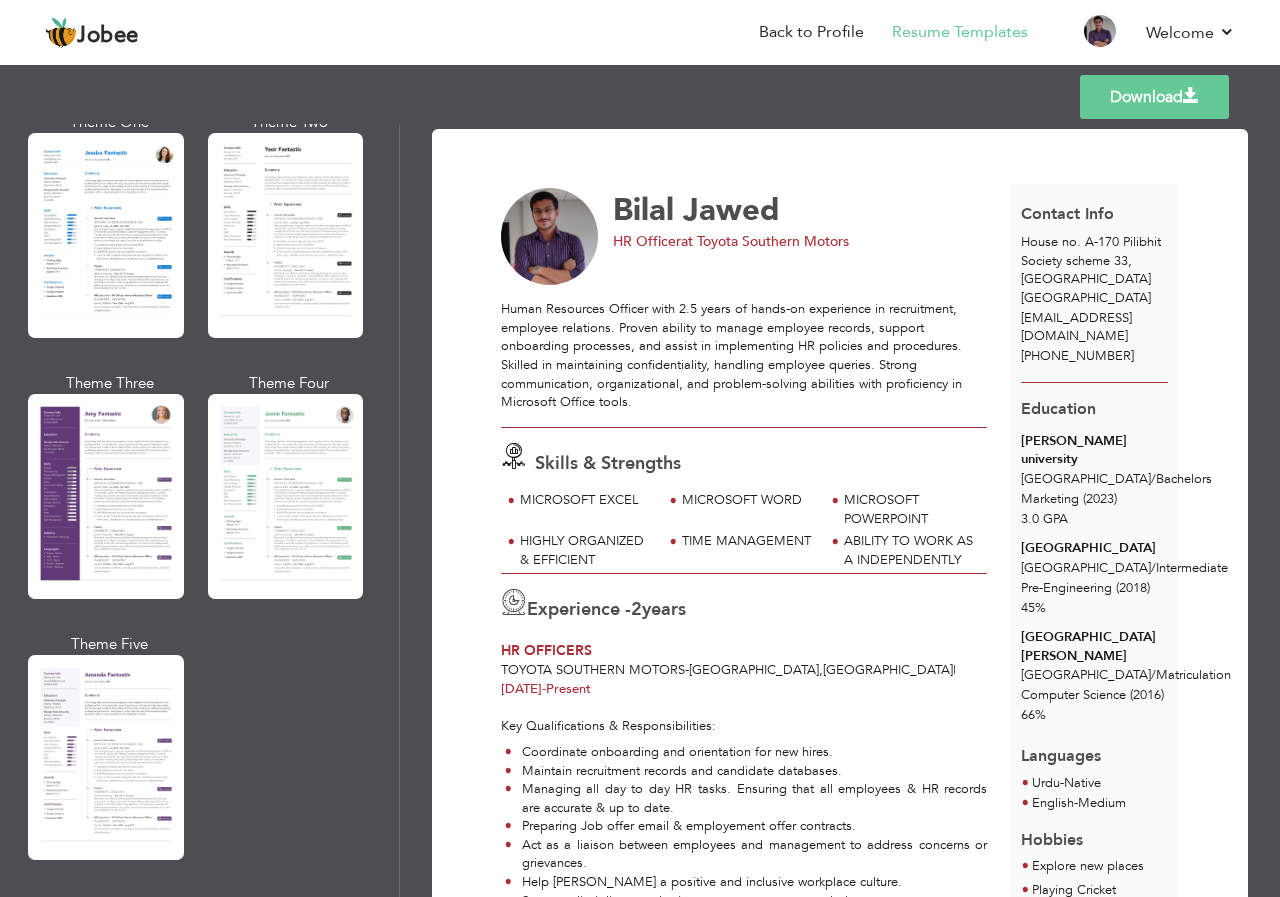 click at bounding box center [286, 235] 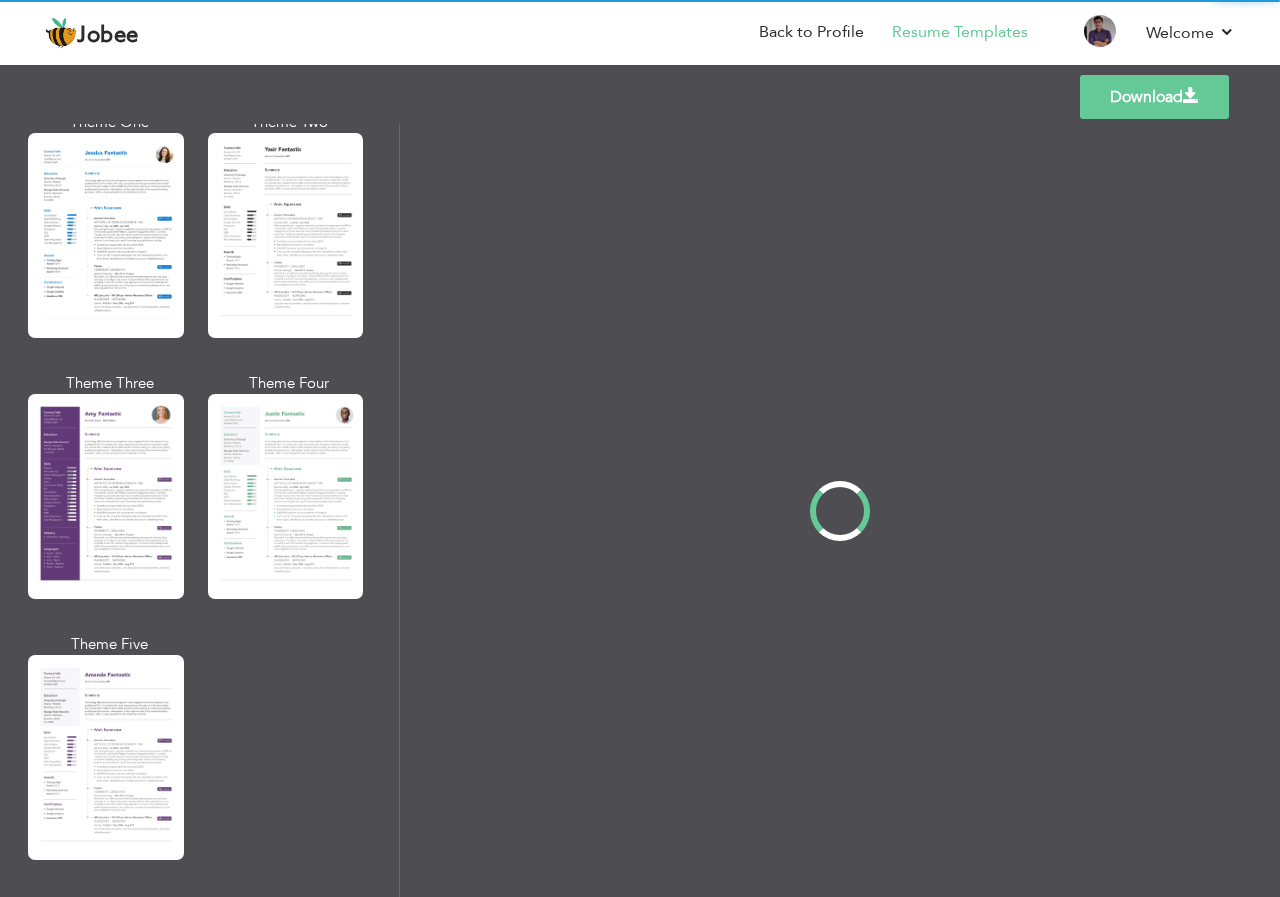 click on "Professional Themes
Theme One
Theme Two
Theme Three
Theme Four" at bounding box center [640, 510] 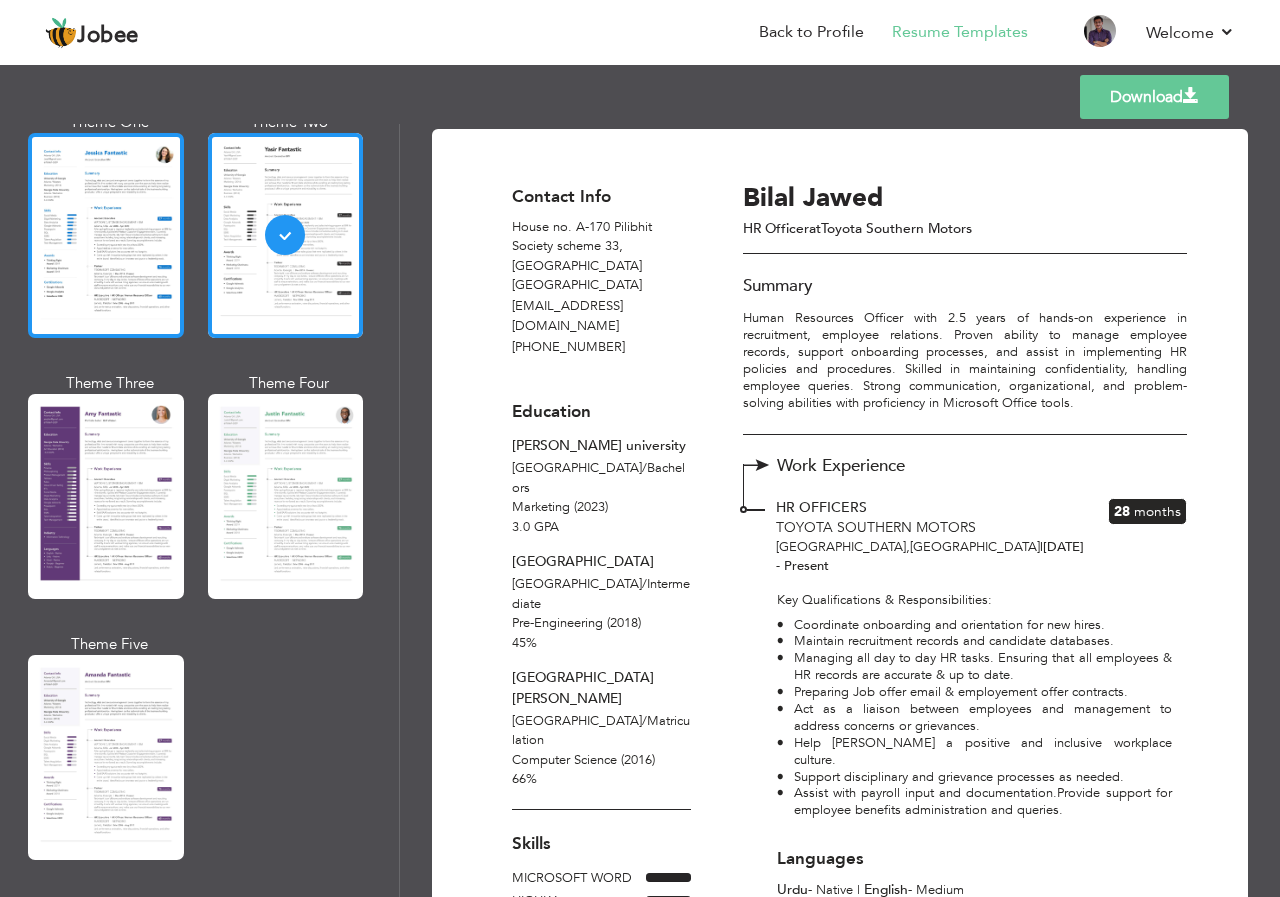 click at bounding box center (106, 235) 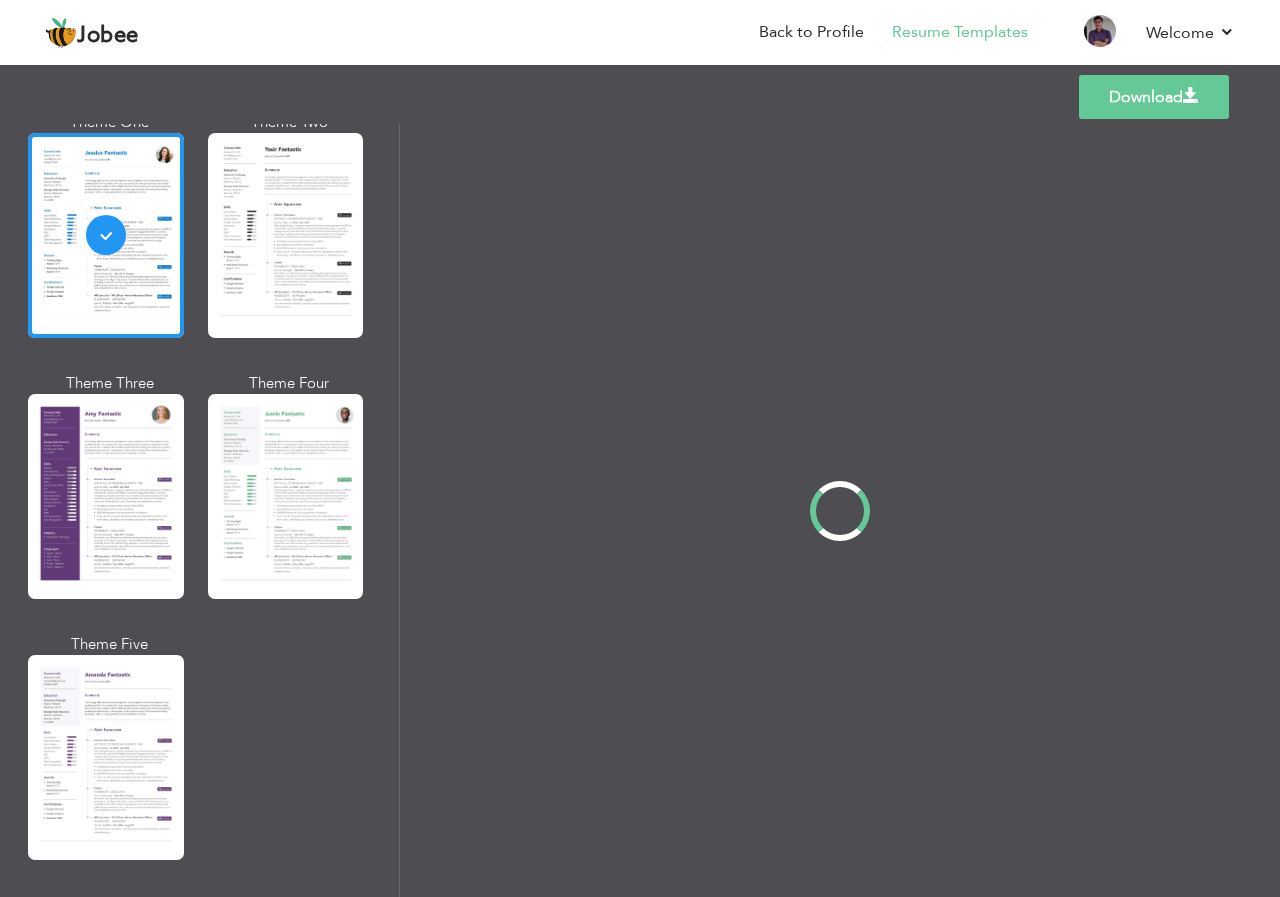 scroll, scrollTop: 1598, scrollLeft: 0, axis: vertical 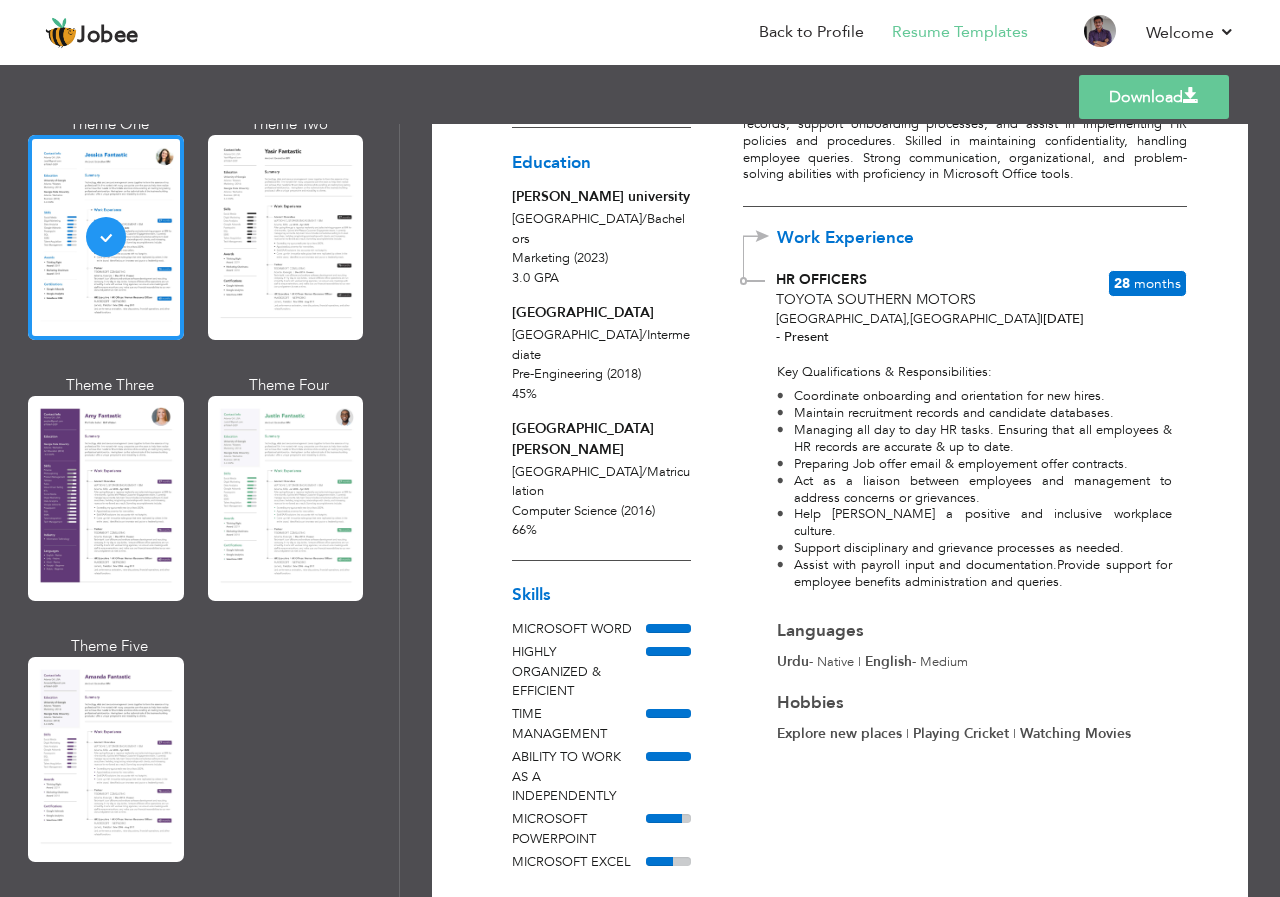 click on "Download" at bounding box center [1154, 97] 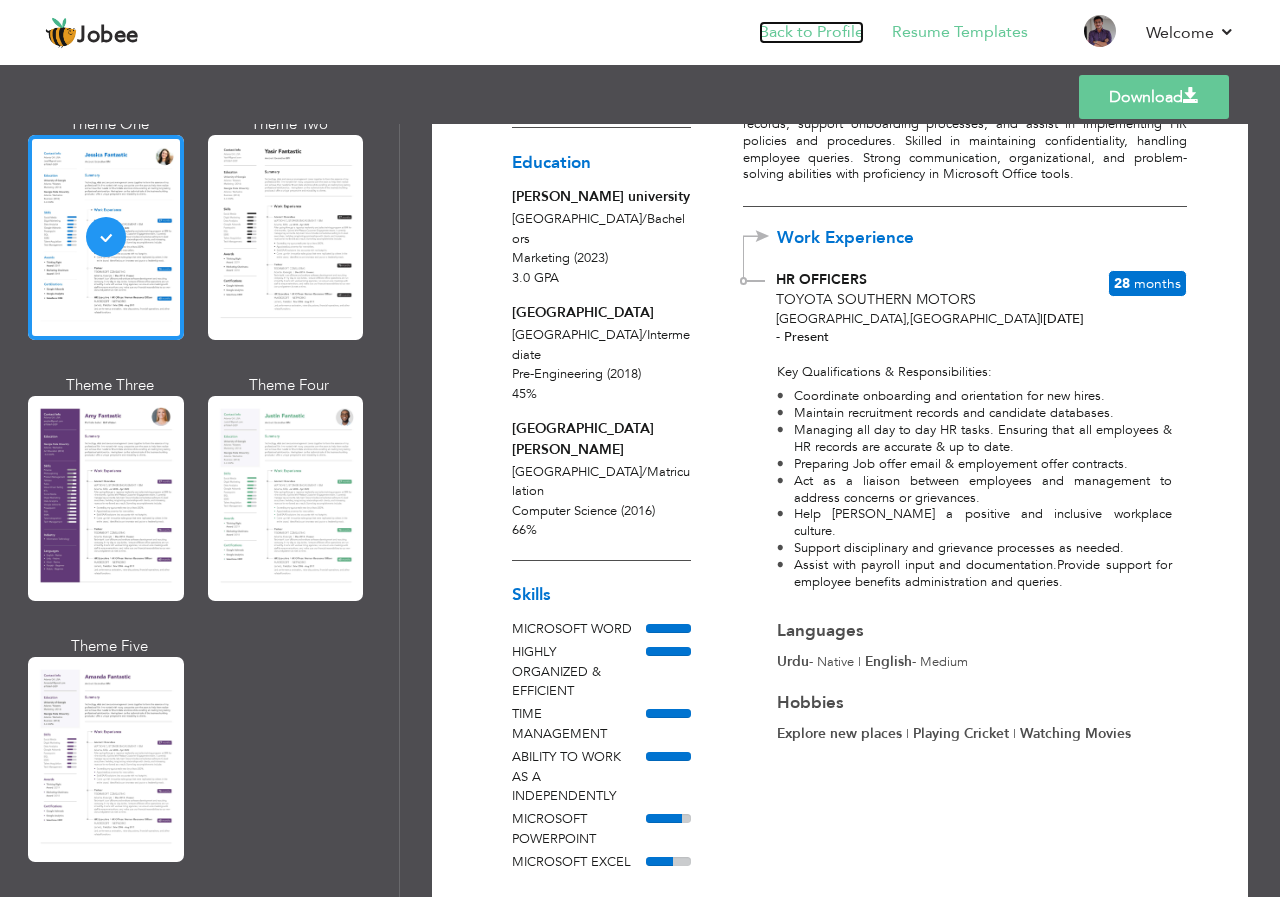 click on "Back to Profile" at bounding box center (811, 32) 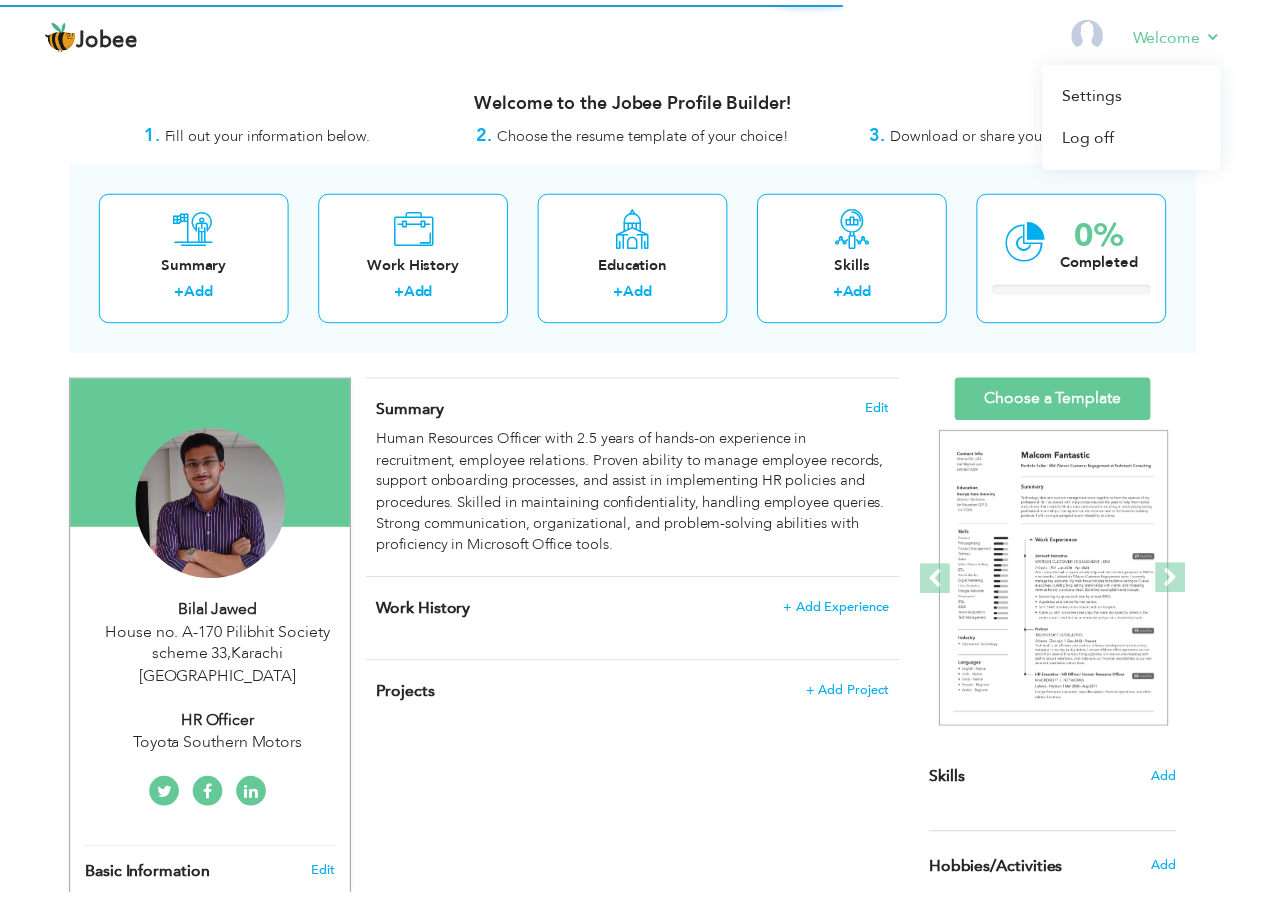 scroll, scrollTop: 0, scrollLeft: 0, axis: both 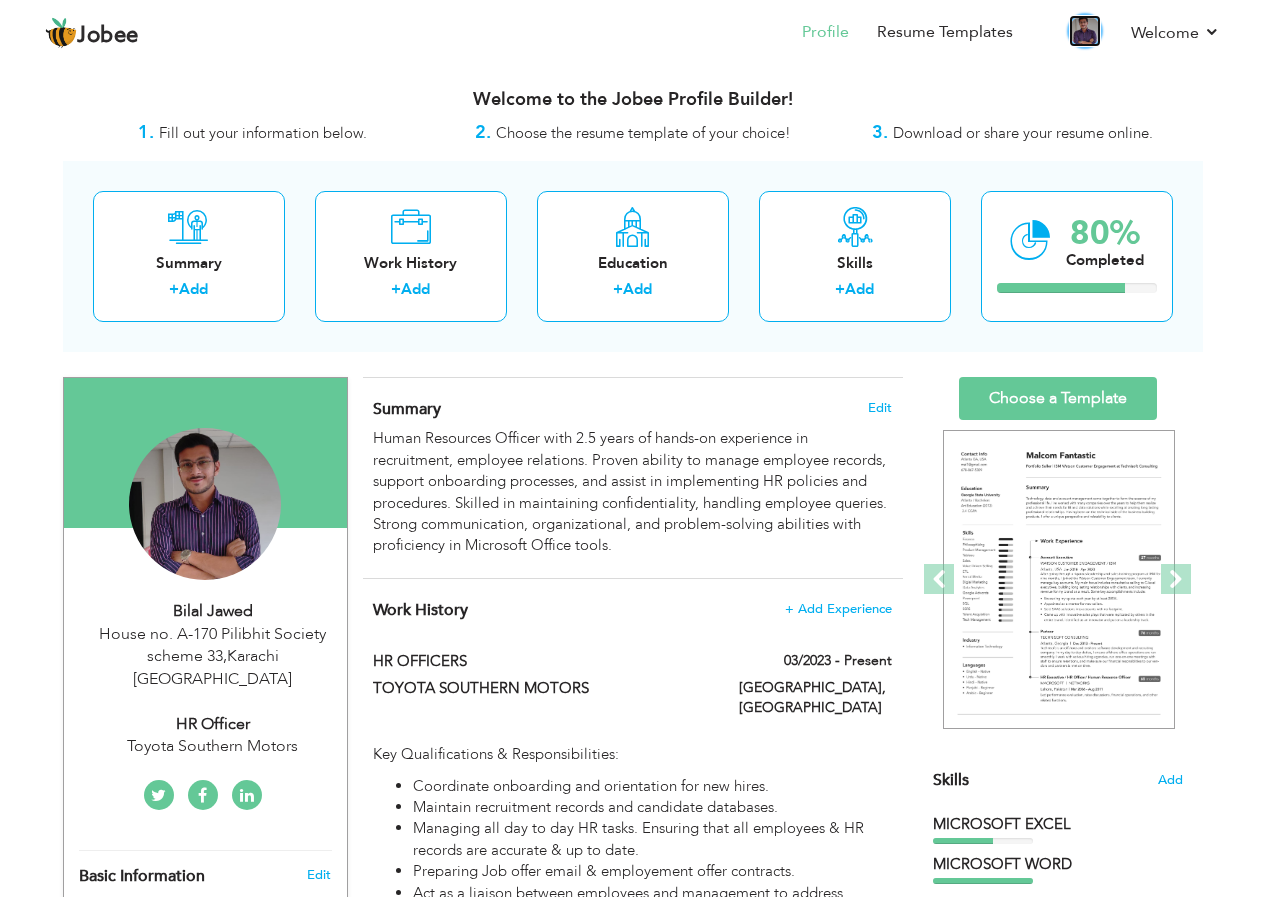 click at bounding box center [1085, 31] 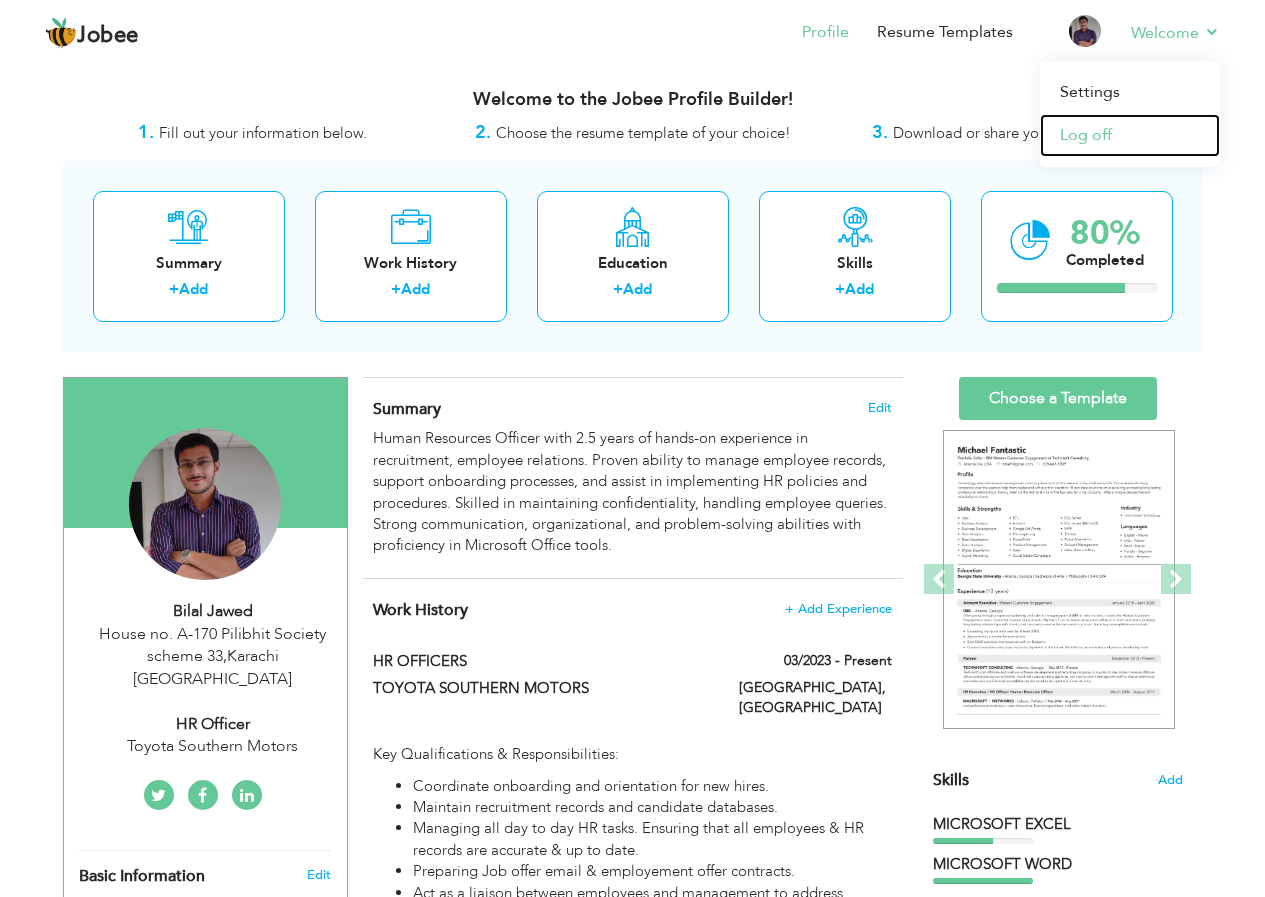click on "Log off" at bounding box center (1130, 135) 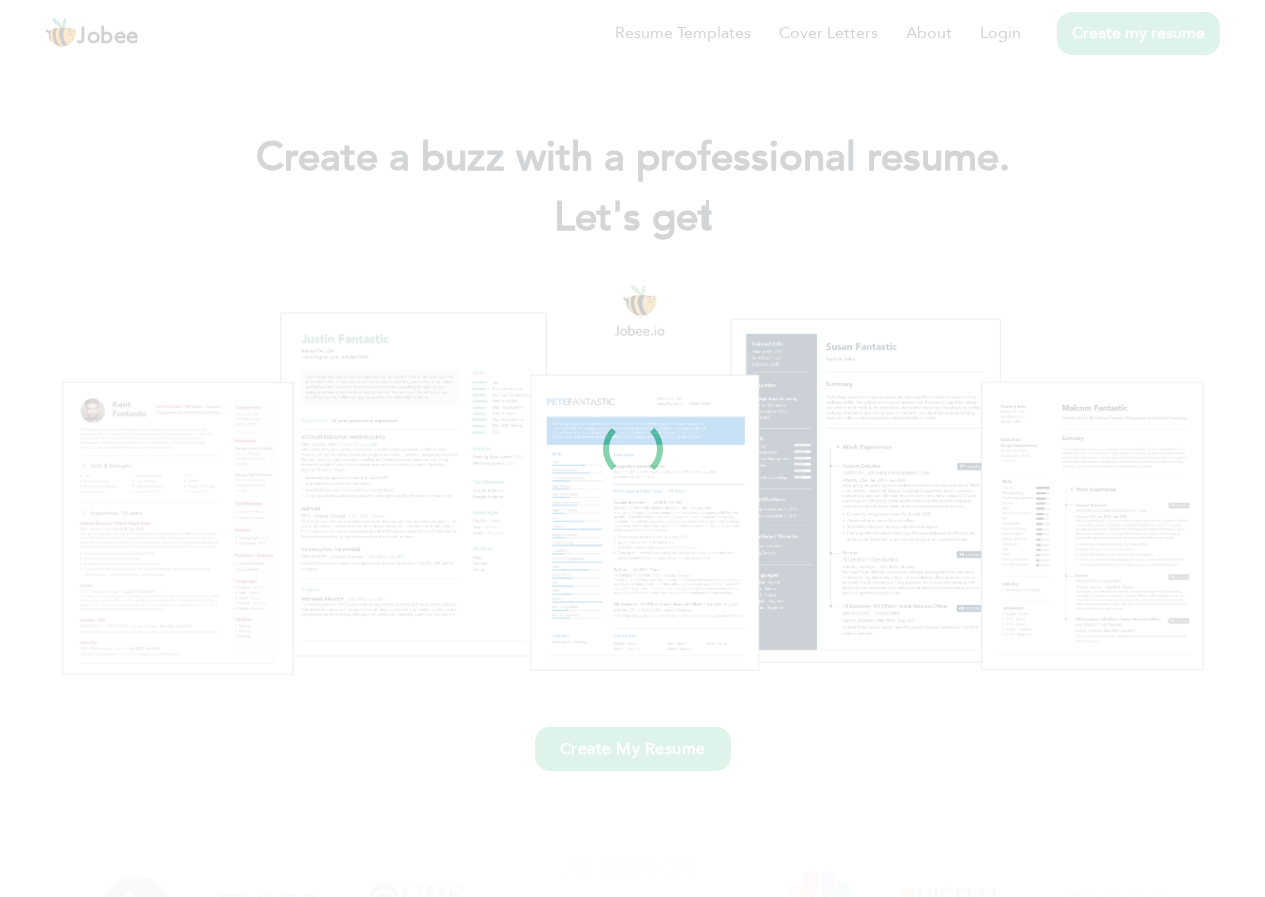 scroll, scrollTop: 0, scrollLeft: 0, axis: both 